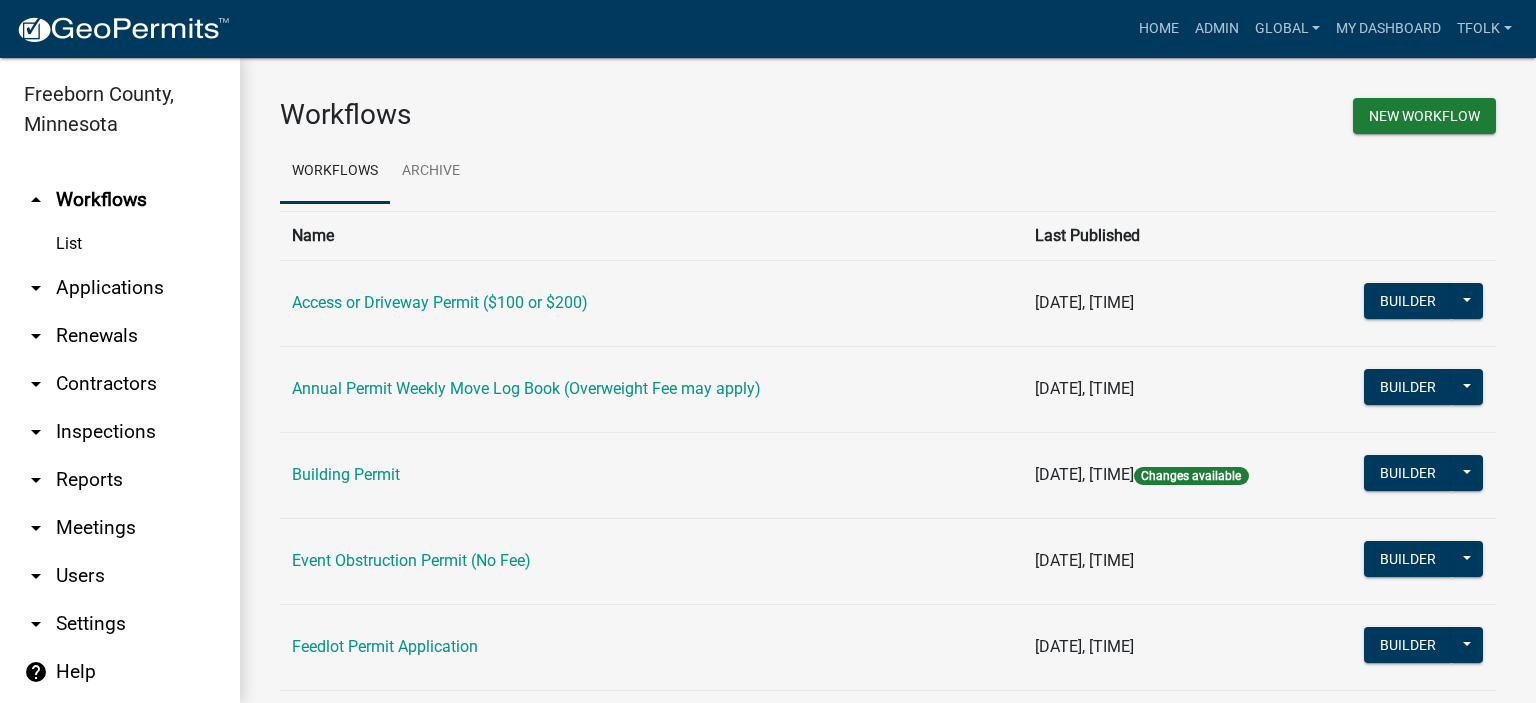 scroll, scrollTop: 0, scrollLeft: 0, axis: both 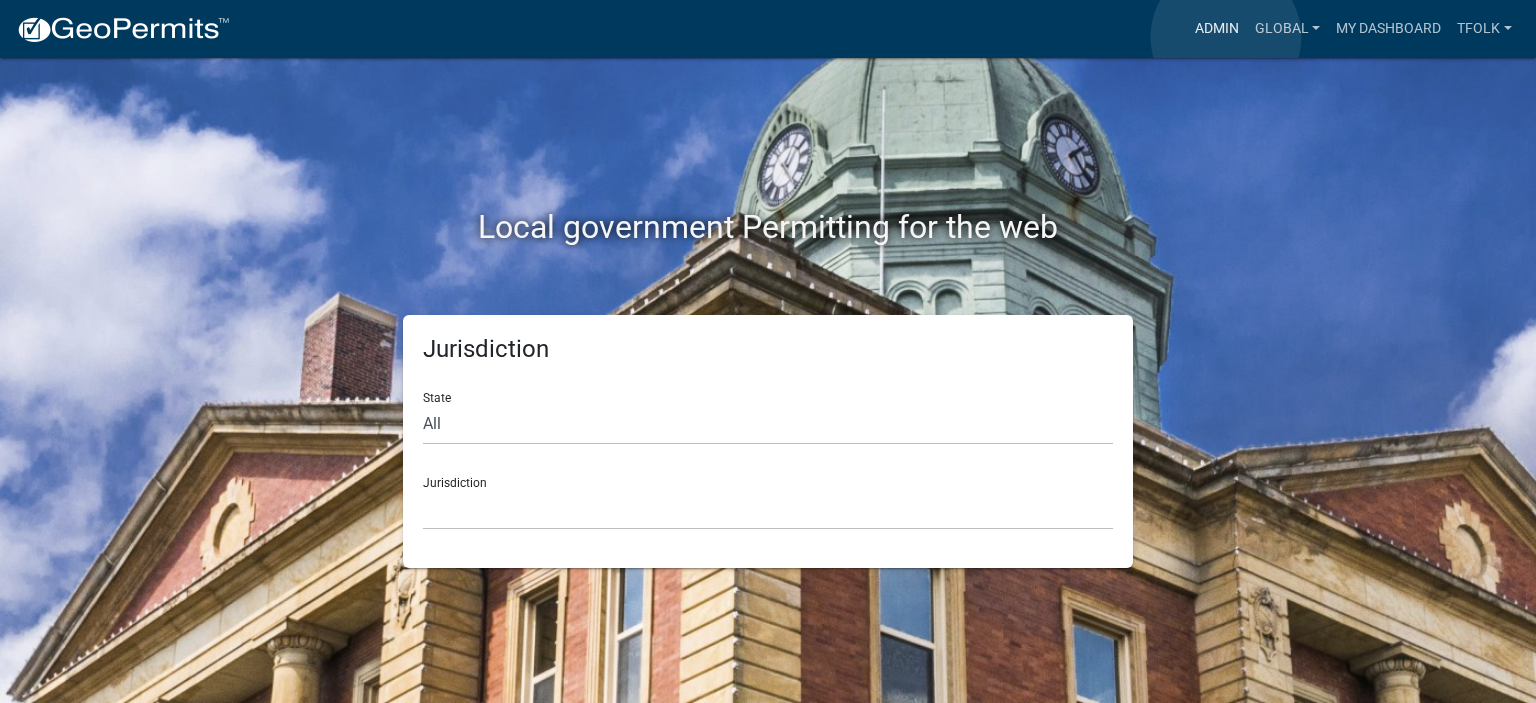 click on "Admin" at bounding box center [1217, 29] 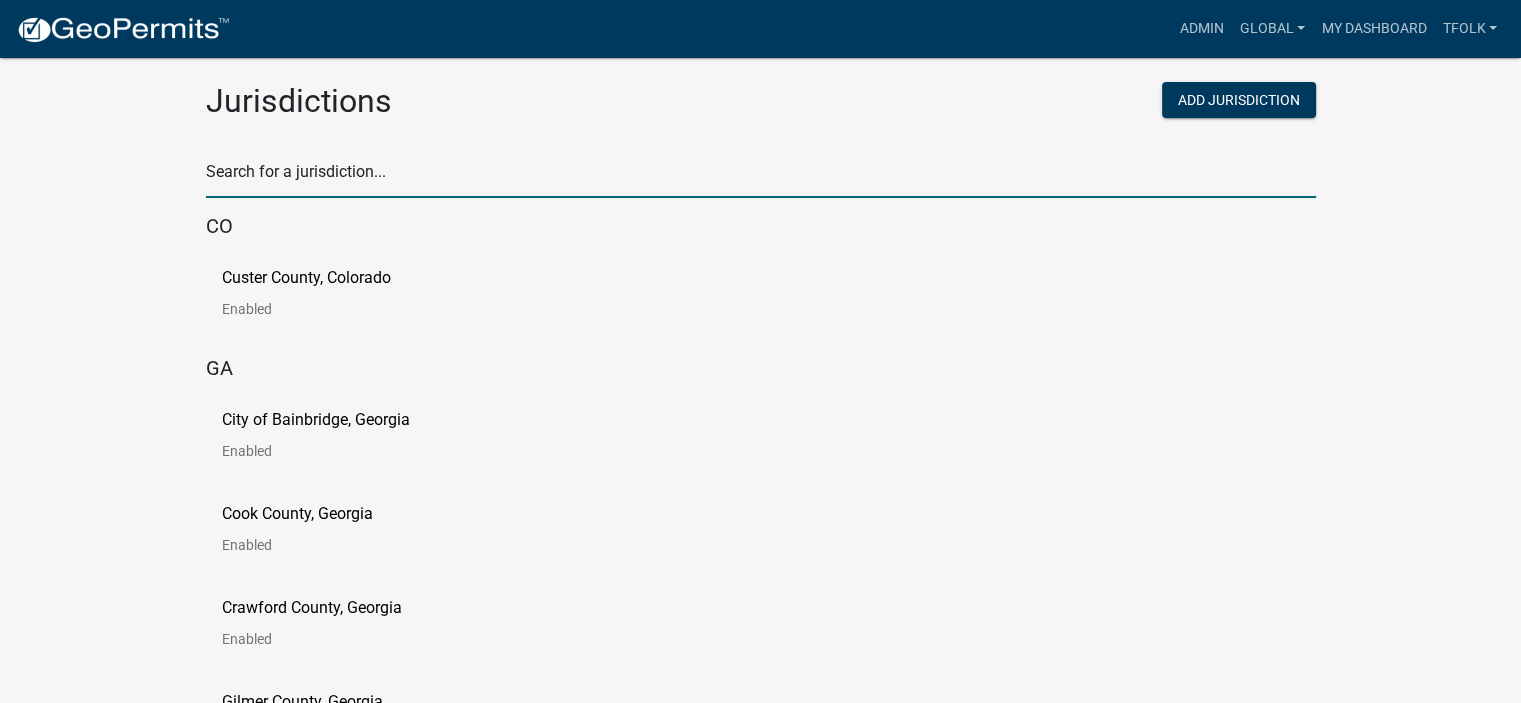 click 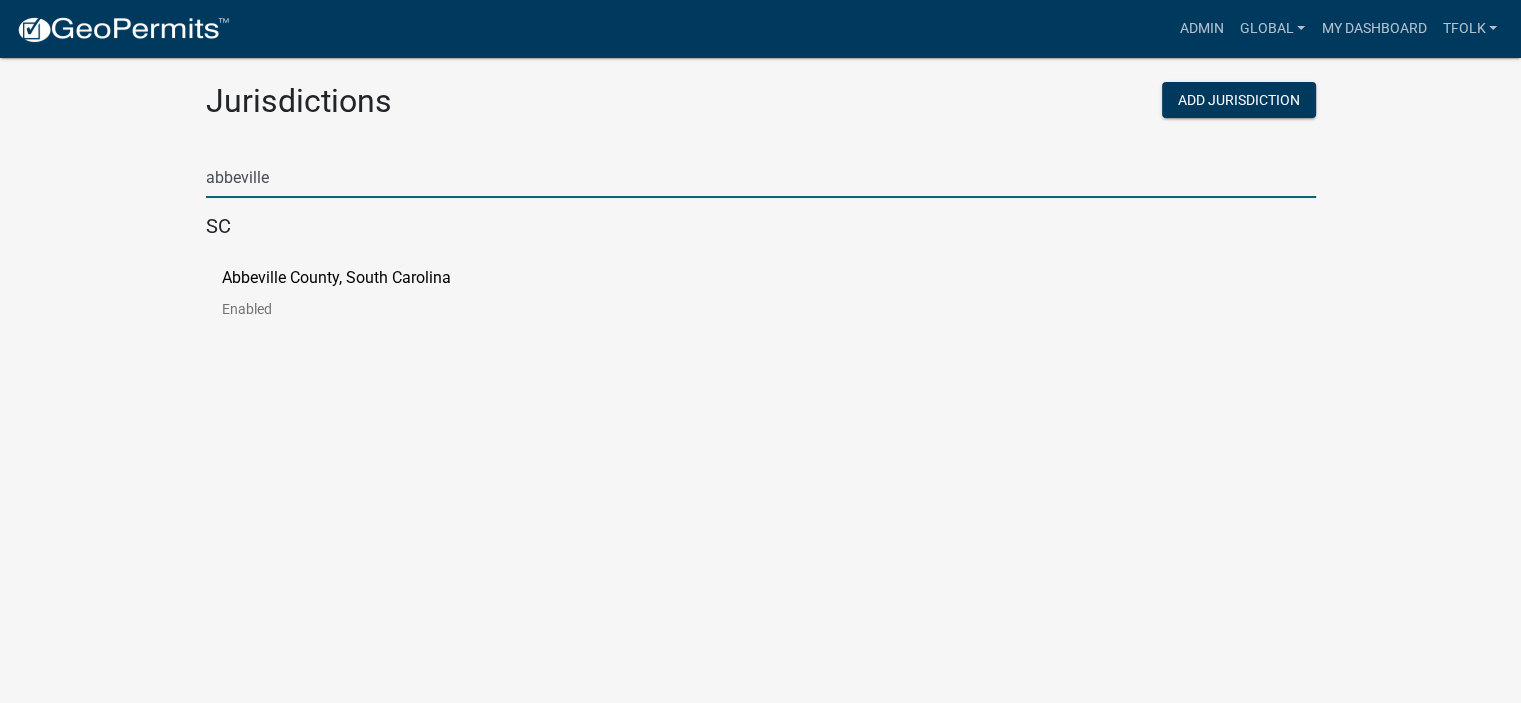 type on "abbeville" 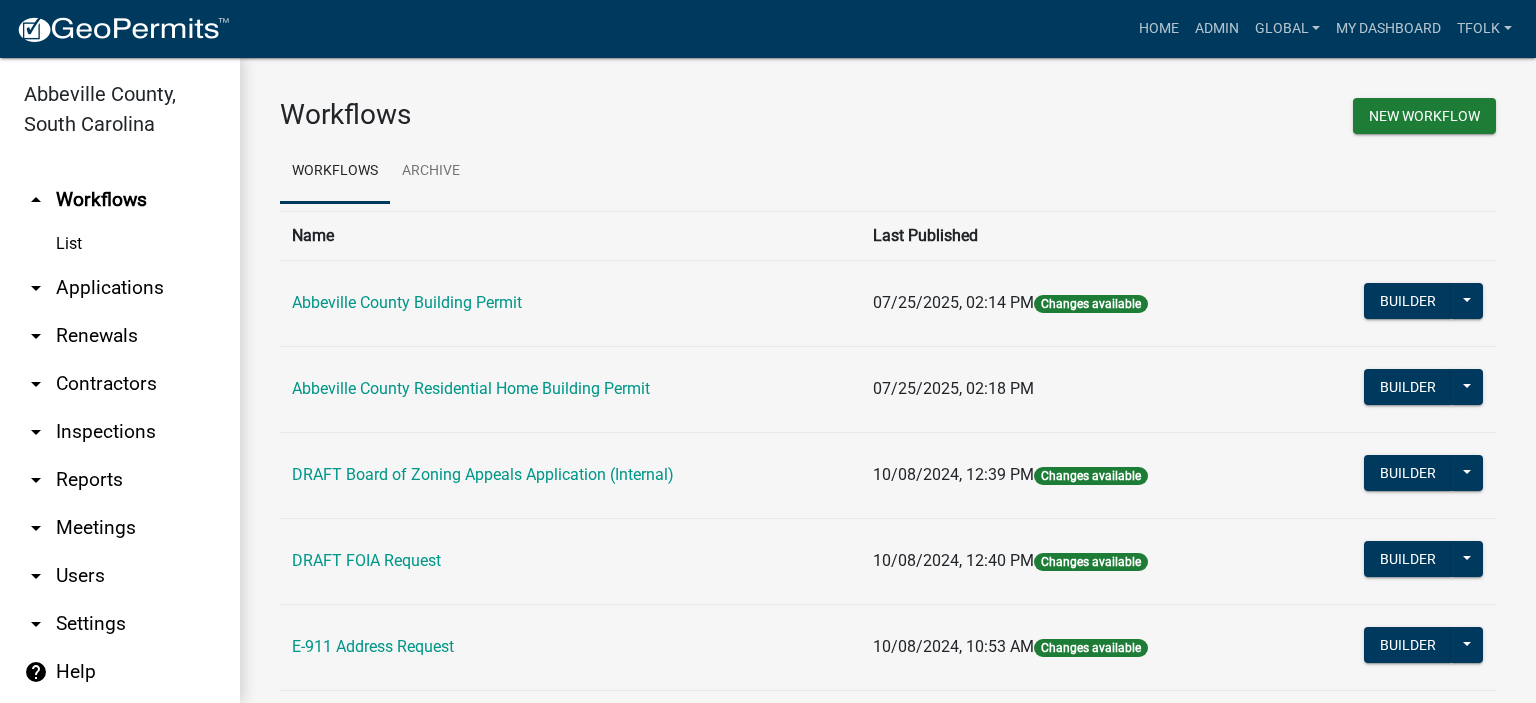 click on "arrow_drop_down   Applications" at bounding box center [120, 288] 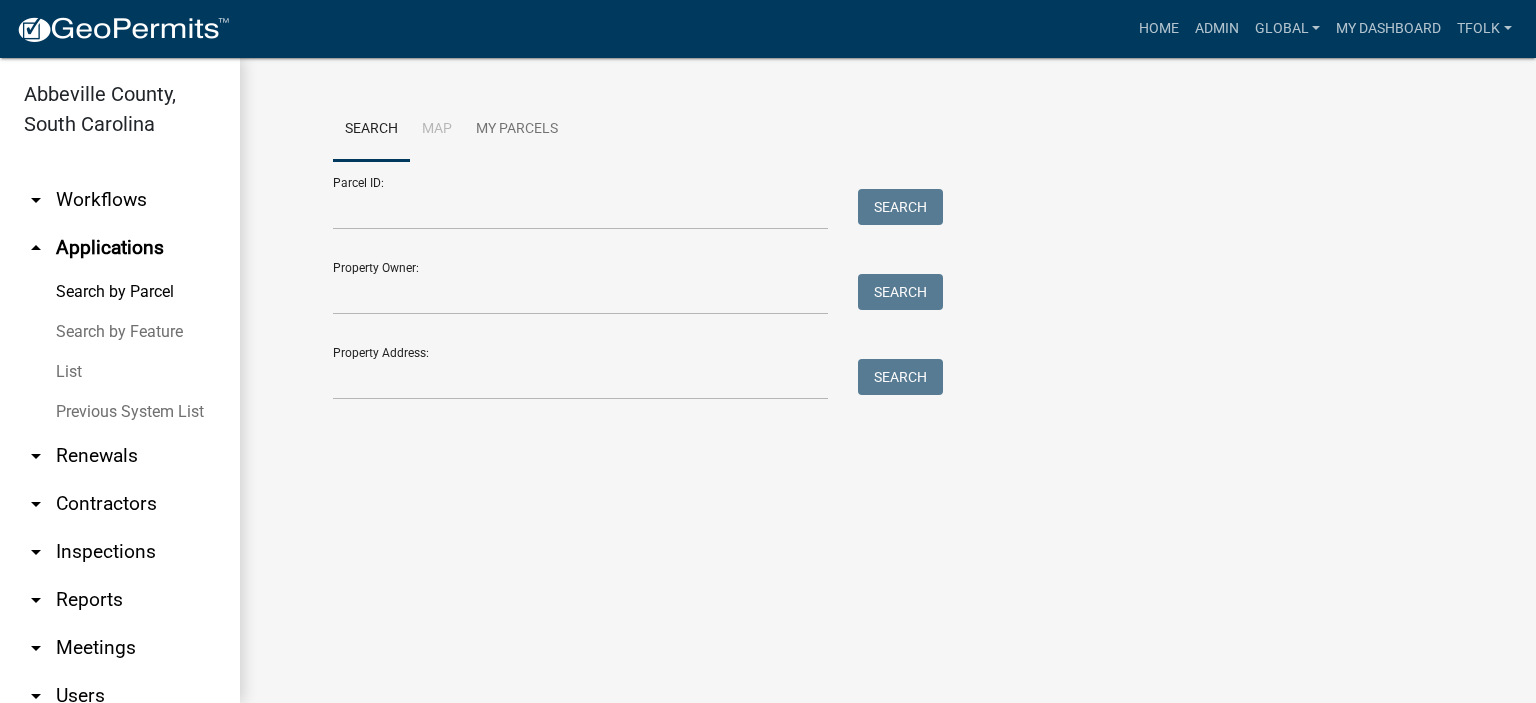 click on "Search by Parcel" at bounding box center [120, 292] 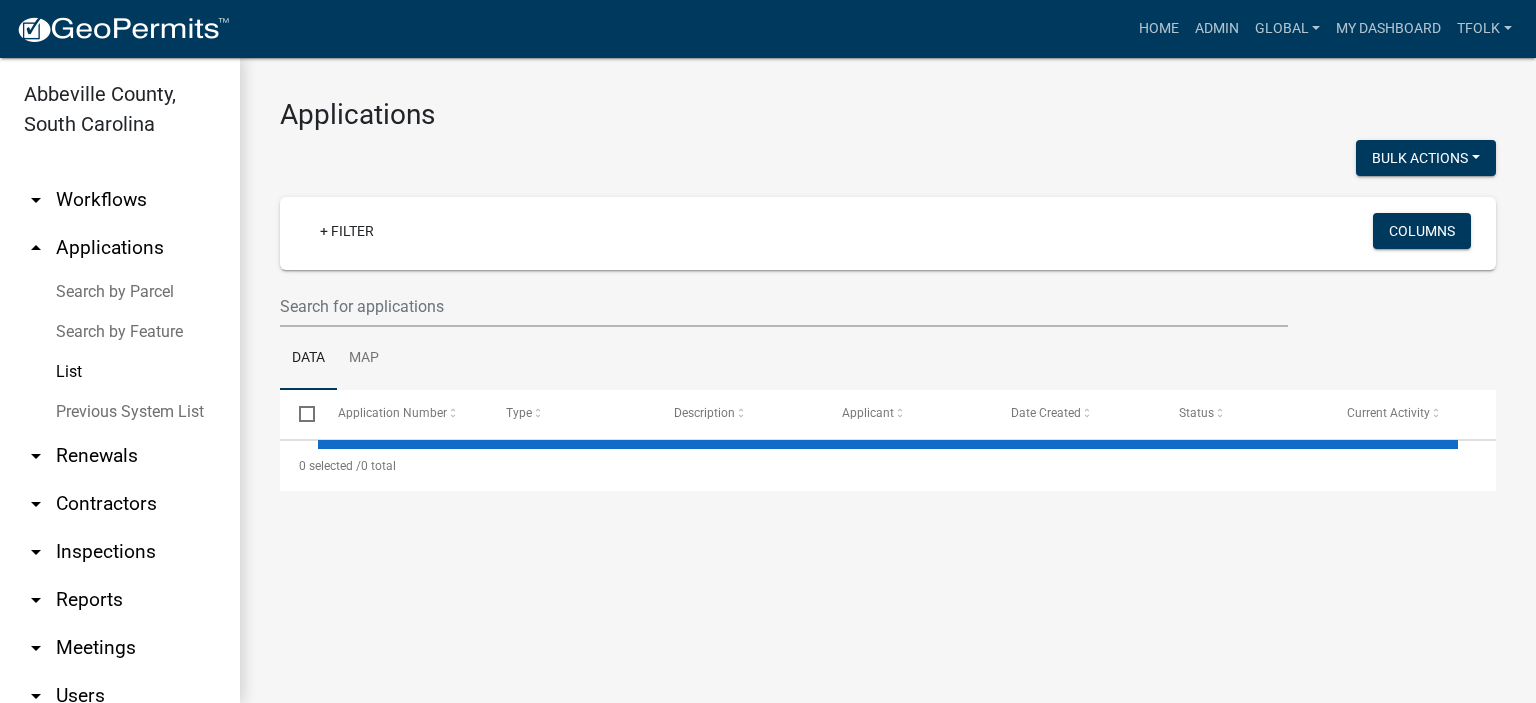 select on "2: 50" 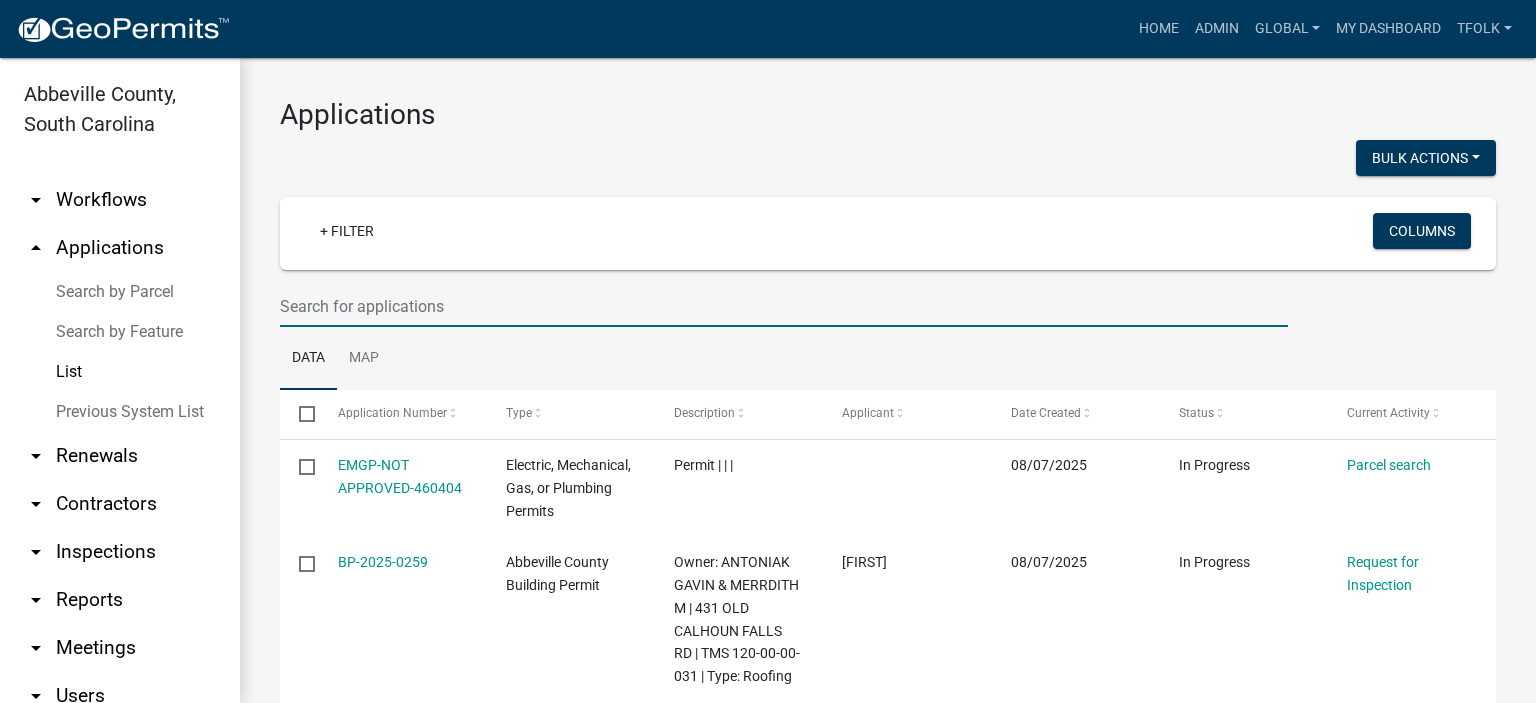 click at bounding box center (784, 306) 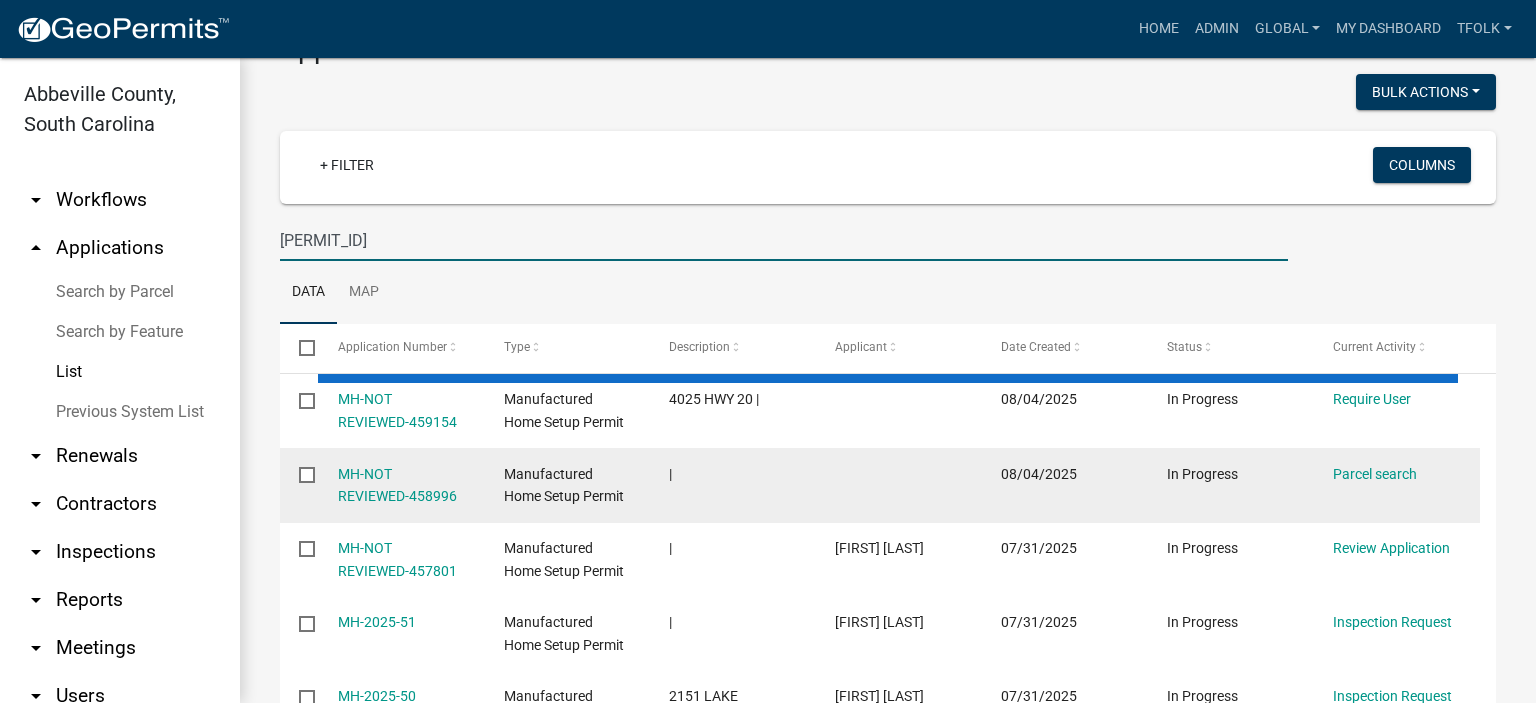 scroll, scrollTop: 0, scrollLeft: 0, axis: both 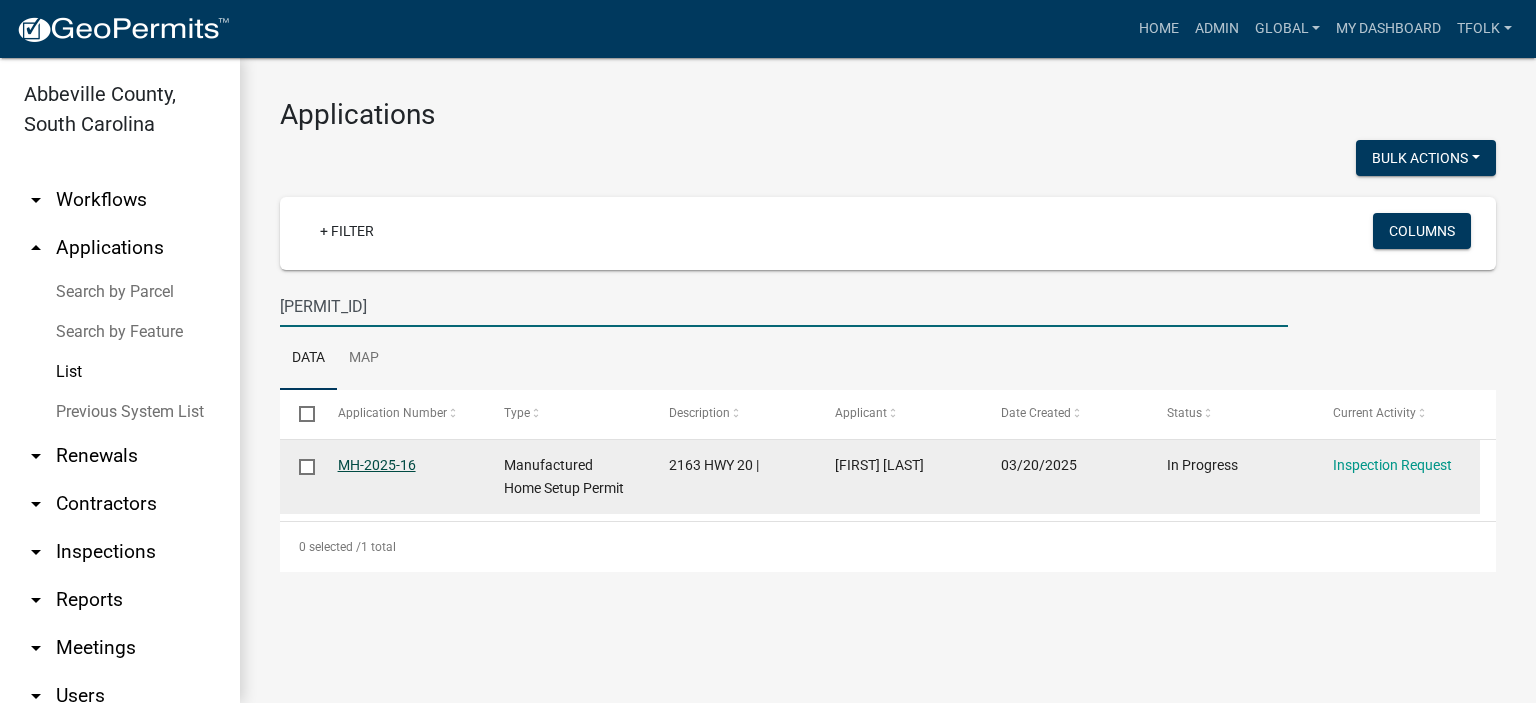 type on "mh-2025-16" 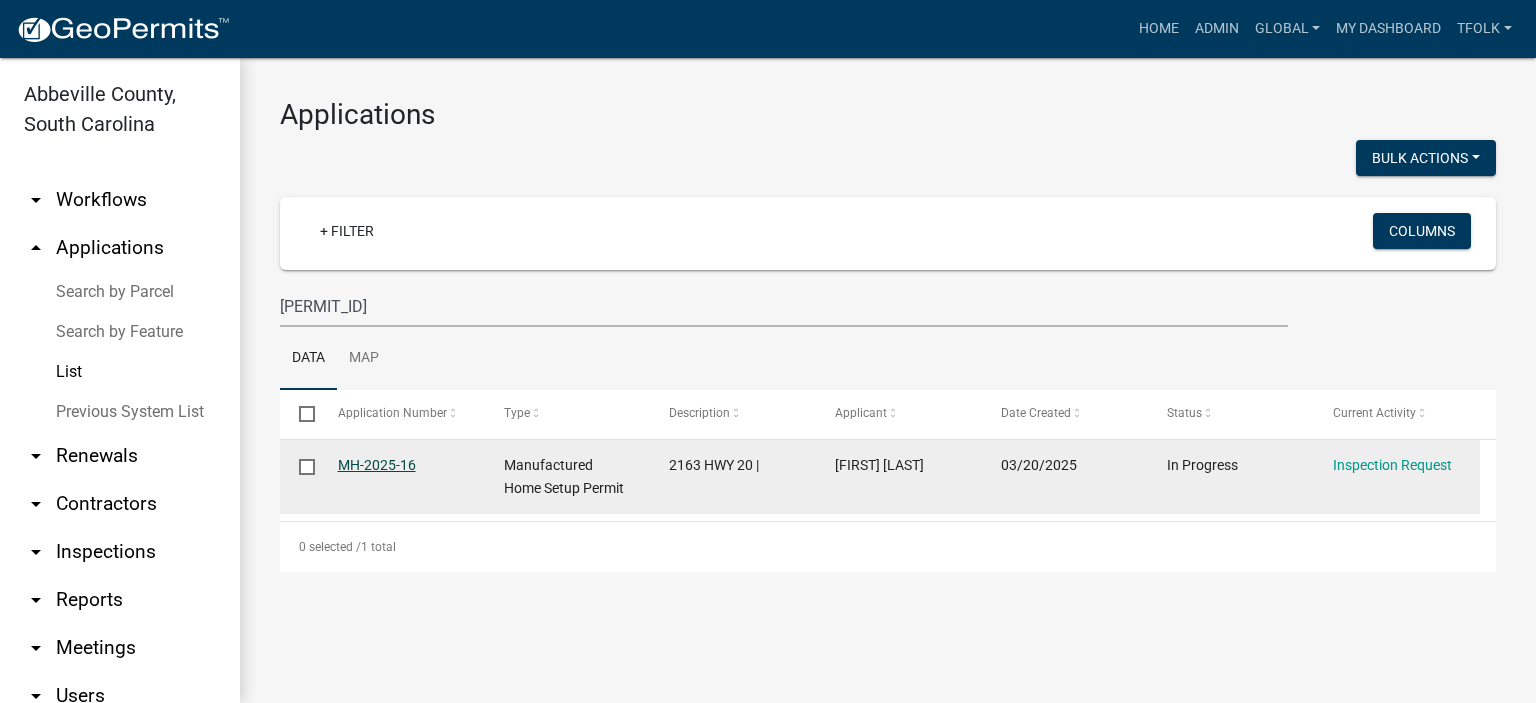 click on "MH-2025-16" 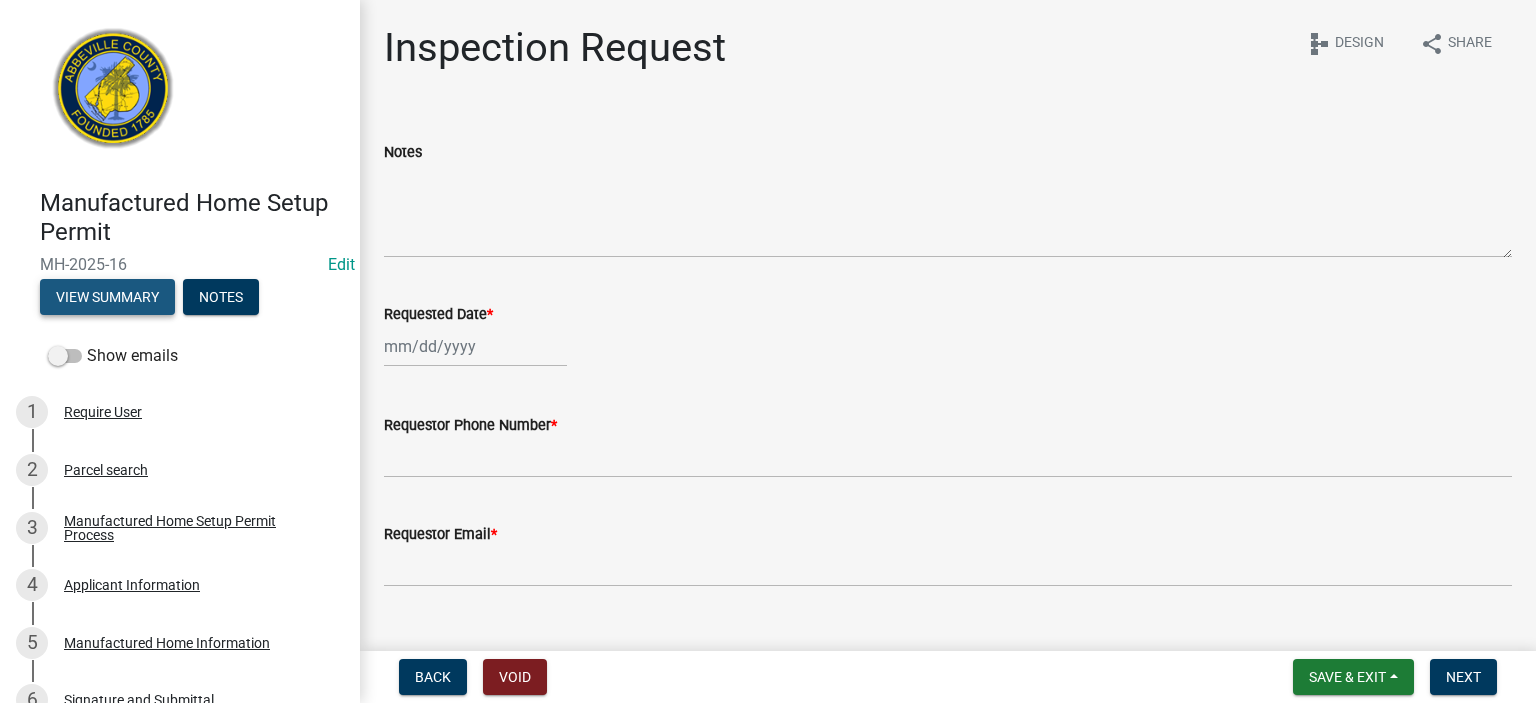 click on "View Summary" at bounding box center (107, 297) 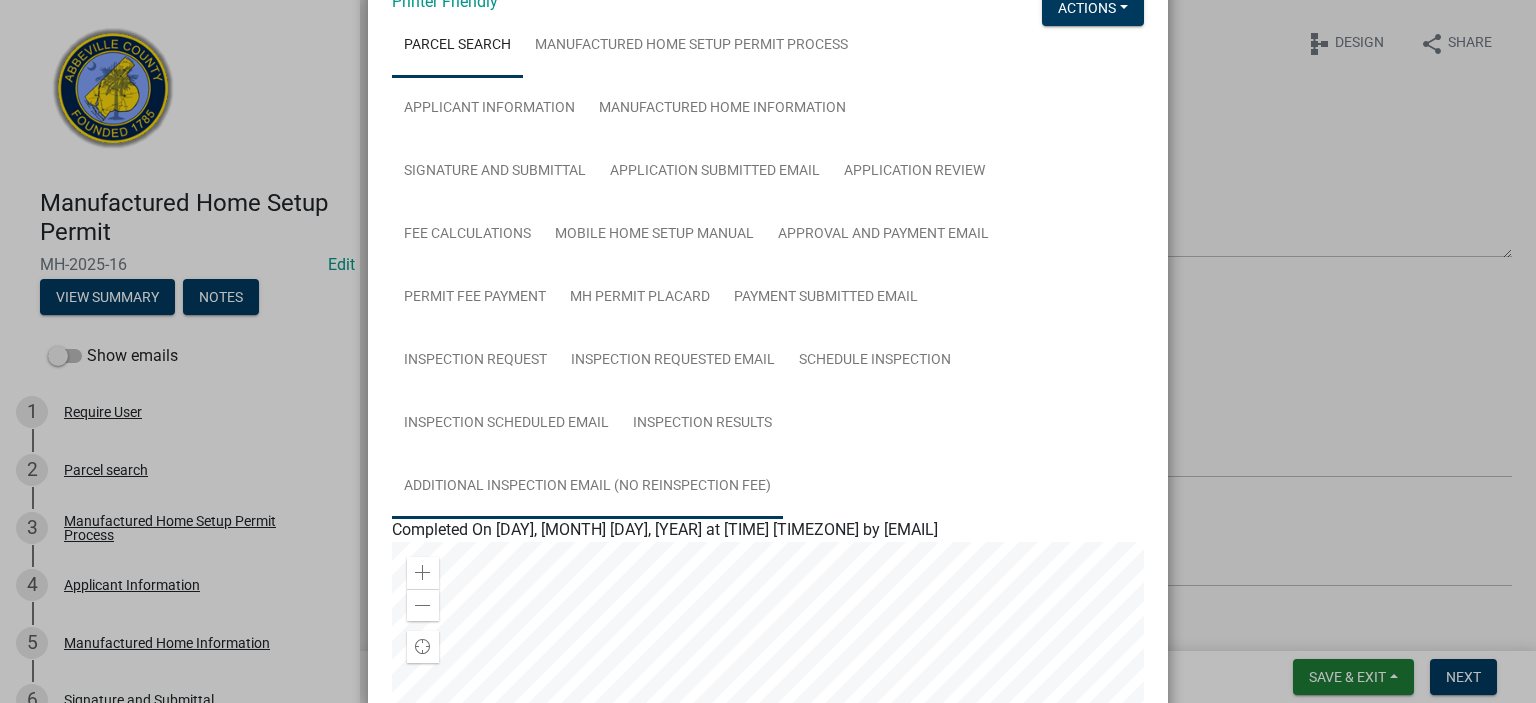 scroll, scrollTop: 0, scrollLeft: 0, axis: both 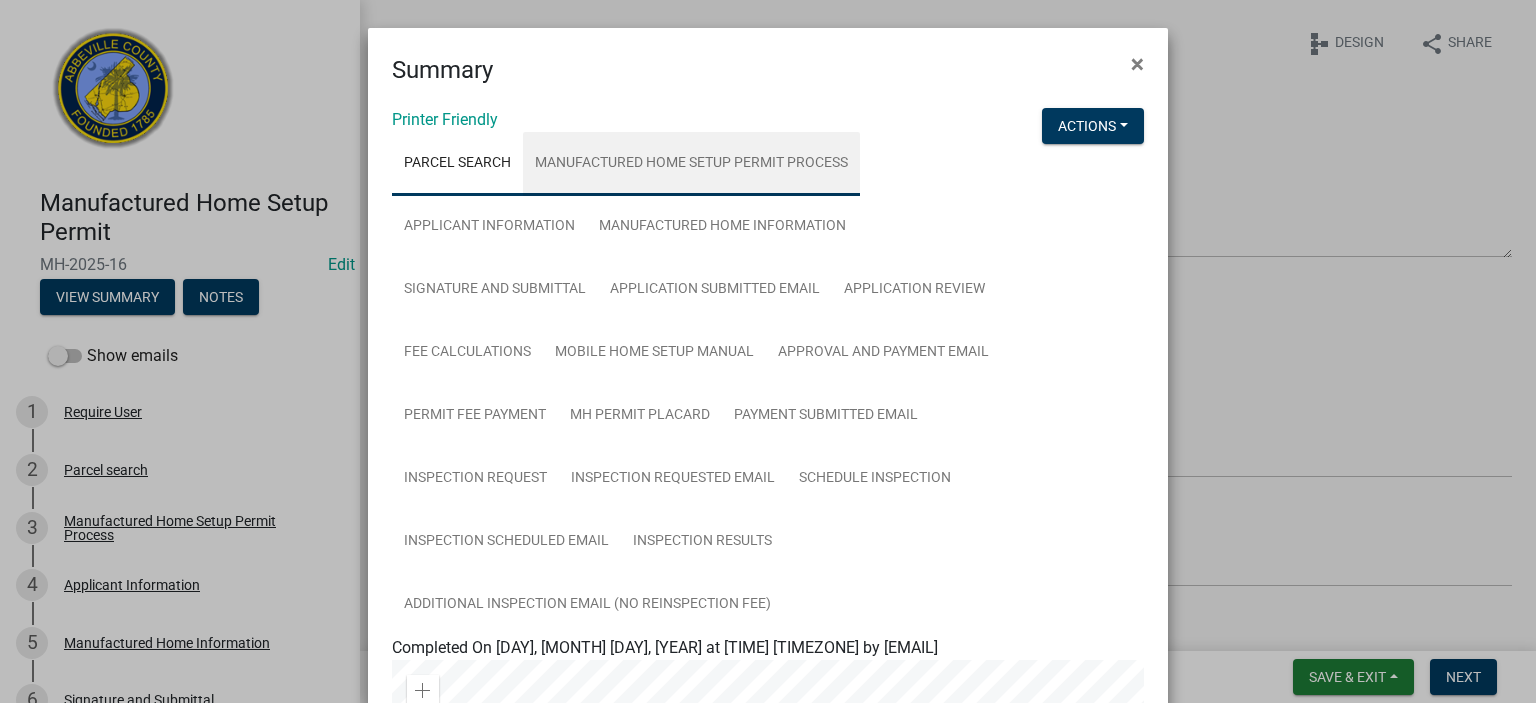 click on "Manufactured Home Setup Permit Process" at bounding box center [691, 164] 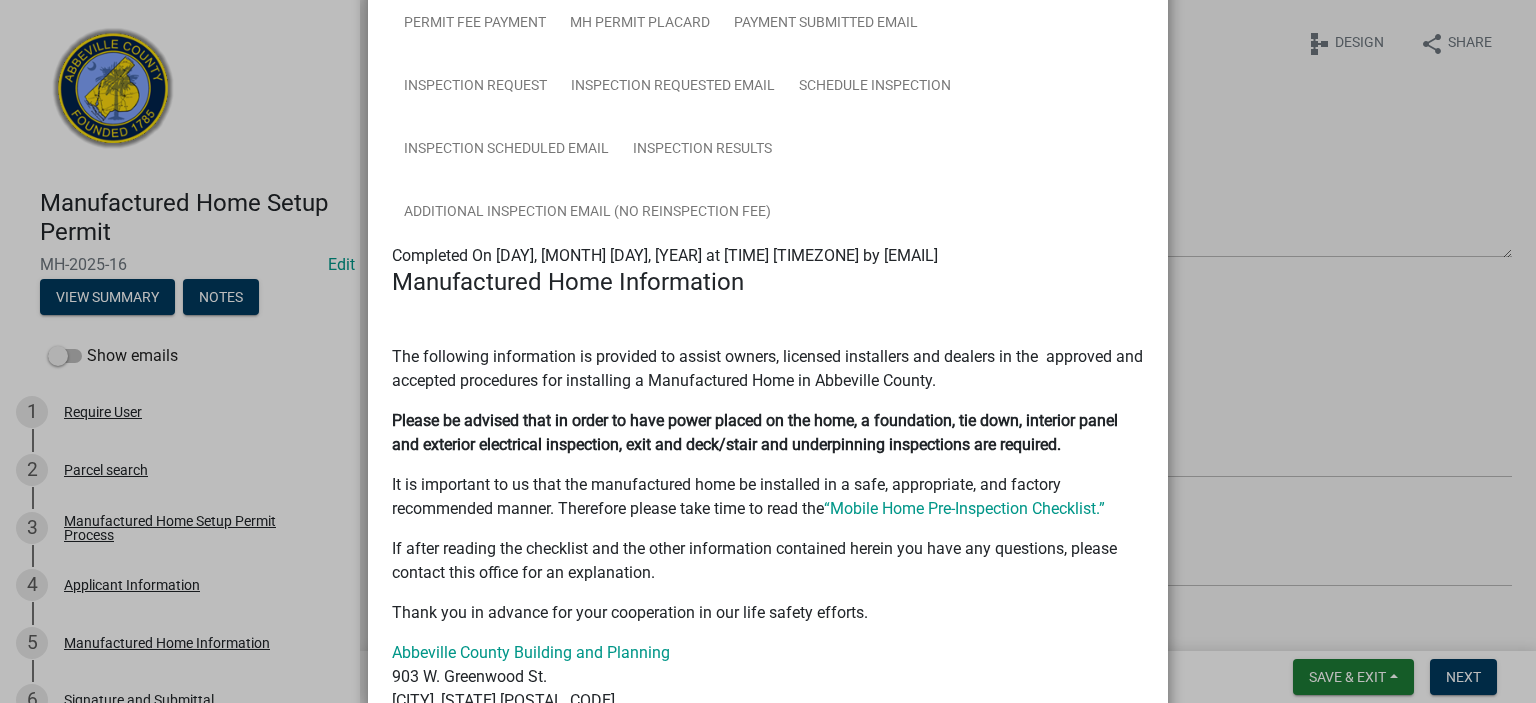scroll, scrollTop: 292, scrollLeft: 0, axis: vertical 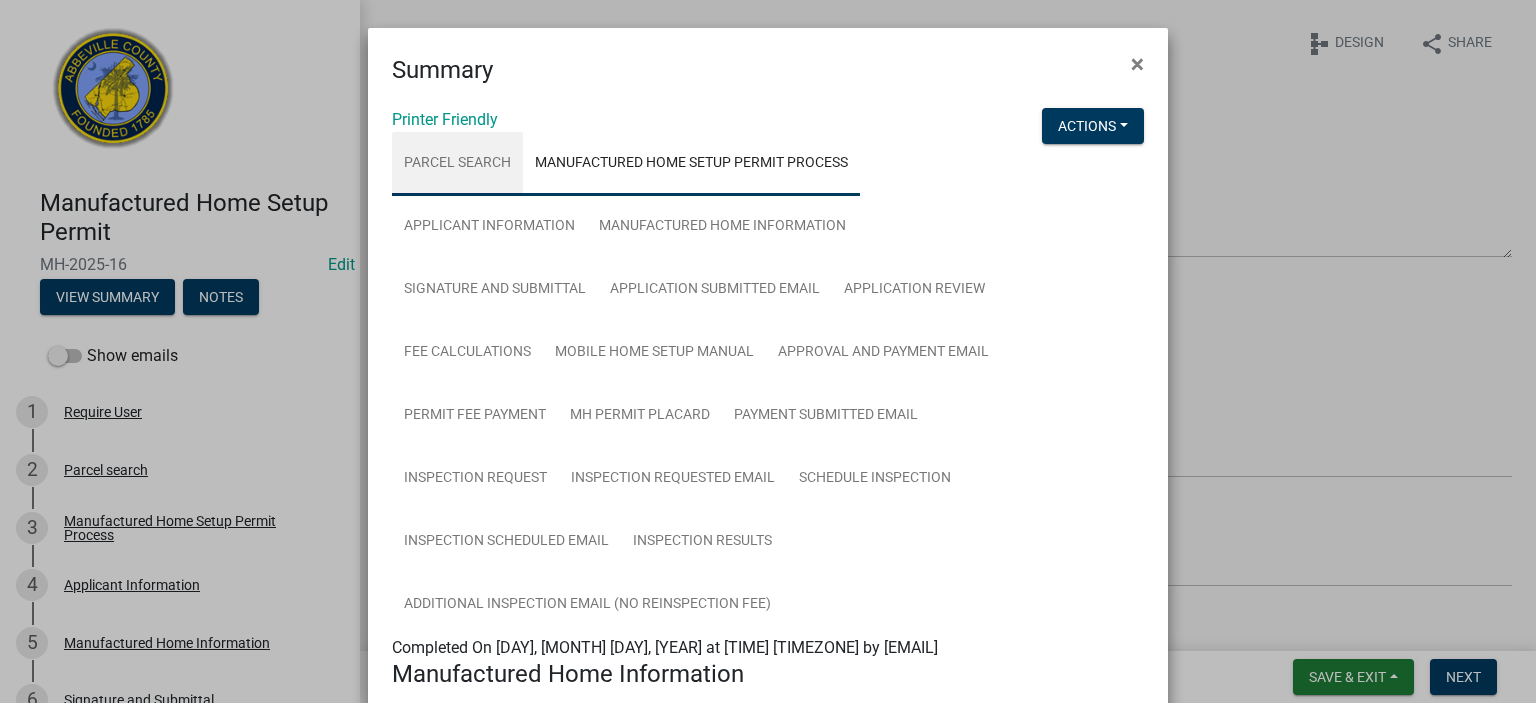 click on "Parcel search" at bounding box center [457, 164] 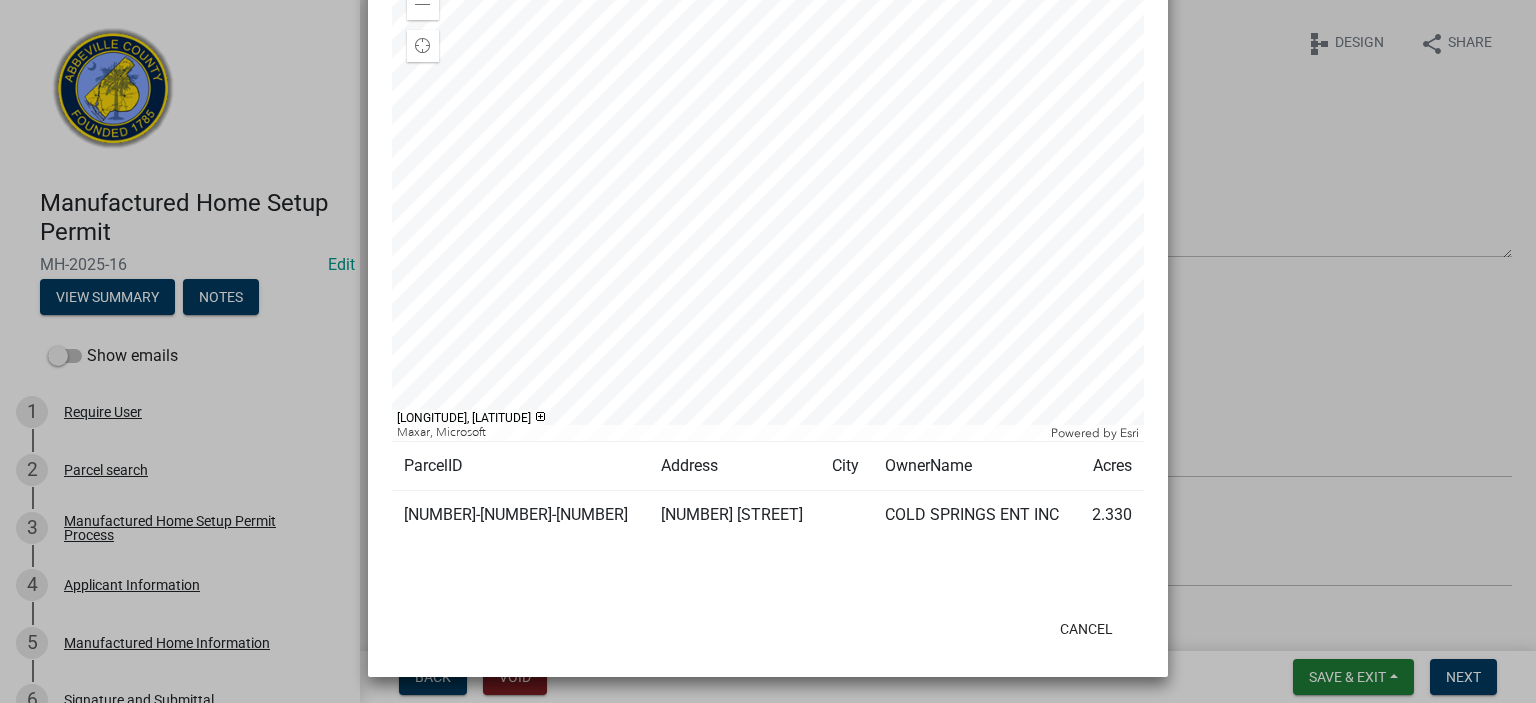 scroll, scrollTop: 722, scrollLeft: 0, axis: vertical 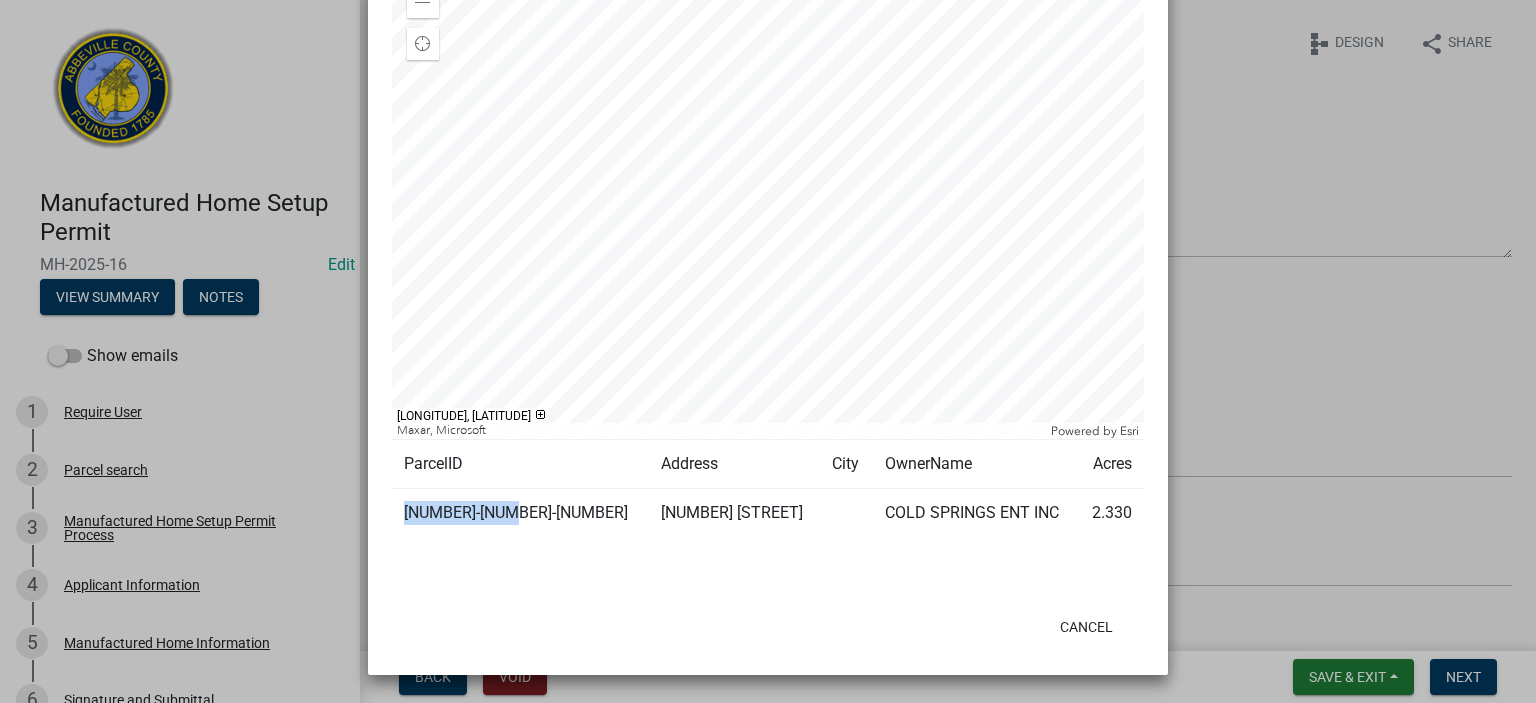 drag, startPoint x: 501, startPoint y: 509, endPoint x: 395, endPoint y: 501, distance: 106.30146 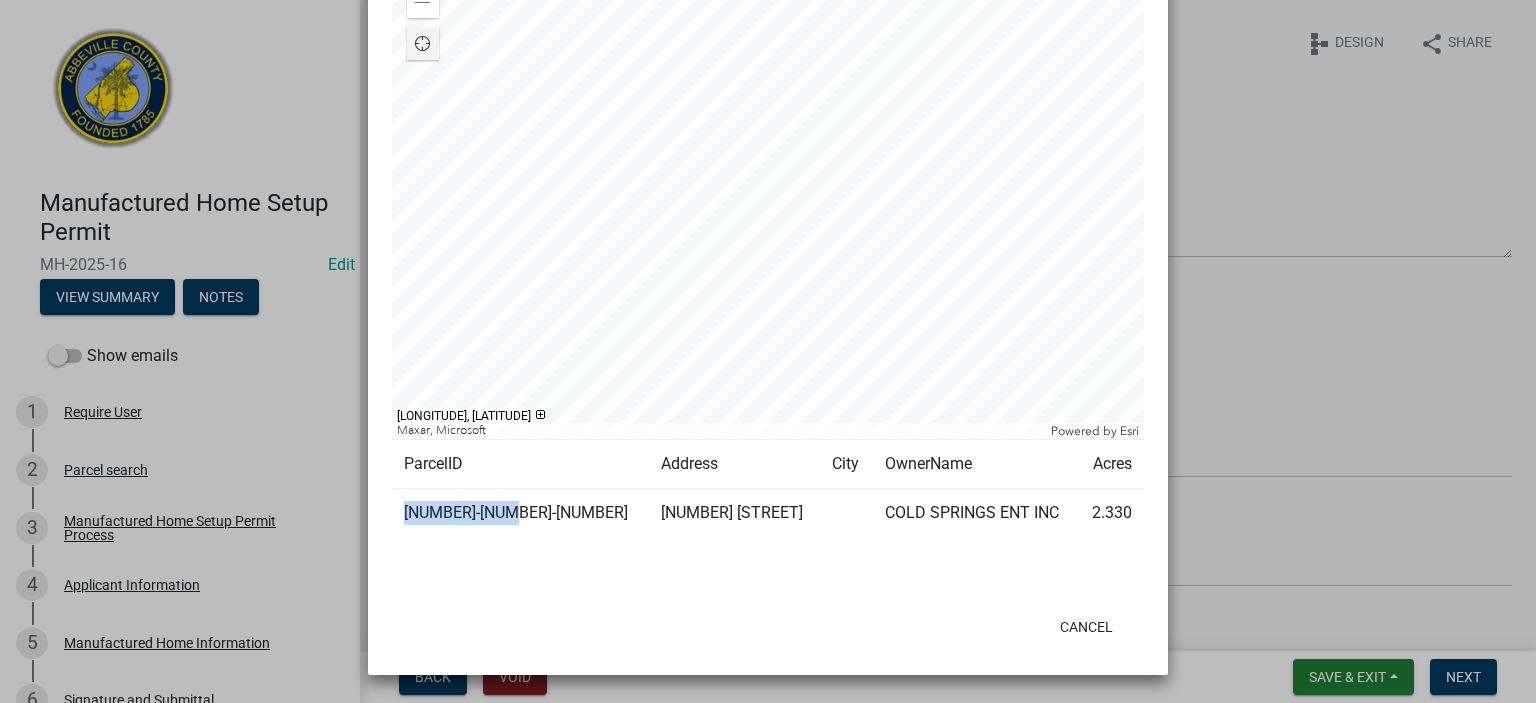 scroll, scrollTop: 0, scrollLeft: 0, axis: both 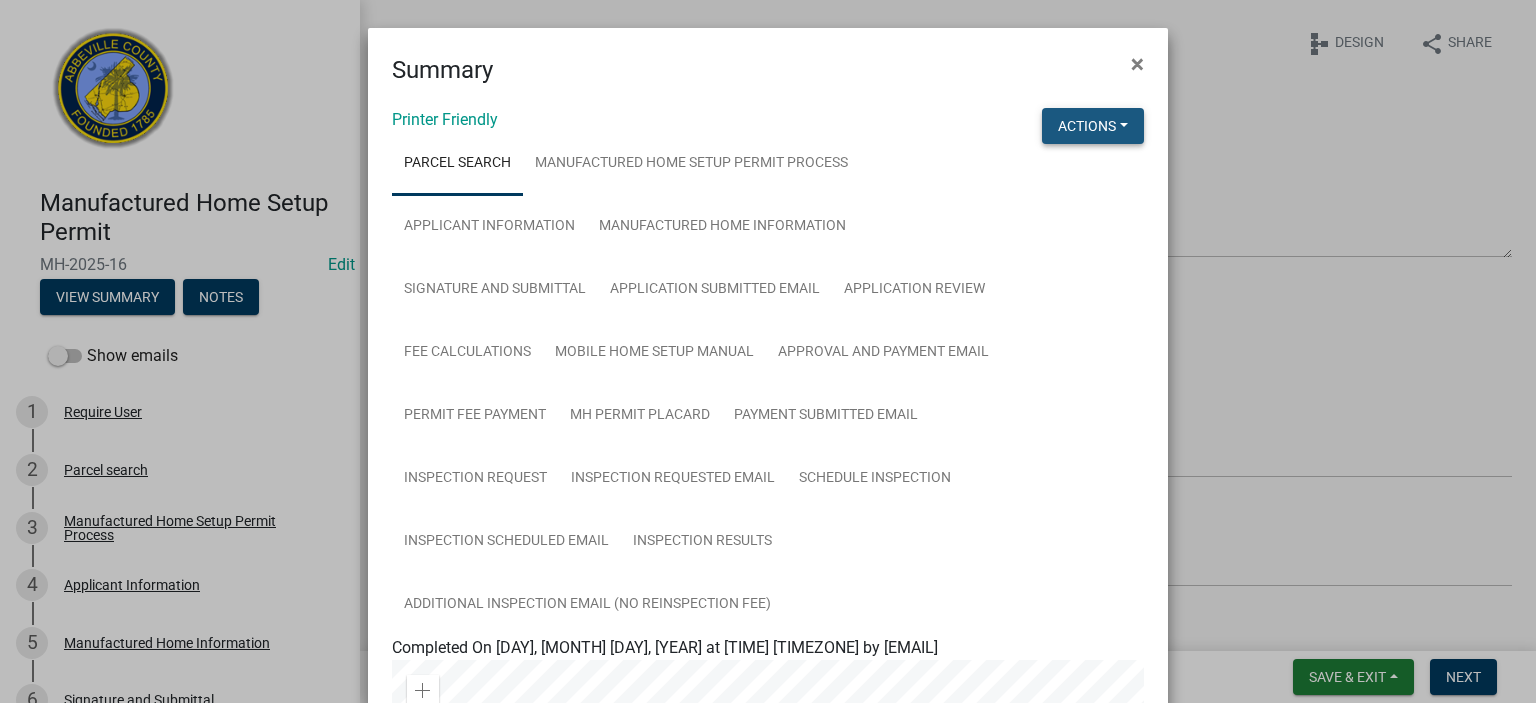 click on "Actions" at bounding box center [1093, 126] 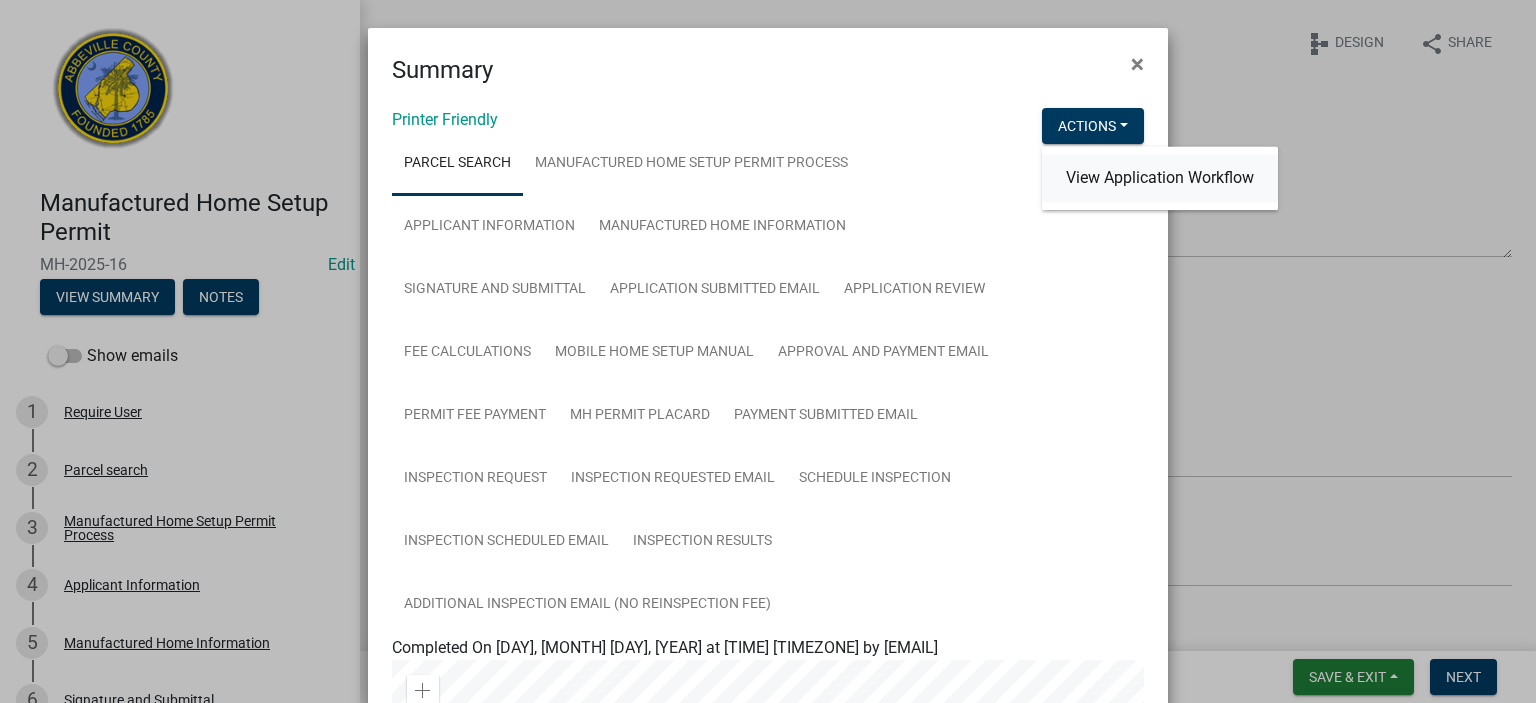 click on "View Application Workflow" 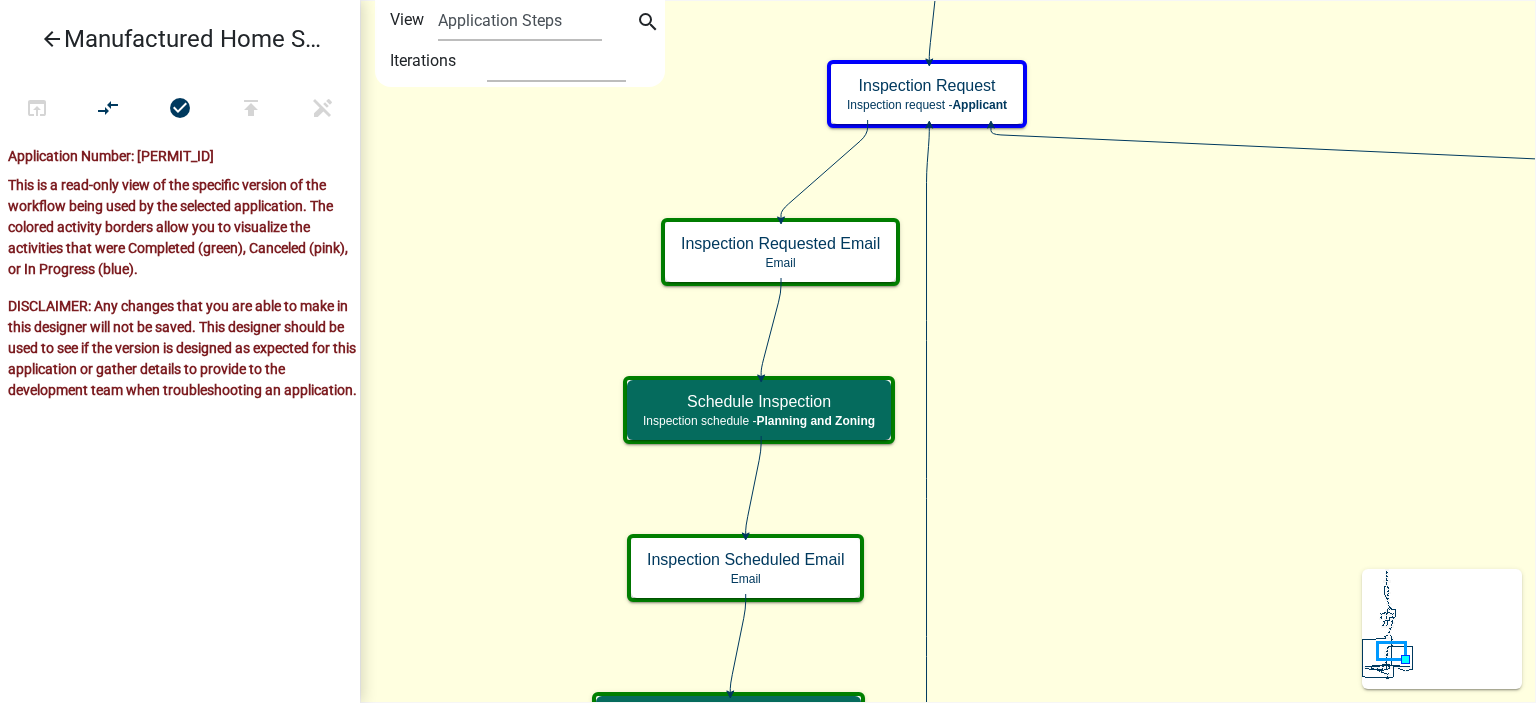 click on "arrow_back" at bounding box center [52, 41] 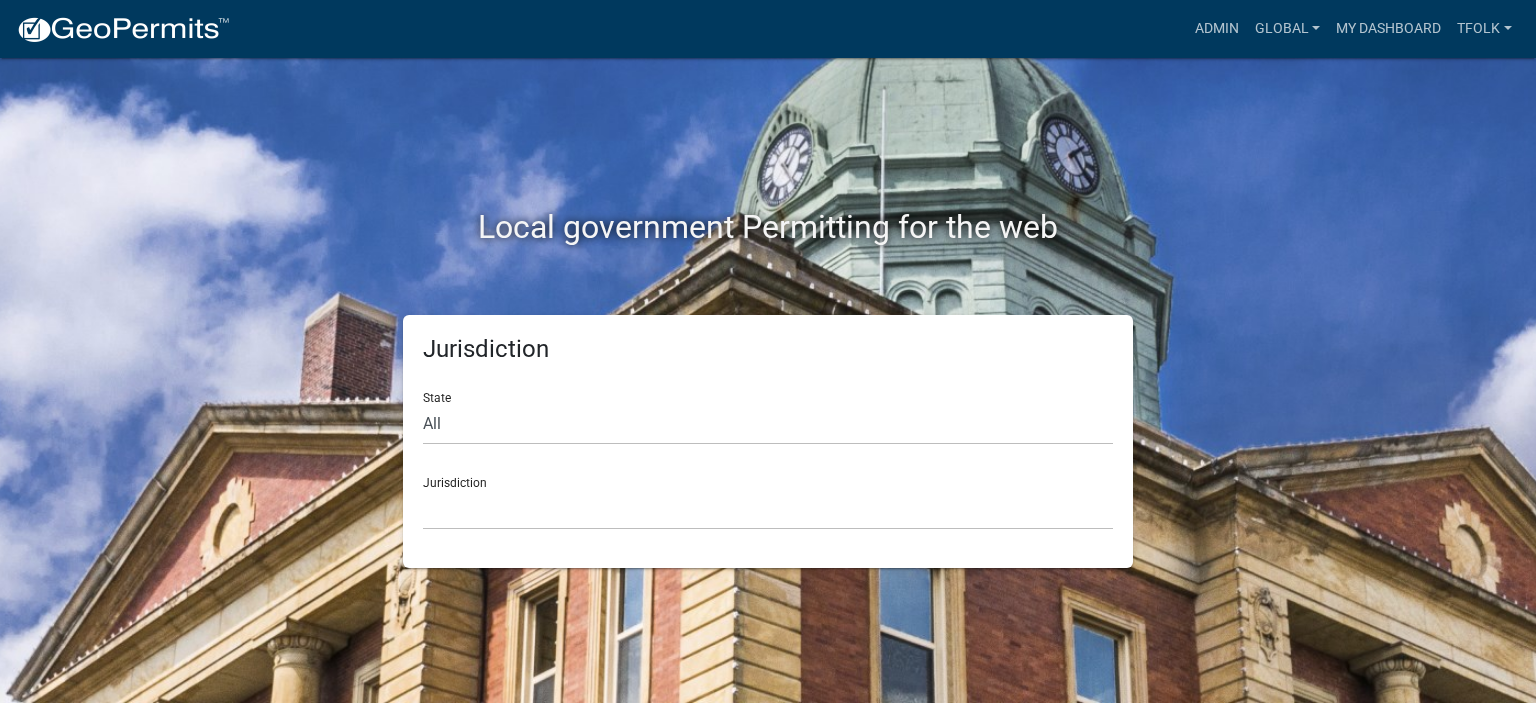 scroll, scrollTop: 0, scrollLeft: 0, axis: both 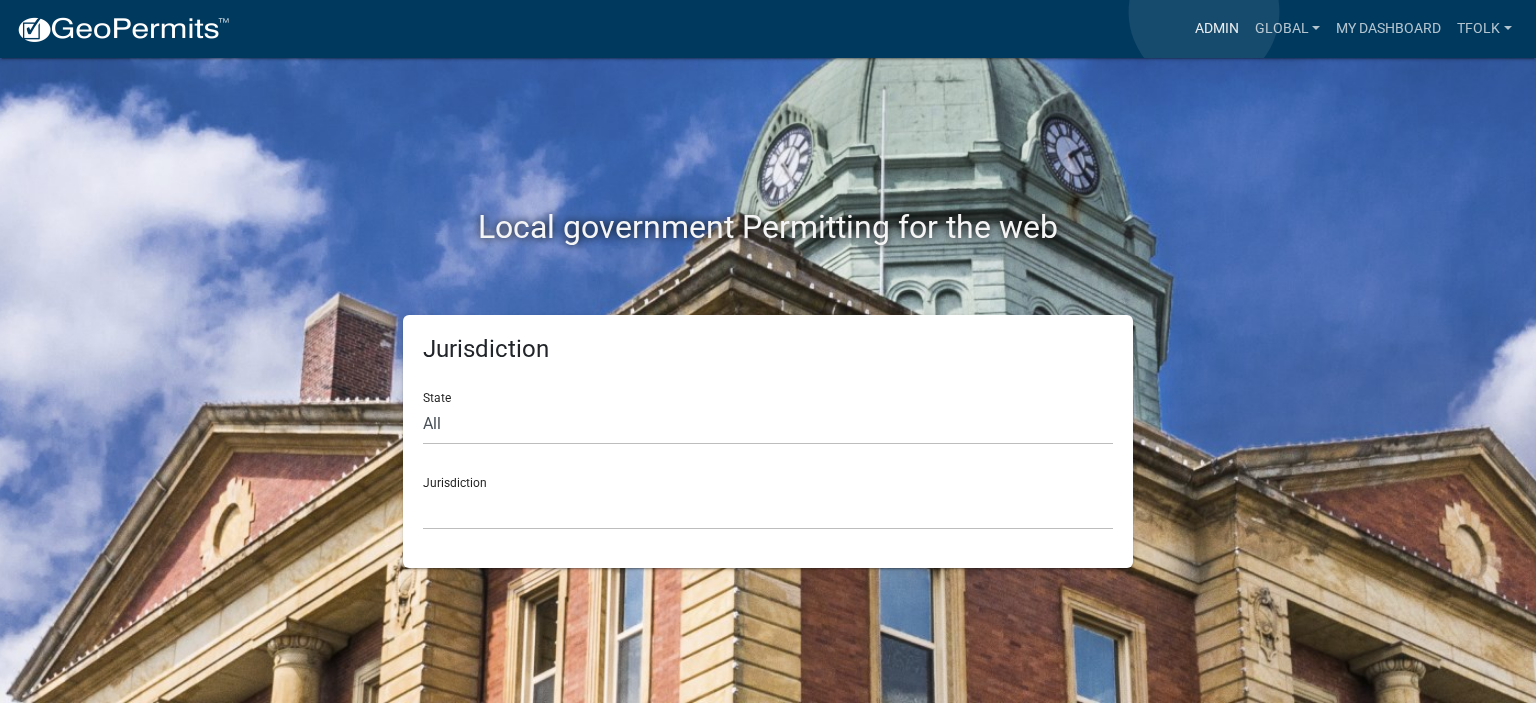 click on "Admin" at bounding box center (1217, 29) 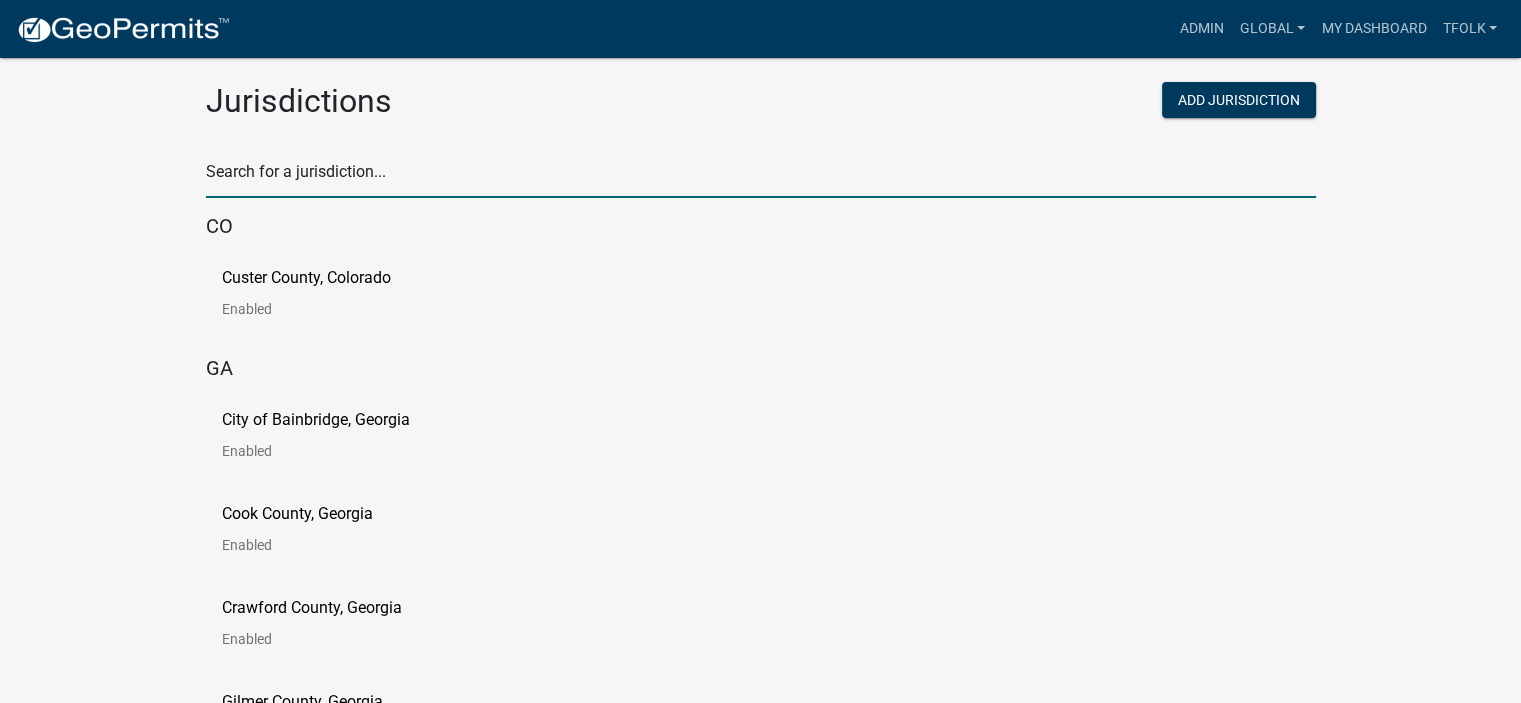 click 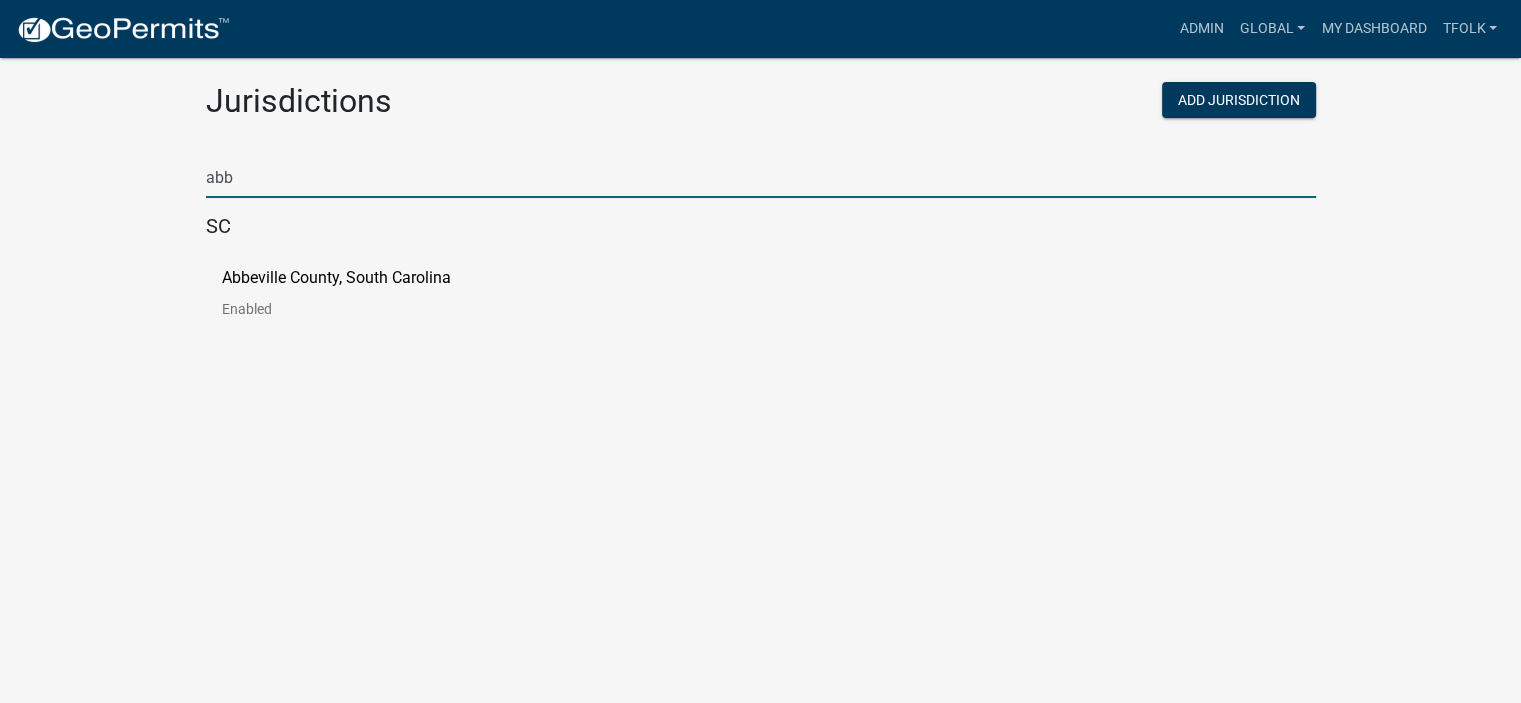type on "abb" 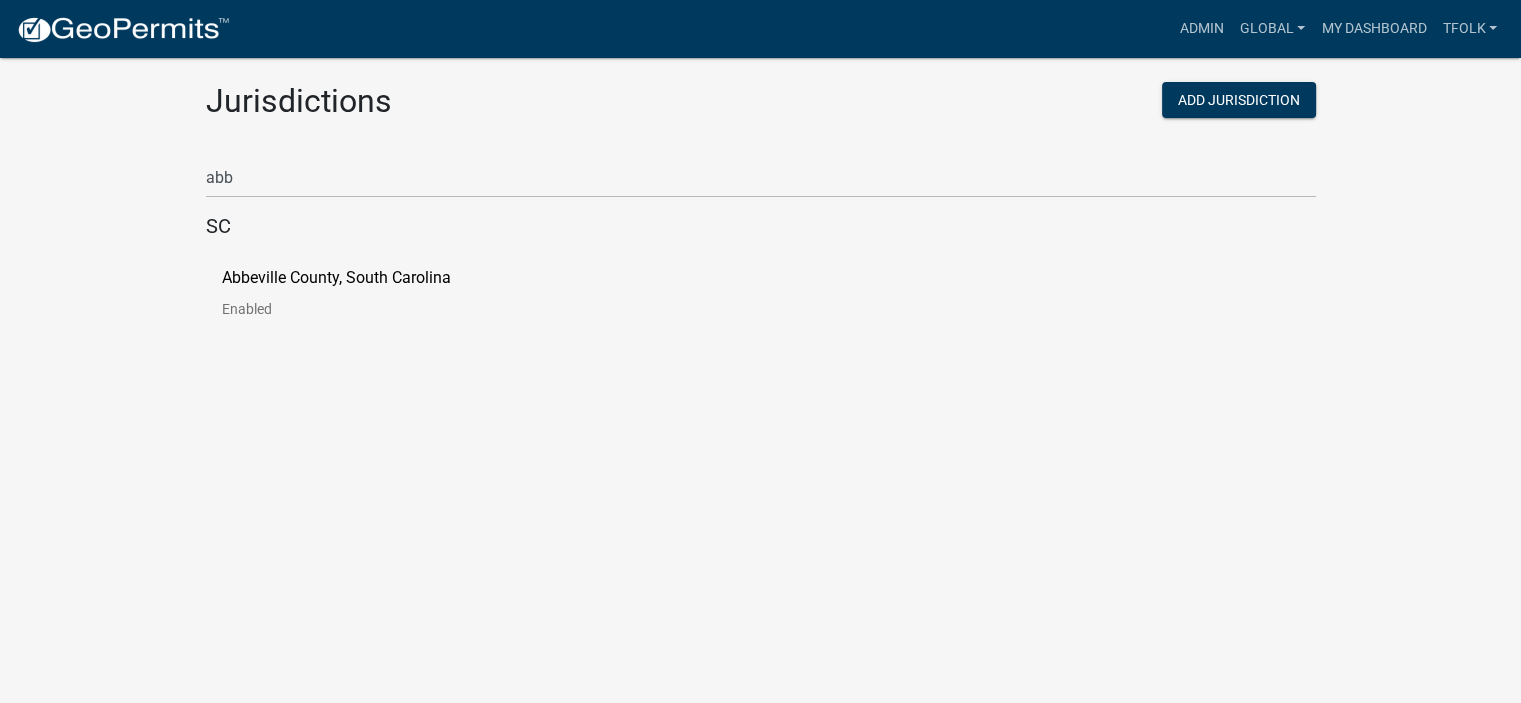 click on "Abbeville County, South Carolina" 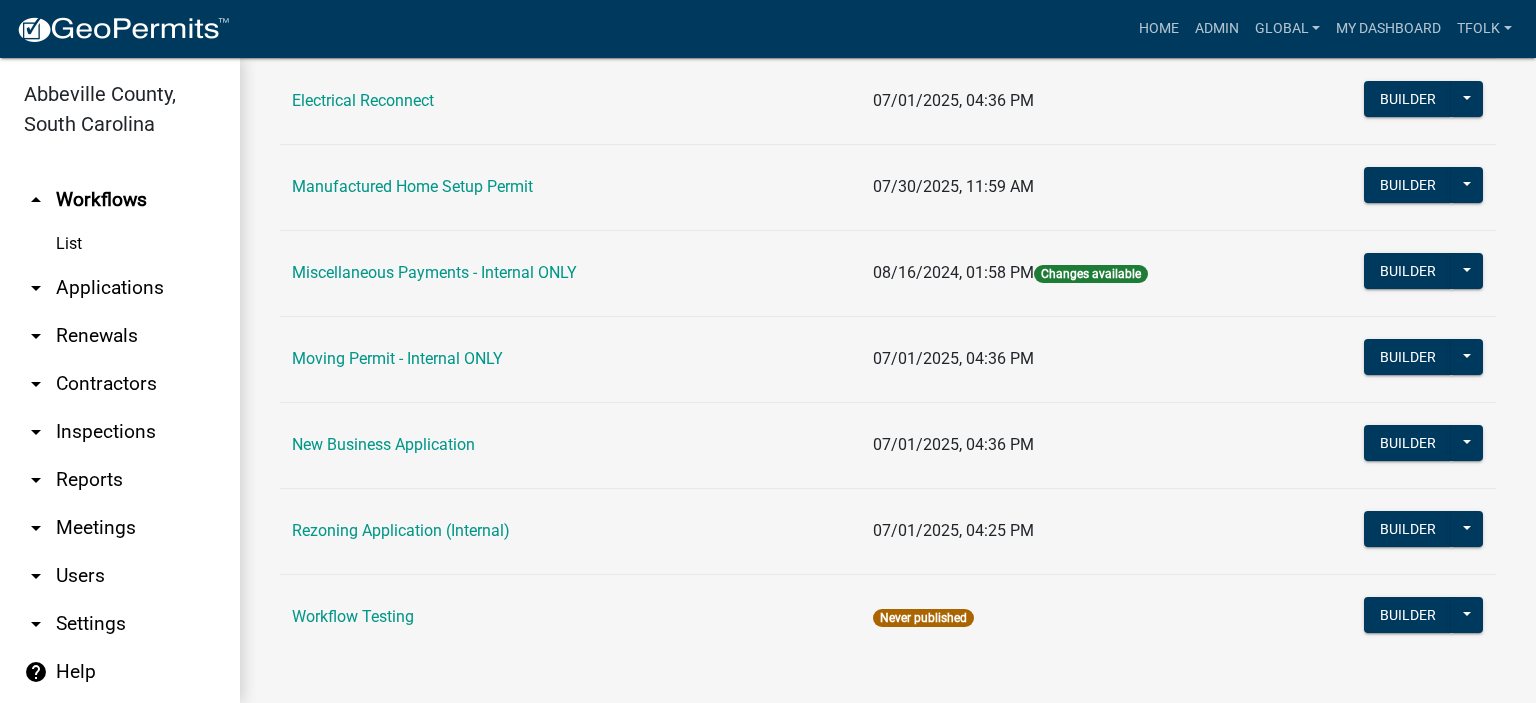 scroll, scrollTop: 728, scrollLeft: 0, axis: vertical 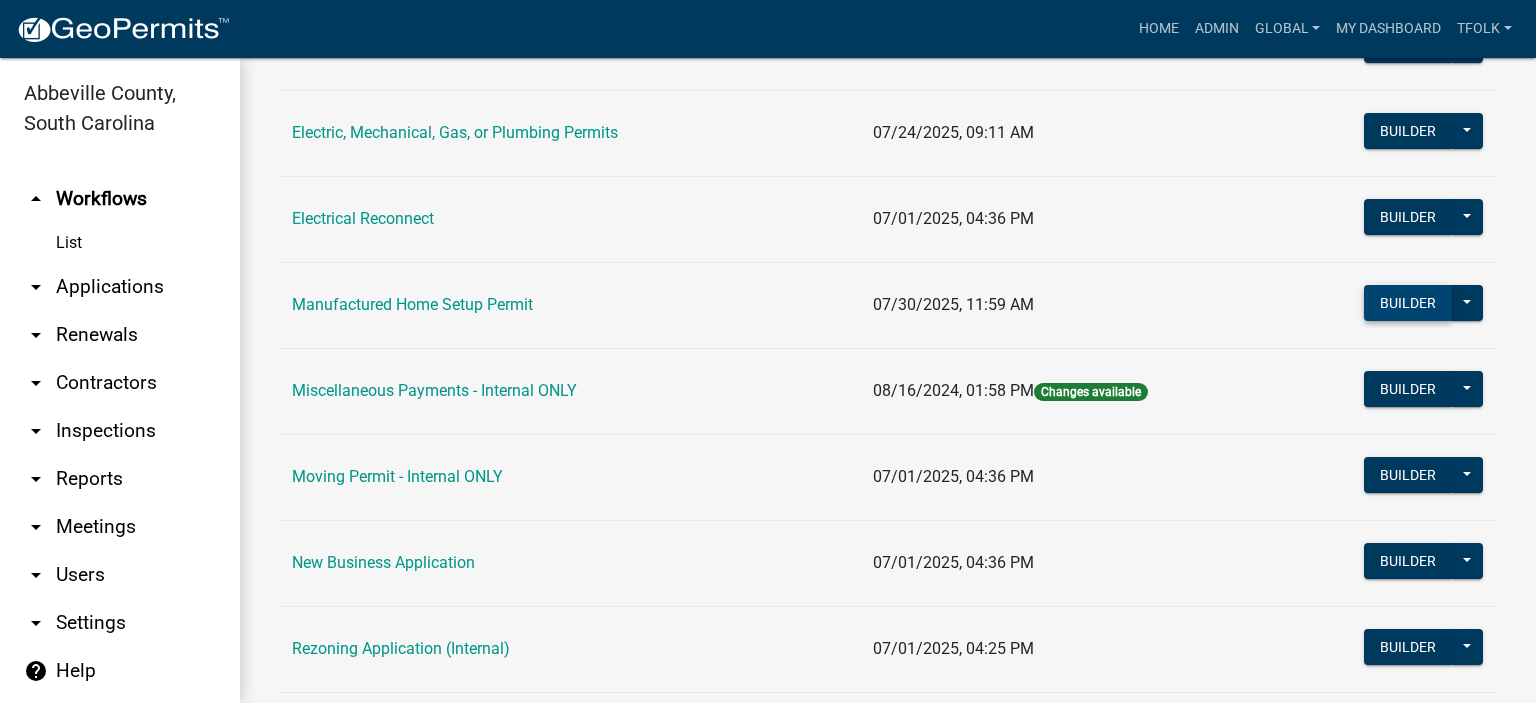 click on "Builder" at bounding box center (1408, 303) 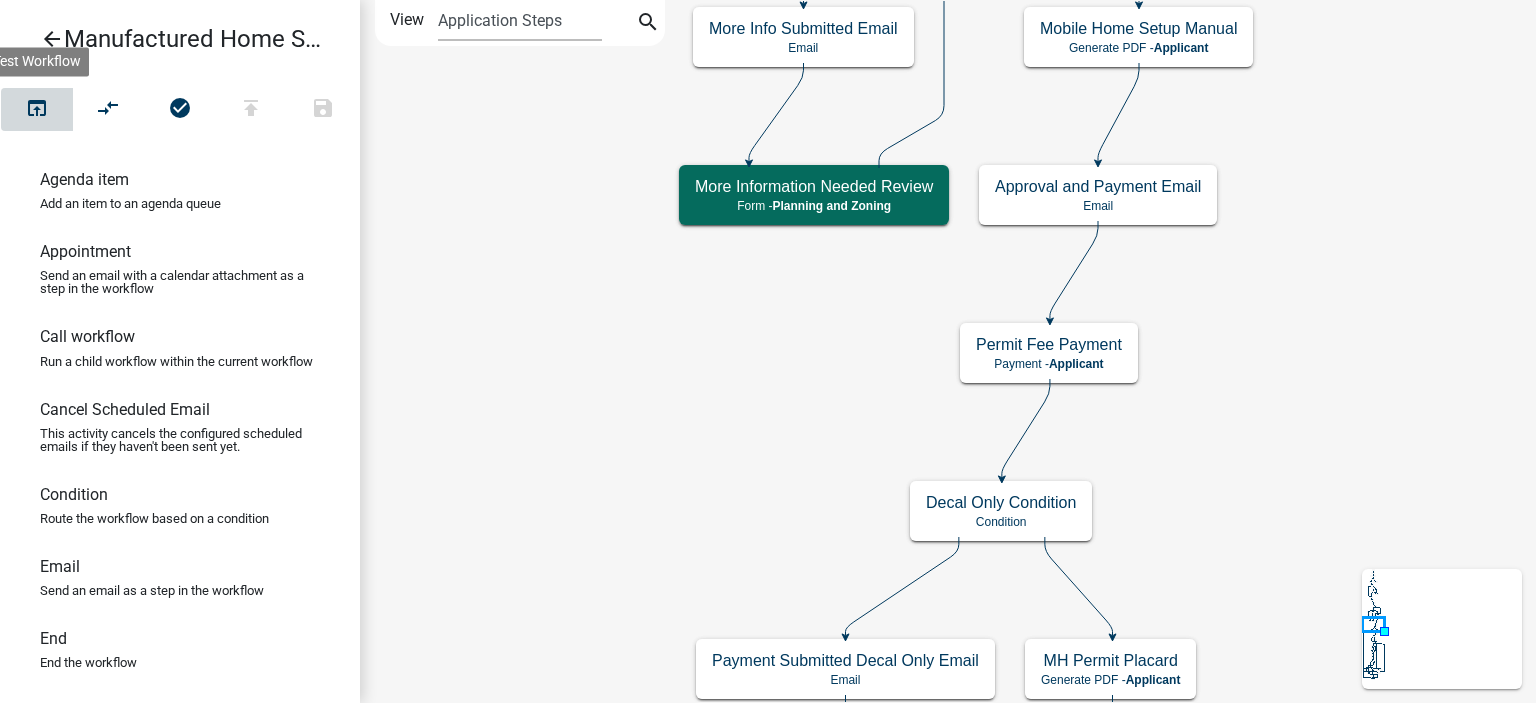 click on "open_in_browser" at bounding box center (37, 110) 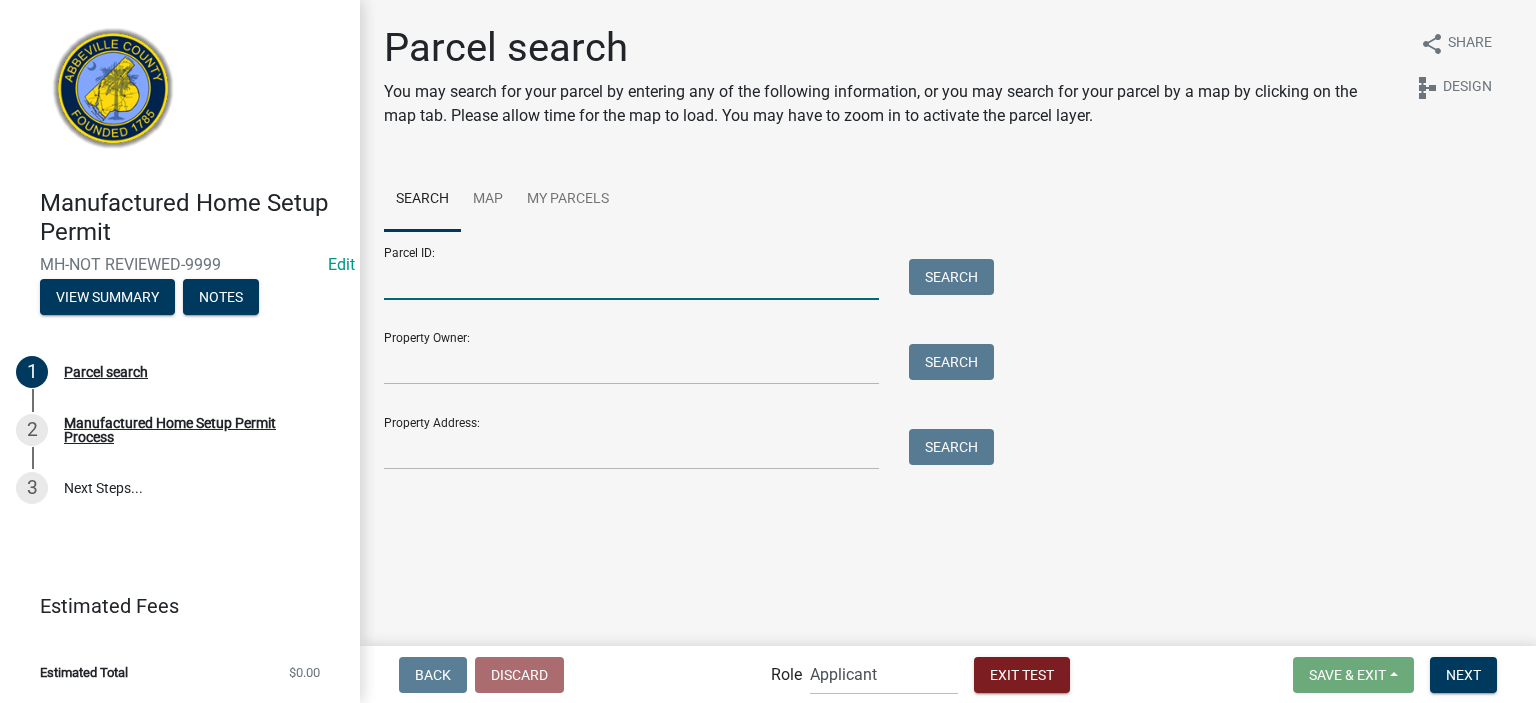 click on "Parcel ID:" at bounding box center [631, 279] 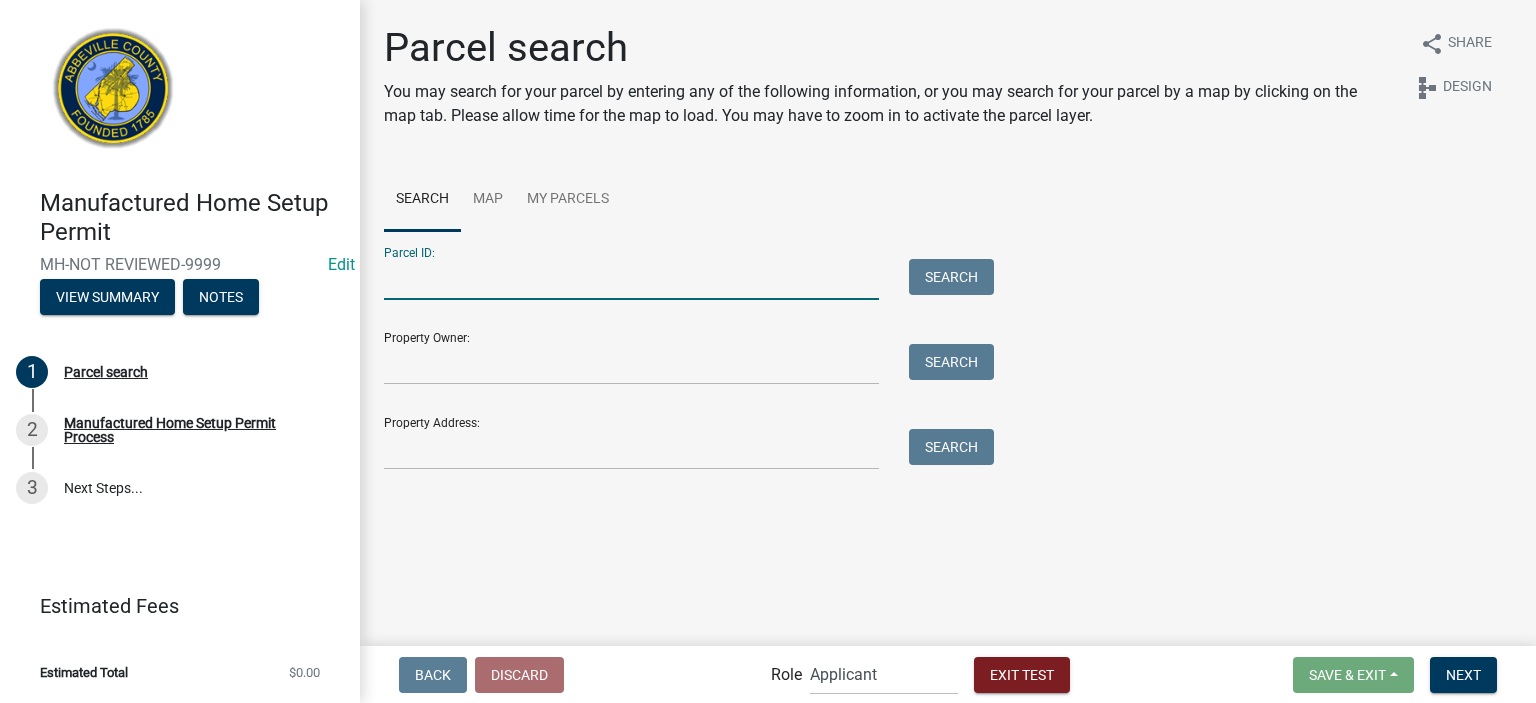 paste on "070-00-00-130" 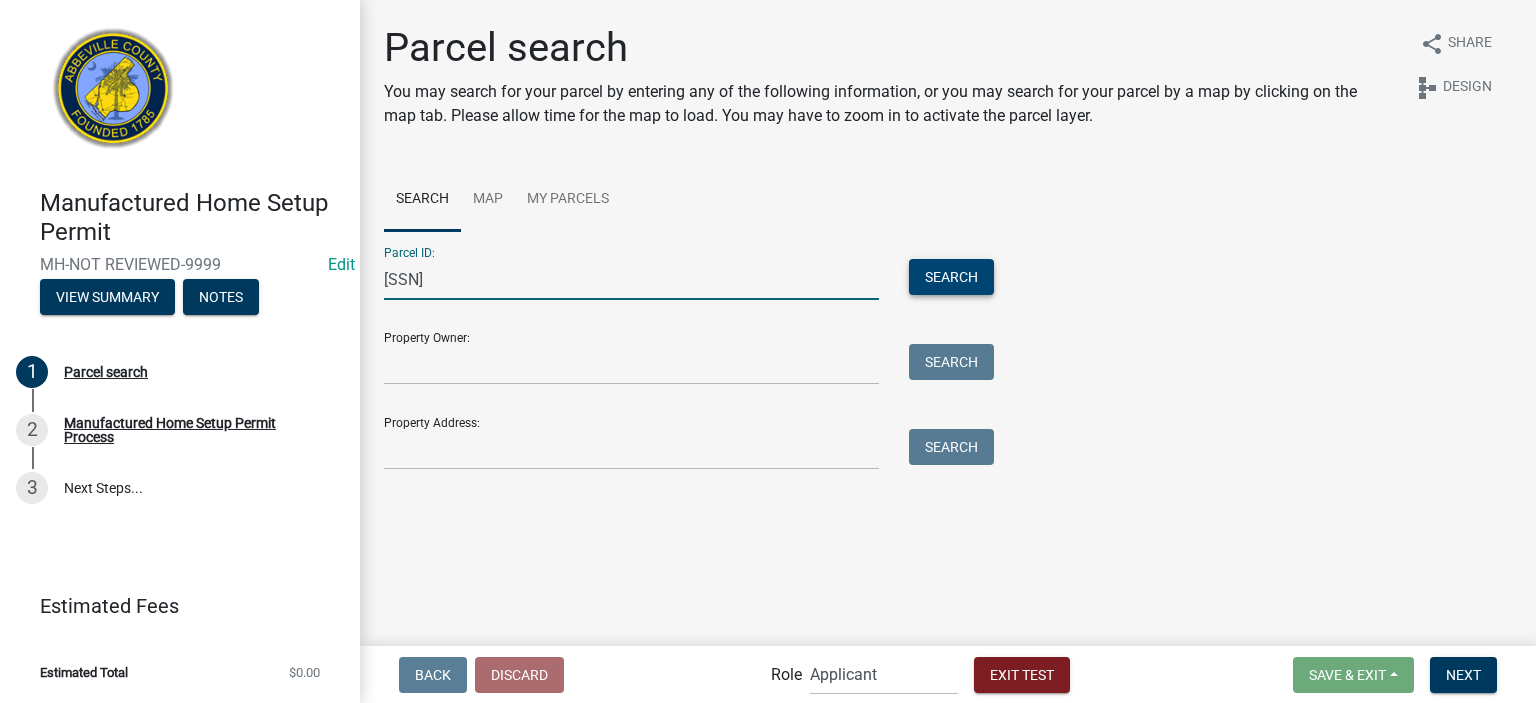 type on "070-00-00-130" 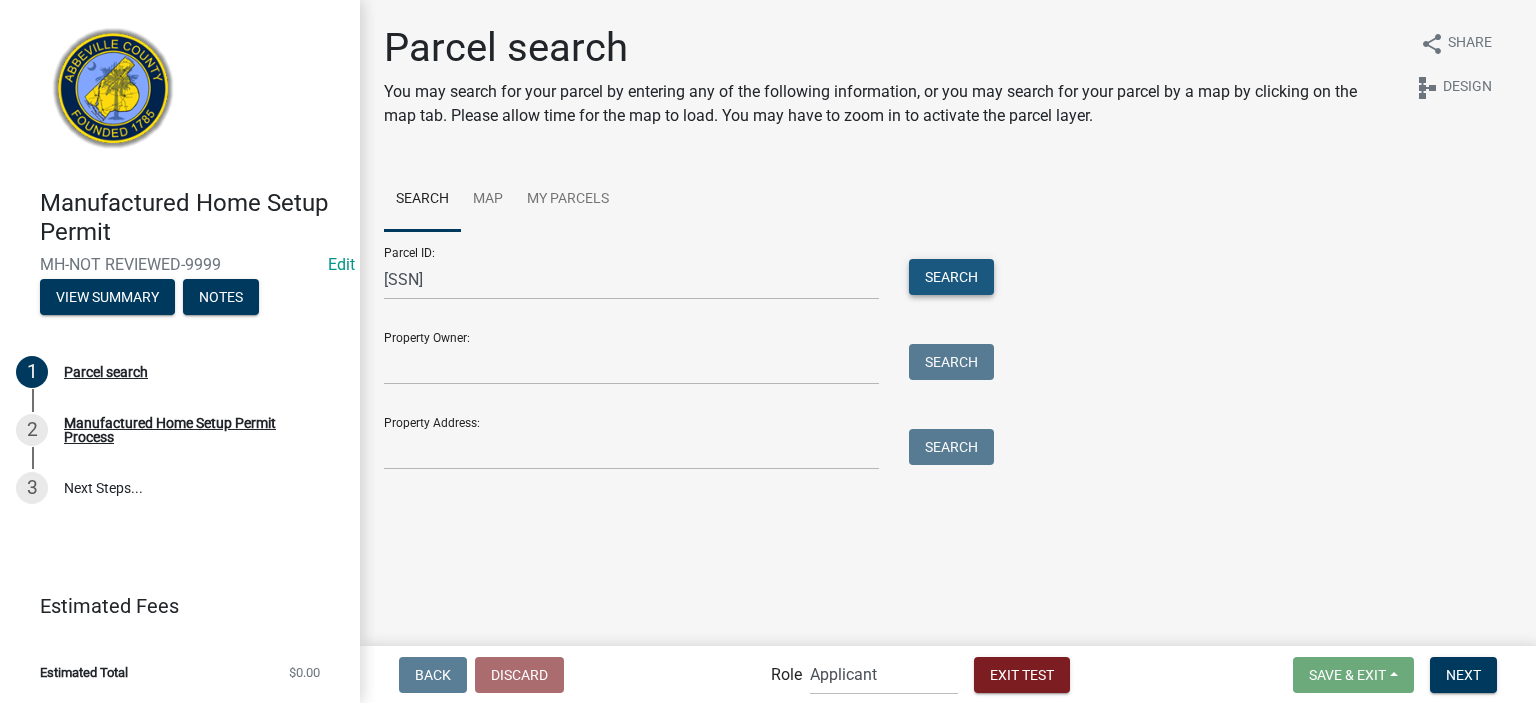 click on "Search" at bounding box center (951, 277) 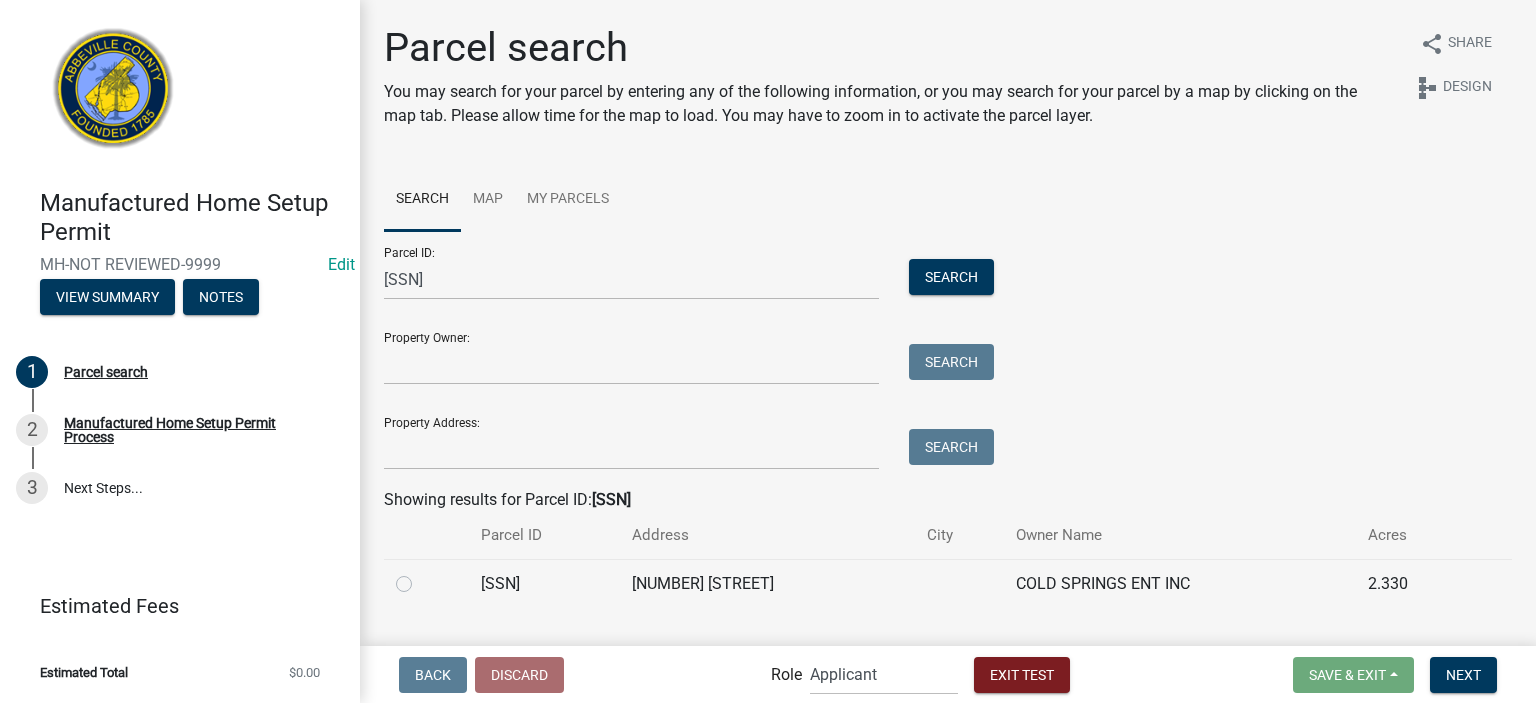 click 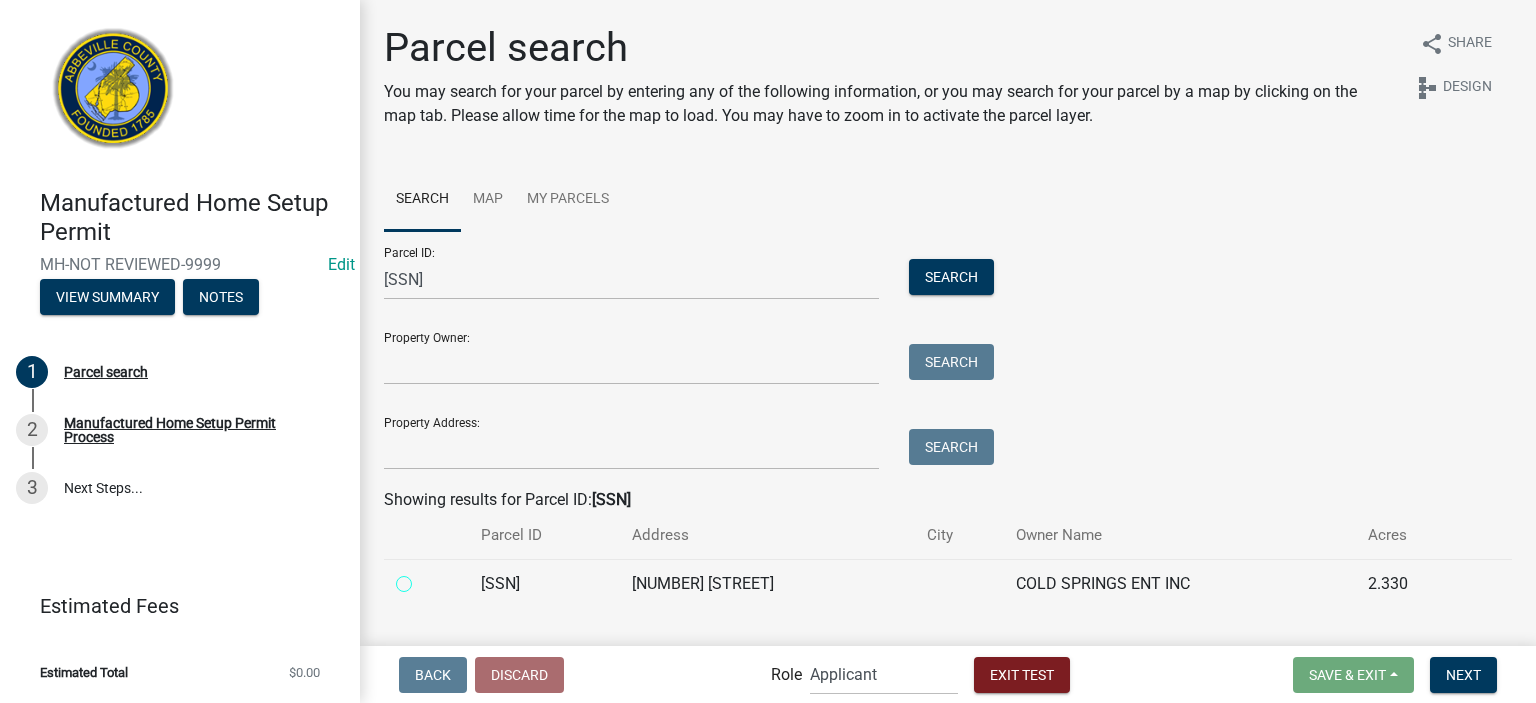click at bounding box center [426, 578] 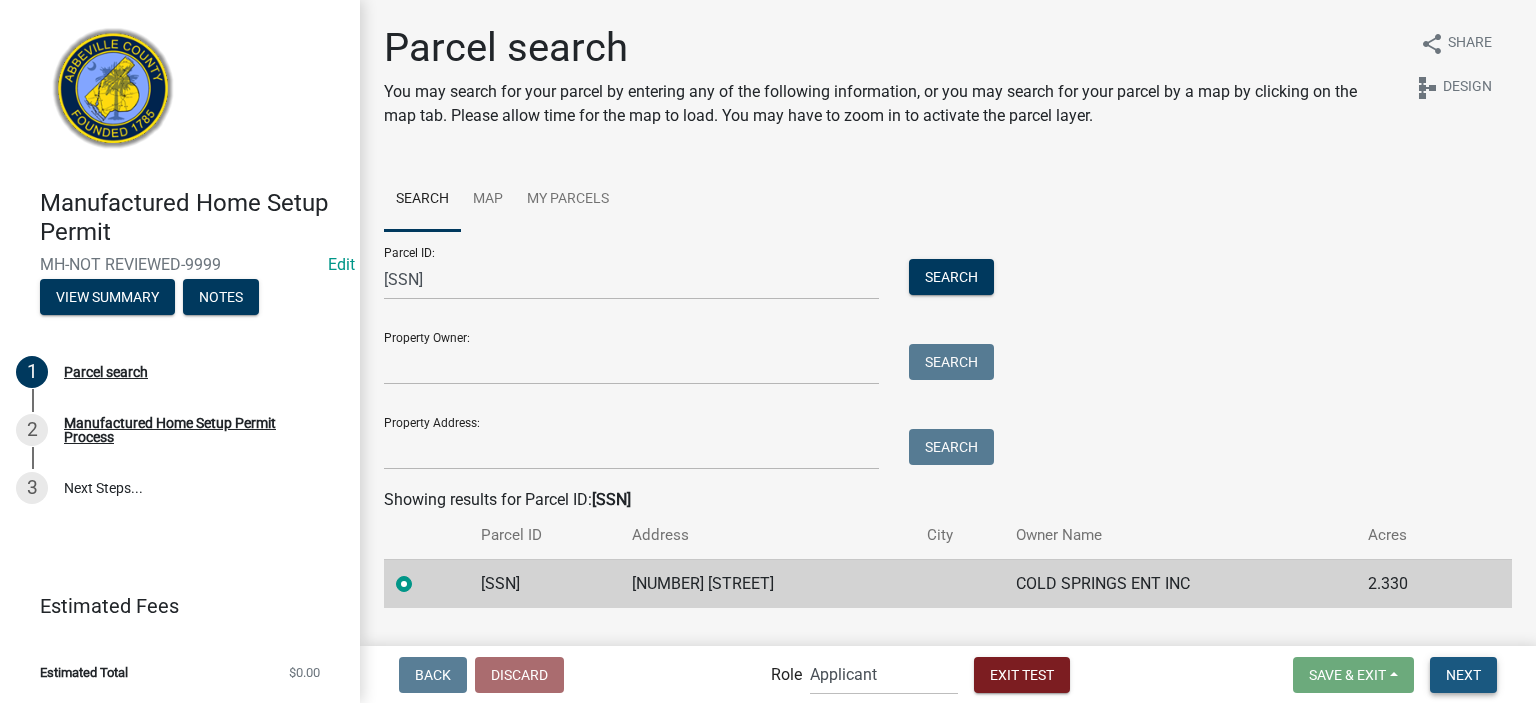 click on "Next" at bounding box center (1463, 675) 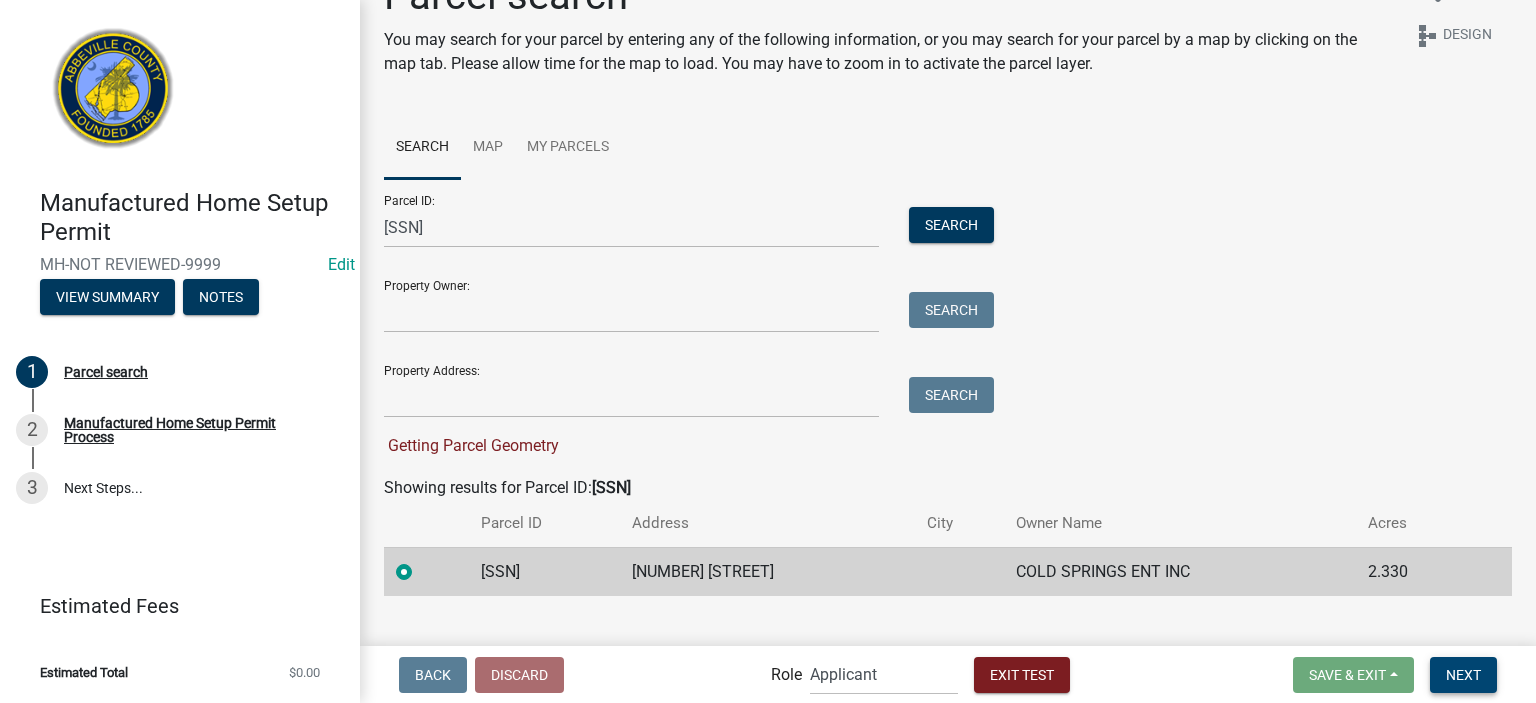 scroll, scrollTop: 82, scrollLeft: 0, axis: vertical 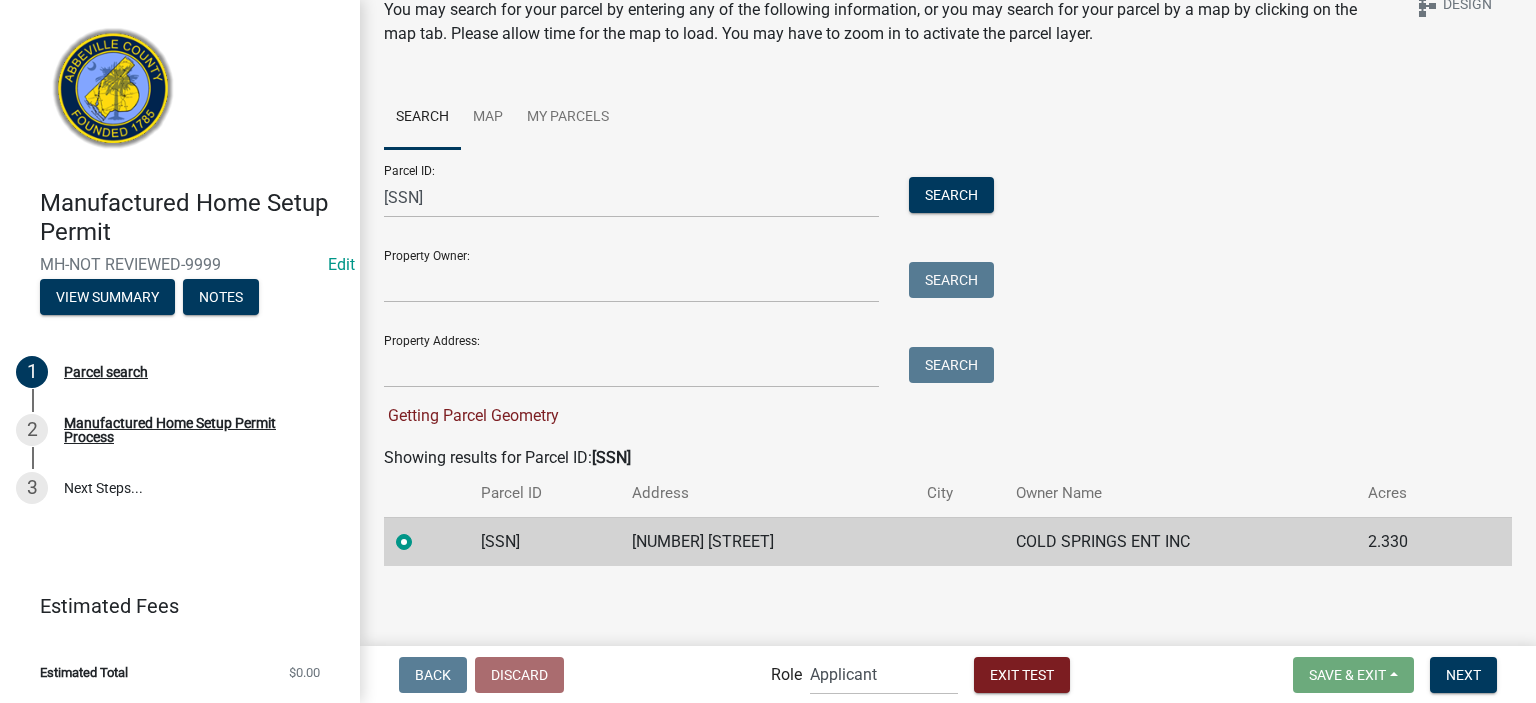 click on "Parcel search You may search for your parcel by entering any of the following information, or you may search for your parcel by a map by clicking on the map tab. Please allow time for the map to load. You may have to zoom in to activate the parcel layer. share Share schema Design Search Map My Parcels  Parcel ID:  070-00-00-130  Search   Property Owner:   Search   Property Address:   Search   Getting Parcel Geometry  Showing results for Parcel ID:  070-00-00-130 Parcel ID Address City Owner Name Acres 070-00-00-130 2163 HWY 20 COLD SPRINGS ENT INC  2.330" 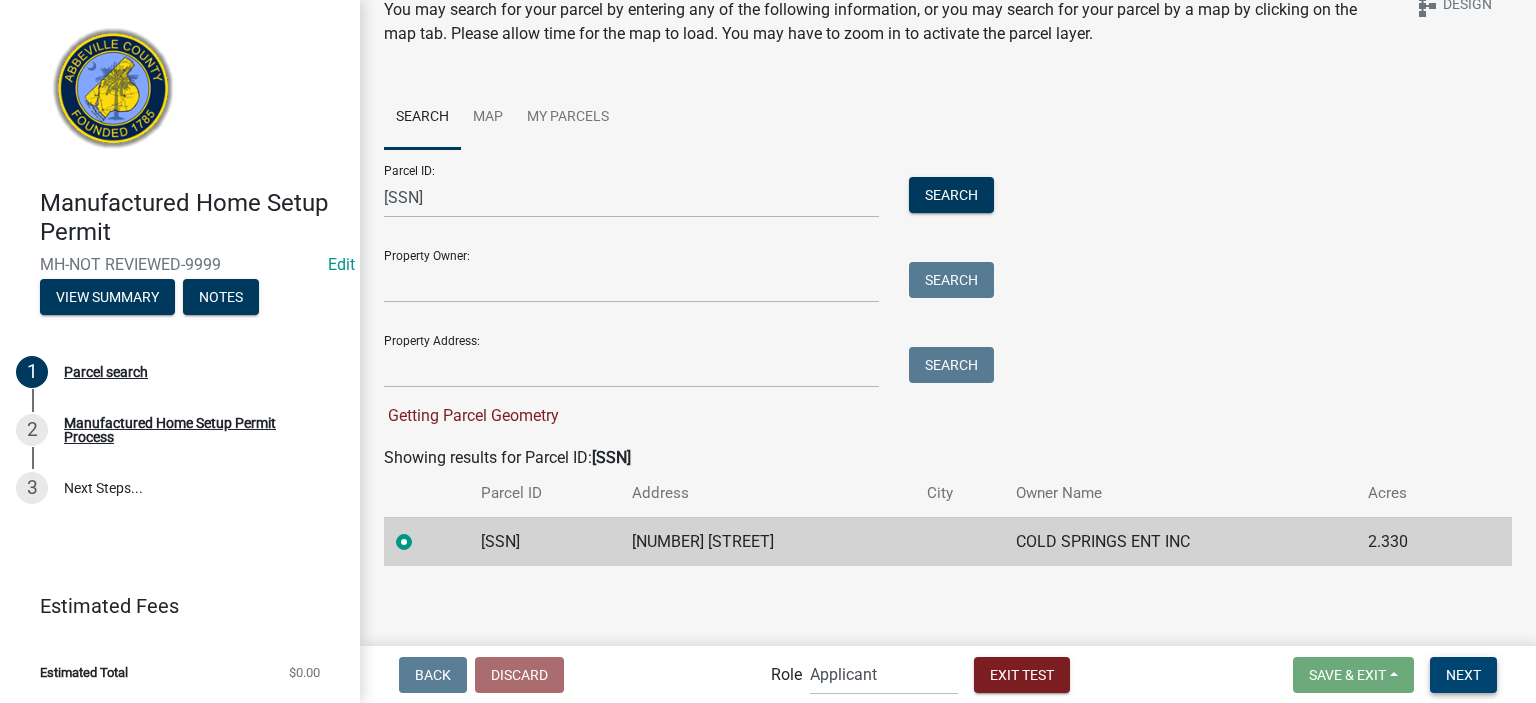 click on "Next" at bounding box center (1463, 674) 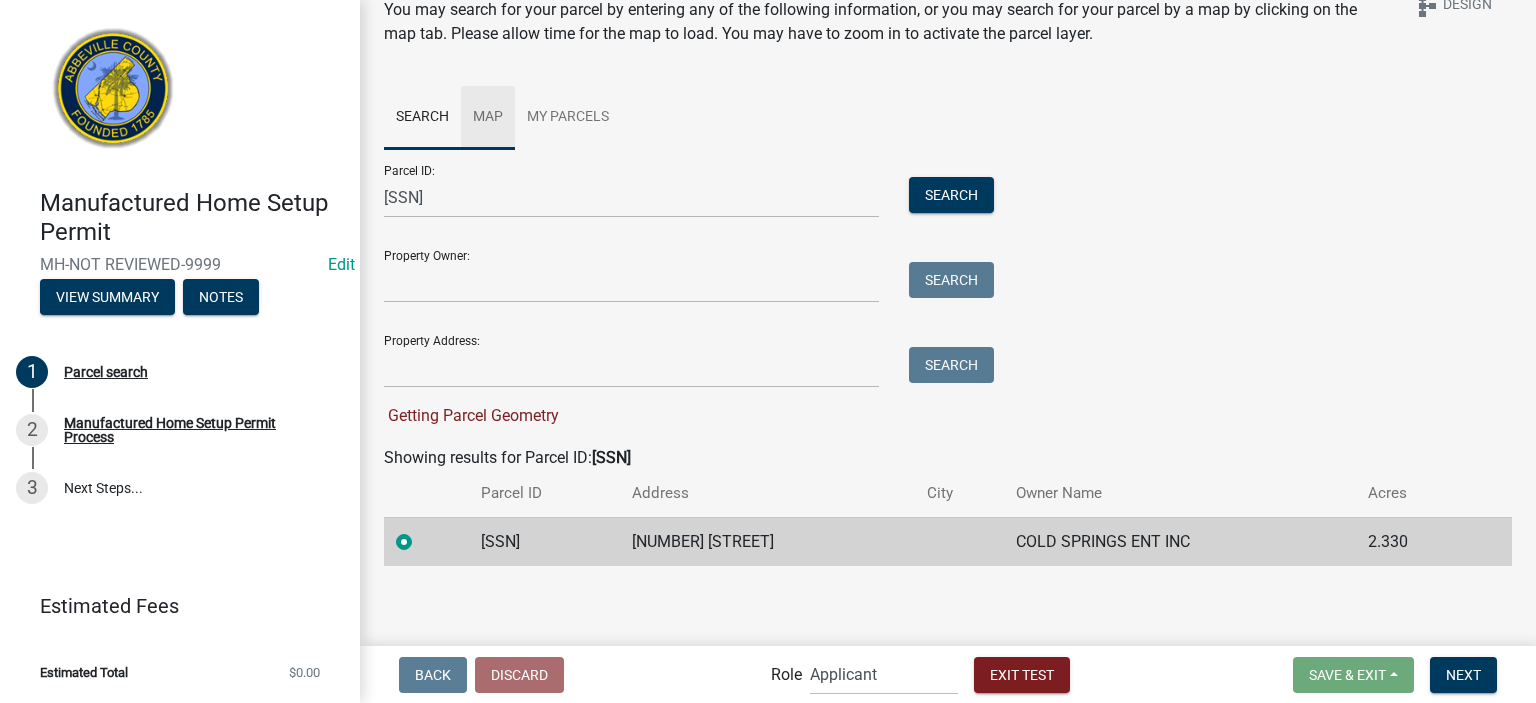 click on "Map" at bounding box center [488, 118] 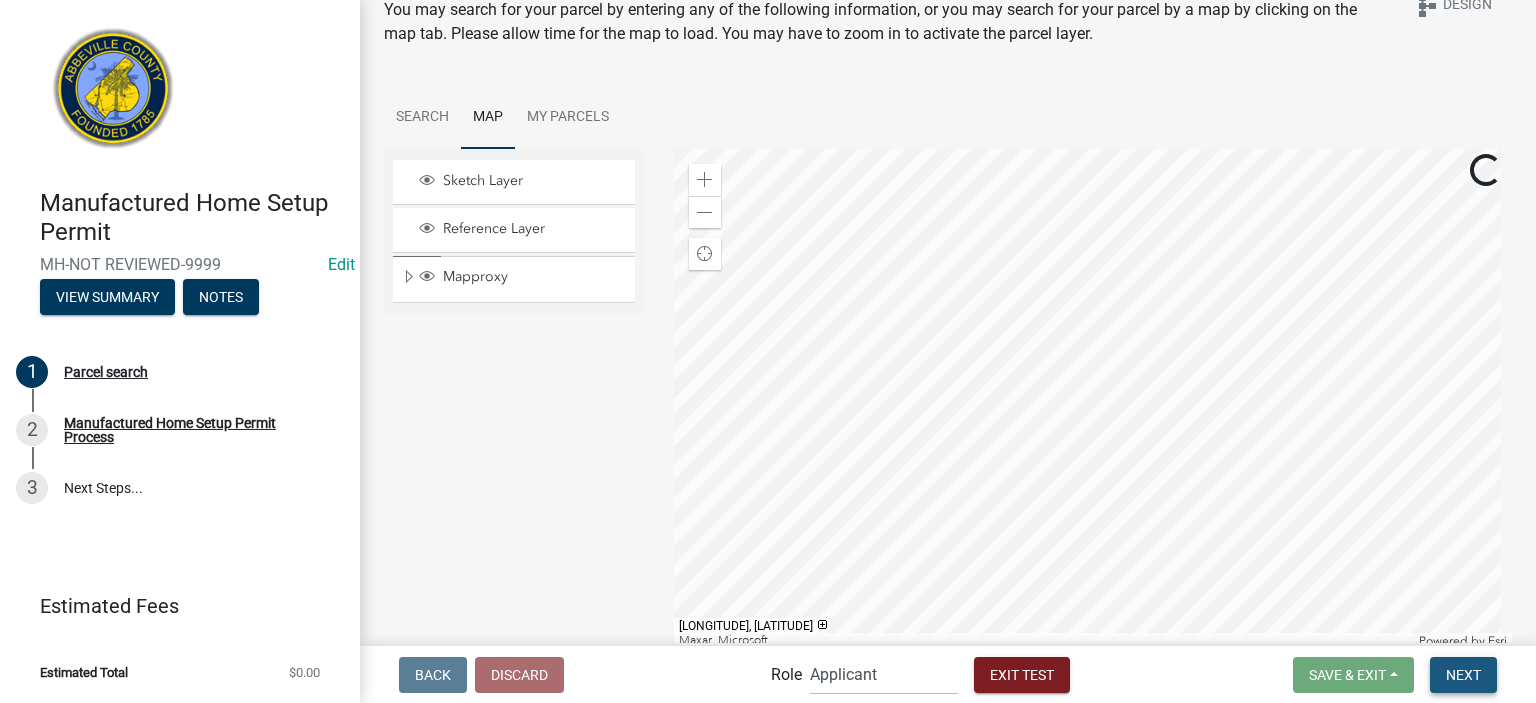 click on "Next" at bounding box center (1463, 674) 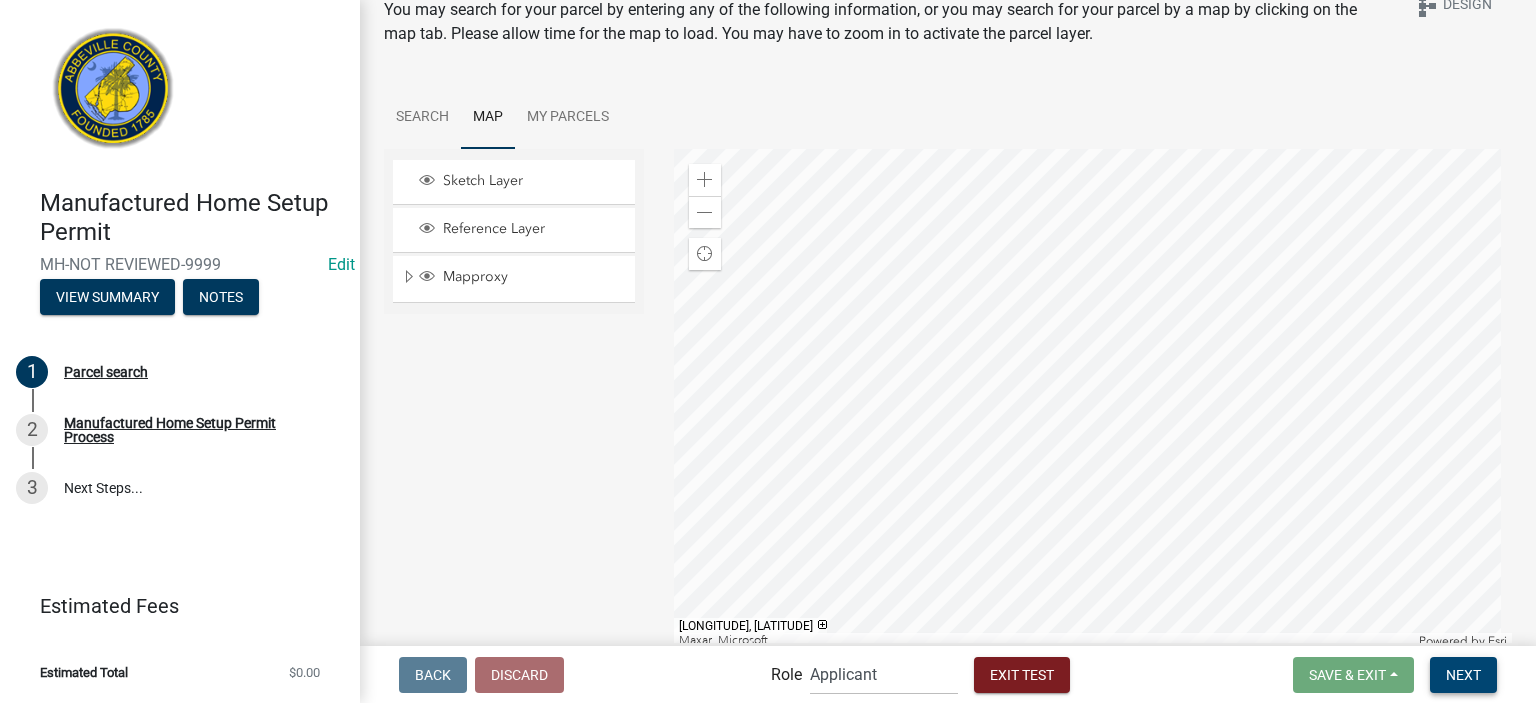 click on "Next" at bounding box center (1463, 674) 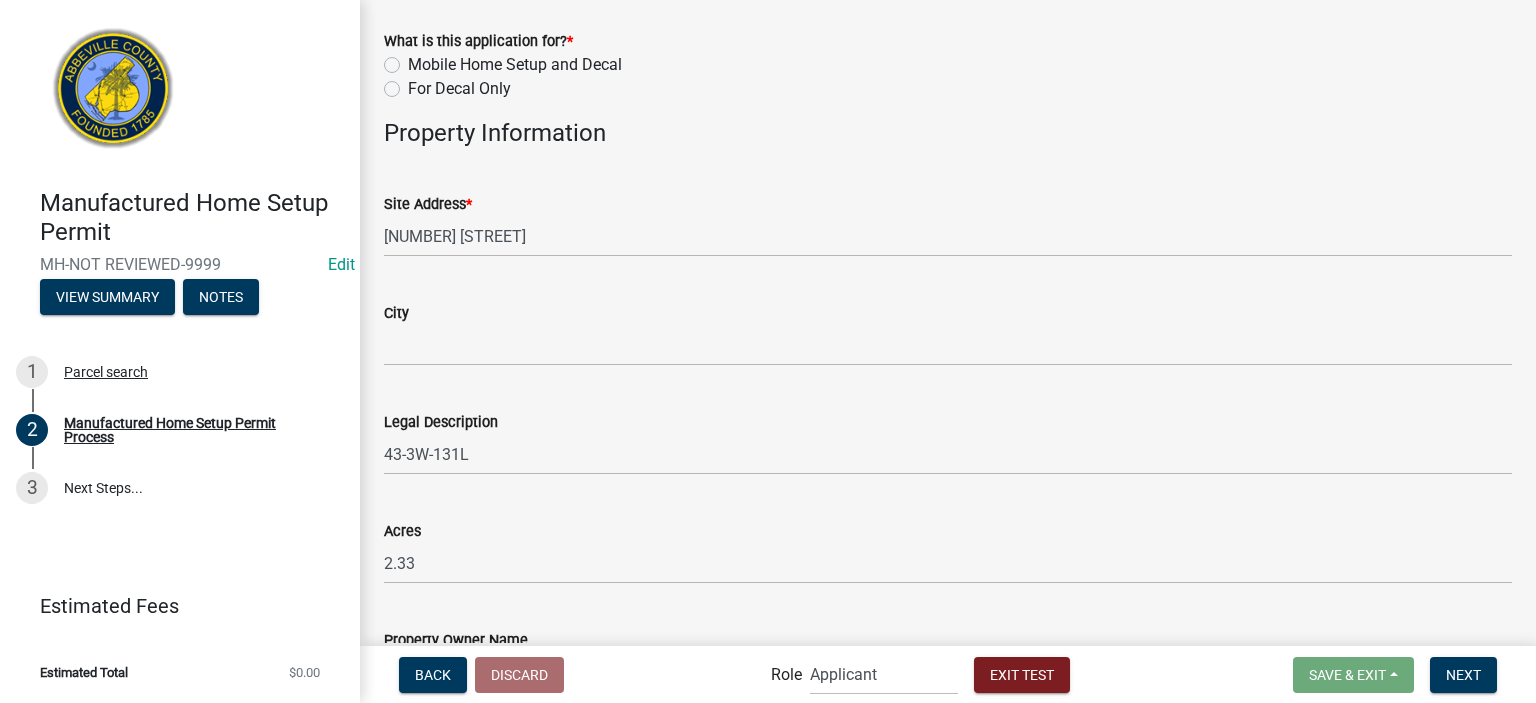 scroll, scrollTop: 949, scrollLeft: 0, axis: vertical 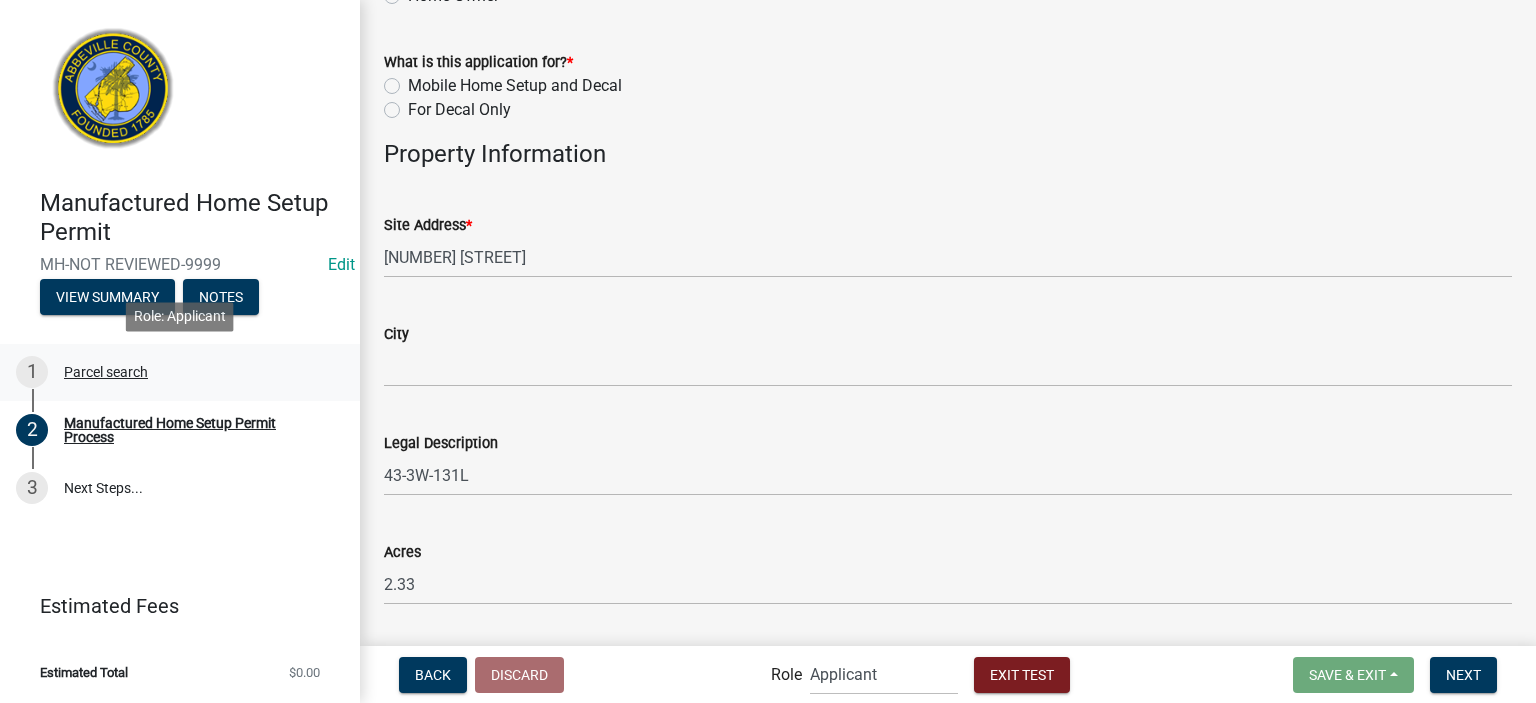 click on "Parcel search" at bounding box center (106, 372) 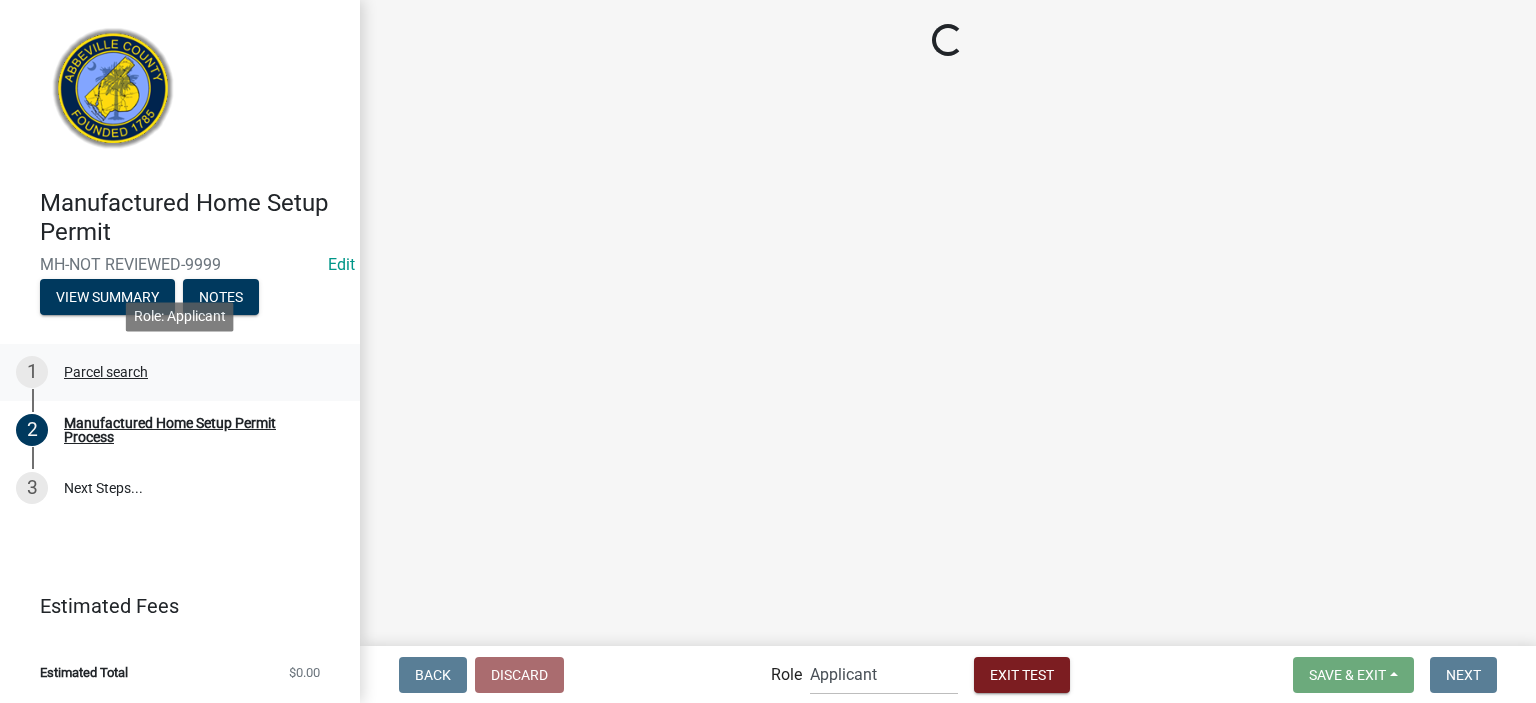 scroll, scrollTop: 0, scrollLeft: 0, axis: both 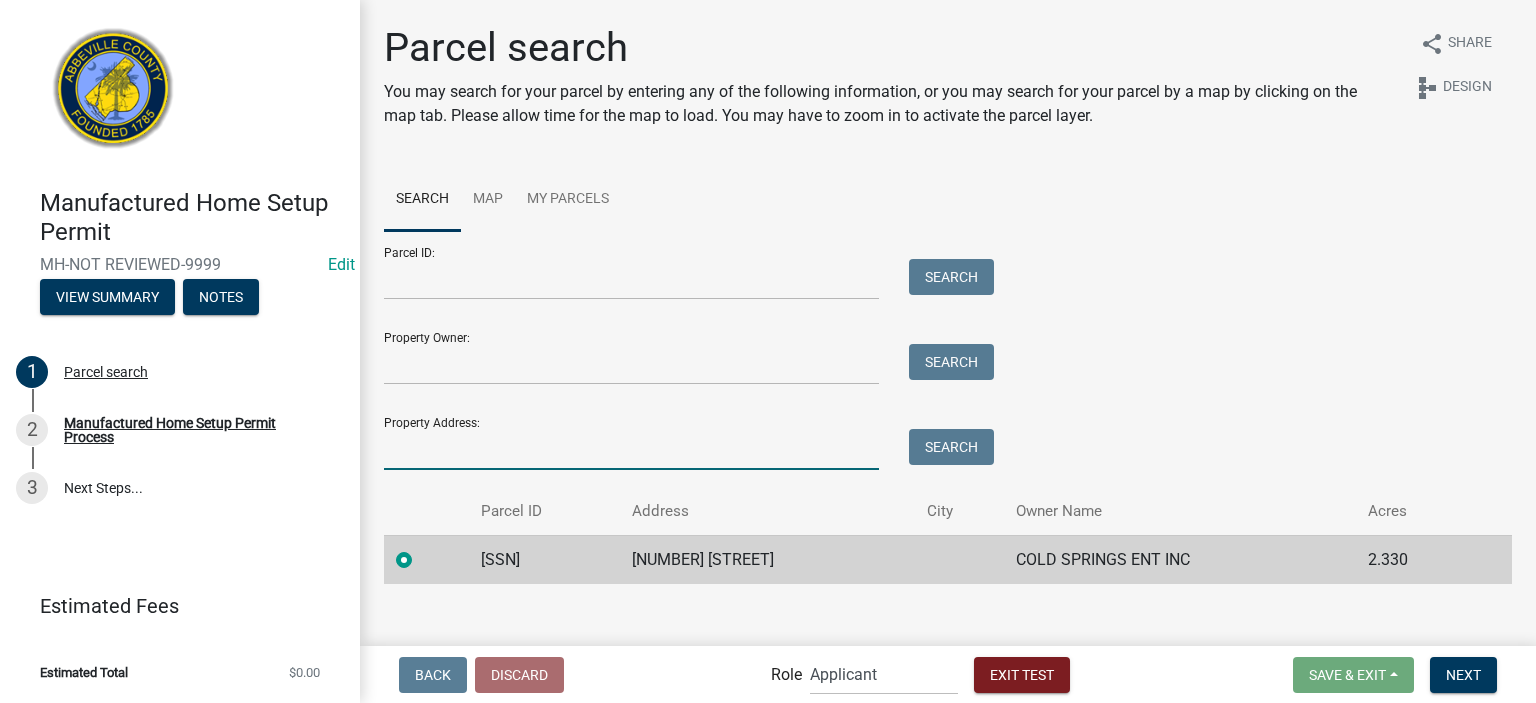 click on "Property Address:" at bounding box center [631, 449] 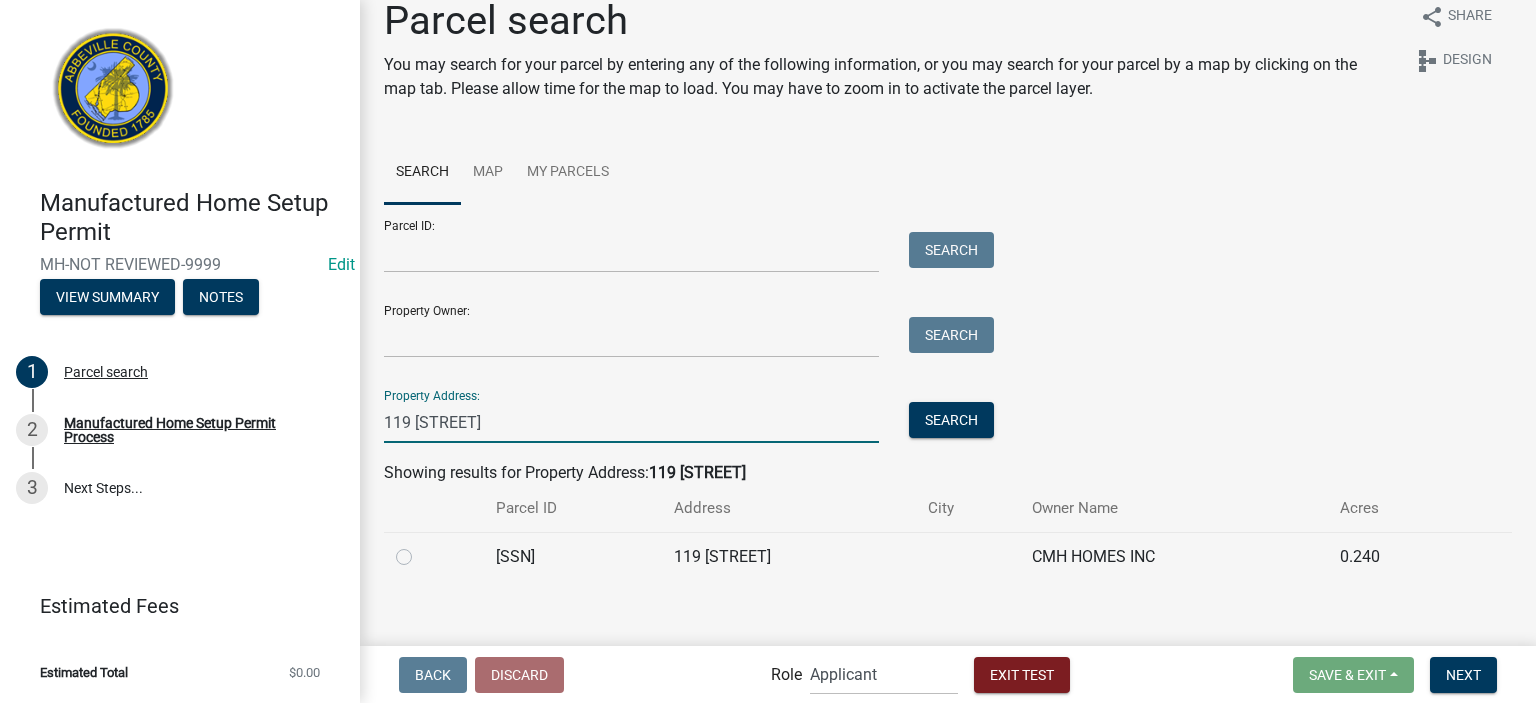 scroll, scrollTop: 42, scrollLeft: 0, axis: vertical 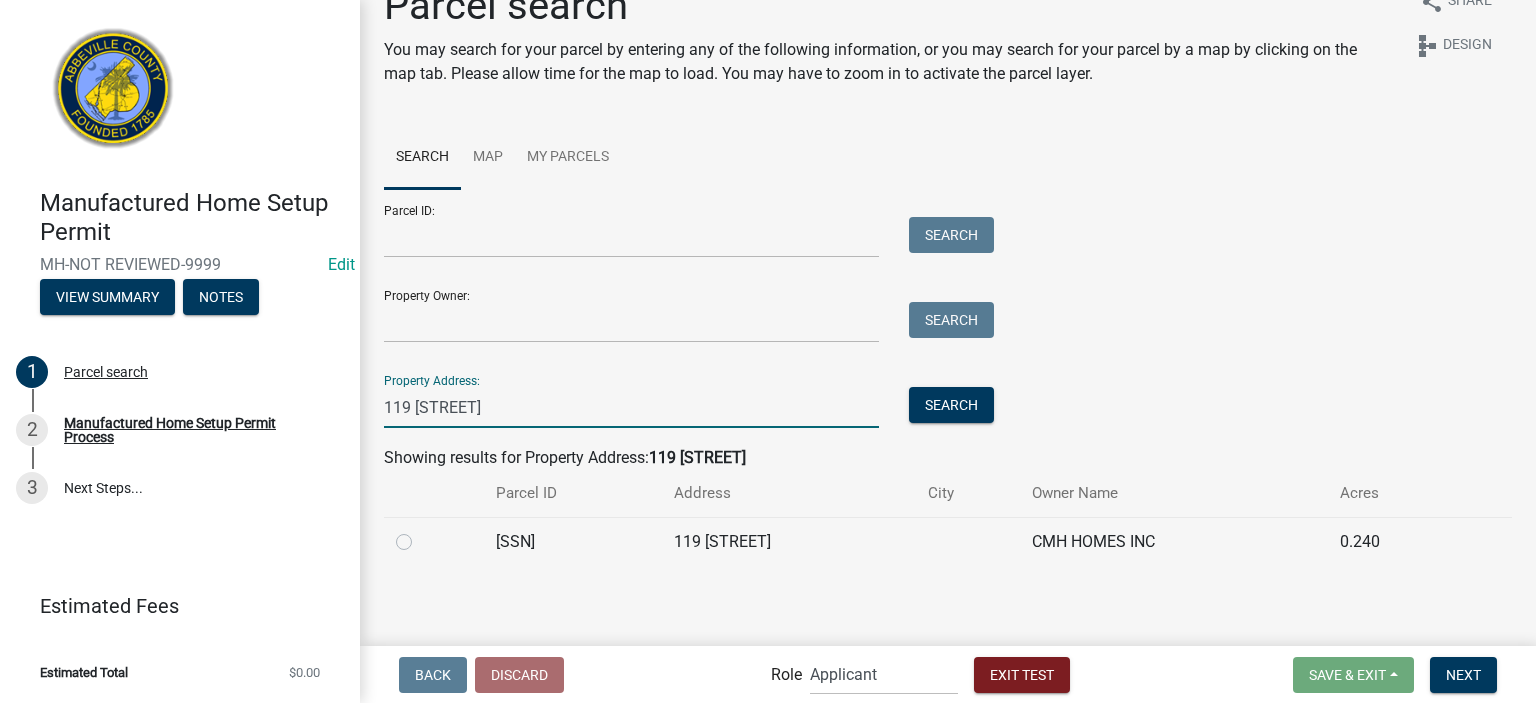 type on "119 florence" 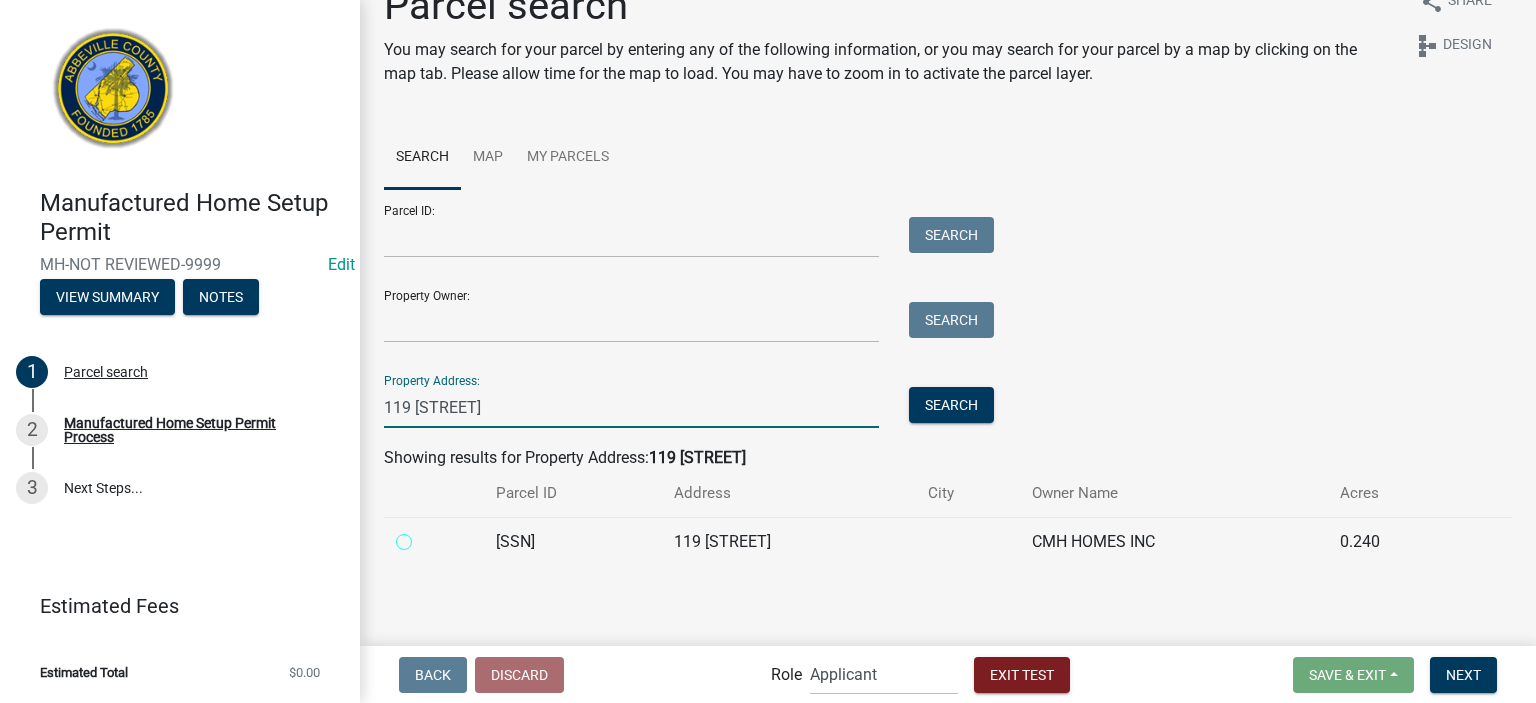 radio on "true" 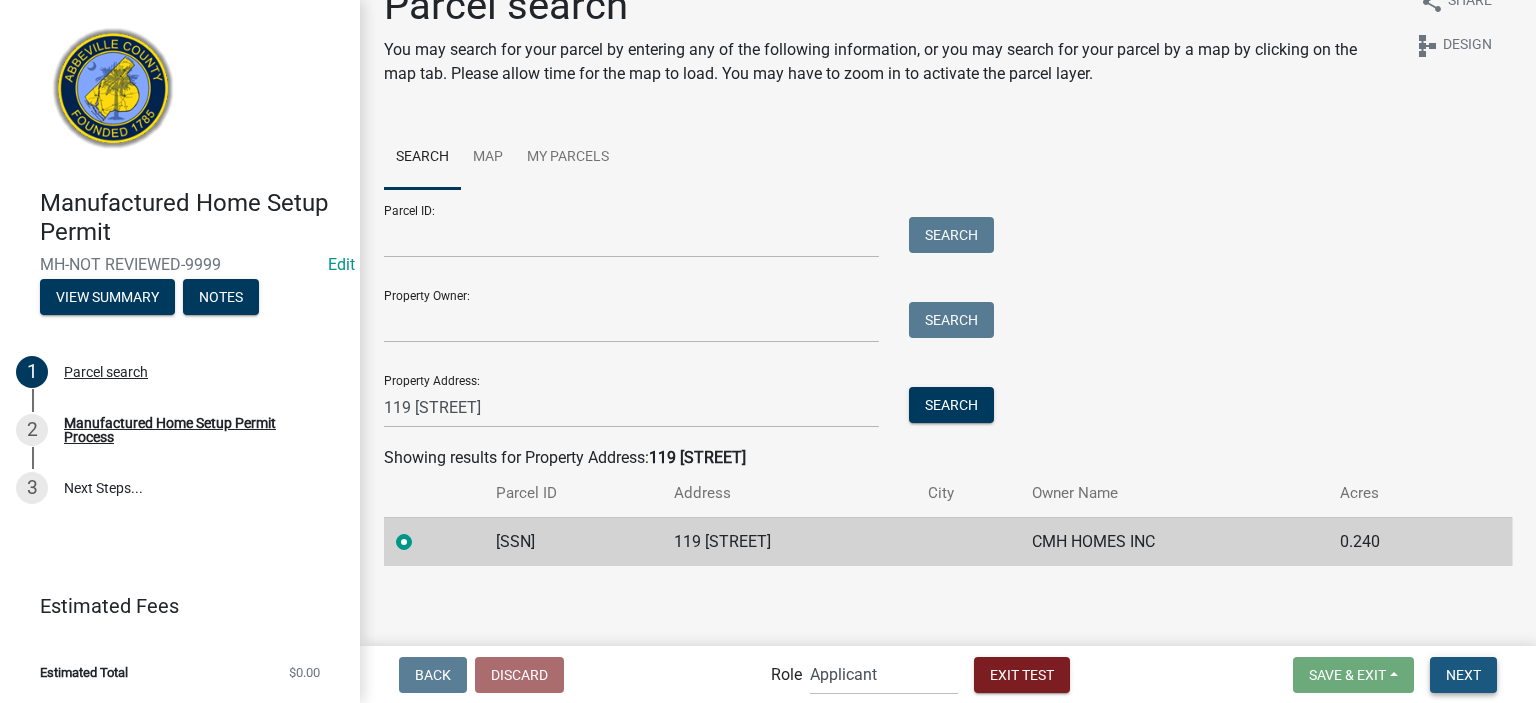 click on "Next" at bounding box center (1463, 674) 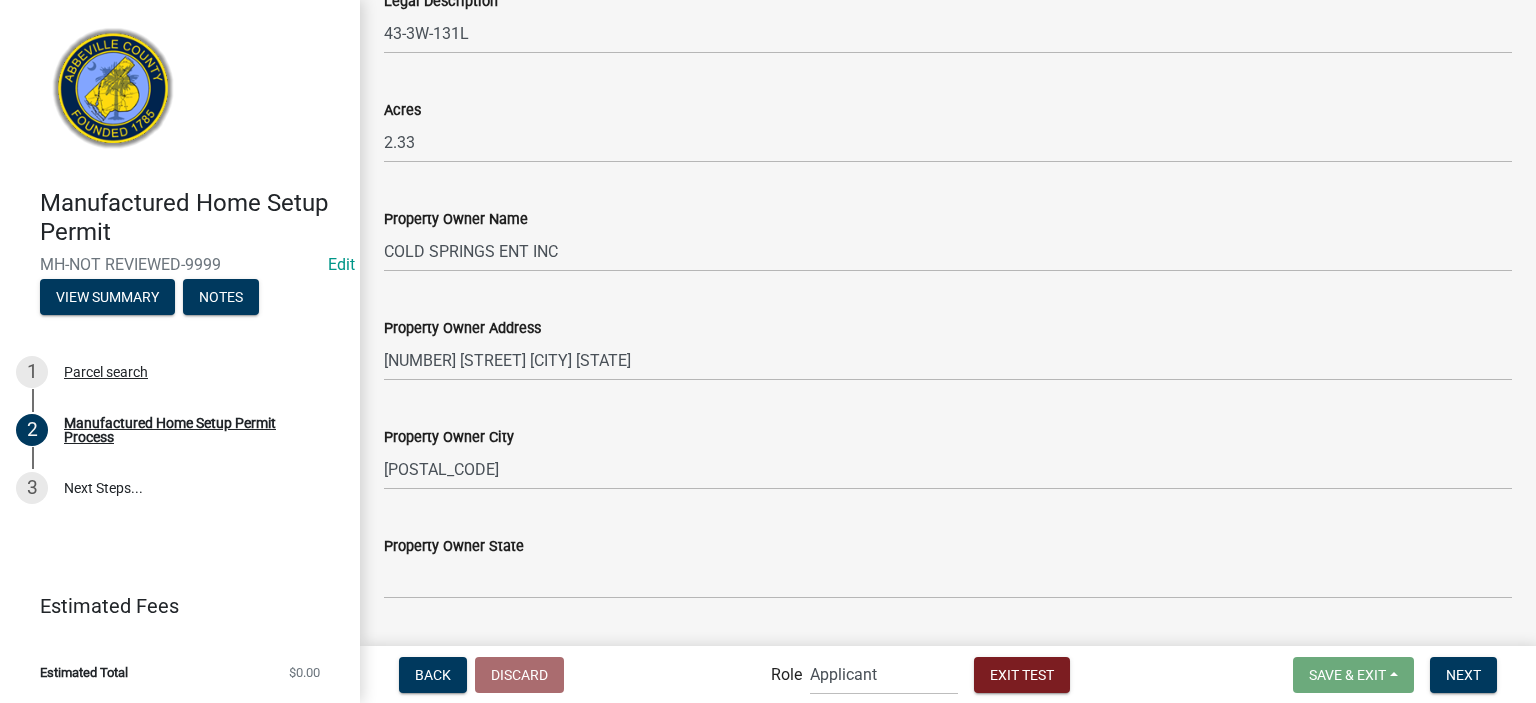scroll, scrollTop: 1400, scrollLeft: 0, axis: vertical 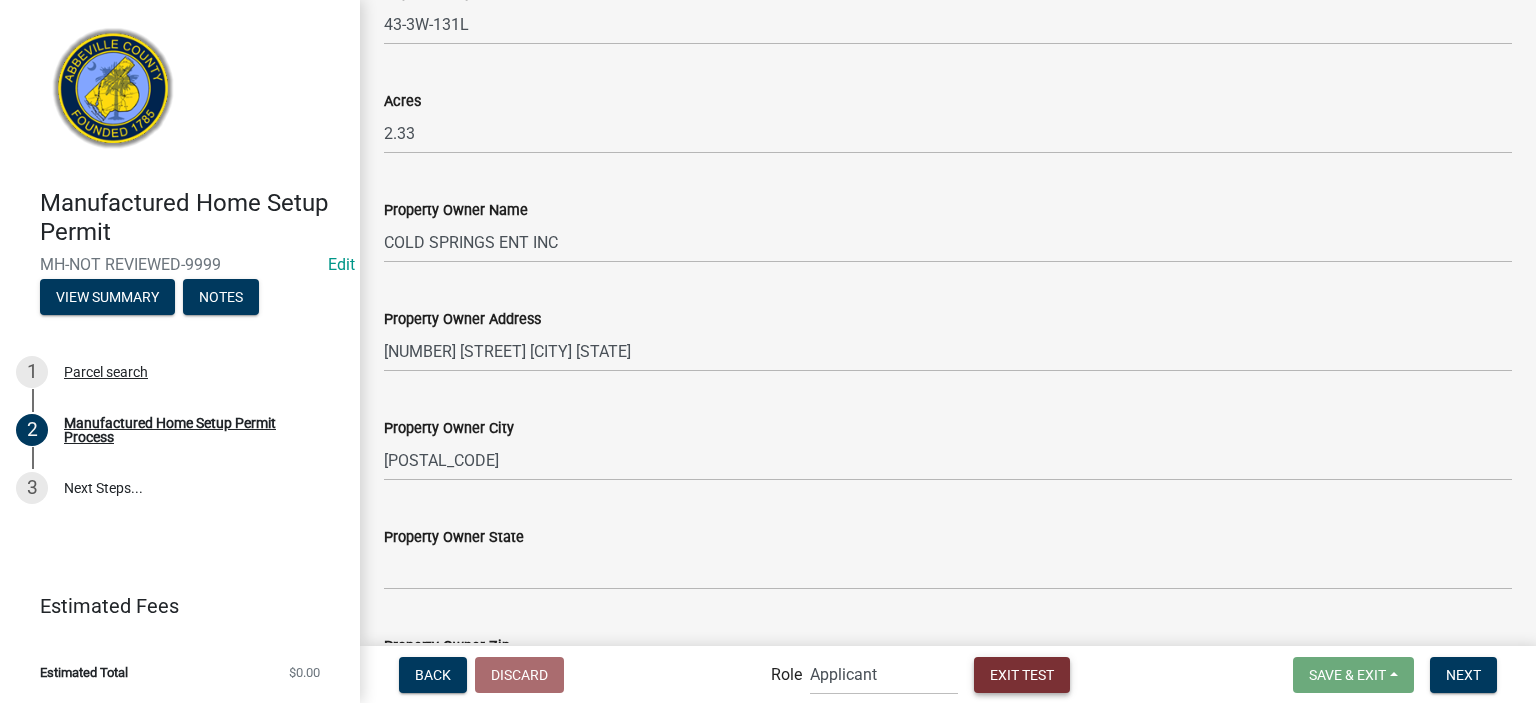 click on "Exit Test" at bounding box center [1022, 674] 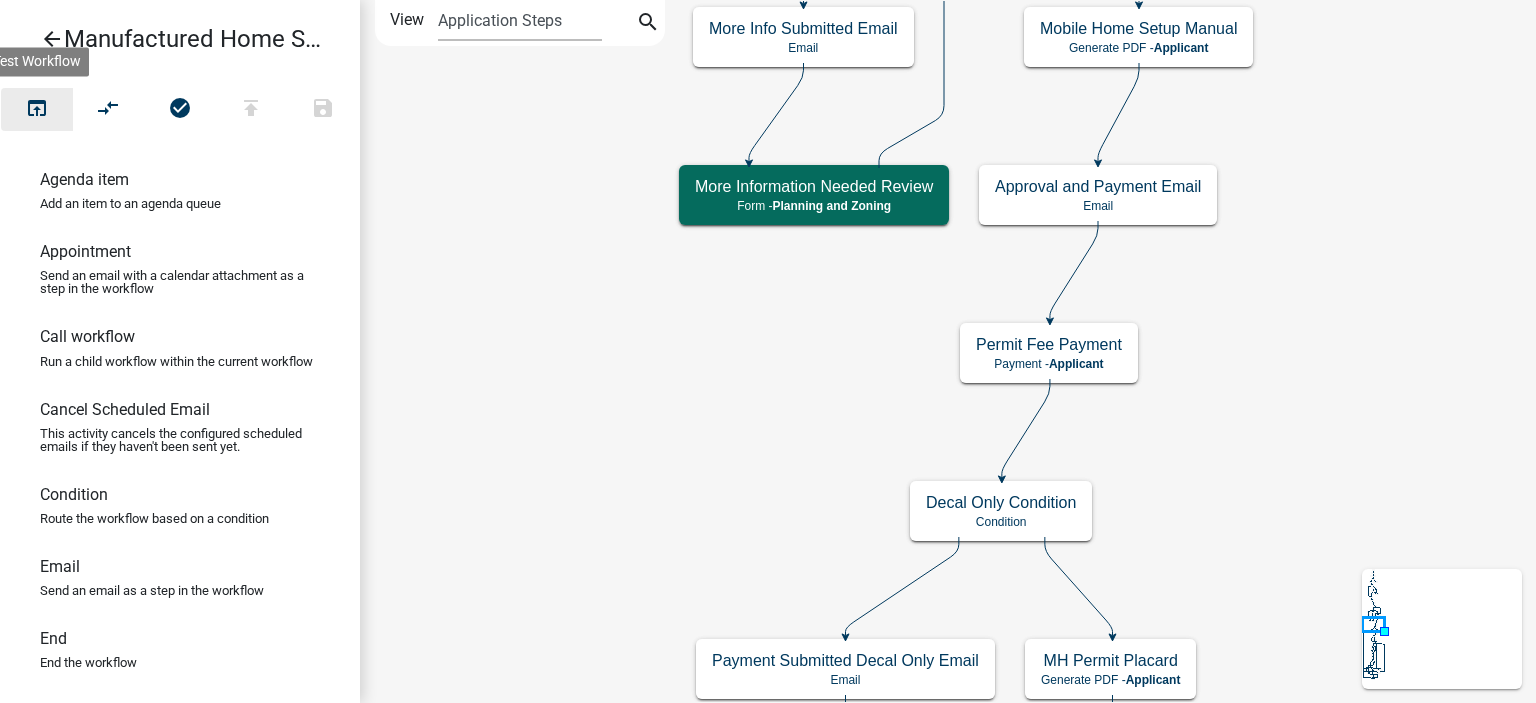 click on "open_in_browser" at bounding box center (37, 110) 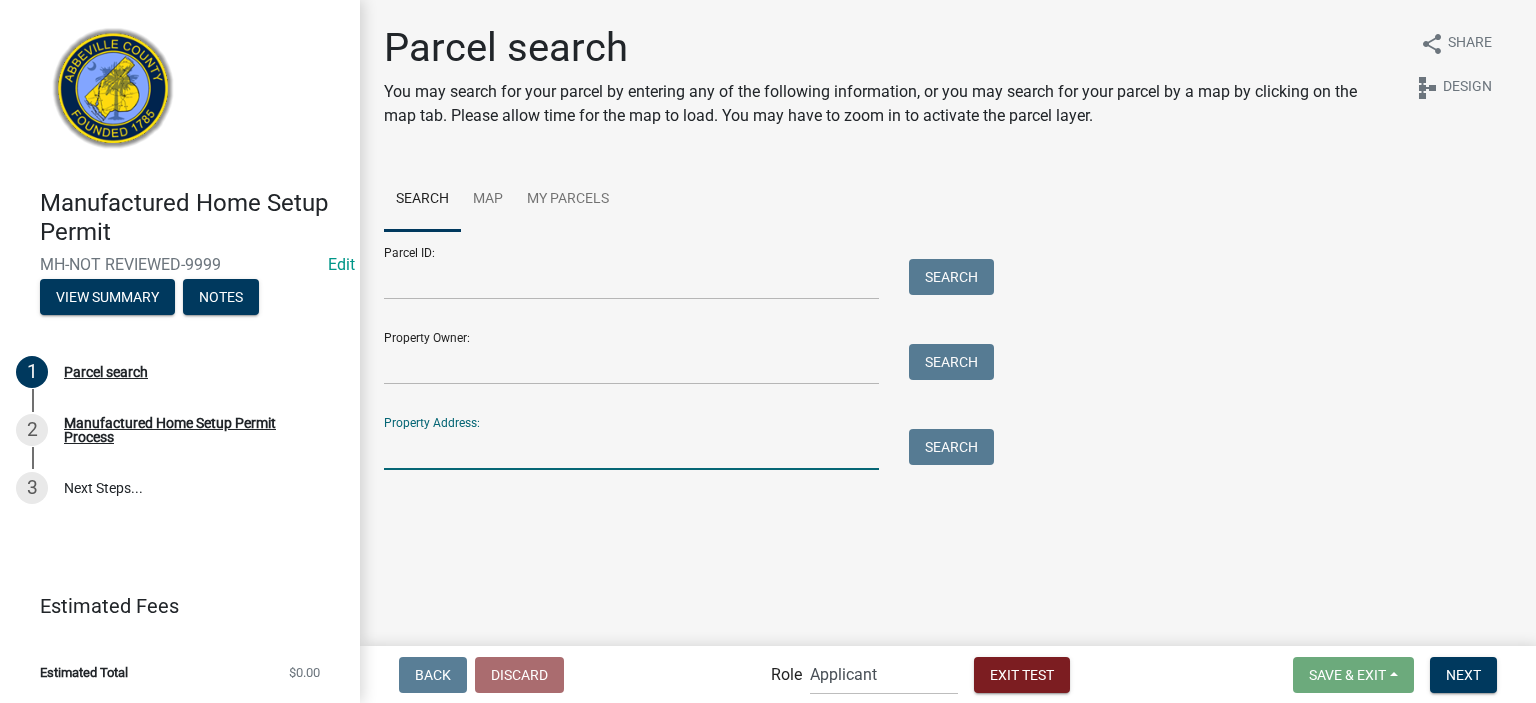 click on "Property Address:" at bounding box center [631, 449] 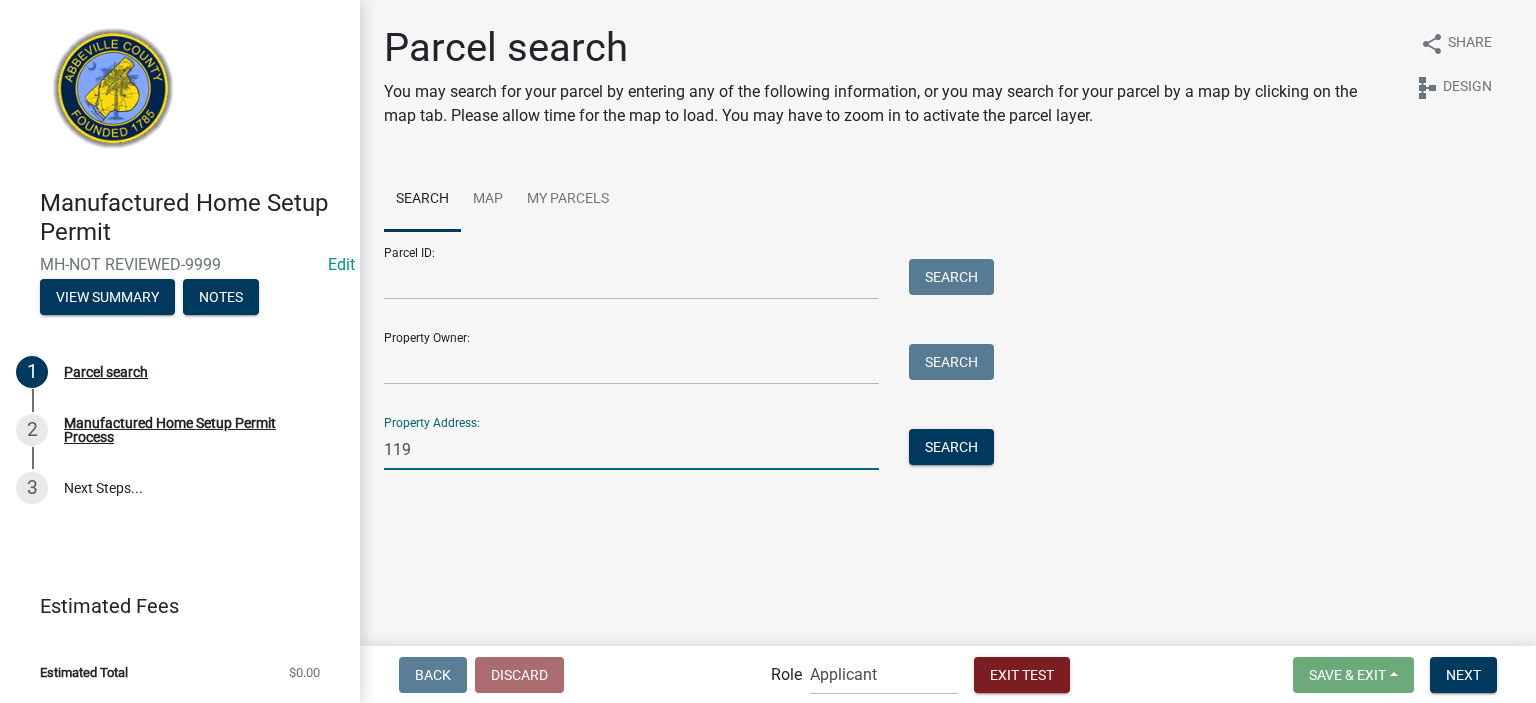 type on "119 florence" 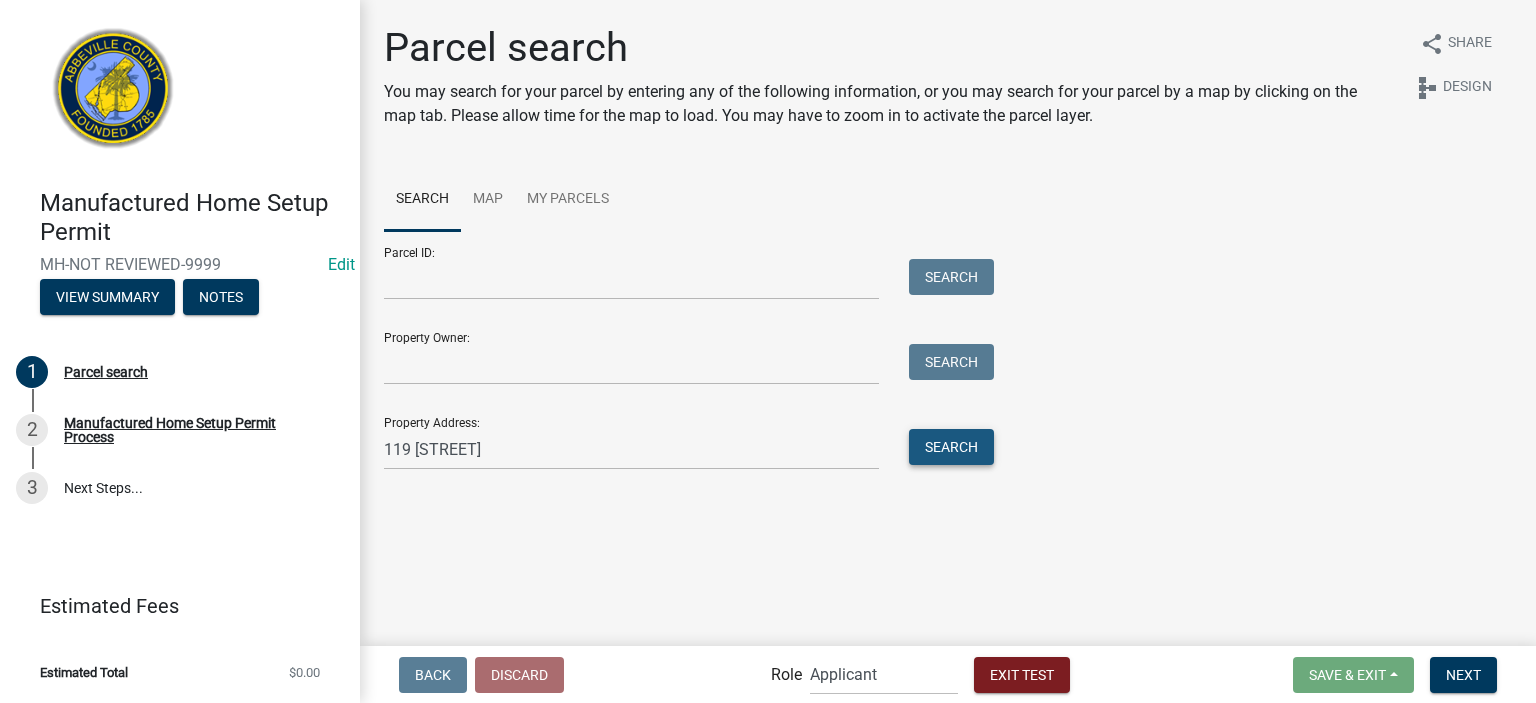 click on "Search" at bounding box center [951, 447] 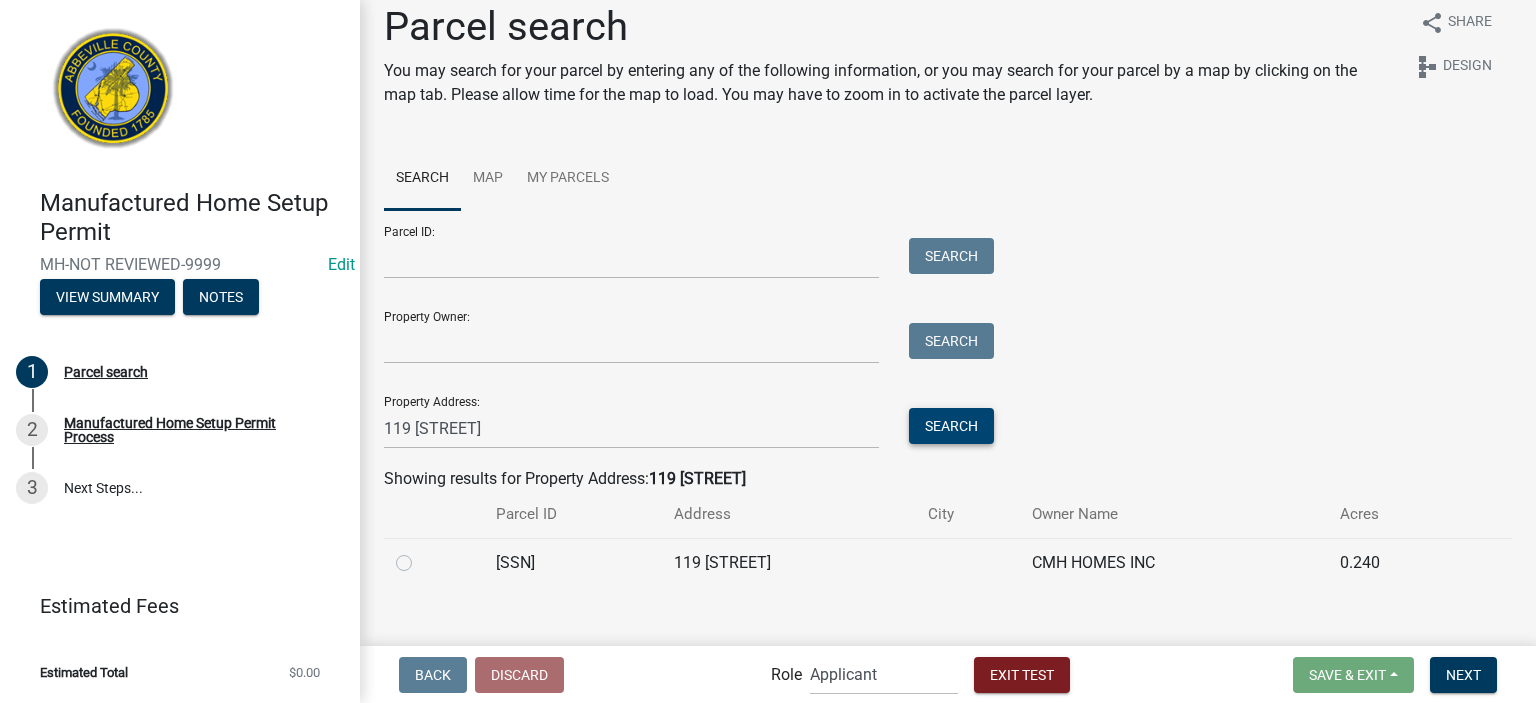 scroll, scrollTop: 42, scrollLeft: 0, axis: vertical 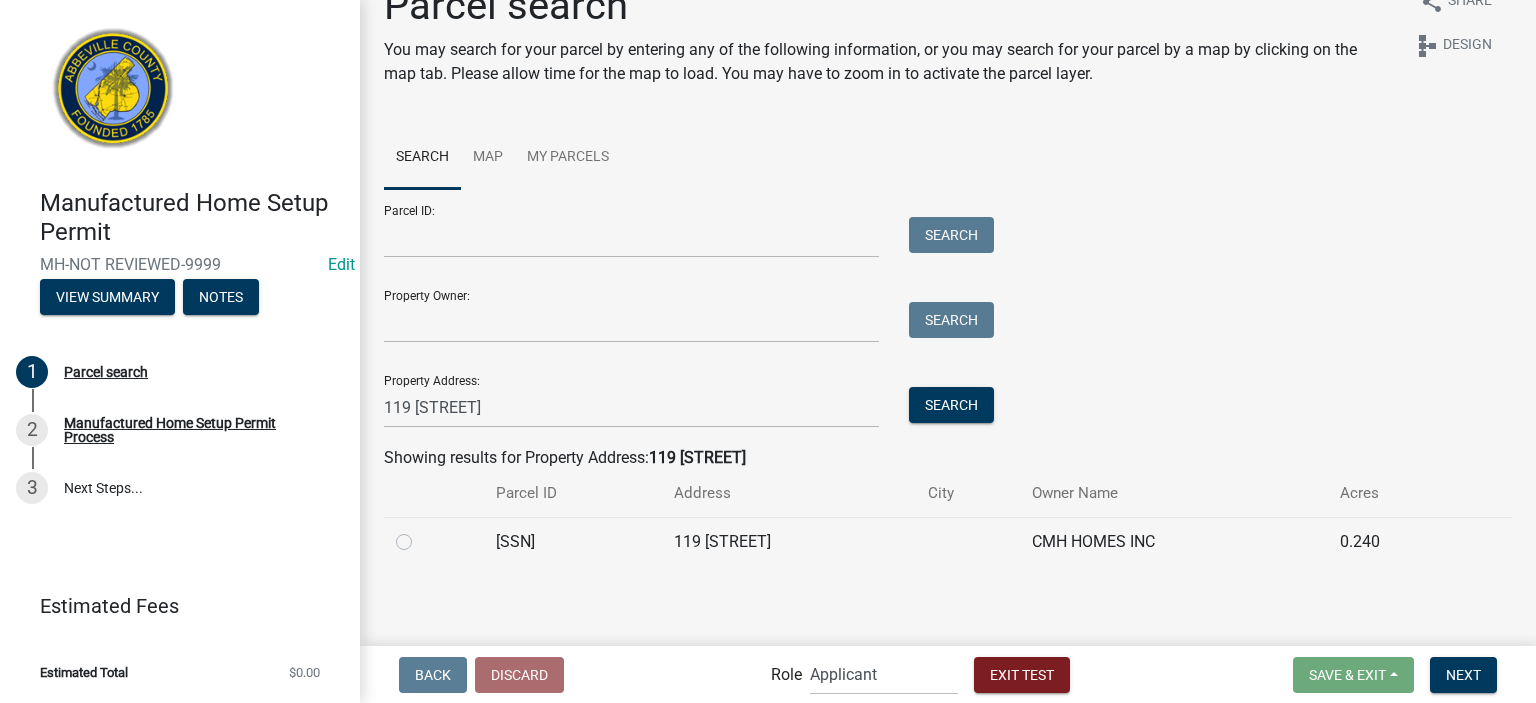 click 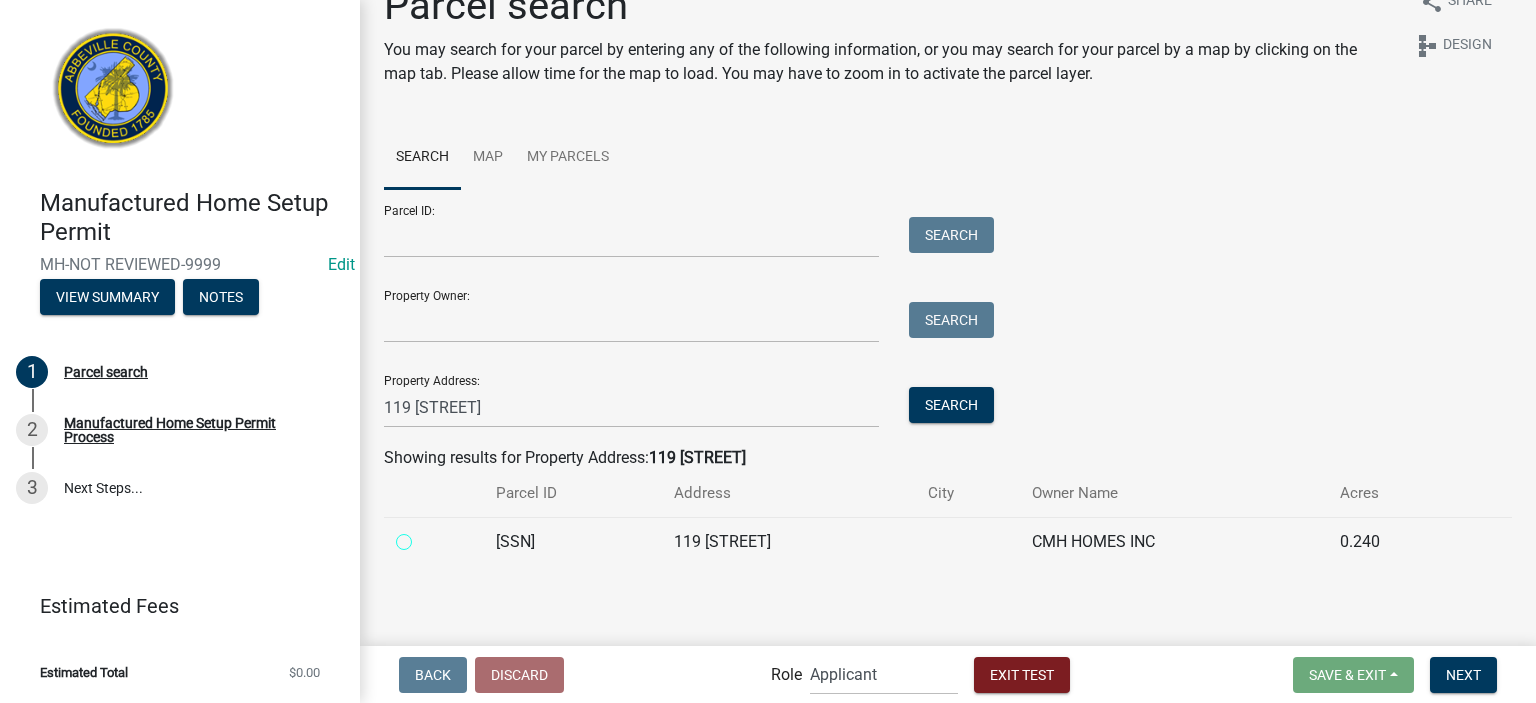 radio on "true" 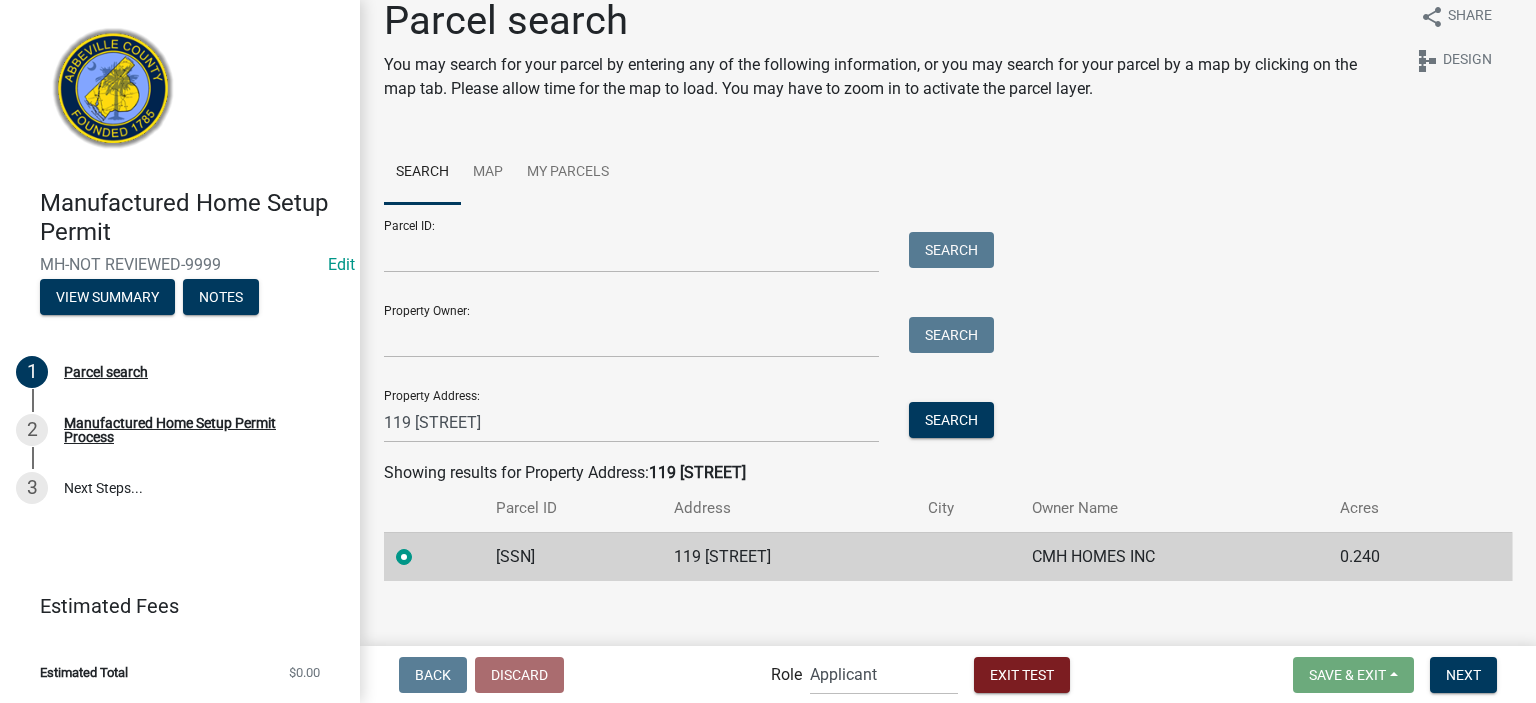 scroll, scrollTop: 42, scrollLeft: 0, axis: vertical 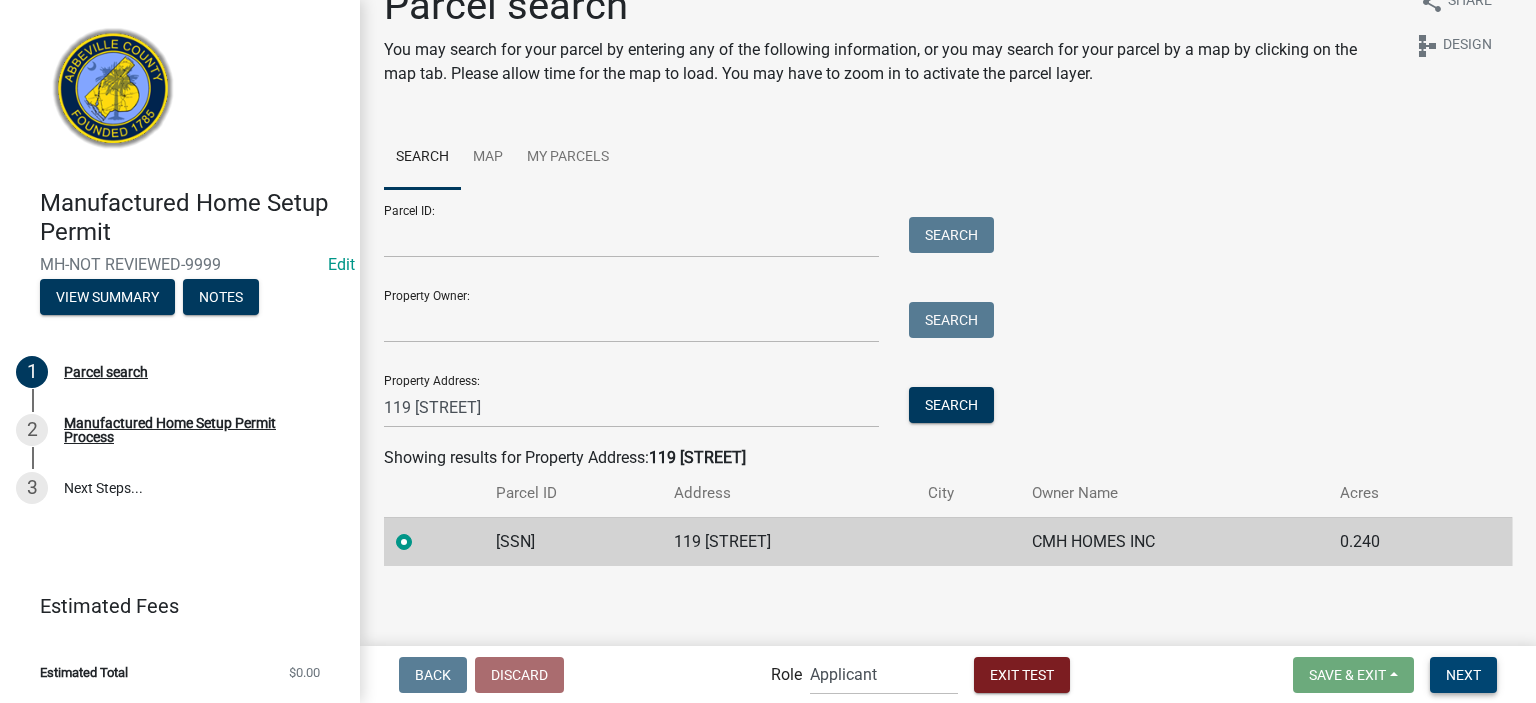 click on "Next" at bounding box center (1463, 674) 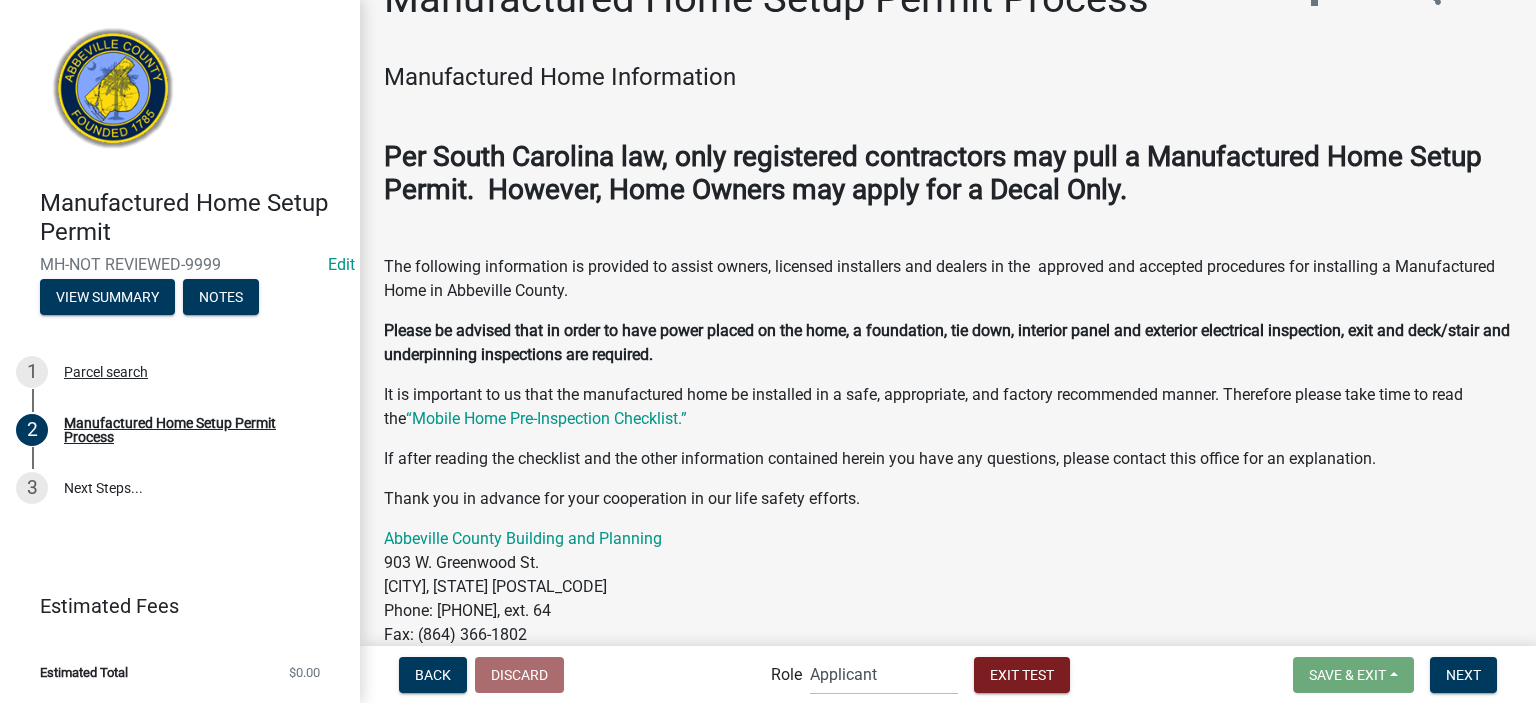 scroll, scrollTop: 0, scrollLeft: 0, axis: both 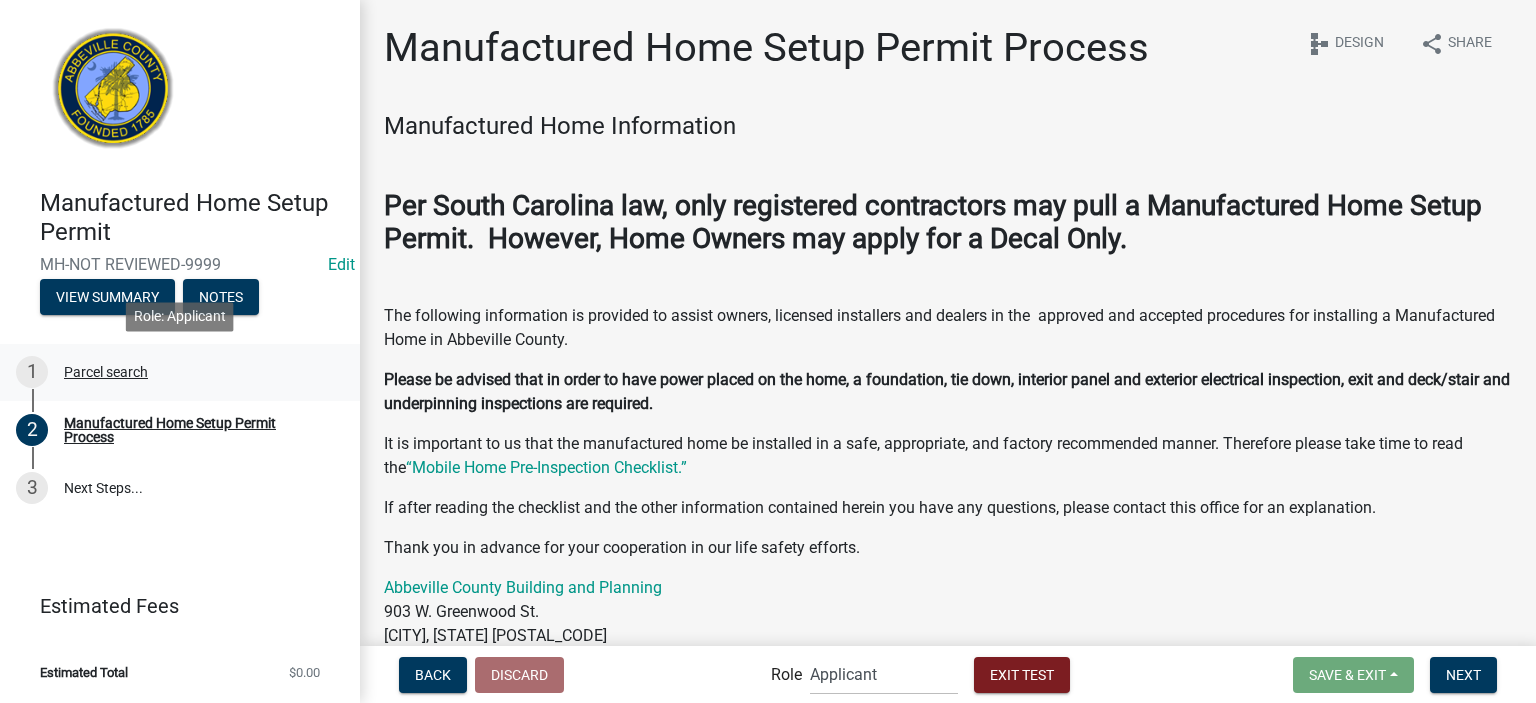click on "Parcel search" at bounding box center [106, 372] 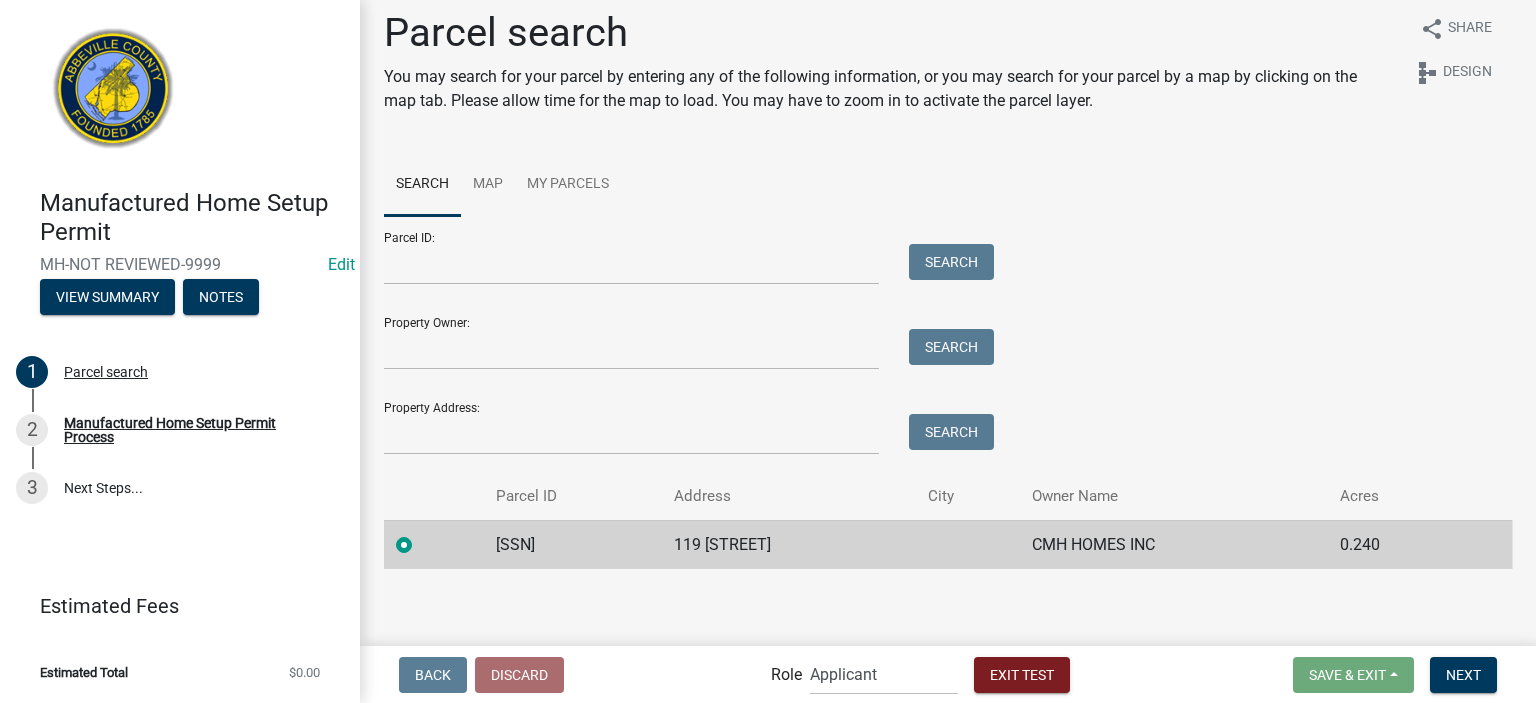 scroll, scrollTop: 18, scrollLeft: 0, axis: vertical 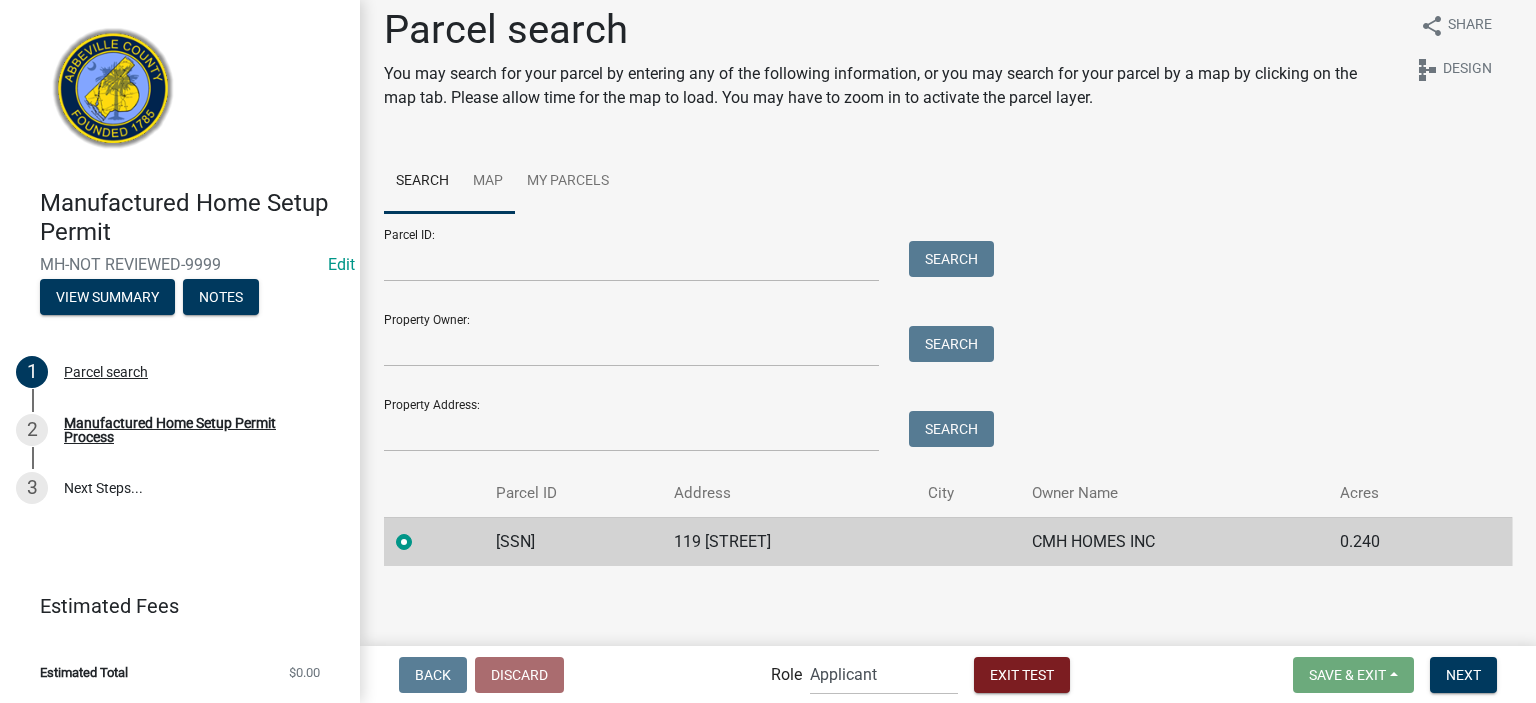 click on "Map" at bounding box center [488, 182] 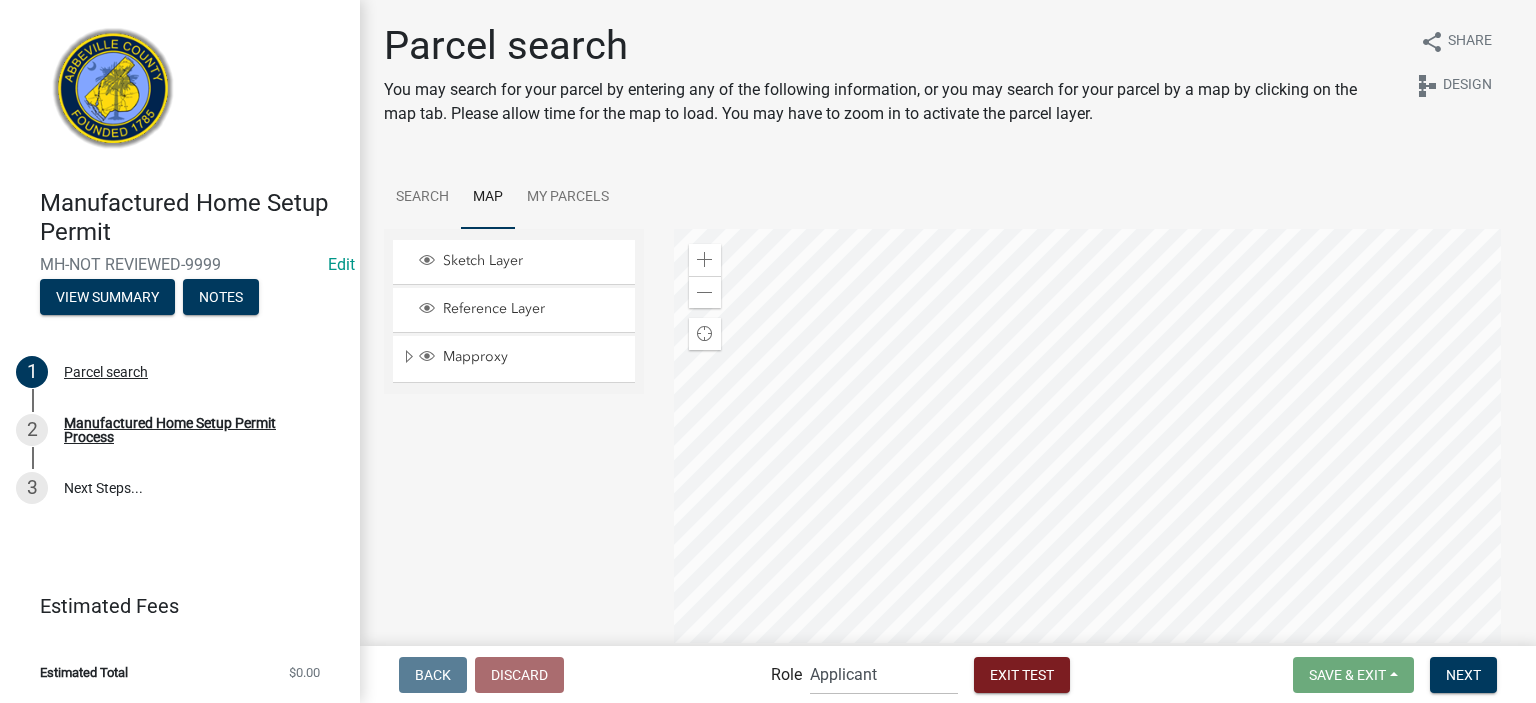 scroll, scrollTop: 0, scrollLeft: 0, axis: both 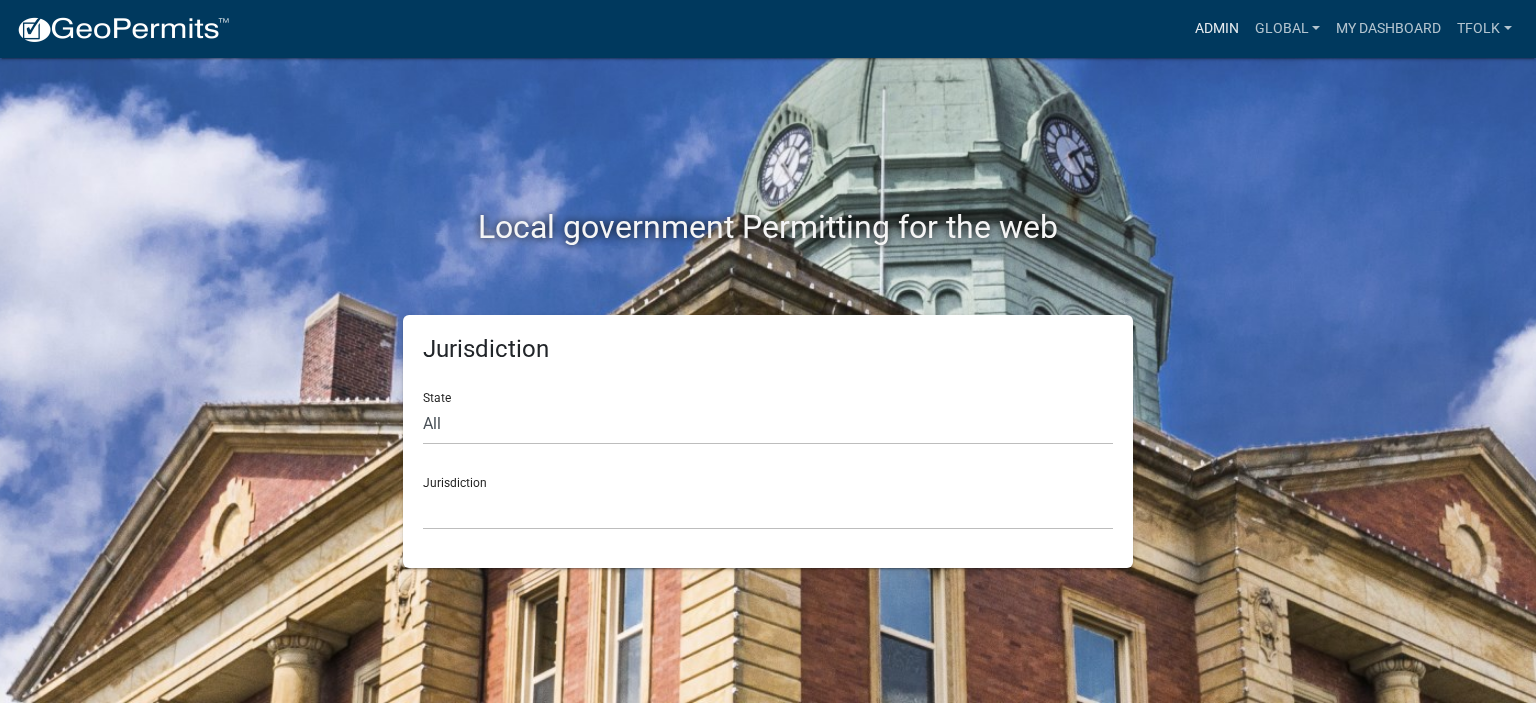 click on "Admin" at bounding box center [1217, 29] 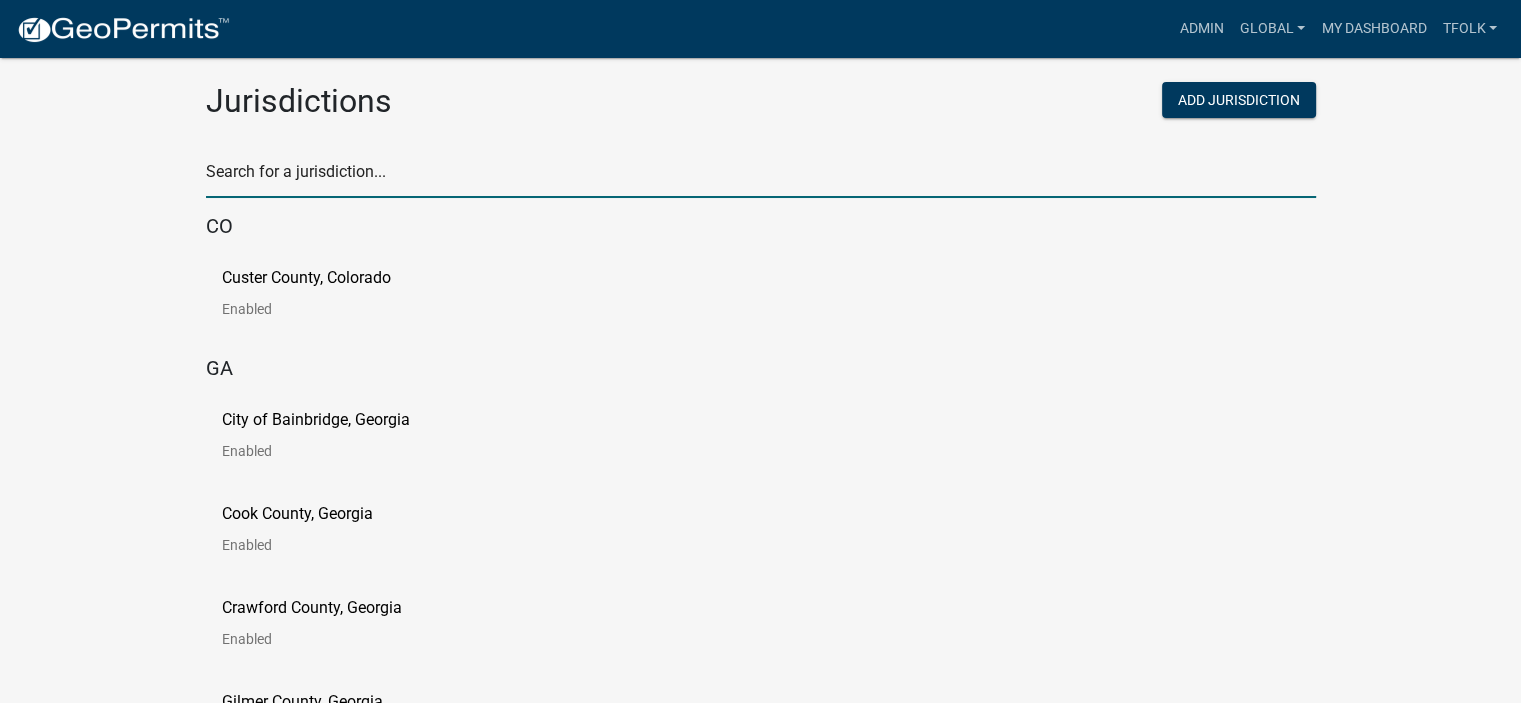 click 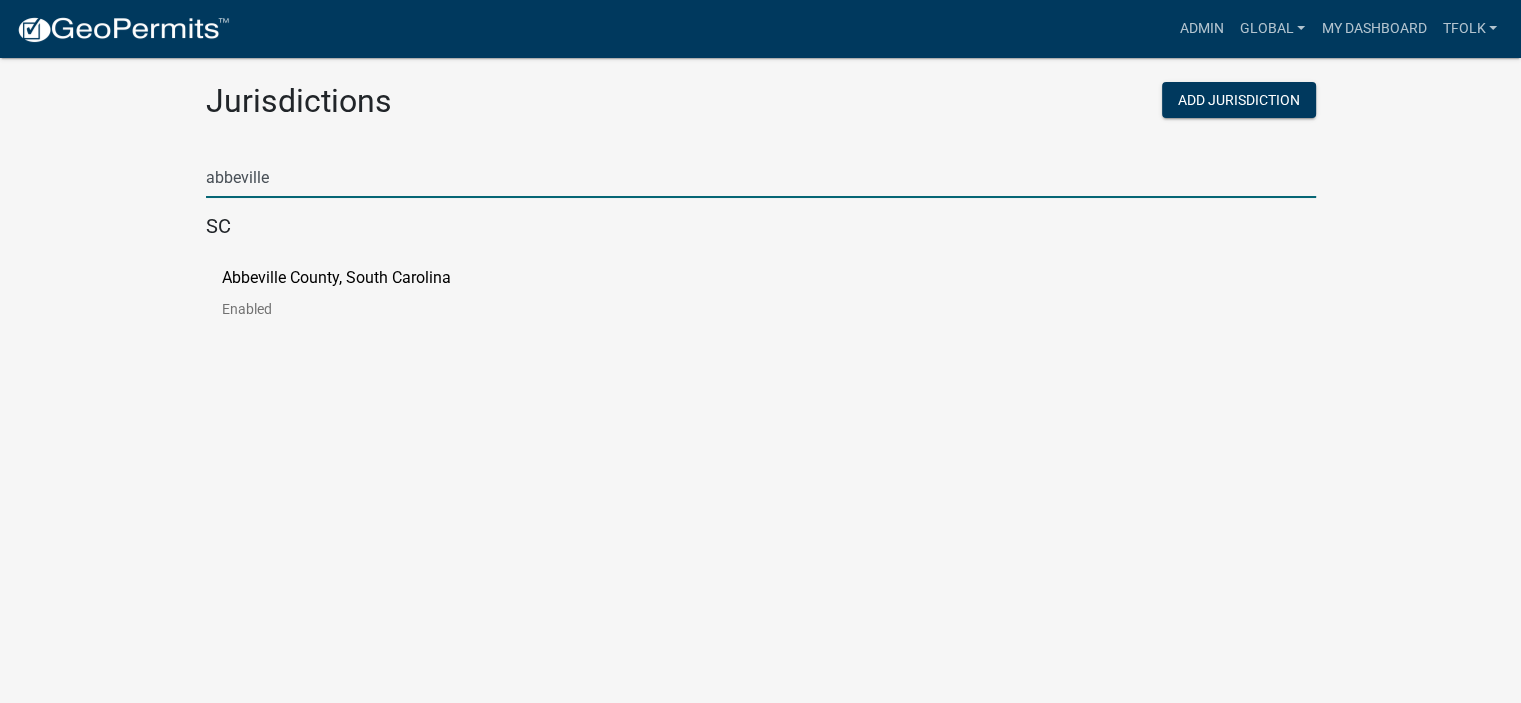 type on "abbeville" 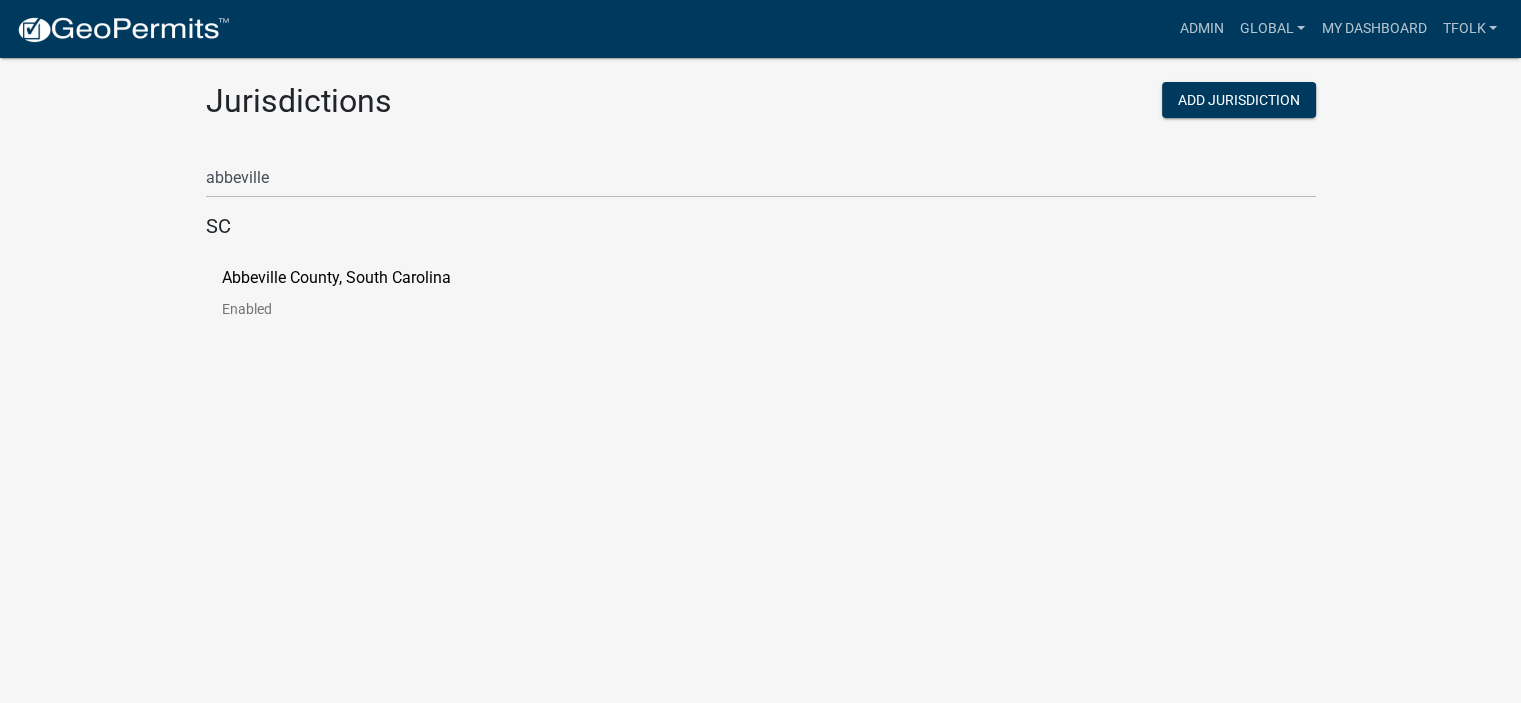 click on "Enabled" 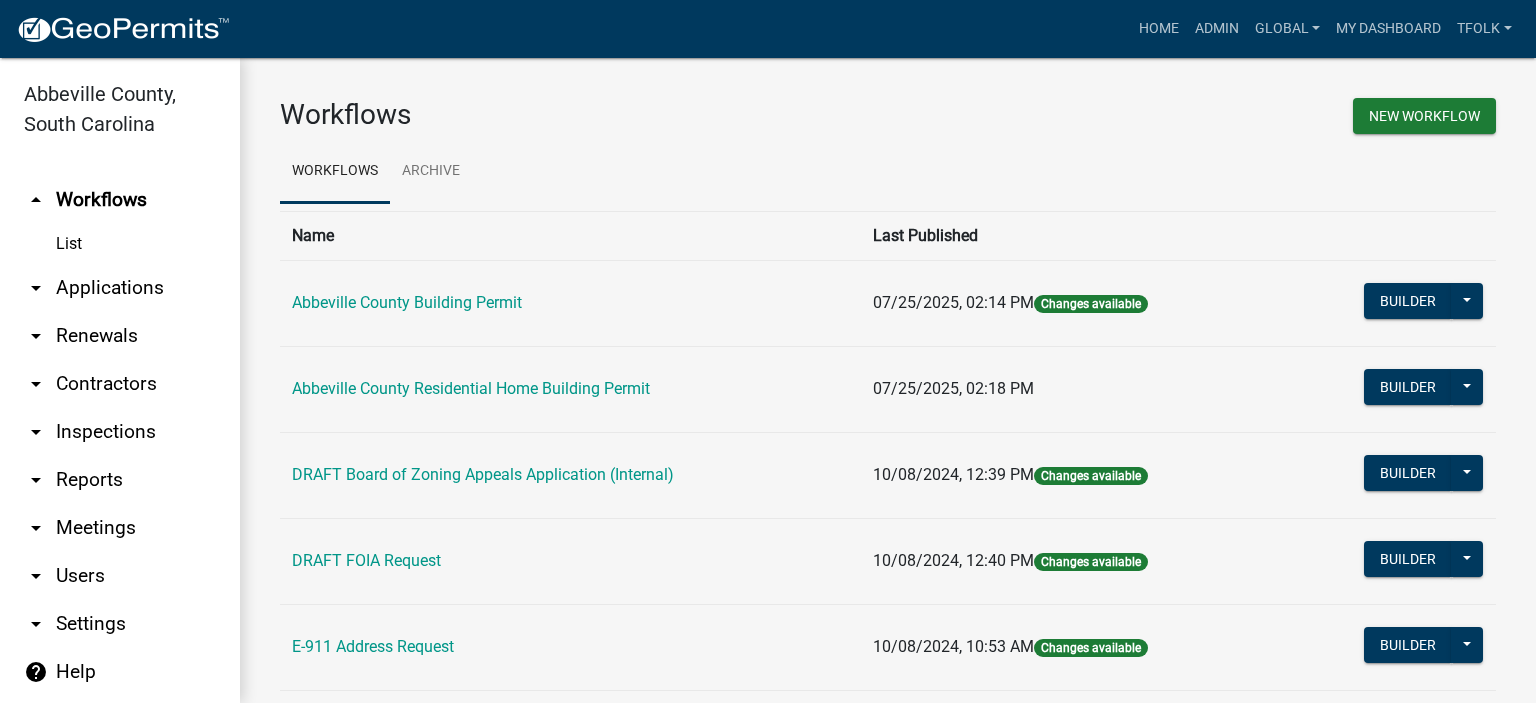 click on "arrow_drop_down   Applications" at bounding box center (120, 288) 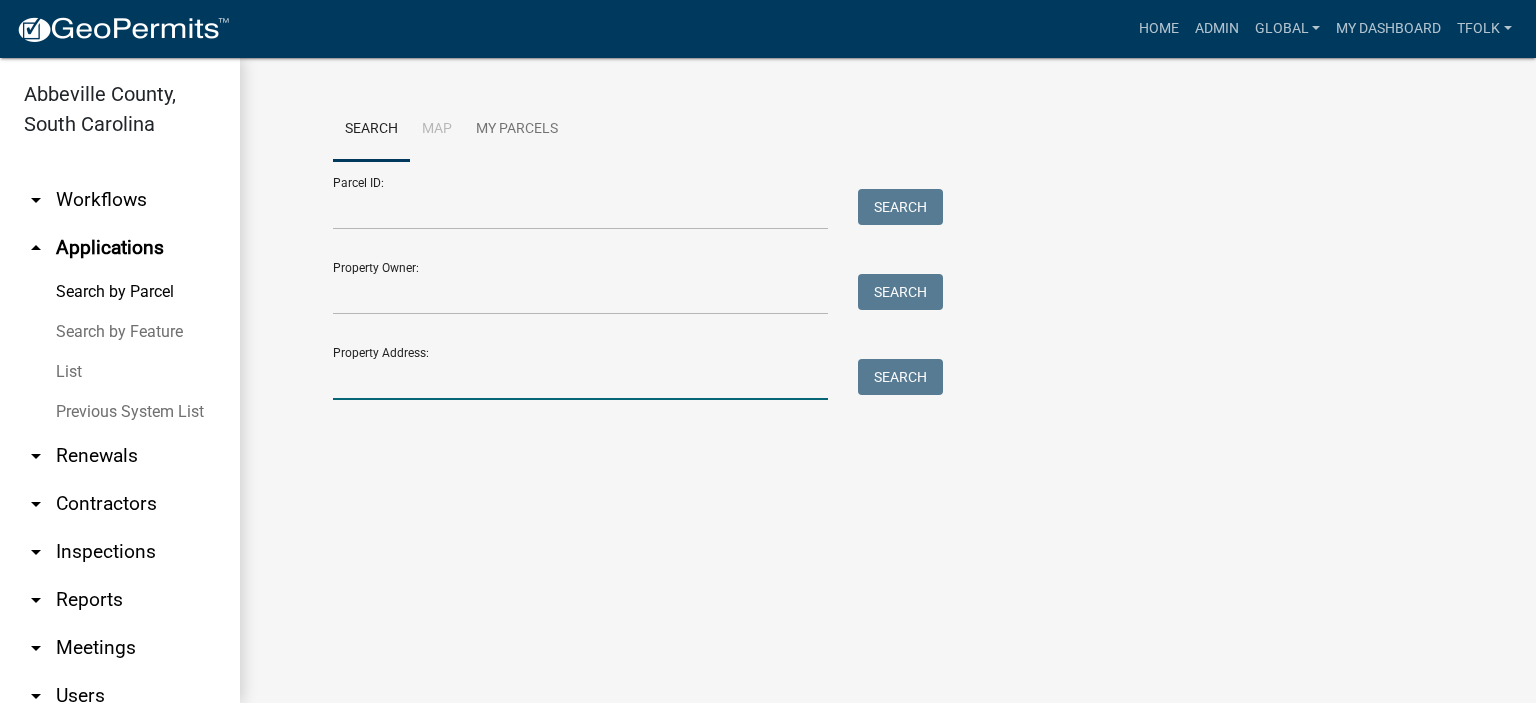 click on "Property Address:" at bounding box center [580, 379] 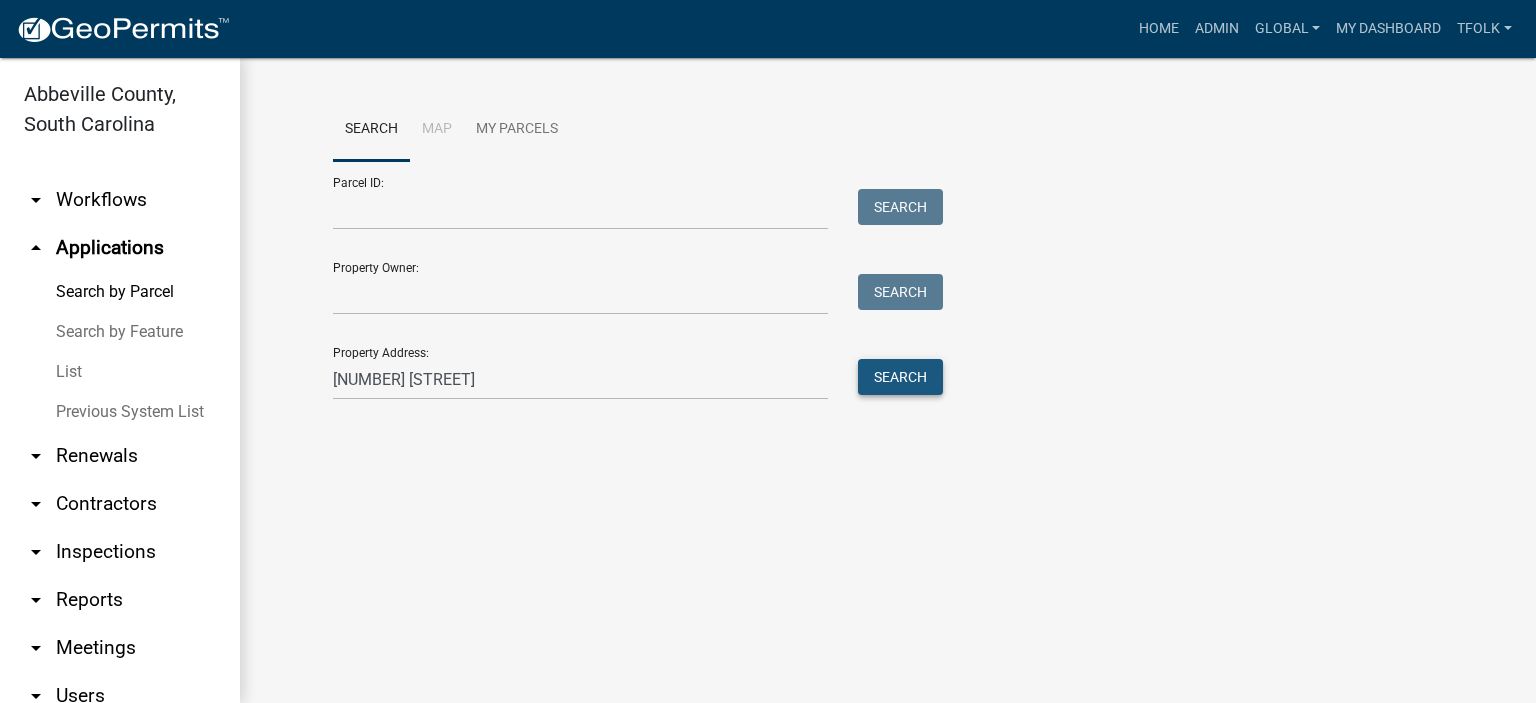 click on "Search" at bounding box center [900, 377] 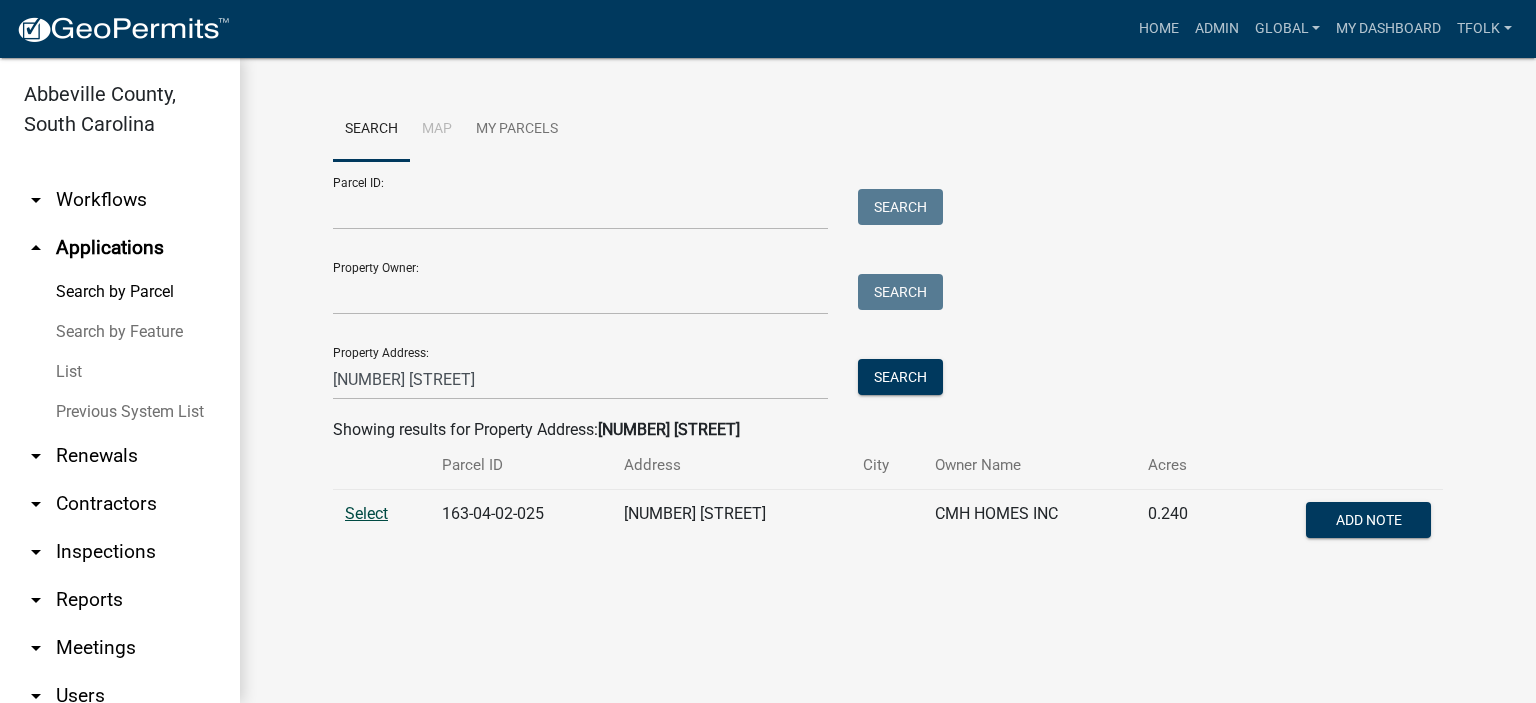 click on "Select" at bounding box center (366, 513) 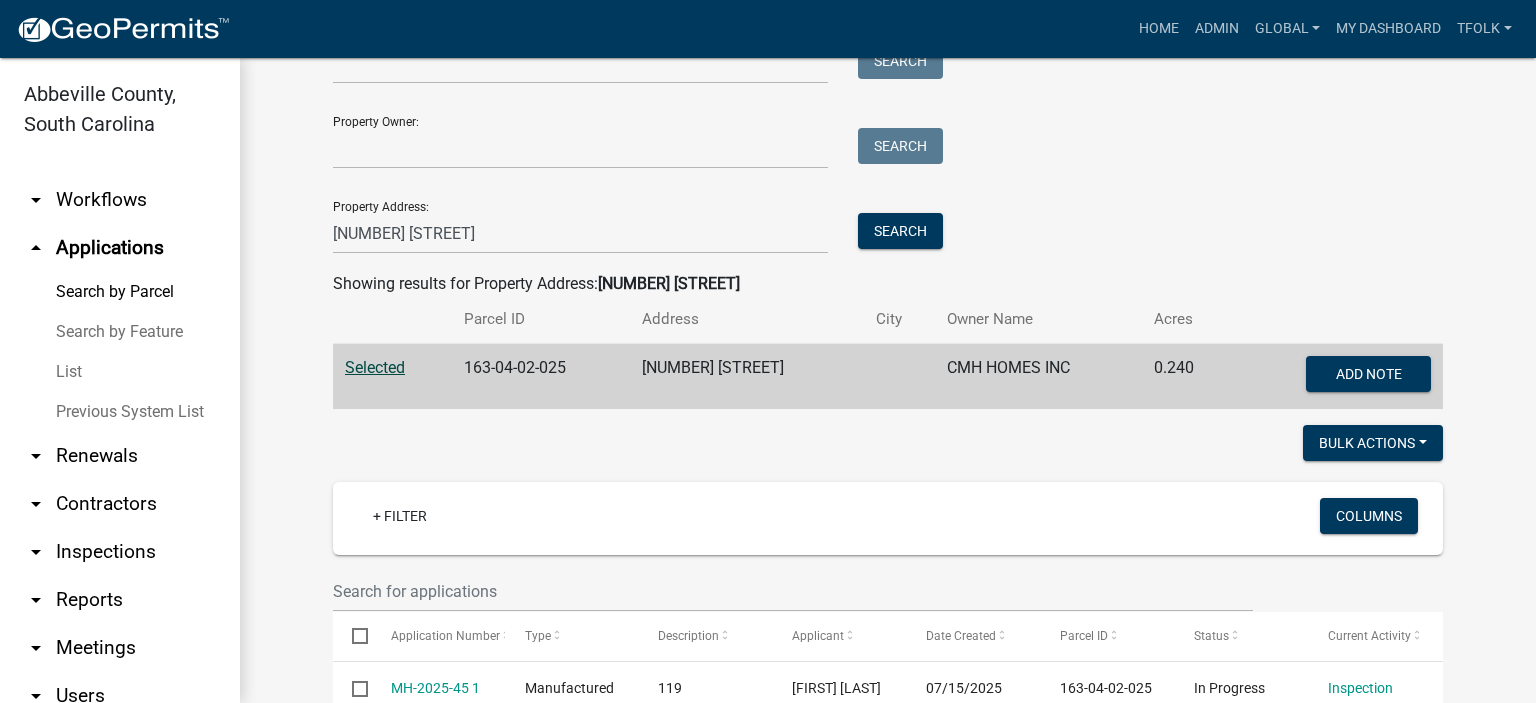 scroll, scrollTop: 100, scrollLeft: 0, axis: vertical 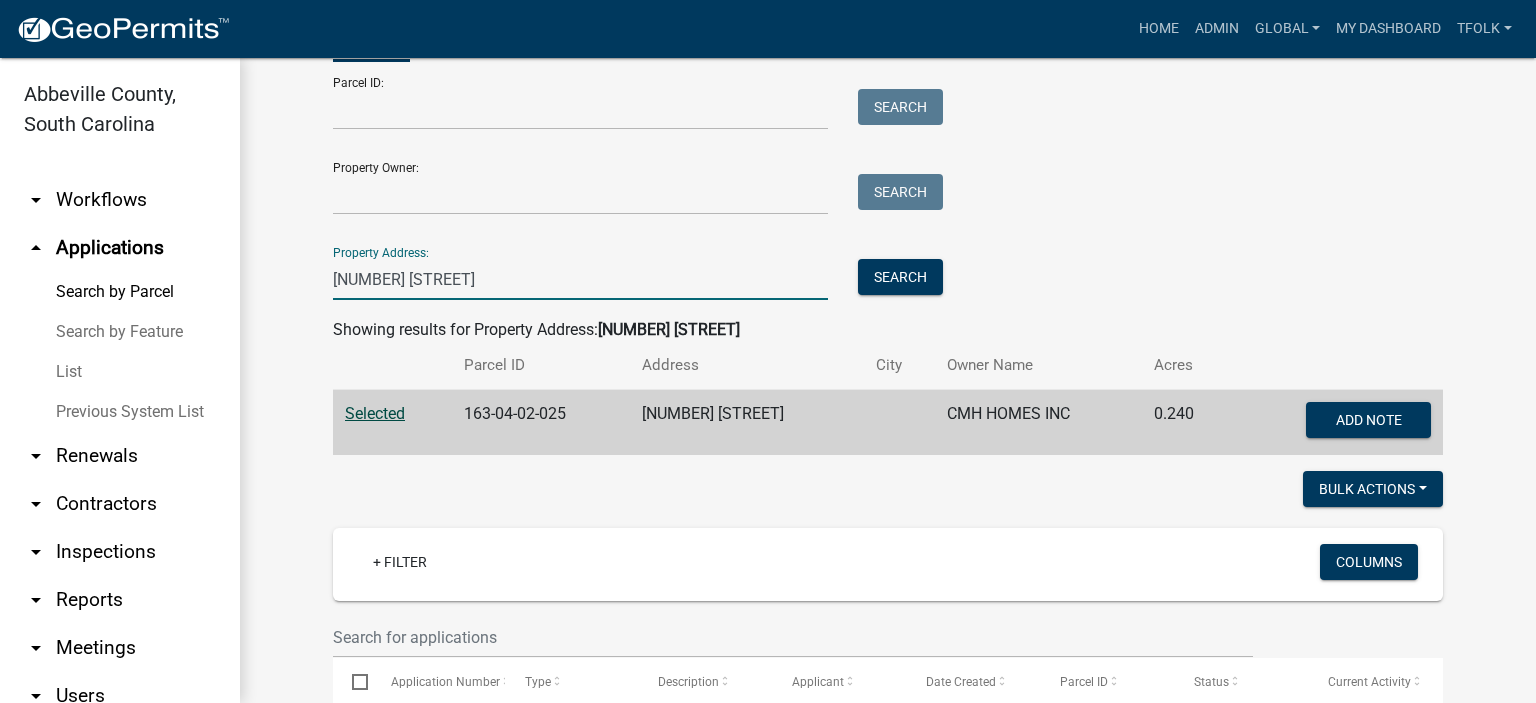 click on "119 florence" at bounding box center (580, 279) 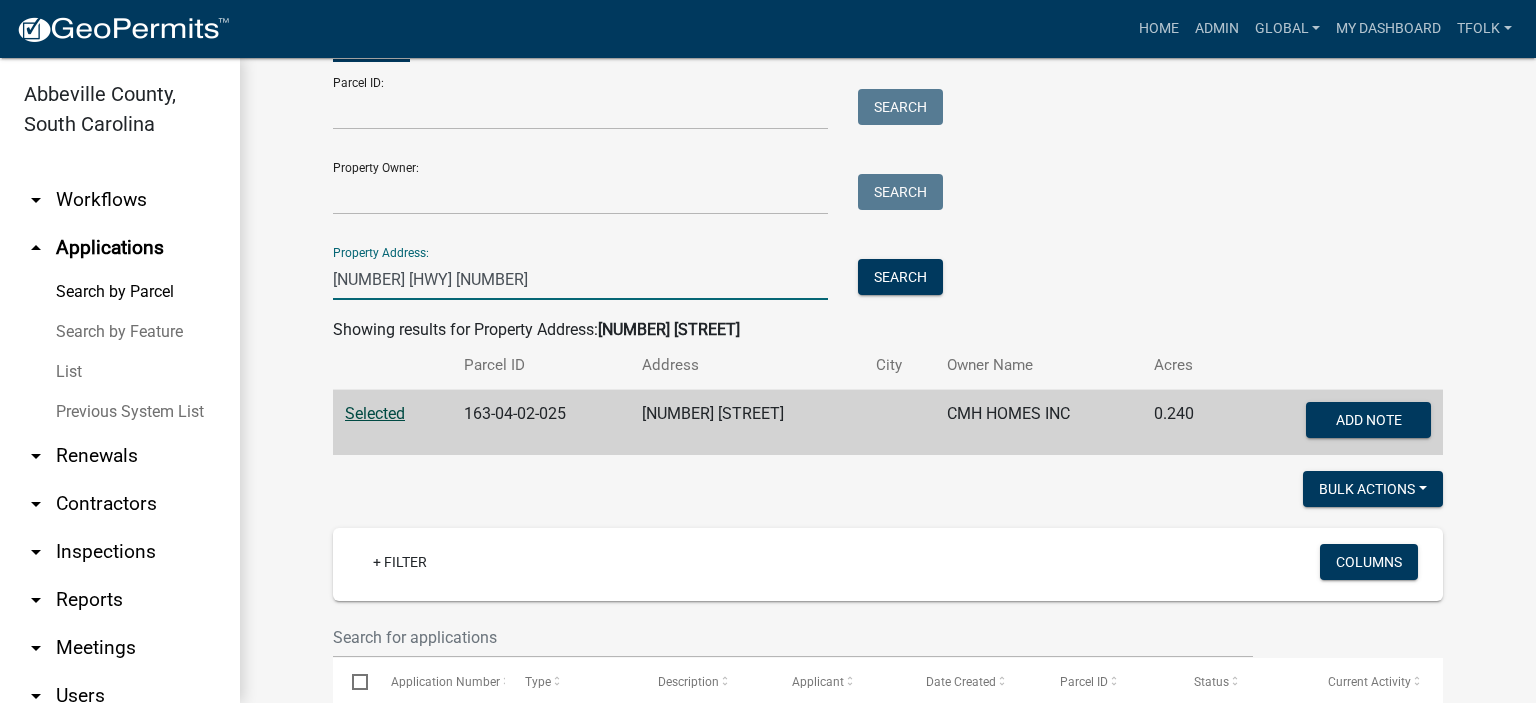 scroll, scrollTop: 0, scrollLeft: 0, axis: both 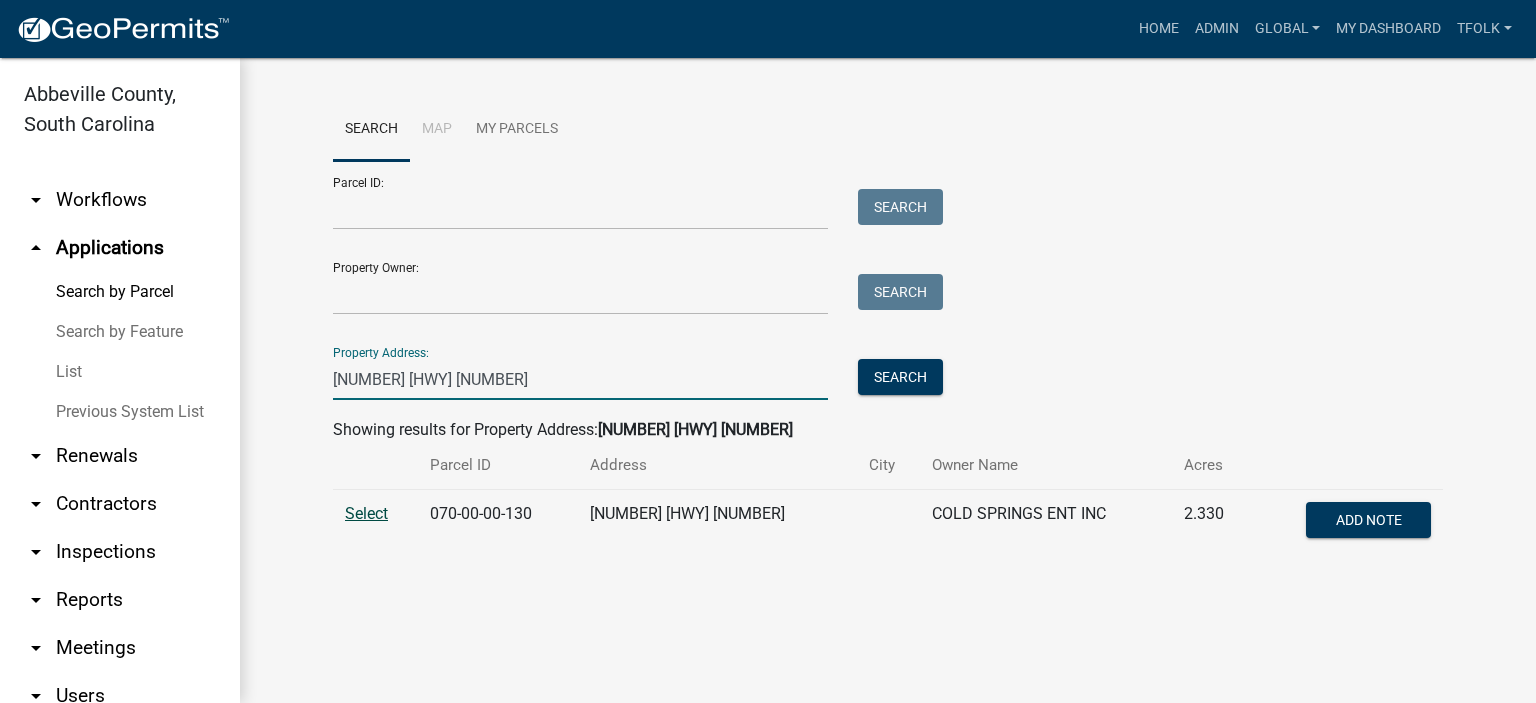 type on "2163 hwy 20" 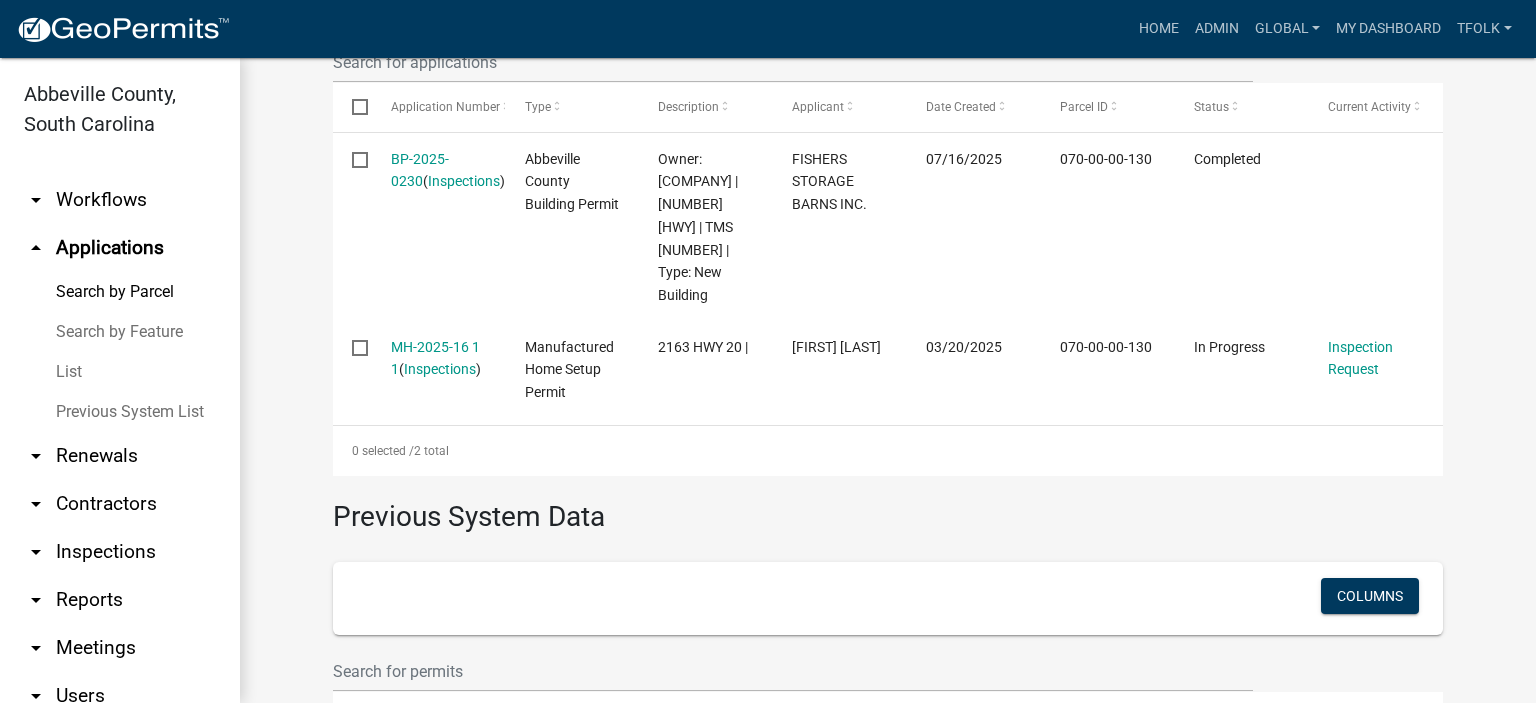 scroll, scrollTop: 700, scrollLeft: 0, axis: vertical 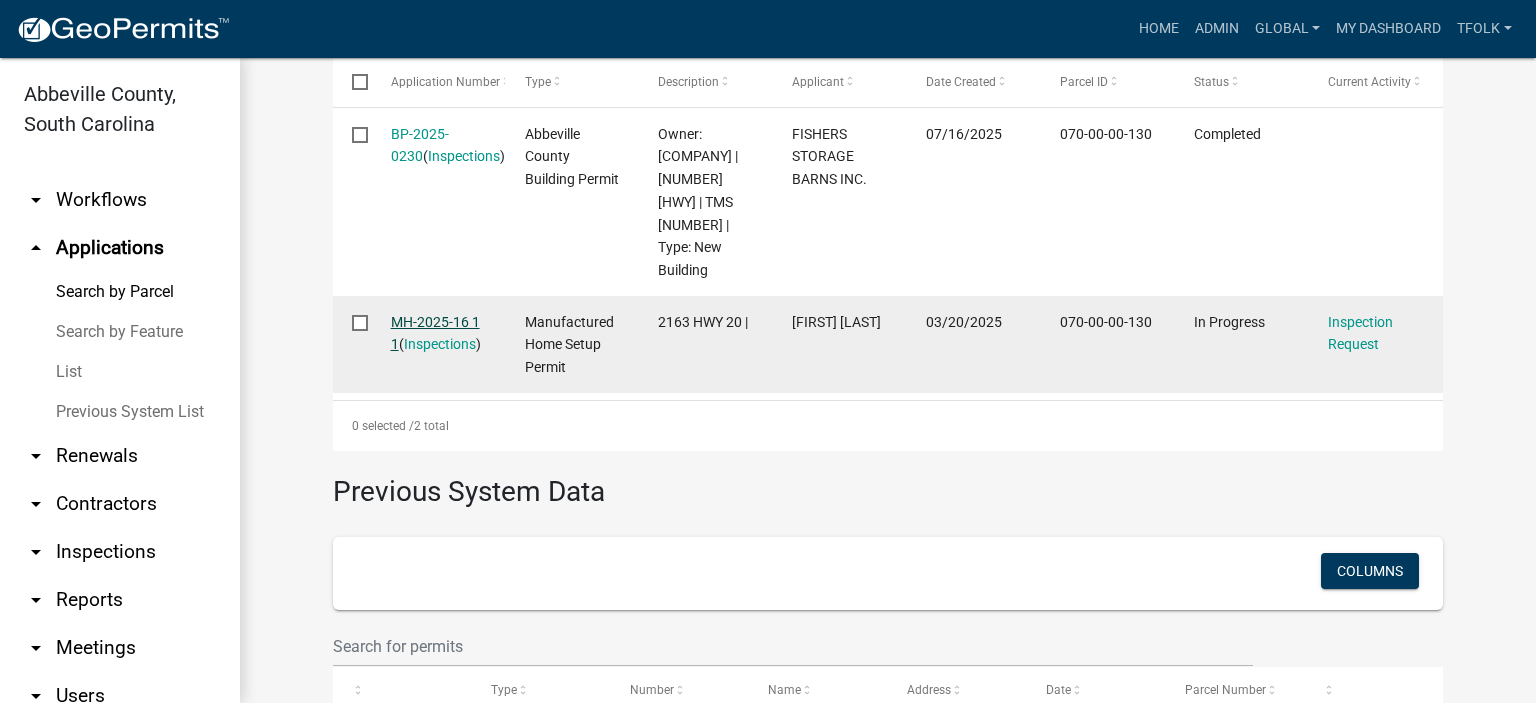 click on "MH-2025-16 1 1" 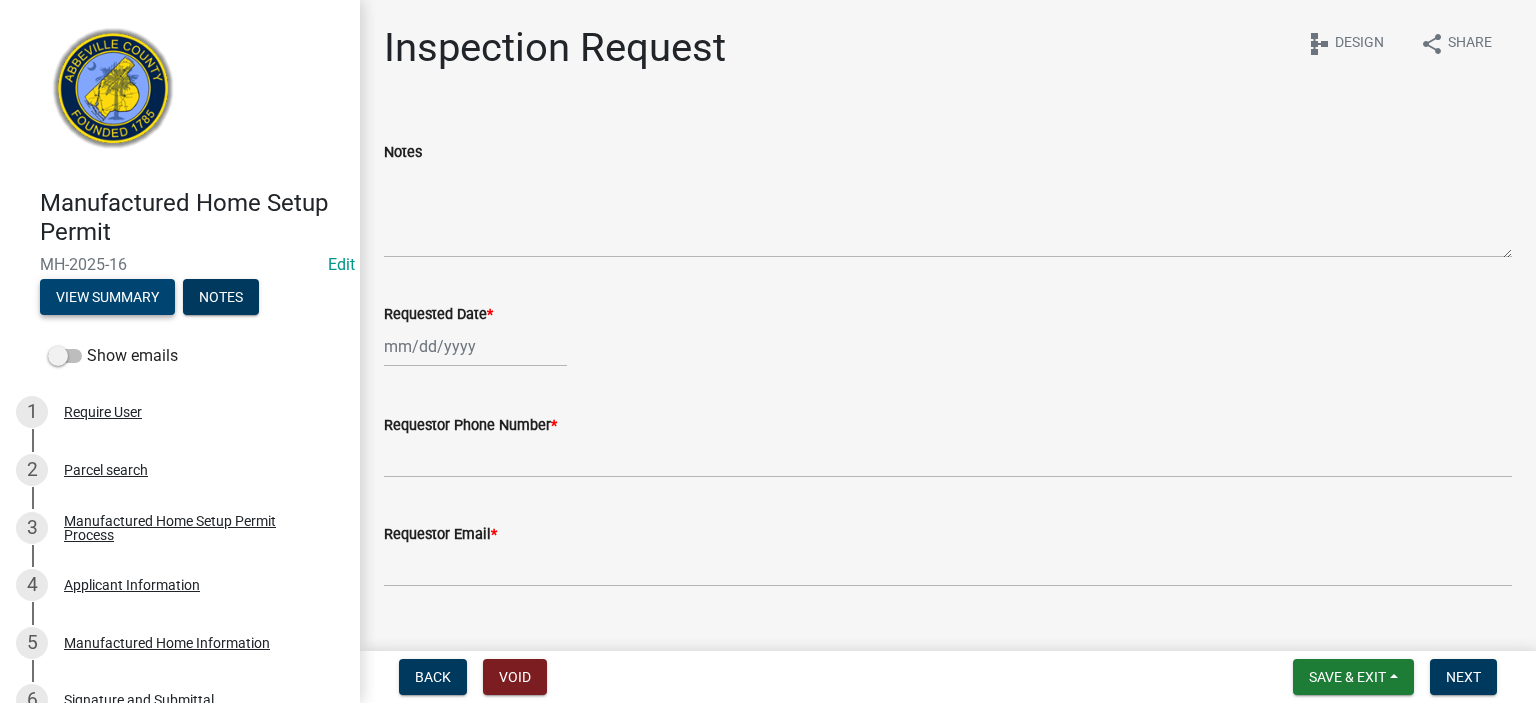 click on "View Summary" at bounding box center (107, 297) 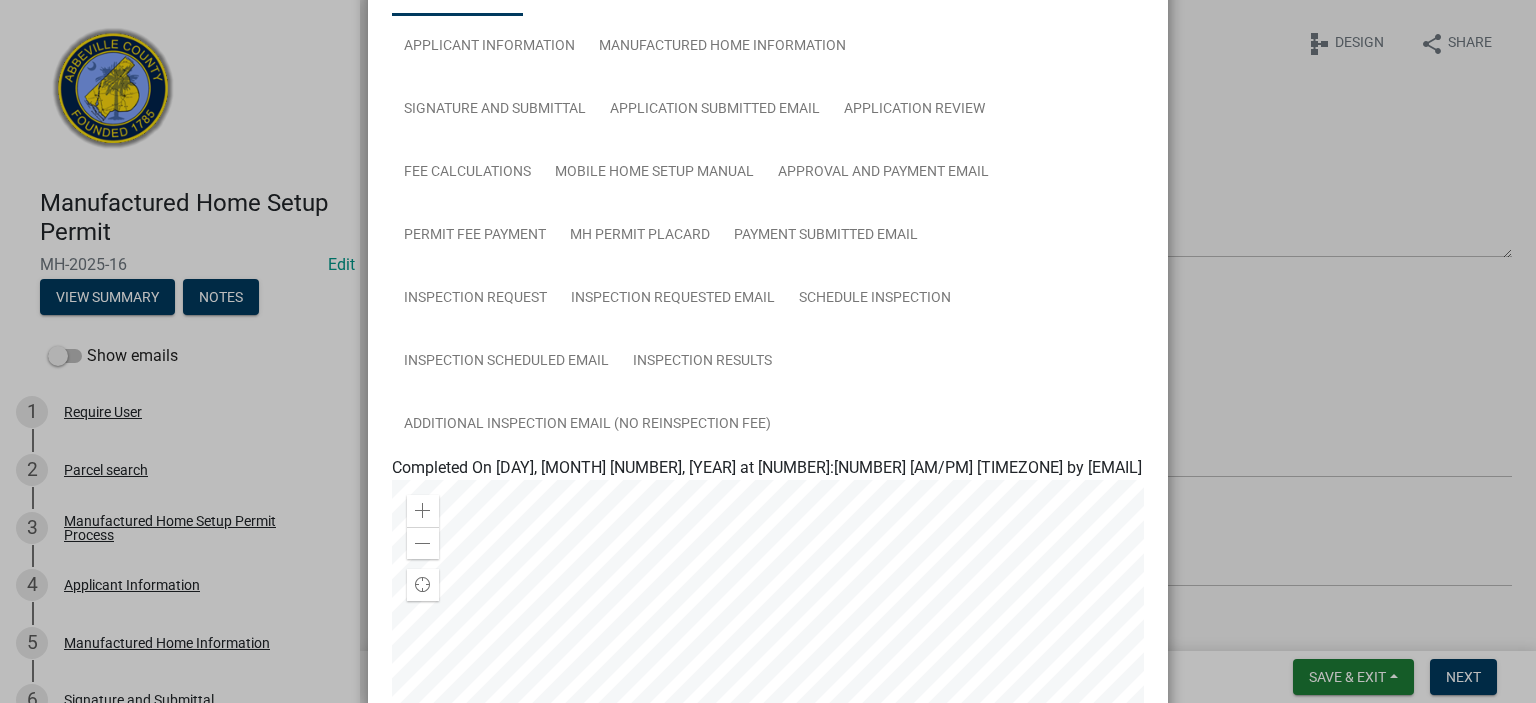 scroll, scrollTop: 122, scrollLeft: 0, axis: vertical 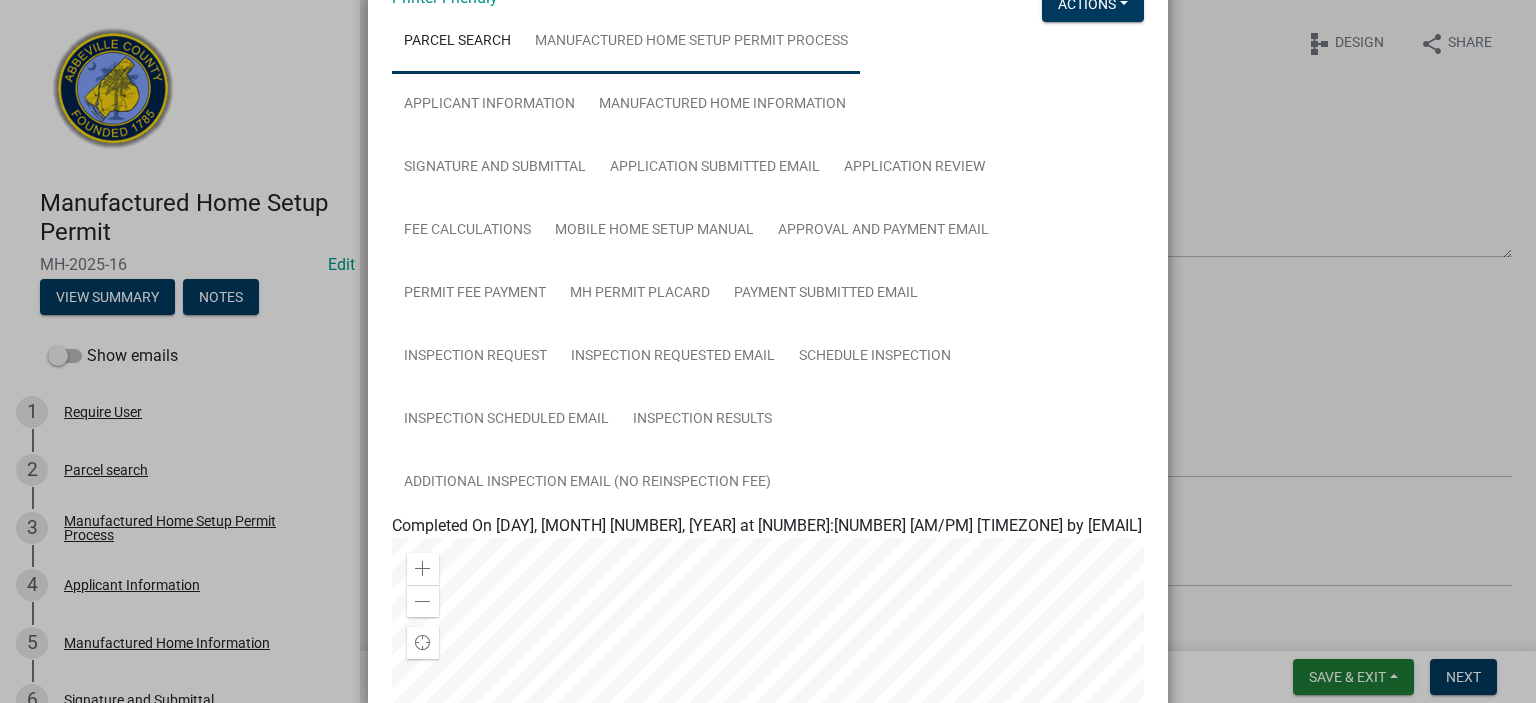 click on "Manufactured Home Setup Permit Process" at bounding box center (691, 42) 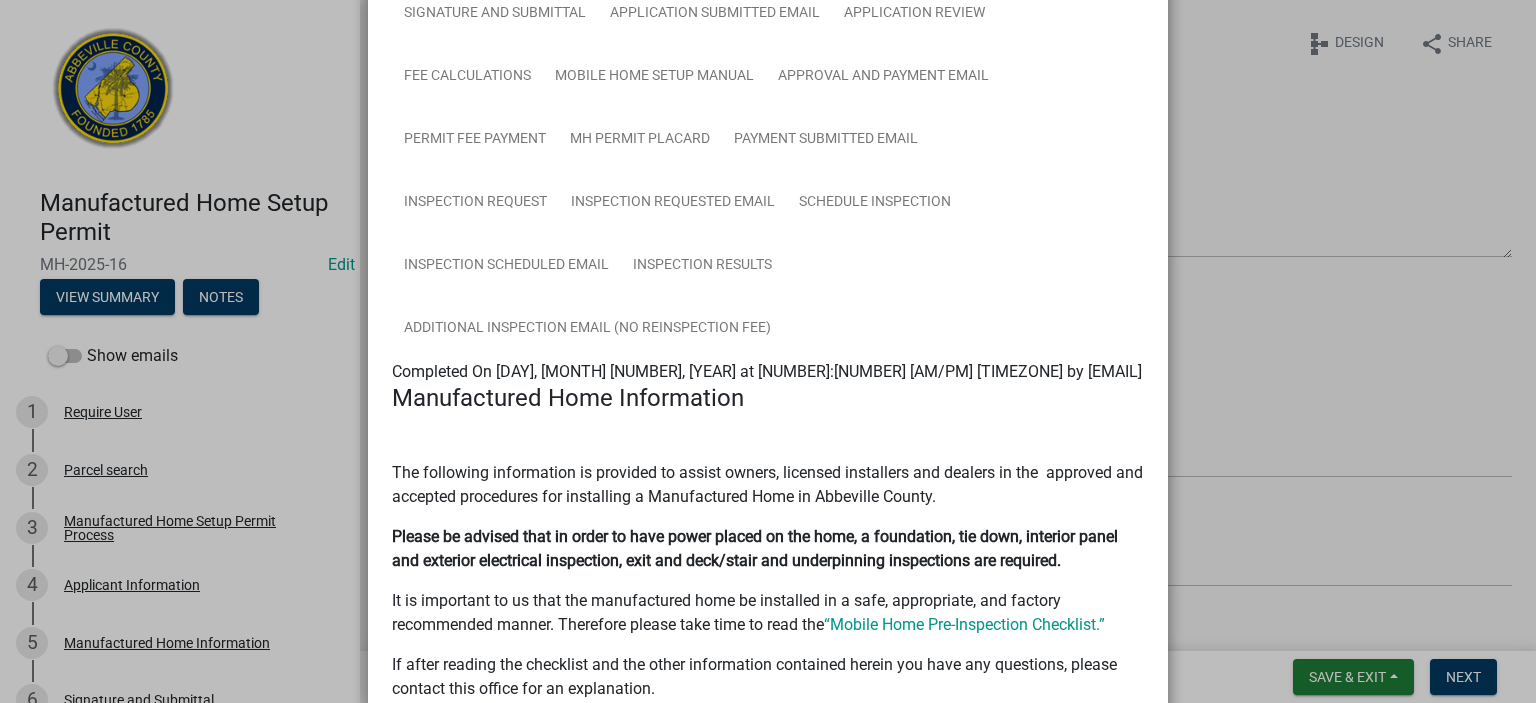 scroll, scrollTop: 92, scrollLeft: 0, axis: vertical 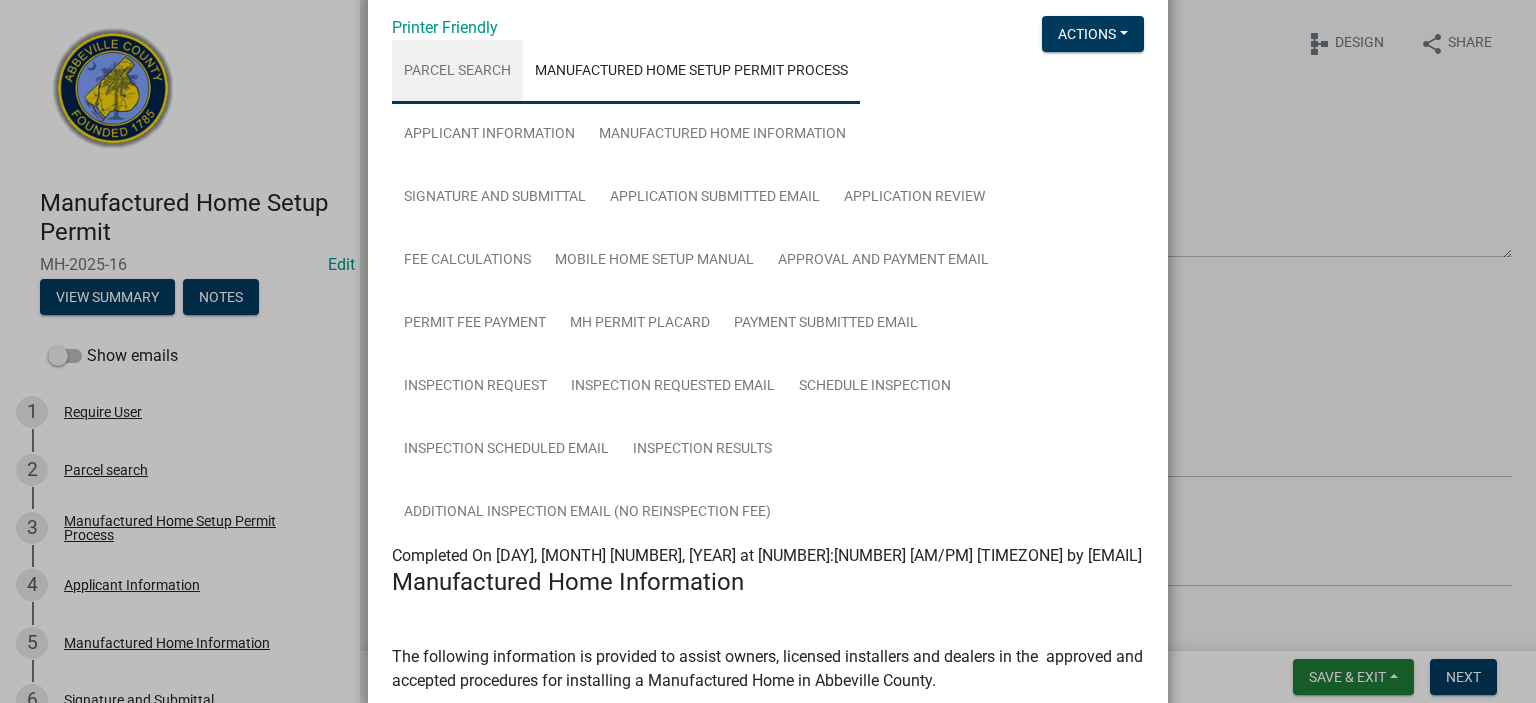 click on "Parcel search" at bounding box center [457, 72] 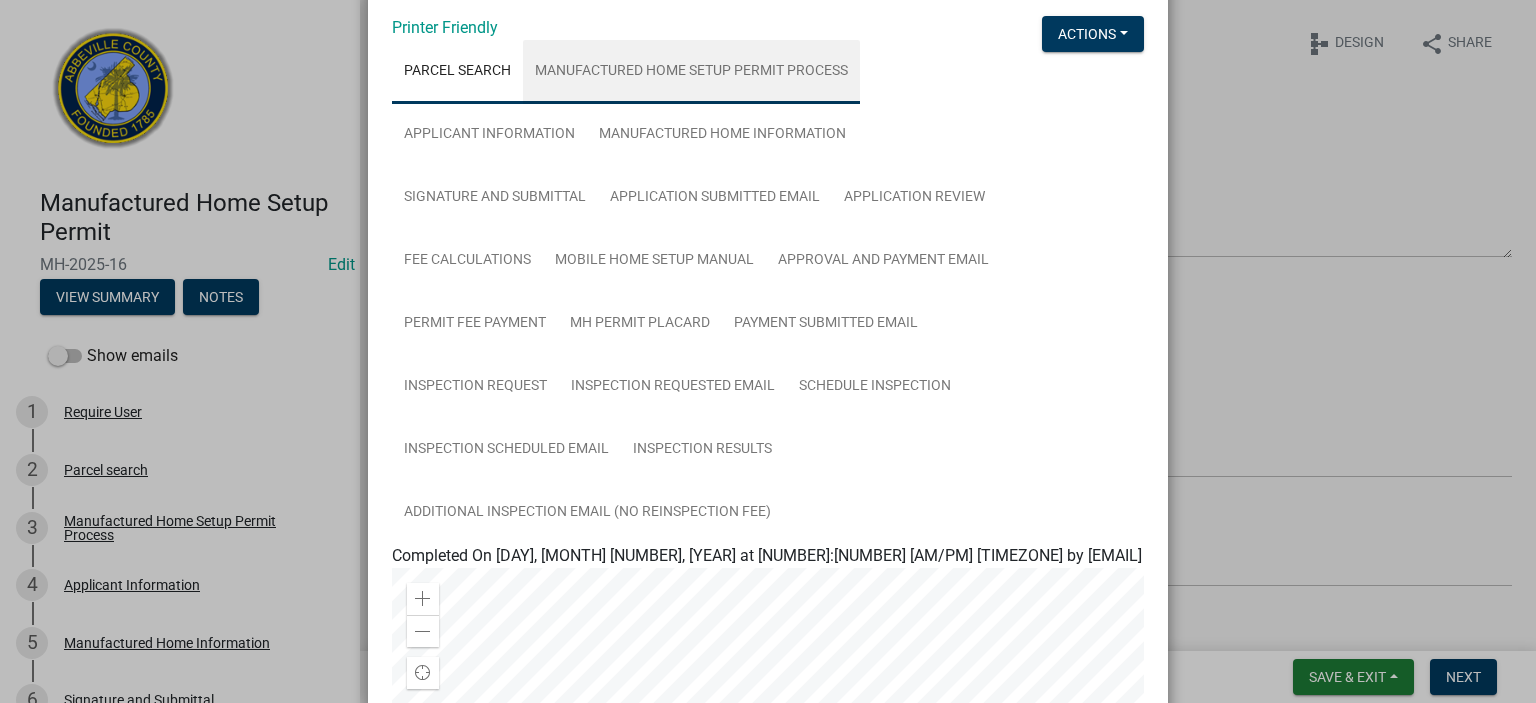 click on "Manufactured Home Setup Permit Process" at bounding box center (691, 72) 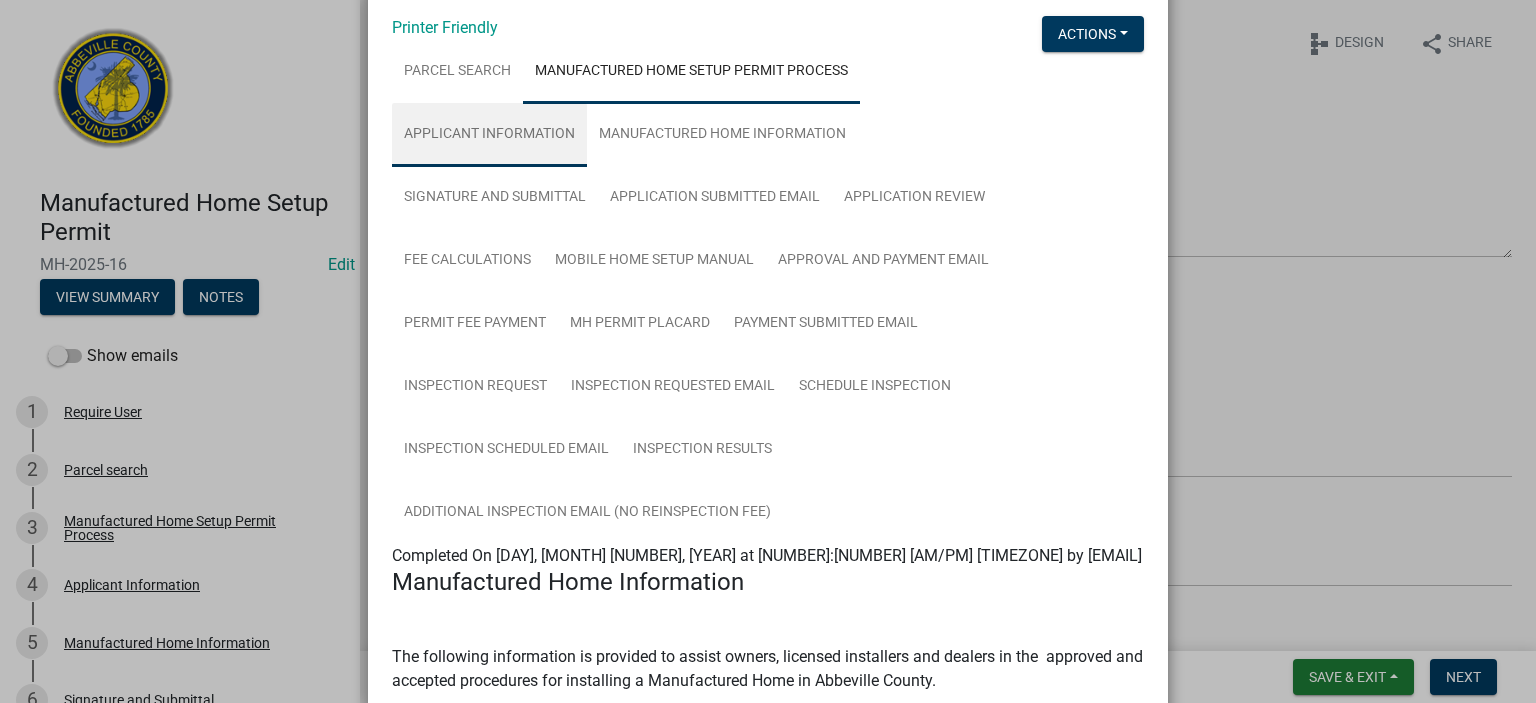click on "Applicant Information" at bounding box center [489, 135] 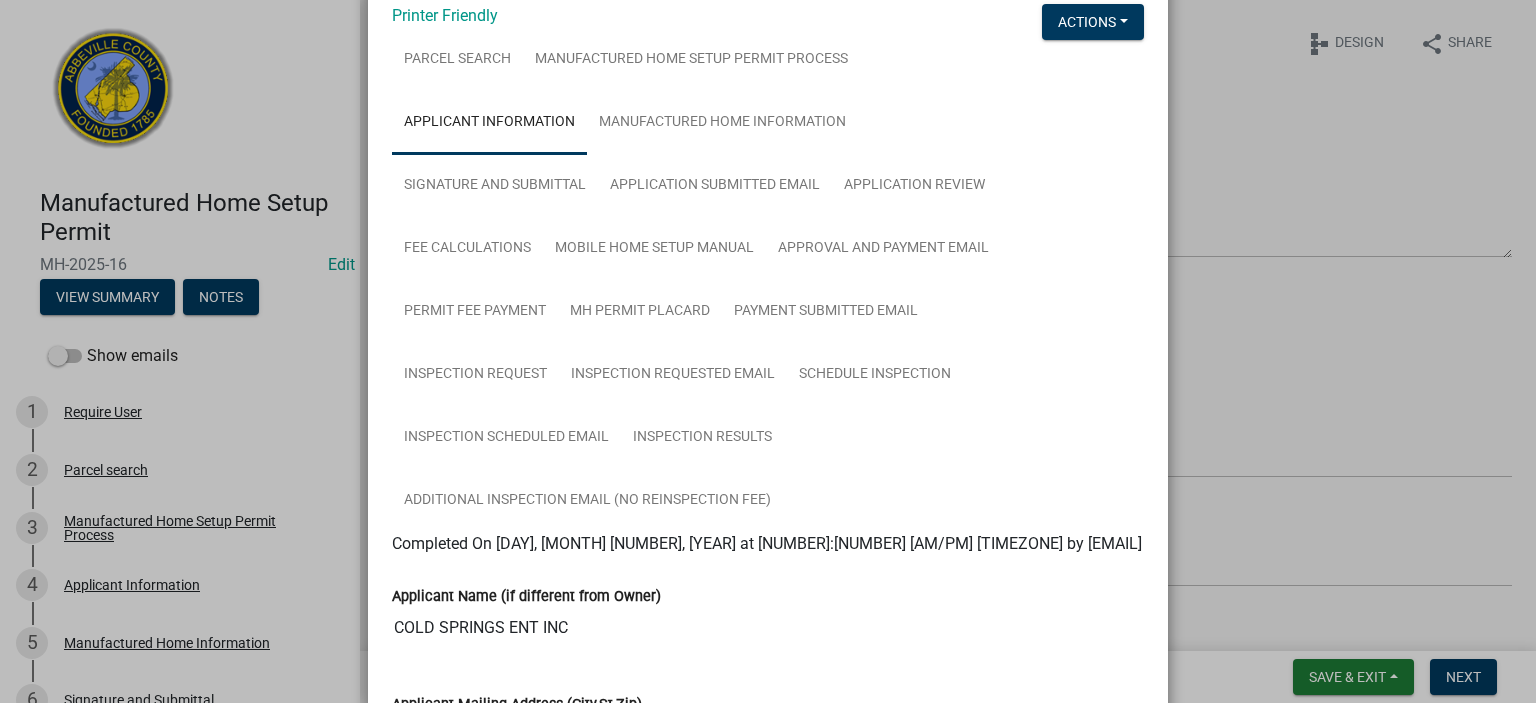 scroll, scrollTop: 0, scrollLeft: 0, axis: both 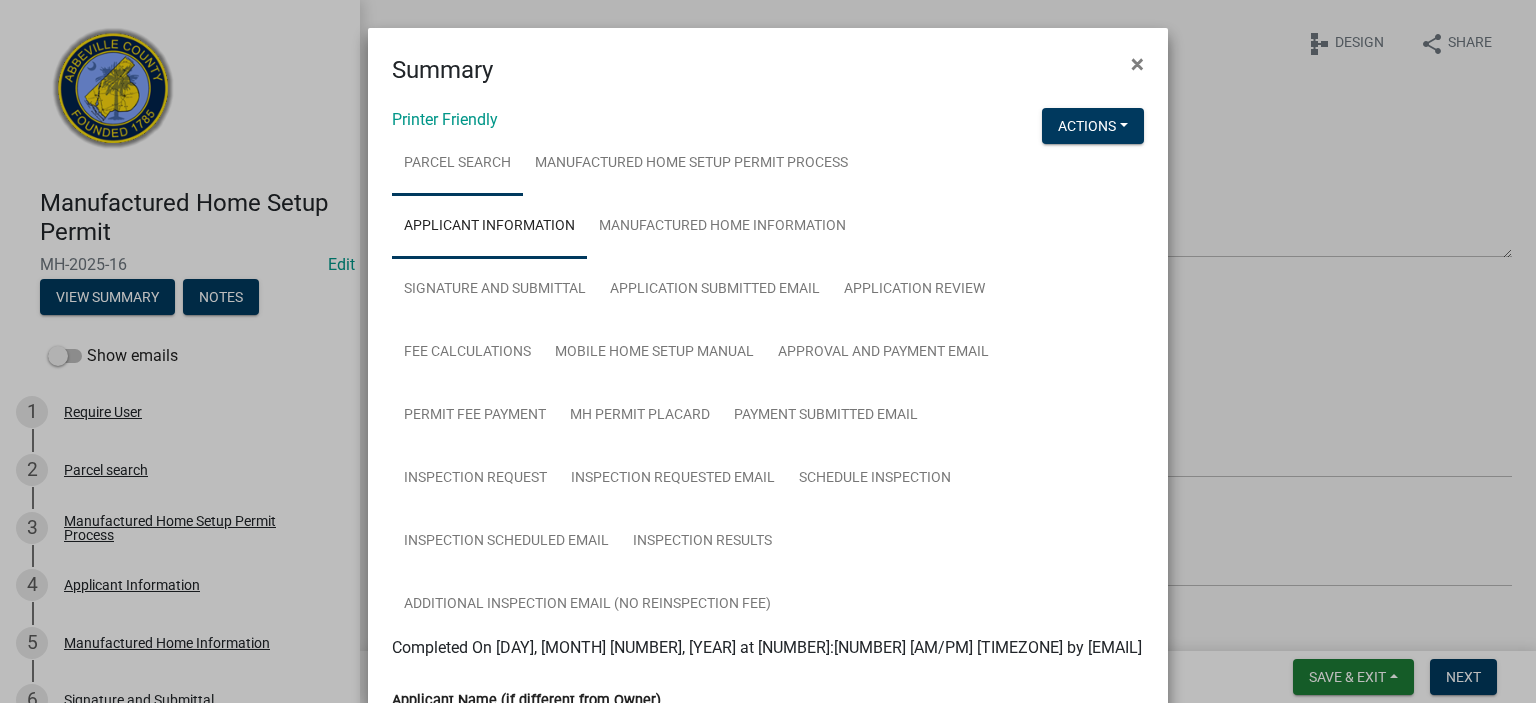 click on "Parcel search" at bounding box center [457, 164] 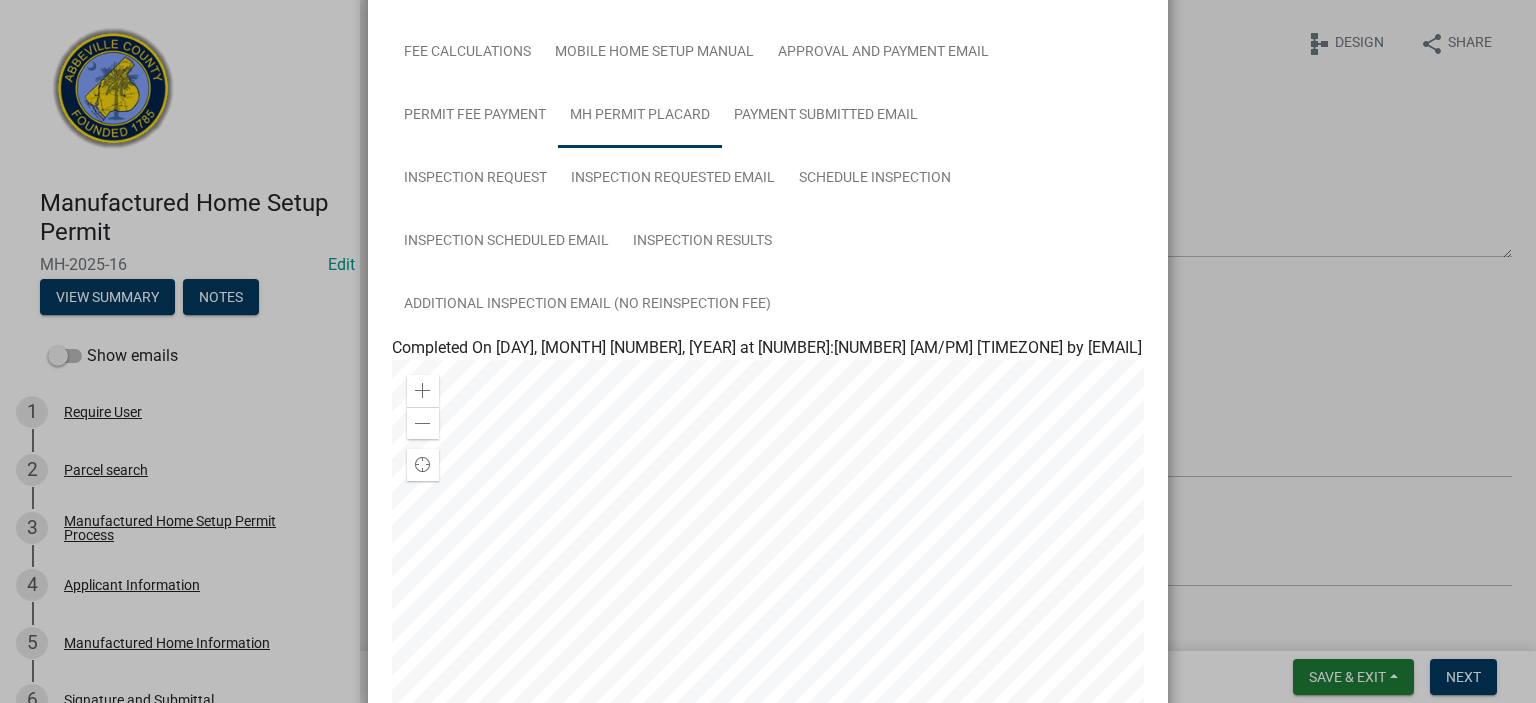 scroll, scrollTop: 0, scrollLeft: 0, axis: both 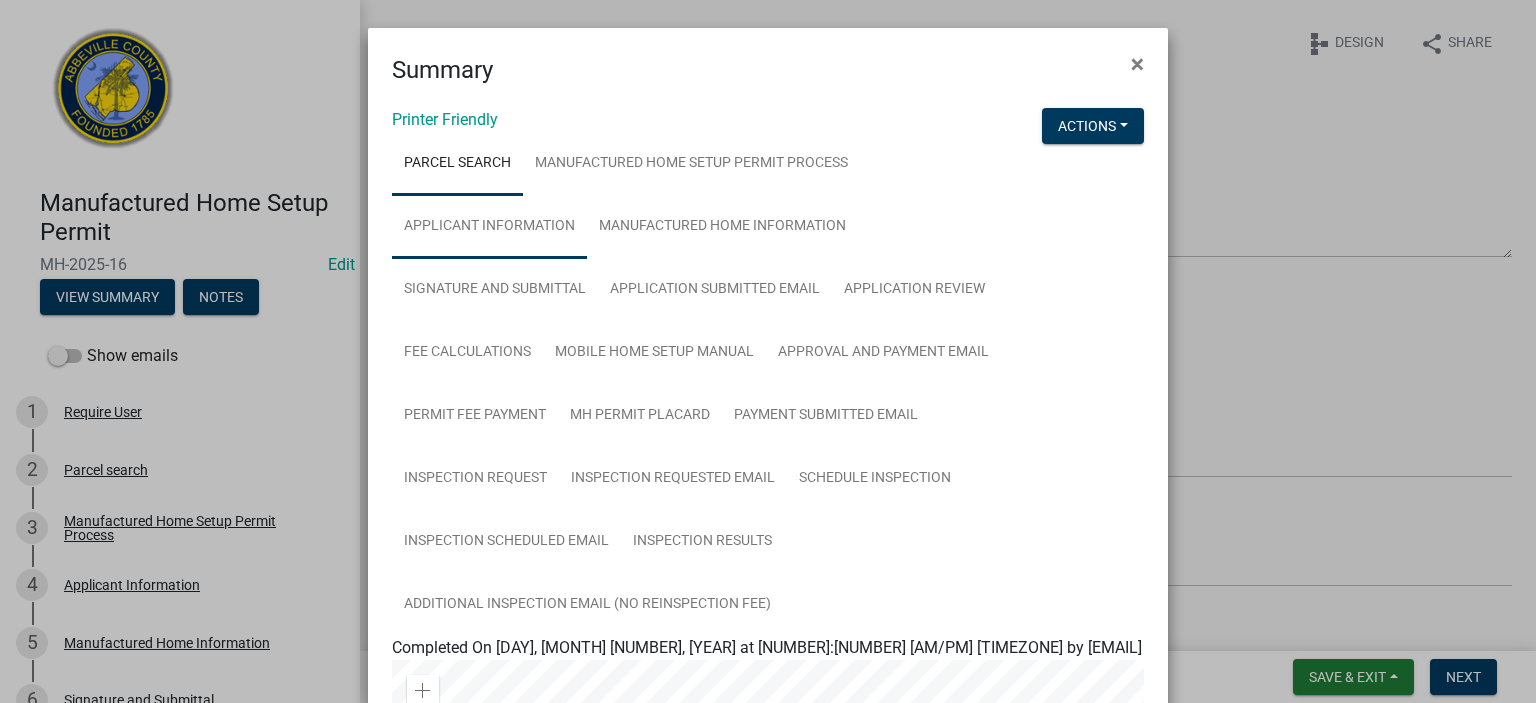 click on "Applicant Information" at bounding box center (489, 227) 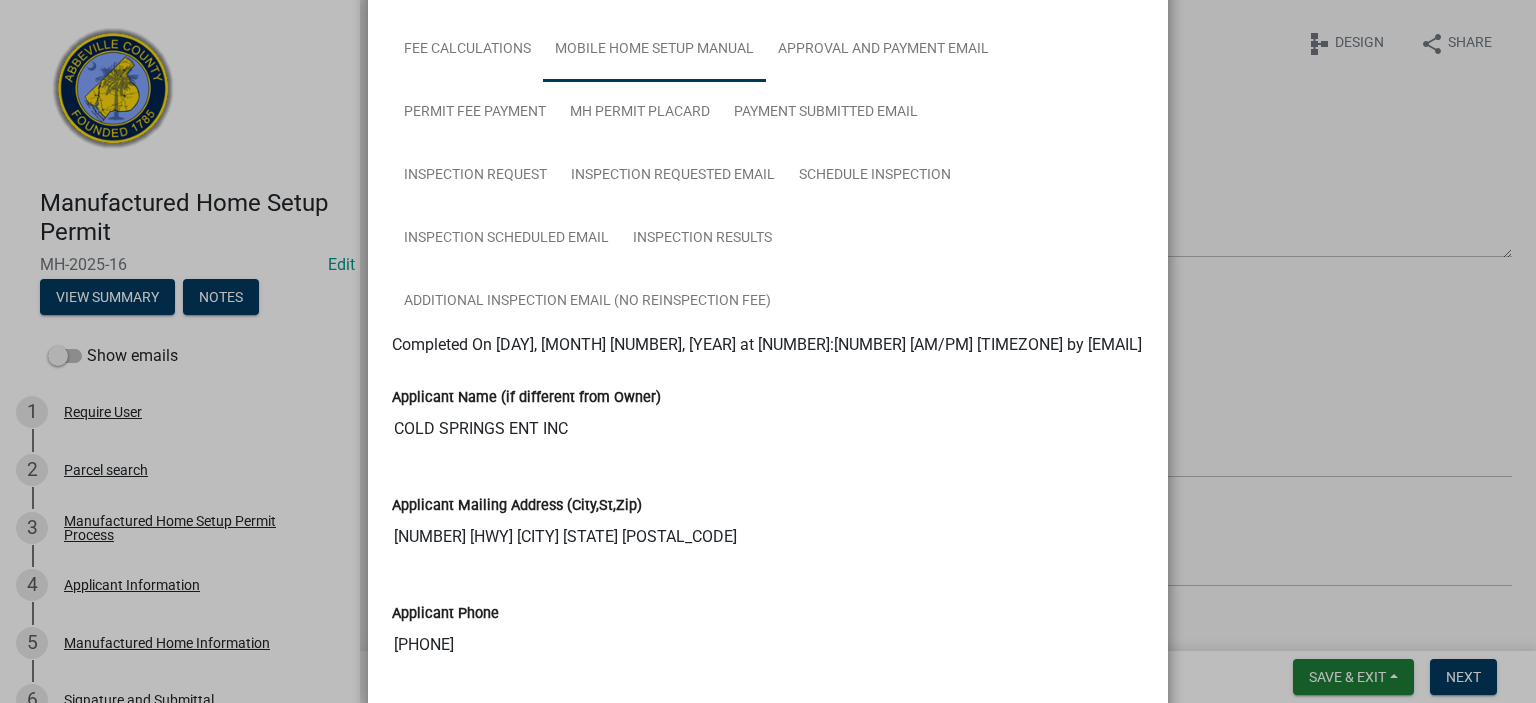 scroll, scrollTop: 300, scrollLeft: 0, axis: vertical 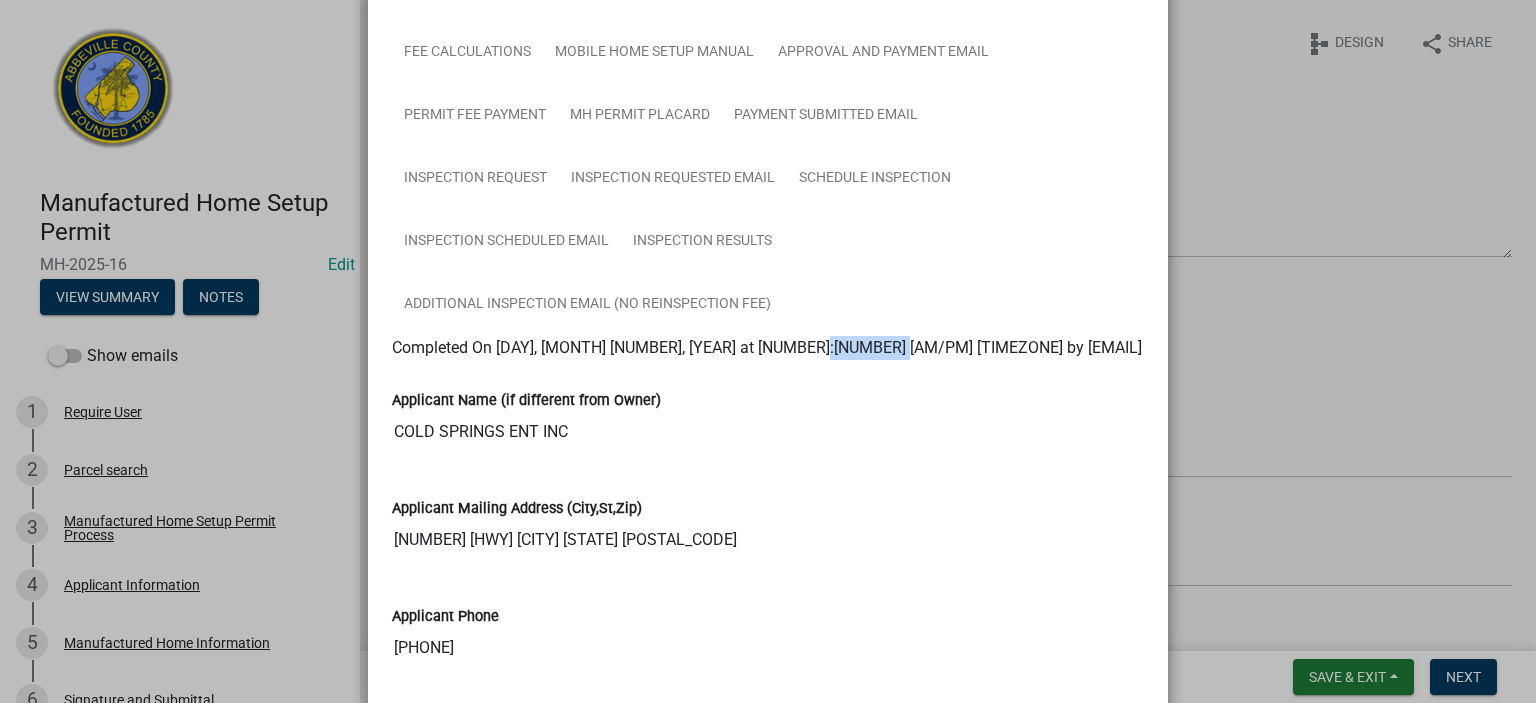 drag, startPoint x: 811, startPoint y: 356, endPoint x: 884, endPoint y: 361, distance: 73.171036 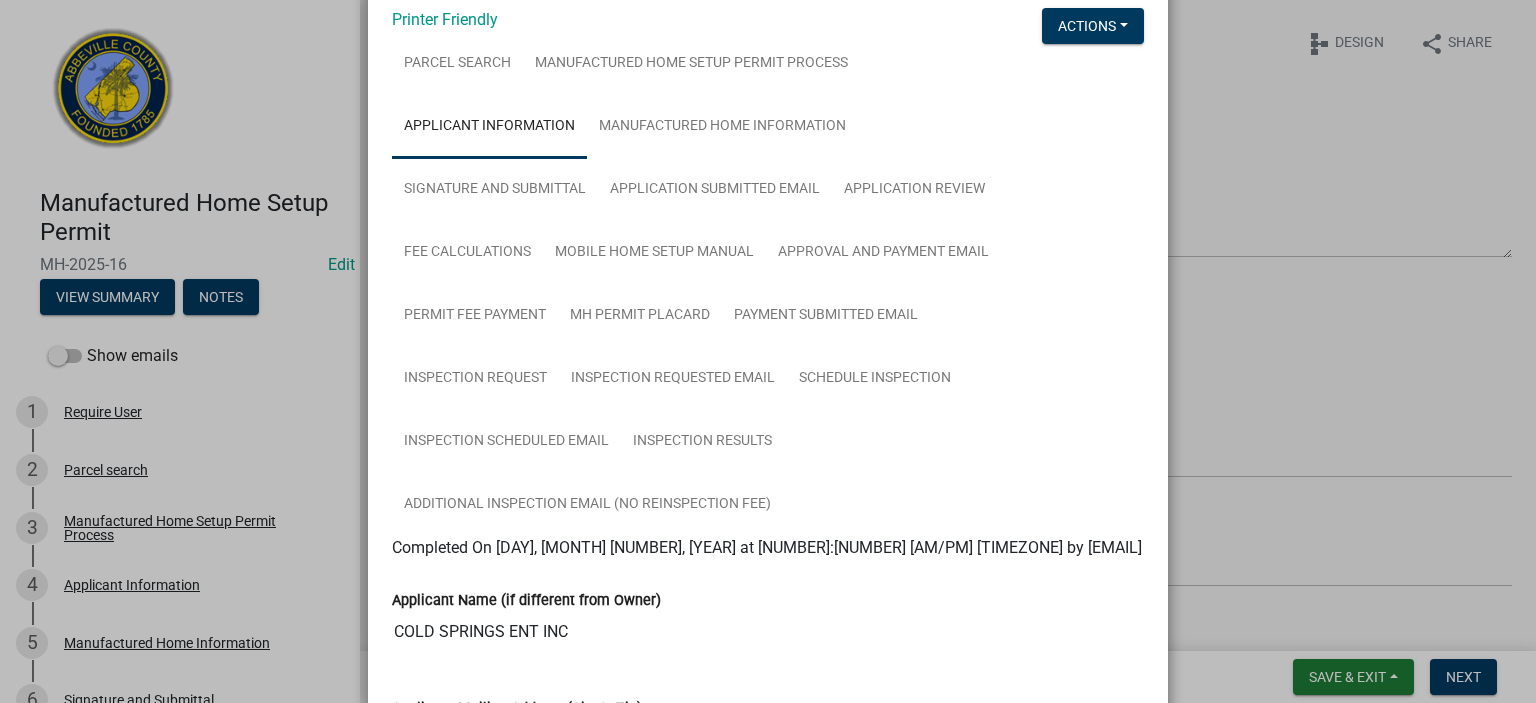 scroll, scrollTop: 0, scrollLeft: 0, axis: both 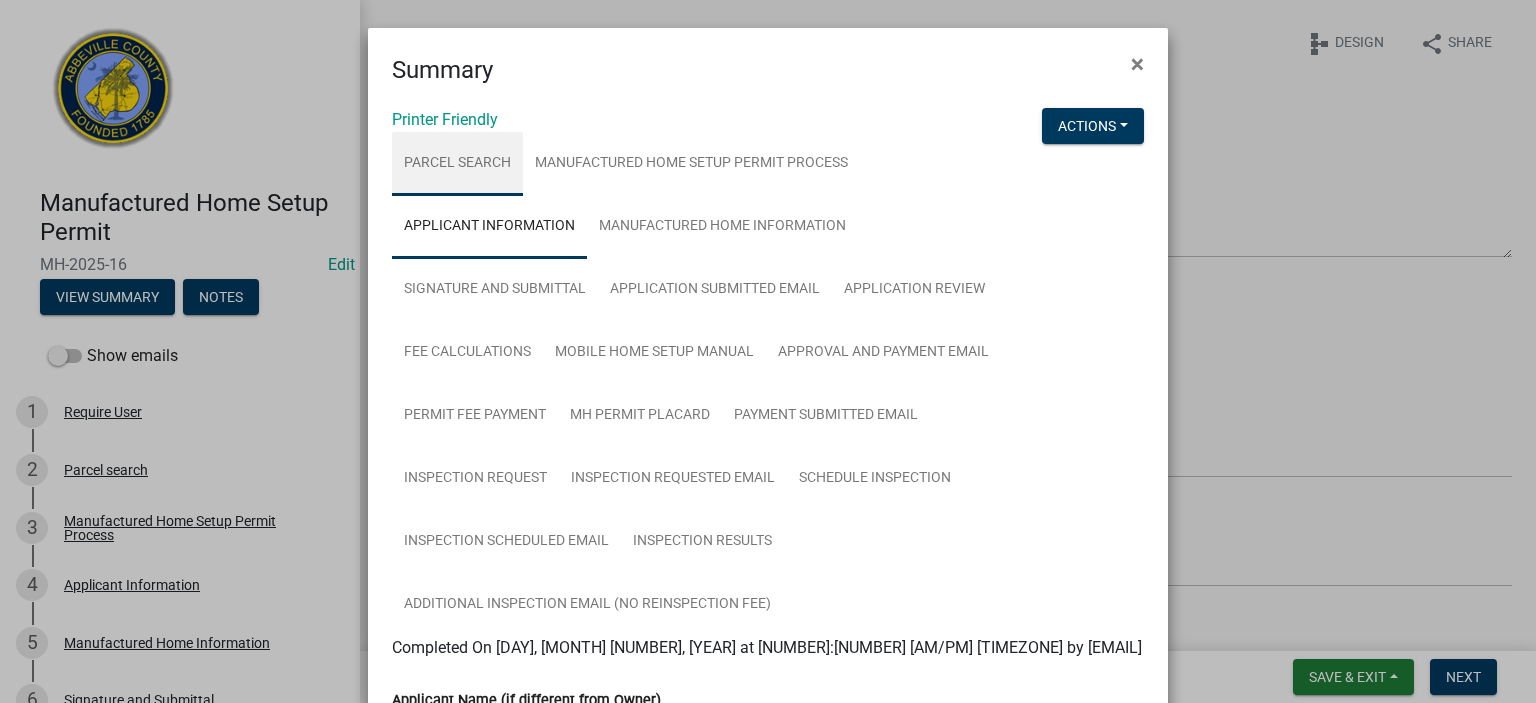 click on "Parcel search" at bounding box center (457, 164) 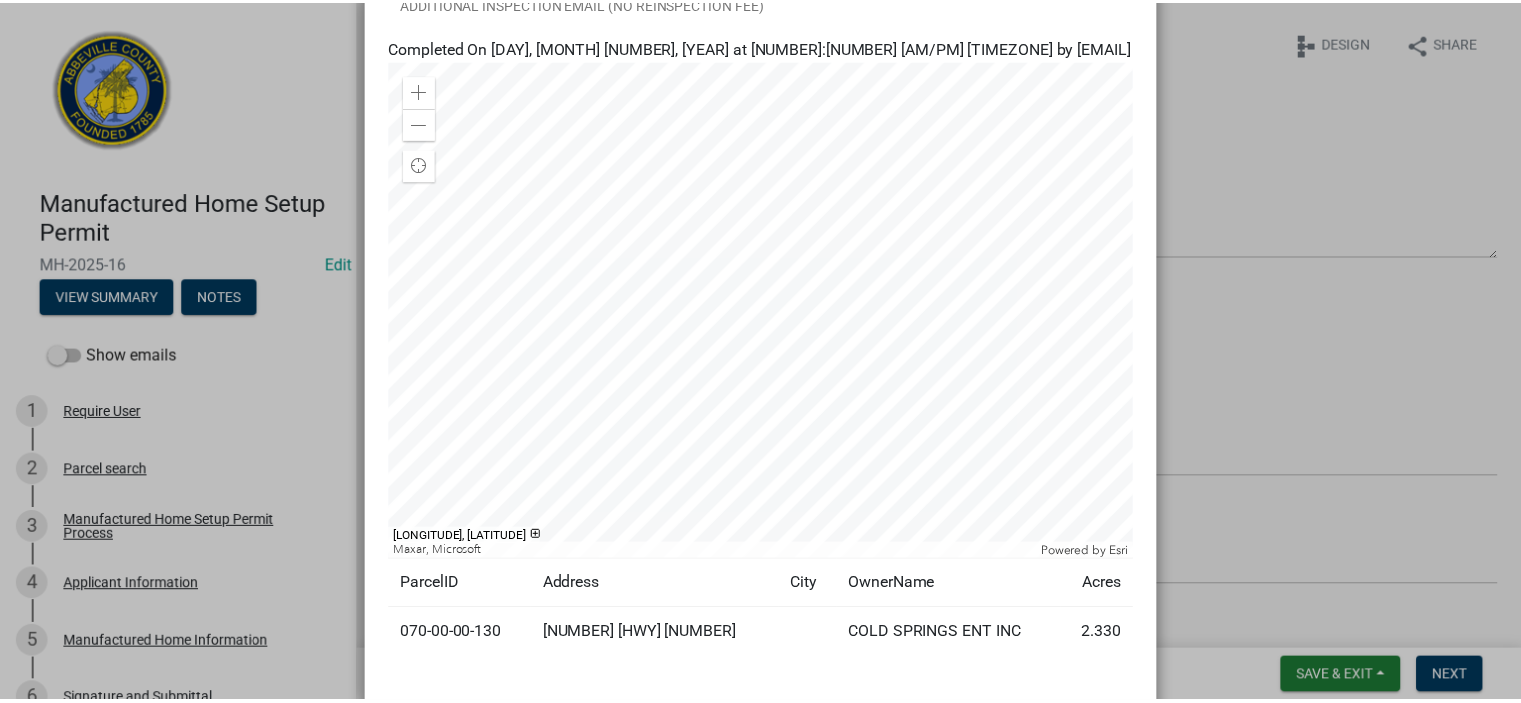 scroll, scrollTop: 0, scrollLeft: 0, axis: both 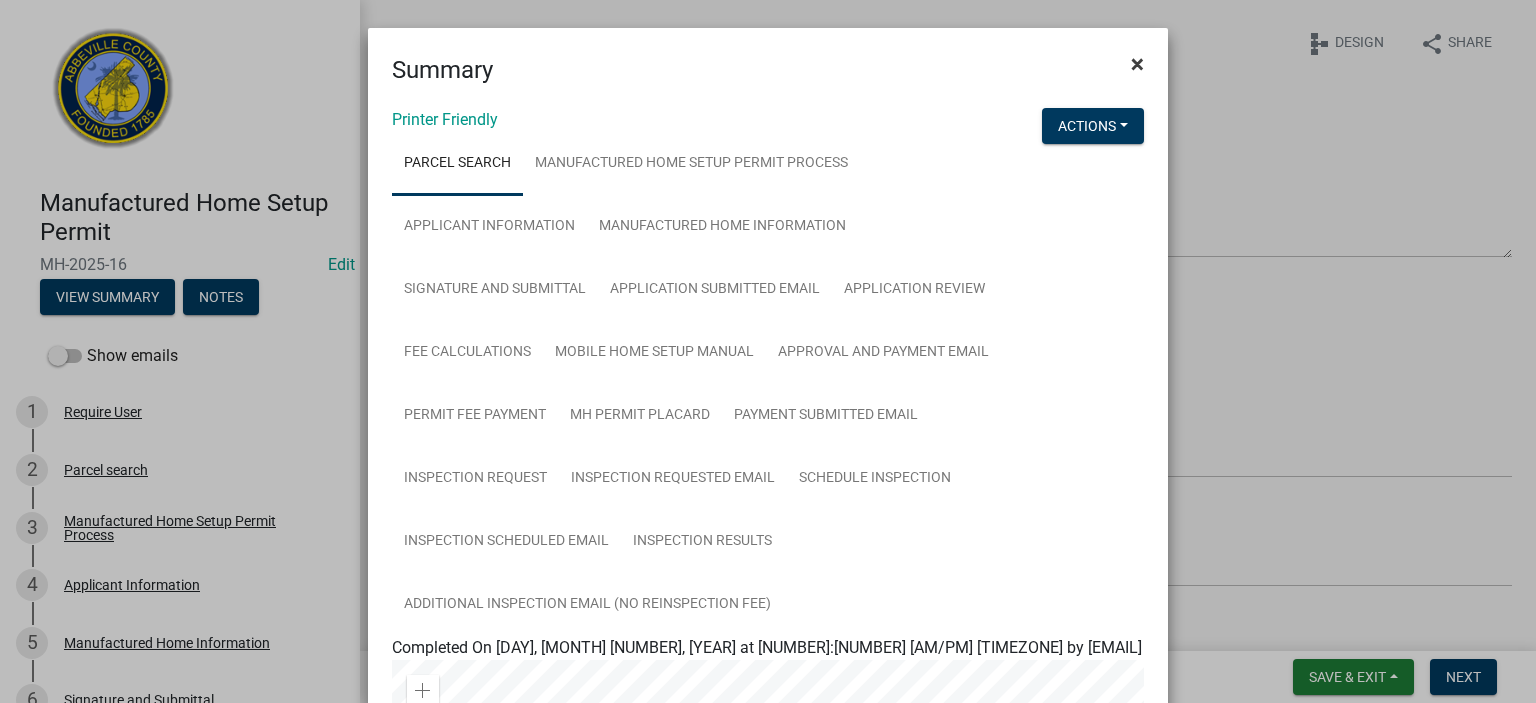 click on "×" 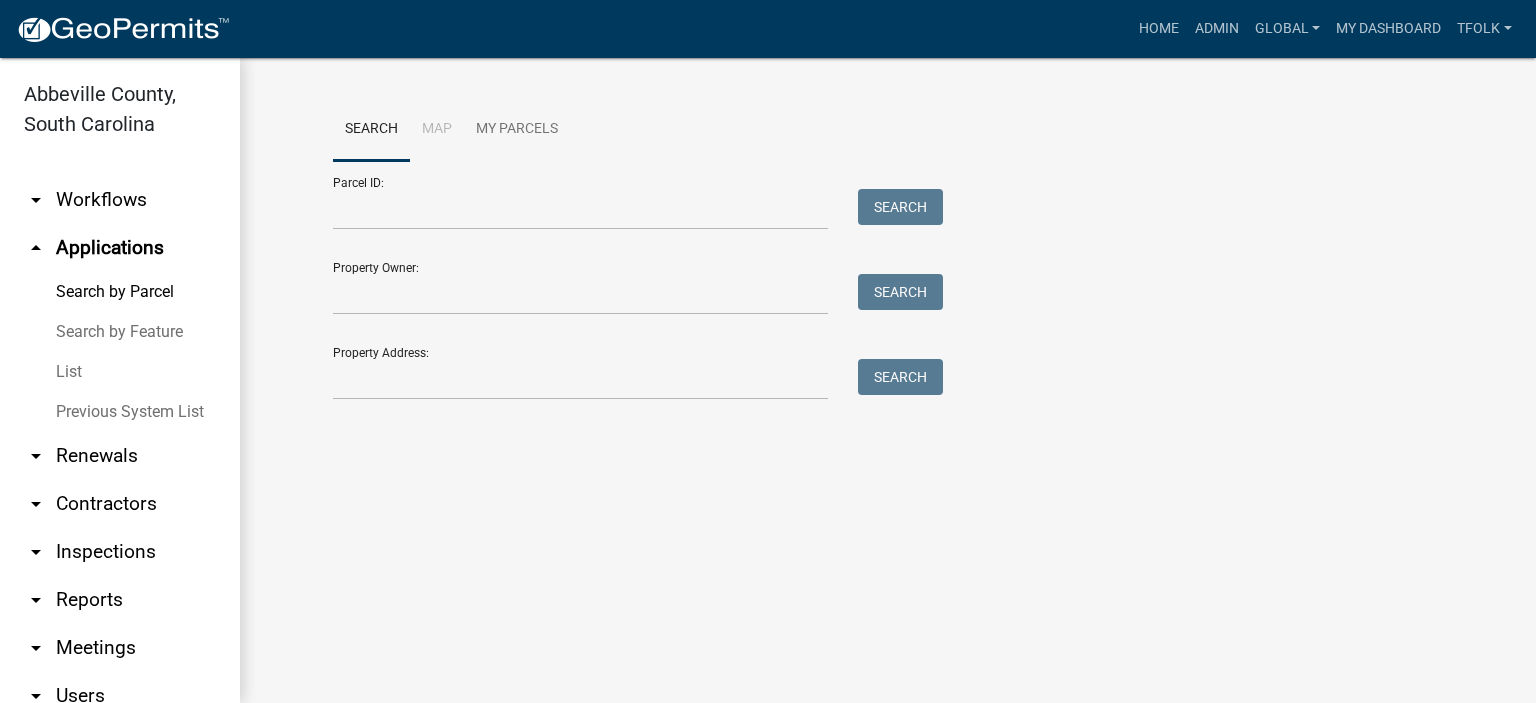 click on "List" at bounding box center (120, 372) 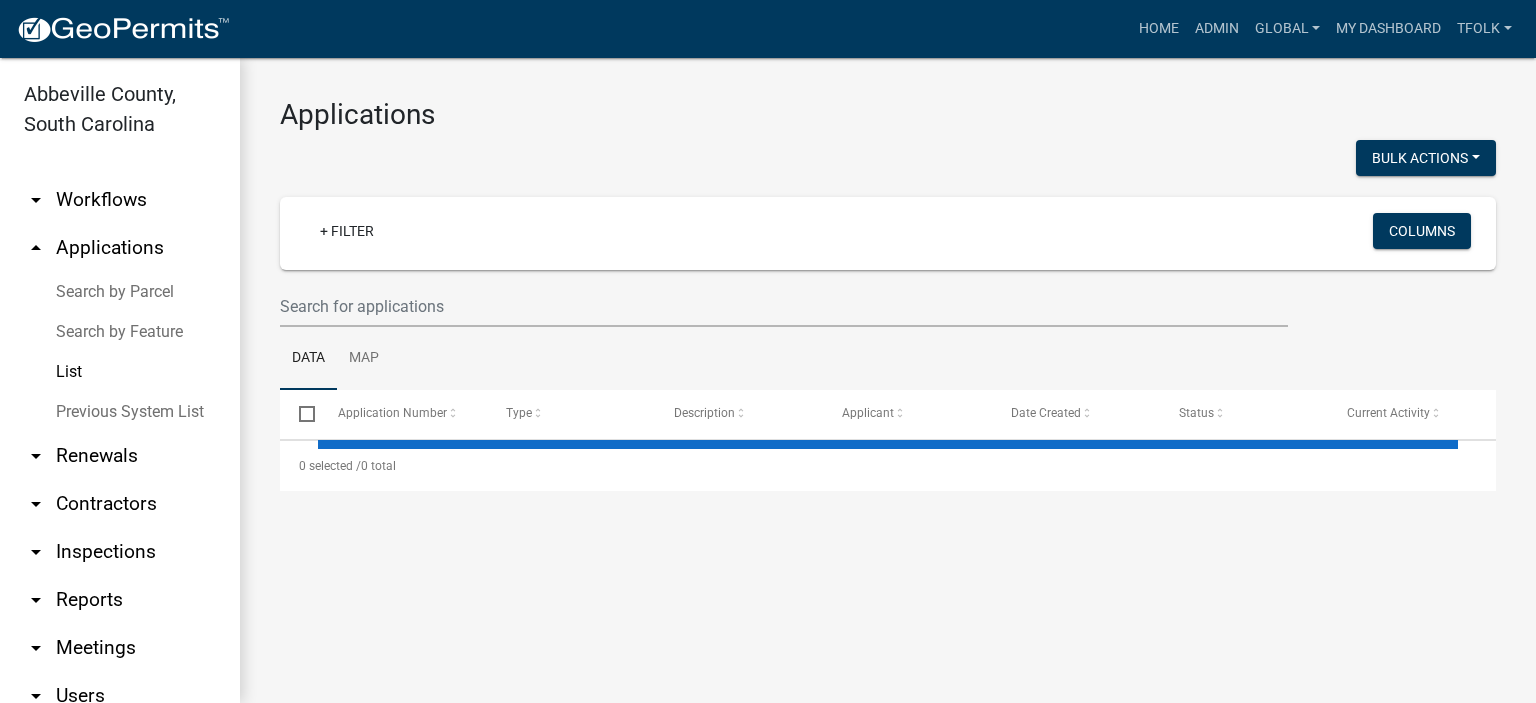 select on "2: 50" 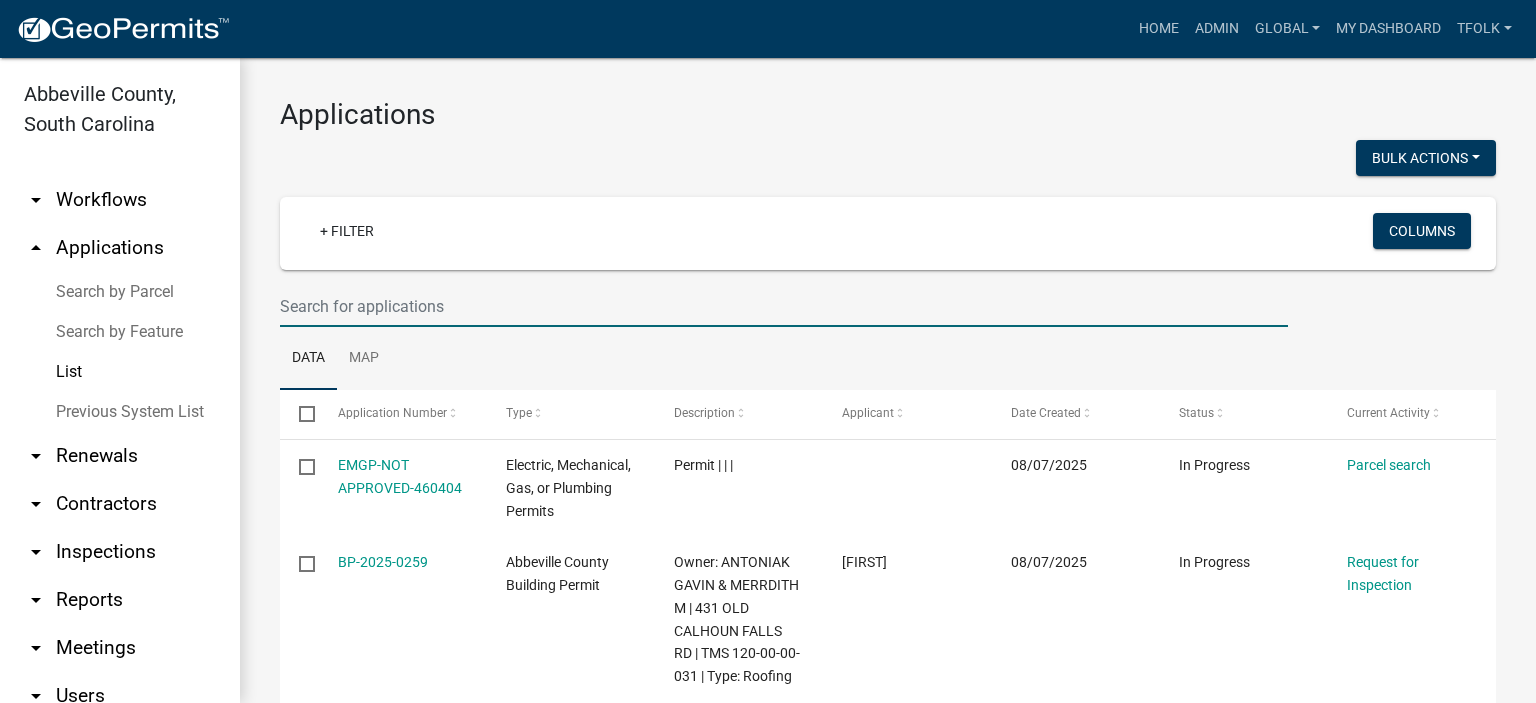 click at bounding box center (784, 306) 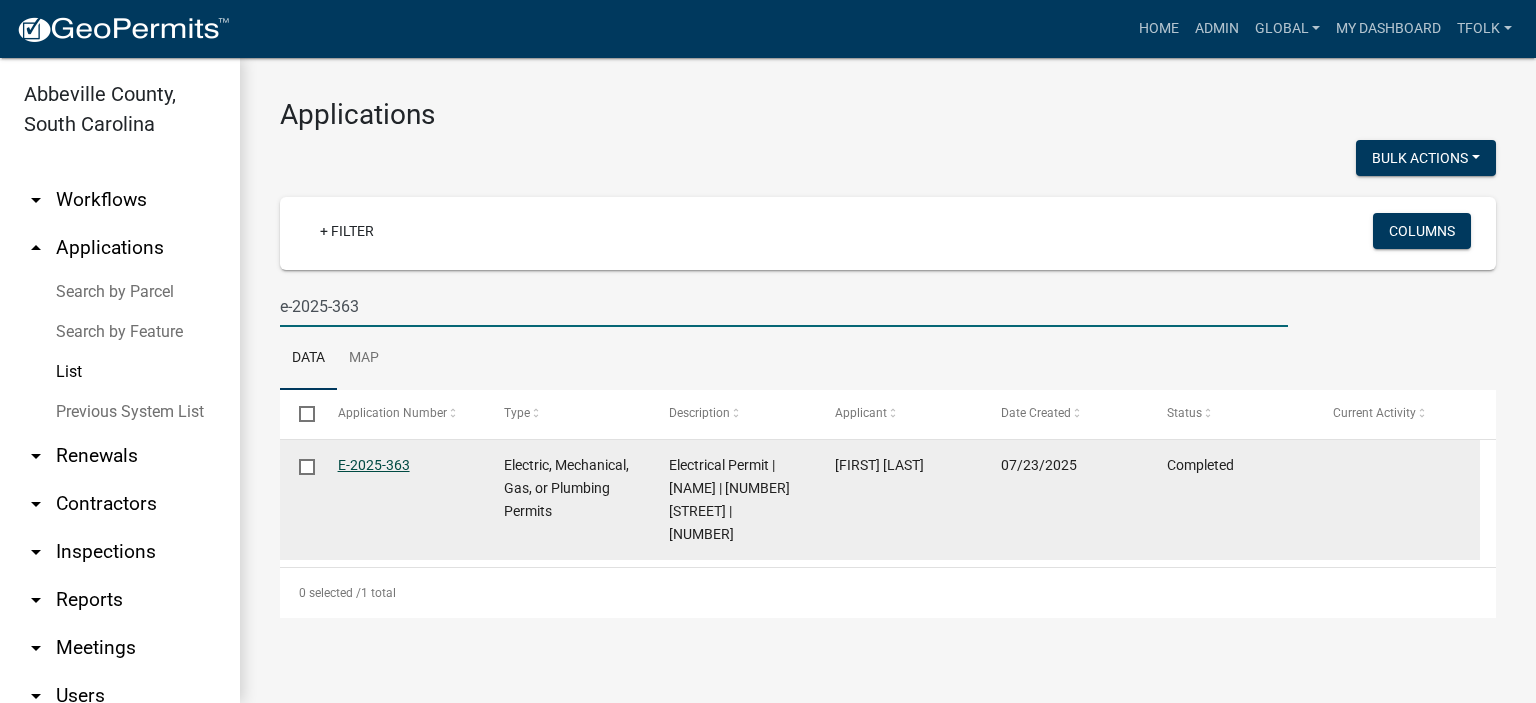 type on "e-2025-363" 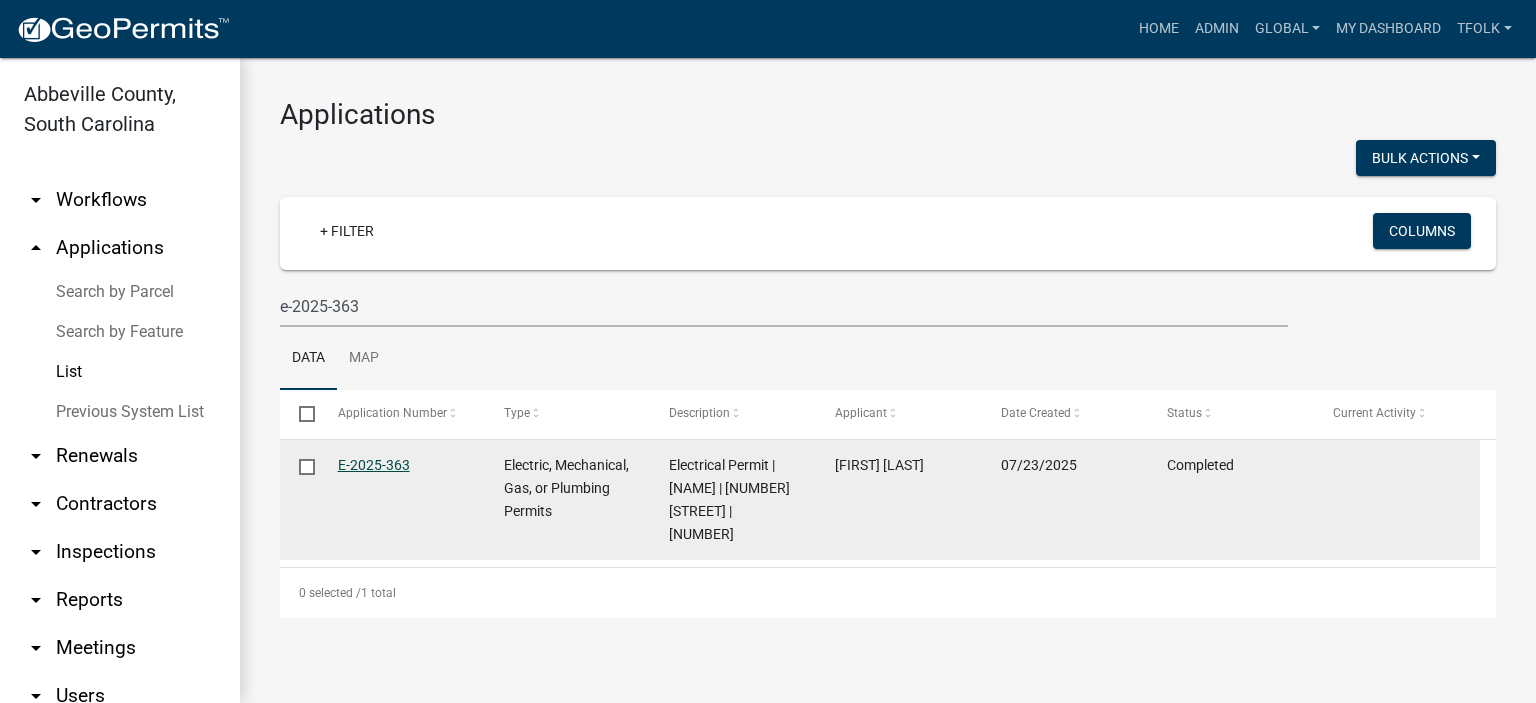 click on "E-2025-363" 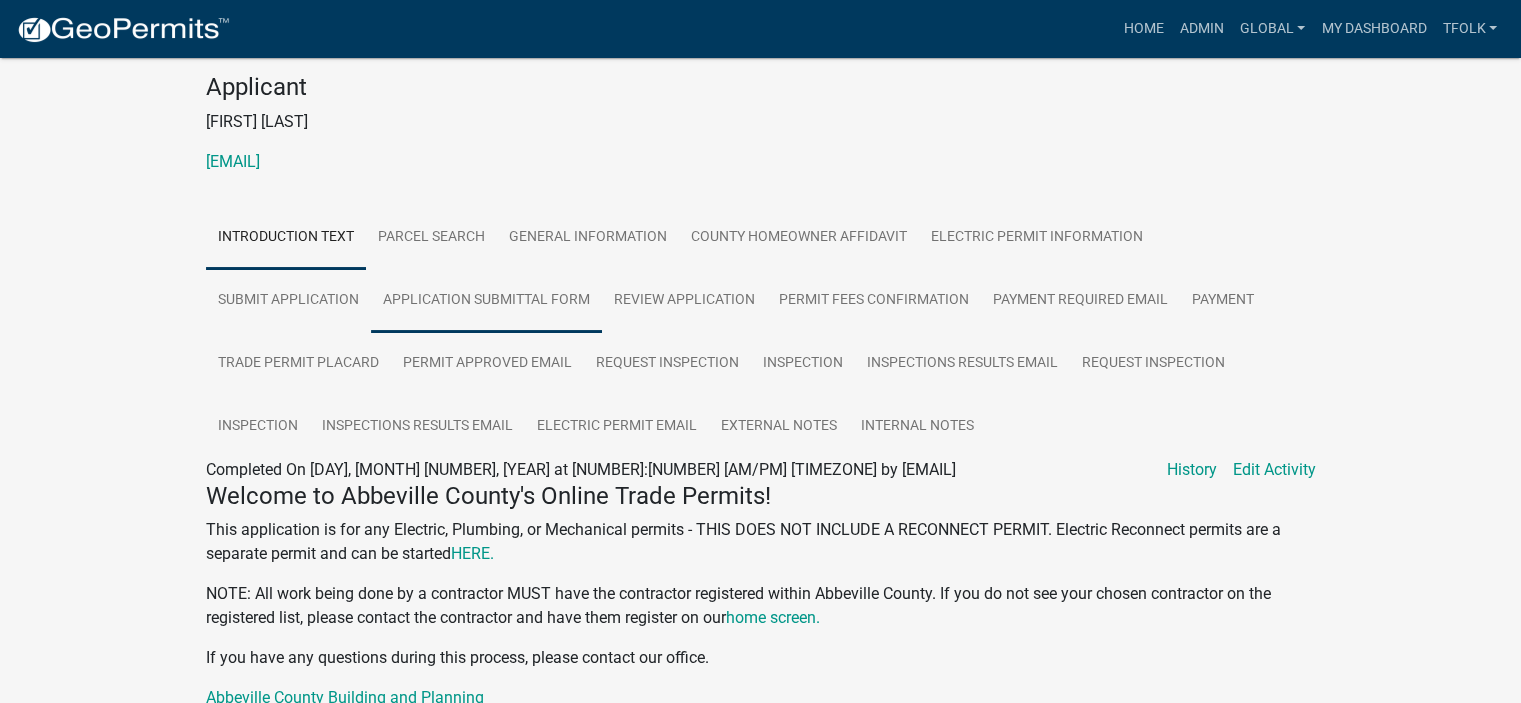 scroll, scrollTop: 200, scrollLeft: 0, axis: vertical 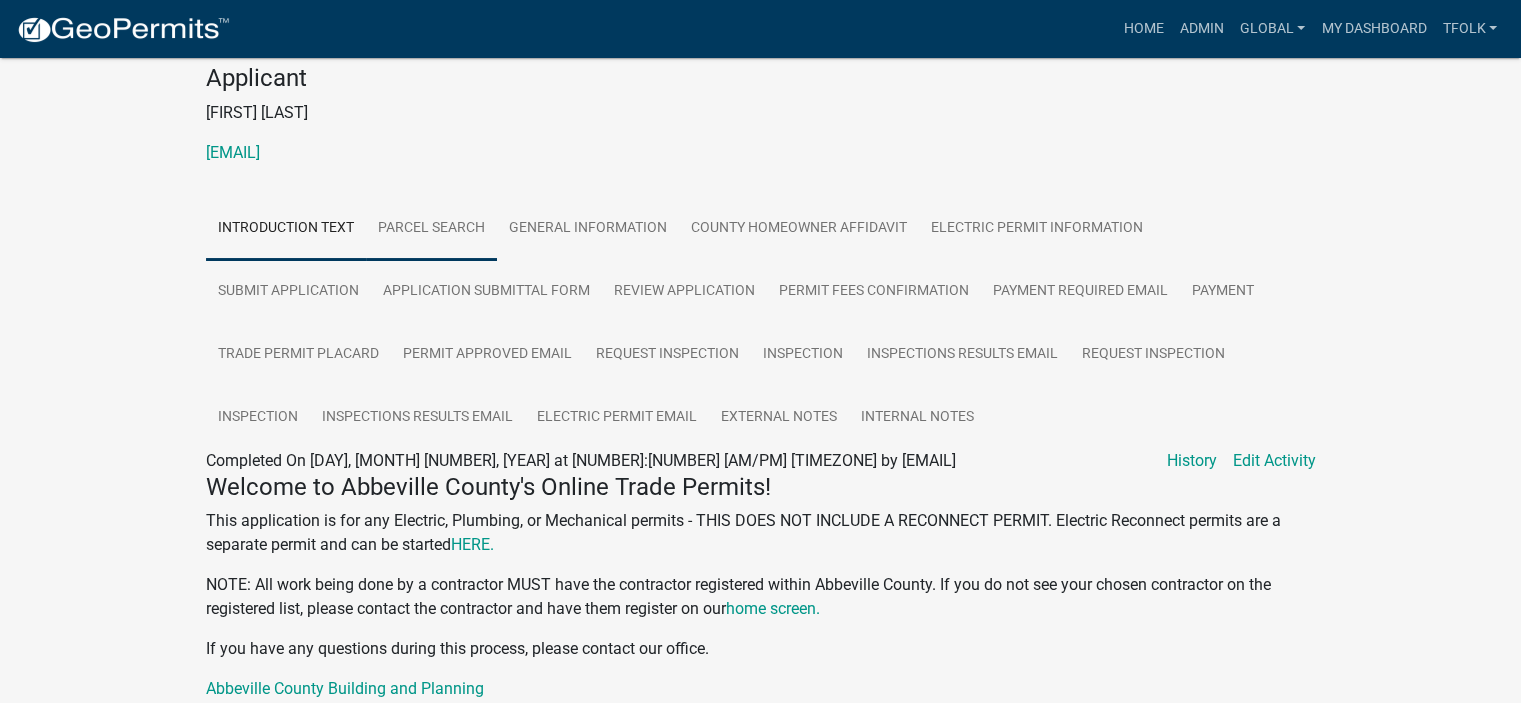 click on "Parcel search" at bounding box center (431, 229) 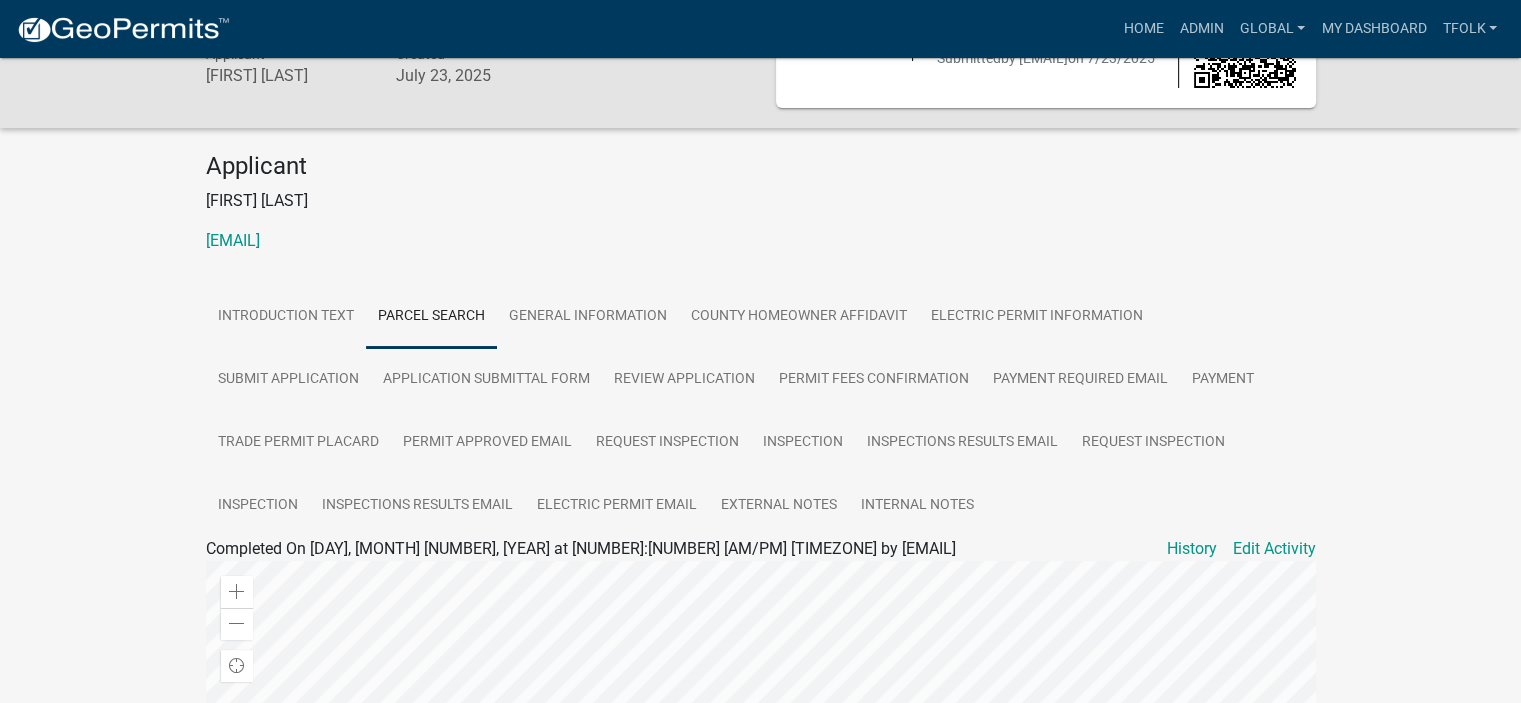 scroll, scrollTop: 71, scrollLeft: 0, axis: vertical 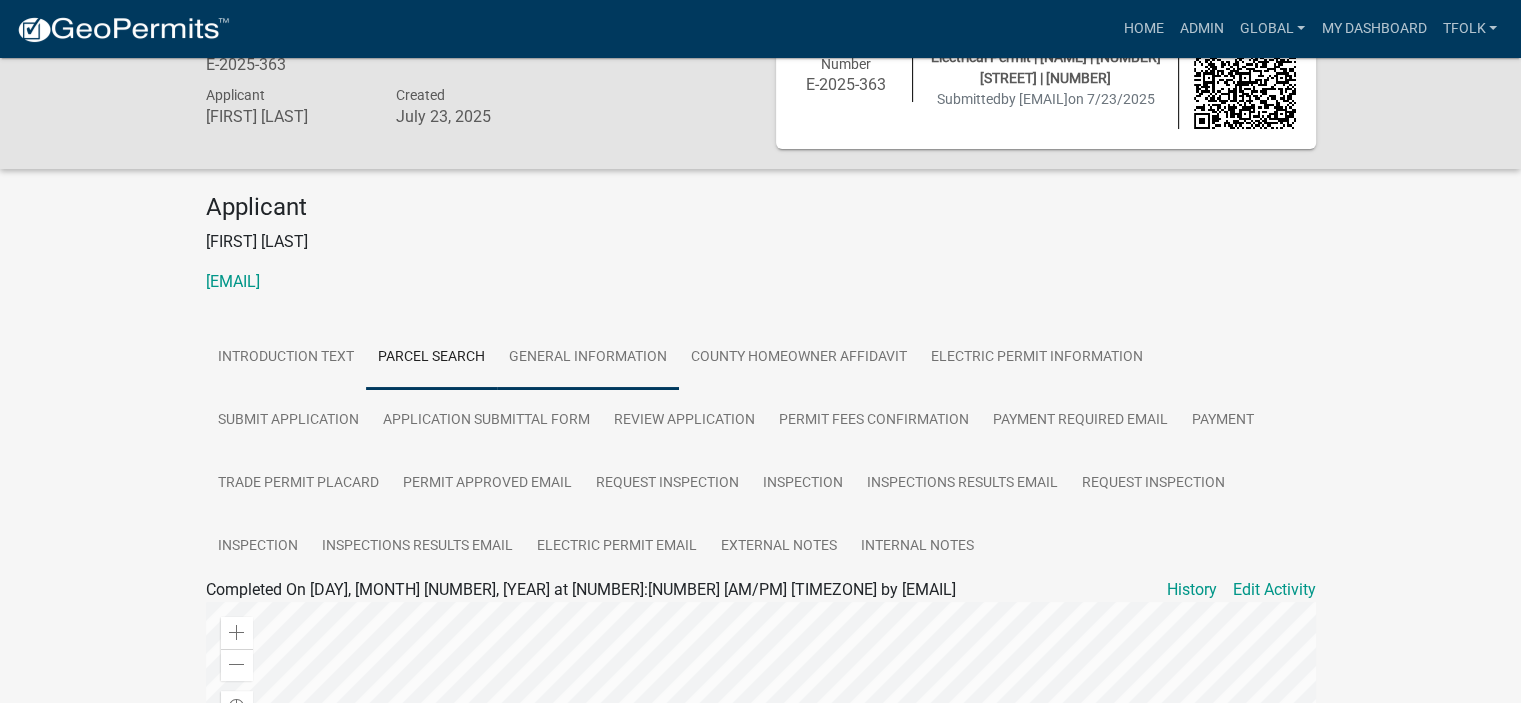 click on "General Information" at bounding box center [588, 358] 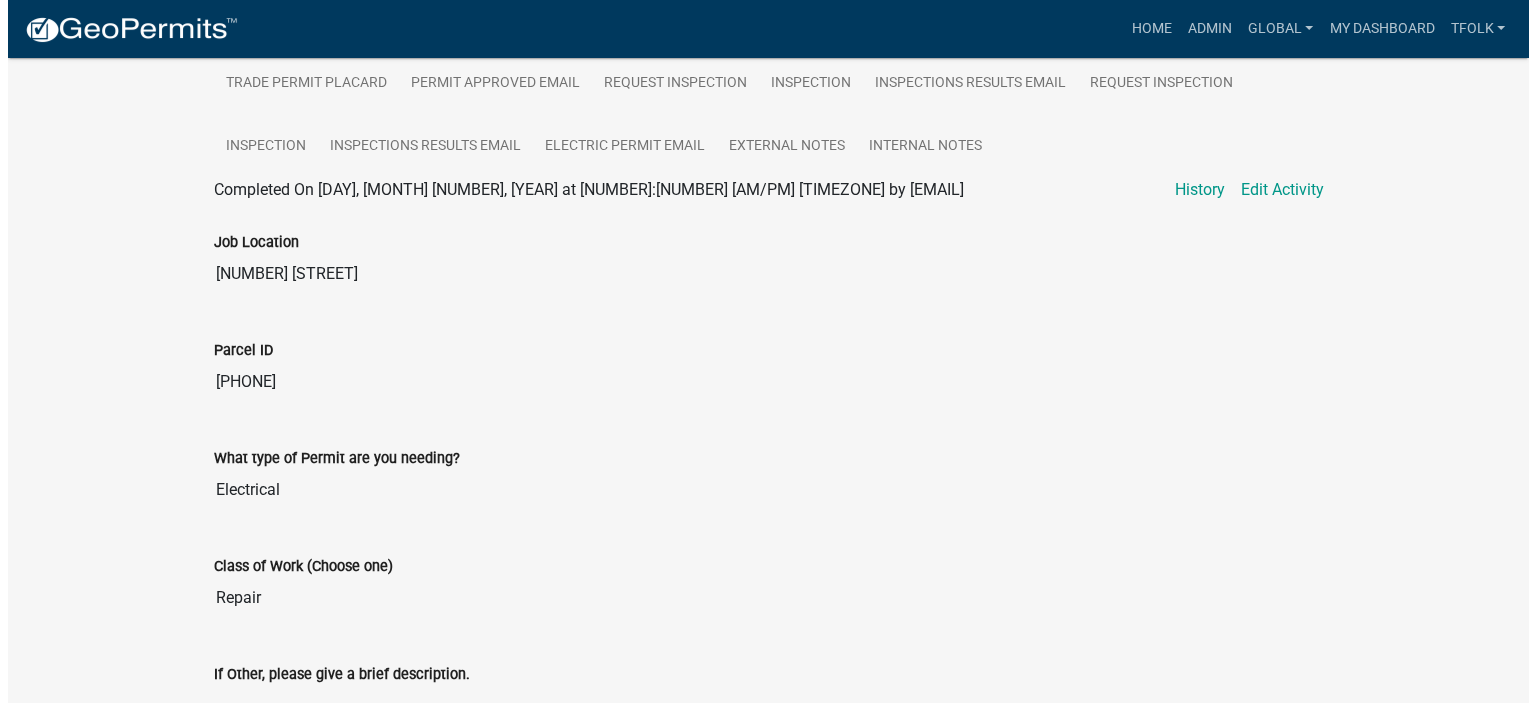 scroll, scrollTop: 371, scrollLeft: 0, axis: vertical 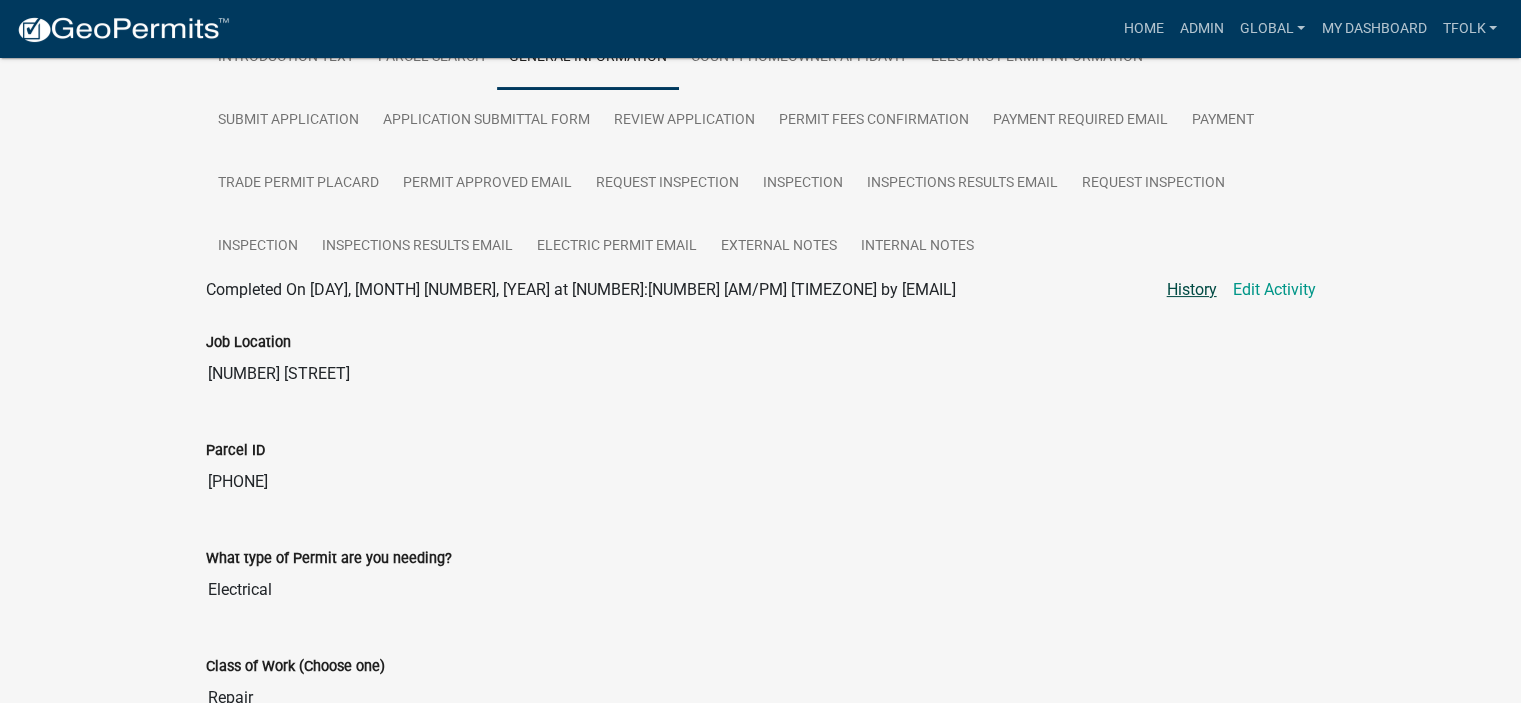 click on "History" at bounding box center [1192, 290] 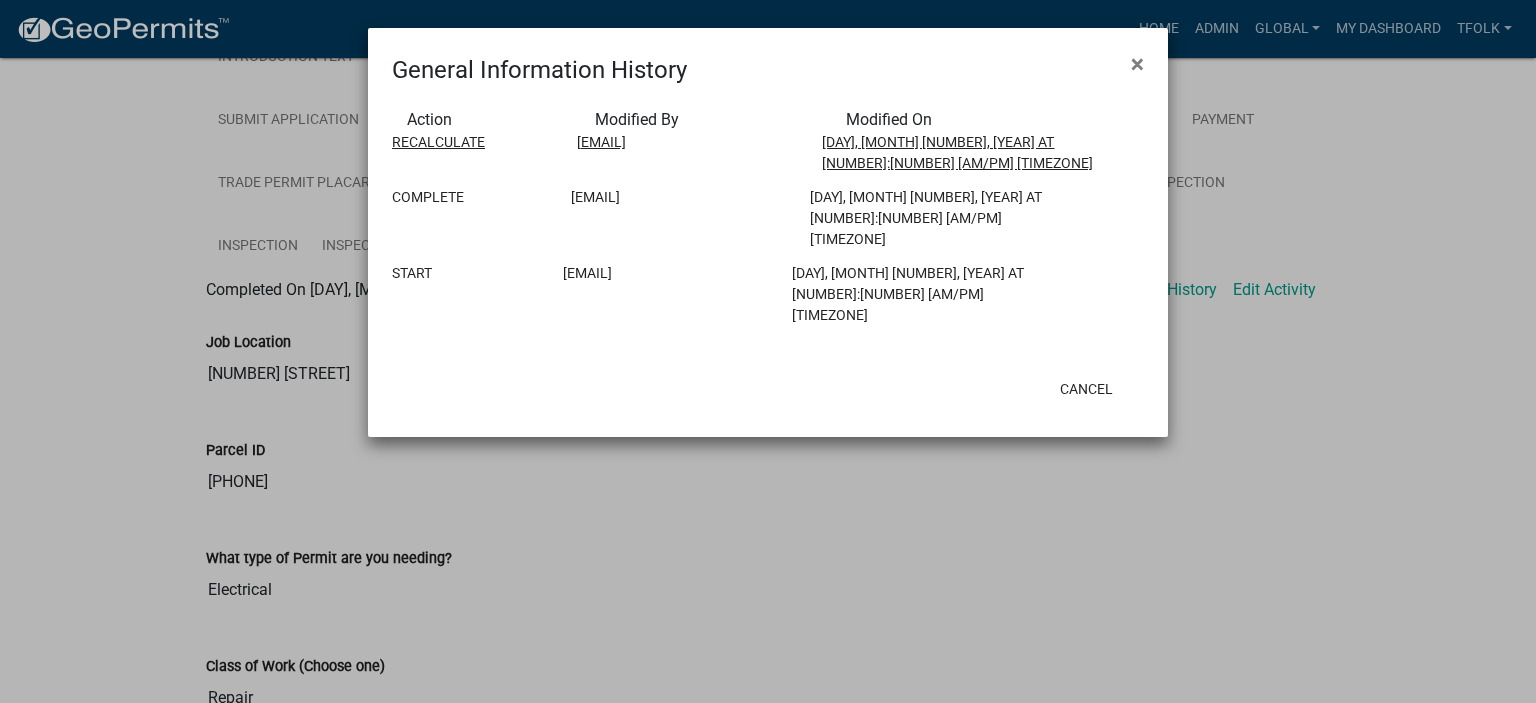 click on "Recalculate" at bounding box center (469, 153) 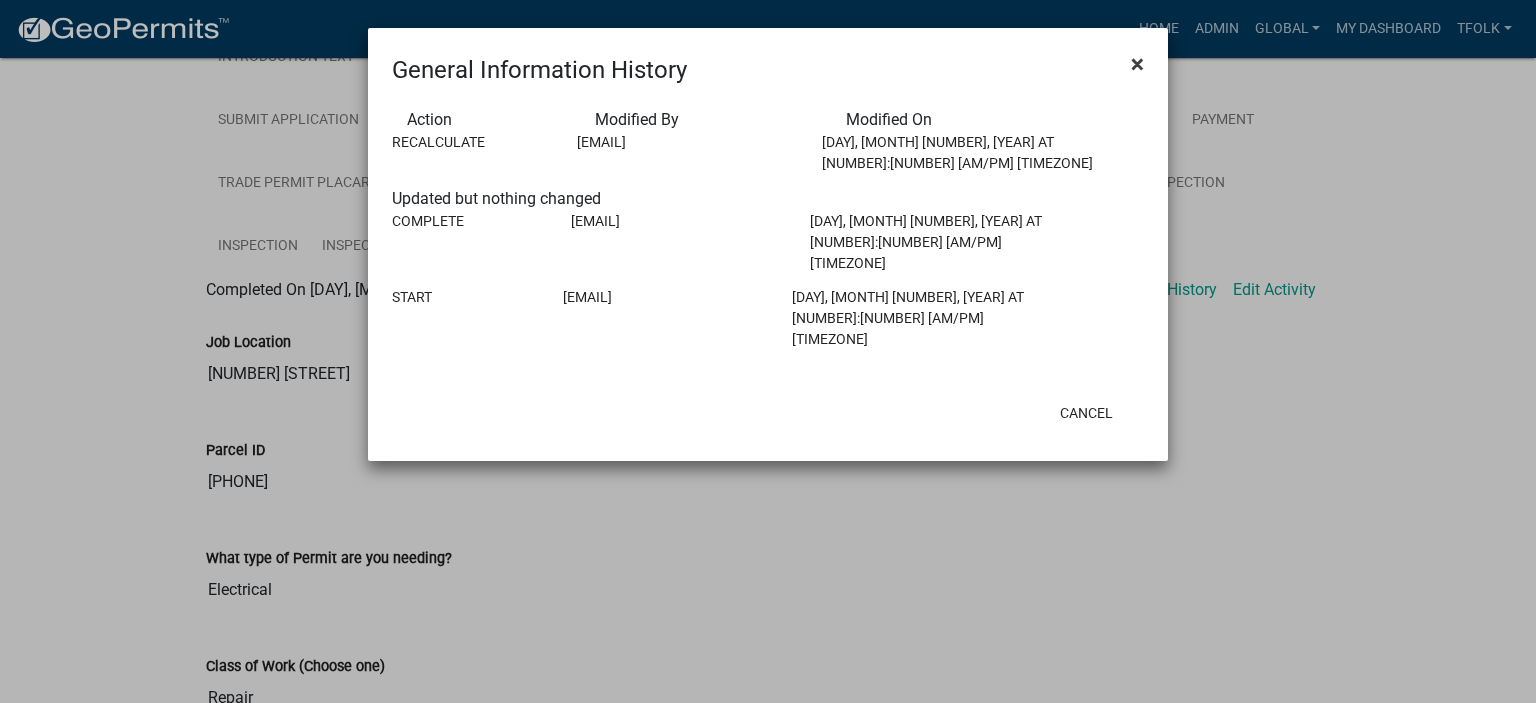 drag, startPoint x: 1139, startPoint y: 65, endPoint x: 1031, endPoint y: 56, distance: 108.37435 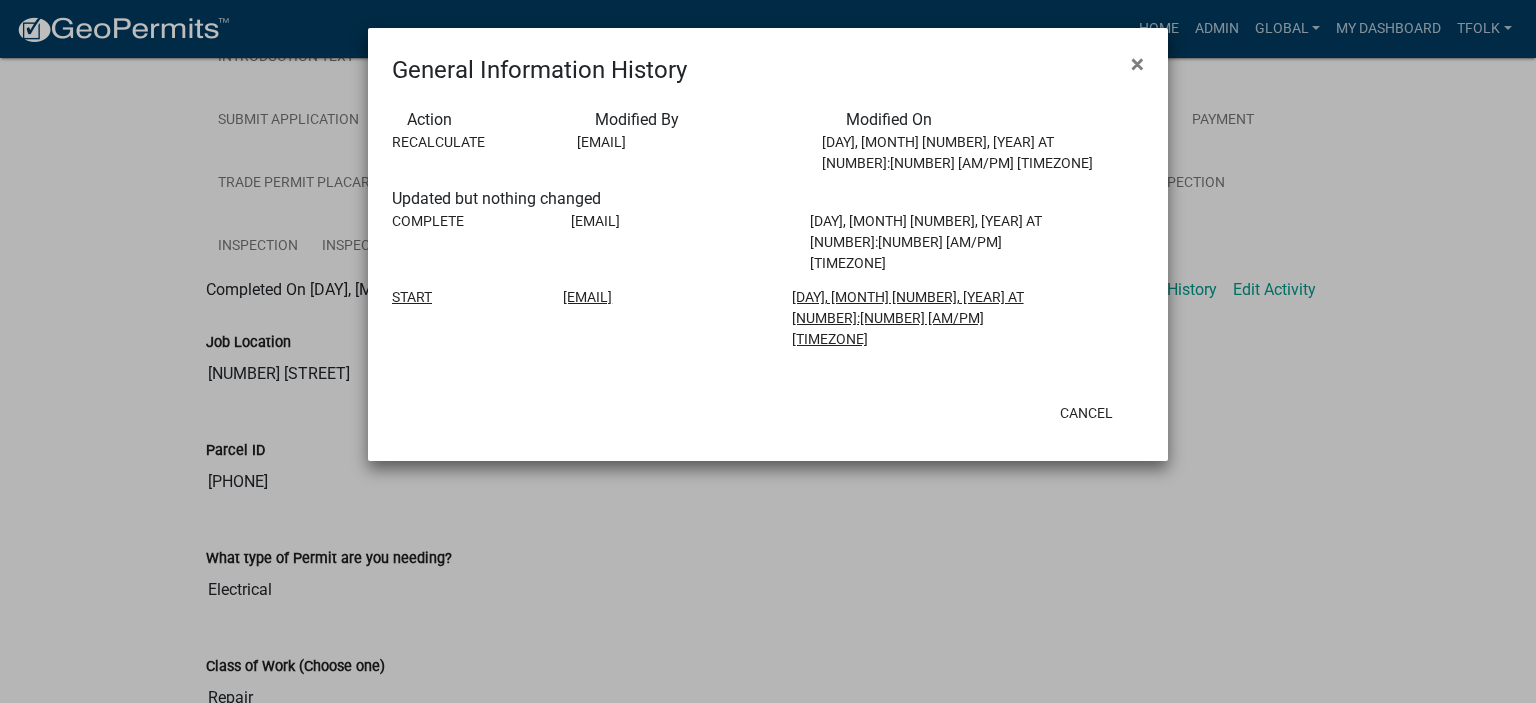 click on "Start" at bounding box center [462, 318] 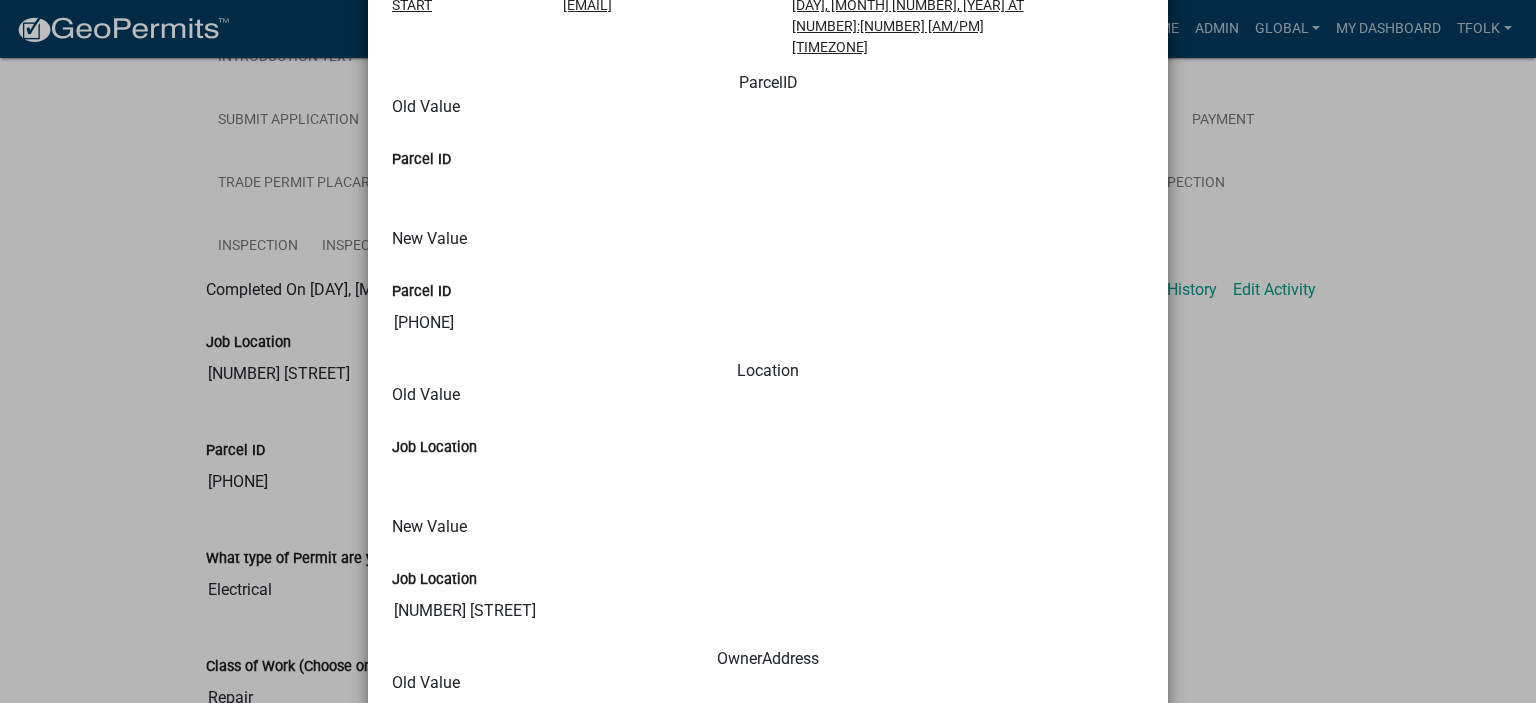 scroll, scrollTop: 0, scrollLeft: 0, axis: both 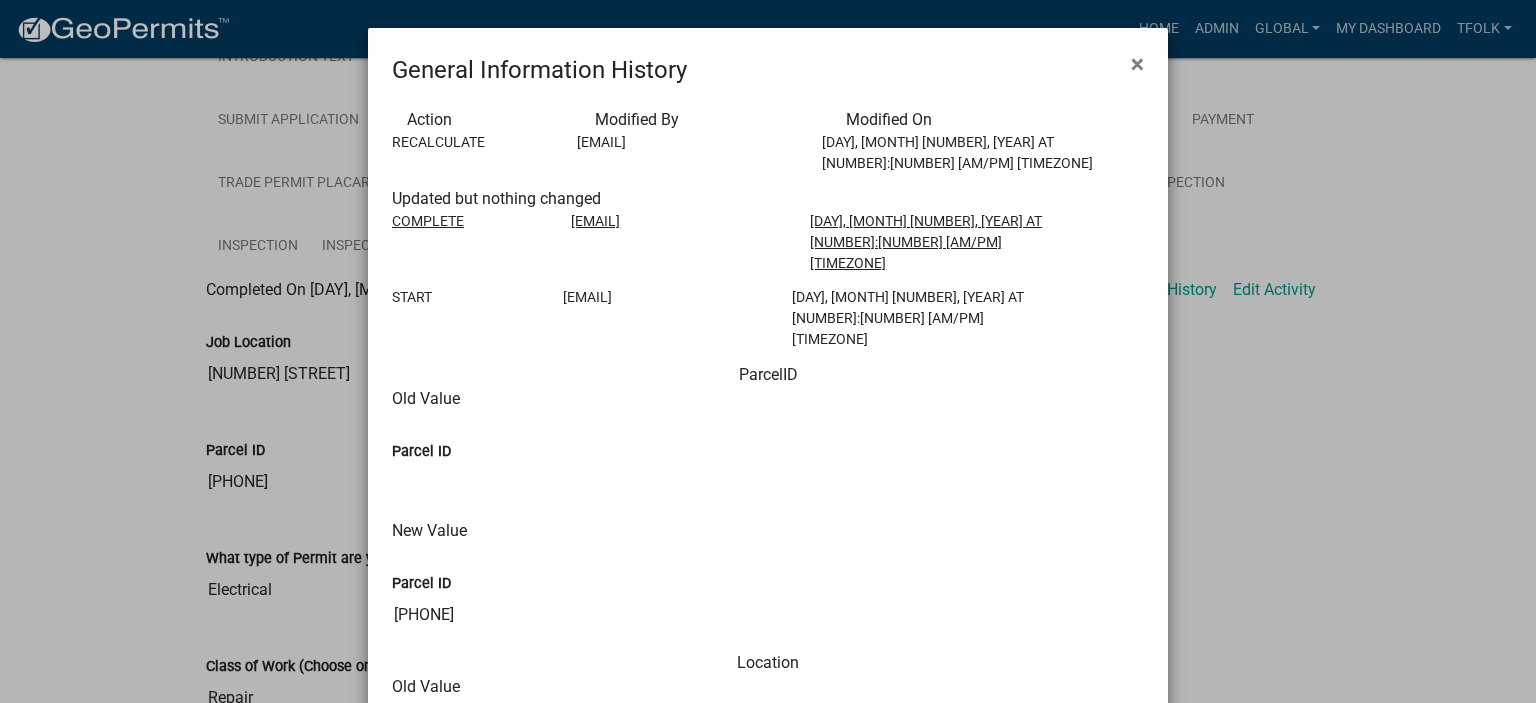 click on "Complete" at bounding box center [466, 242] 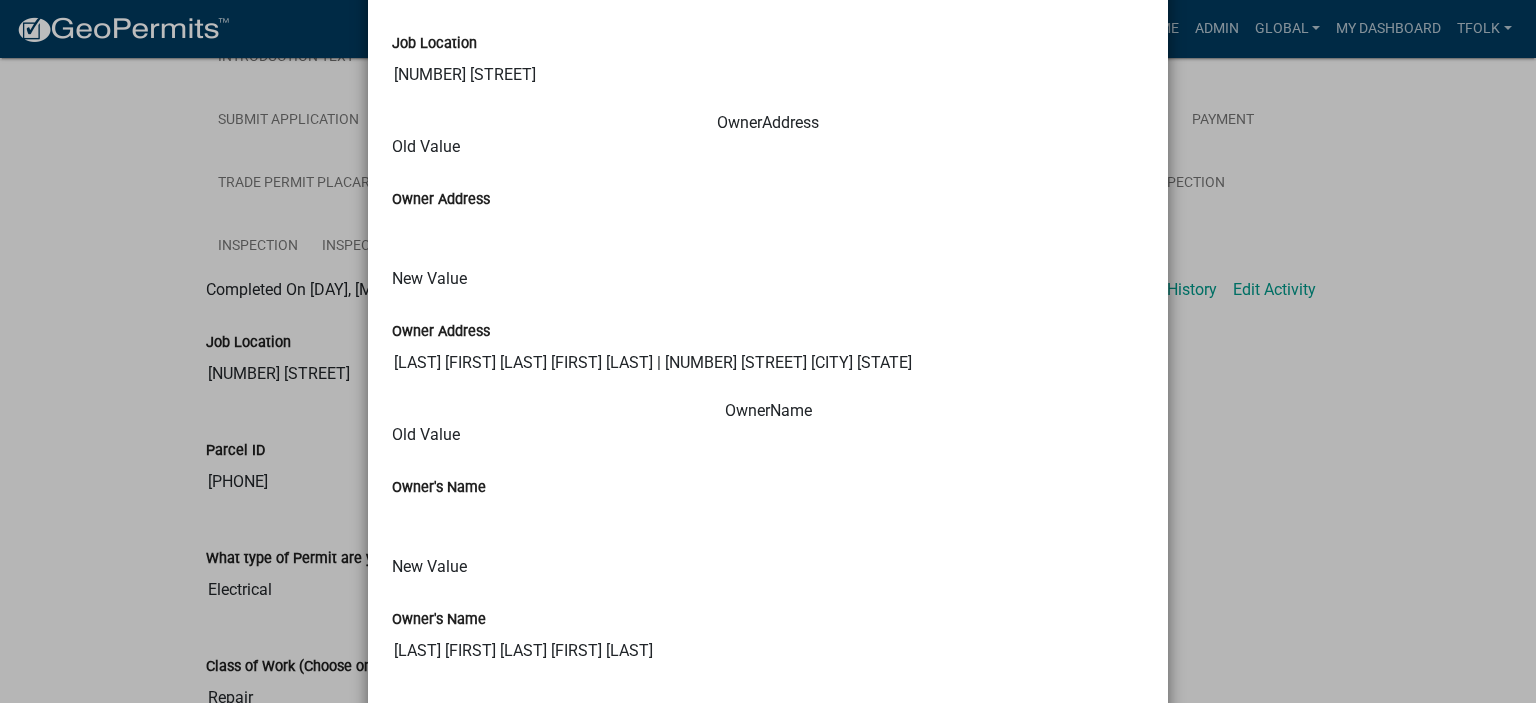 scroll, scrollTop: 900, scrollLeft: 0, axis: vertical 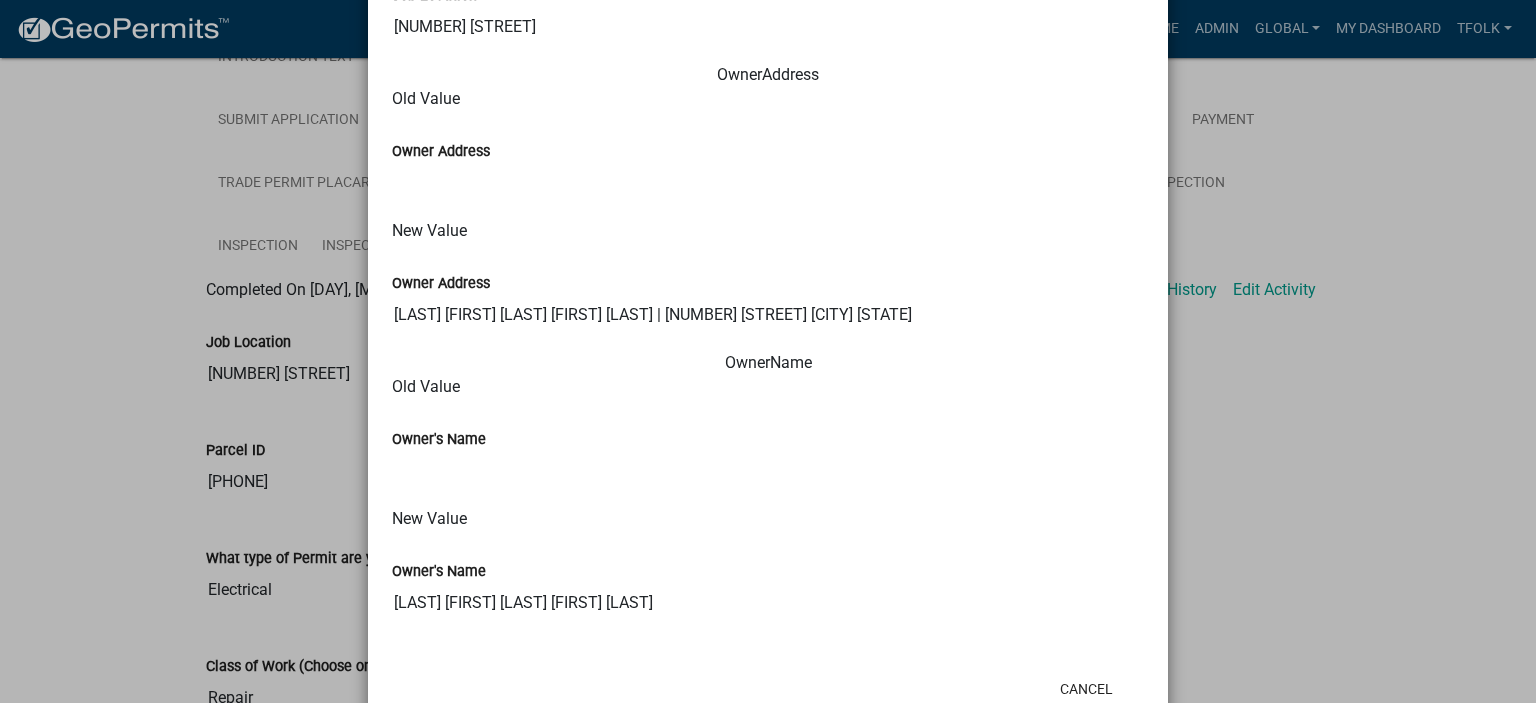click on "General Information History × Action Modified By Modified On Recalculate aprice@abbevillecountysc.com Thursday, July 24, 2025 at 4:13 PM EDT  Updated but nothing changed  Complete rmorton@abbevillecountysc.com Wednesday, July 23, 2025 at 1:08 PM EDT  Updated but nothing changed  Start rmorton@abbevillecountysc.com Wednesday, July 23, 2025 at 1:06 PM EDT ParcelID Old Value  Parcel ID  New Value  Parcel ID  122-06-01-016 Location Old Value  Job Location  New Value  Job Location  501 MAPLE ST OwnerAddress Old Value  Owner Address  New Value  Owner Address  BOWIE SALLY KATELYN | 510 MARSHALL AVE ABBEVILLE SC | 29620 OwnerName Old Value  Owner's Name  New Value  Owner's Name  BOWIE SALLY KATELYN  Cancel" 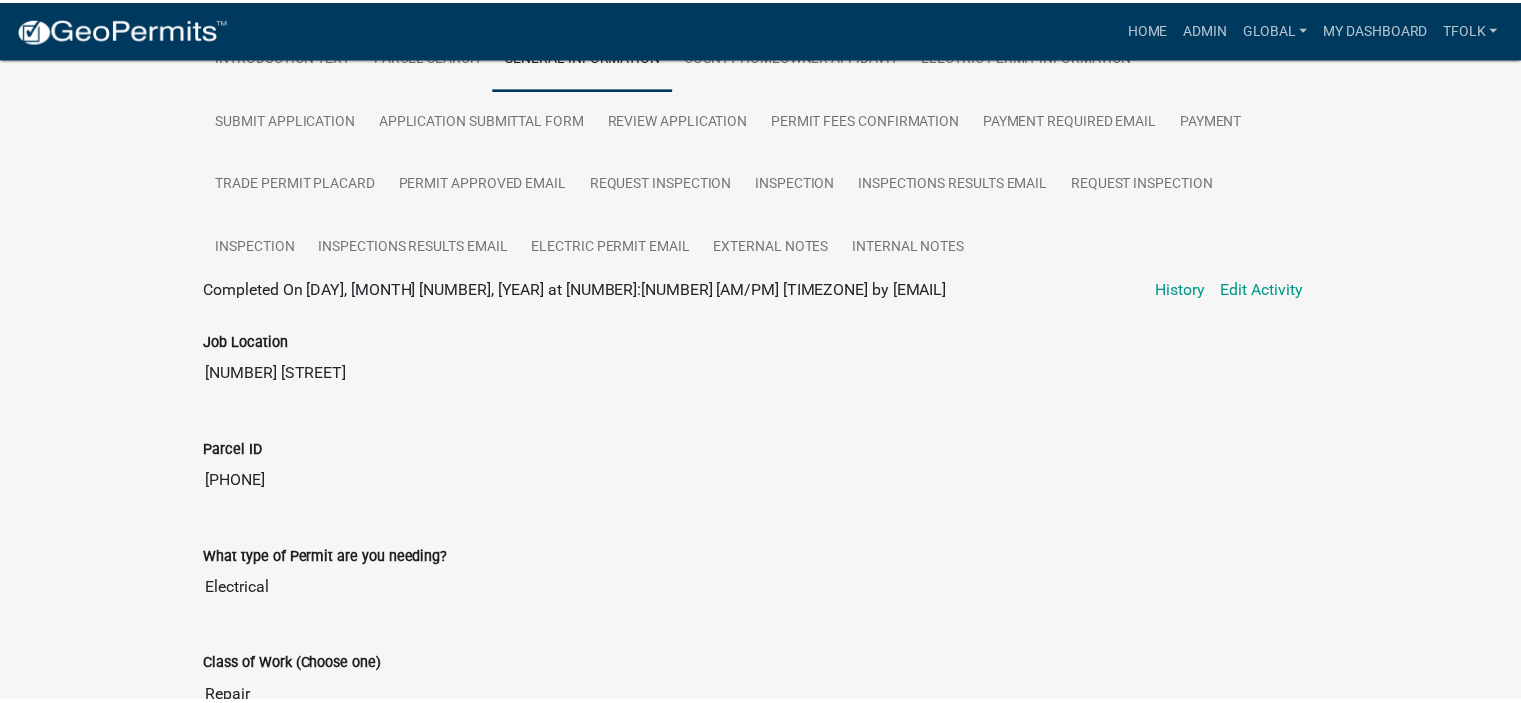 scroll, scrollTop: 0, scrollLeft: 0, axis: both 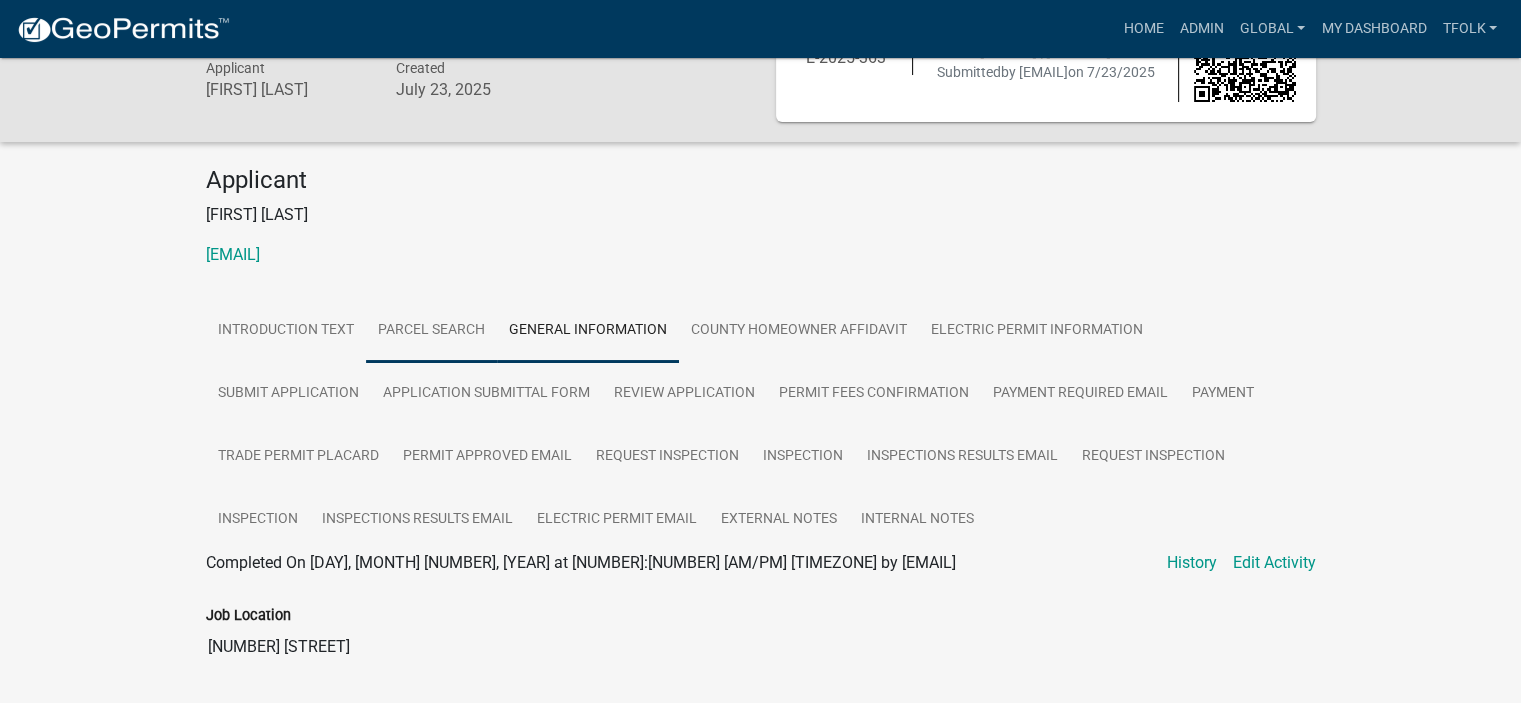 click on "Parcel search" at bounding box center [431, 331] 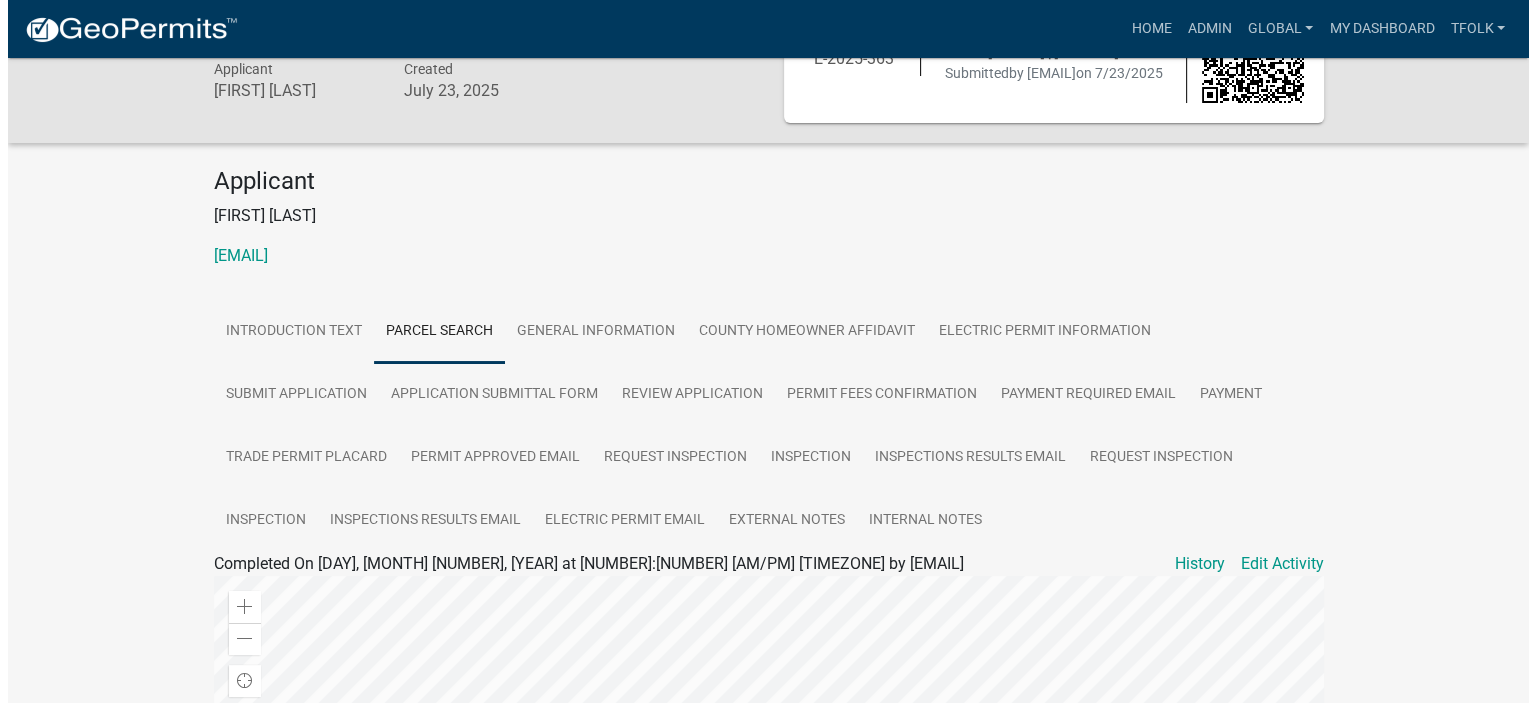 scroll, scrollTop: 0, scrollLeft: 0, axis: both 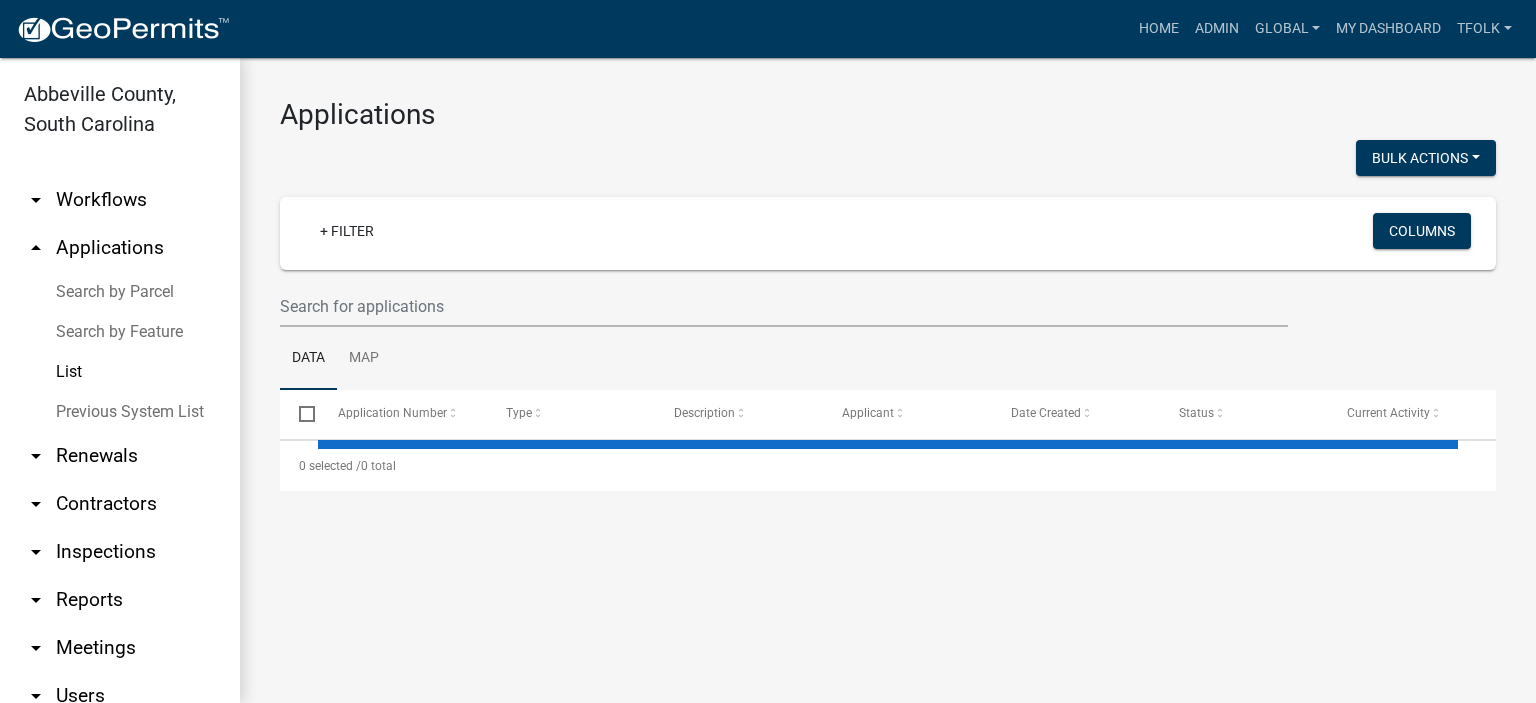 select on "2: 50" 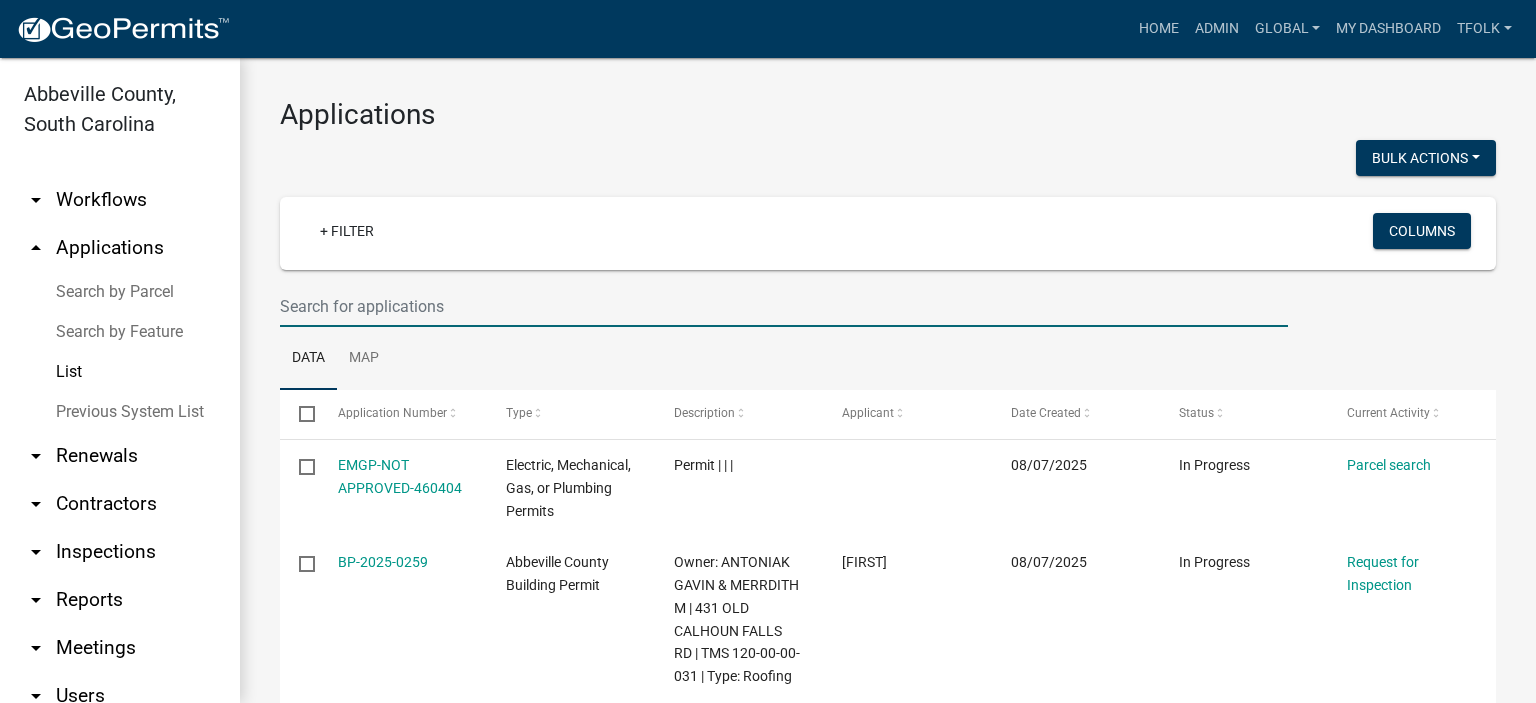 click at bounding box center (784, 306) 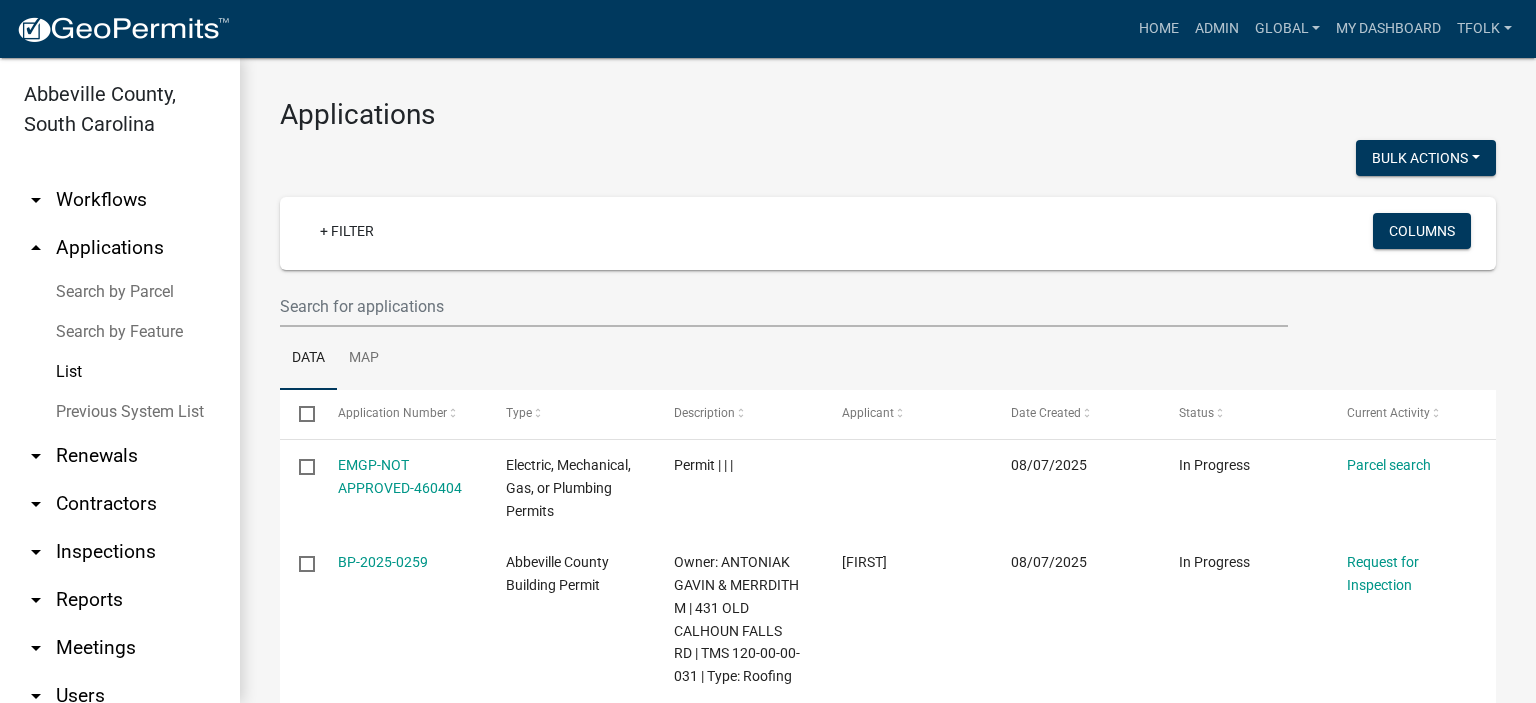 click on "Search by Parcel" at bounding box center [120, 292] 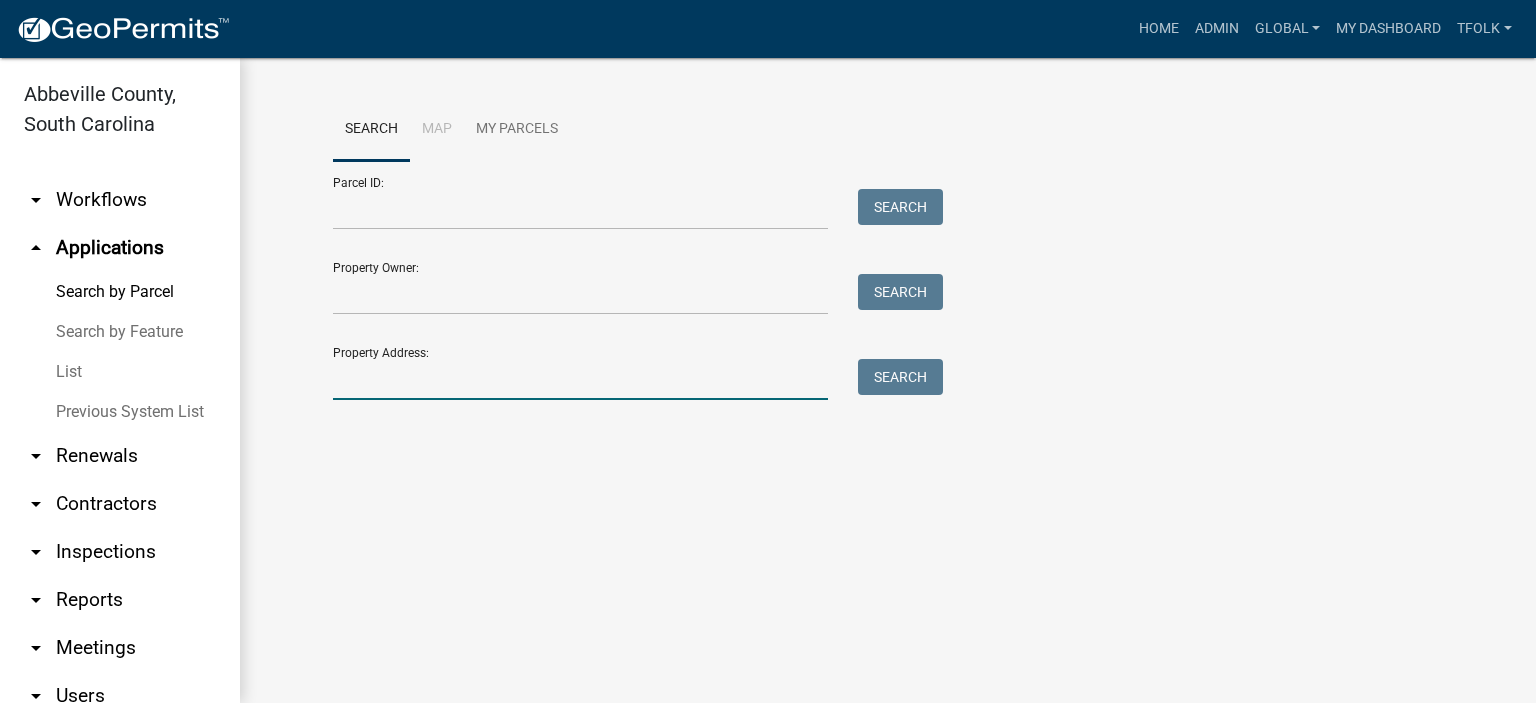 click on "Property Address:" at bounding box center (580, 379) 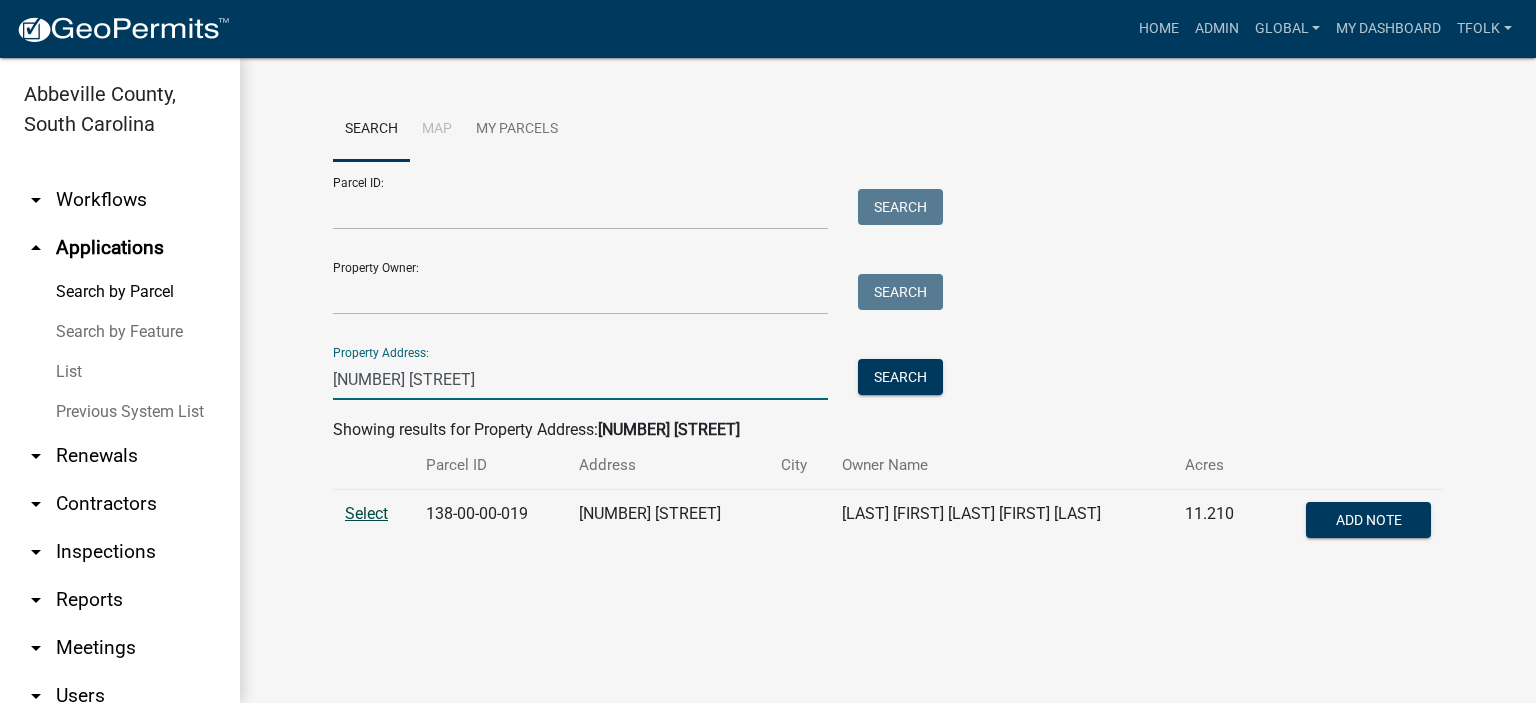 type on "30 smithville" 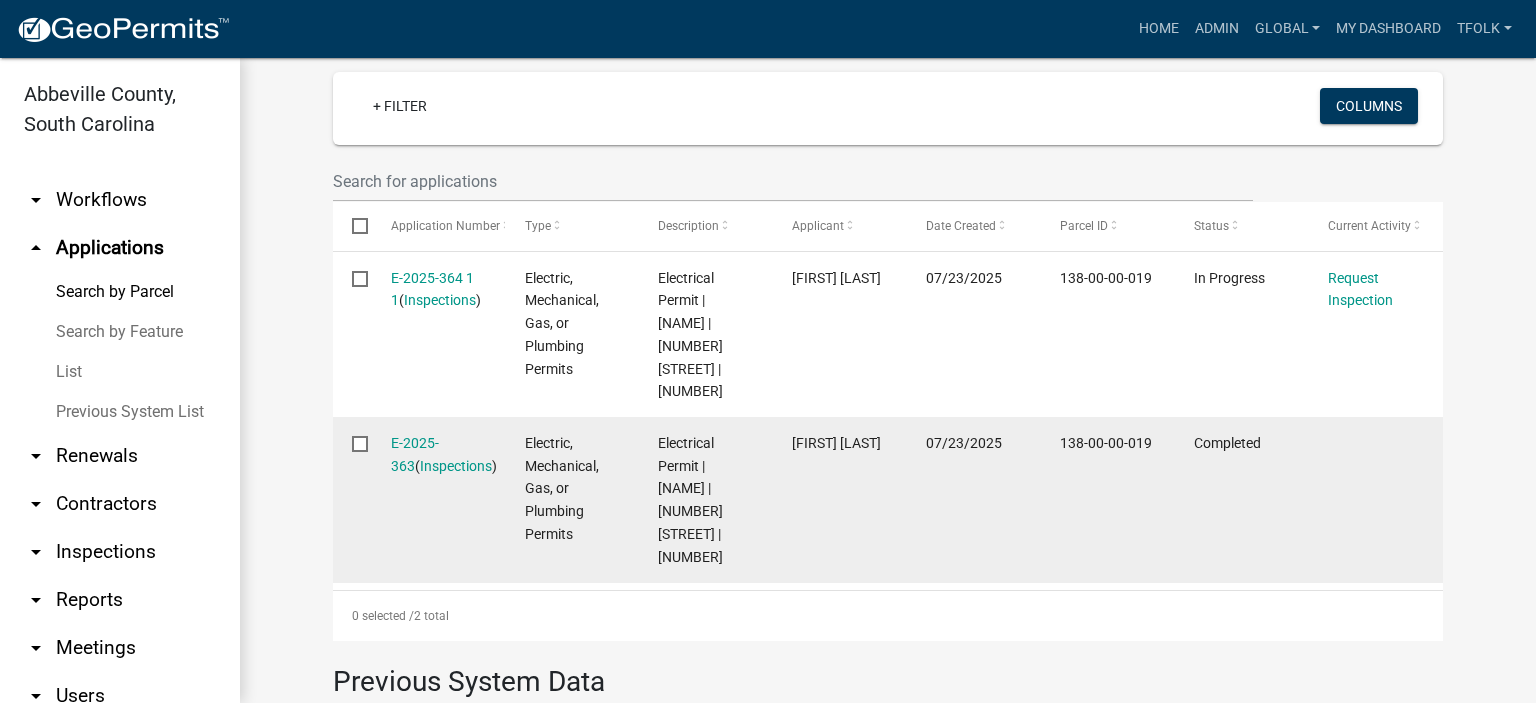scroll, scrollTop: 600, scrollLeft: 0, axis: vertical 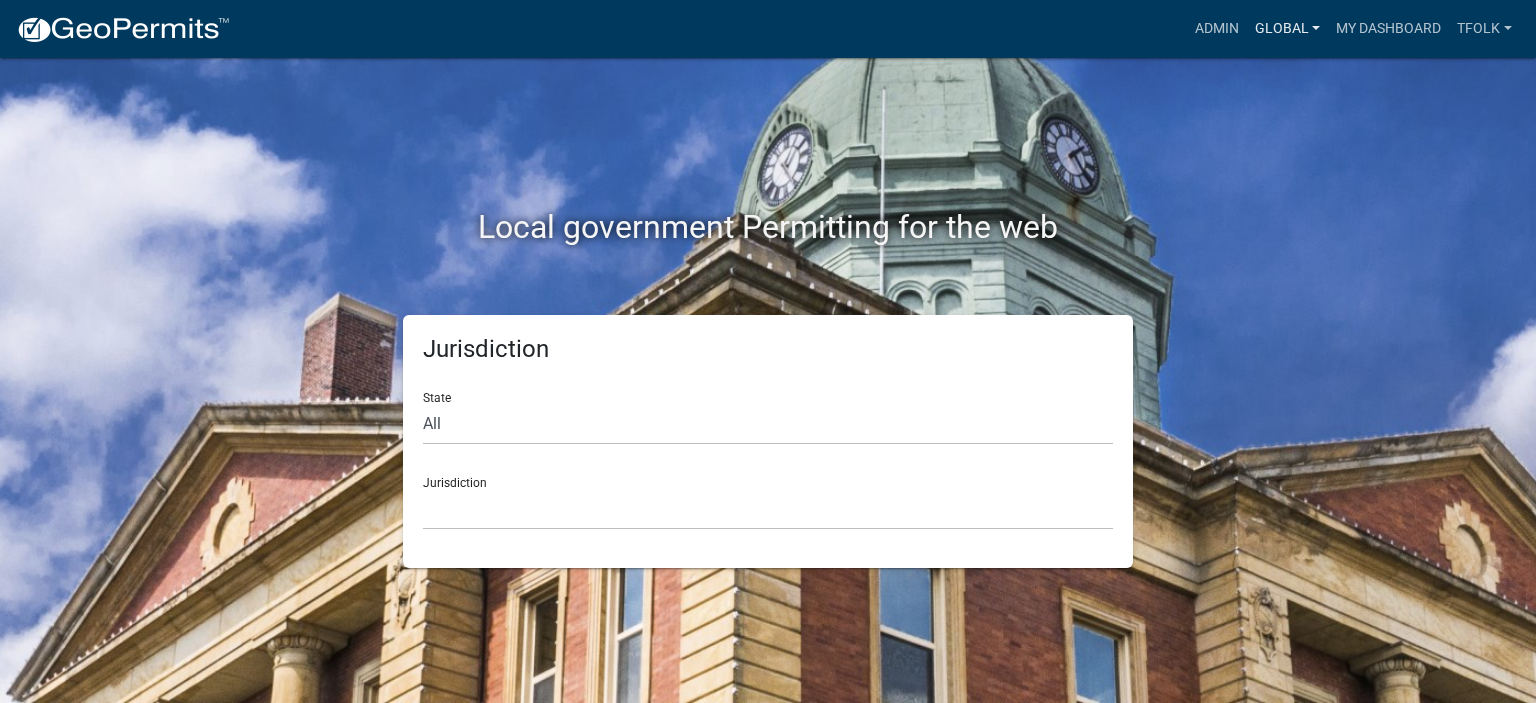 click on "Global" at bounding box center (1288, 29) 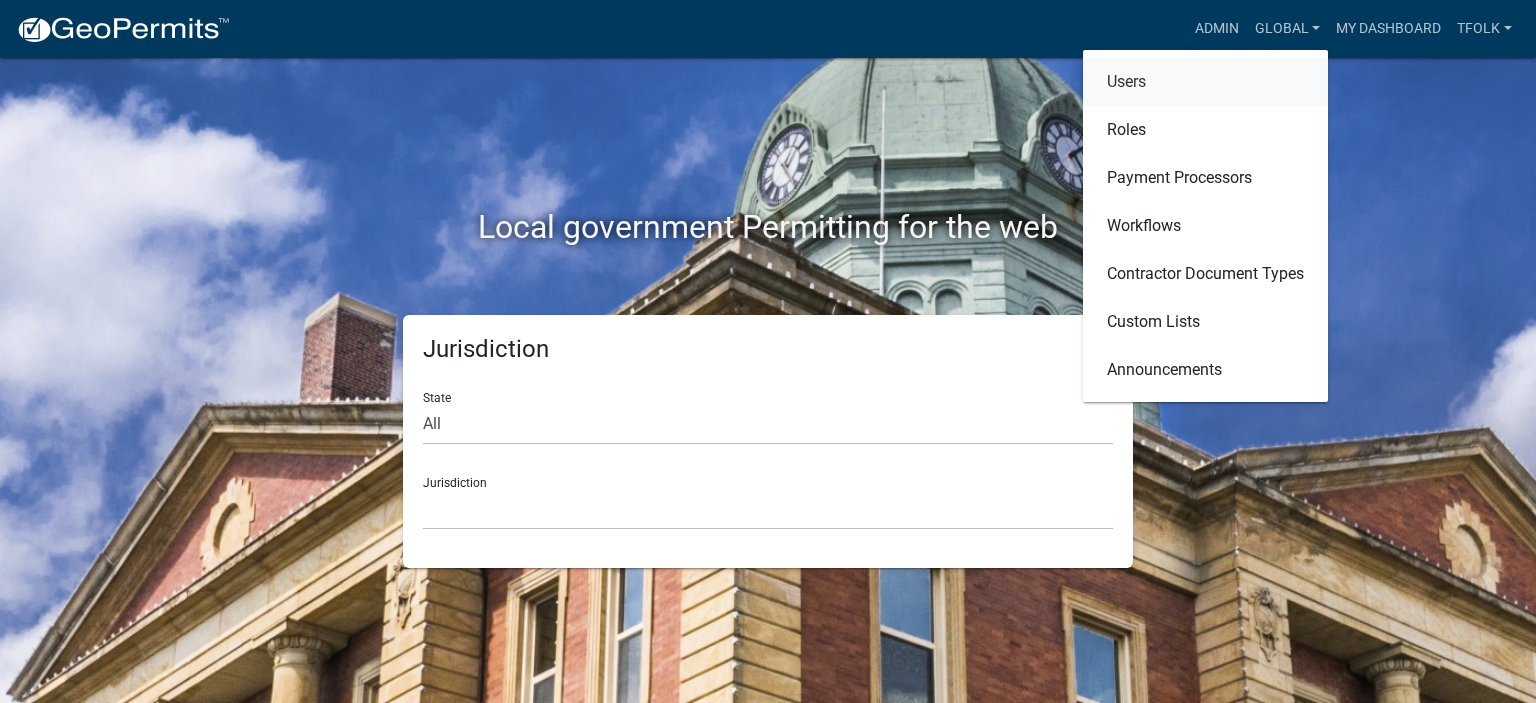 click on "Users" at bounding box center [1205, 82] 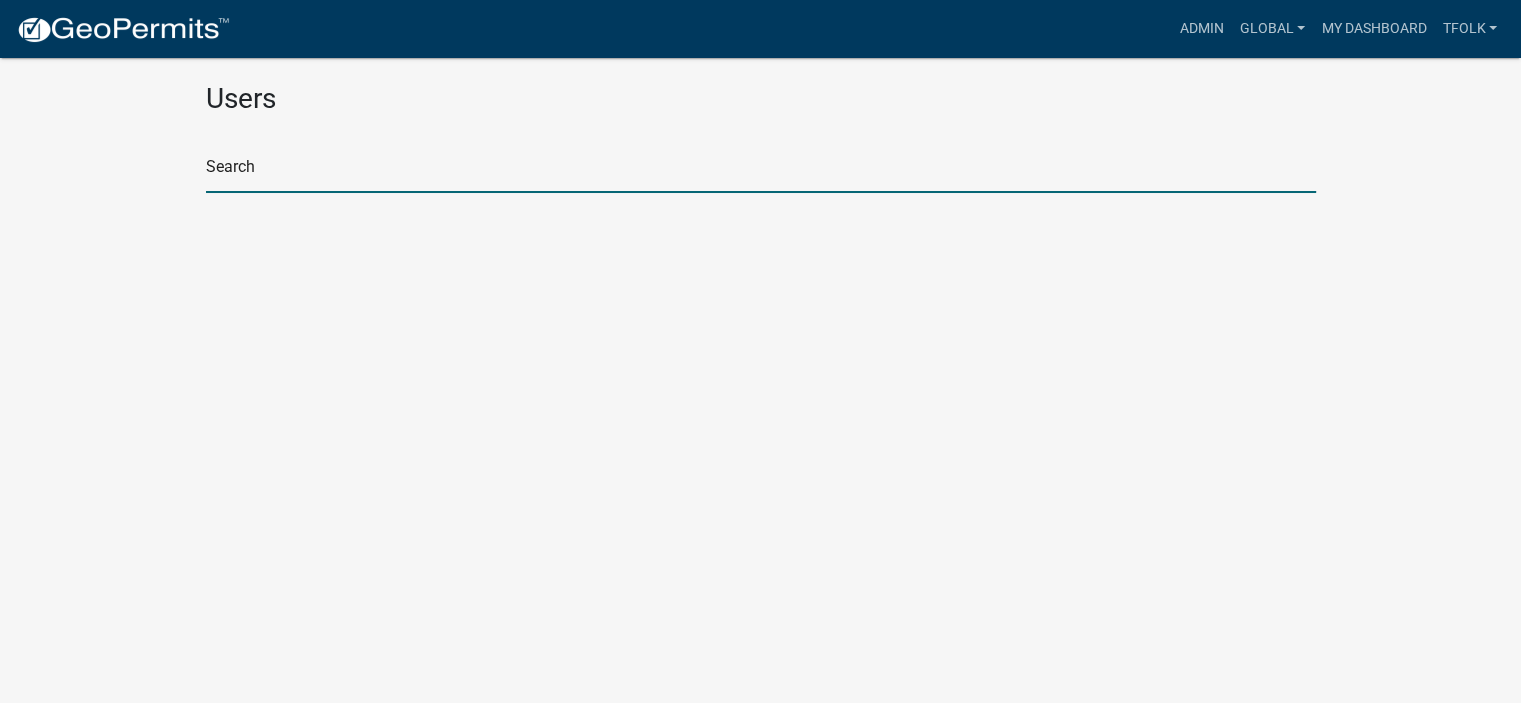 click 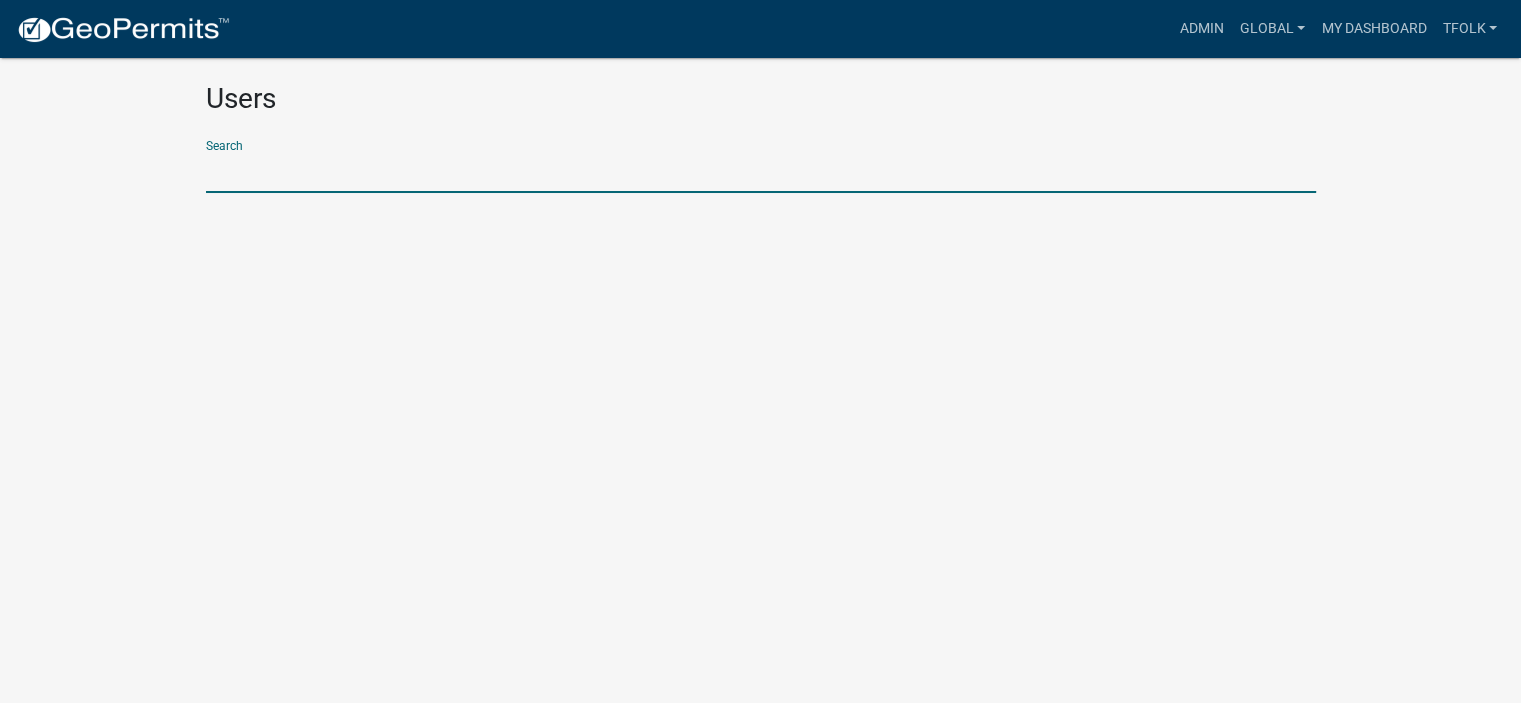 paste on "[FIRST] [LAST]" 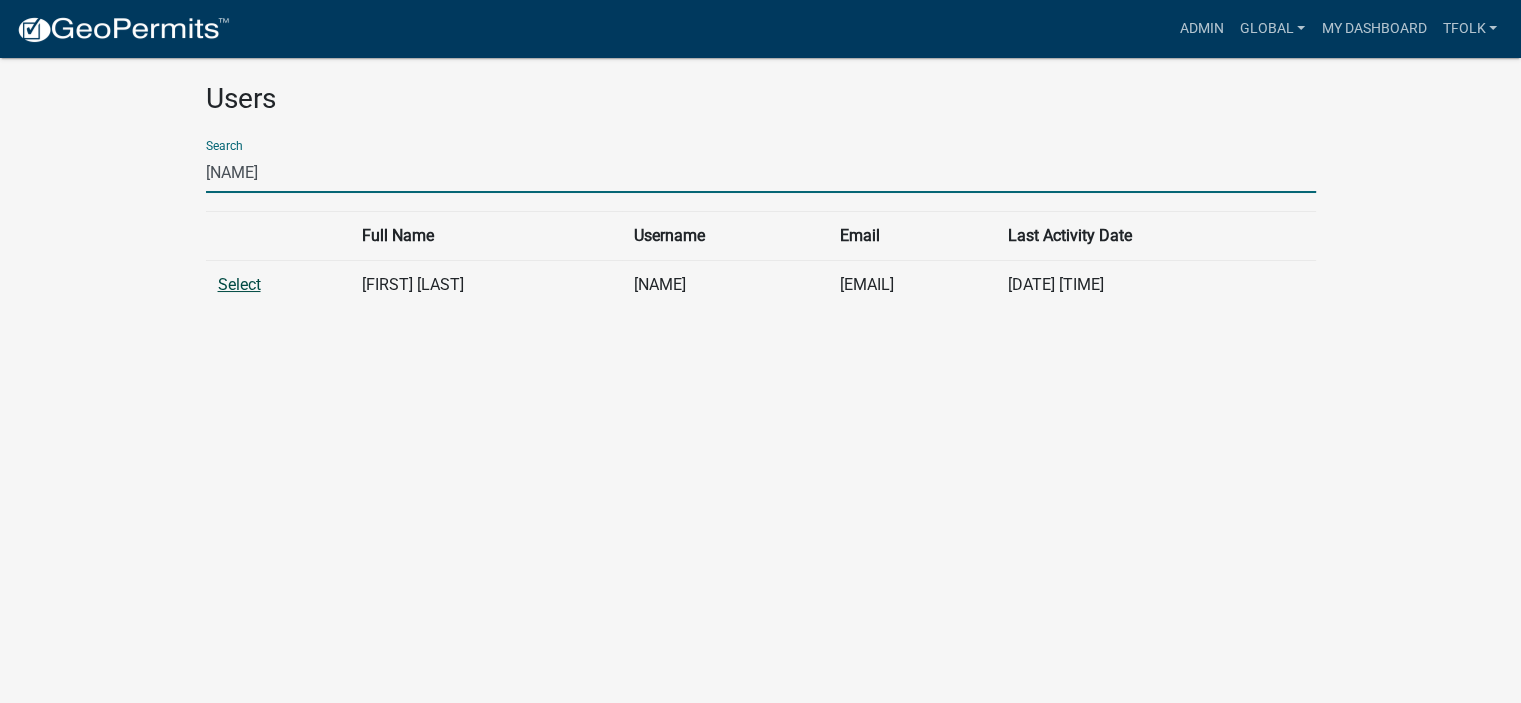 type on "[FIRST] [LAST]" 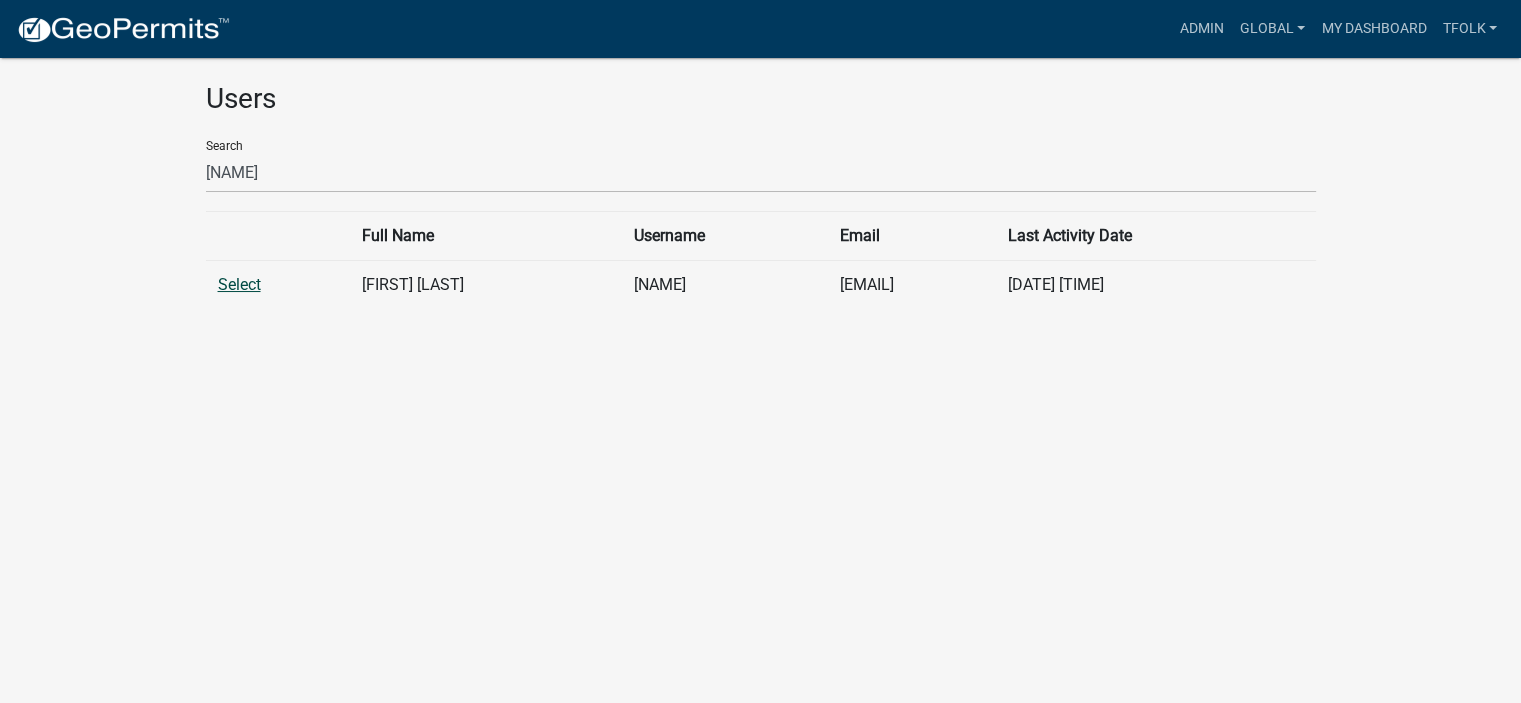 click on "Select" 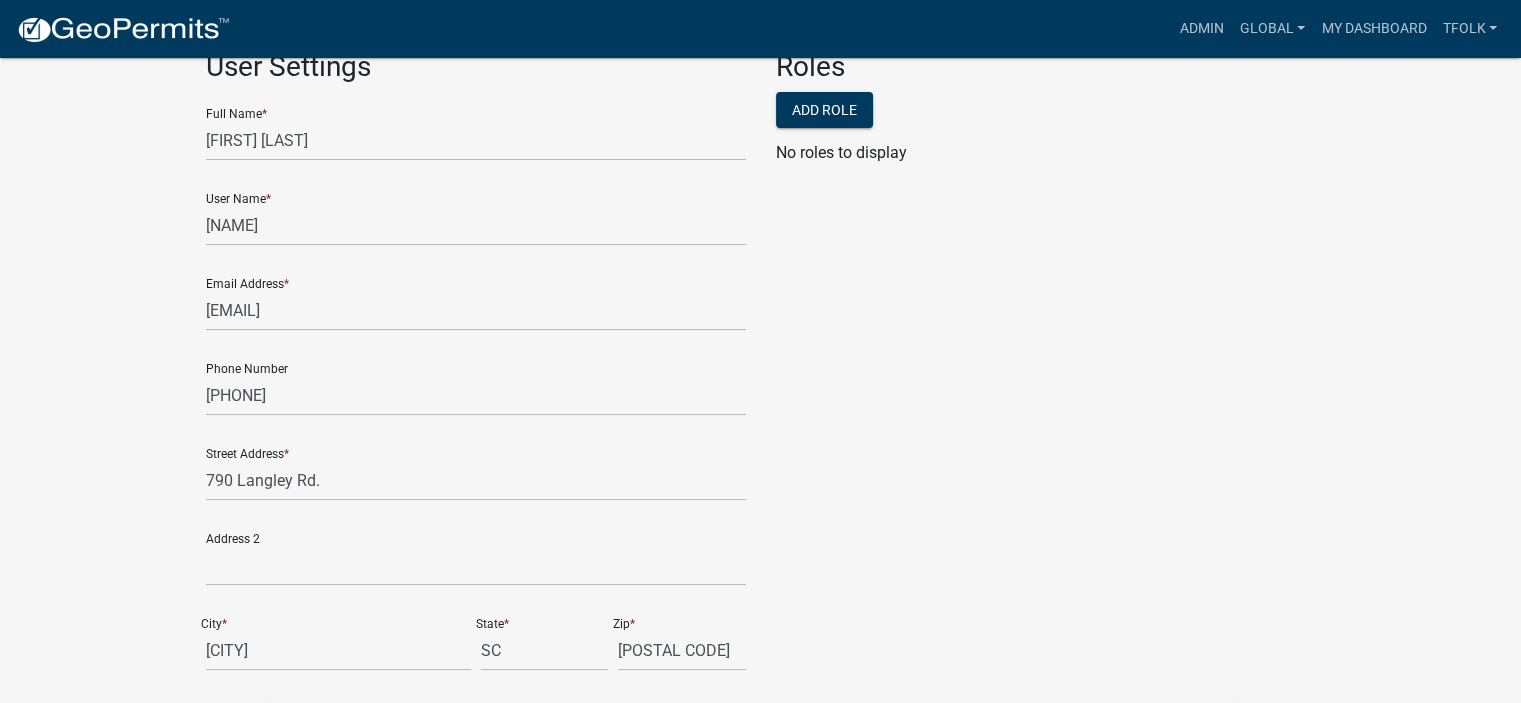 scroll, scrollTop: 0, scrollLeft: 0, axis: both 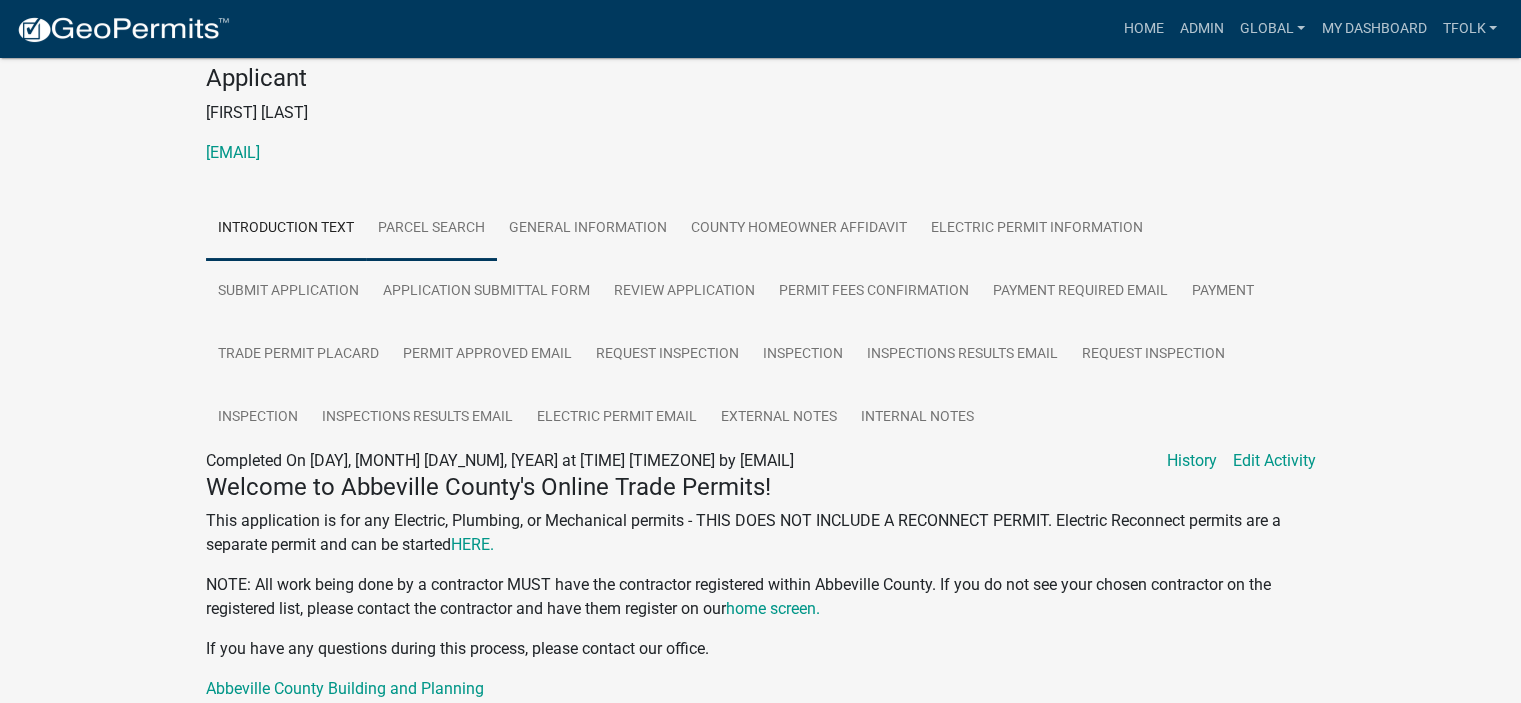 click on "Parcel search" at bounding box center (431, 229) 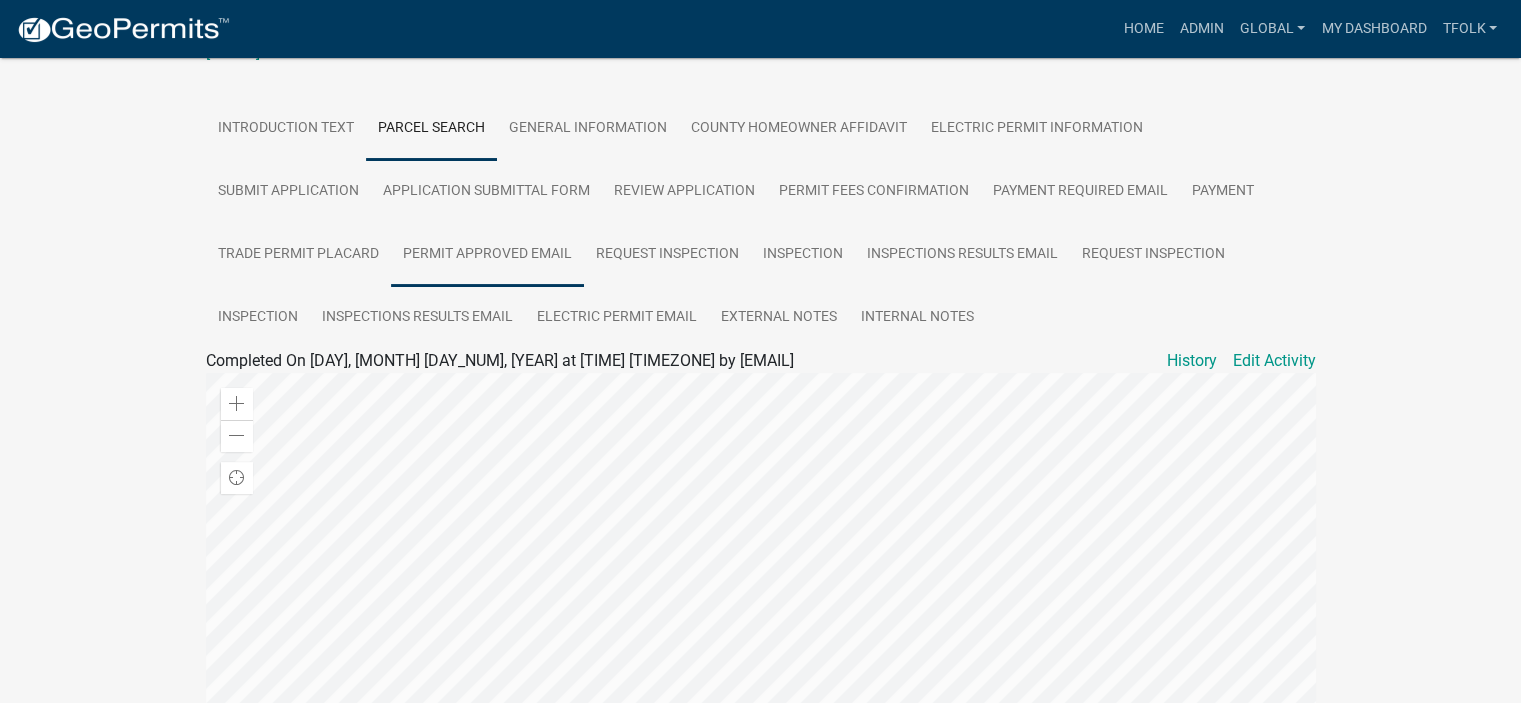 scroll, scrollTop: 300, scrollLeft: 0, axis: vertical 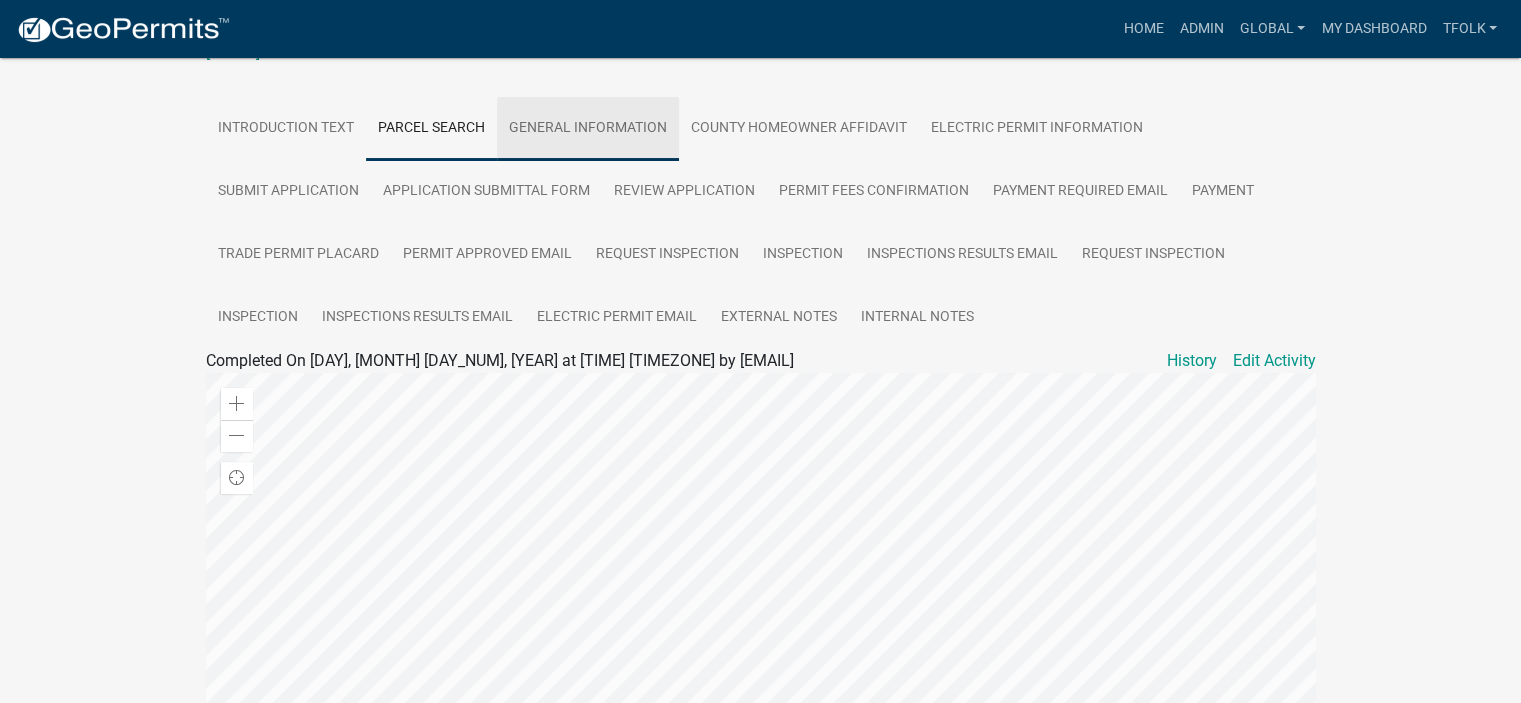 click on "General Information" at bounding box center [588, 129] 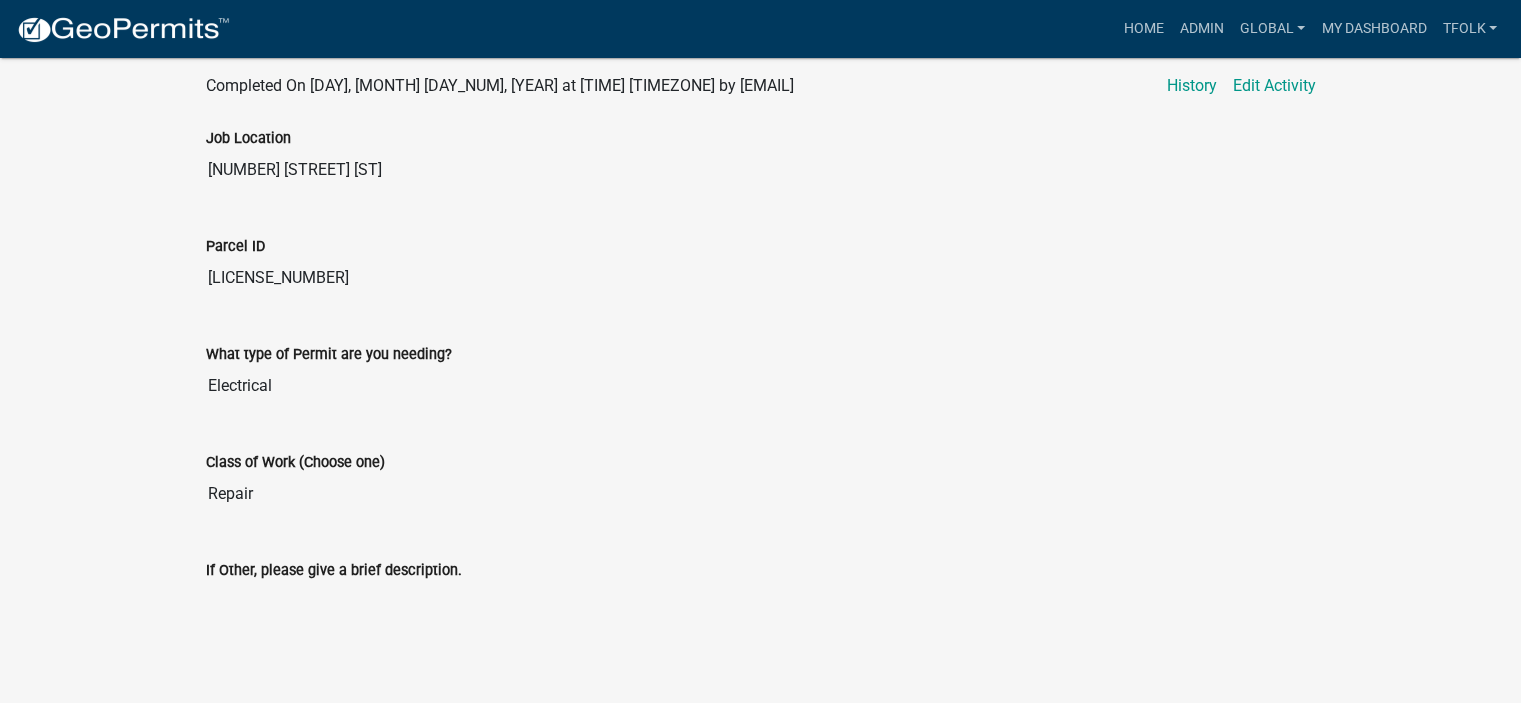 scroll, scrollTop: 100, scrollLeft: 0, axis: vertical 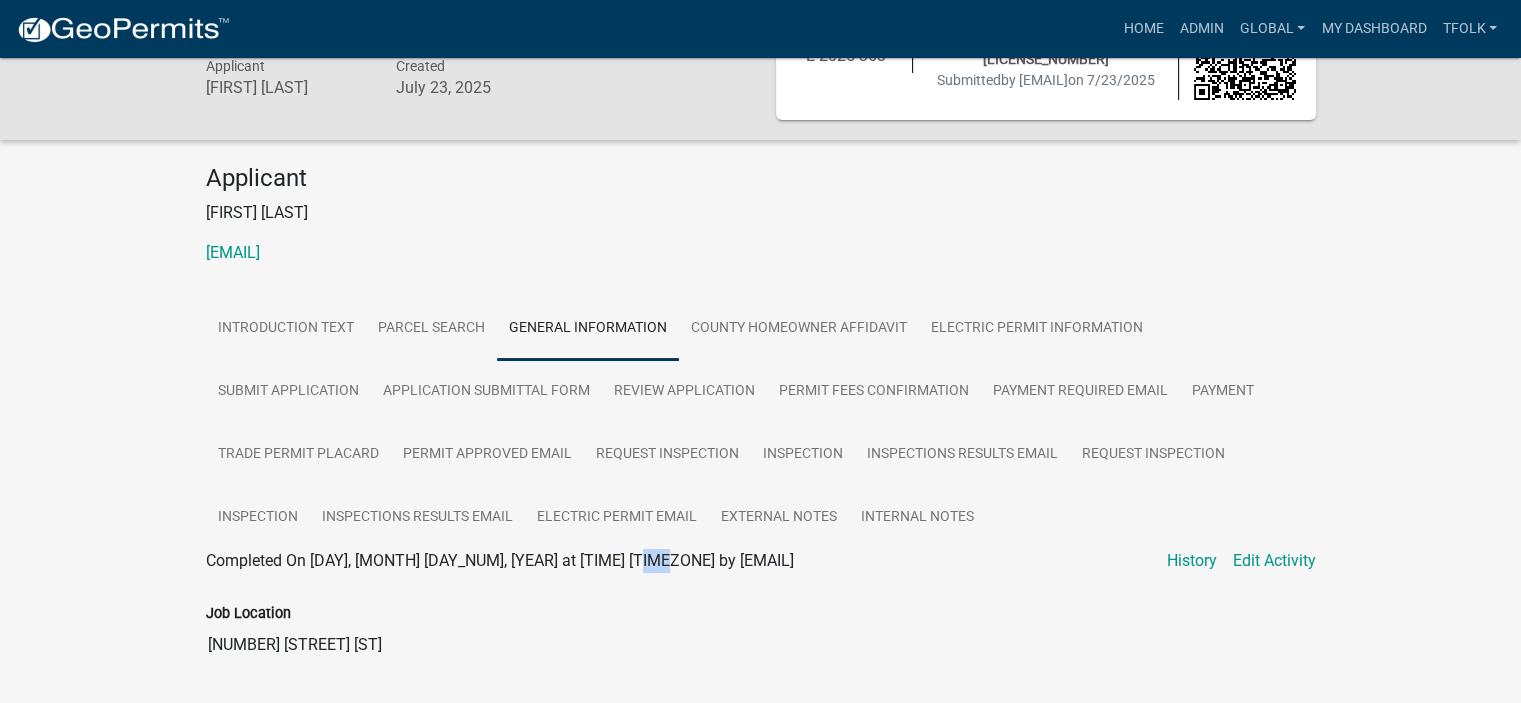 drag, startPoint x: 653, startPoint y: 571, endPoint x: 673, endPoint y: 569, distance: 20.09975 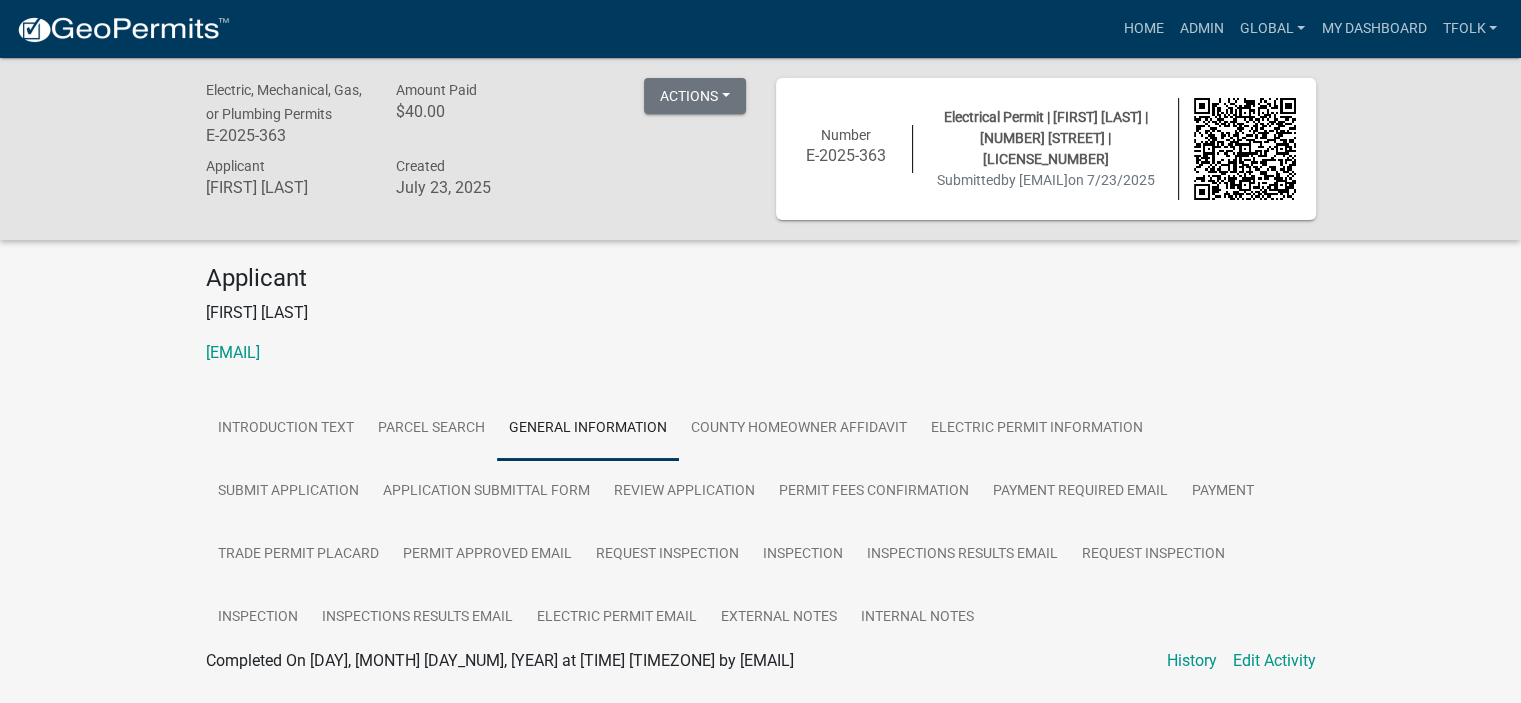 scroll, scrollTop: 100, scrollLeft: 0, axis: vertical 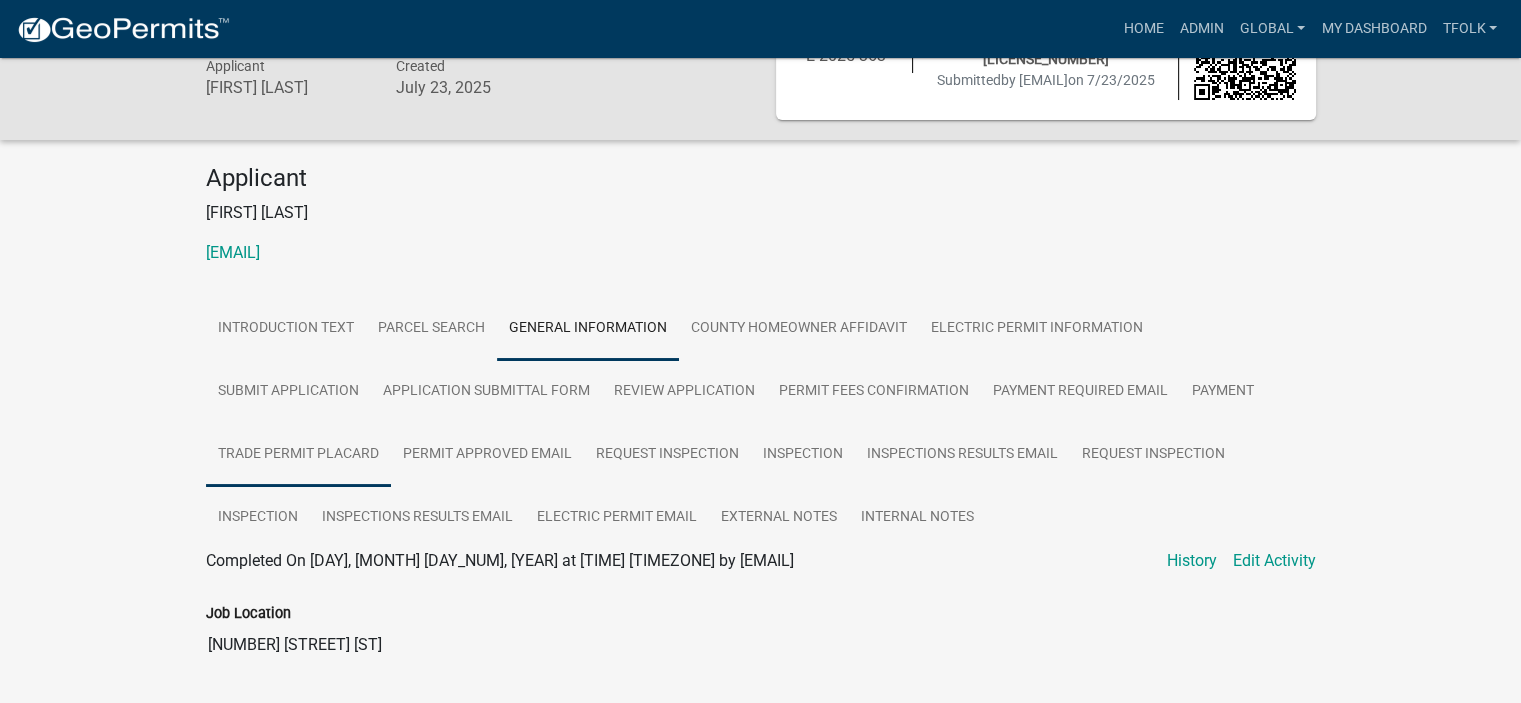 click on "Trade Permit Placard" at bounding box center [298, 455] 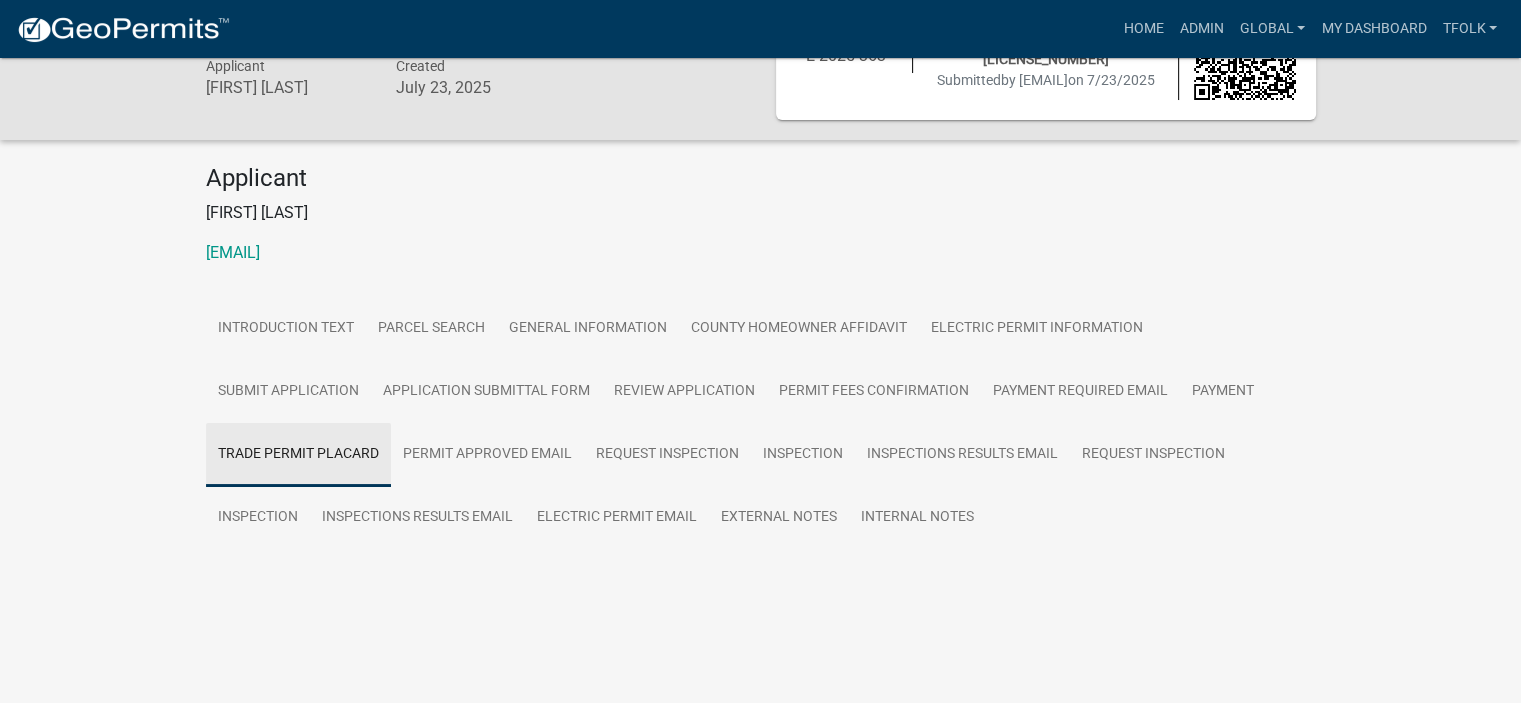 scroll, scrollTop: 81, scrollLeft: 0, axis: vertical 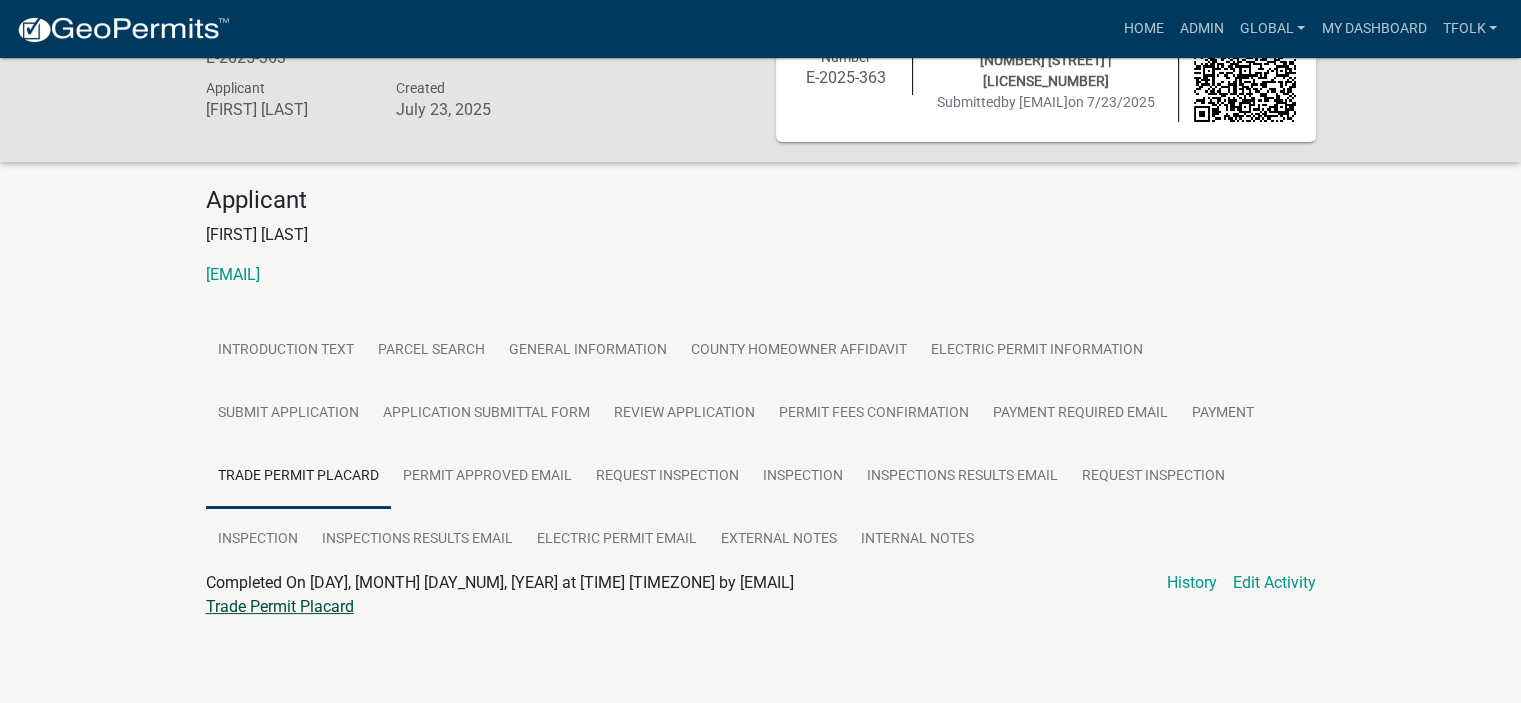 click on "Trade Permit Placard" 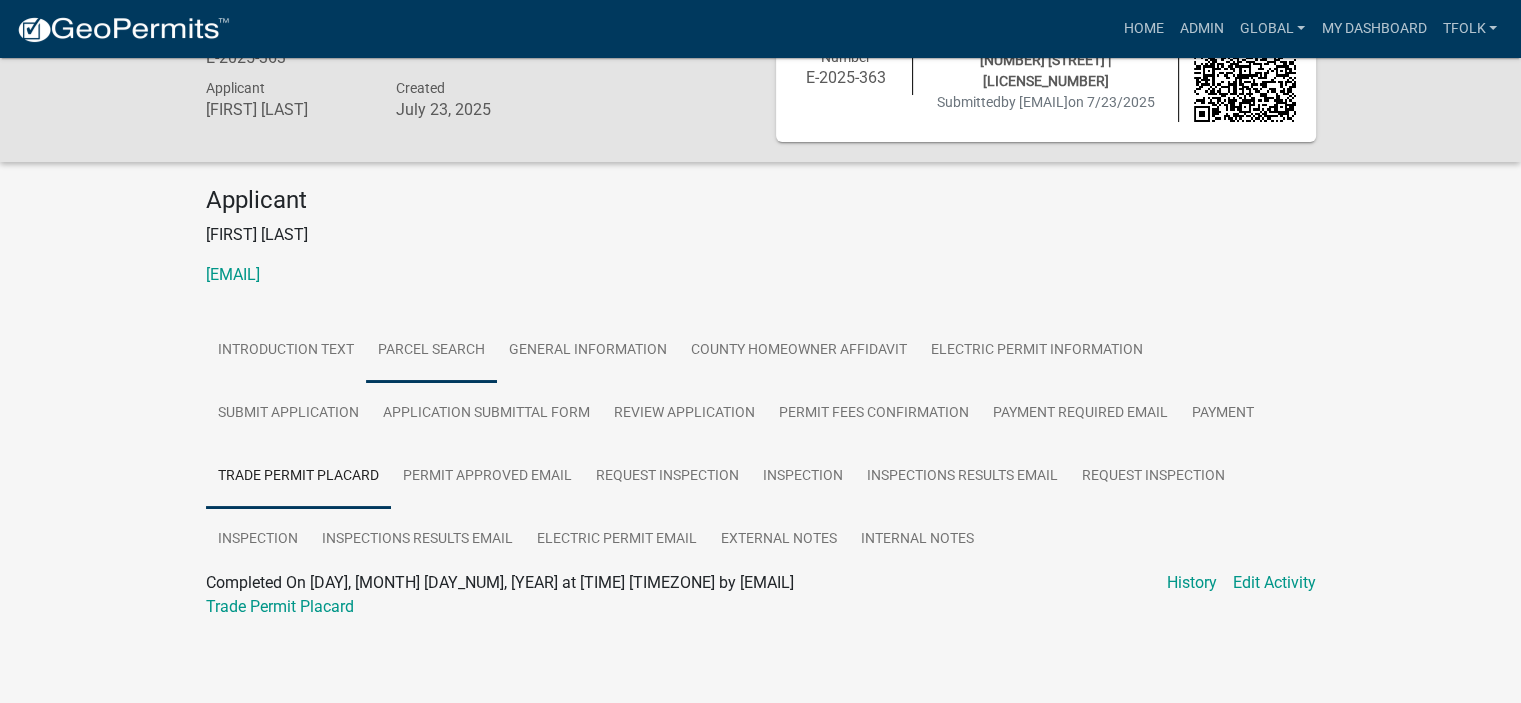 click on "Parcel search" at bounding box center [431, 351] 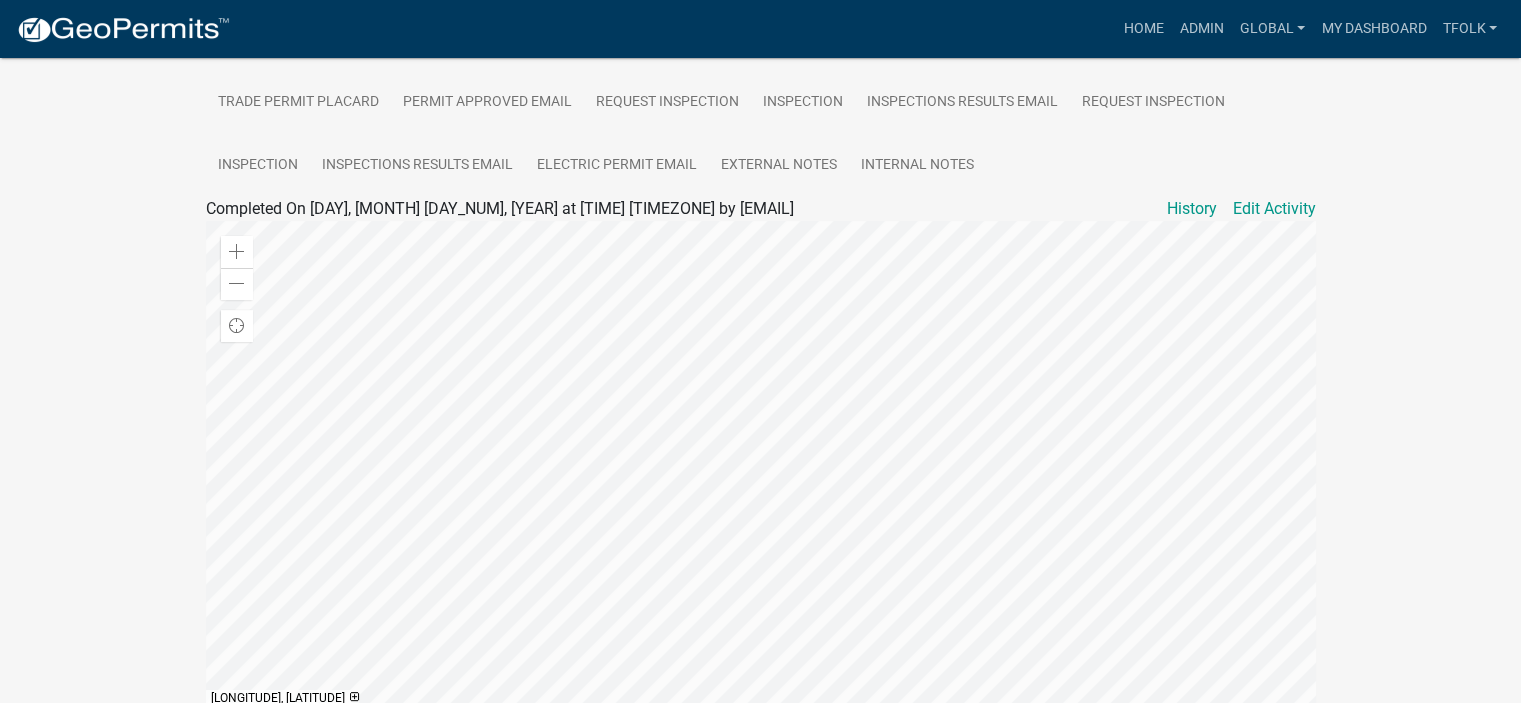 scroll, scrollTop: 671, scrollLeft: 0, axis: vertical 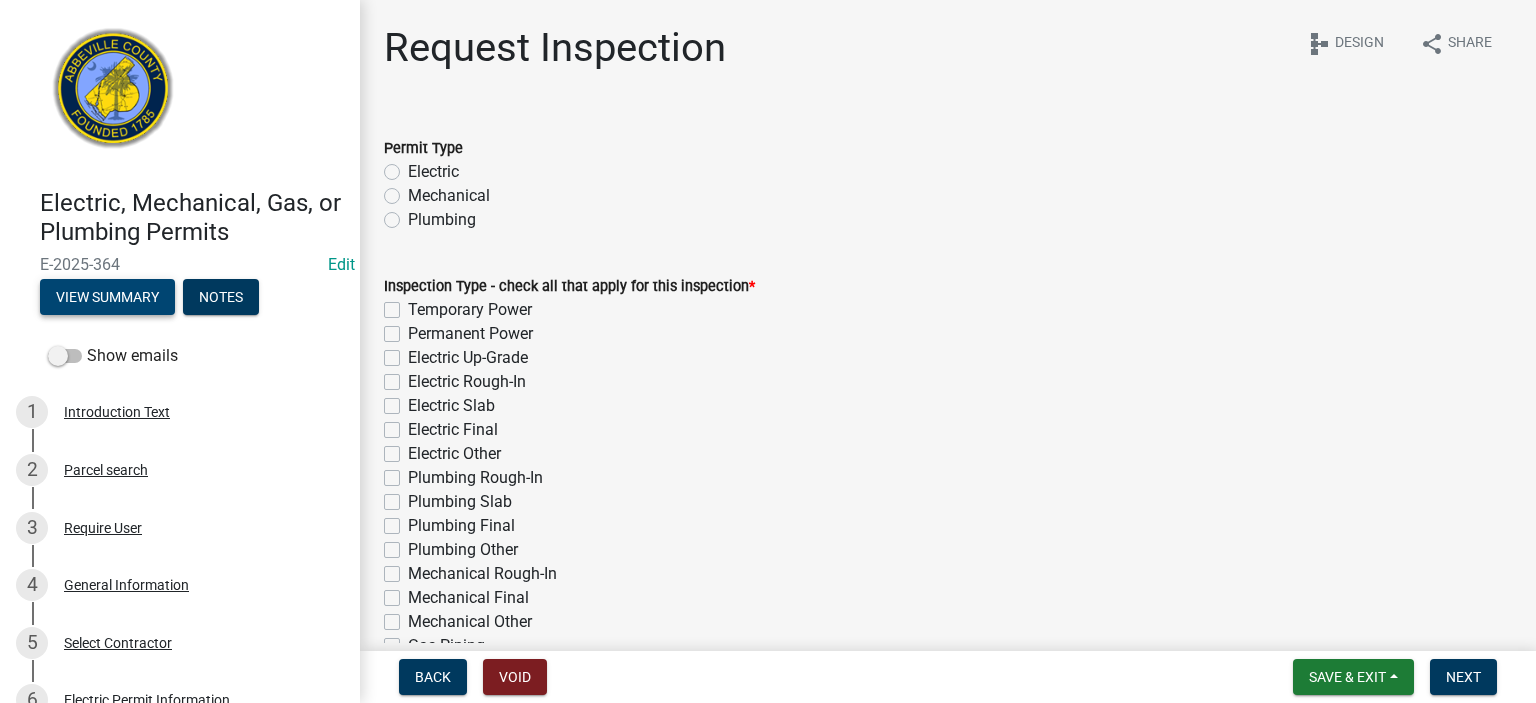 click on "View Summary" at bounding box center (107, 297) 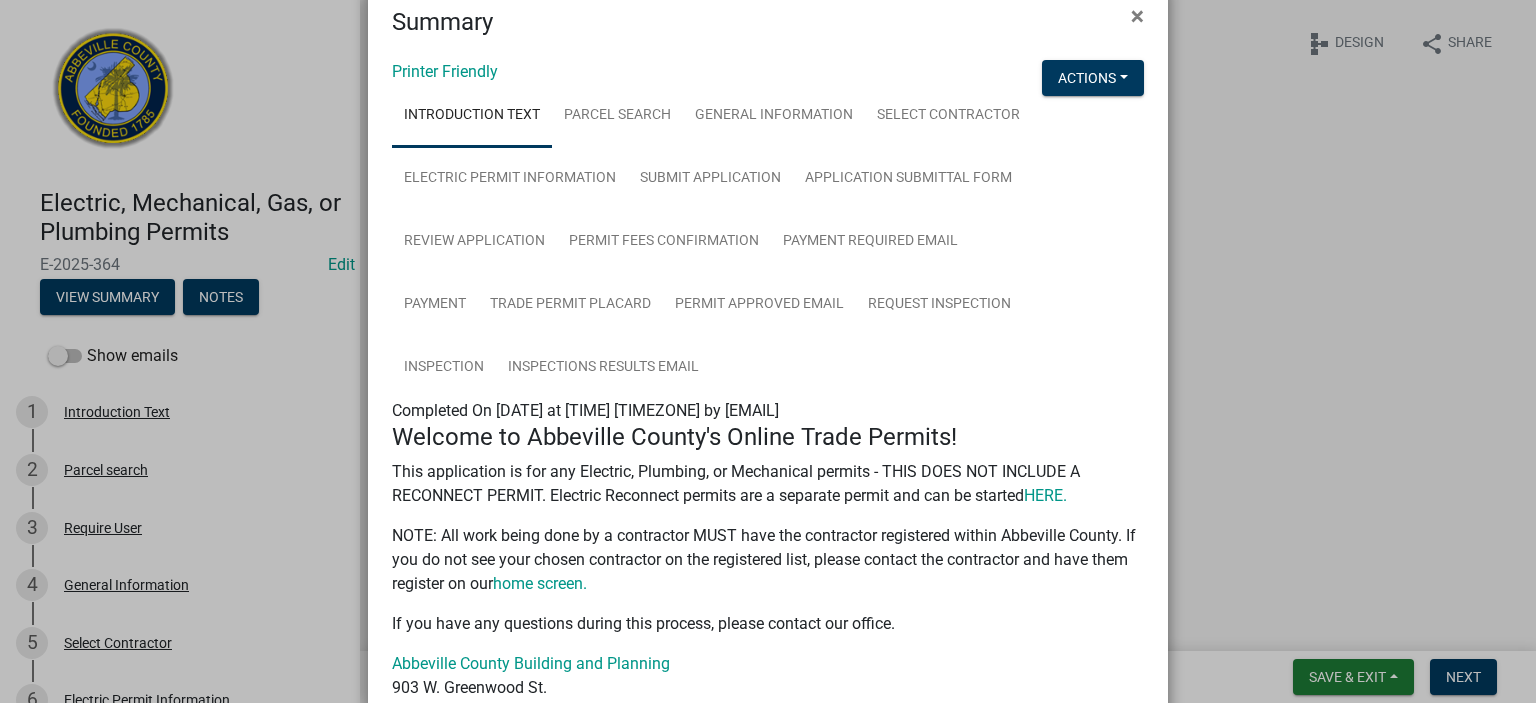 scroll, scrollTop: 0, scrollLeft: 0, axis: both 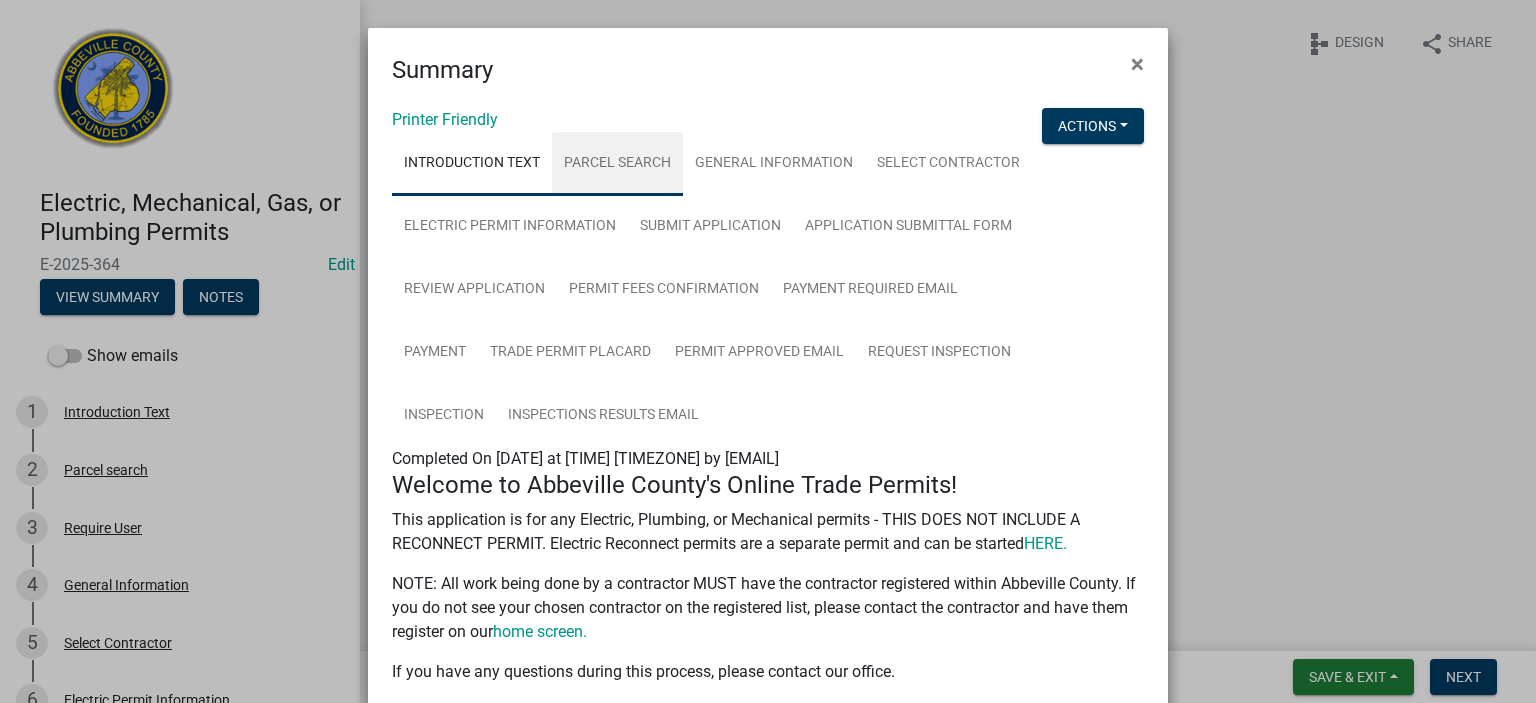 click on "Parcel search" at bounding box center [617, 164] 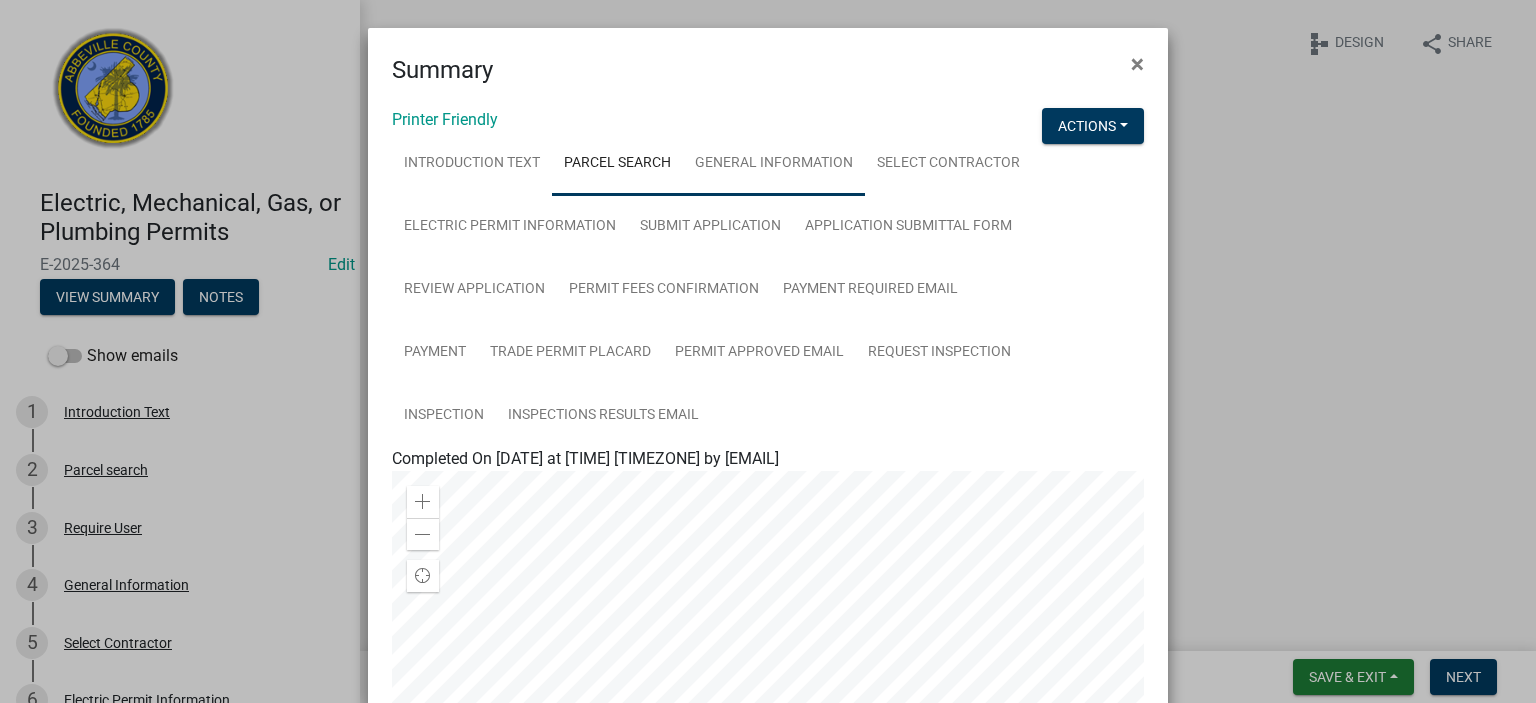 click on "General Information" at bounding box center [774, 164] 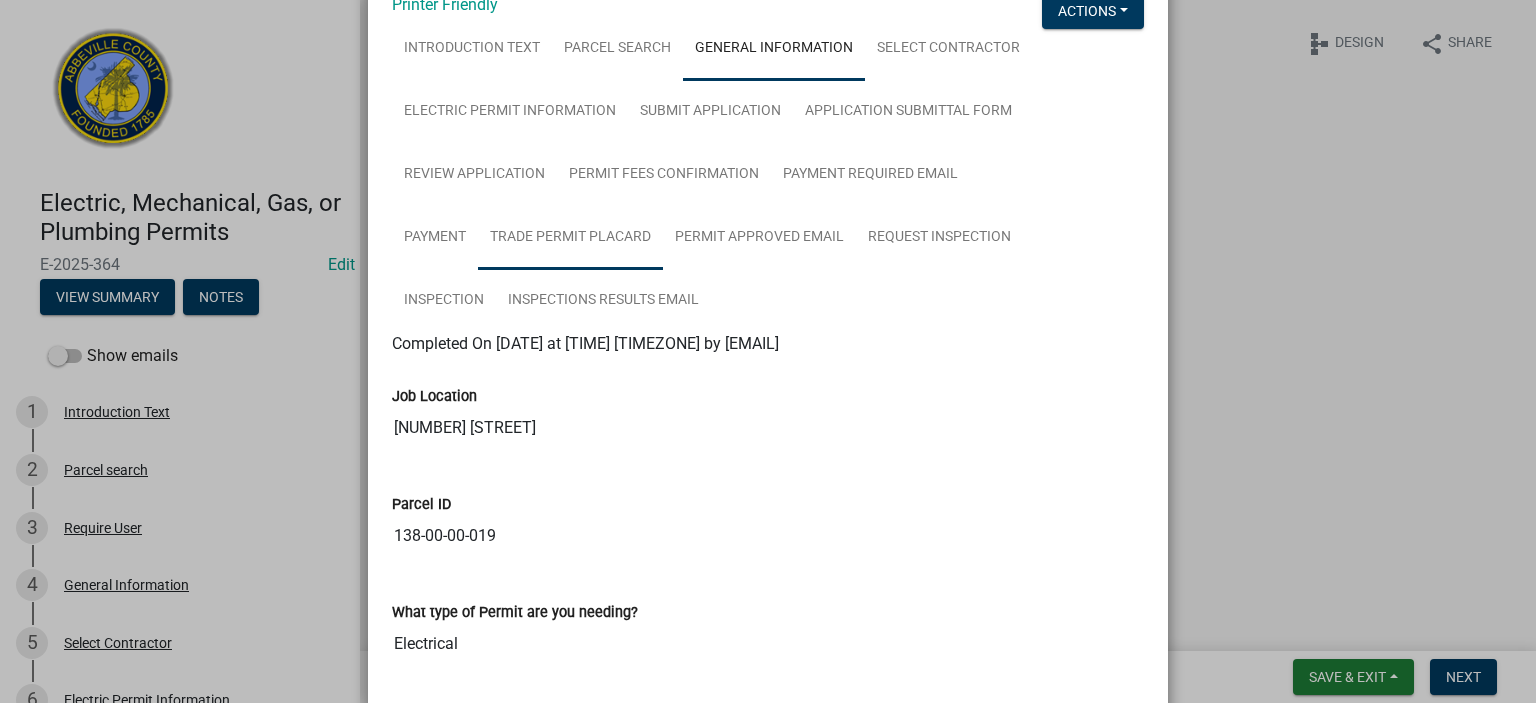 scroll, scrollTop: 0, scrollLeft: 0, axis: both 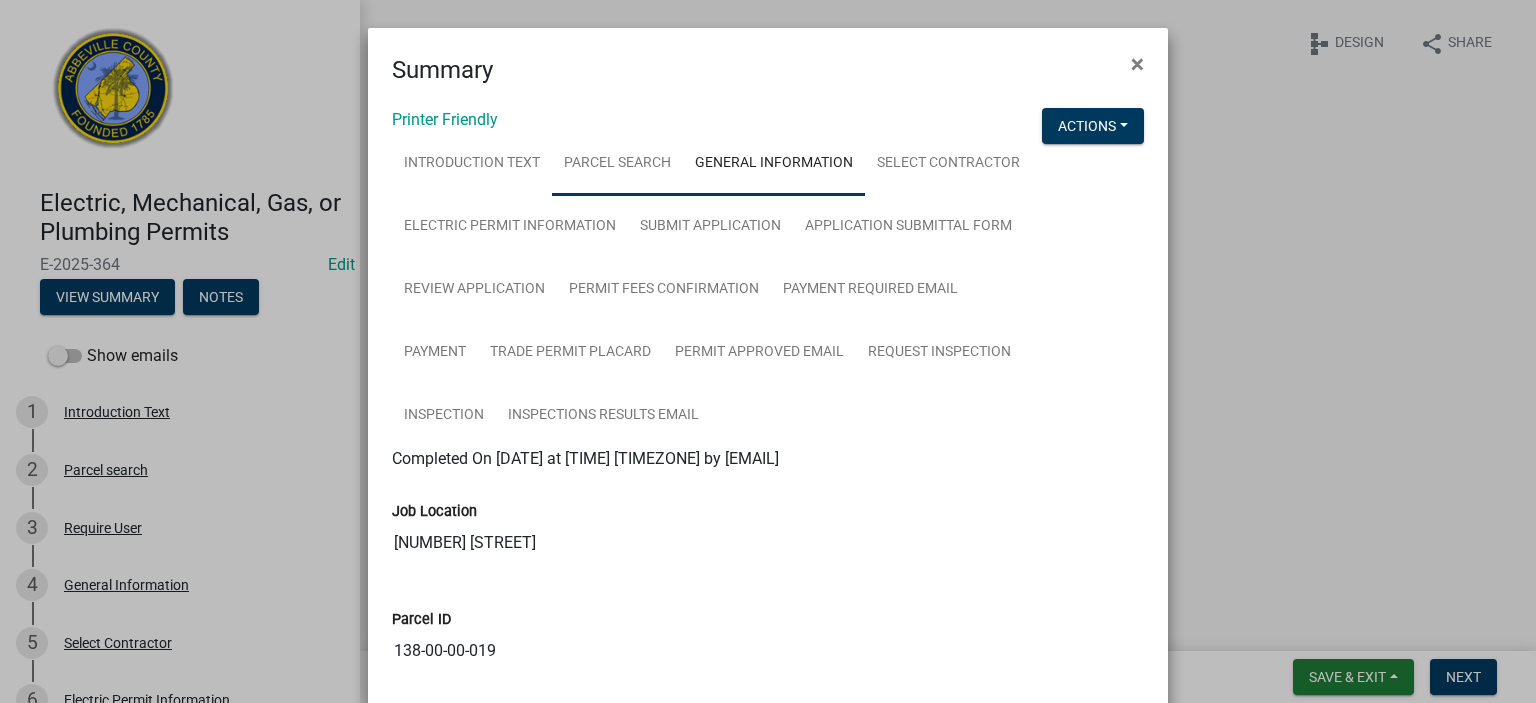 click on "Parcel search" at bounding box center (617, 164) 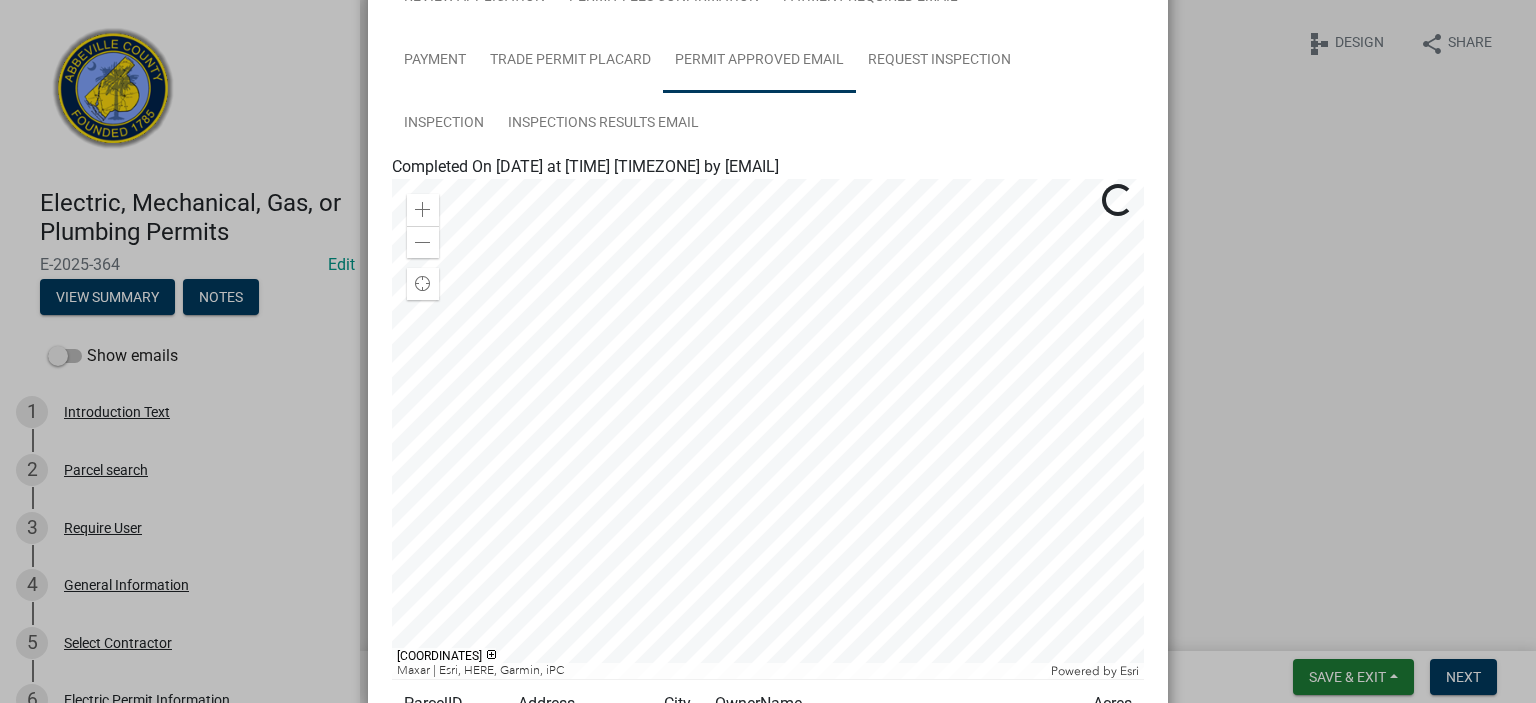 scroll, scrollTop: 300, scrollLeft: 0, axis: vertical 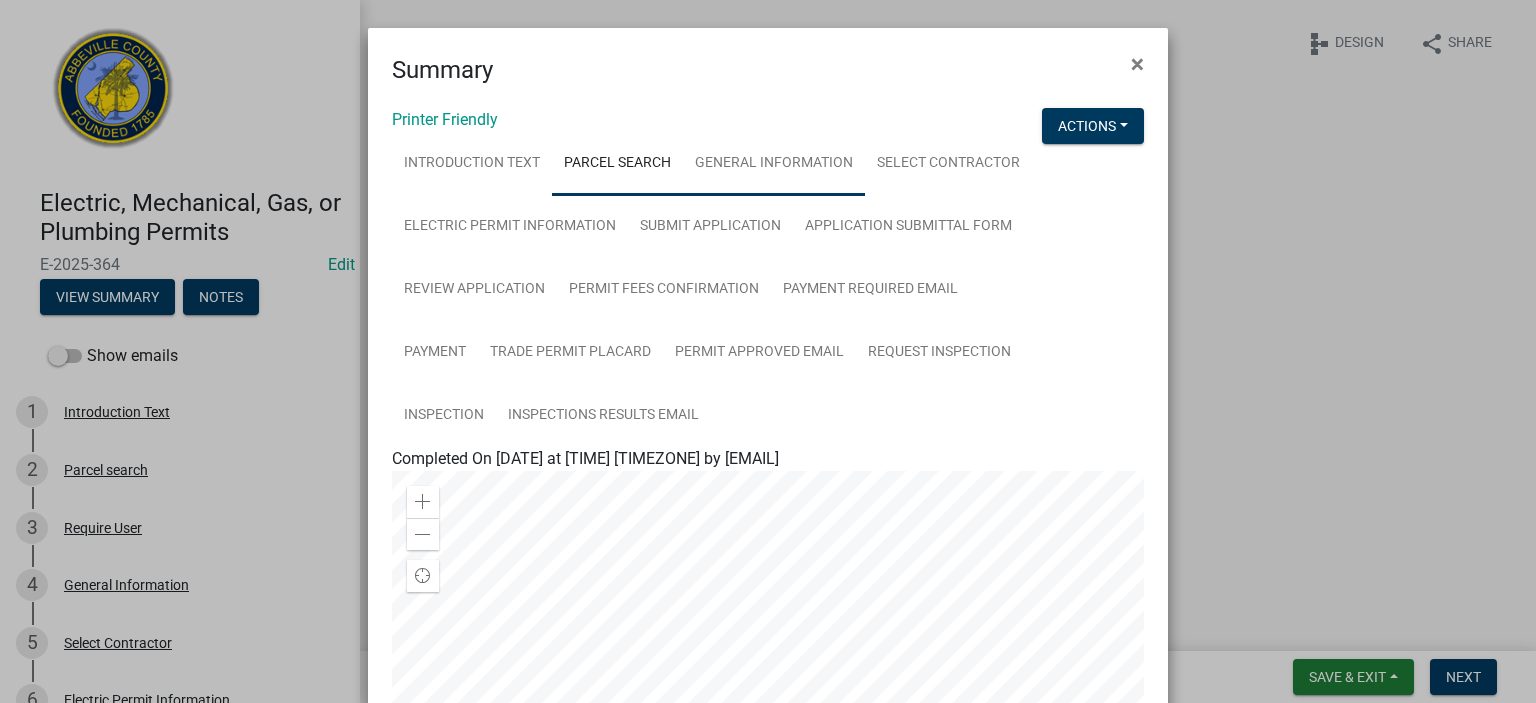 click on "General Information" at bounding box center [774, 164] 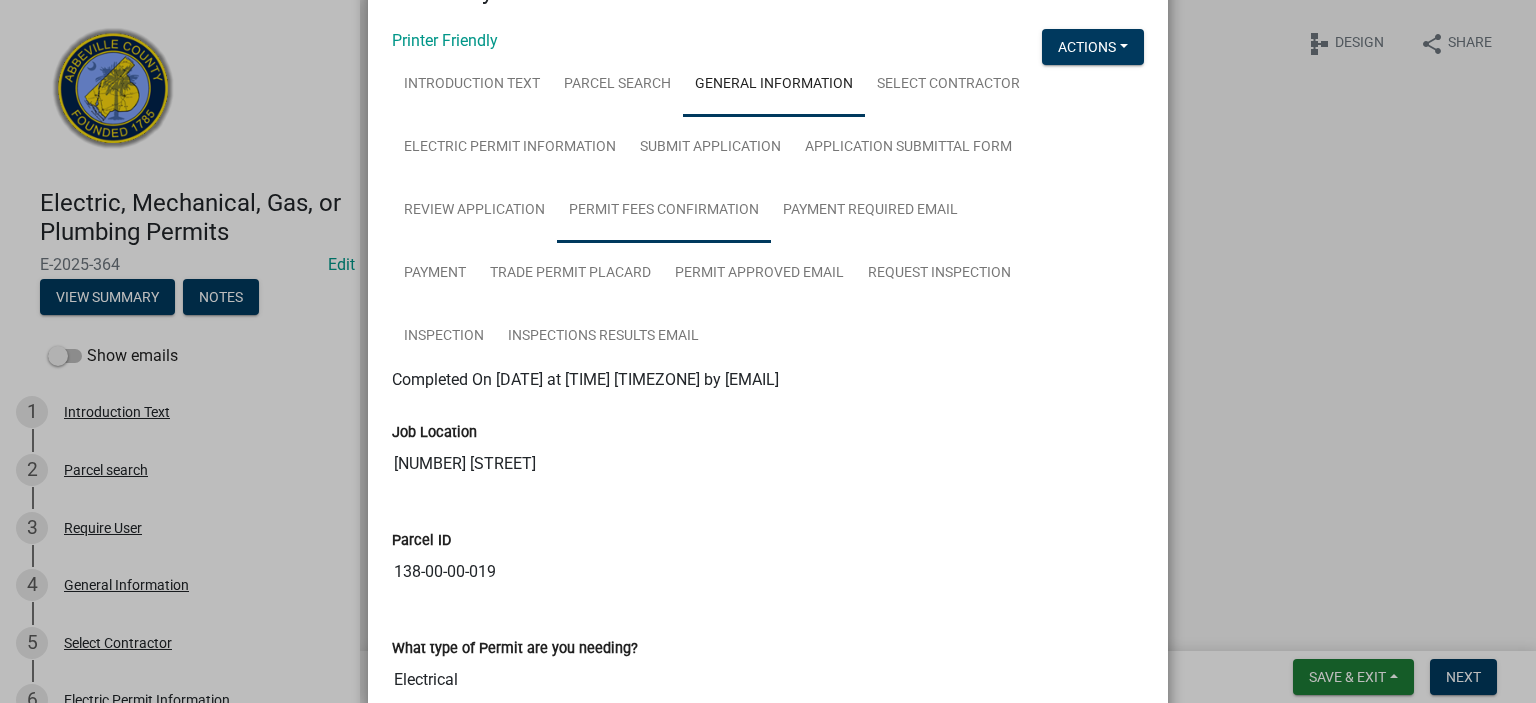 scroll, scrollTop: 0, scrollLeft: 0, axis: both 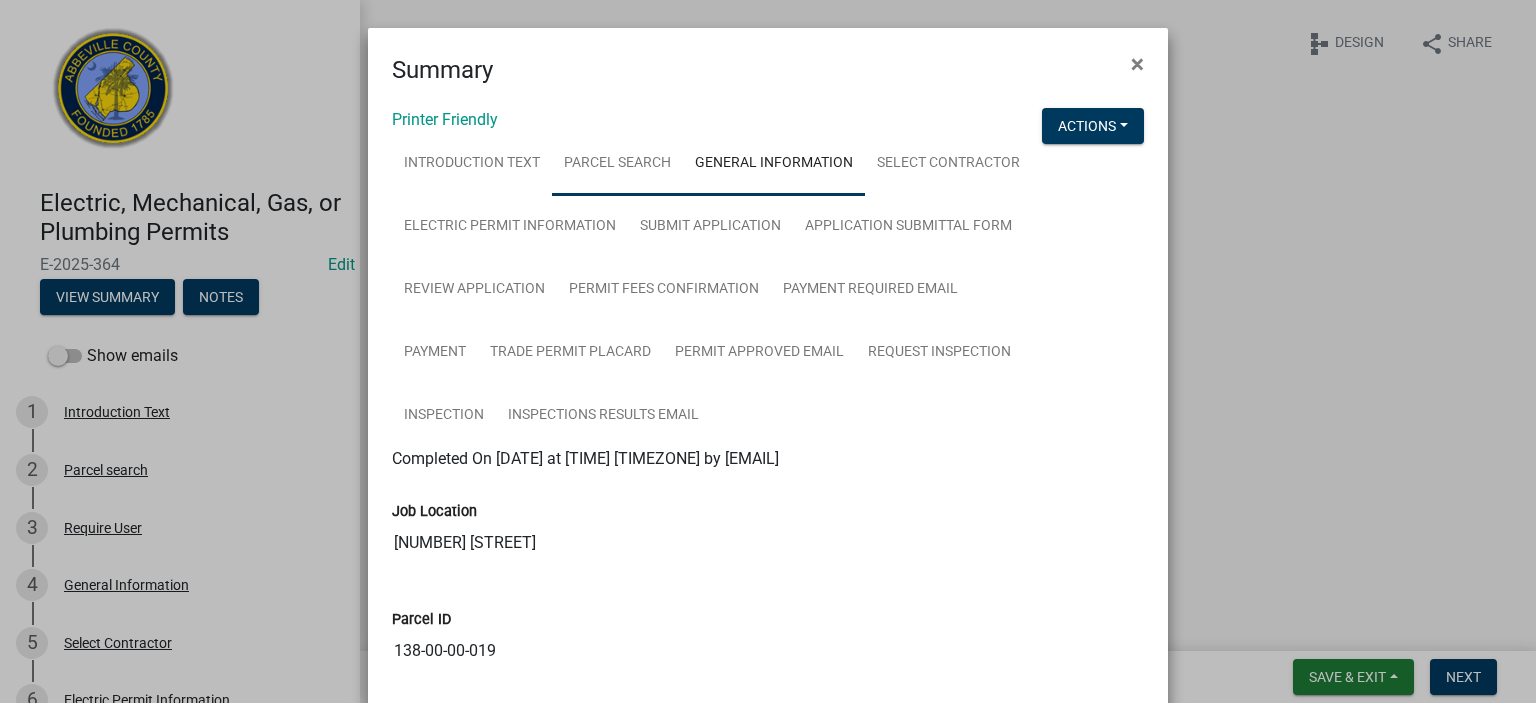 click on "Parcel search" at bounding box center (617, 164) 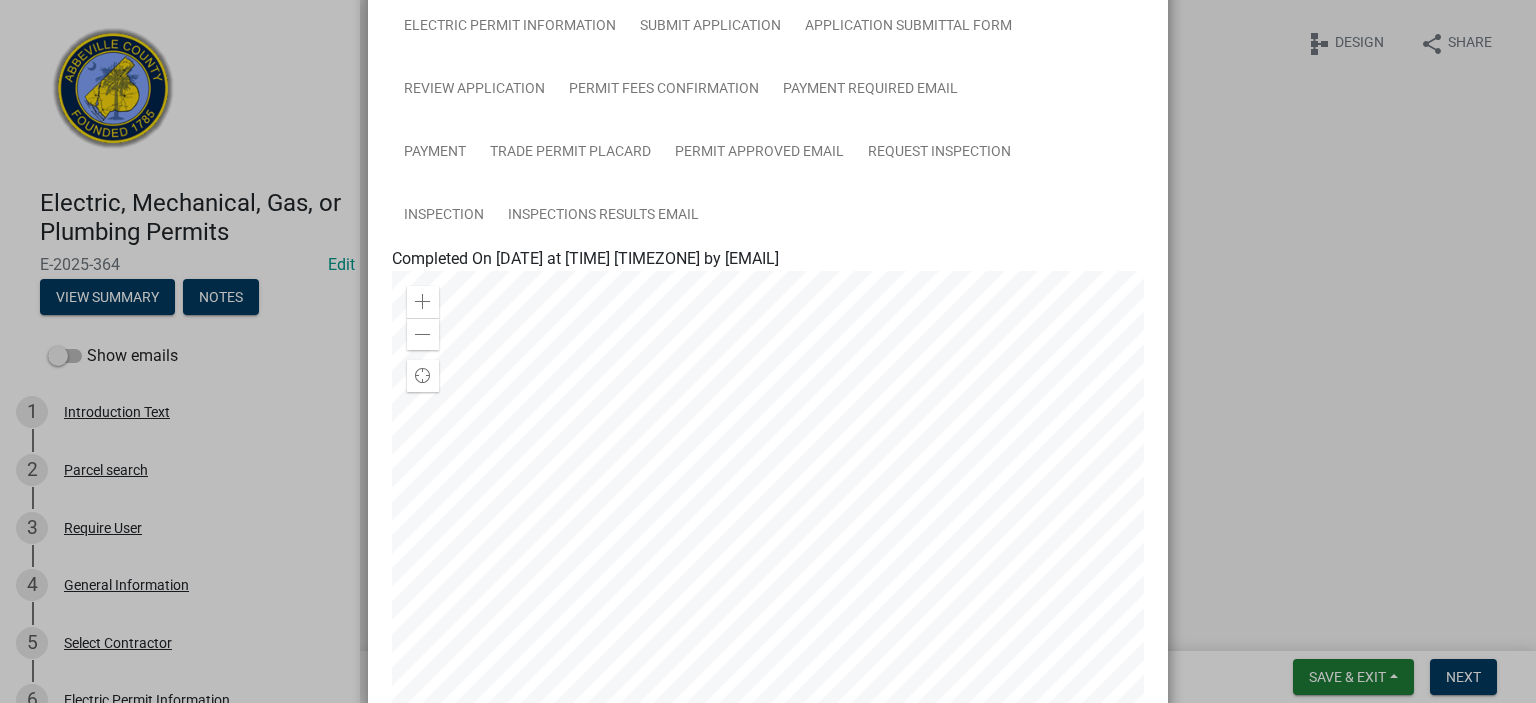 scroll, scrollTop: 0, scrollLeft: 0, axis: both 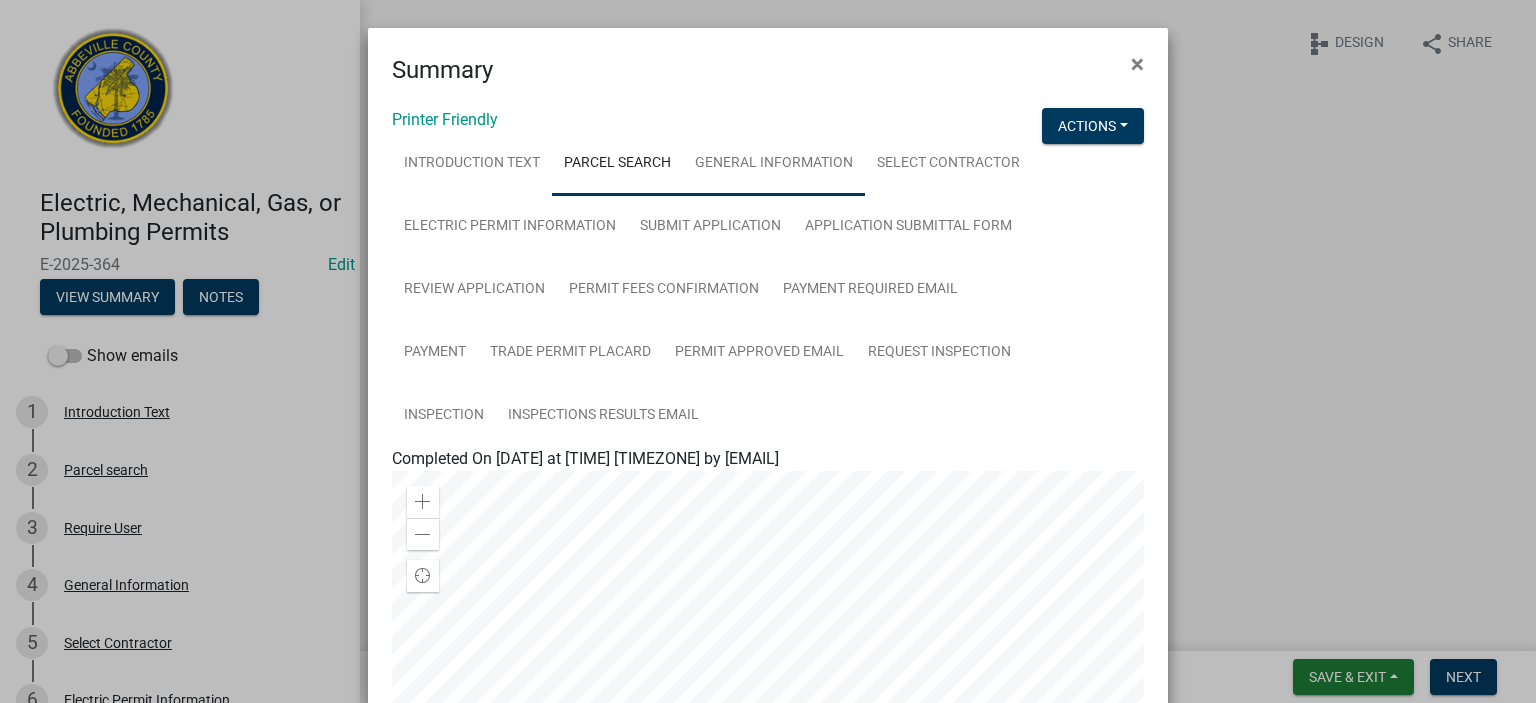click on "General Information" at bounding box center [774, 164] 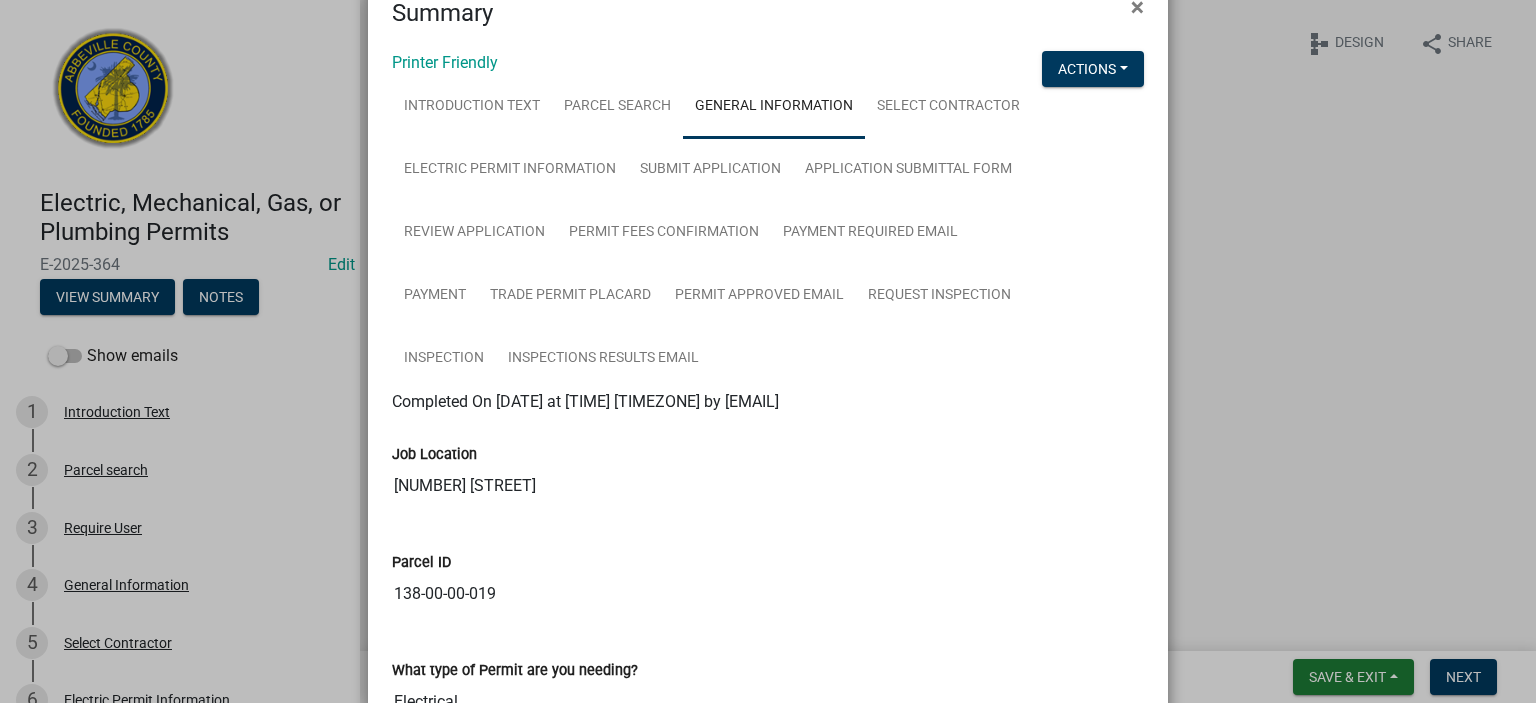 scroll, scrollTop: 0, scrollLeft: 0, axis: both 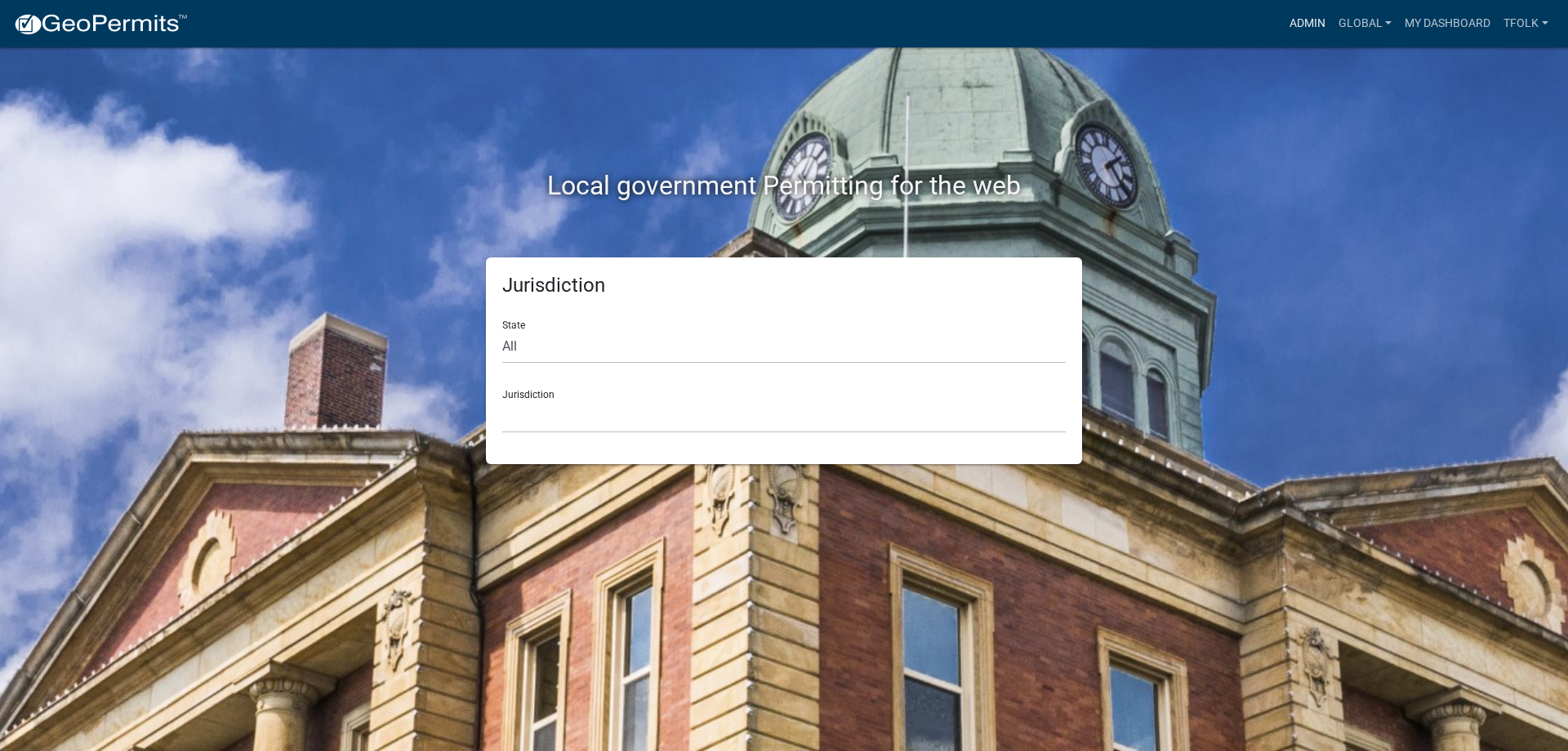 click on "Admin" at bounding box center [1307, 24] 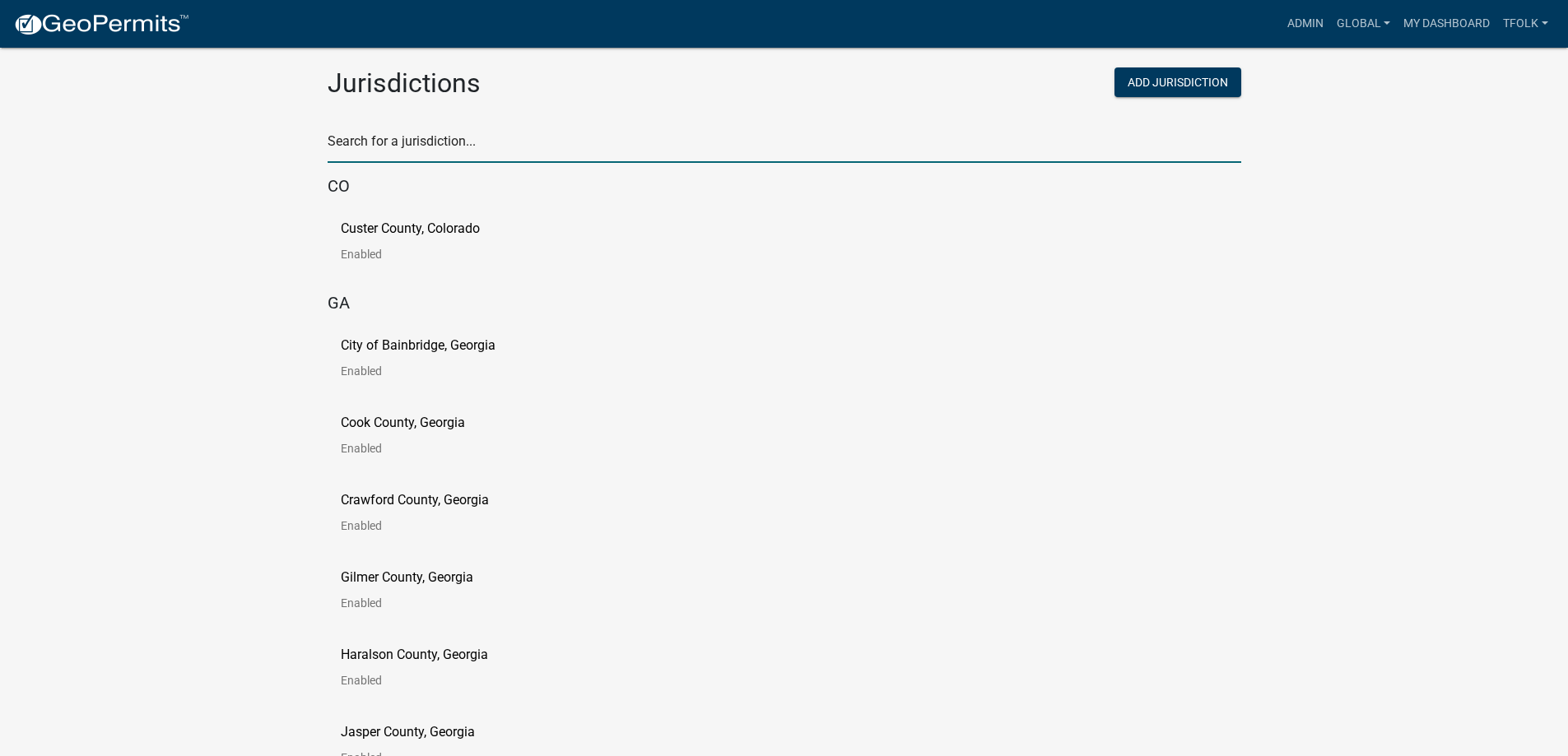 click 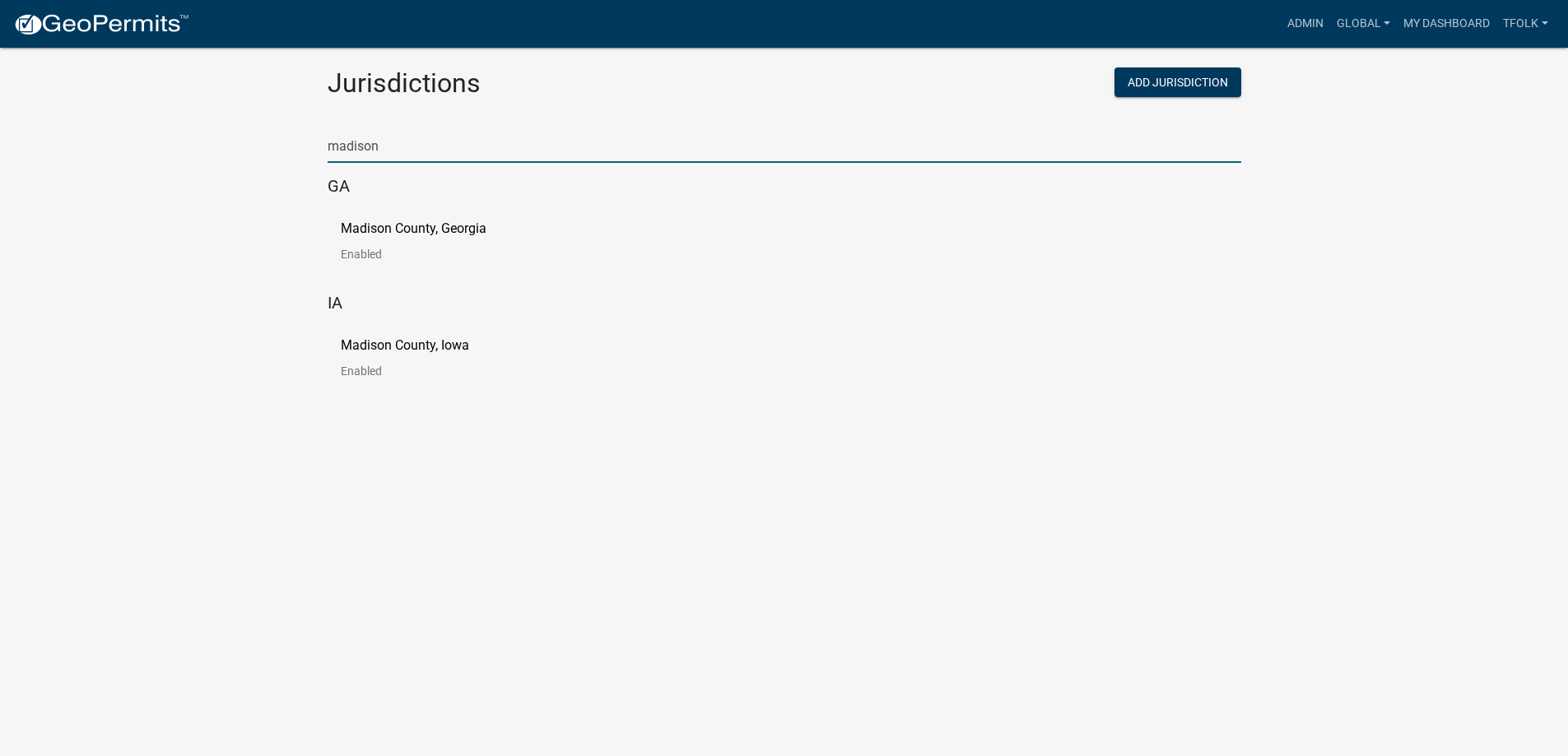 type on "madison" 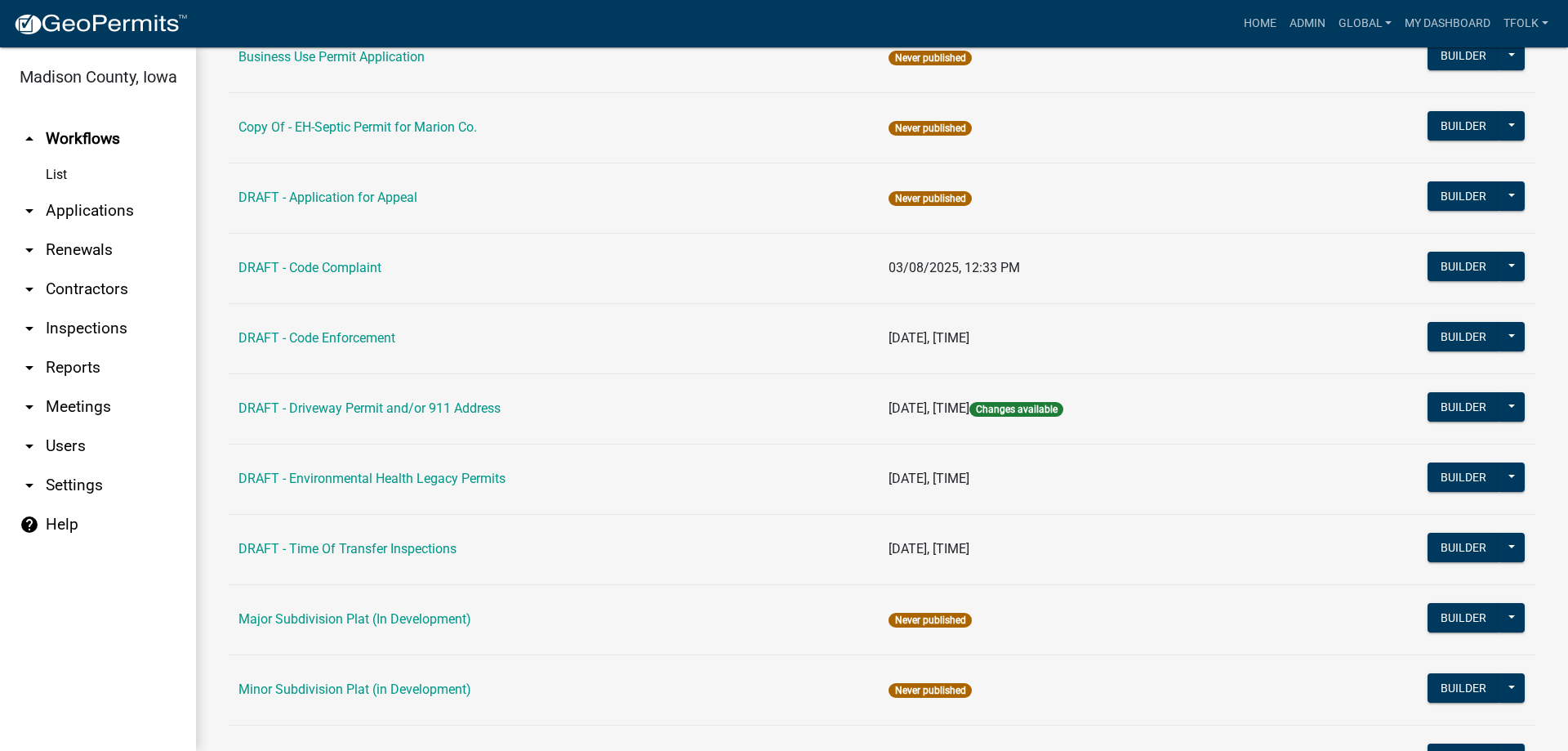 scroll, scrollTop: 490, scrollLeft: 0, axis: vertical 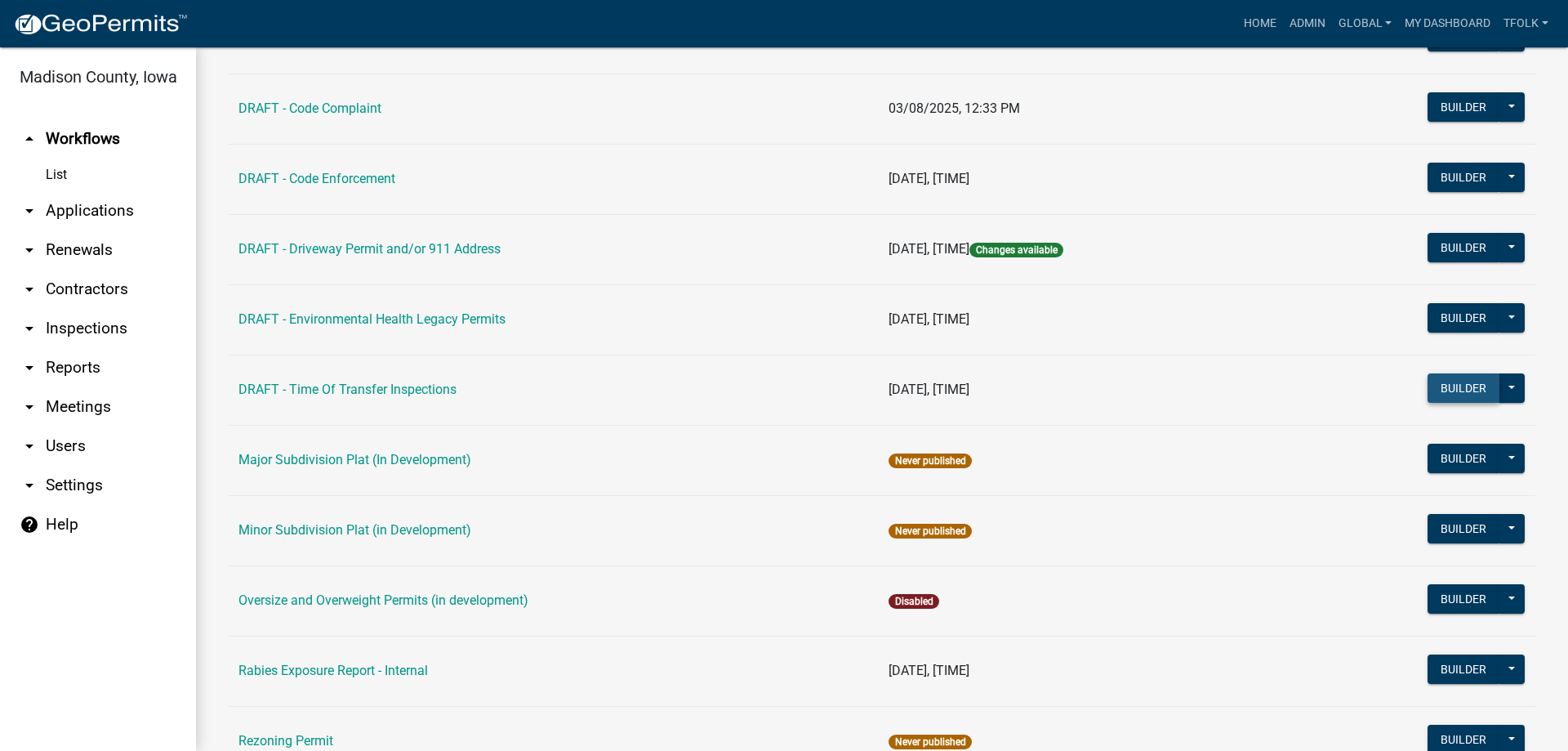 click on "Builder" at bounding box center (1463, 388) 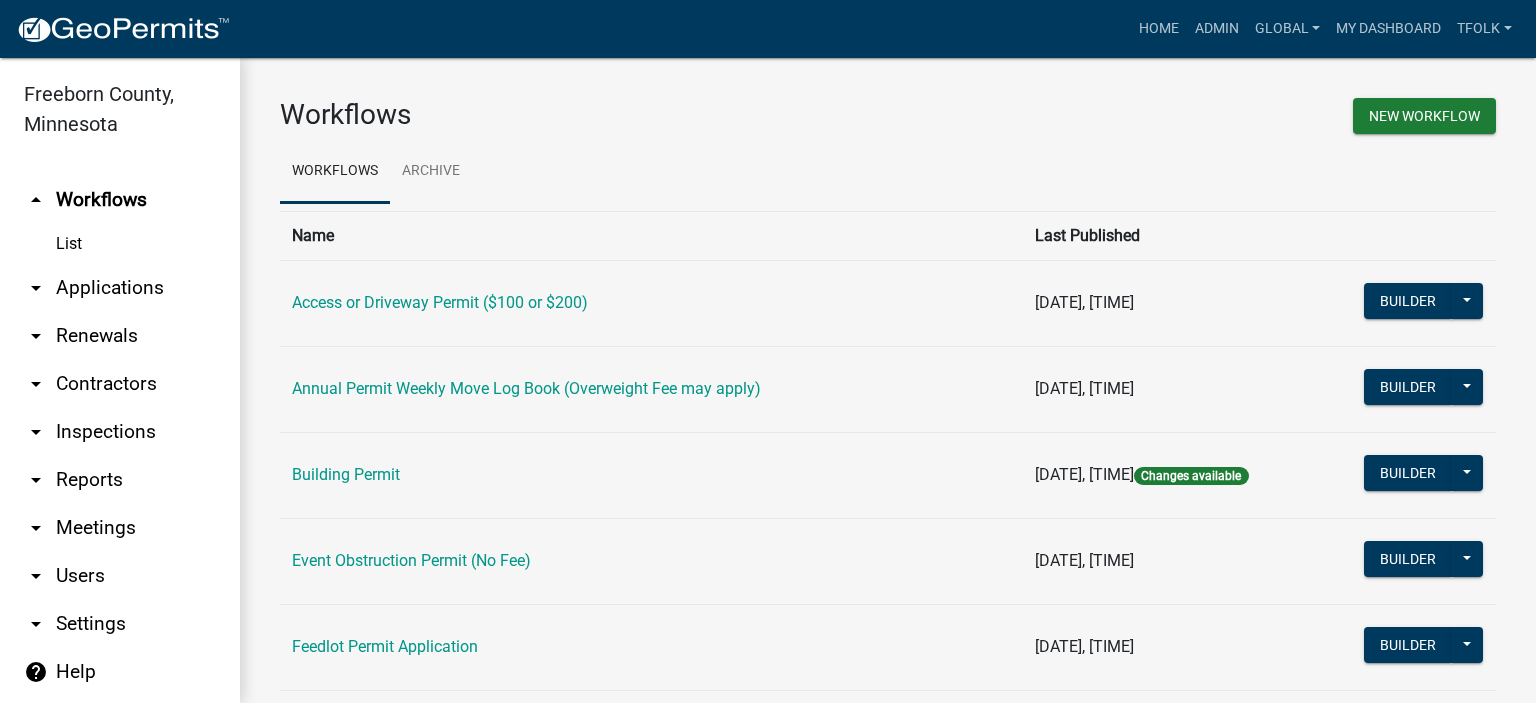 scroll, scrollTop: 0, scrollLeft: 0, axis: both 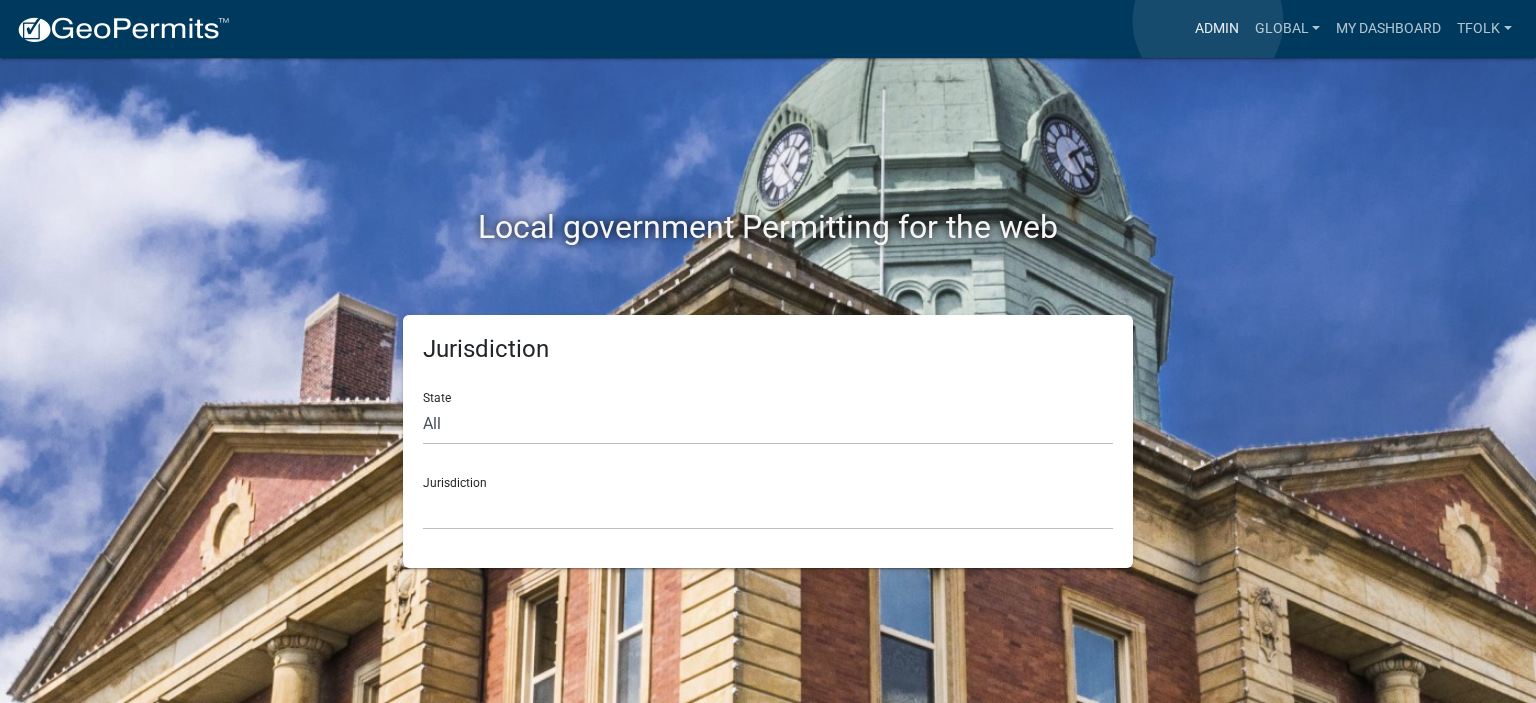 click on "Admin" at bounding box center [1217, 29] 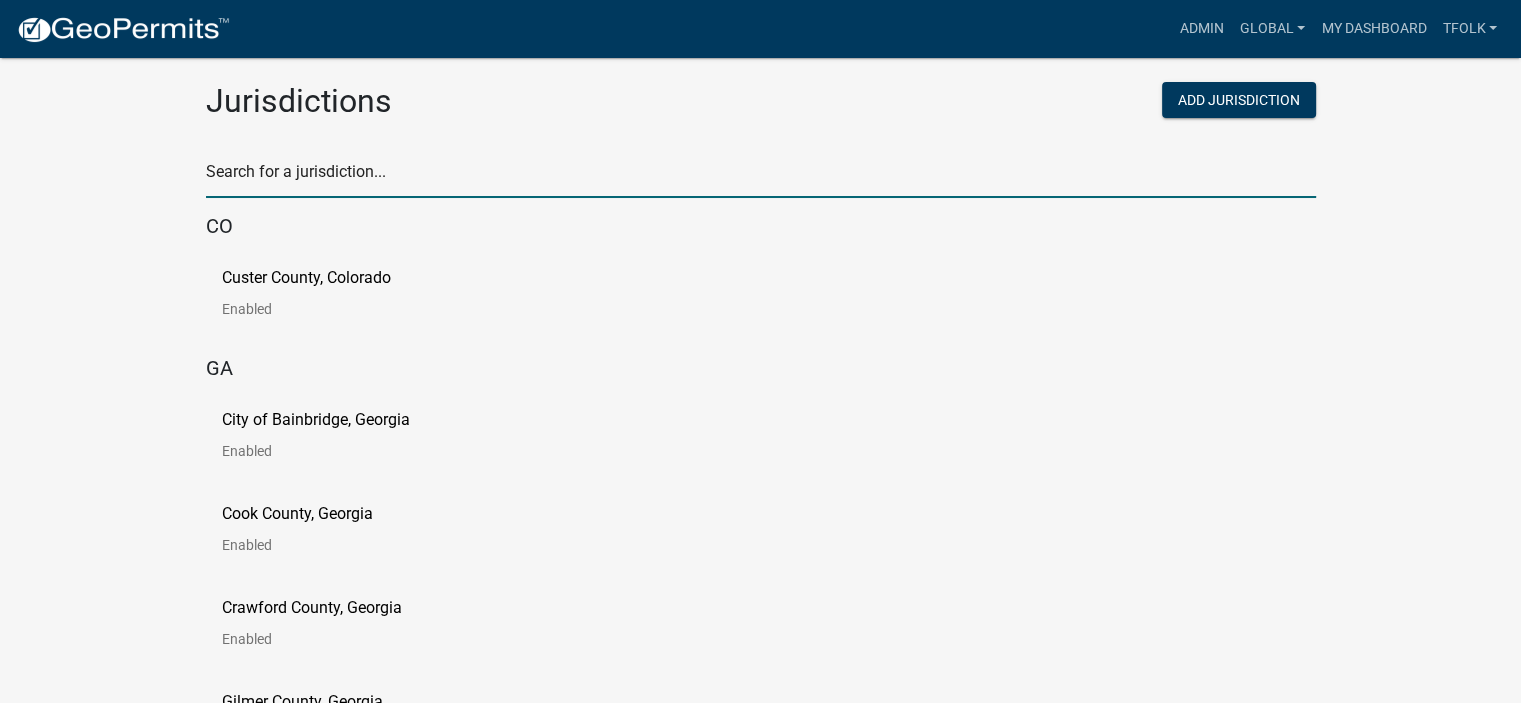 click 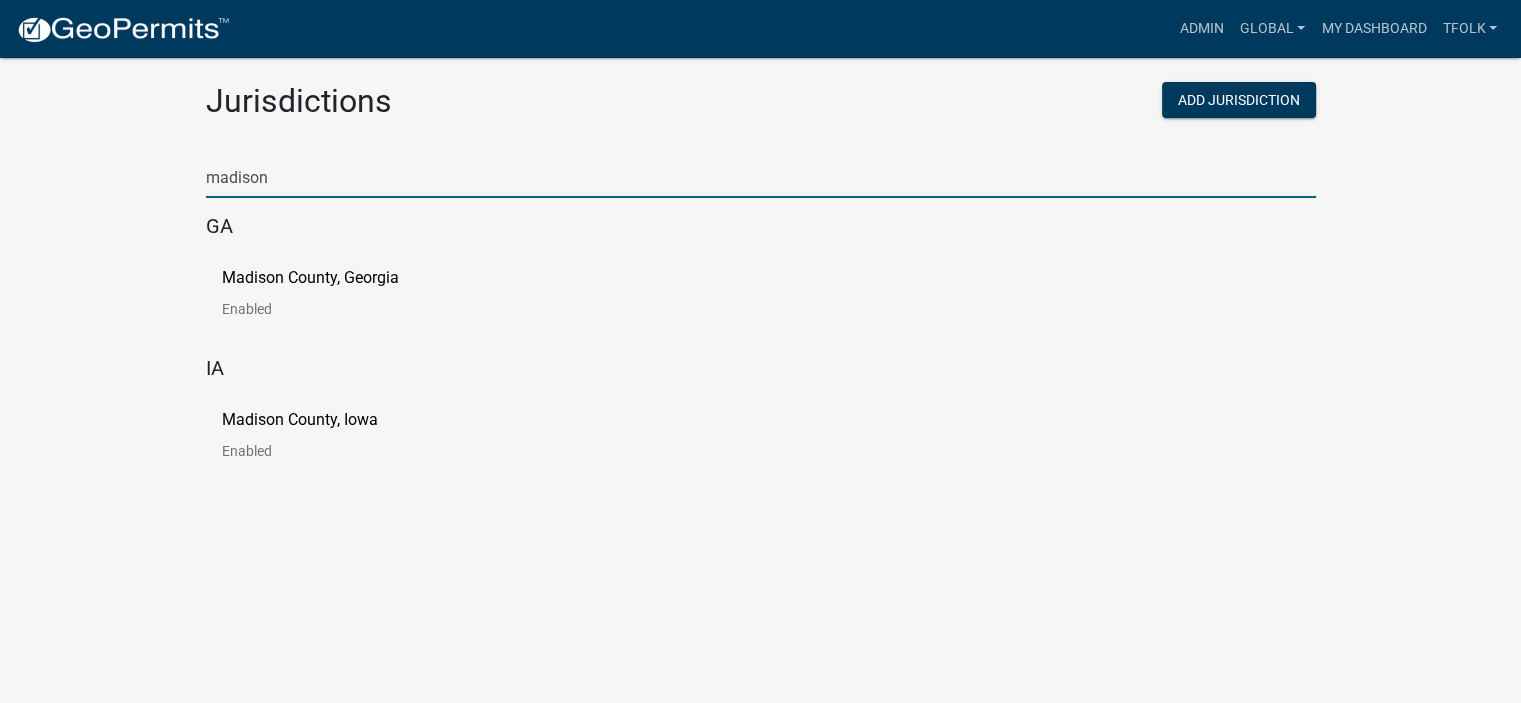 type on "madison" 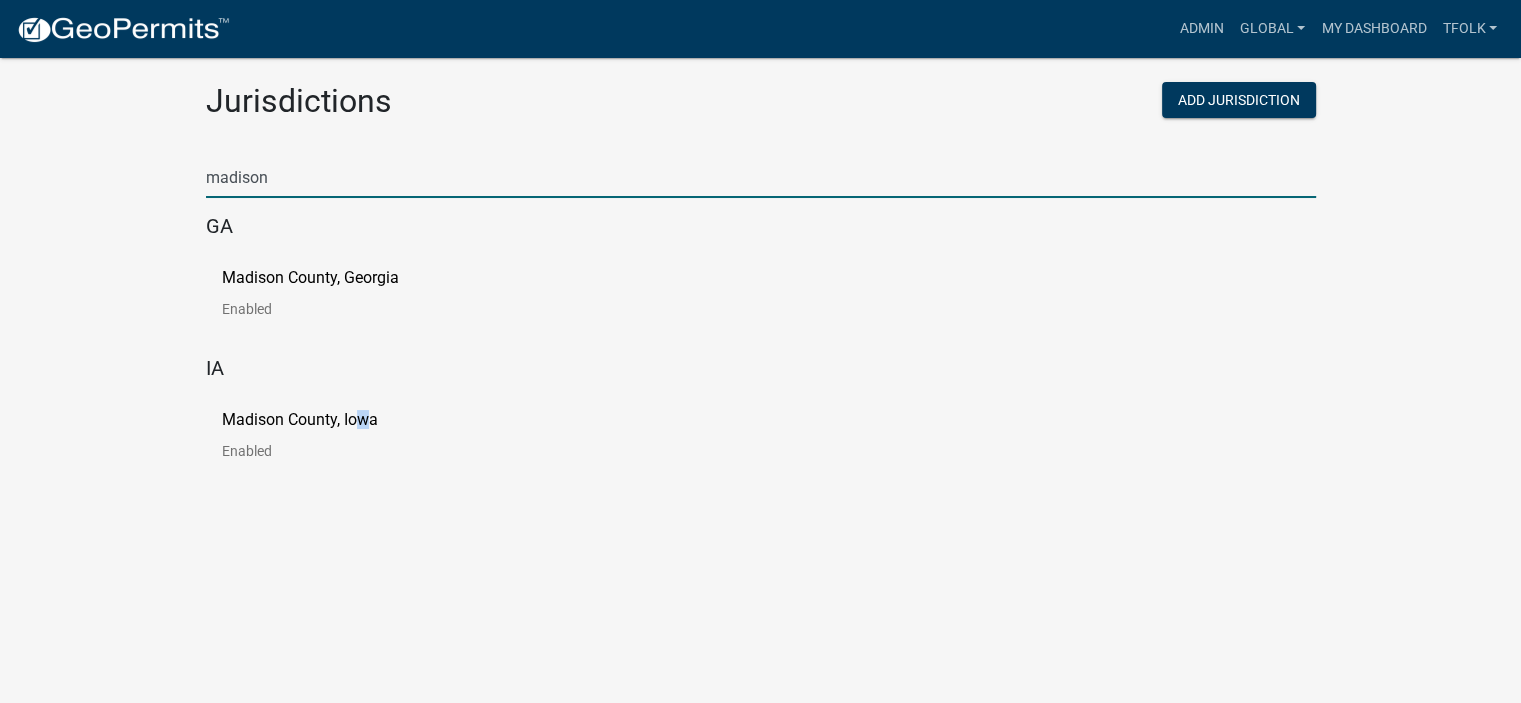 click on "Madison County, Iowa   Enabled" 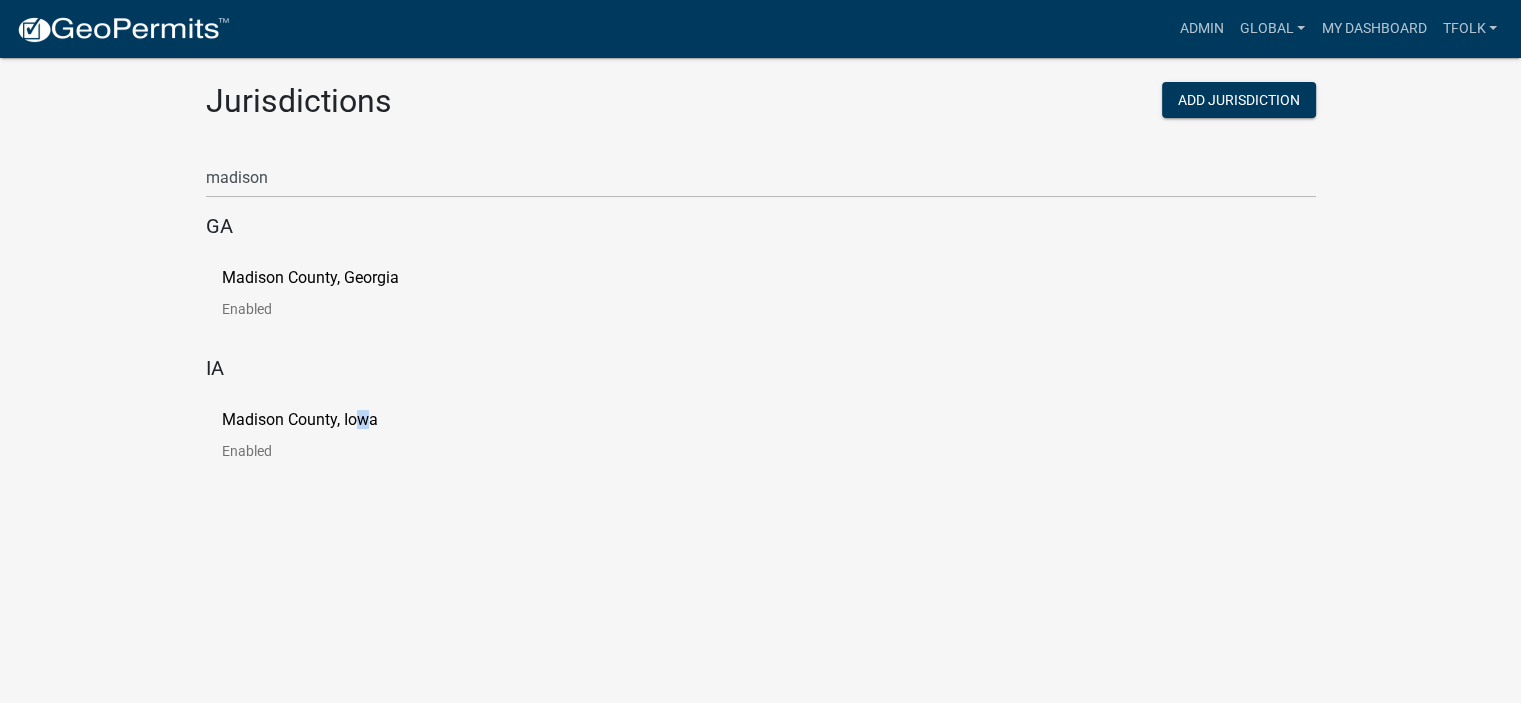 click on "Madison County, Iowa" 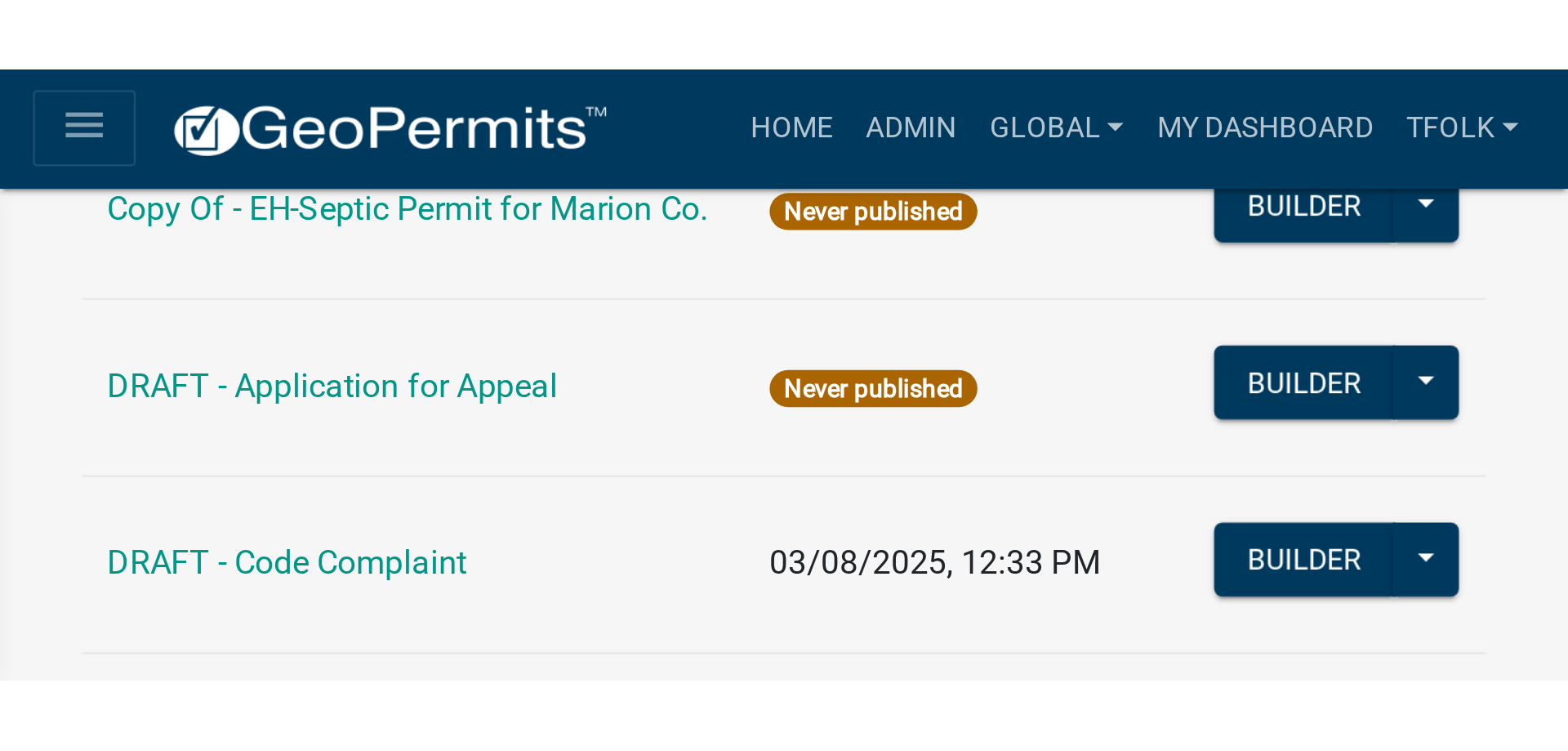 scroll, scrollTop: 413, scrollLeft: 0, axis: vertical 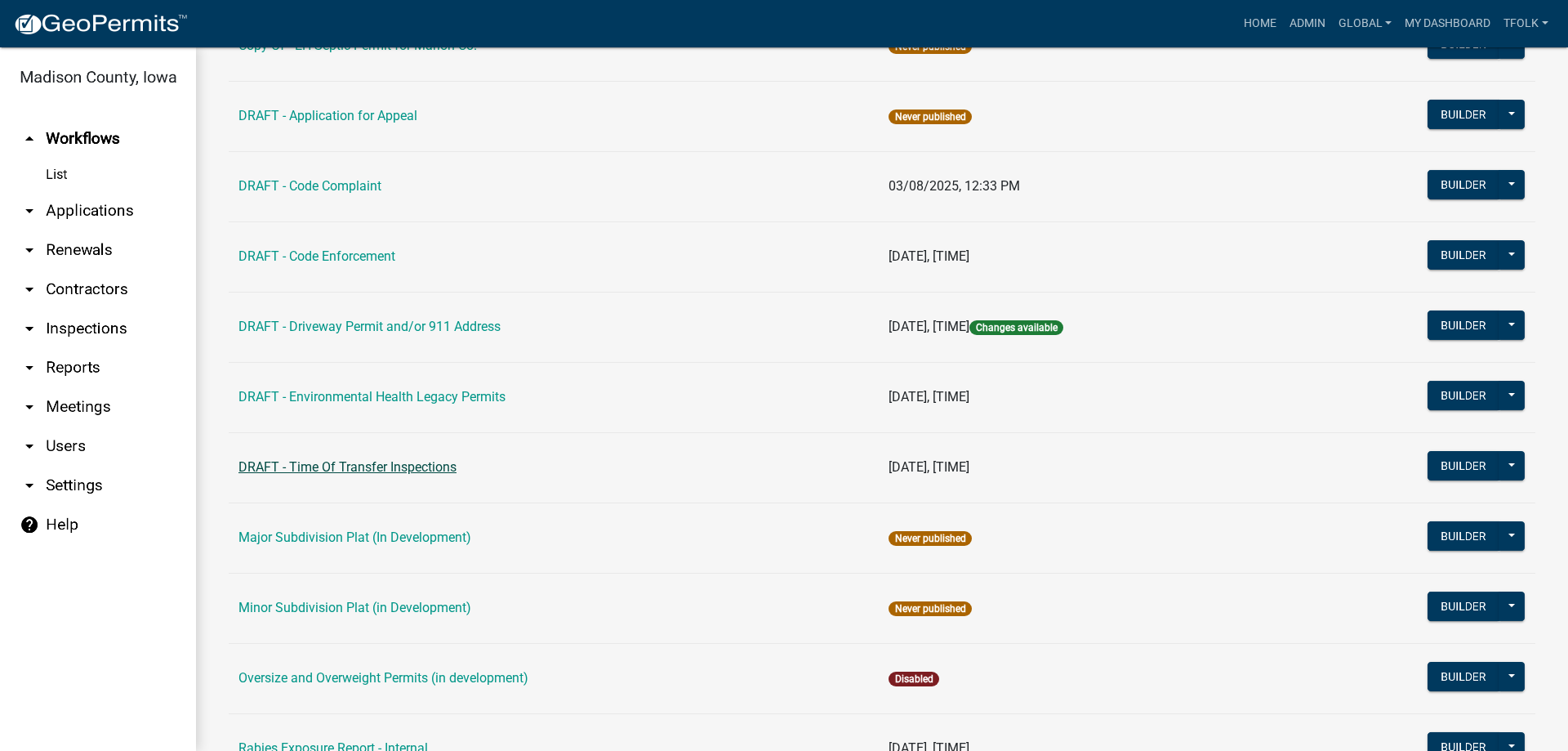 click on "DRAFT - Time Of Transfer Inspections" at bounding box center [347, 467] 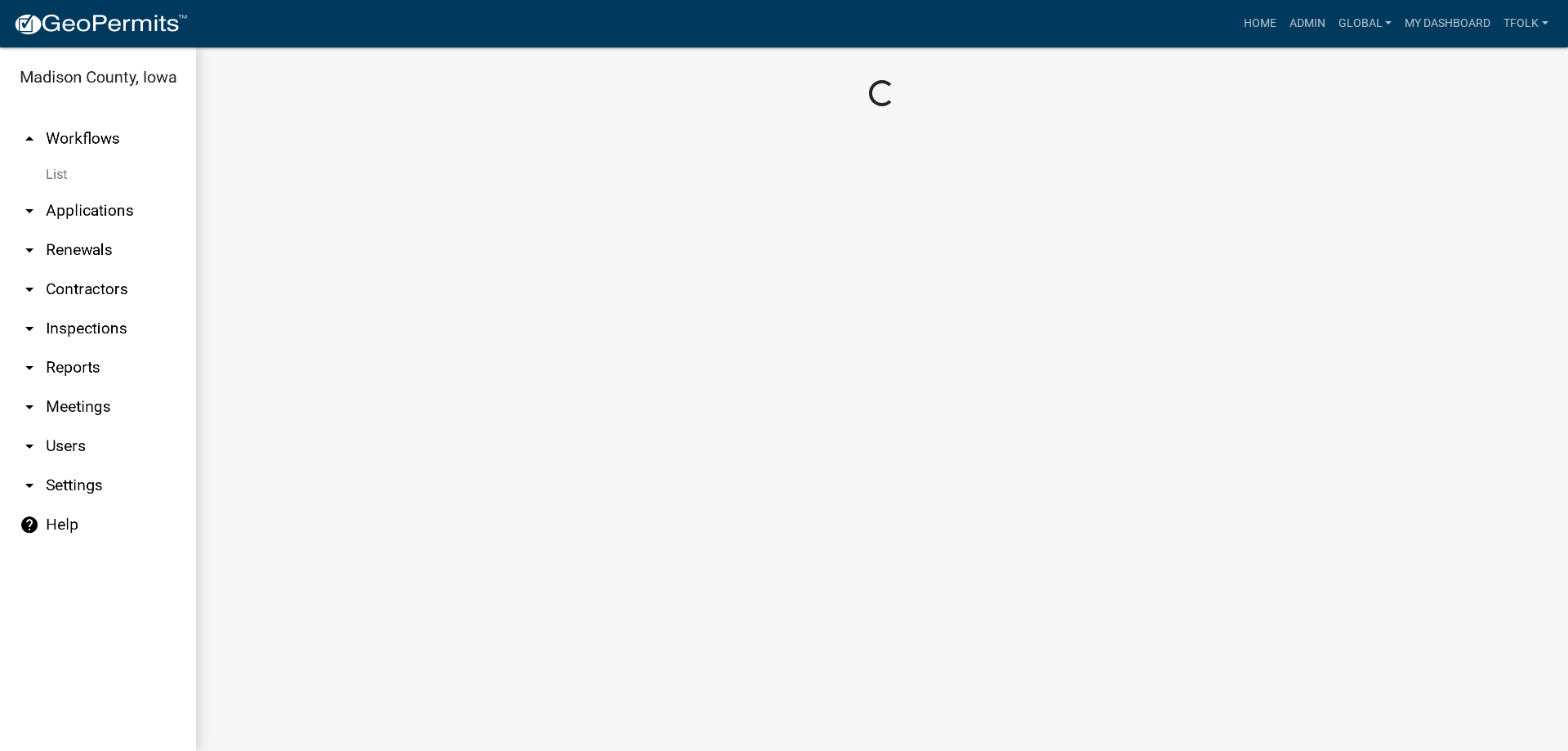 scroll, scrollTop: 0, scrollLeft: 0, axis: both 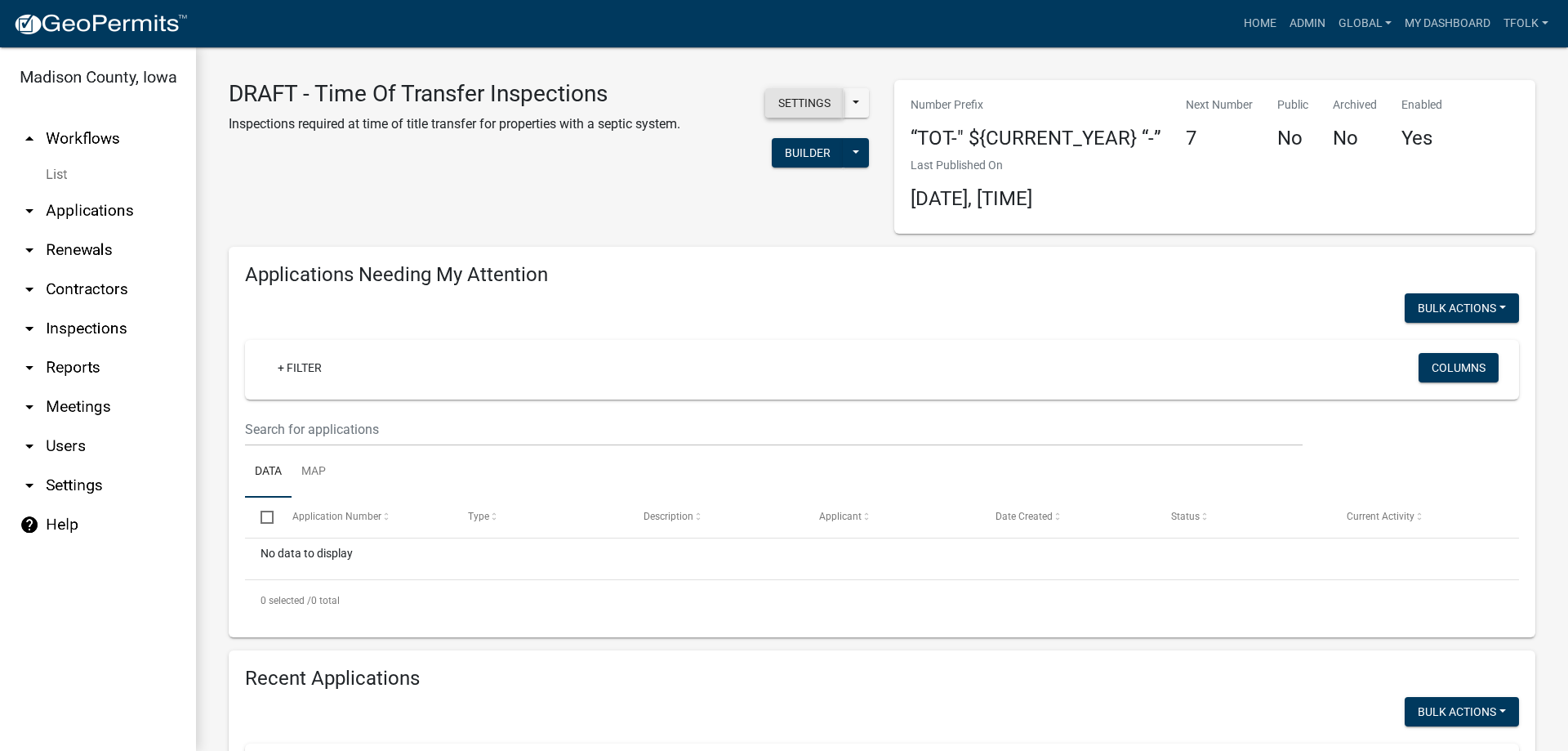 click on "Settings" 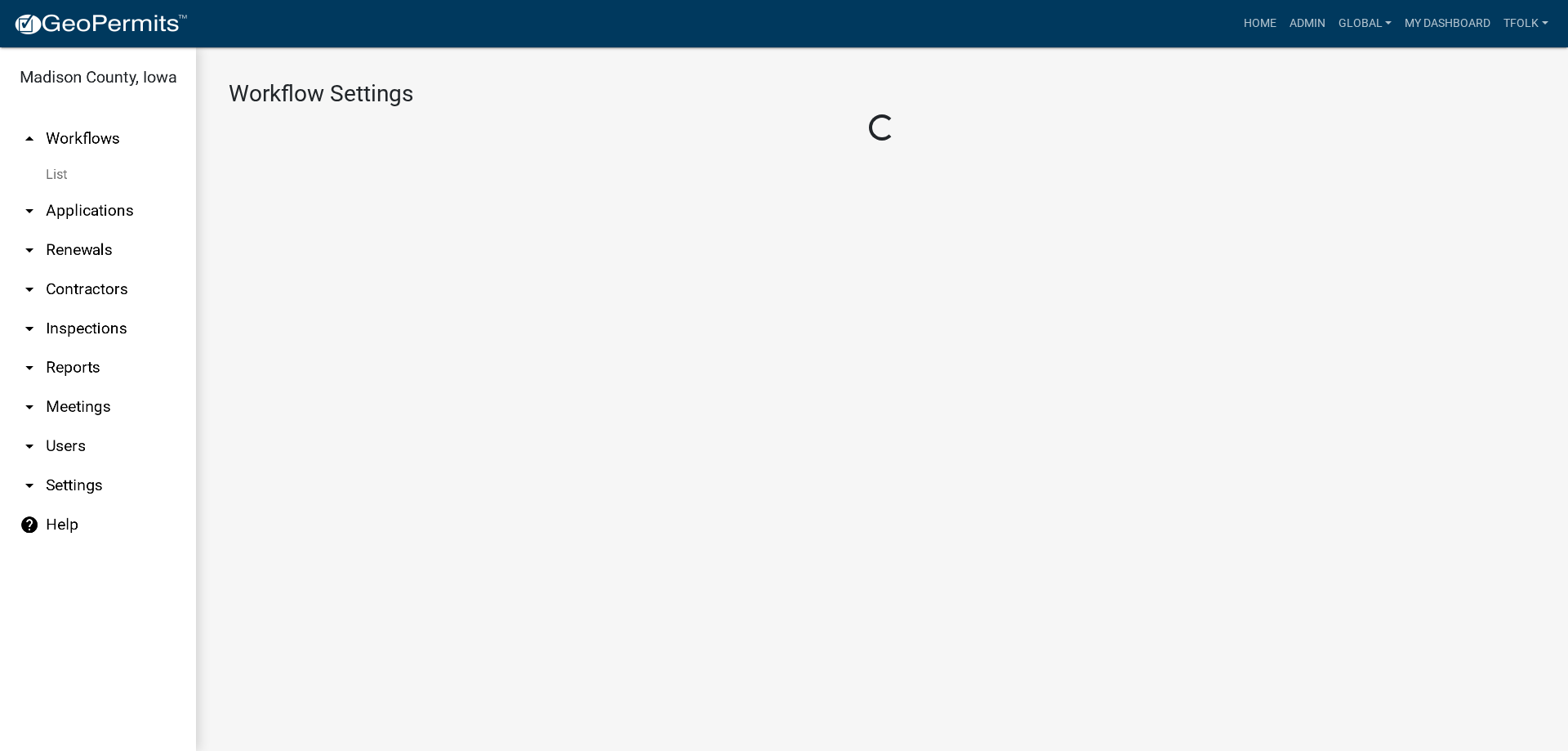 select on "1" 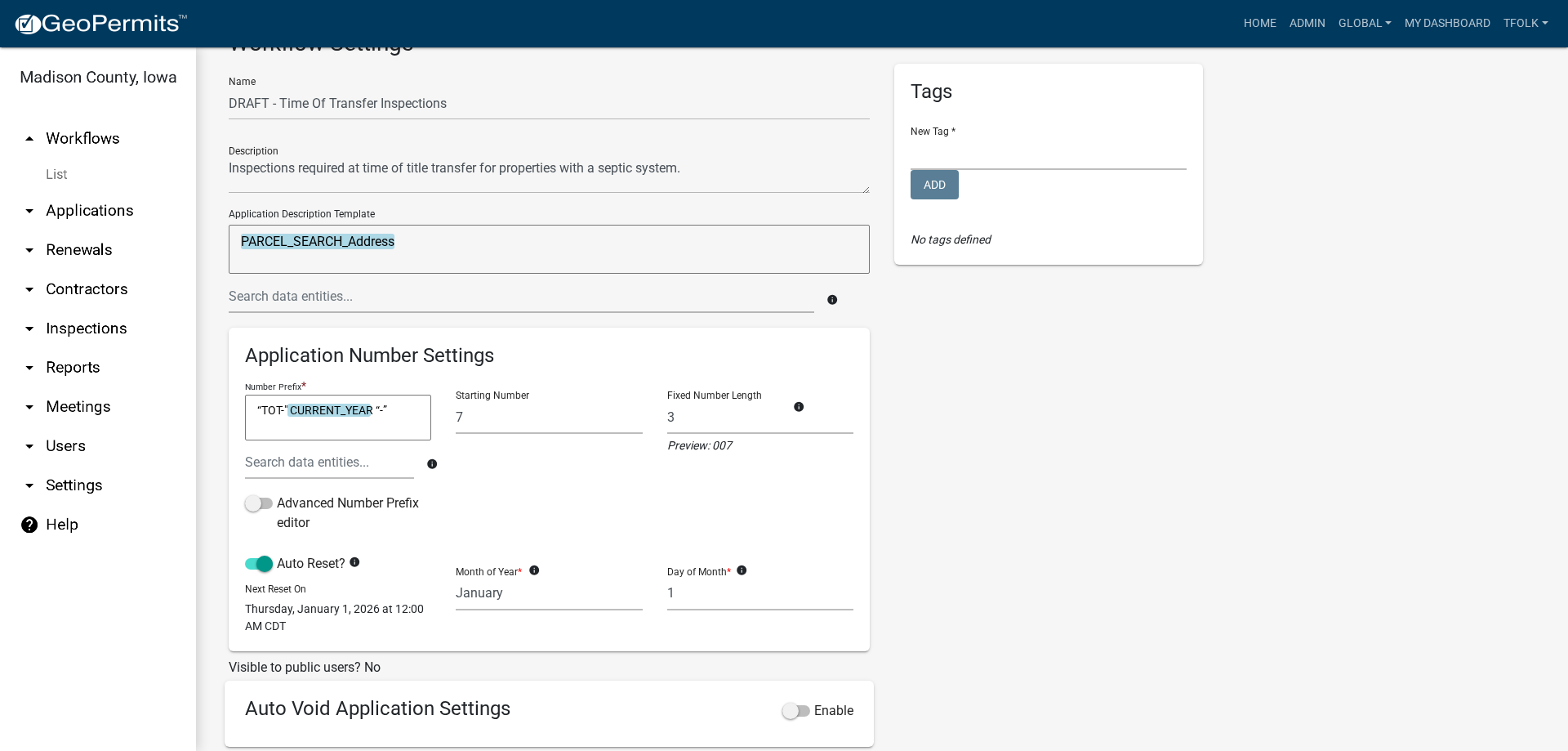 scroll, scrollTop: 0, scrollLeft: 0, axis: both 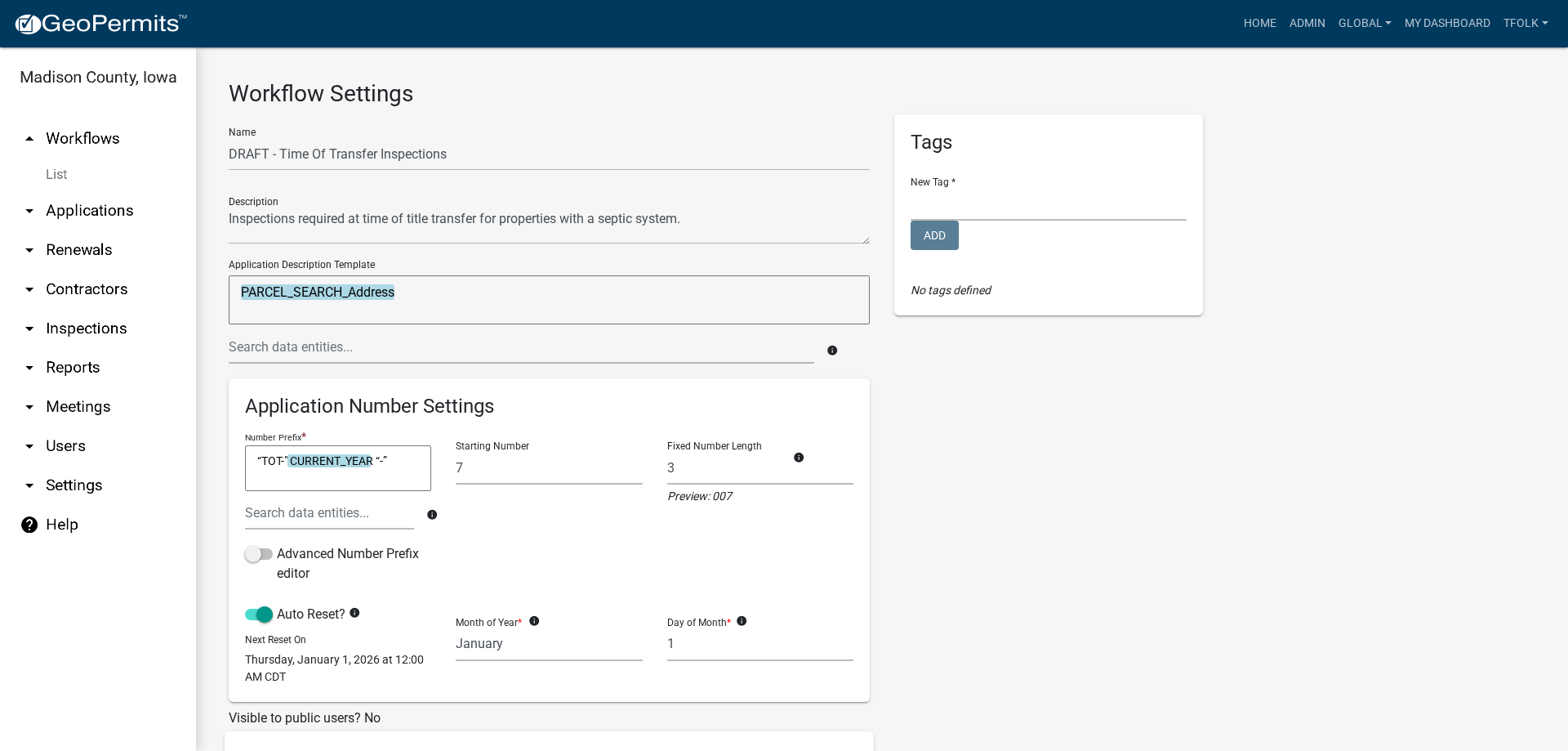 click on "arrow_drop_up   Workflows" at bounding box center (98, 139) 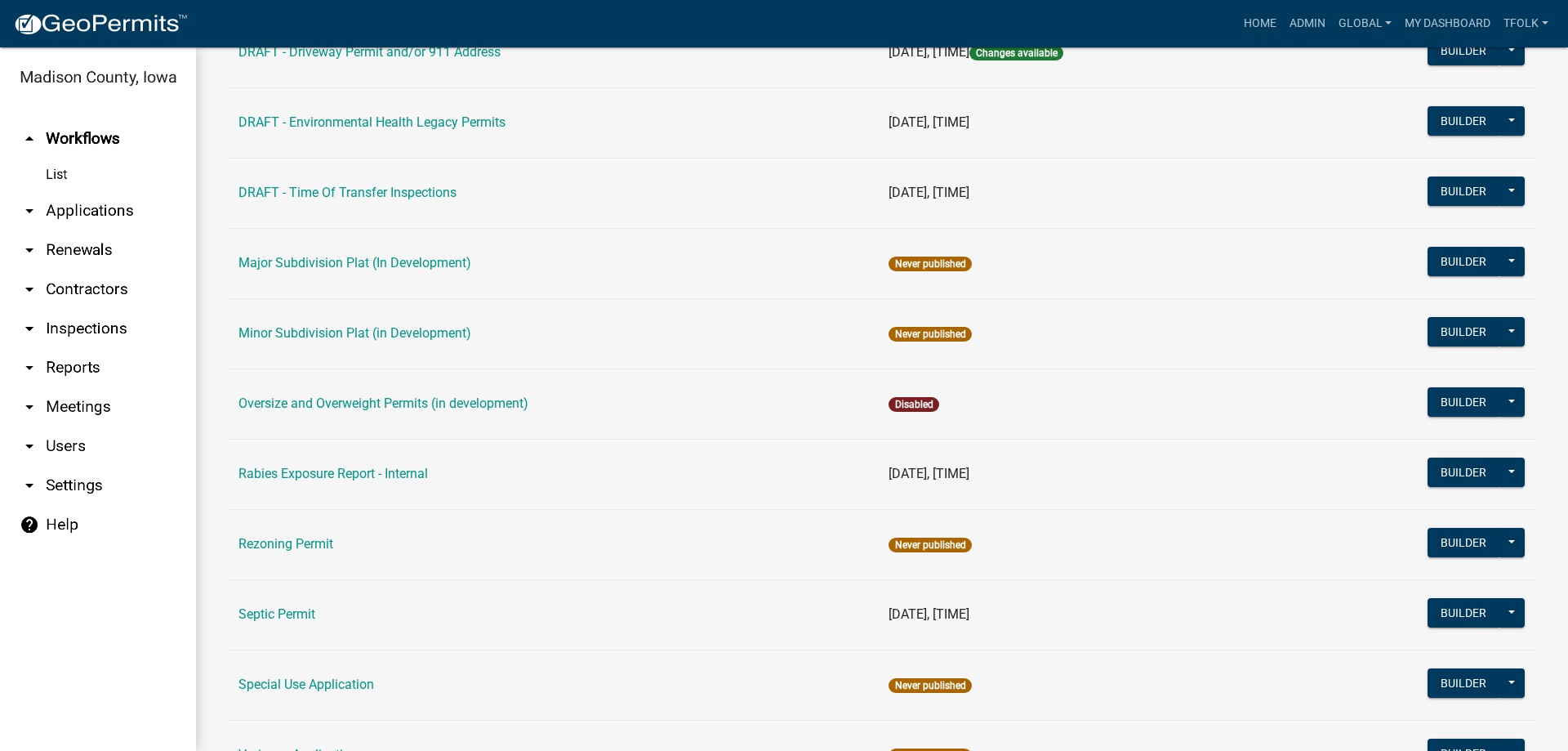 scroll, scrollTop: 586, scrollLeft: 0, axis: vertical 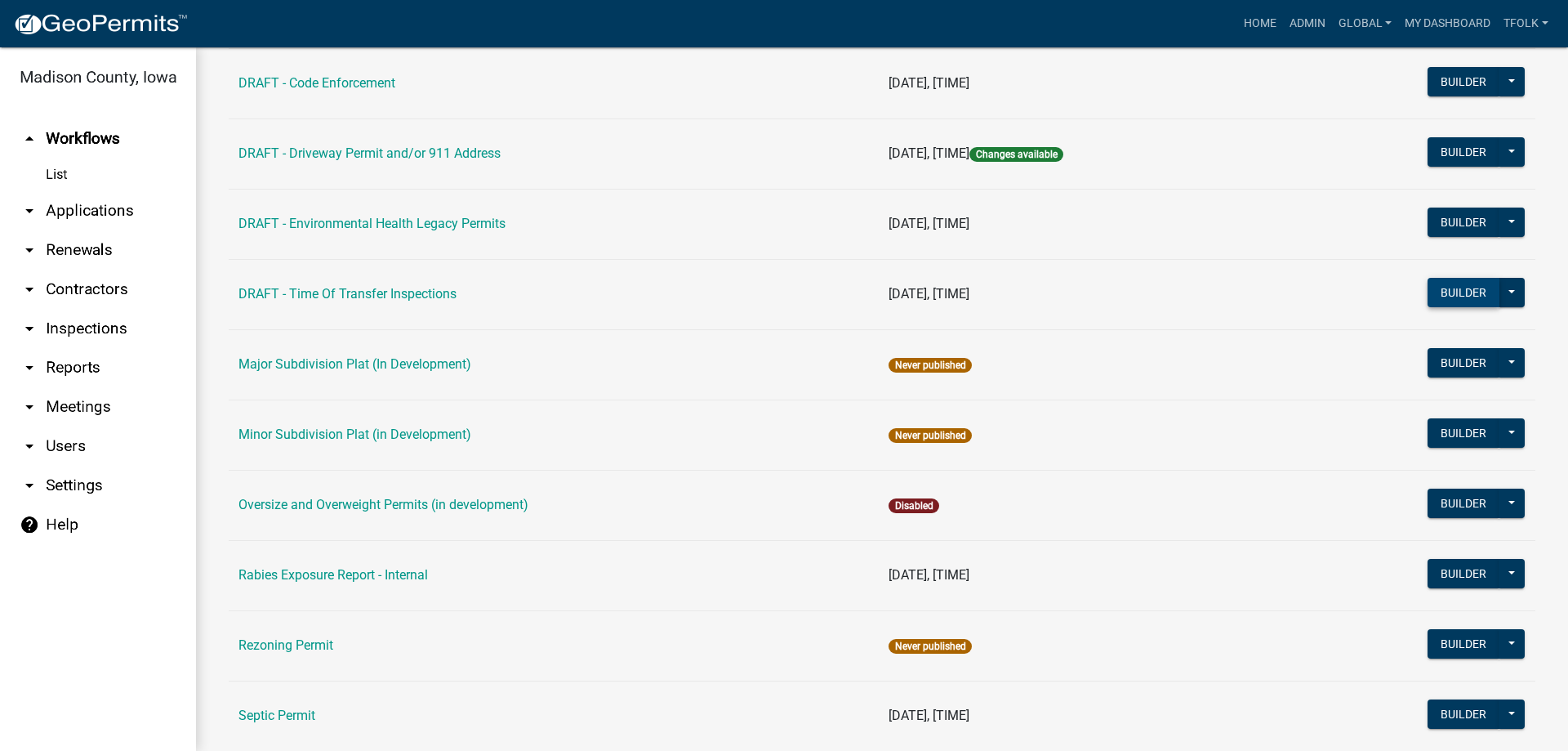click on "Builder" at bounding box center (1463, 293) 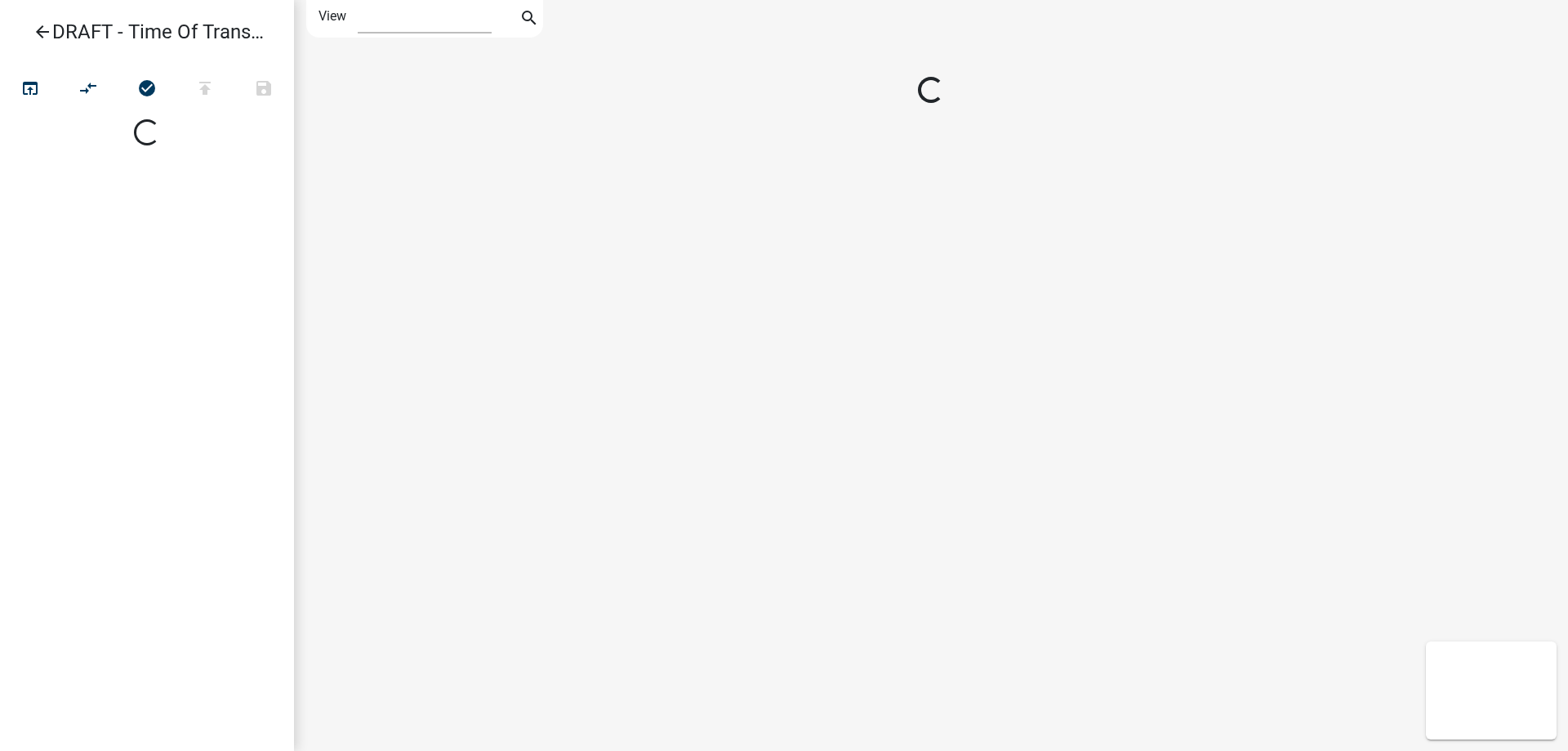 select on "1" 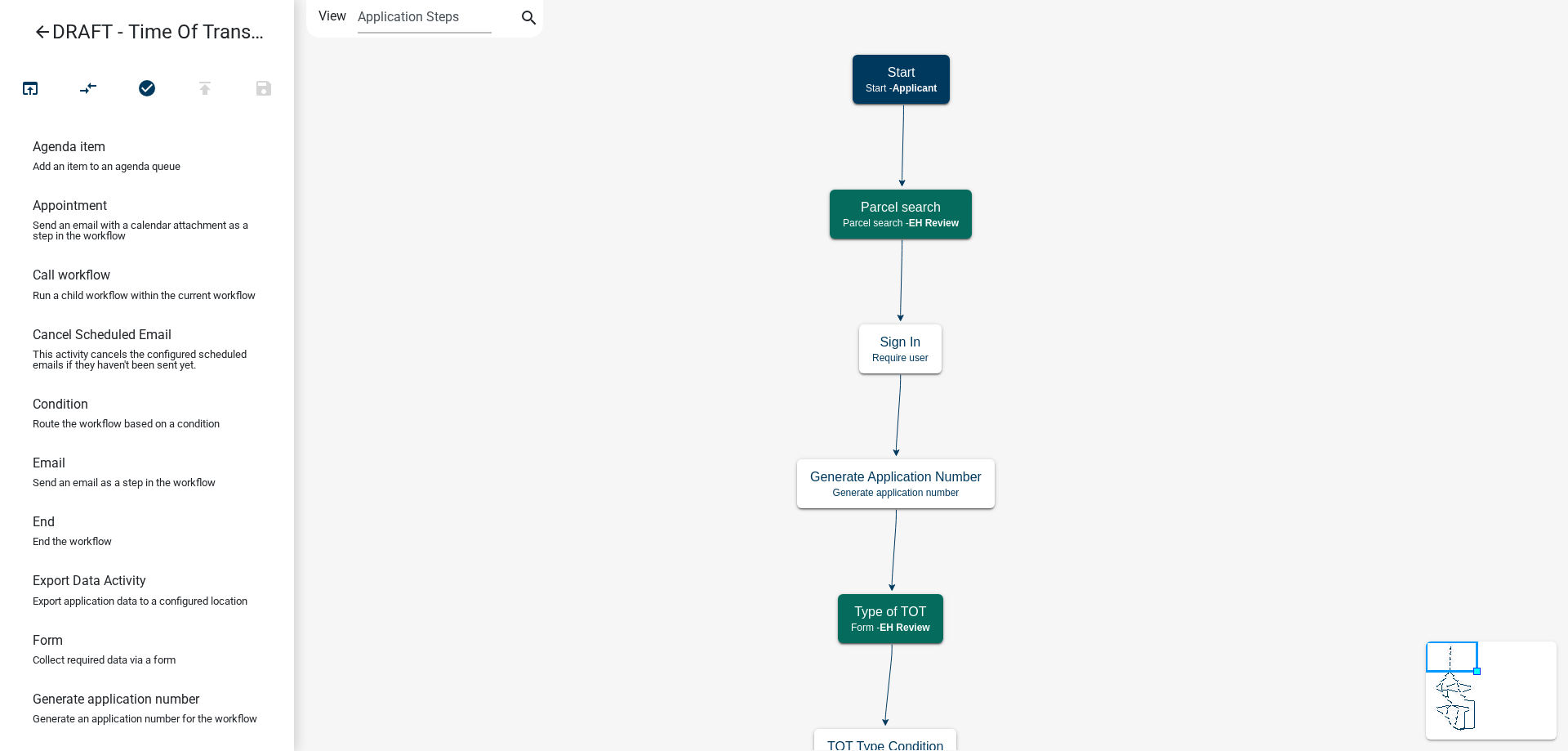 click on "Start
Start -  Applicant
Parcel search
Parcel search -  EH Review
End
End -  EH Review
Email Inspector that TOT was accepted
Email
TOT Status
EH Review" 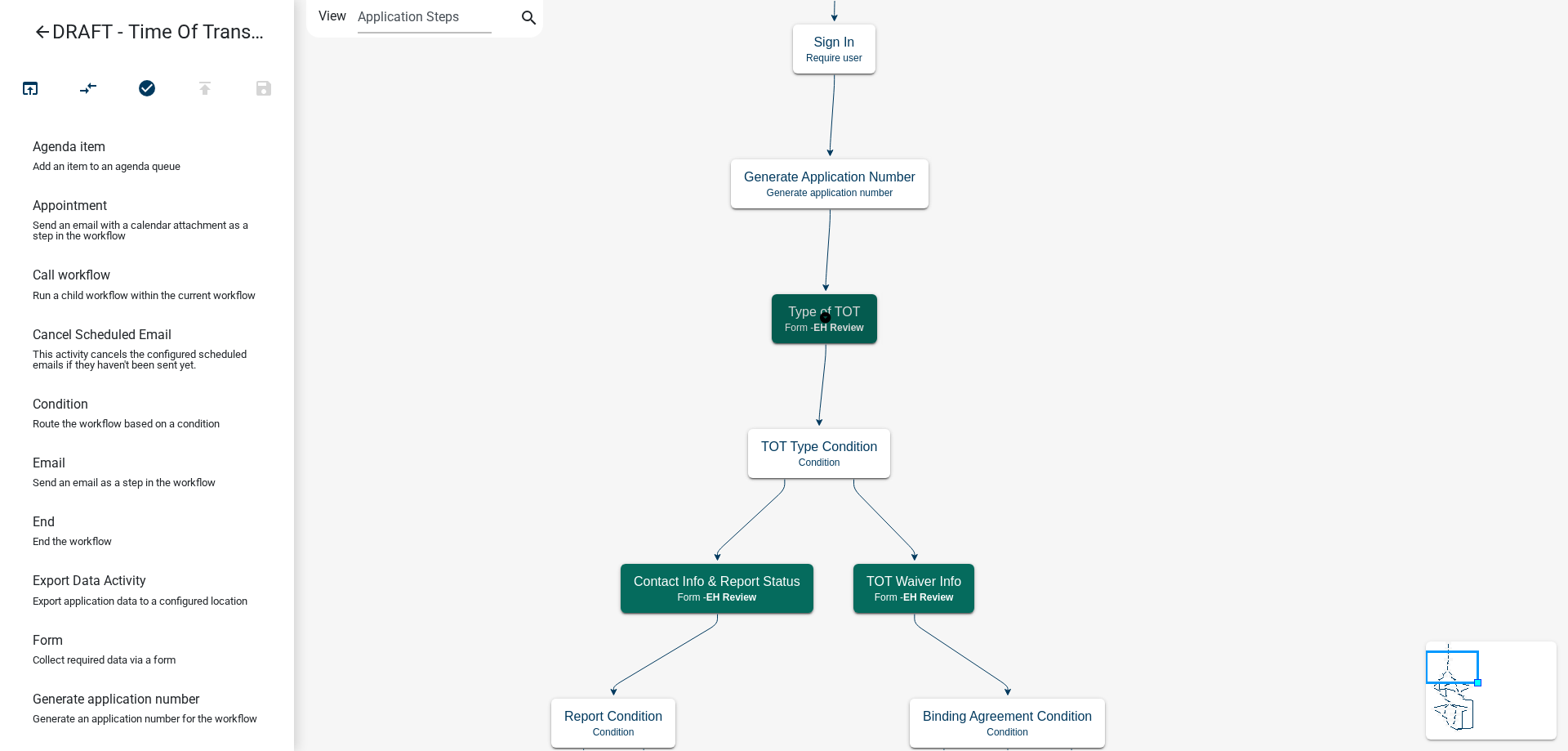 click on "Type of TOT" at bounding box center (824, 311) 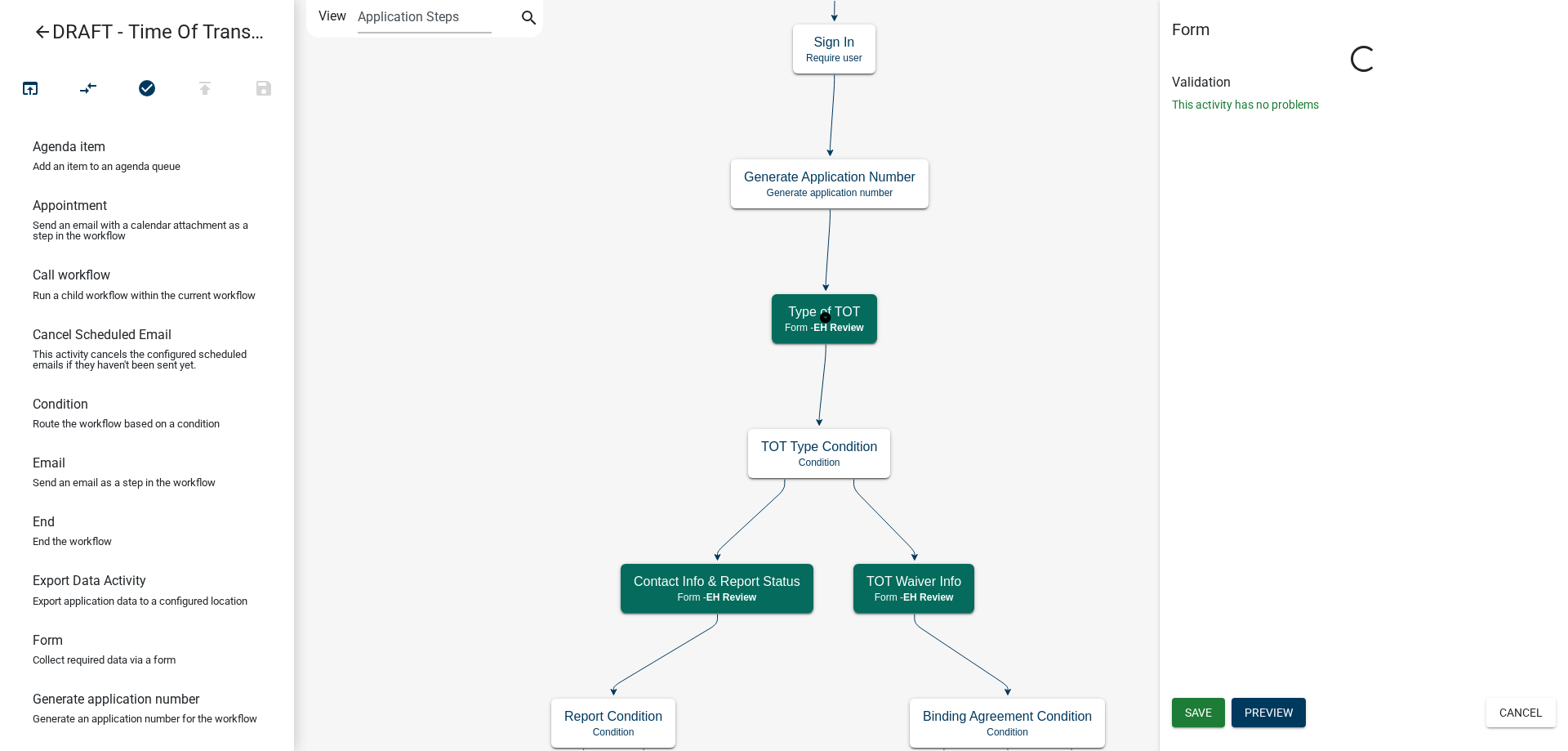 select on "1510D8EA-6147-41FC-A908-BFC271F78BCE" 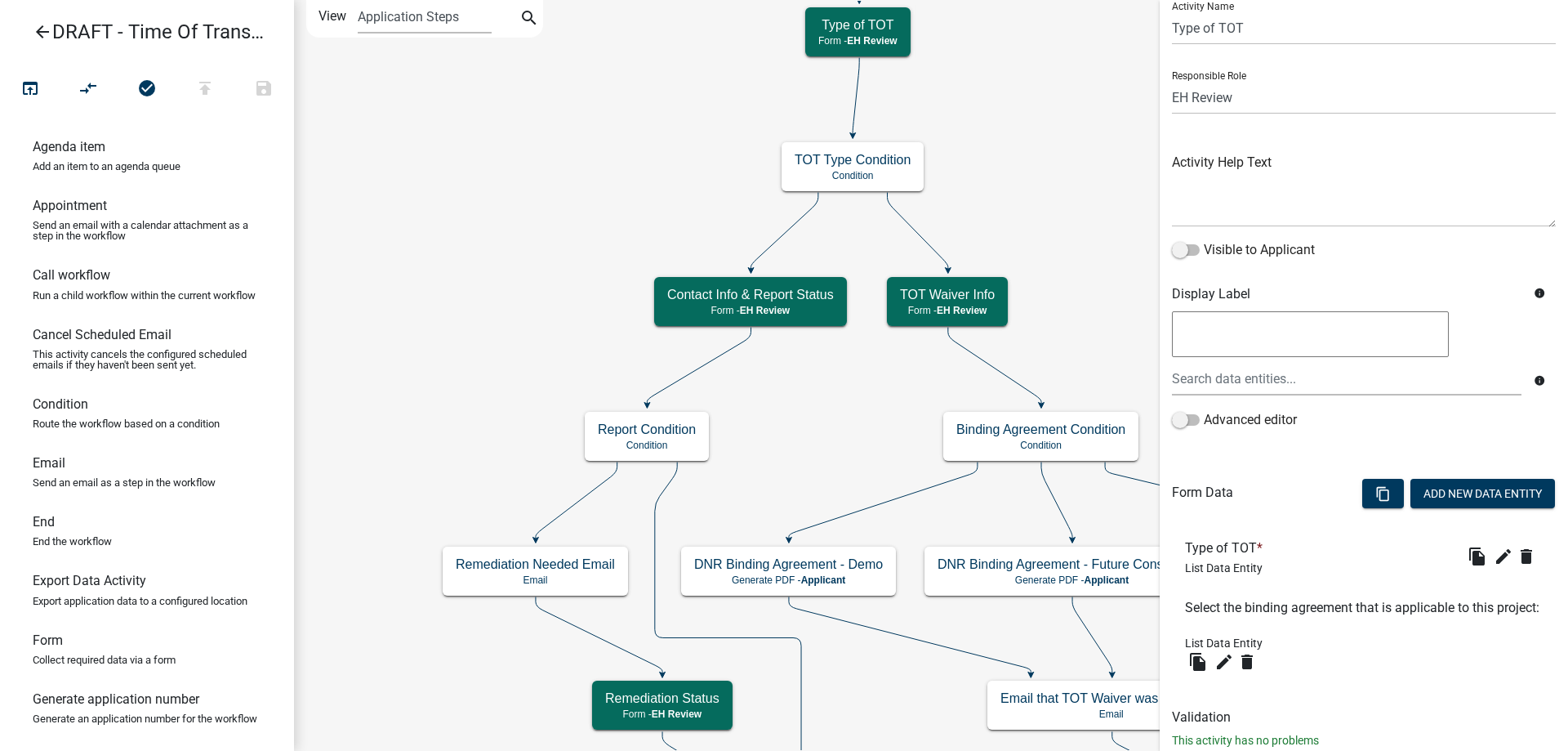 scroll, scrollTop: 102, scrollLeft: 0, axis: vertical 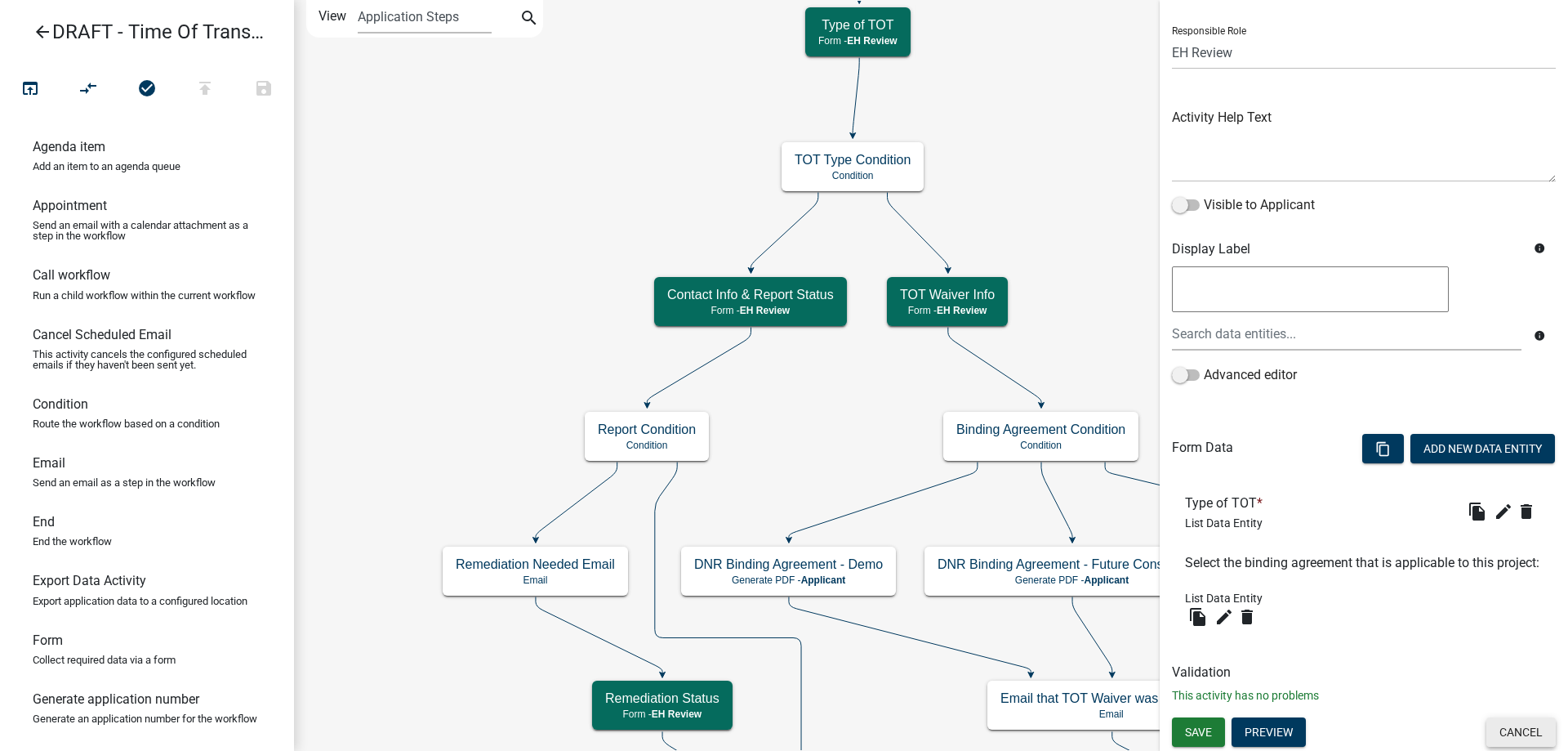 click on "Cancel" 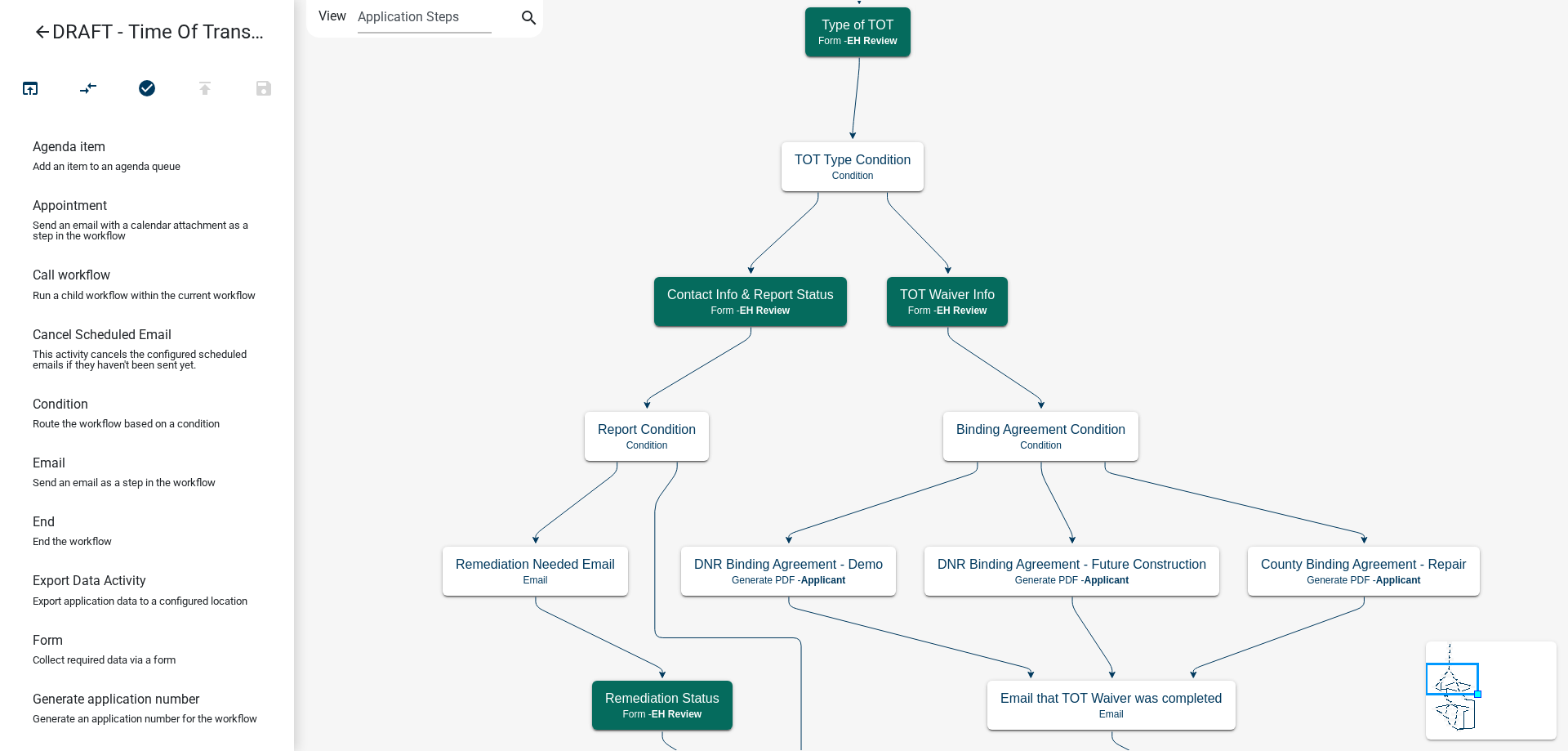 scroll, scrollTop: 0, scrollLeft: 0, axis: both 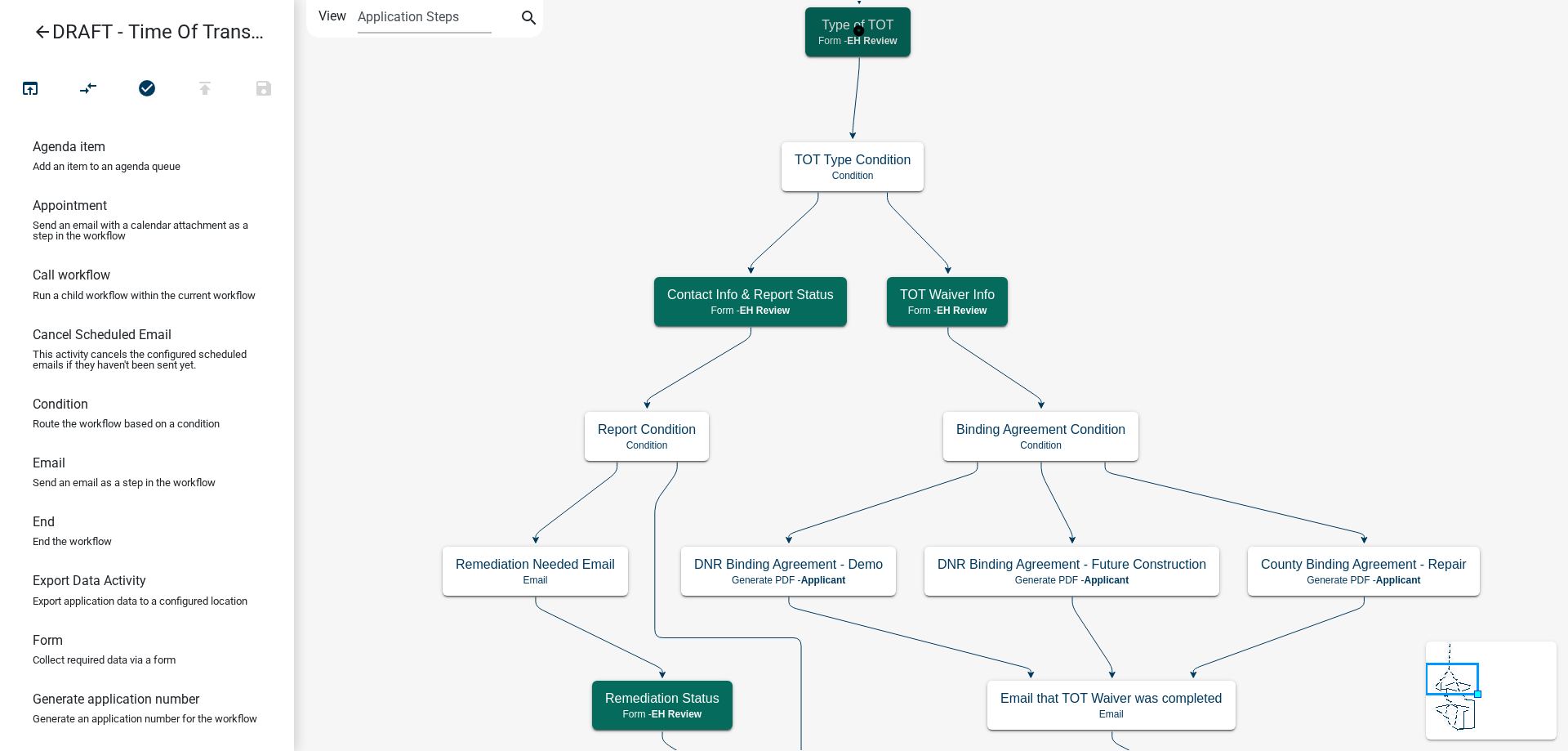 click on "Type of TOT" at bounding box center [858, 25] 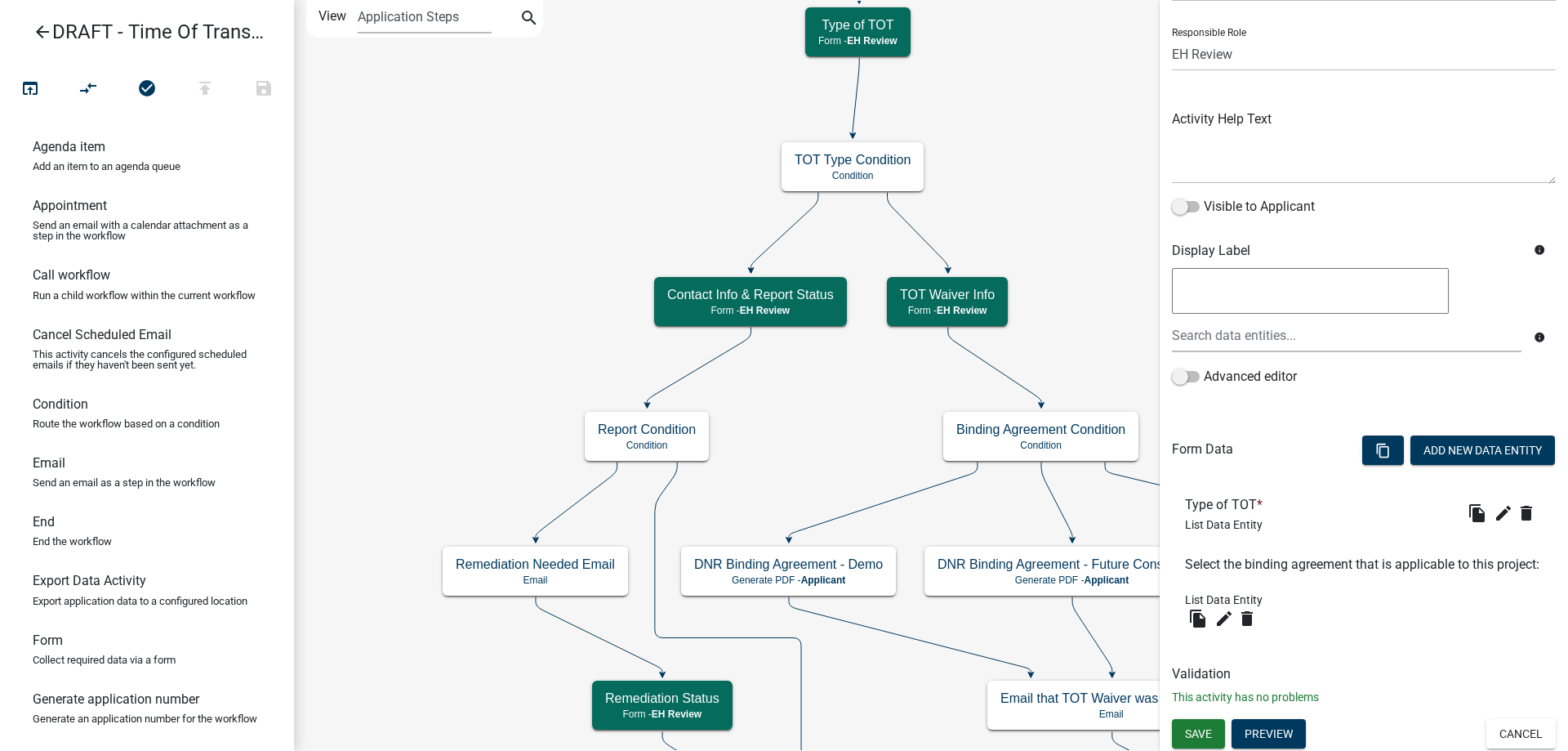 scroll, scrollTop: 102, scrollLeft: 0, axis: vertical 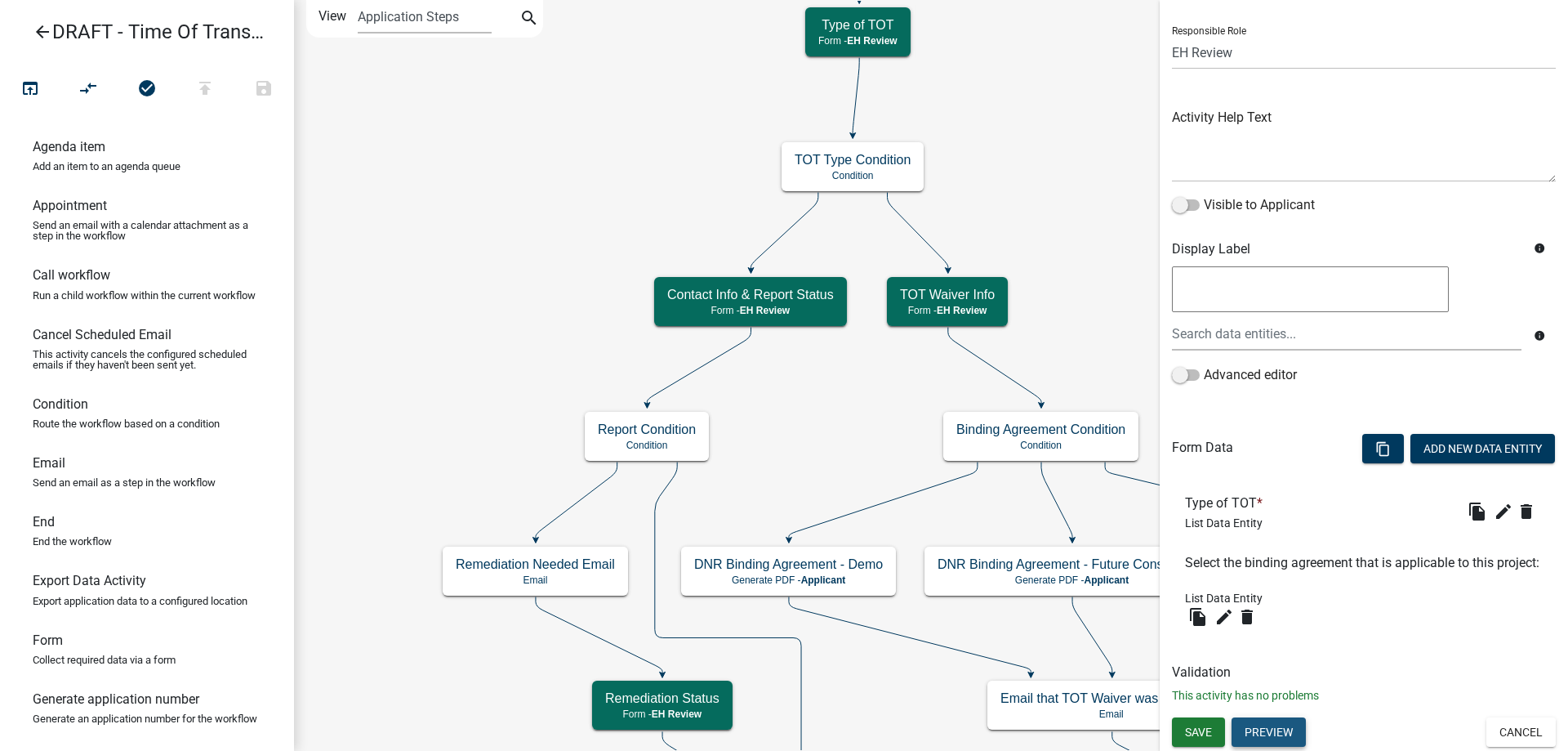 click on "Preview" 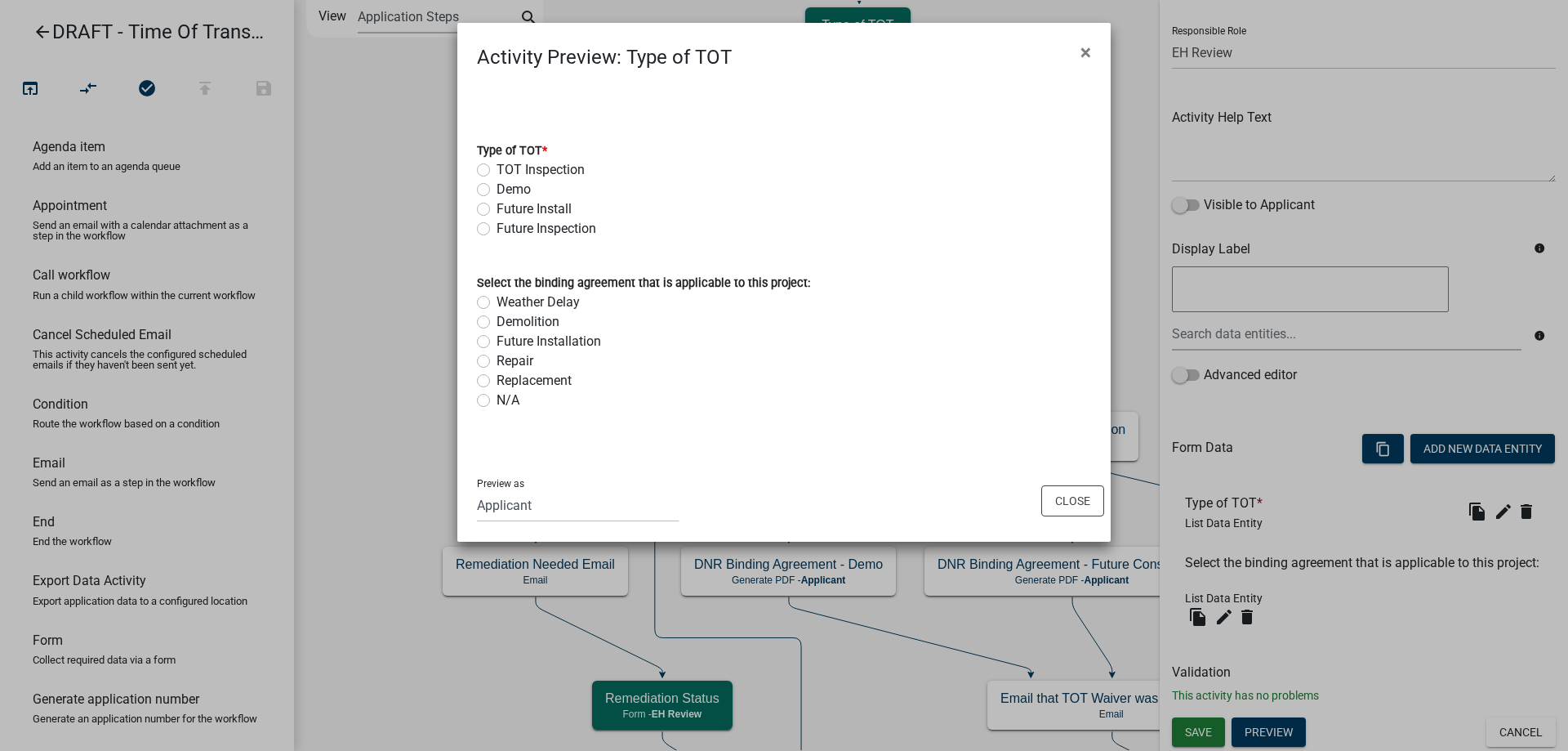 click on "Activity Preview : Type of TOT ×  Type of TOT  *  TOT Inspection   Demo   Future Install   Future Inspection   Select the binding agreement that is applicable to this project:   Weather Delay   Demolition   Future Installation   Repair   Replacement   N/A   Preview as   Applicant   Septic Review   Assessor   Admin   Address Coordinator   Schneider Staff   Auditor   Code Complaint   Secondary Roads   Zoning   EH Review   Sheriff   Engineer   Secondary Roads - Office Assistant   M and M Services Reviewer   Secondary Roads - Sign Installer   I-DNR   Close" 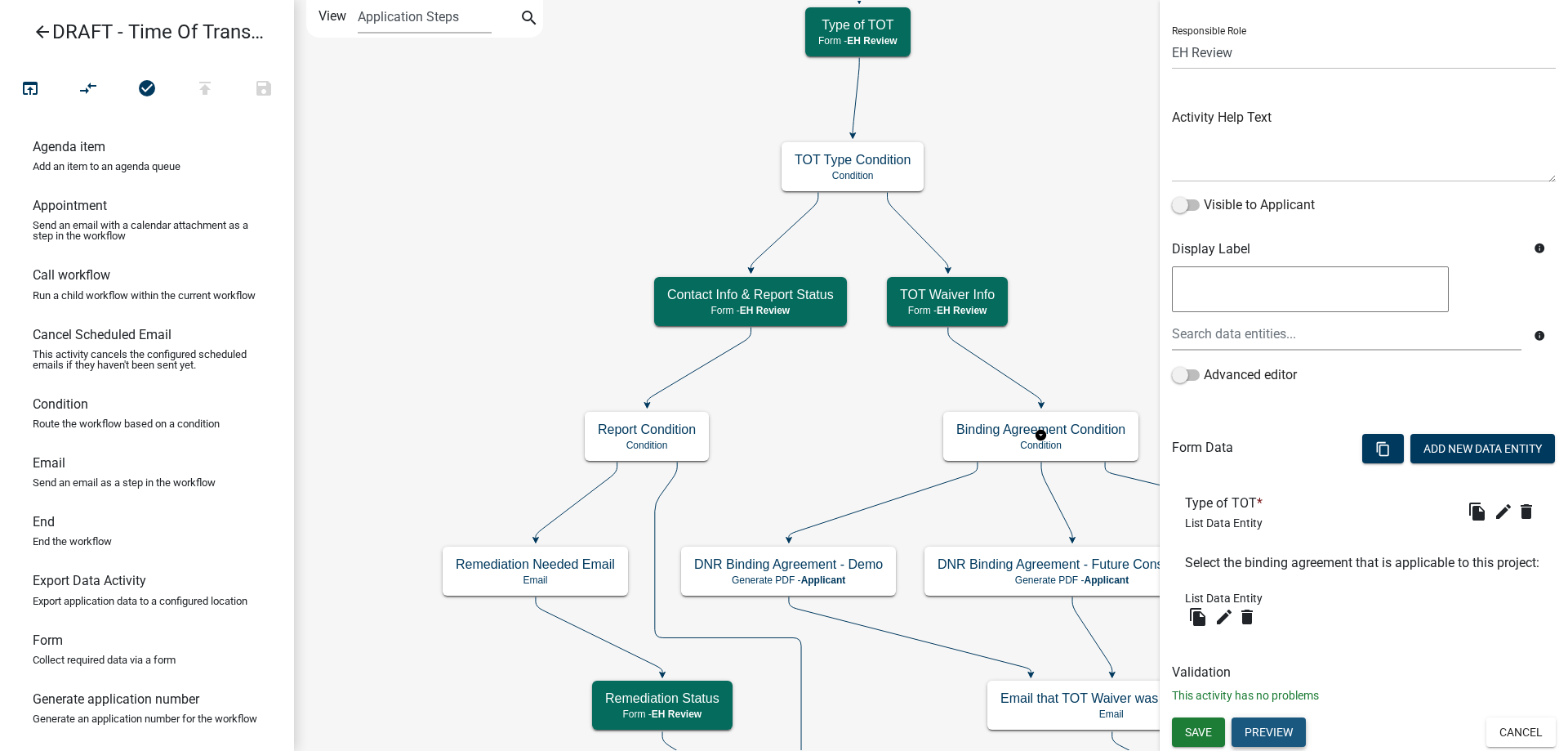 click on "Preview" 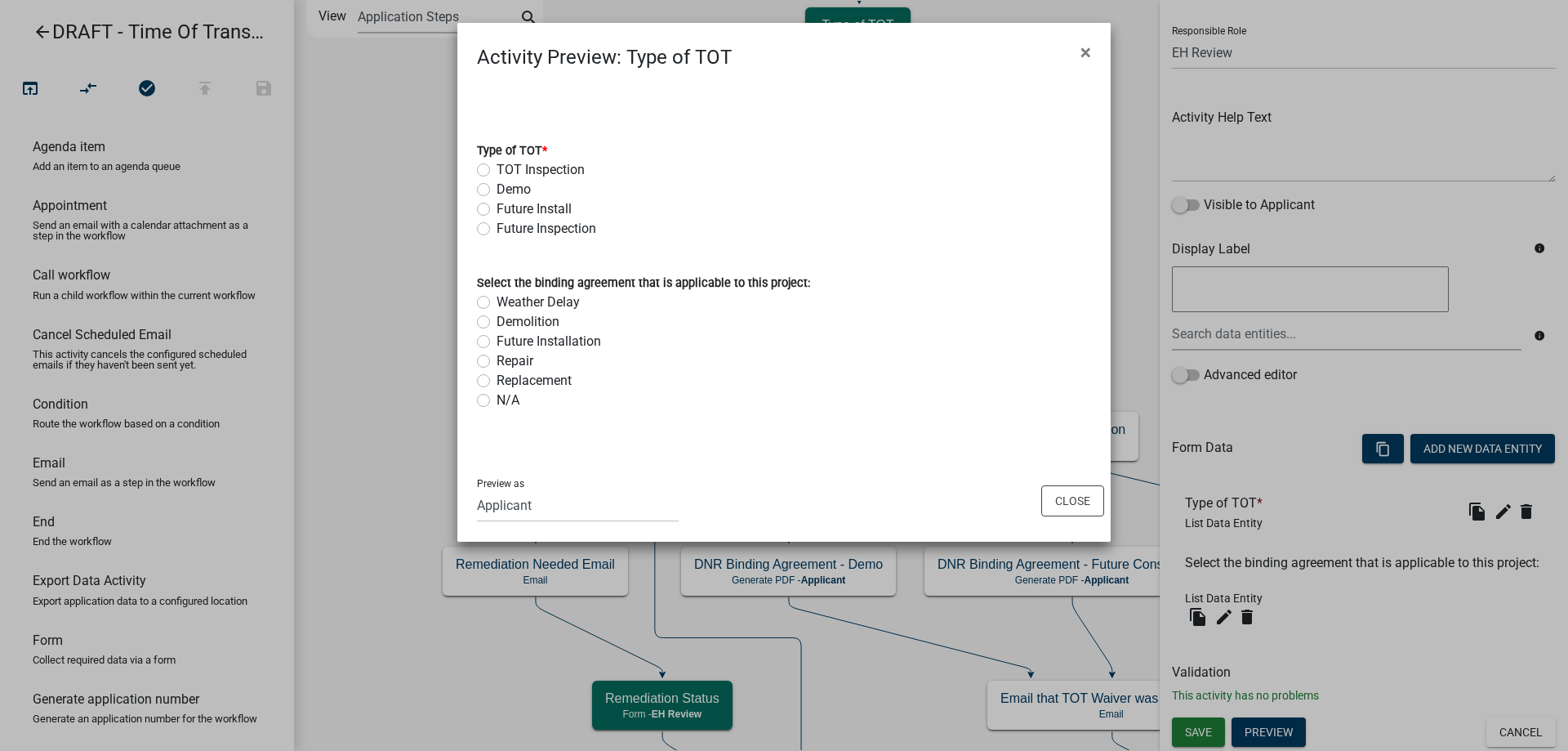 click on "Activity Preview : Type of TOT ×  Type of TOT  *  TOT Inspection   Demo   Future Install   Future Inspection   Select the binding agreement that is applicable to this project:   Weather Delay   Demolition   Future Installation   Repair   Replacement   N/A   Preview as   Applicant   Septic Review   Assessor   Admin   Address Coordinator   Schneider Staff   Auditor   Code Complaint   Secondary Roads   Zoning   EH Review   Sheriff   Engineer   Secondary Roads - Office Assistant   M and M Services Reviewer   Secondary Roads - Sign Installer   I-DNR   Close" 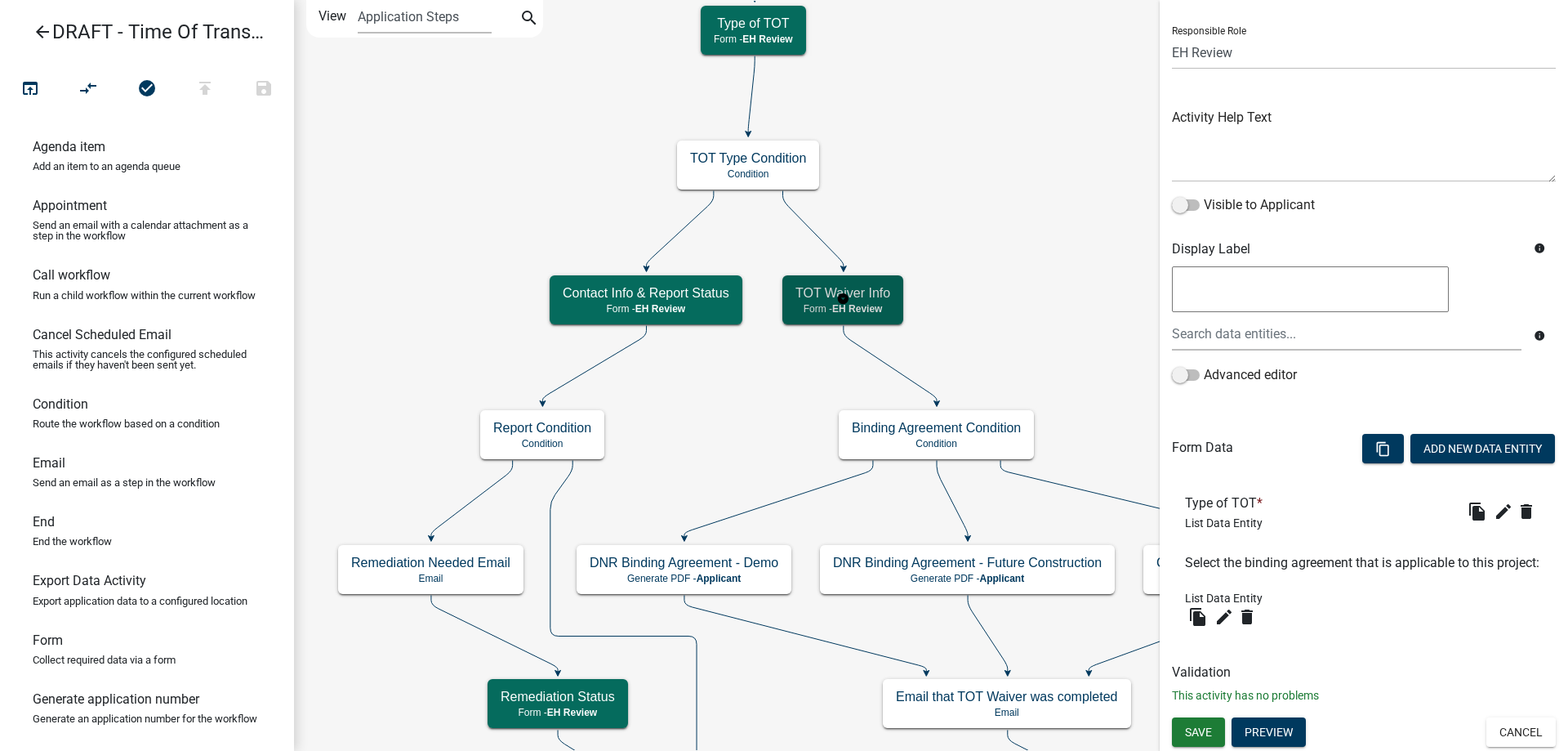scroll, scrollTop: 0, scrollLeft: 0, axis: both 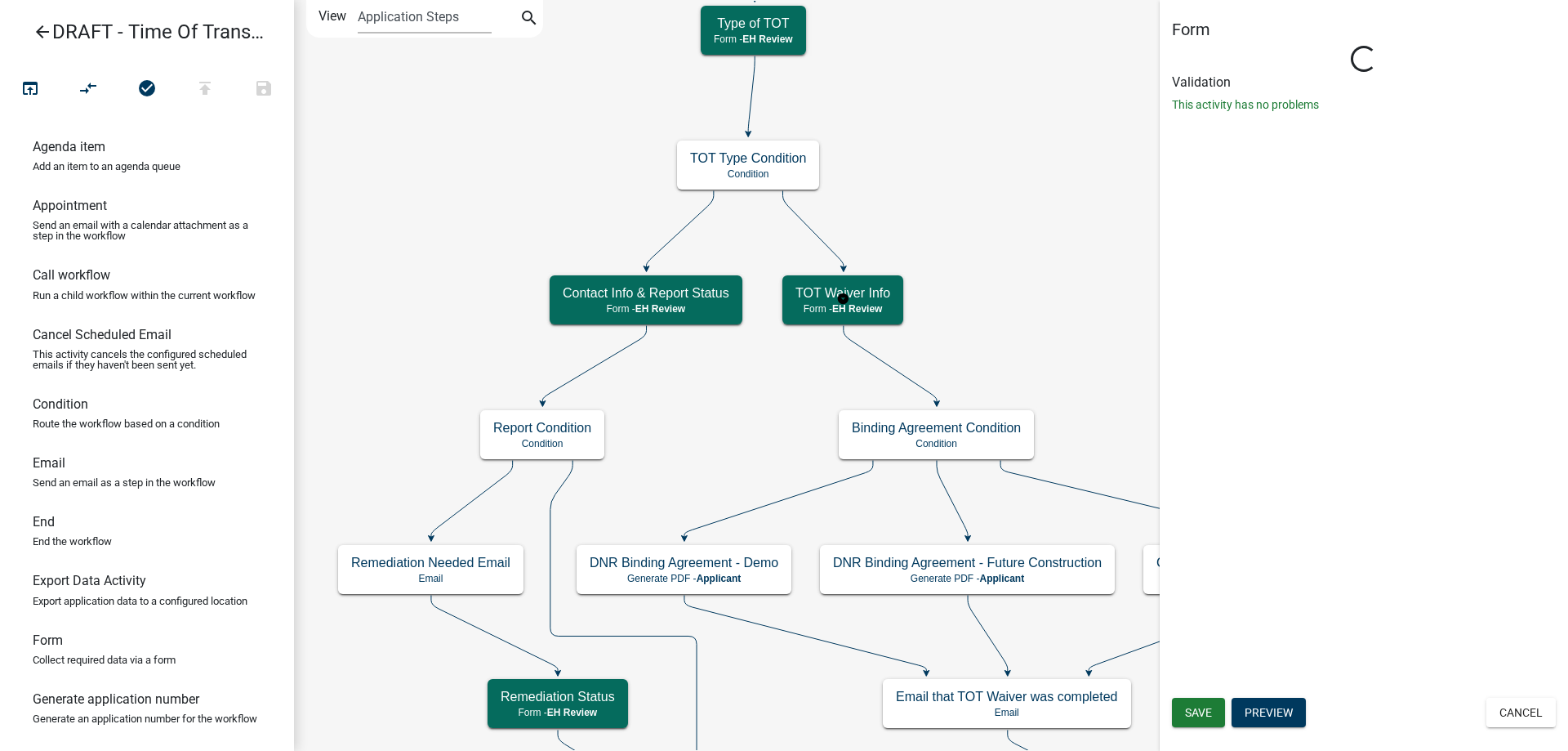 select on "1510D8EA-6147-41FC-A908-BFC271F78BCE" 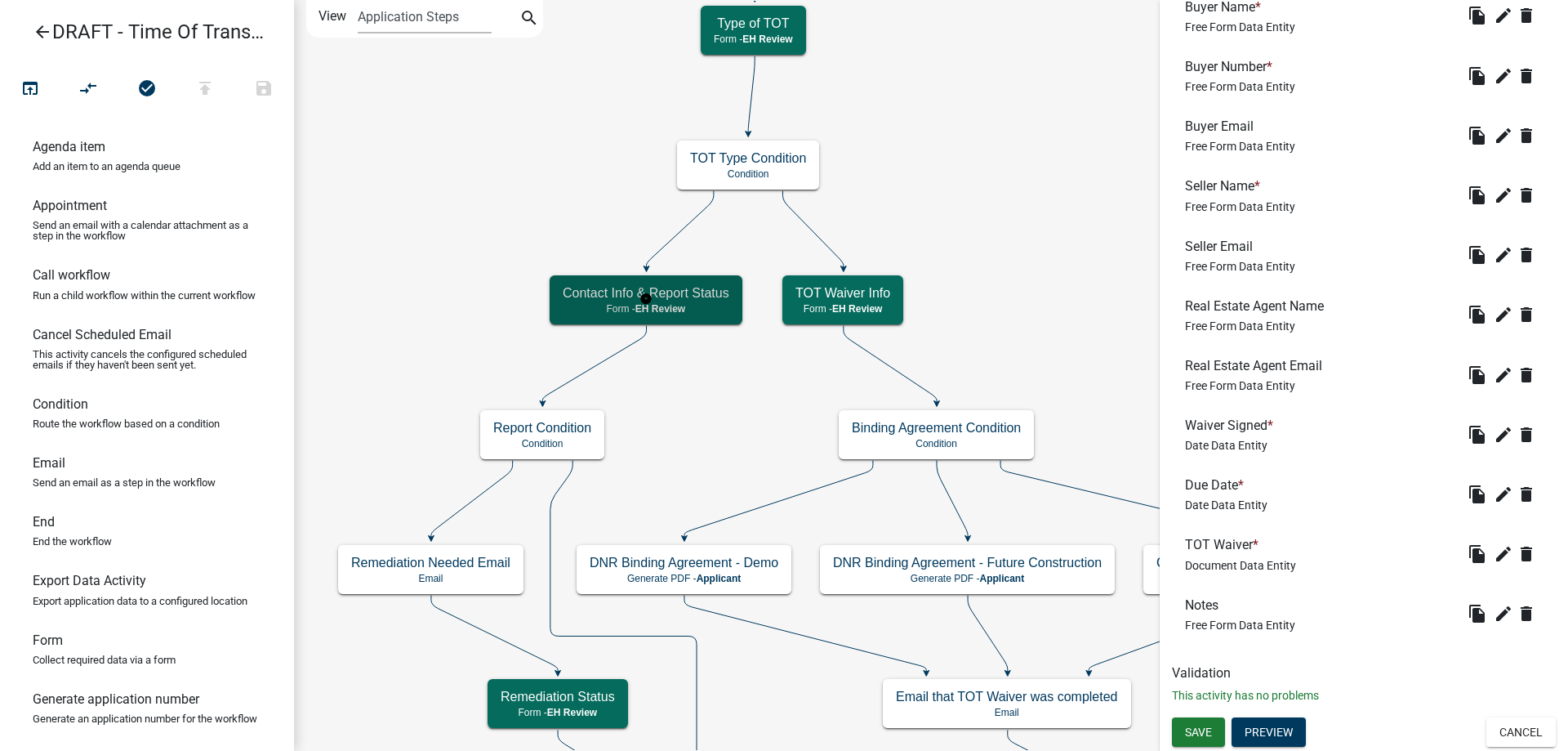 scroll, scrollTop: 0, scrollLeft: 0, axis: both 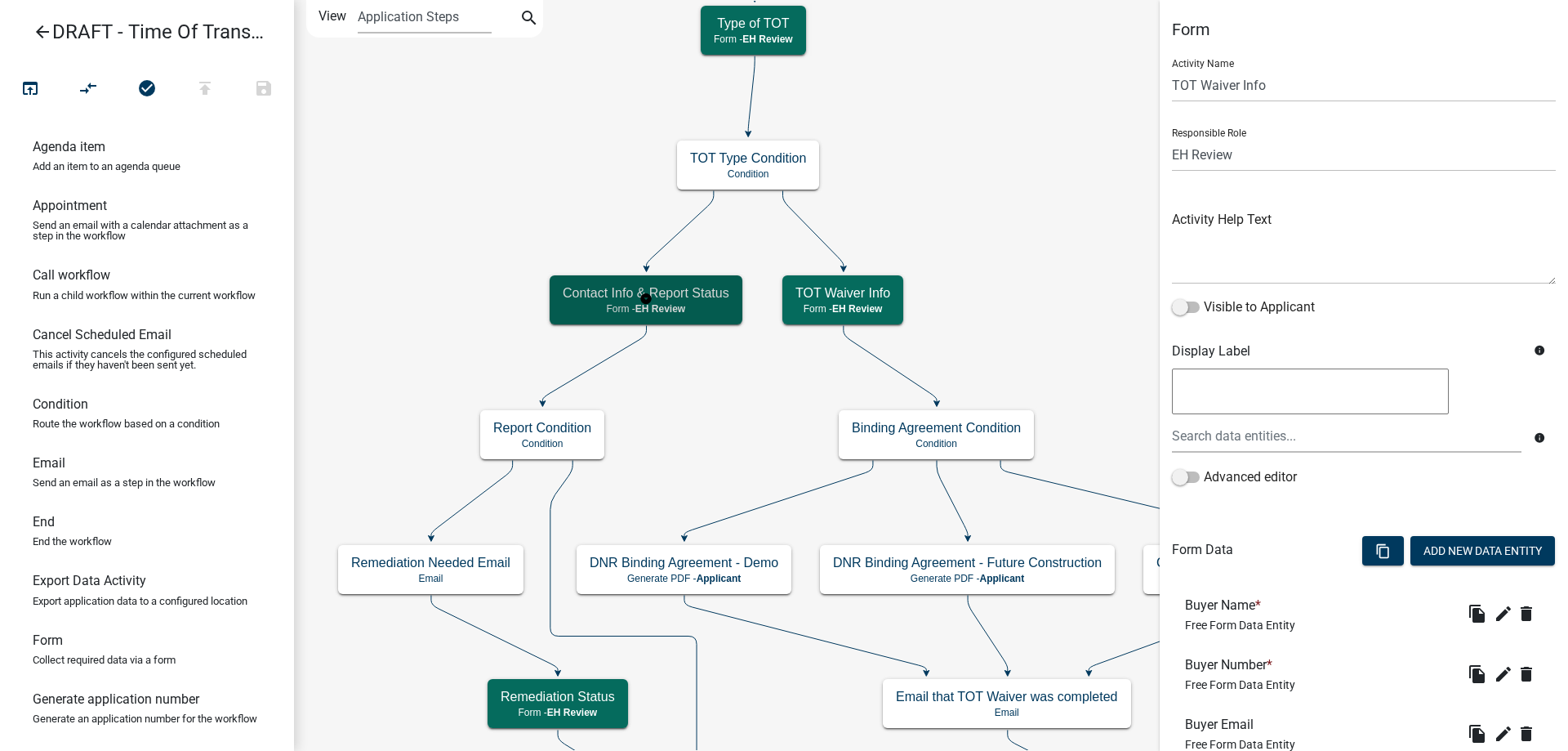 select on "1510D8EA-6147-41FC-A908-BFC271F78BCE" 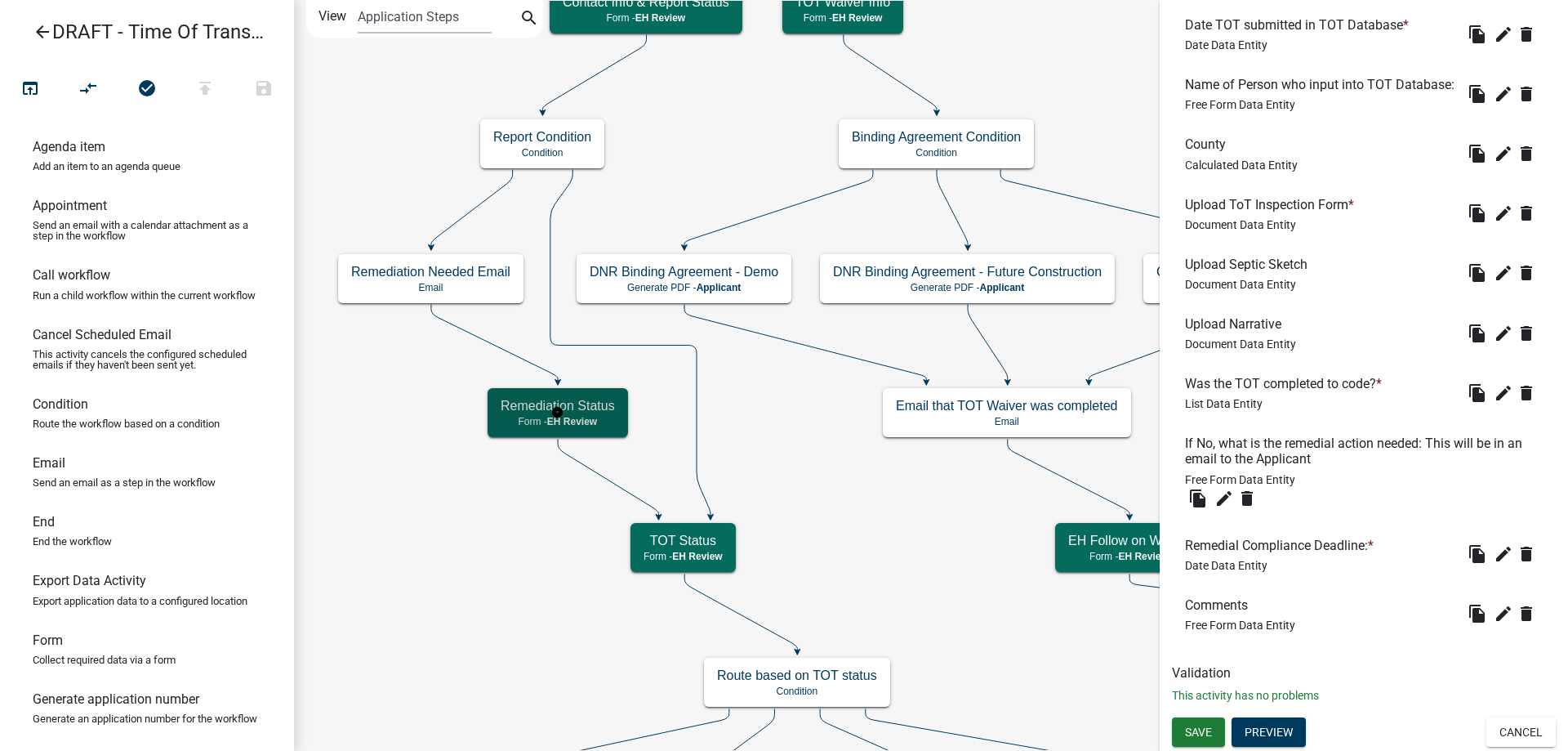 scroll, scrollTop: 0, scrollLeft: 0, axis: both 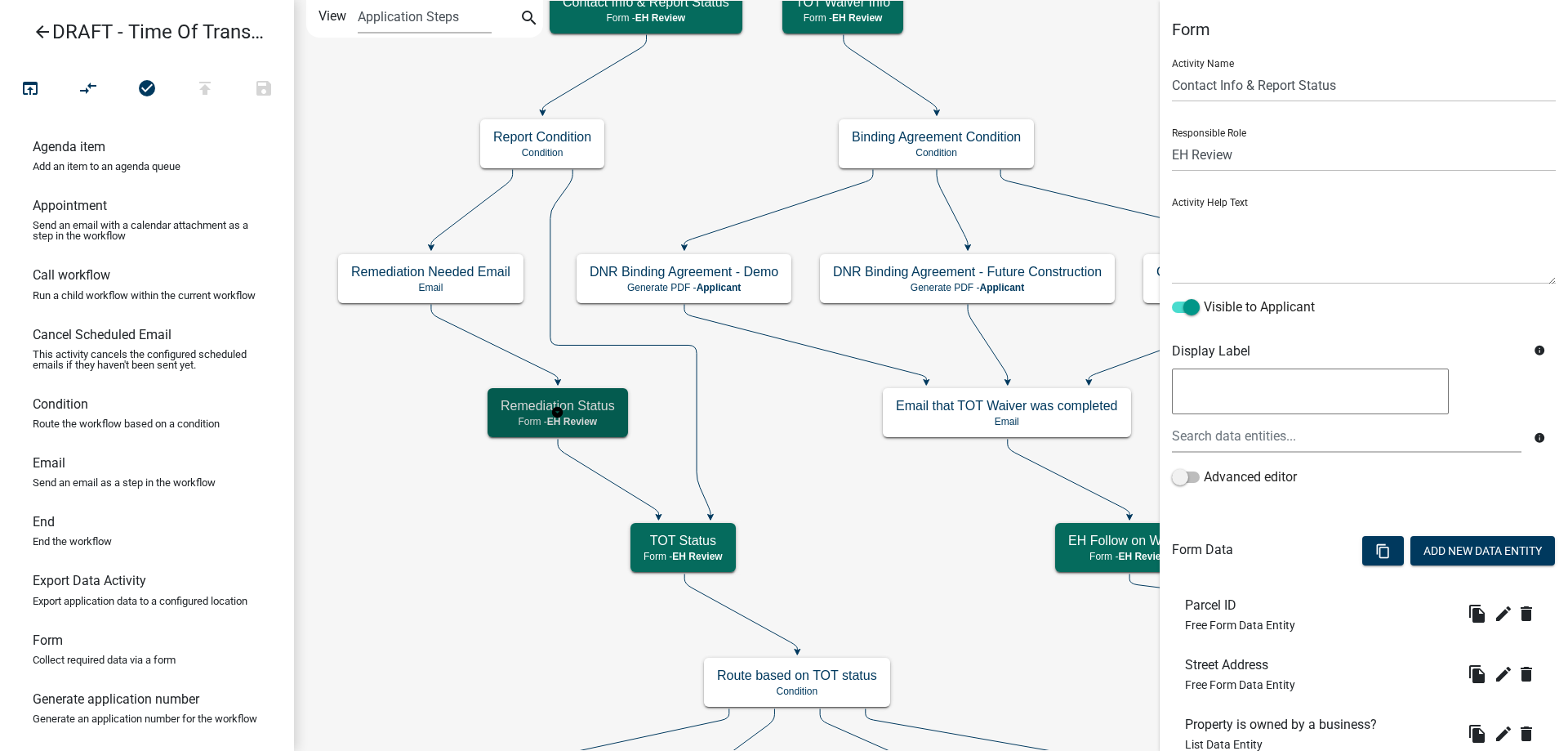 select on "1510D8EA-6147-41FC-A908-BFC271F78BCE" 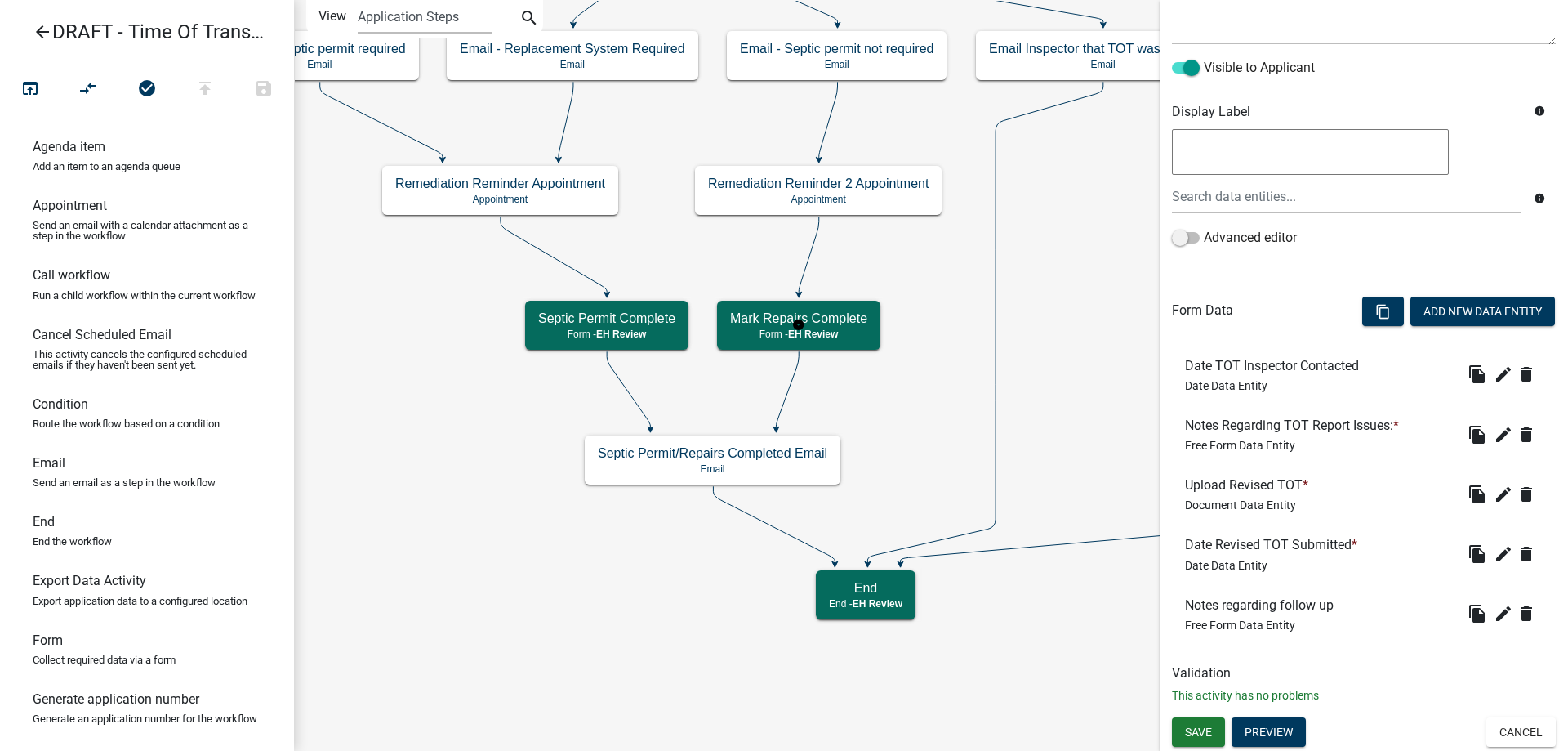 scroll, scrollTop: 0, scrollLeft: 0, axis: both 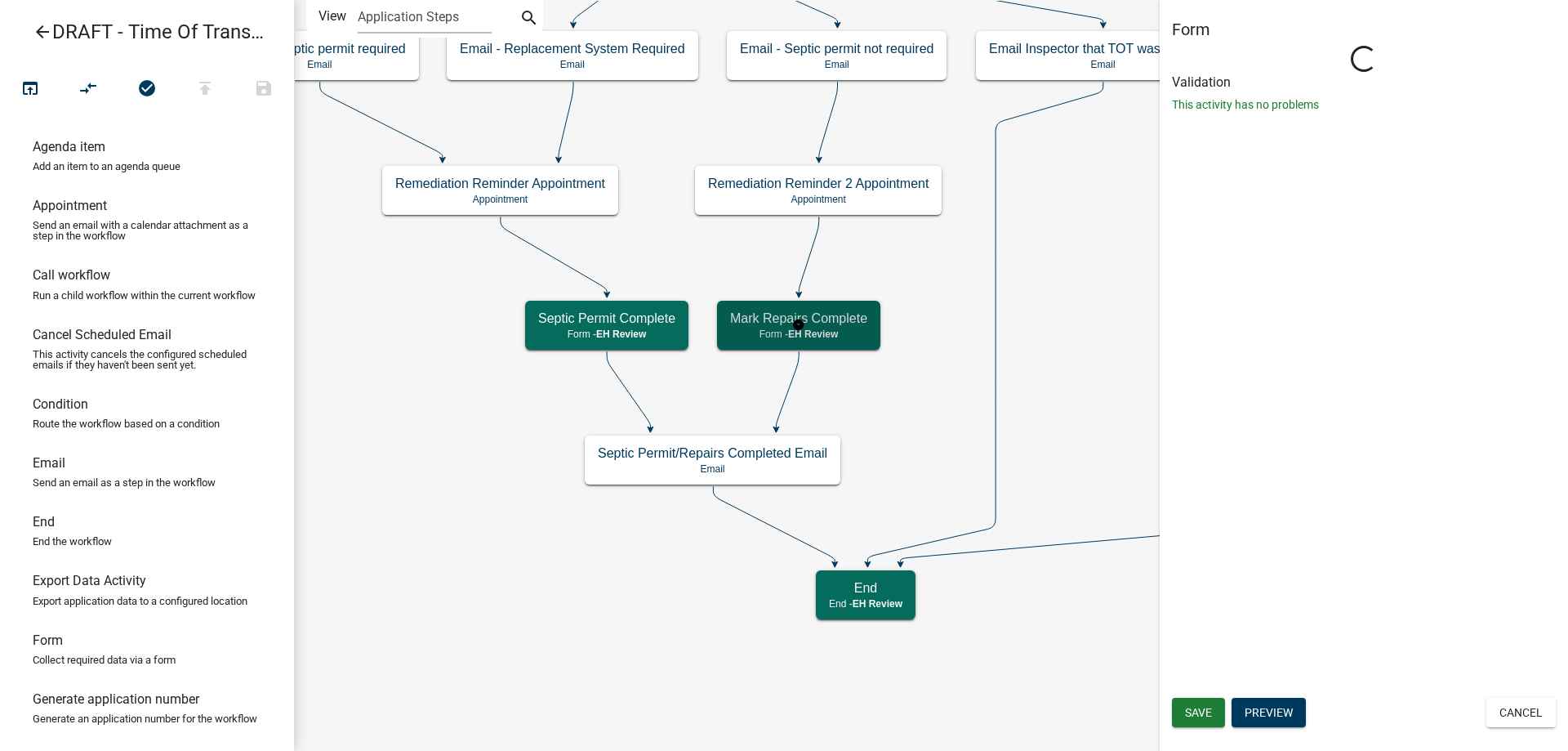 select on "1510D8EA-6147-41FC-A908-BFC271F78BCE" 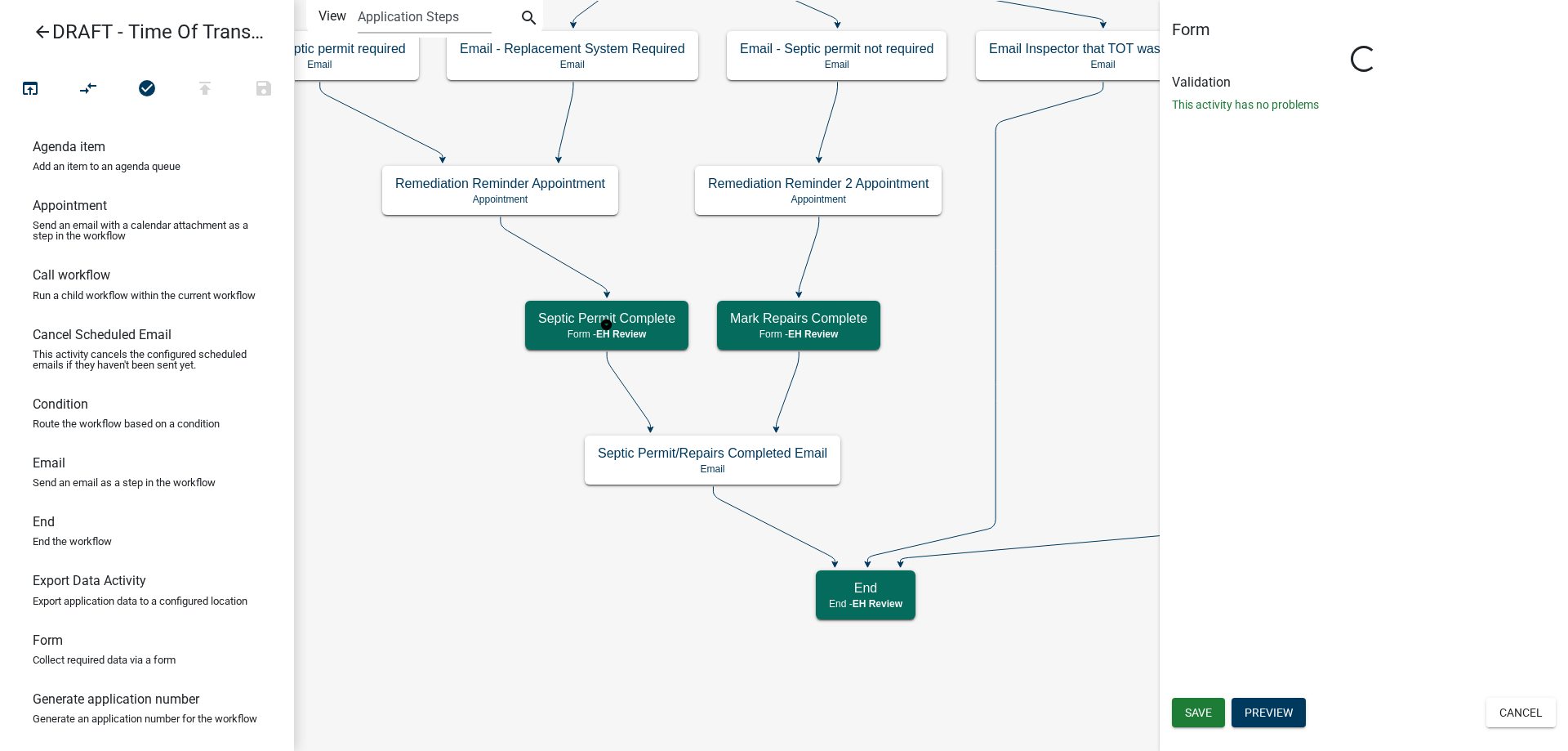 select on "1510D8EA-6147-41FC-A908-BFC271F78BCE" 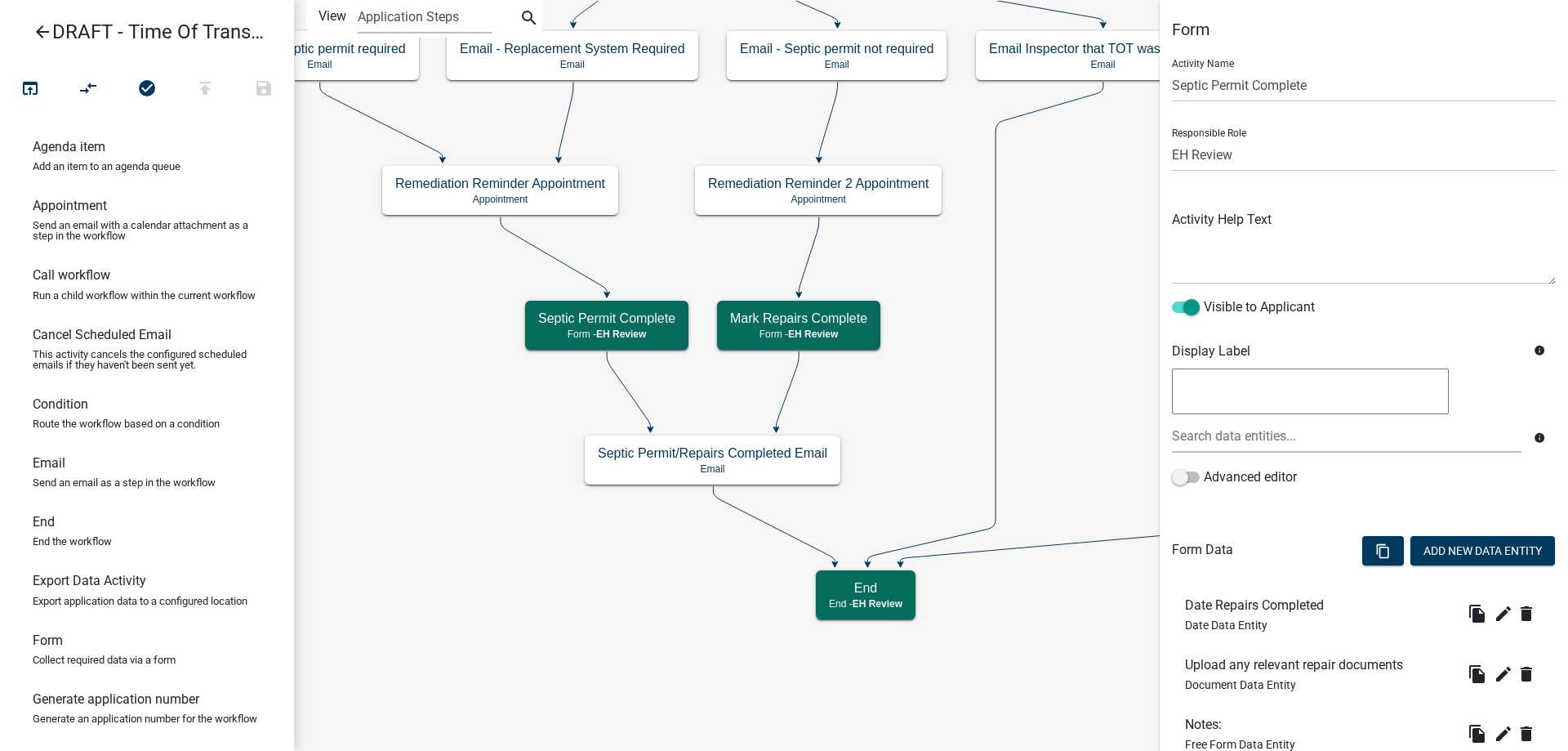 click on "Start
Start -  Applicant
Parcel search
Parcel search -  EH Review
End
End -  EH Review
Email Inspector that TOT was accepted
Email
TOT Status
EH Review" 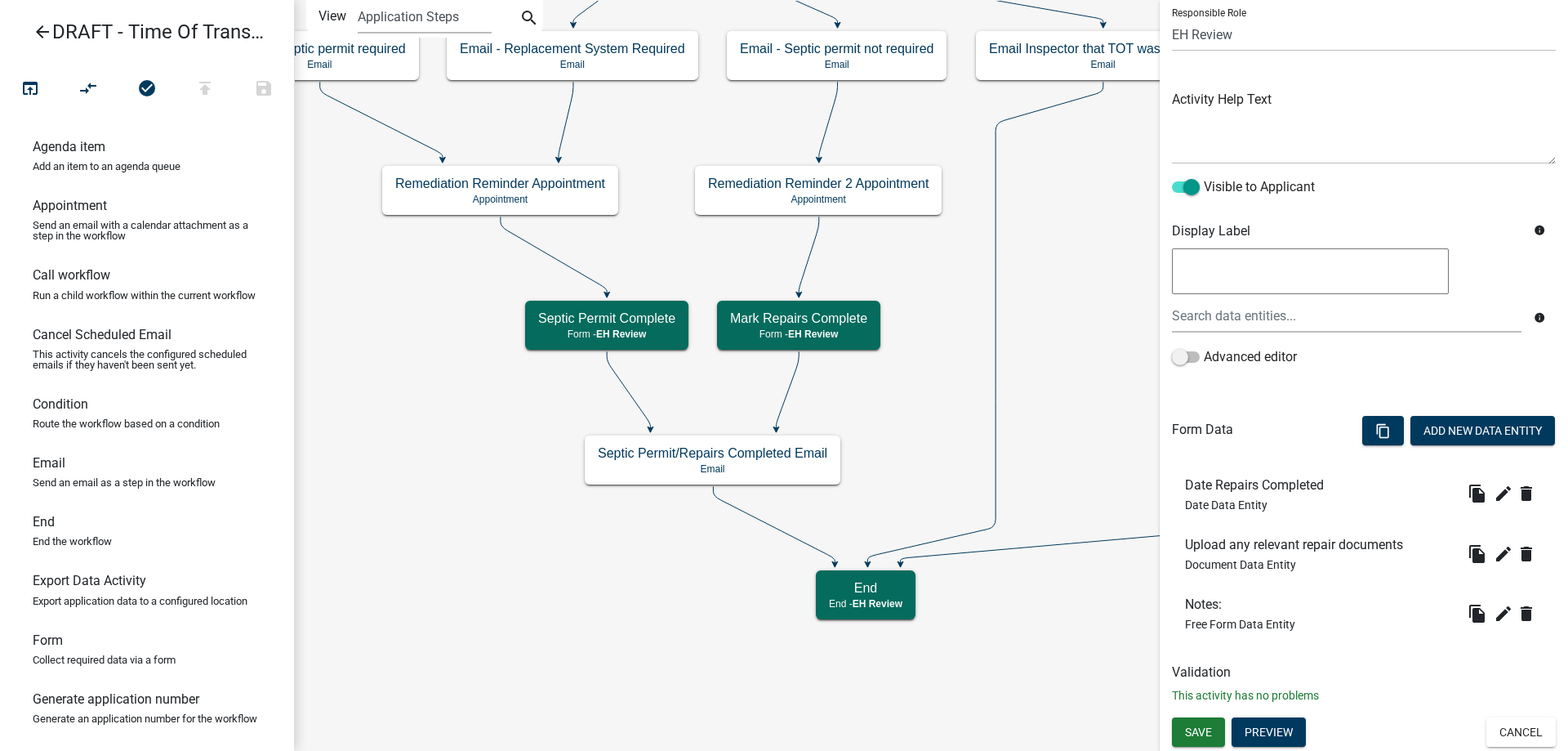 click on "Form  Activity Name  Septic Permit Complete  Responsible Role   Applicant   Septic Review   Admin   Address Coordinator   Schneider Staff   Code Complaint   Secondary Roads   Zoning   EH Review   Engineer   M and M Services Reviewer   Activity Help Text          Visible to Applicant  Display Label  info
info
Advanced   editor   Form Data     content_copy  Add New Data Entity
Date Repairs Completed      Date Data Entity  file_copy   edit     delete  Upload any relevant repair documents      Document Data Entity  file_copy   edit     delete  Notes:      Free Form Data Entity  file_copy   edit     delete Validation  This activity has no problems" 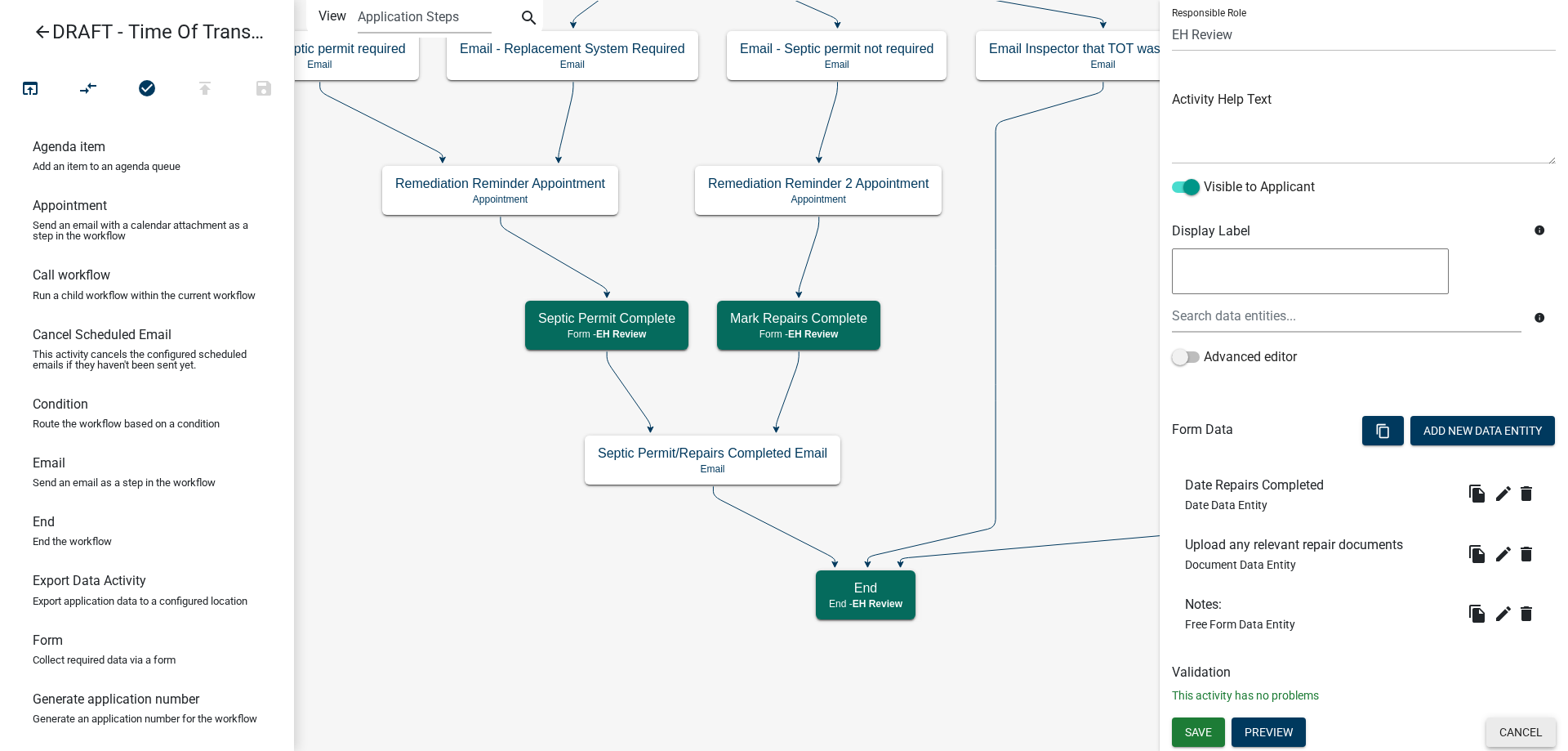 click on "Cancel" 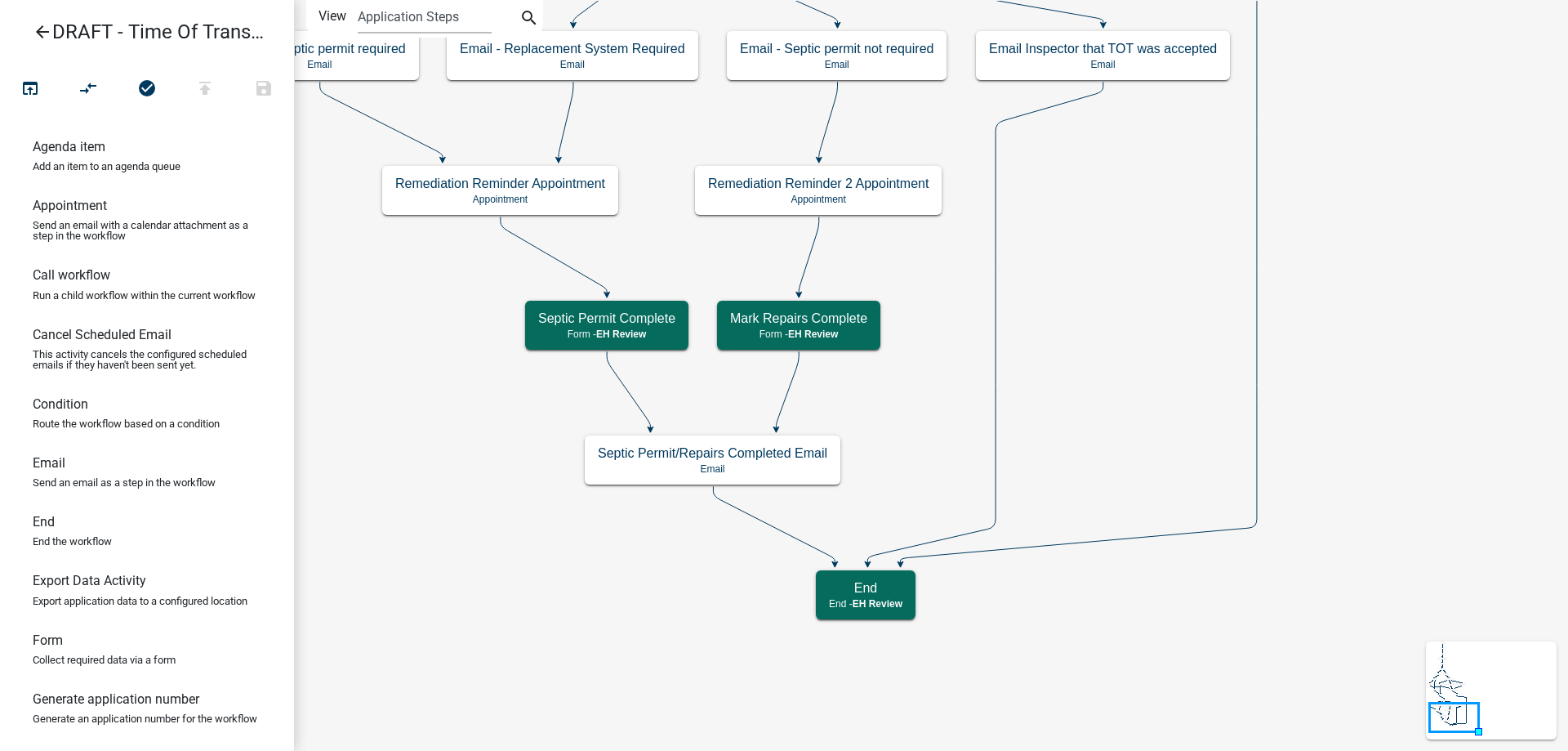 scroll, scrollTop: 0, scrollLeft: 0, axis: both 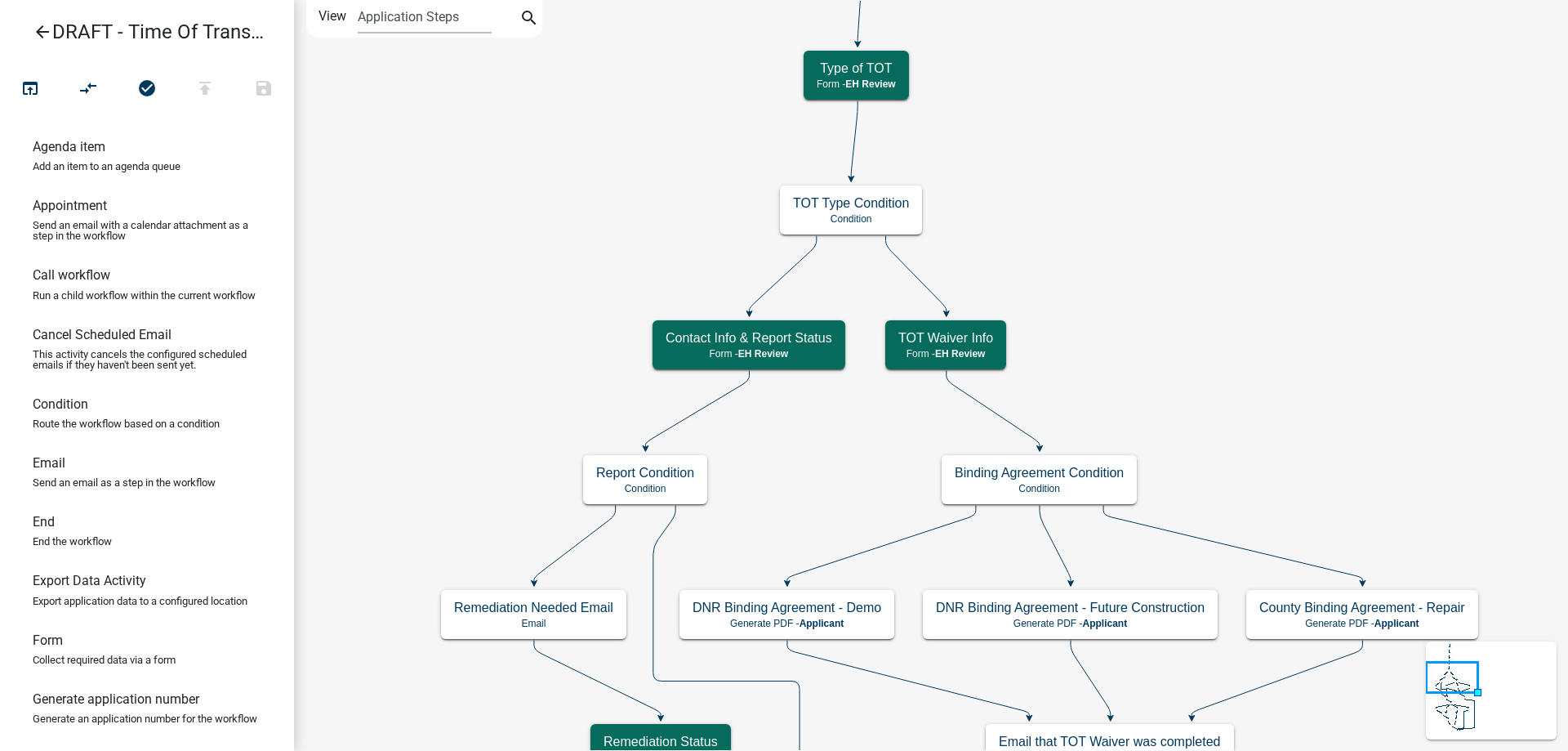 click on "Start
Start -  Applicant
Parcel search
Parcel search -  EH Review
End
End -  EH Review
Email Inspector that TOT was accepted
Email
TOT Status
EH Review" 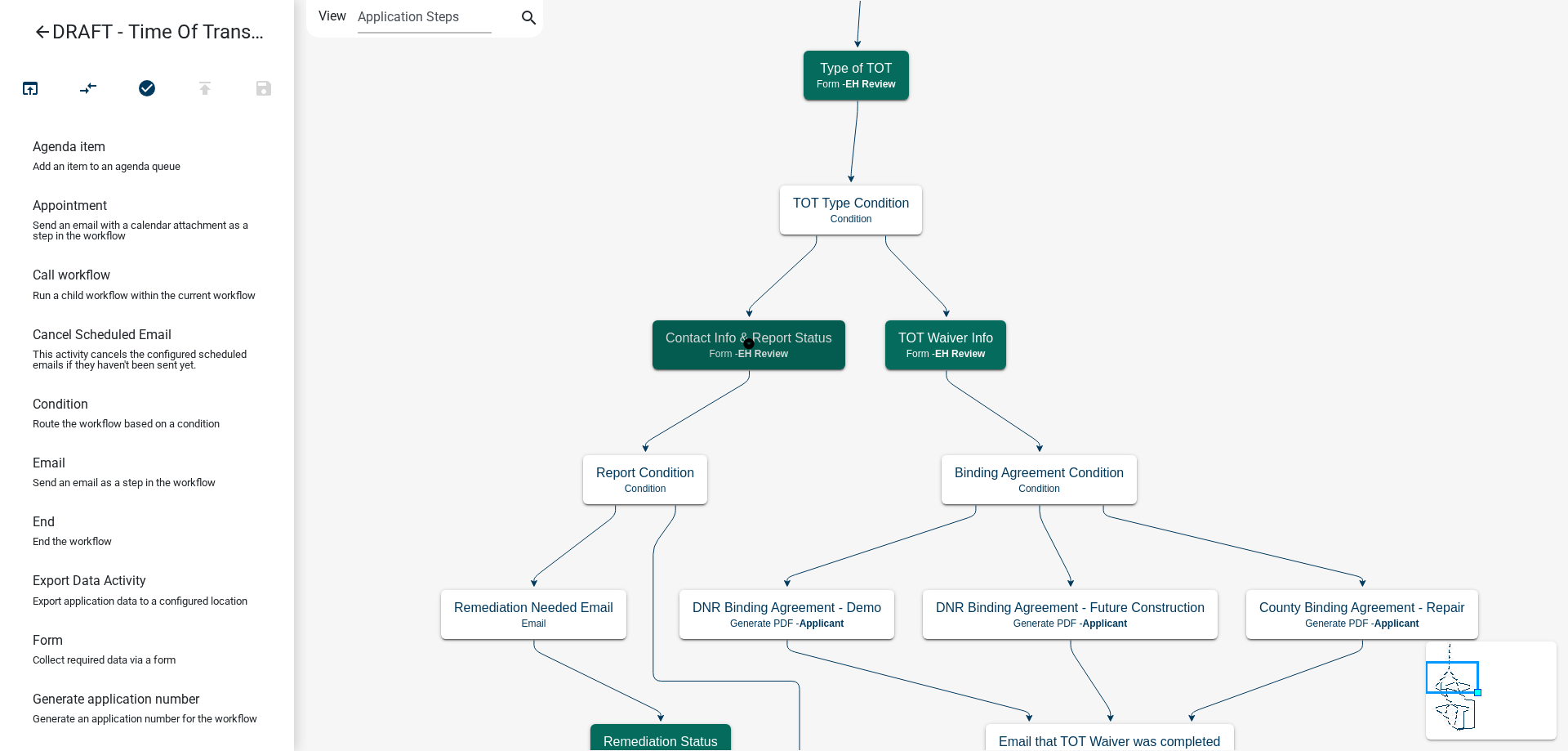 click on "Form -  EH Review" at bounding box center [749, 354] 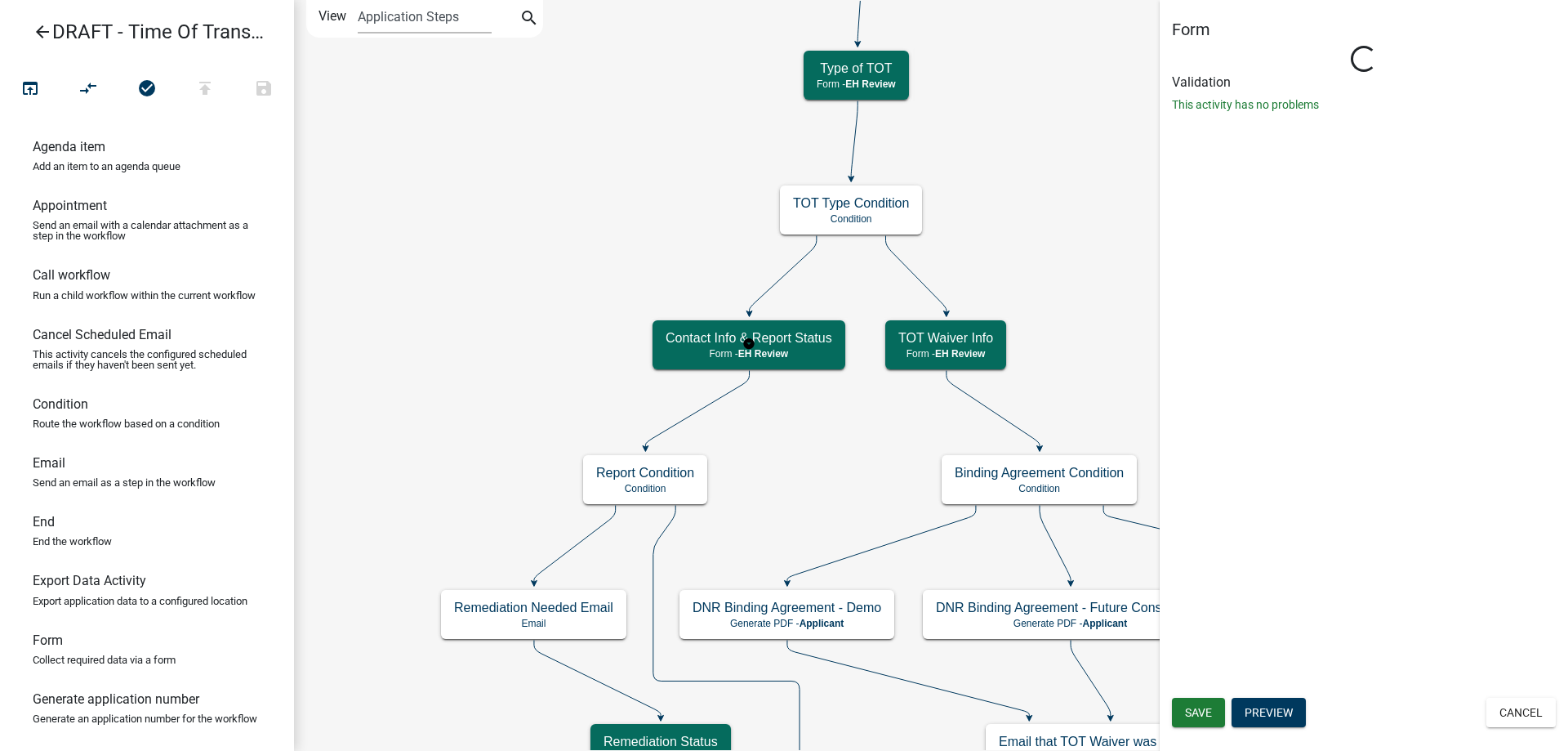 select on "1510D8EA-6147-41FC-A908-BFC271F78BCE" 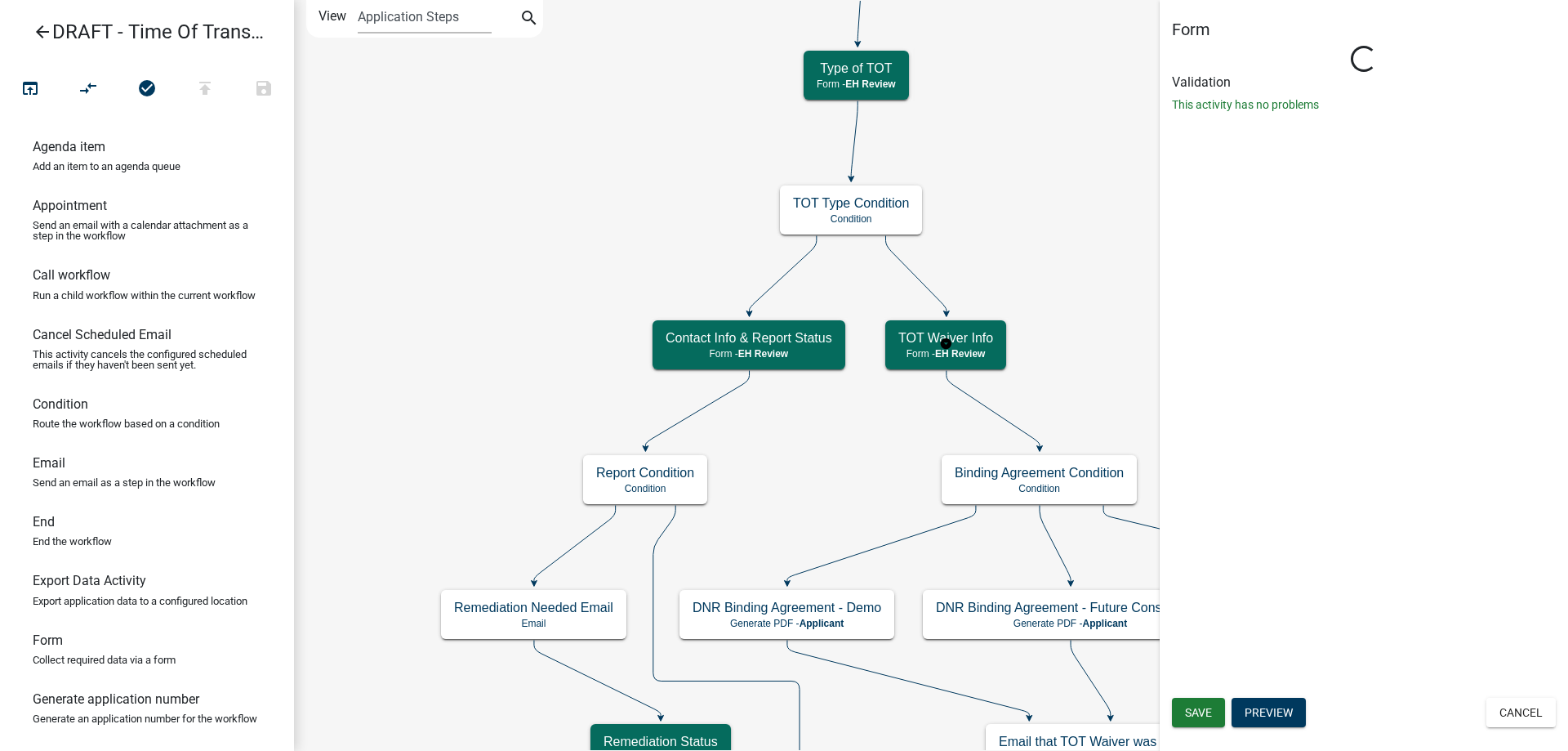 scroll, scrollTop: 0, scrollLeft: 0, axis: both 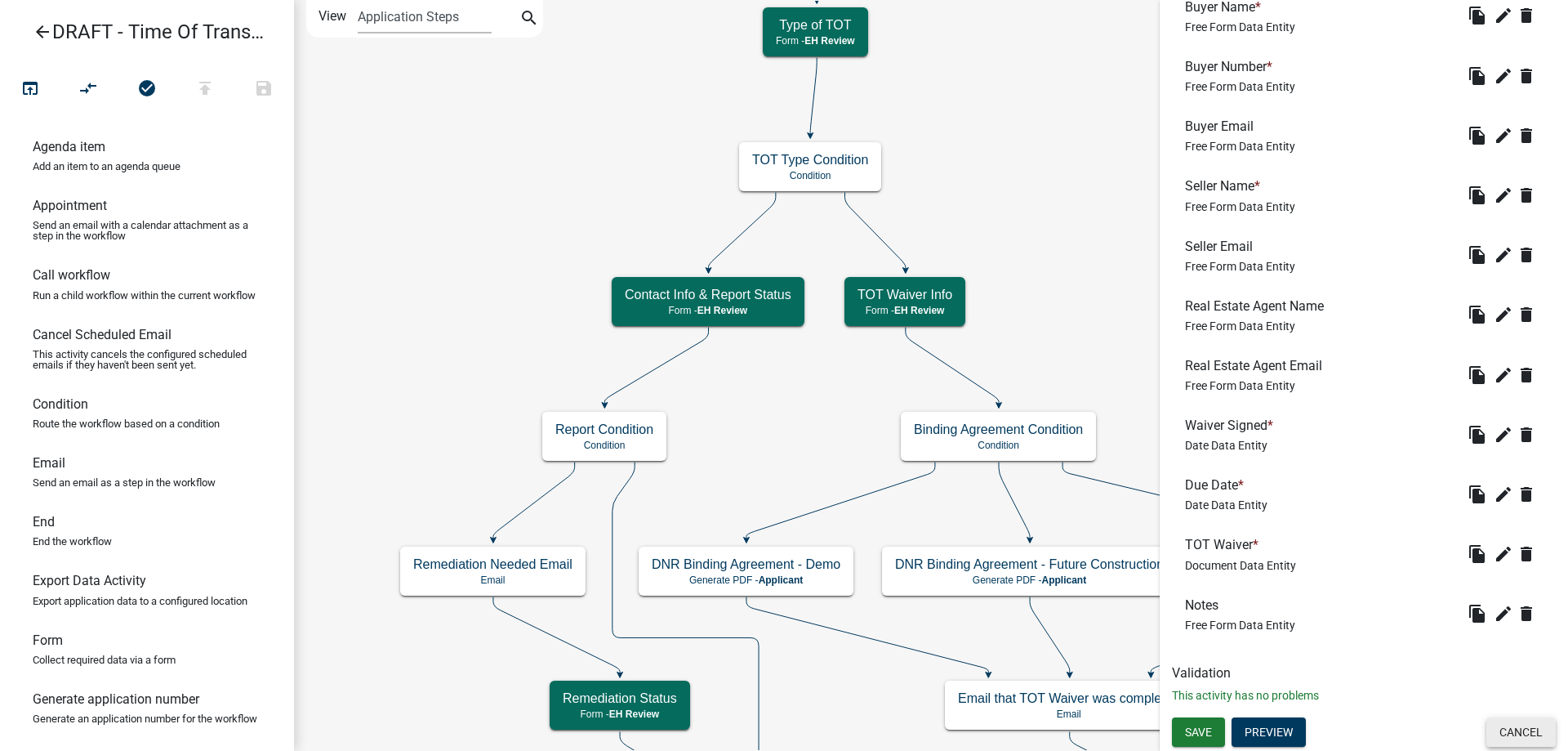 click on "Cancel" 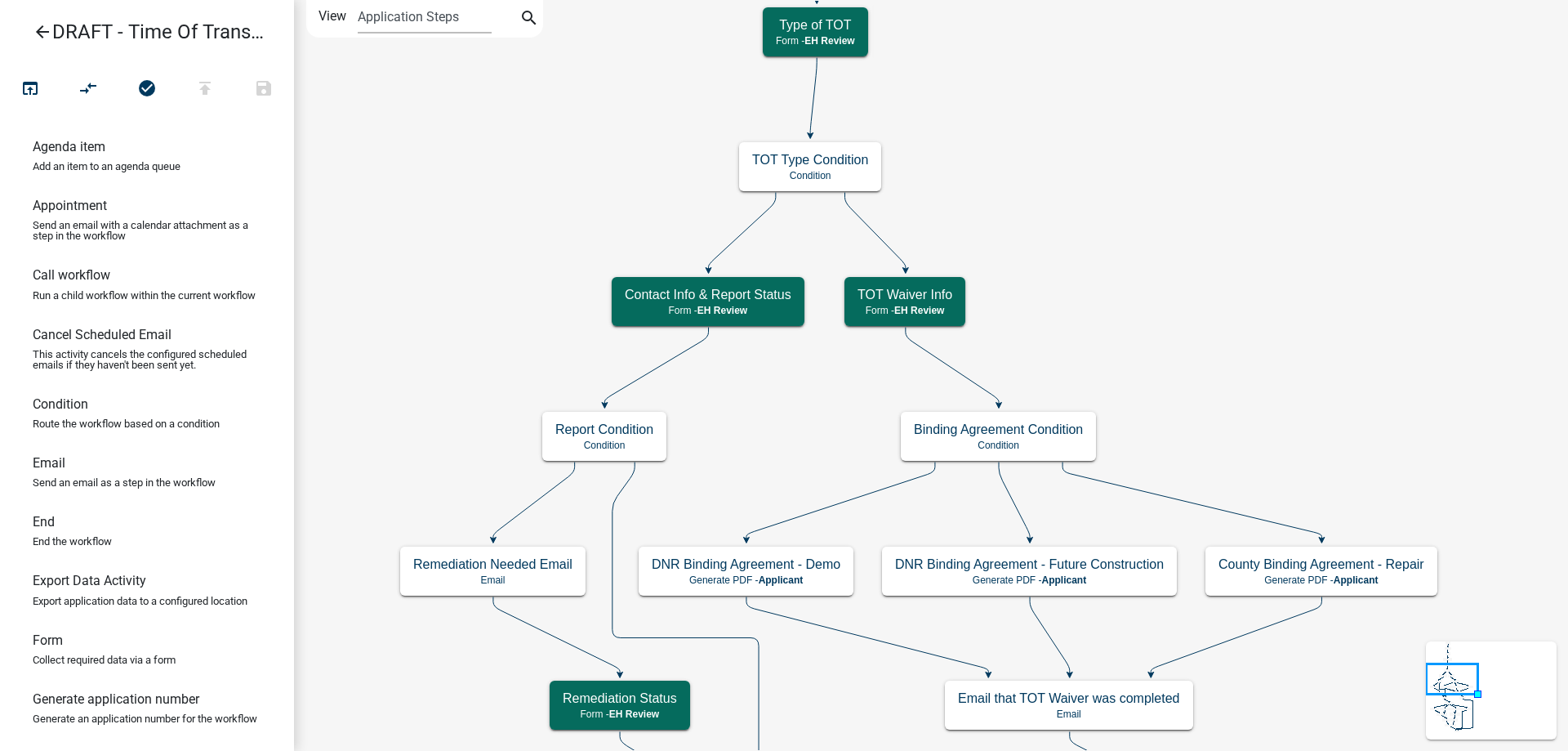 scroll, scrollTop: 0, scrollLeft: 0, axis: both 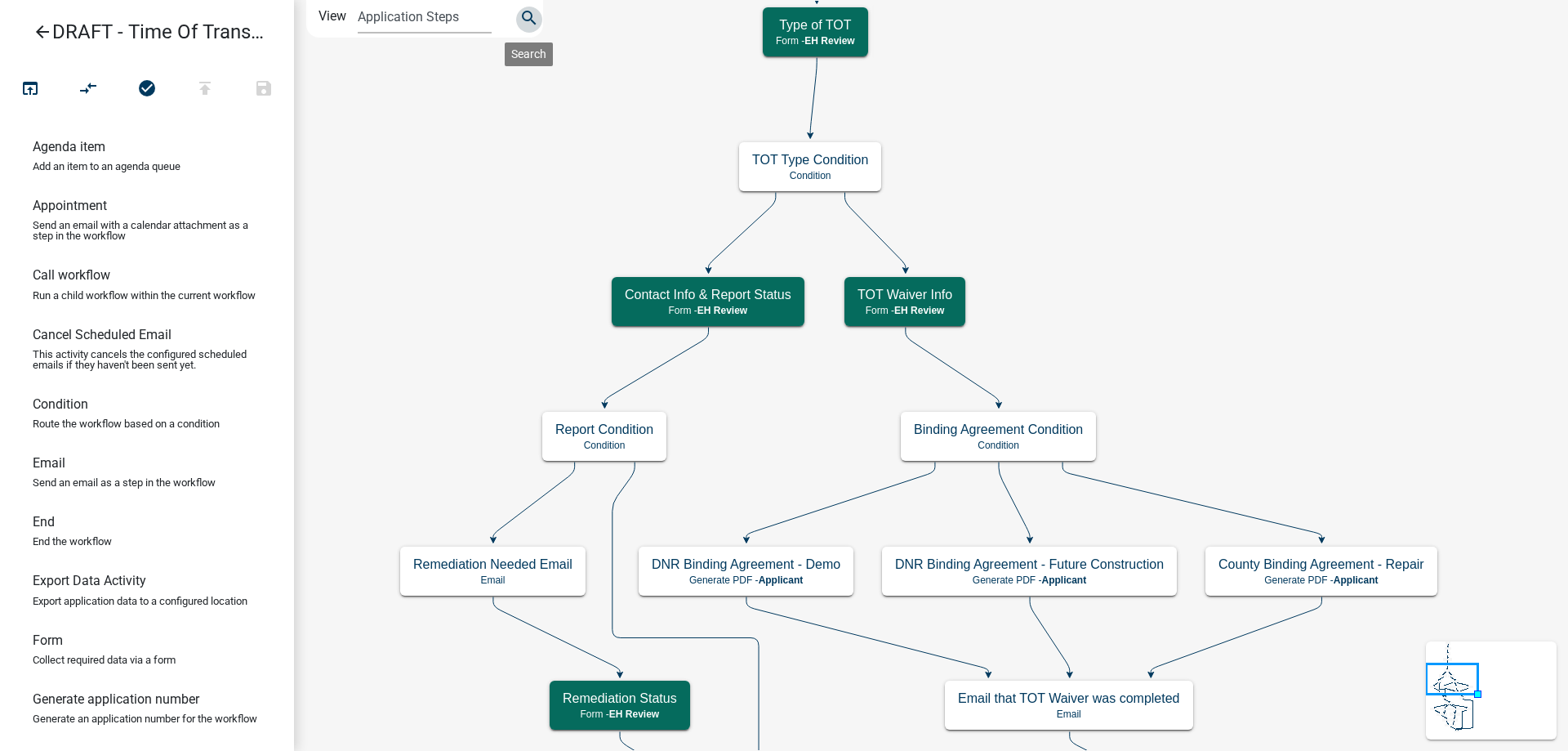 click on "search" 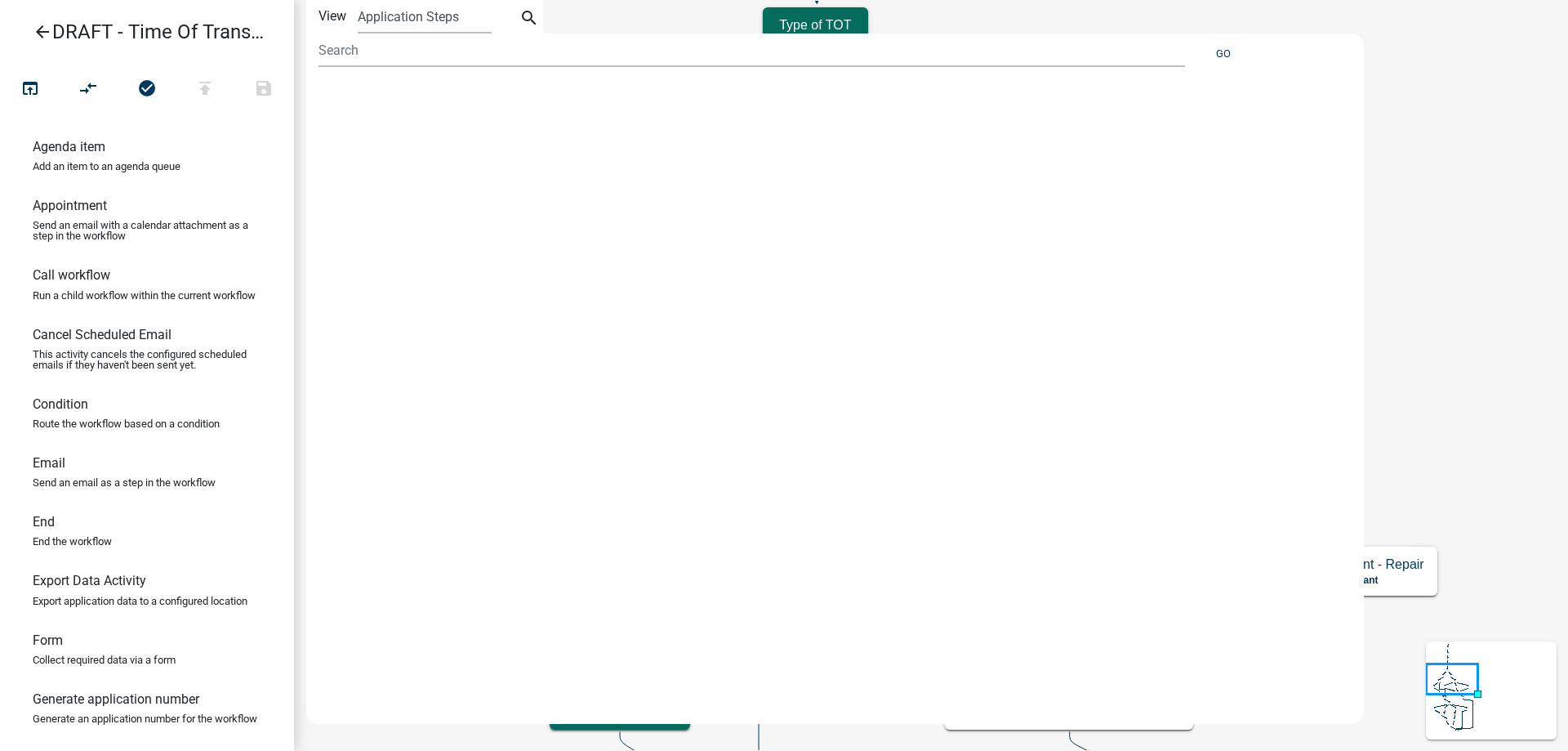 click on "Search" at bounding box center [528, 54] 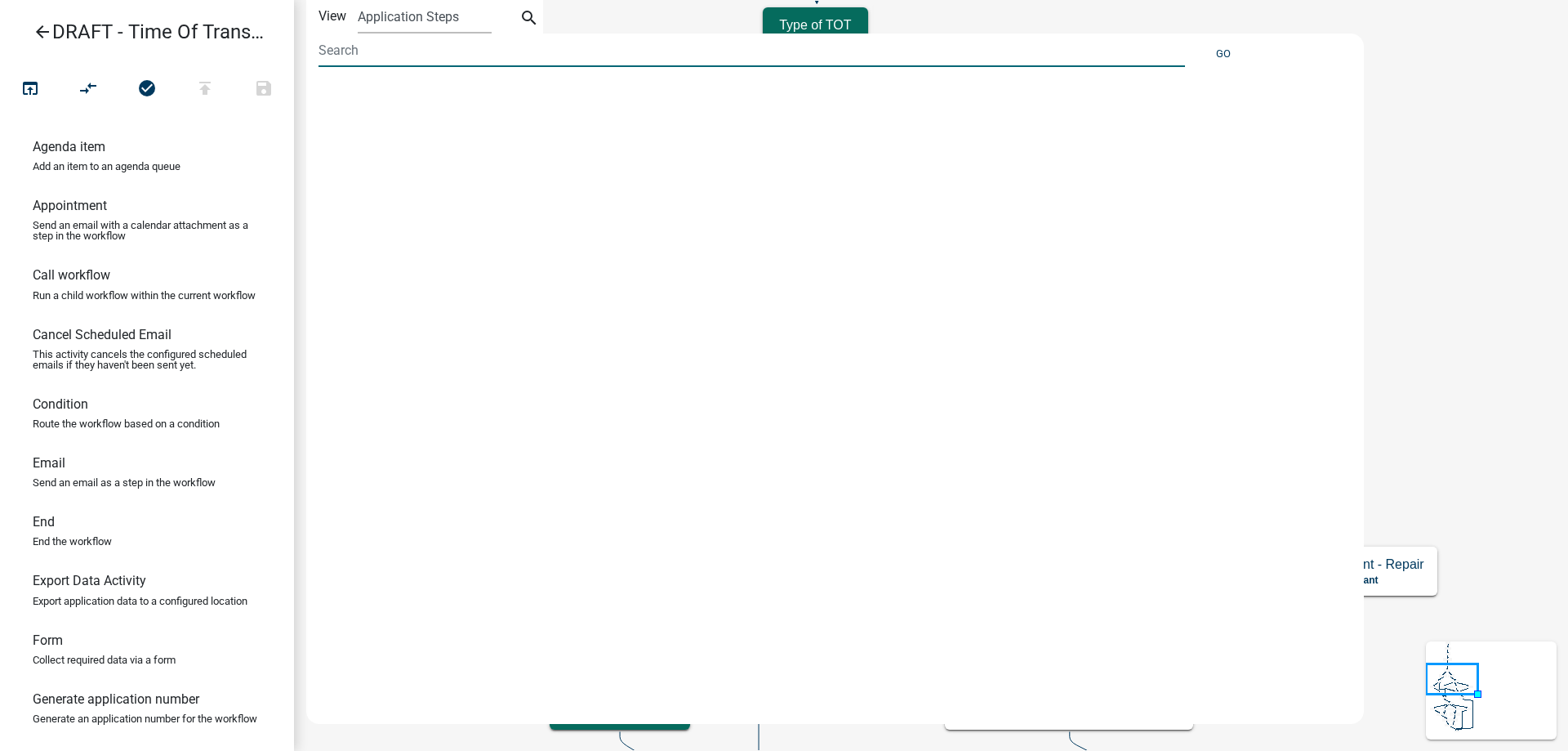 click 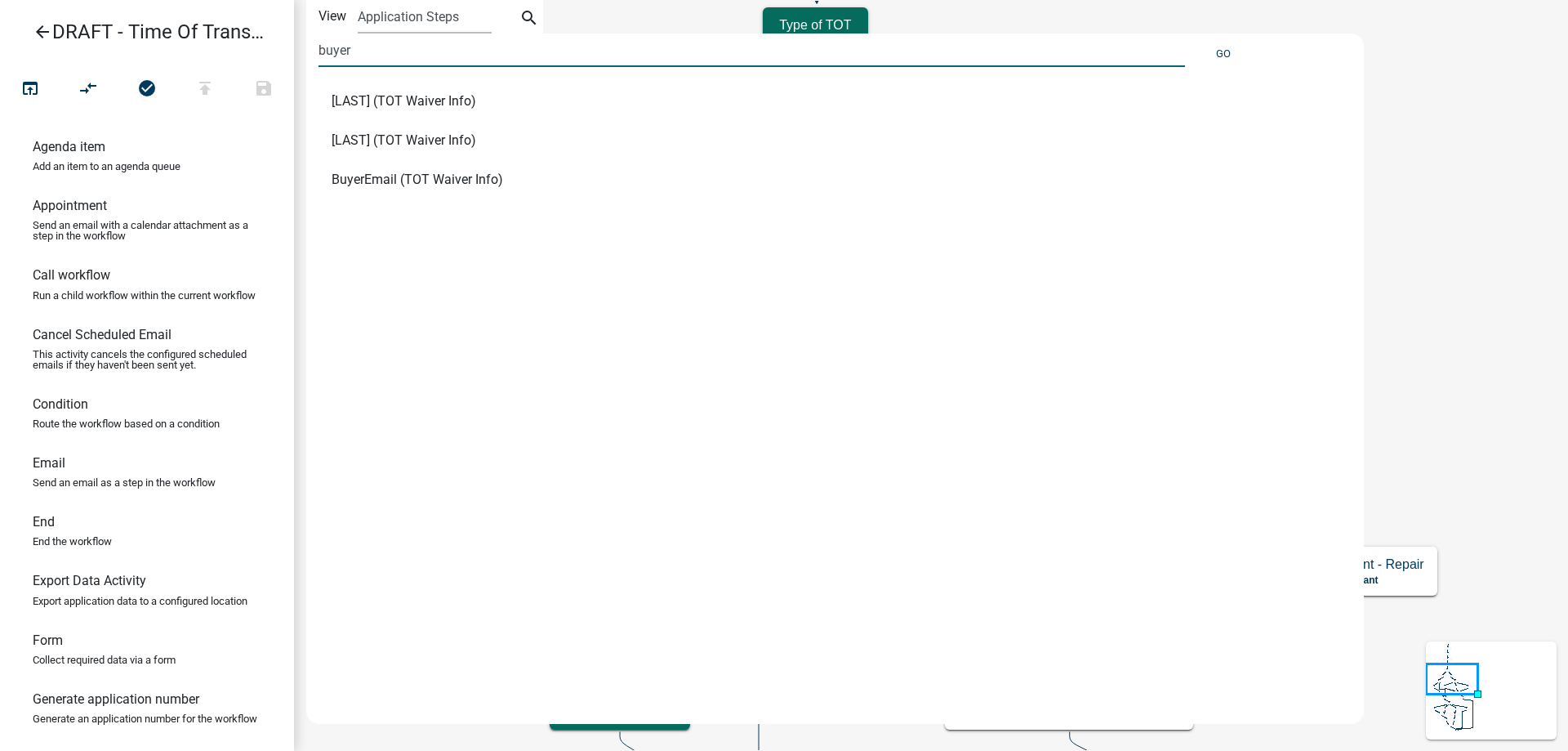 click on "buyer" 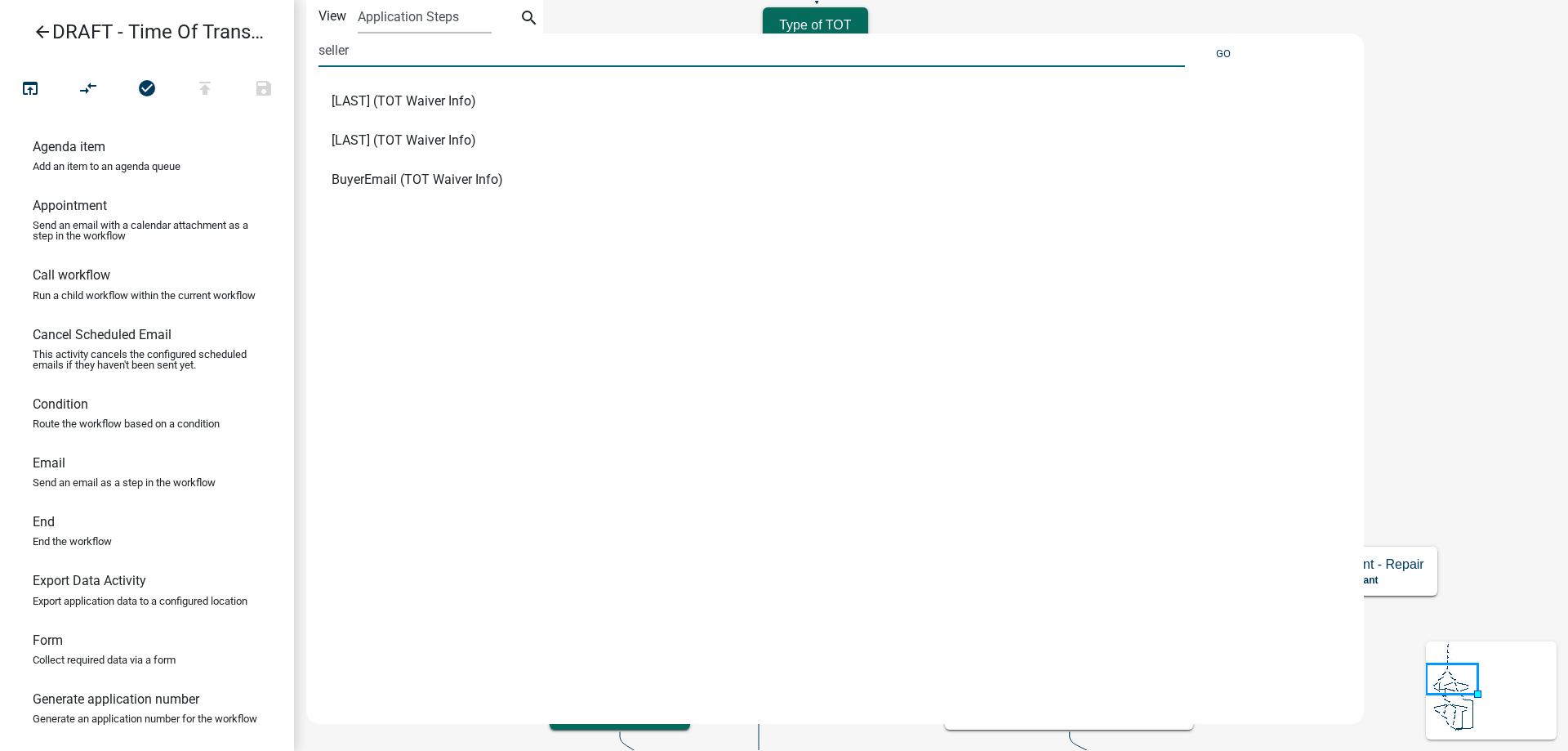 type on "seller" 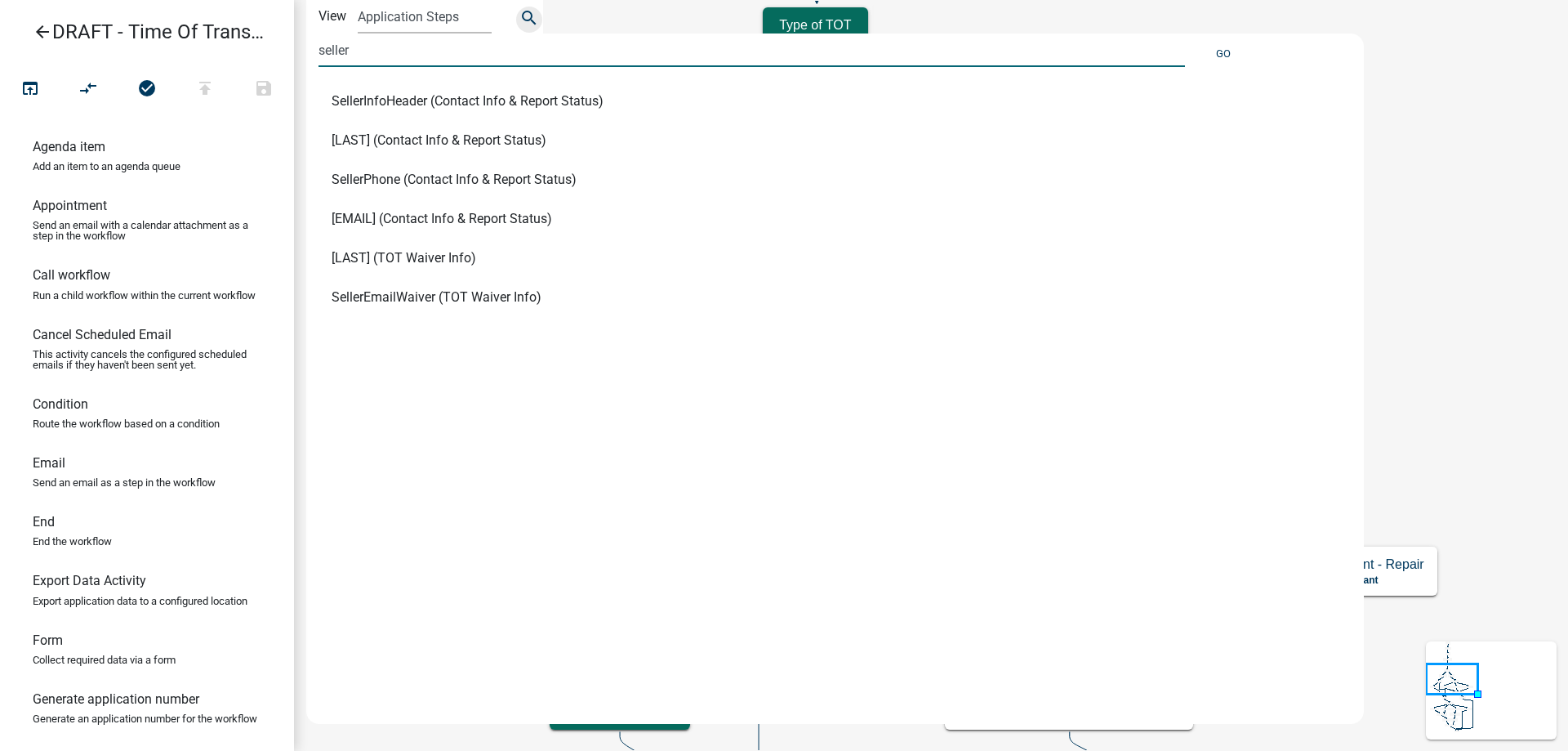 click on "search" 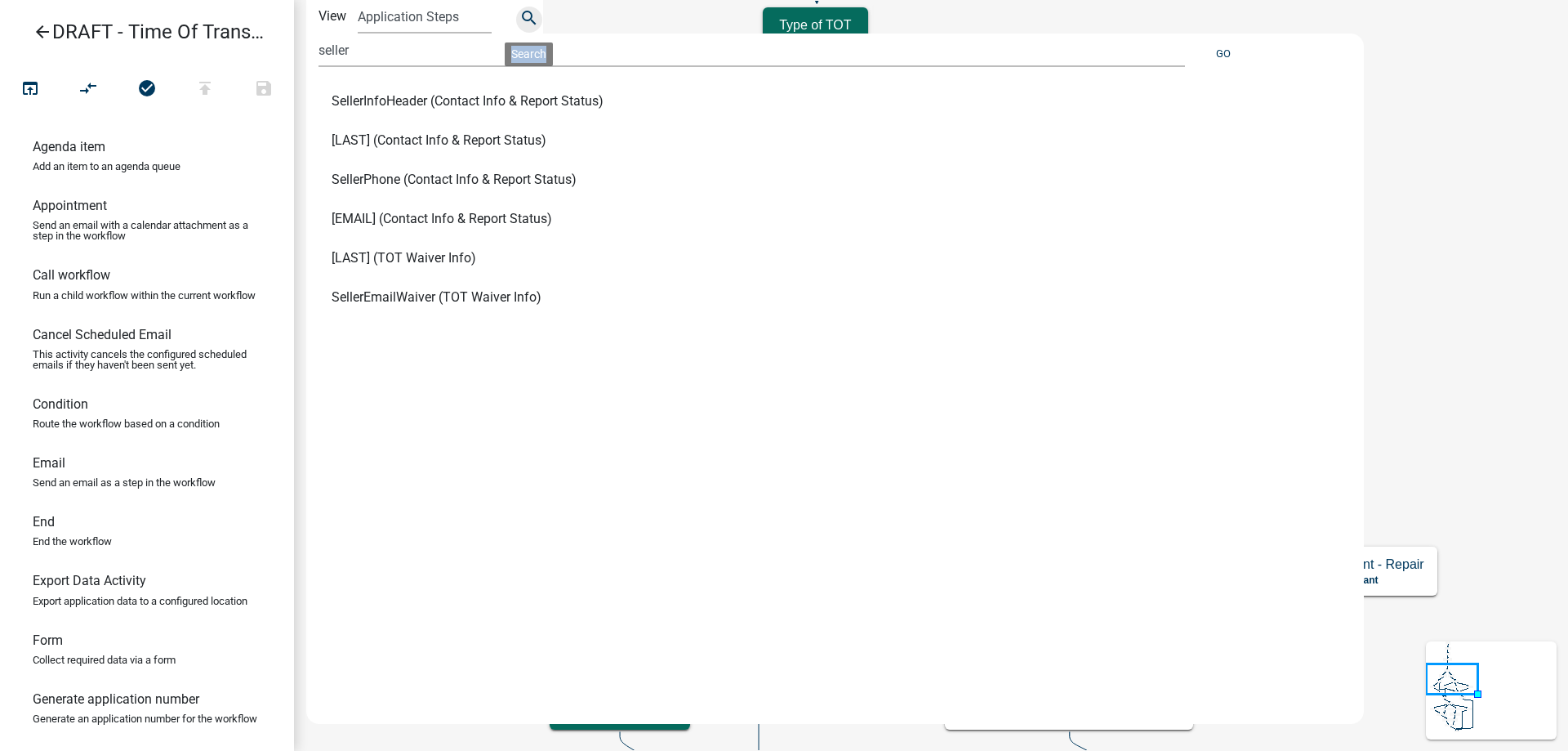 click on "search" 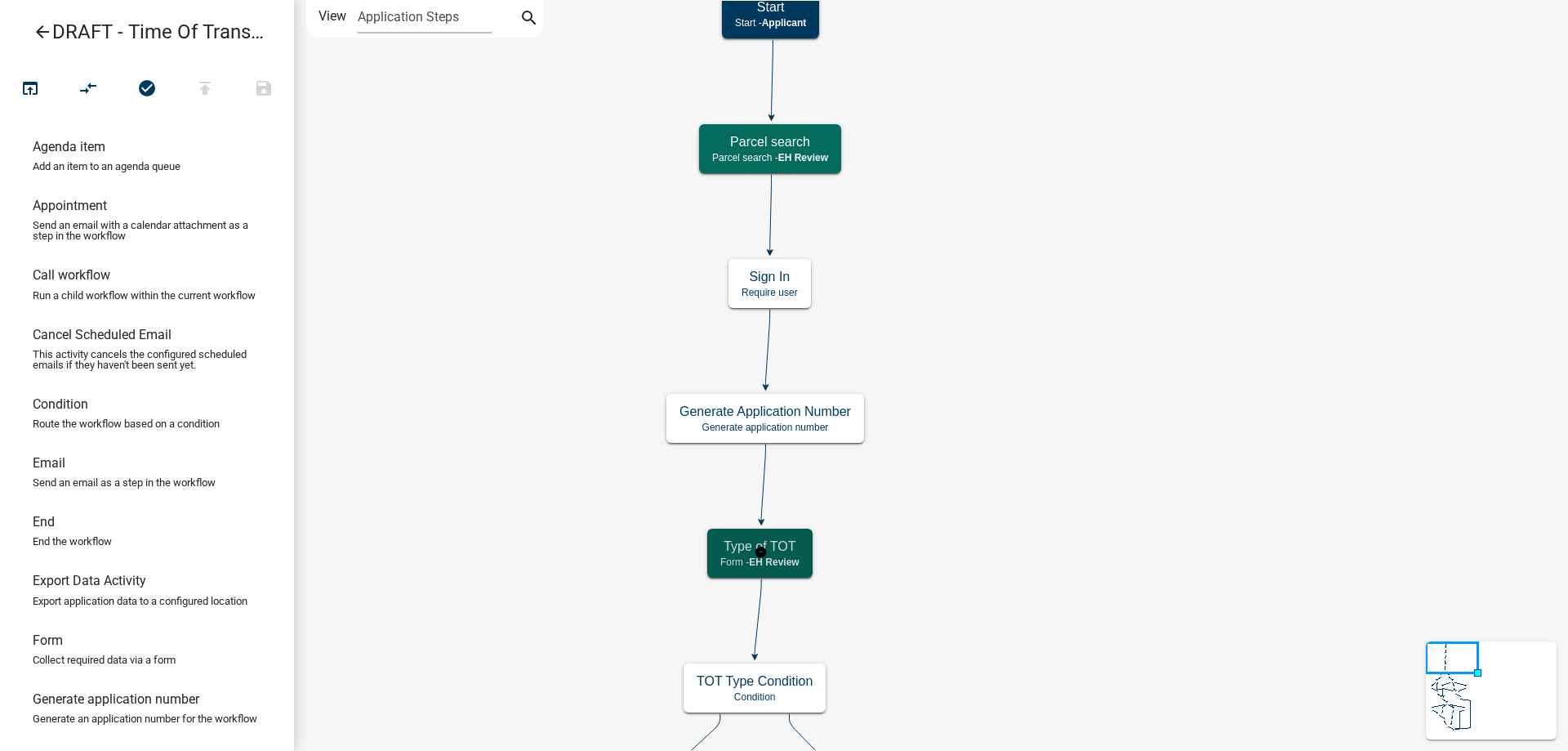 click on "Type of TOT" at bounding box center [760, 546] 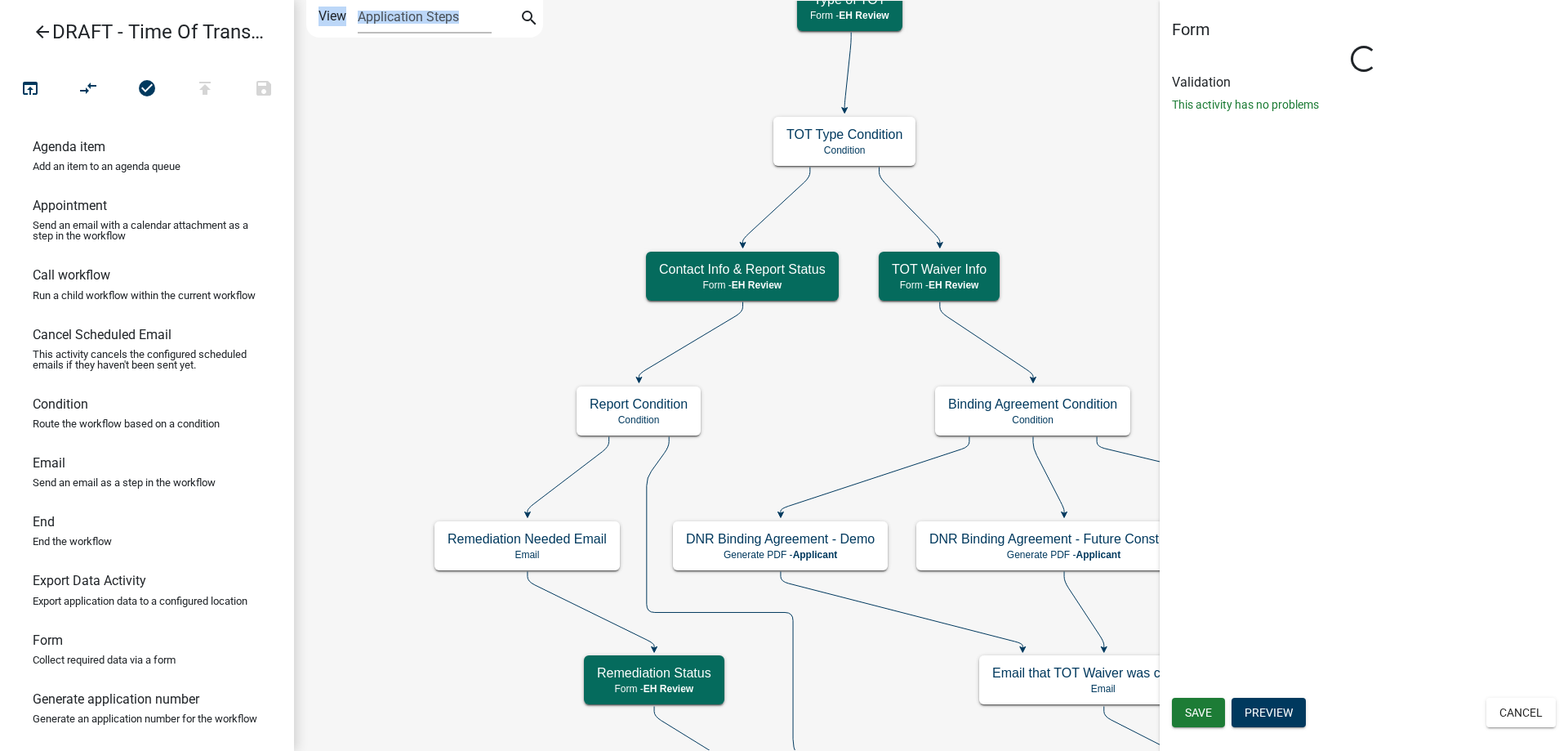 click on "Start
Start -  Applicant
Parcel search
Parcel search -  EH Review
End
End -  EH Review
Email Inspector that TOT was accepted
Email
TOT Status
EH Review" 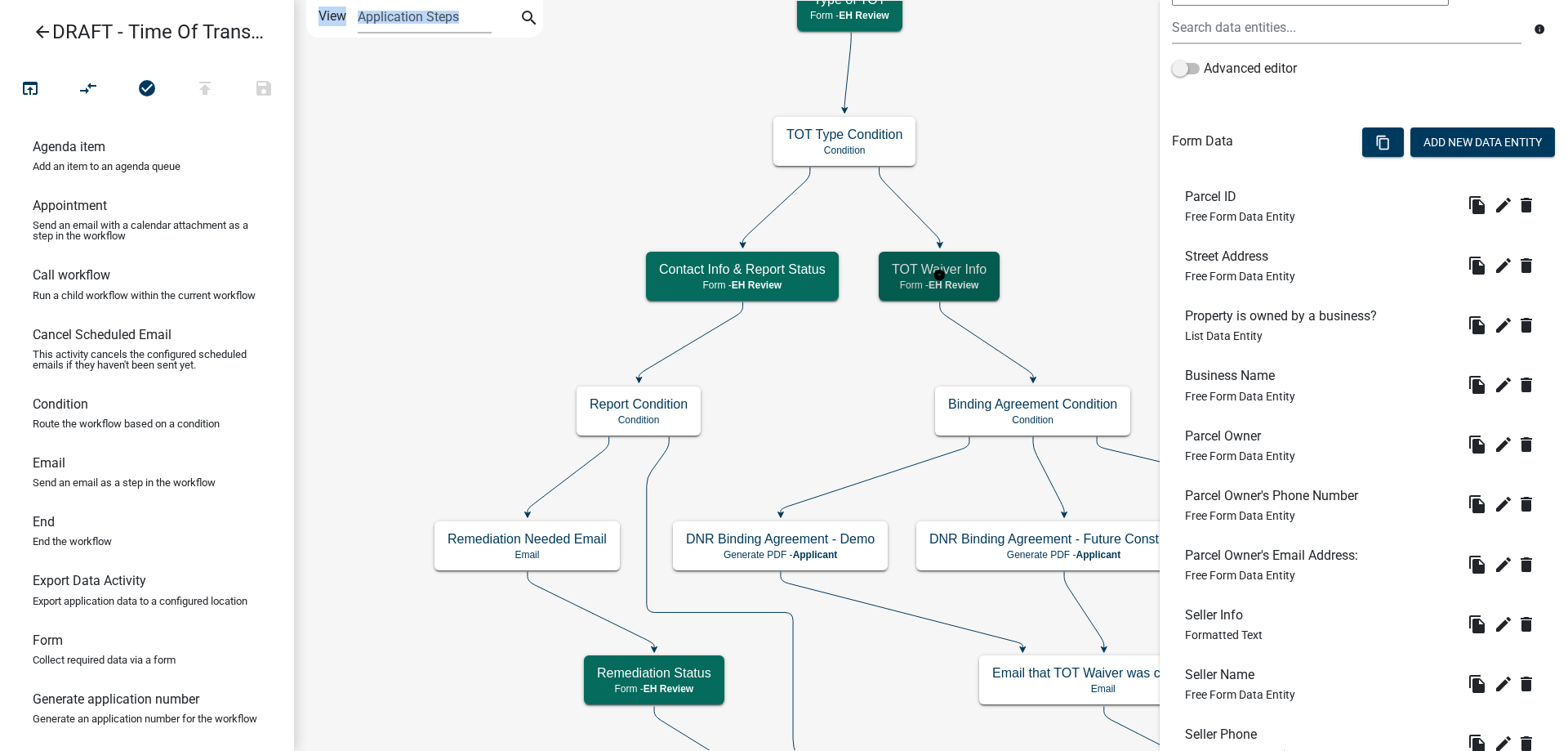 scroll, scrollTop: 0, scrollLeft: 0, axis: both 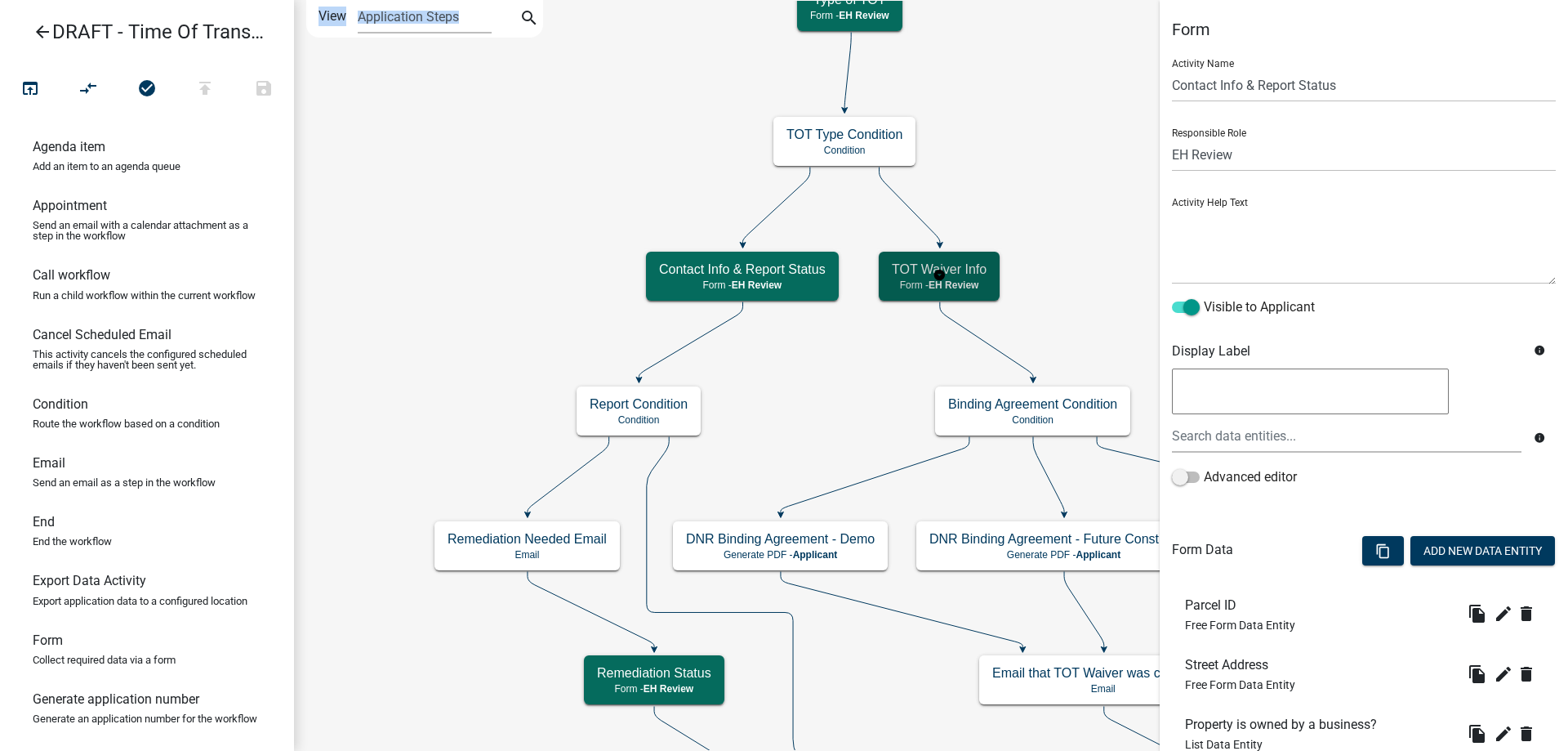 select on "1510D8EA-6147-41FC-A908-BFC271F78BCE" 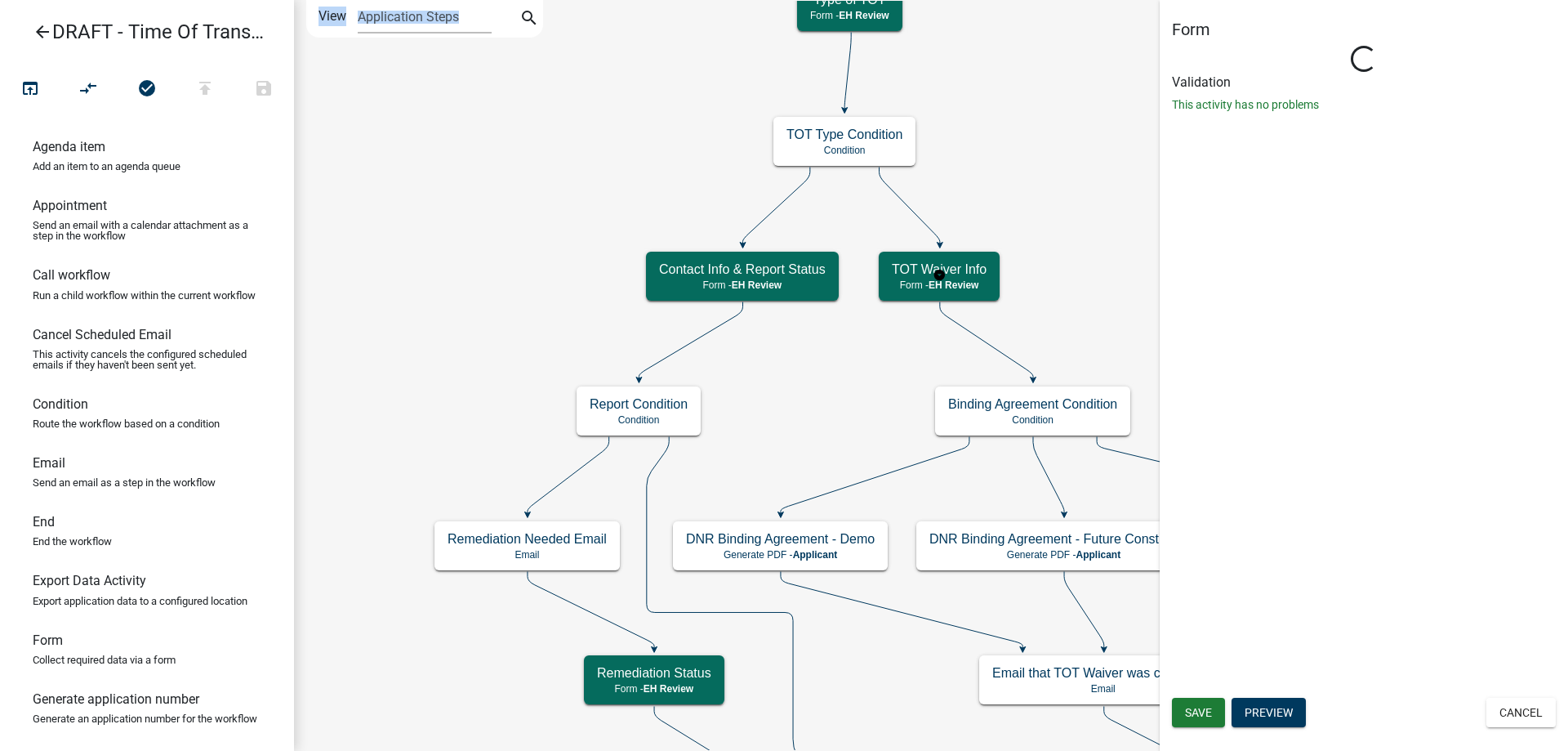 scroll, scrollTop: 0, scrollLeft: 0, axis: both 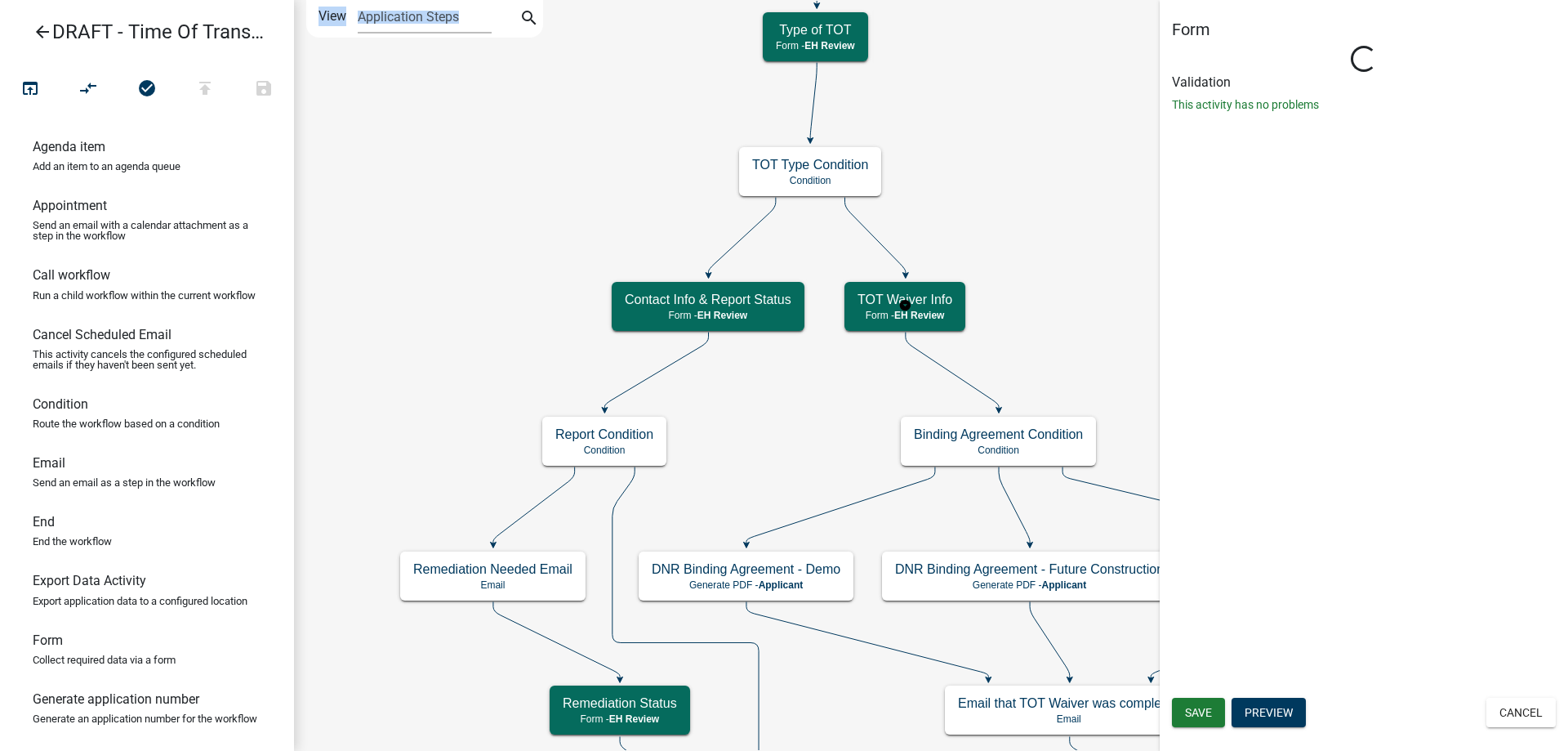 select on "1510D8EA-6147-41FC-A908-BFC271F78BCE" 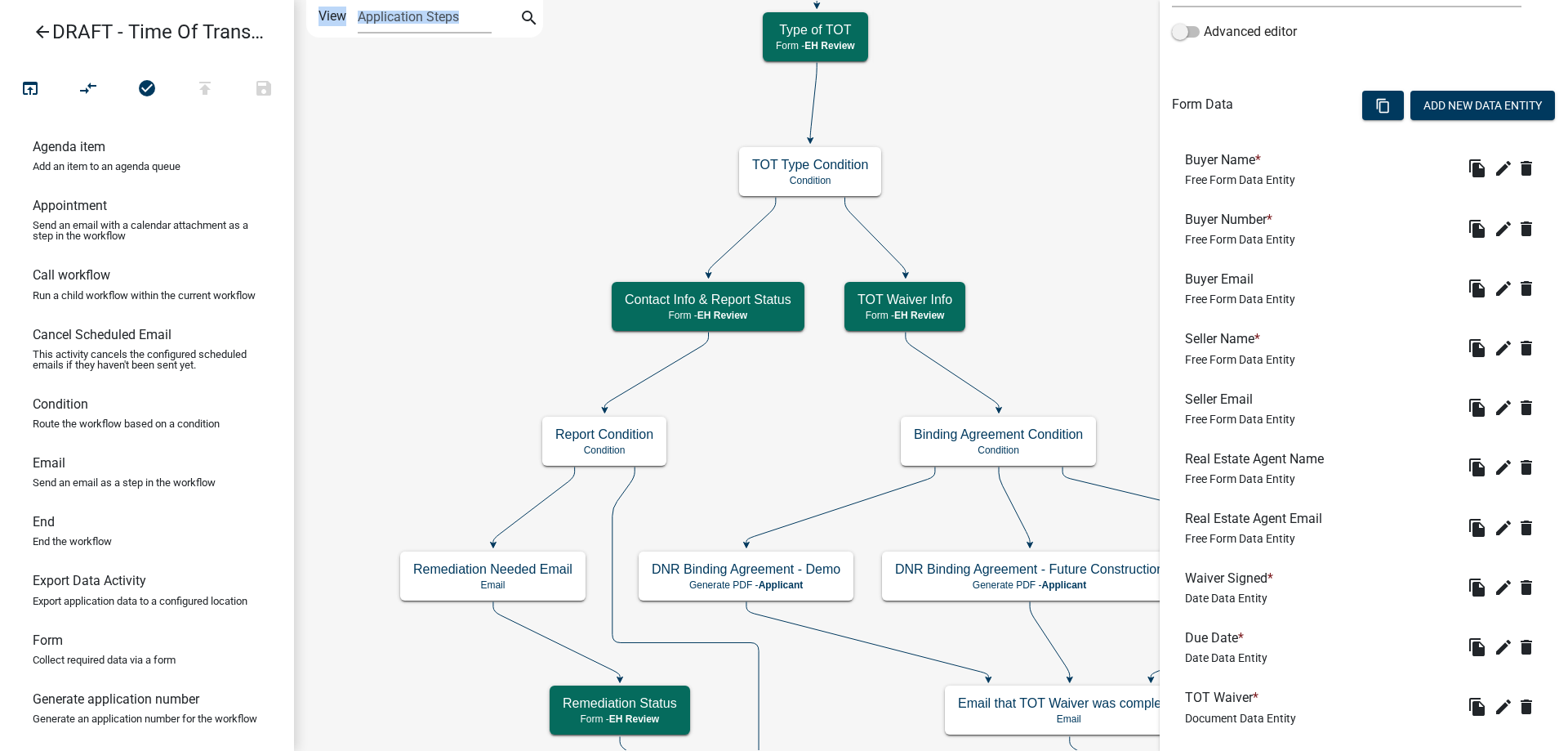 scroll, scrollTop: 572, scrollLeft: 0, axis: vertical 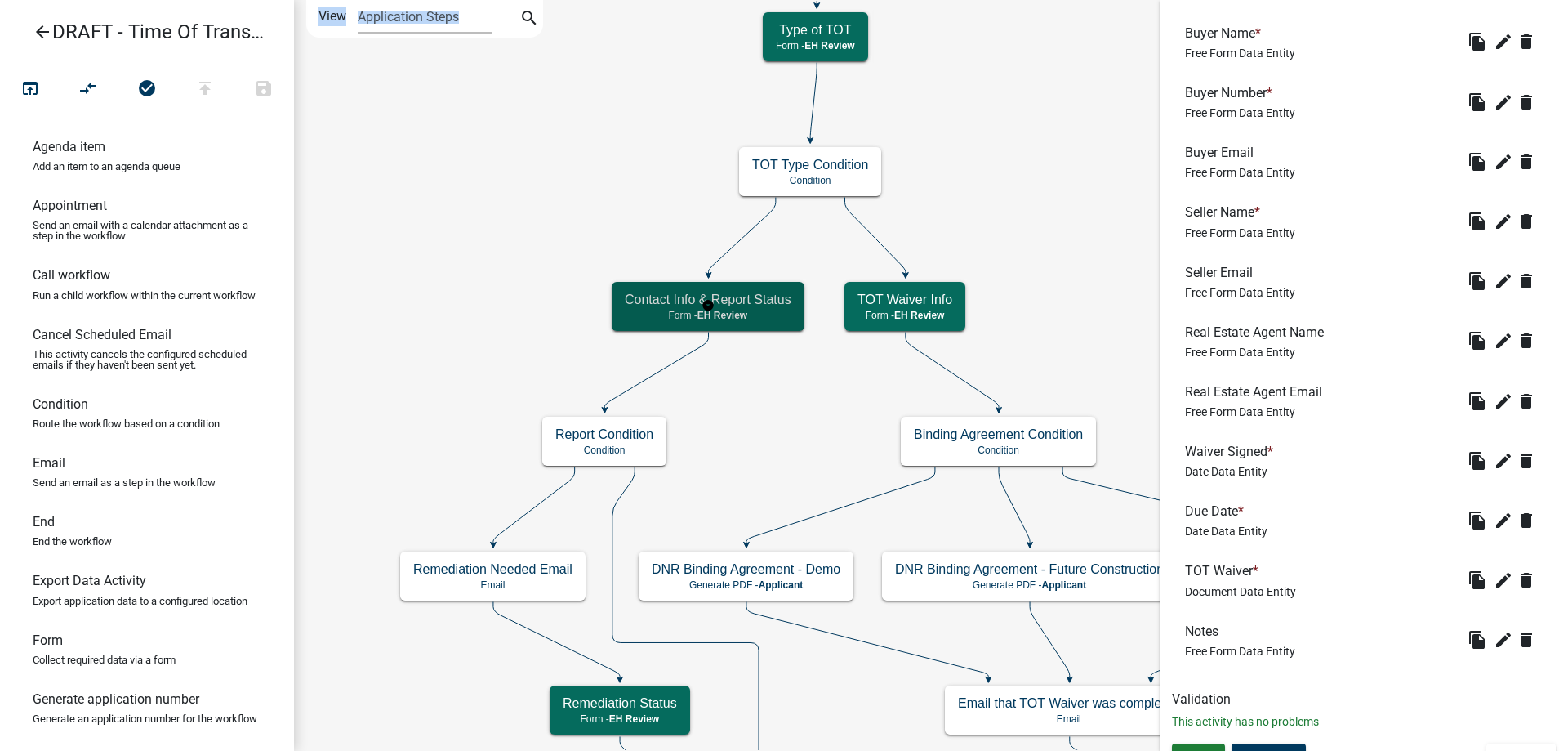 click 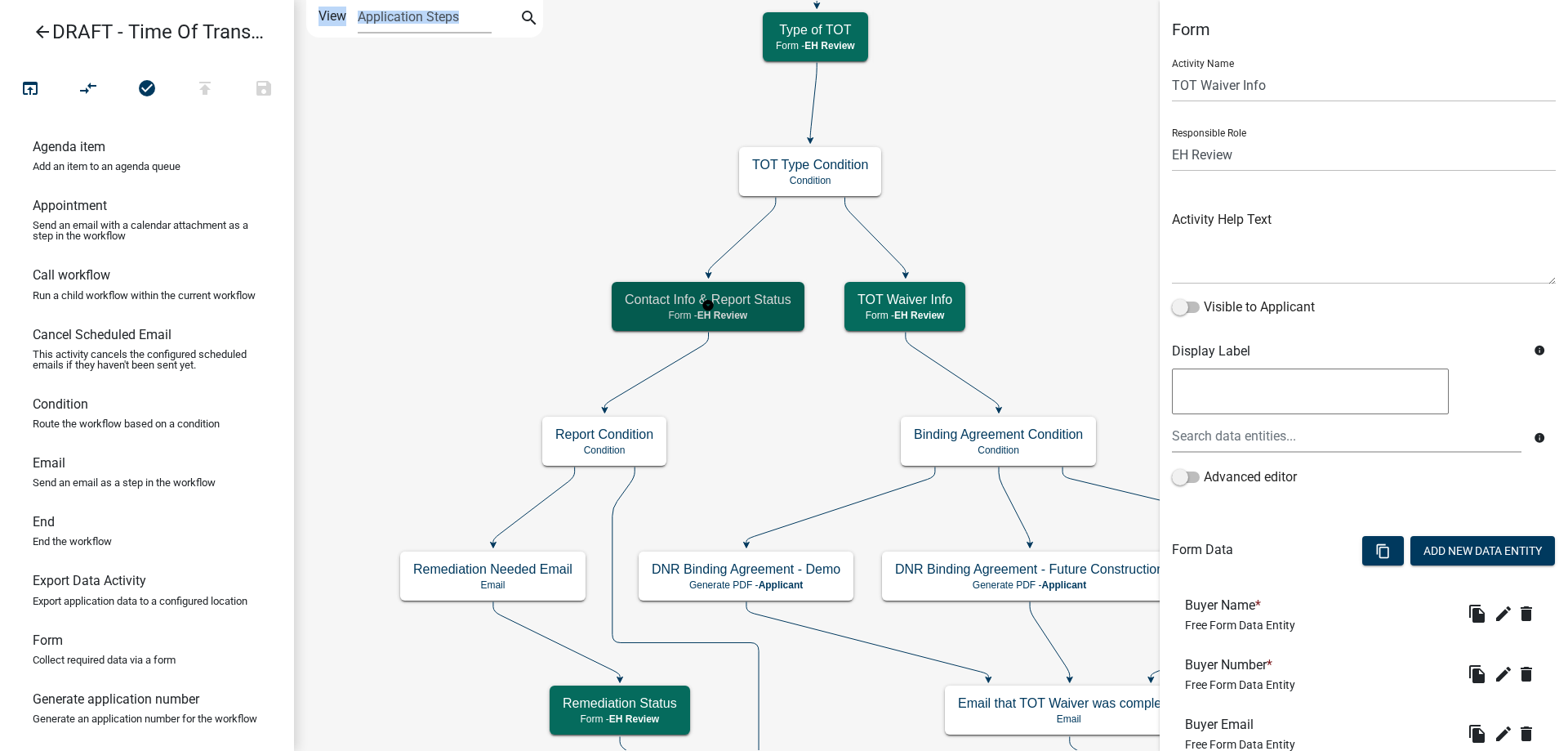 select on "1510D8EA-6147-41FC-A908-BFC271F78BCE" 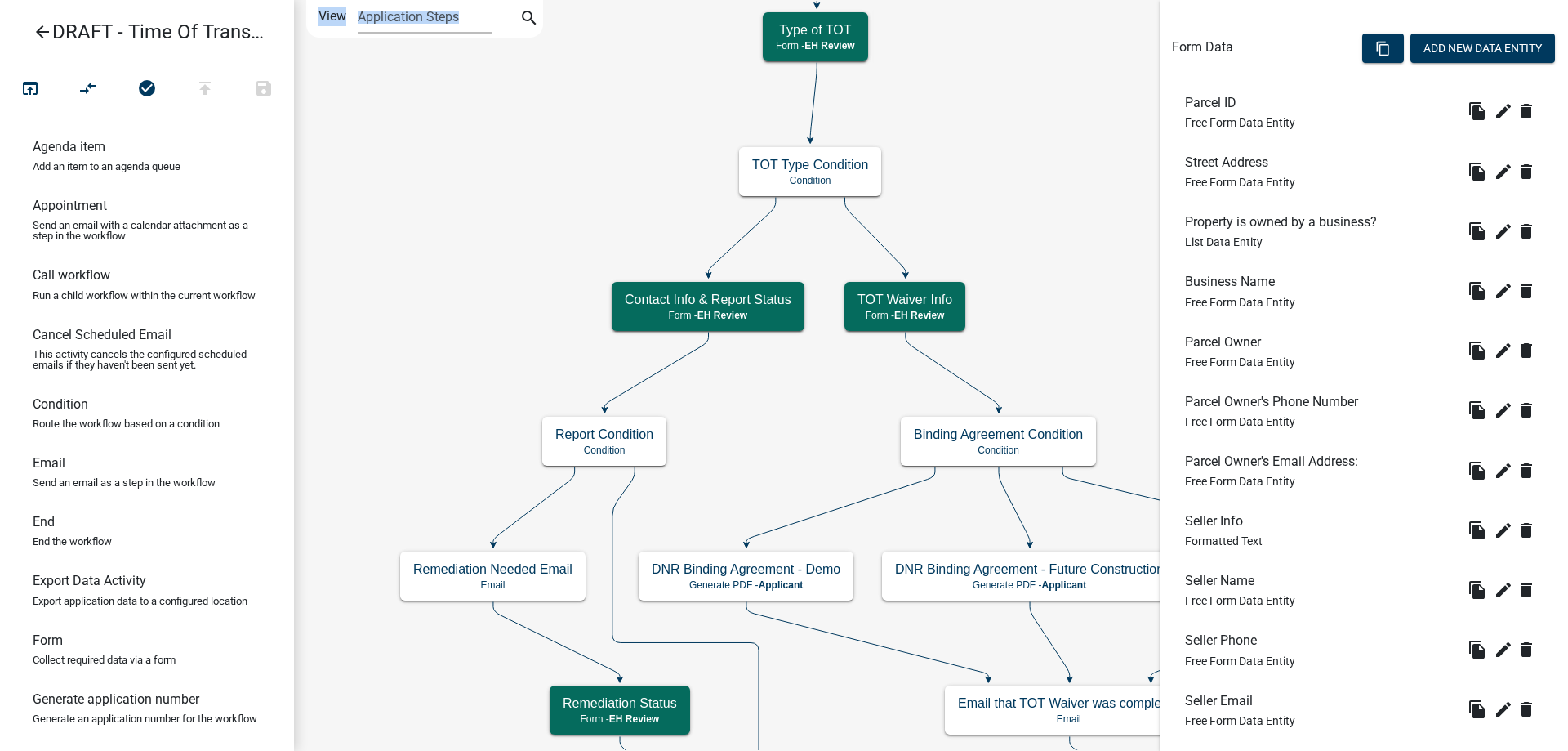scroll, scrollTop: 15, scrollLeft: 0, axis: vertical 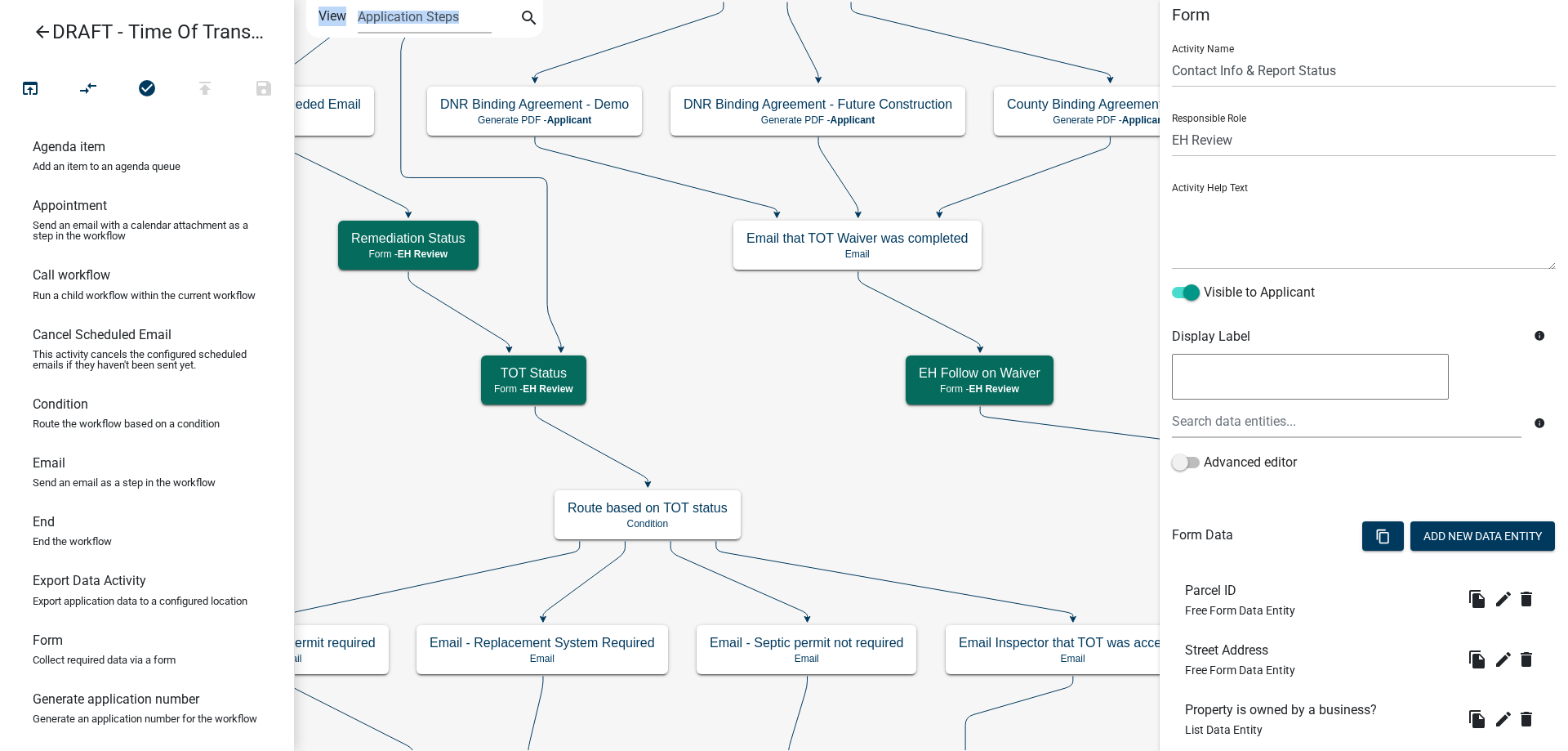 click on "Start
Start -  Applicant
Parcel search
Parcel search -  EH Review
End
End -  EH Review
Email Inspector that TOT was accepted
Email
TOT Status
EH Review" 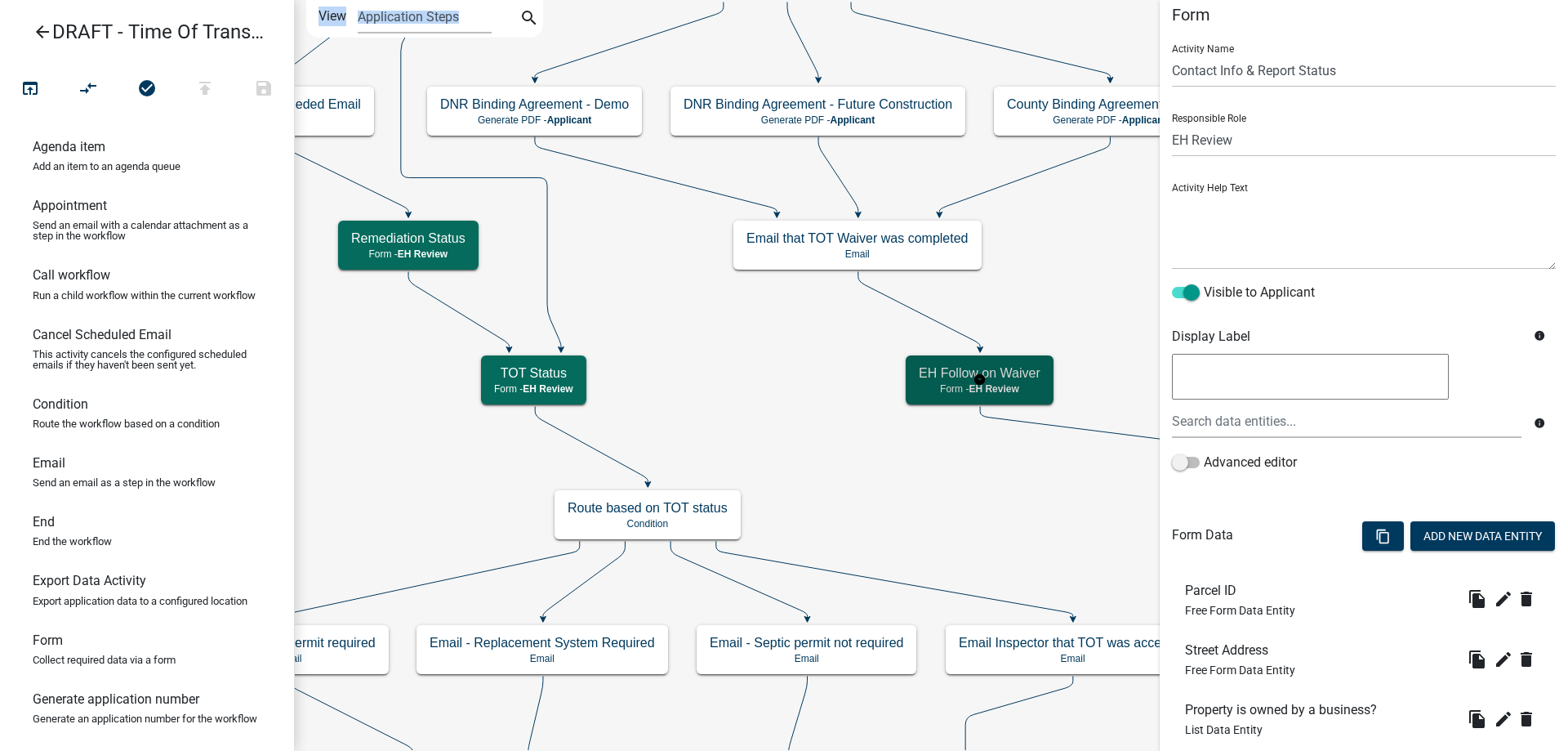 scroll, scrollTop: 0, scrollLeft: 0, axis: both 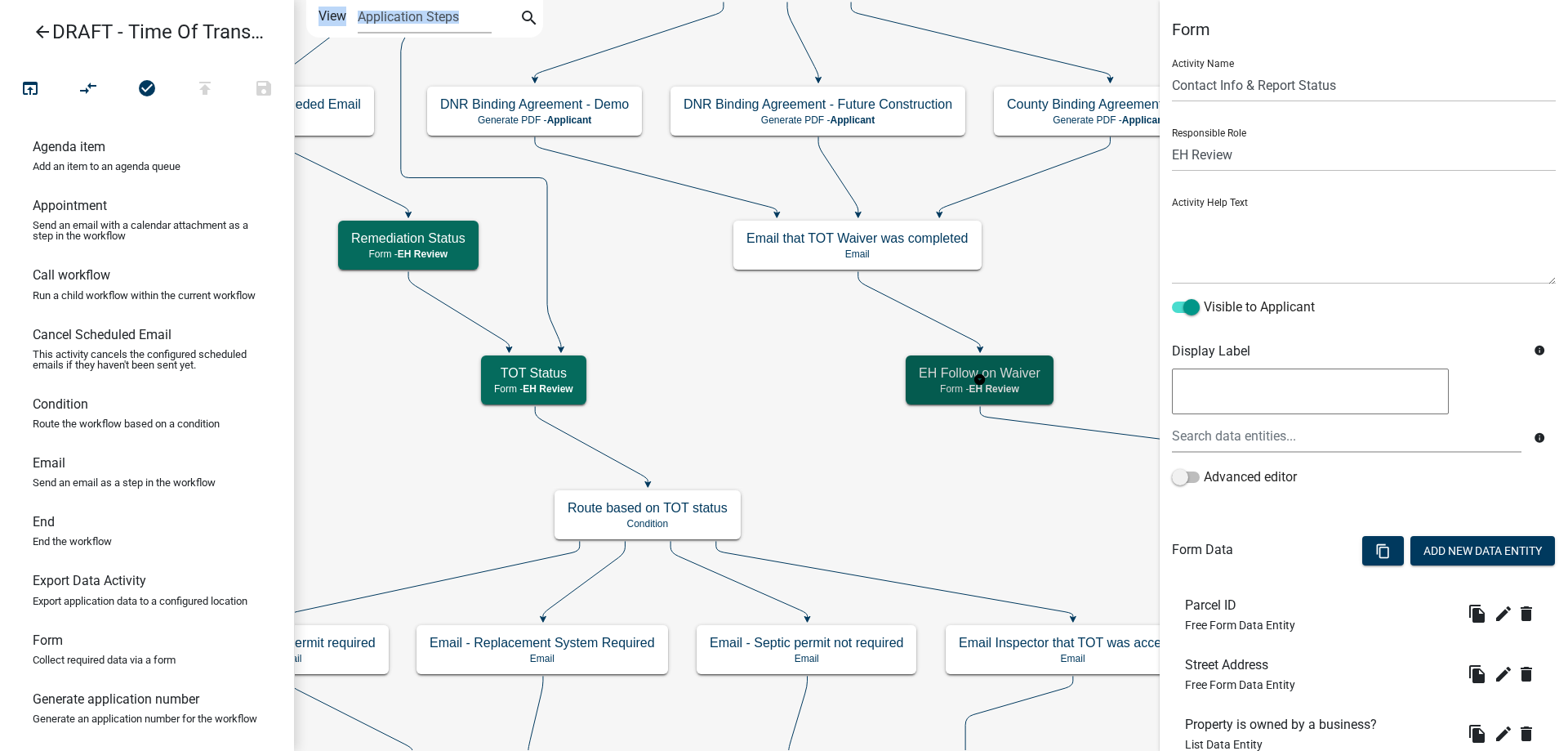 select on "1510D8EA-6147-41FC-A908-BFC271F78BCE" 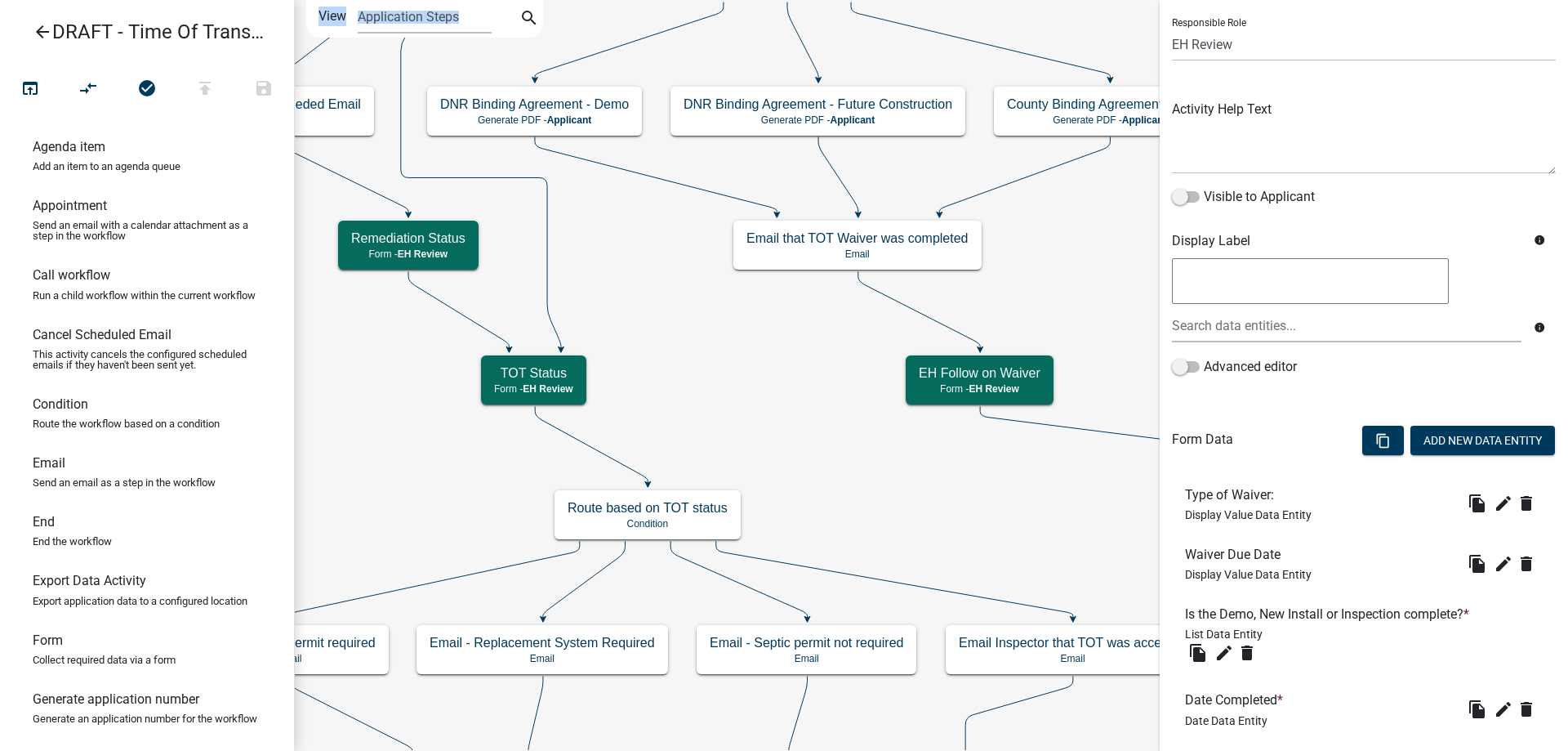 scroll, scrollTop: 385, scrollLeft: 0, axis: vertical 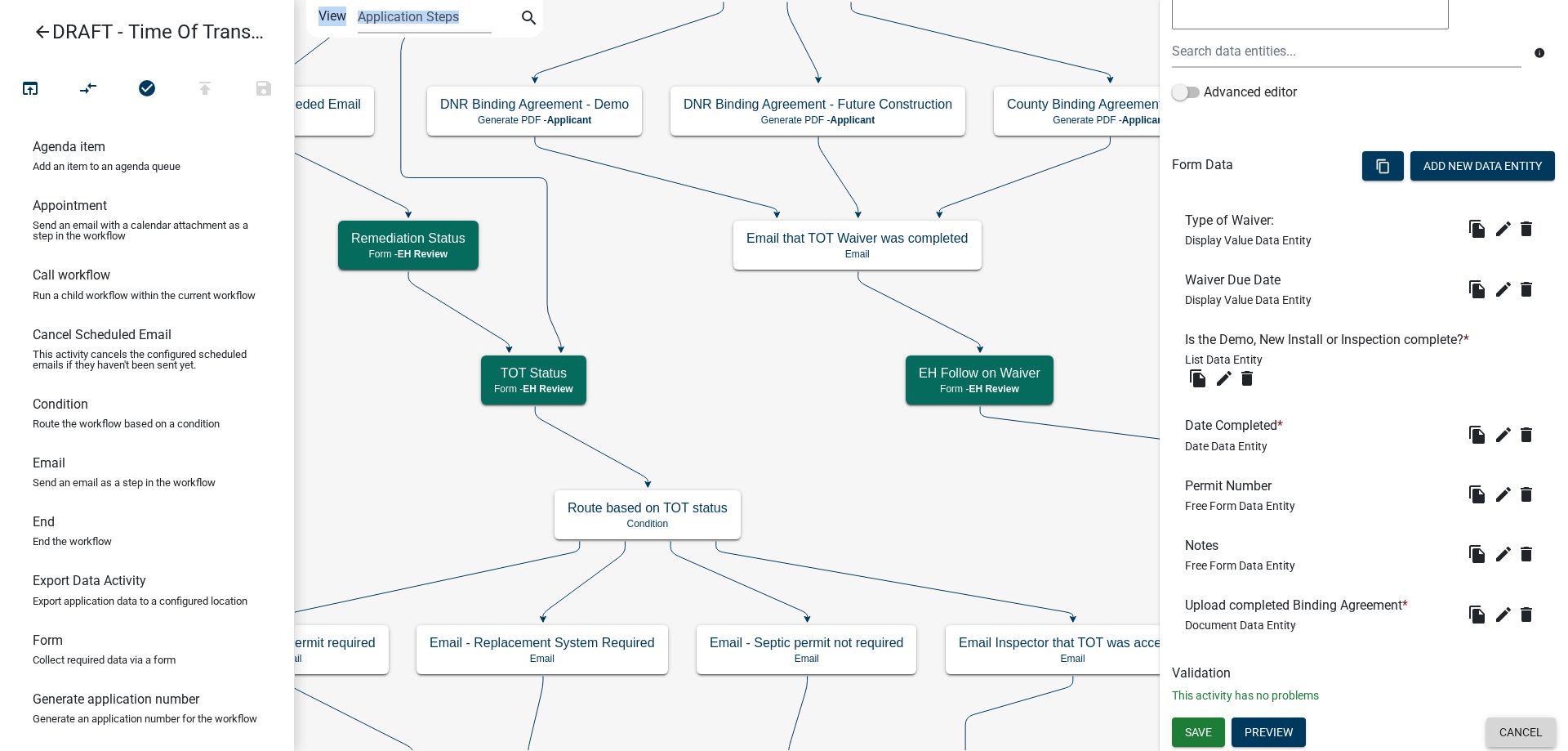 click on "Cancel" 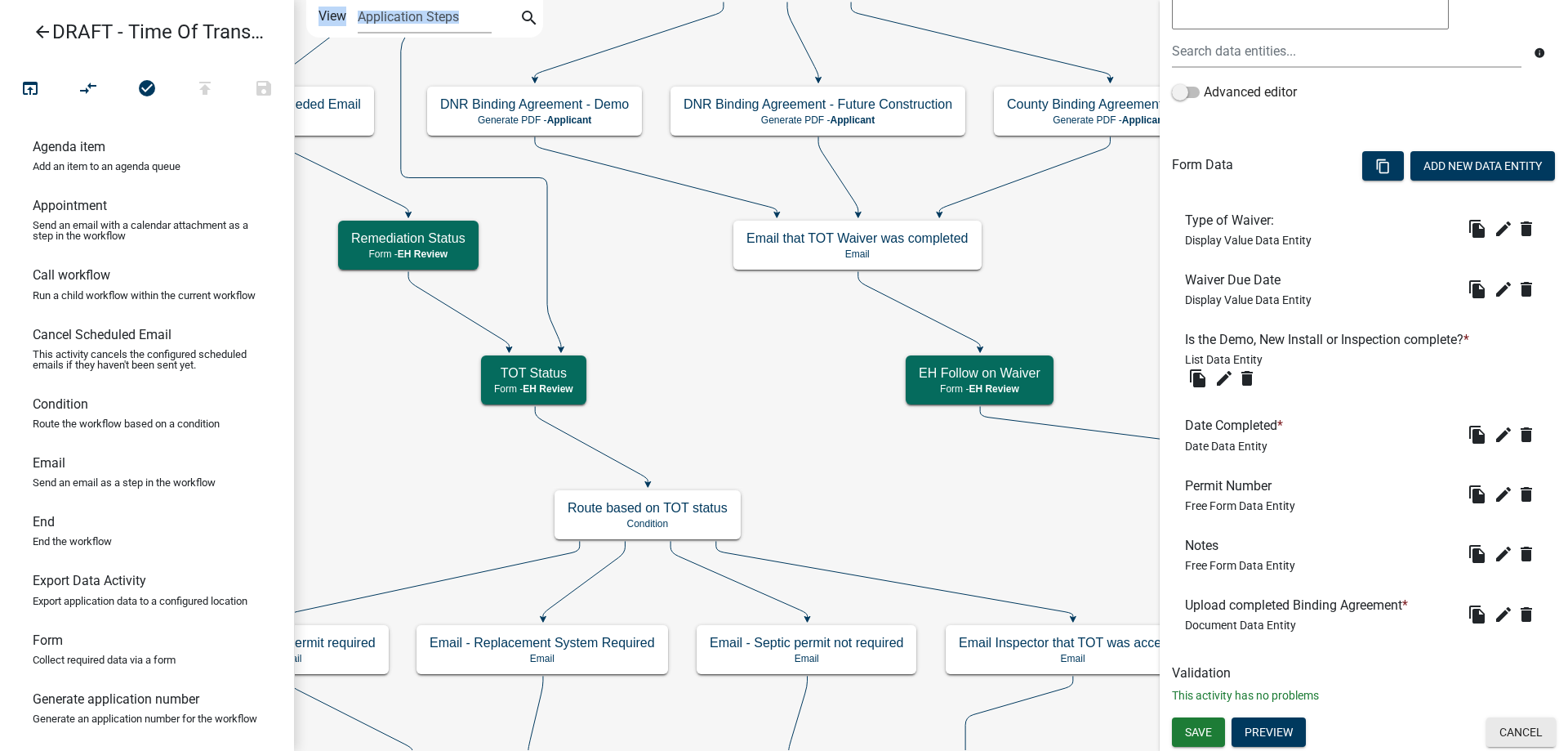 scroll, scrollTop: 0, scrollLeft: 0, axis: both 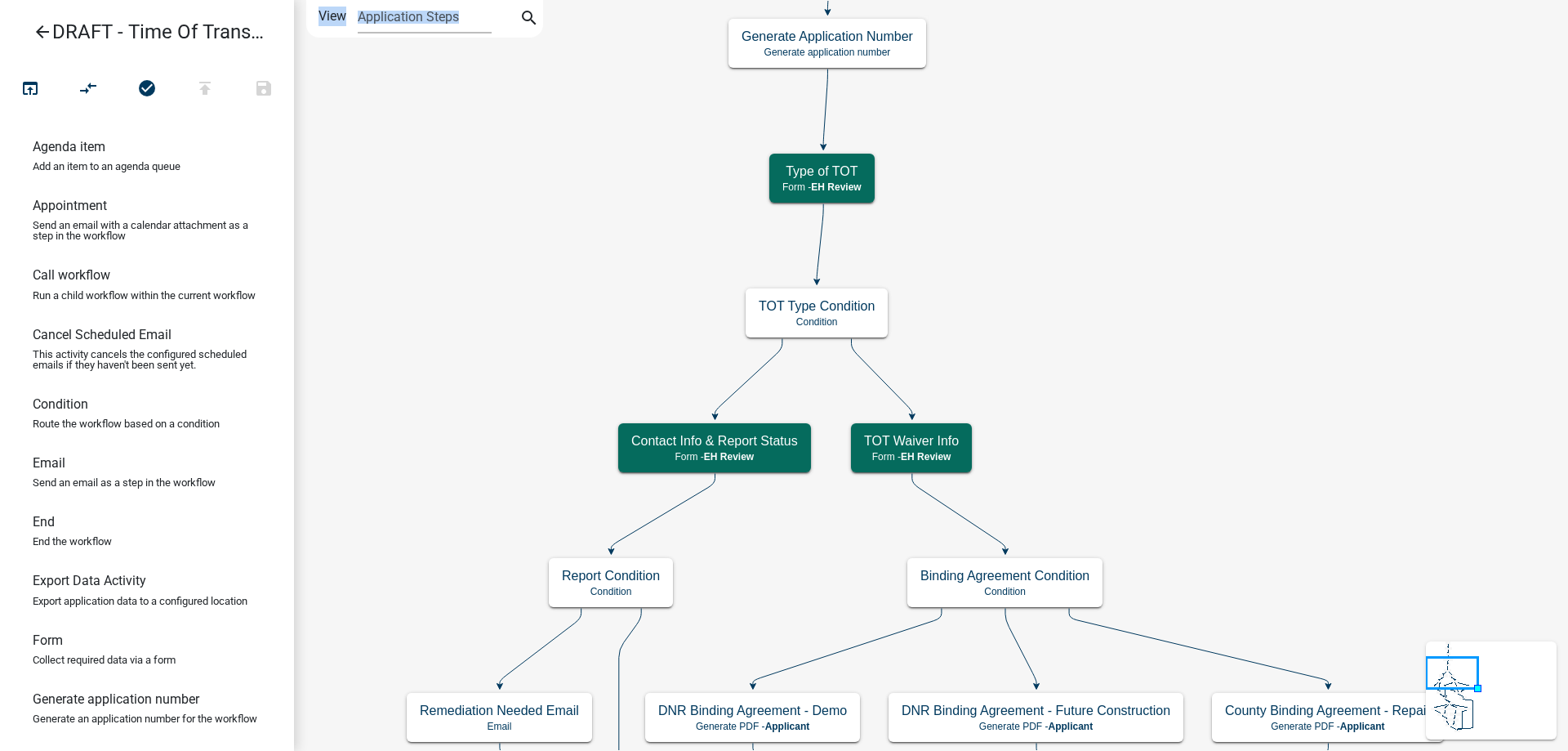 click on "Start
Start -  Applicant
Parcel search
Parcel search -  EH Review
End
End -  EH Review
Email Inspector that TOT was accepted
Email
TOT Status
EH Review" 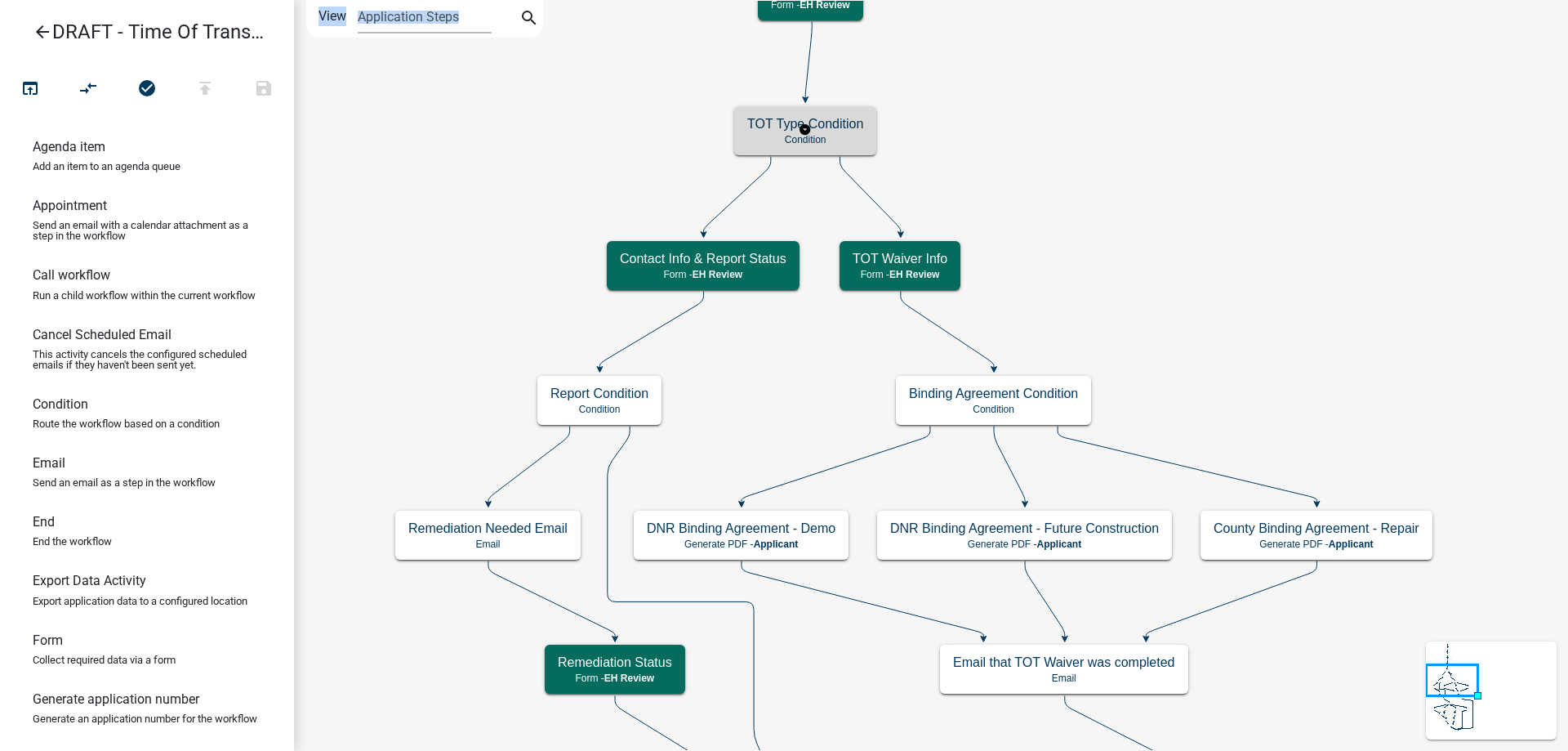 click on "Condition" at bounding box center (805, 140) 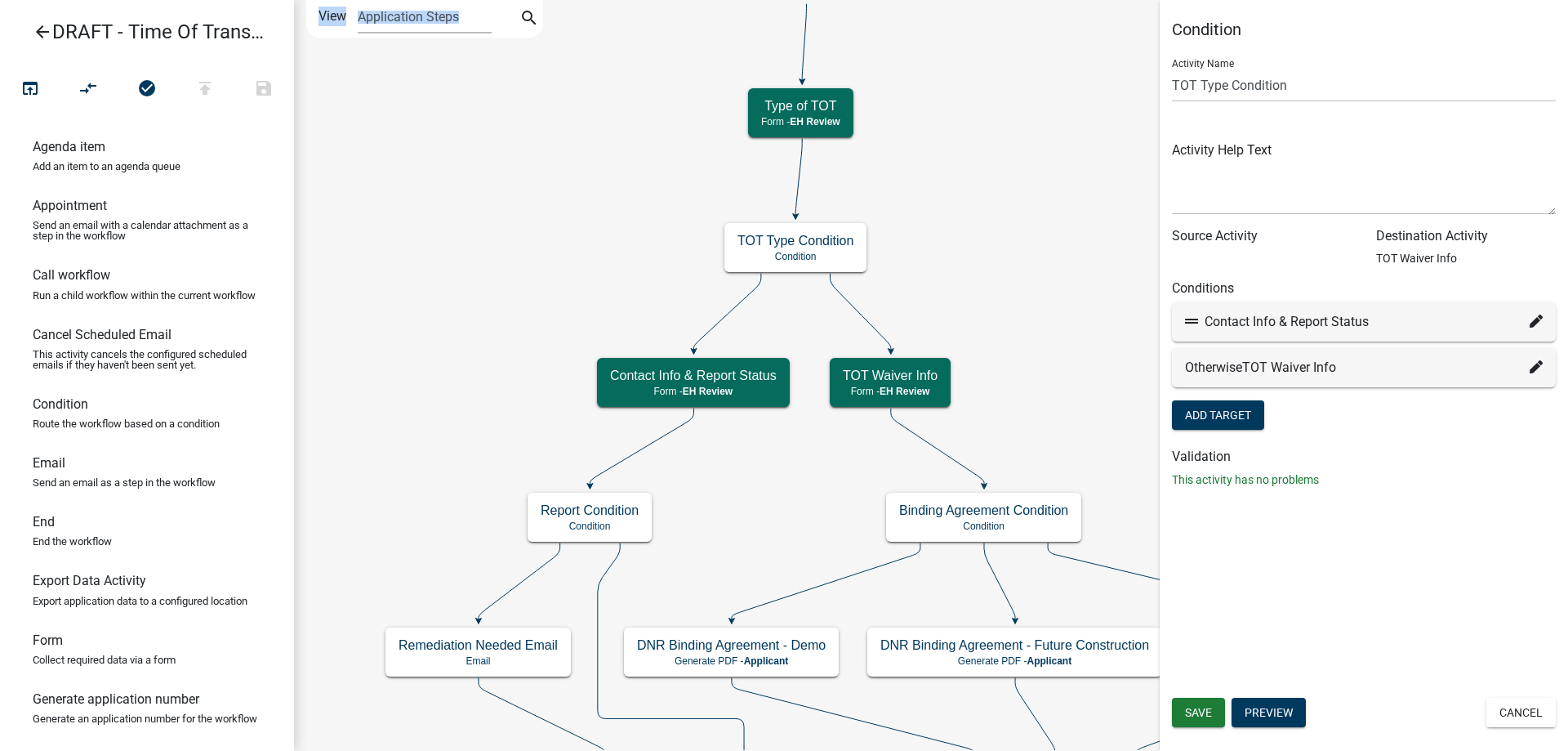 click 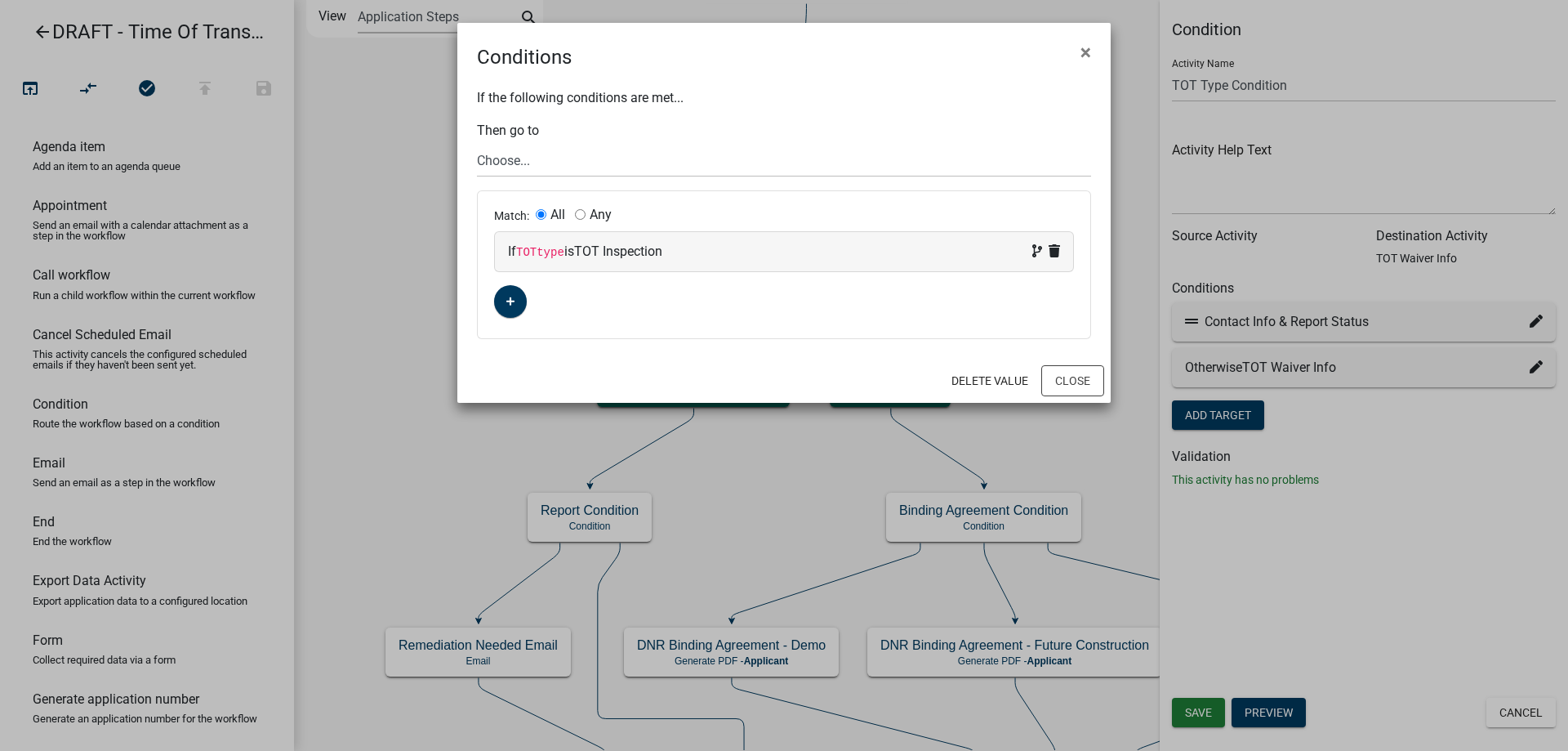 click on "Conditions × If the following conditions are met... Then go to Choose...  Start   Parcel search   End   Email Inspector that TOT was accepted   TOT Status   Sign In   Email - Septic permit required   Septic Permit Complete   Email - Septic permit not required   Mark Repairs Complete   Route based on TOT status   Septic Permit/Repairs Completed Email   Contact Info & Report Status   Report Condition    Remediation Status   Email - Replacement System Required   Generate Application Number   Type of TOT   TOT Waiver Info   EH Follow on Waiver   Email that TOT Waiver was completed   Remediation Needed Email   DNR Binding Agreement - Future Construction   Binding Agreement Condition   DNR Binding Agreement - Demo   County Binding Agreement - Repair   Remediation Reminder Appointment   Remediation Reminder 2 Appointment  Match: All Any  If  TOTtype  is  TOT Inspection Delete Value  Close" 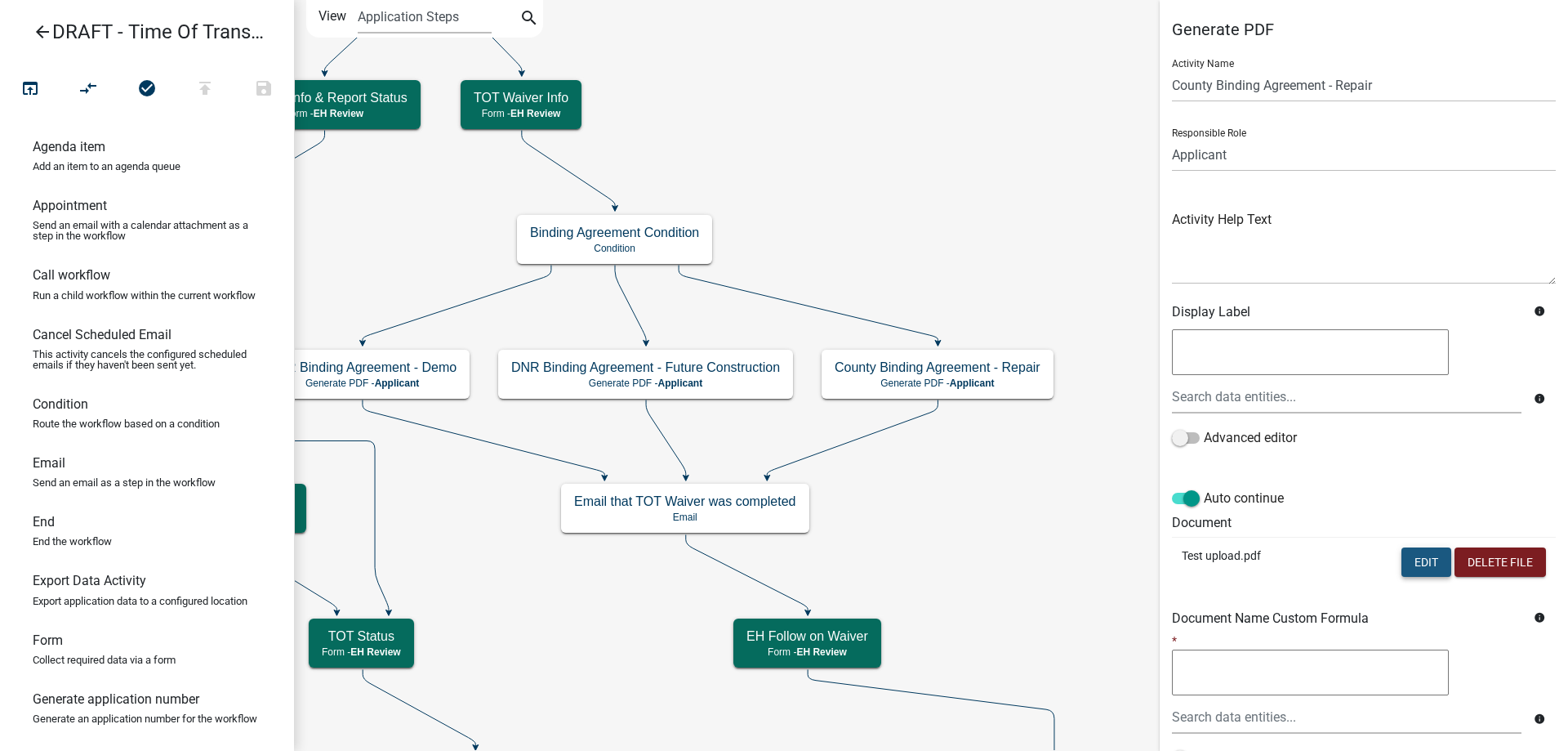 click on "Edit" at bounding box center (1426, 562) 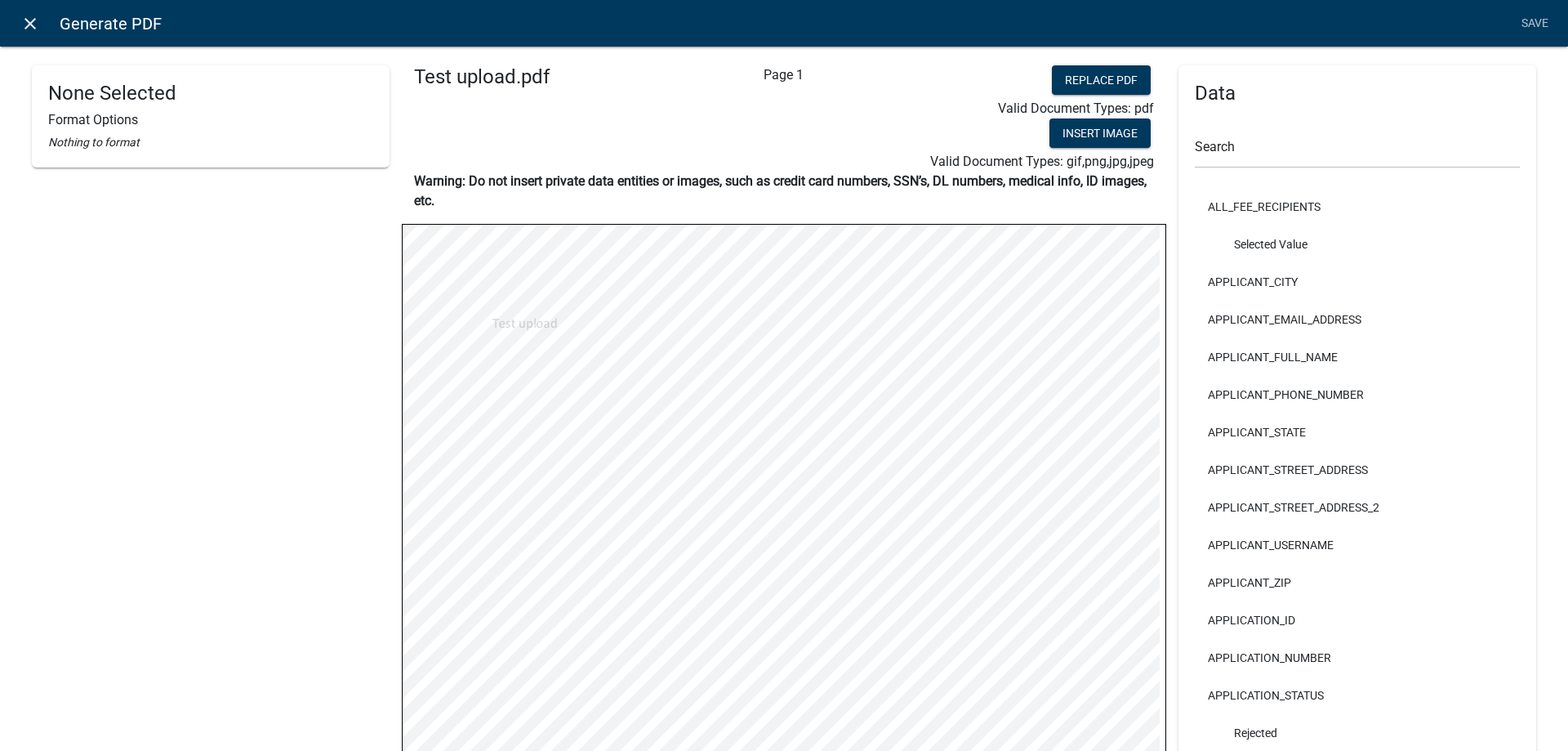 click on "close" 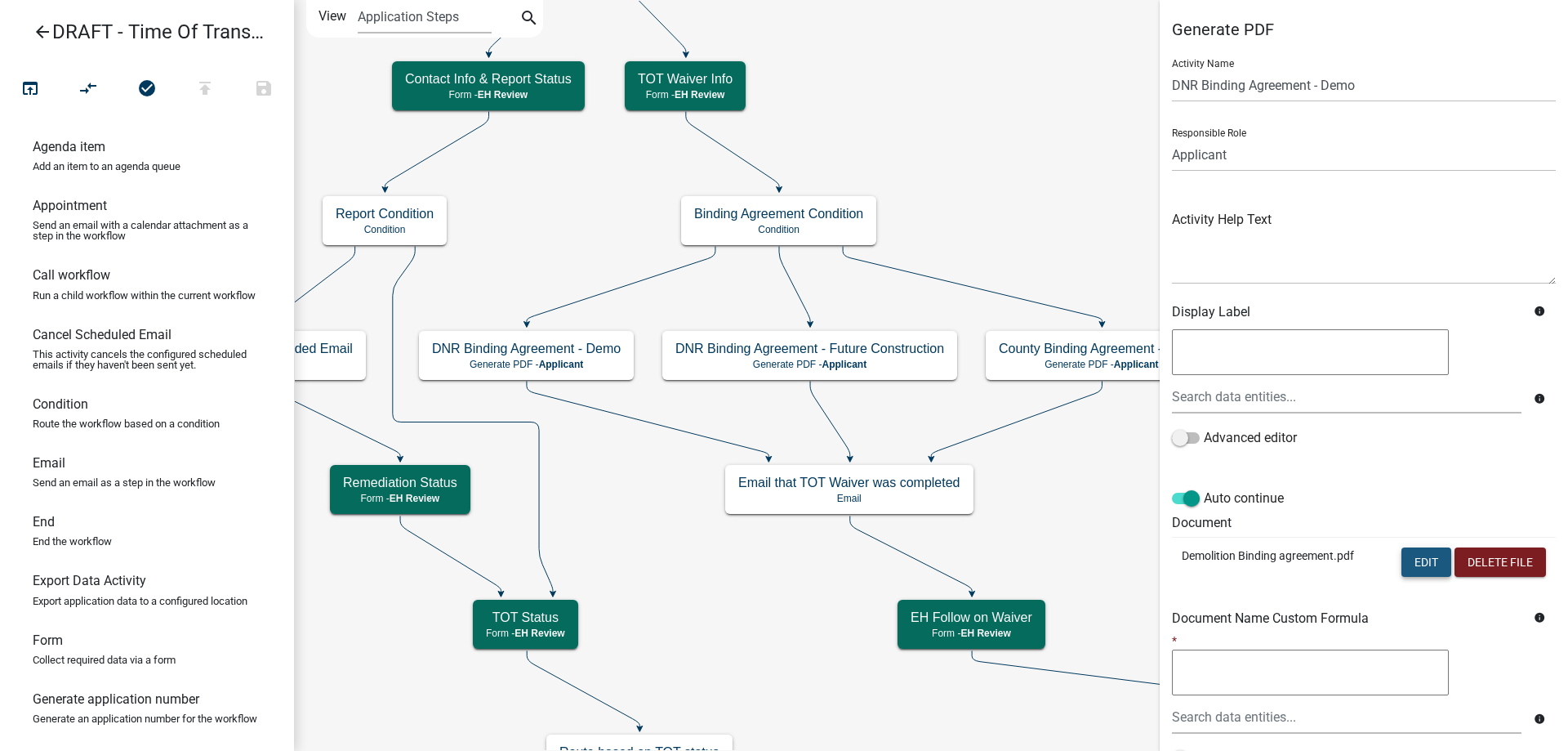 click on "Edit" at bounding box center [1426, 562] 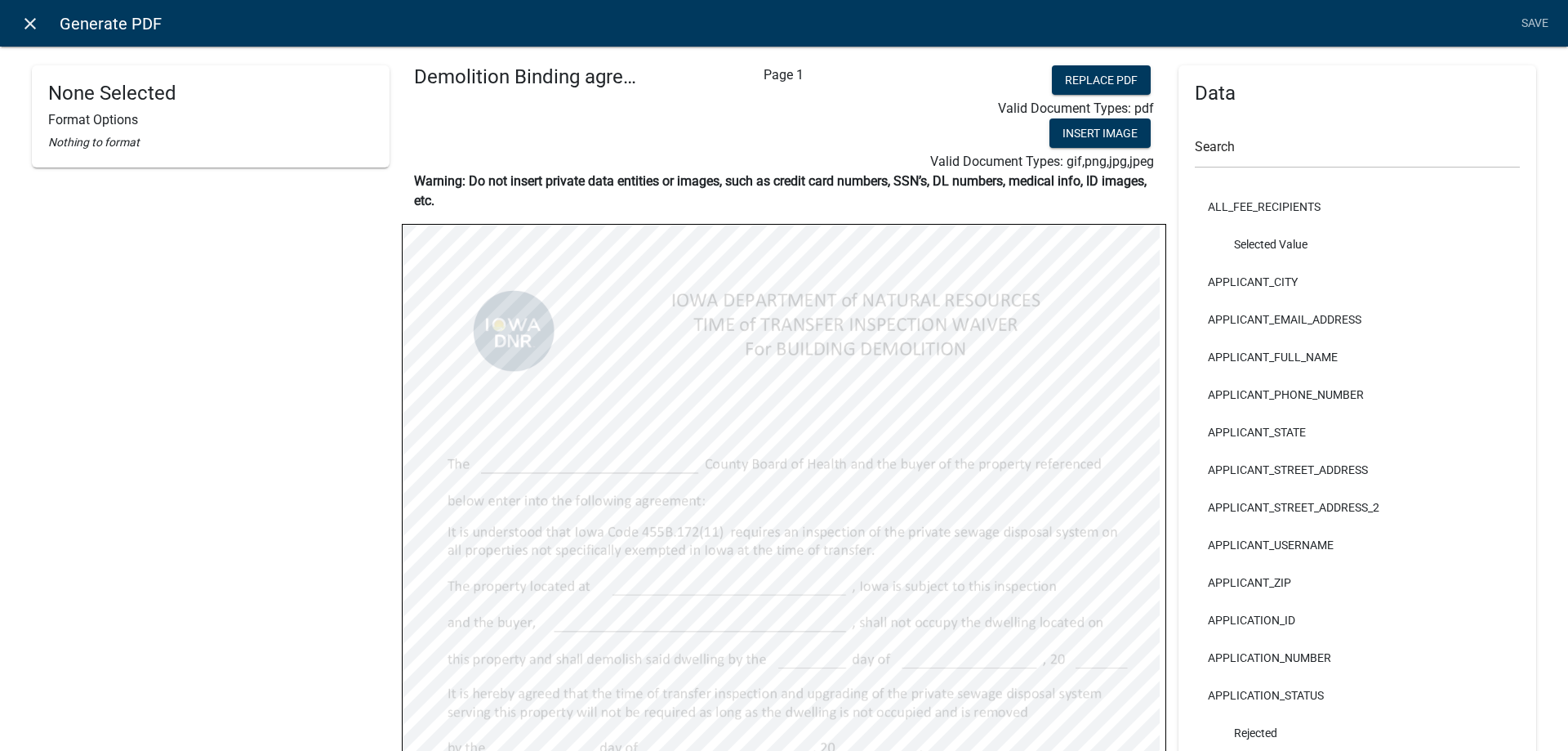 click on "close" 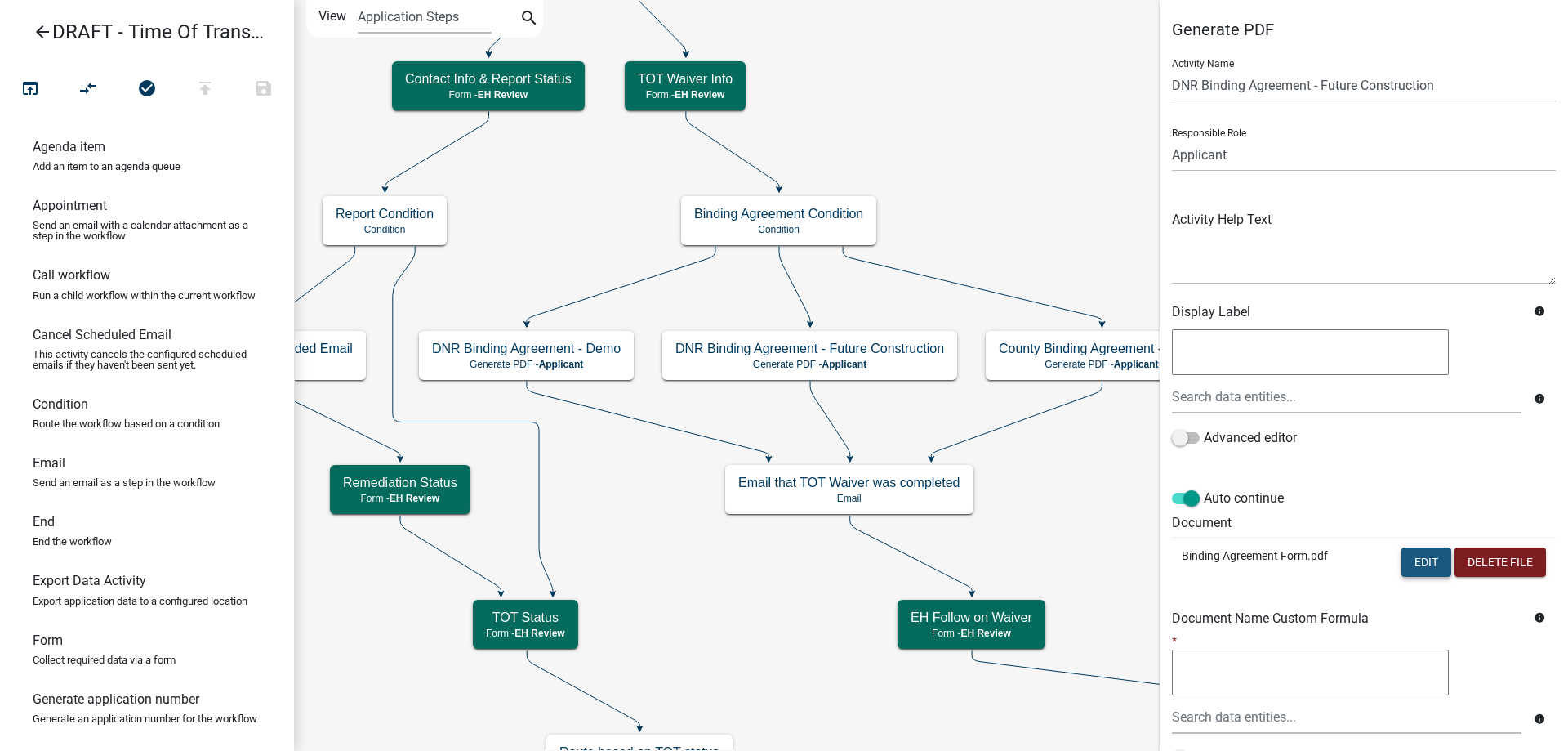 click on "Edit" at bounding box center (1426, 562) 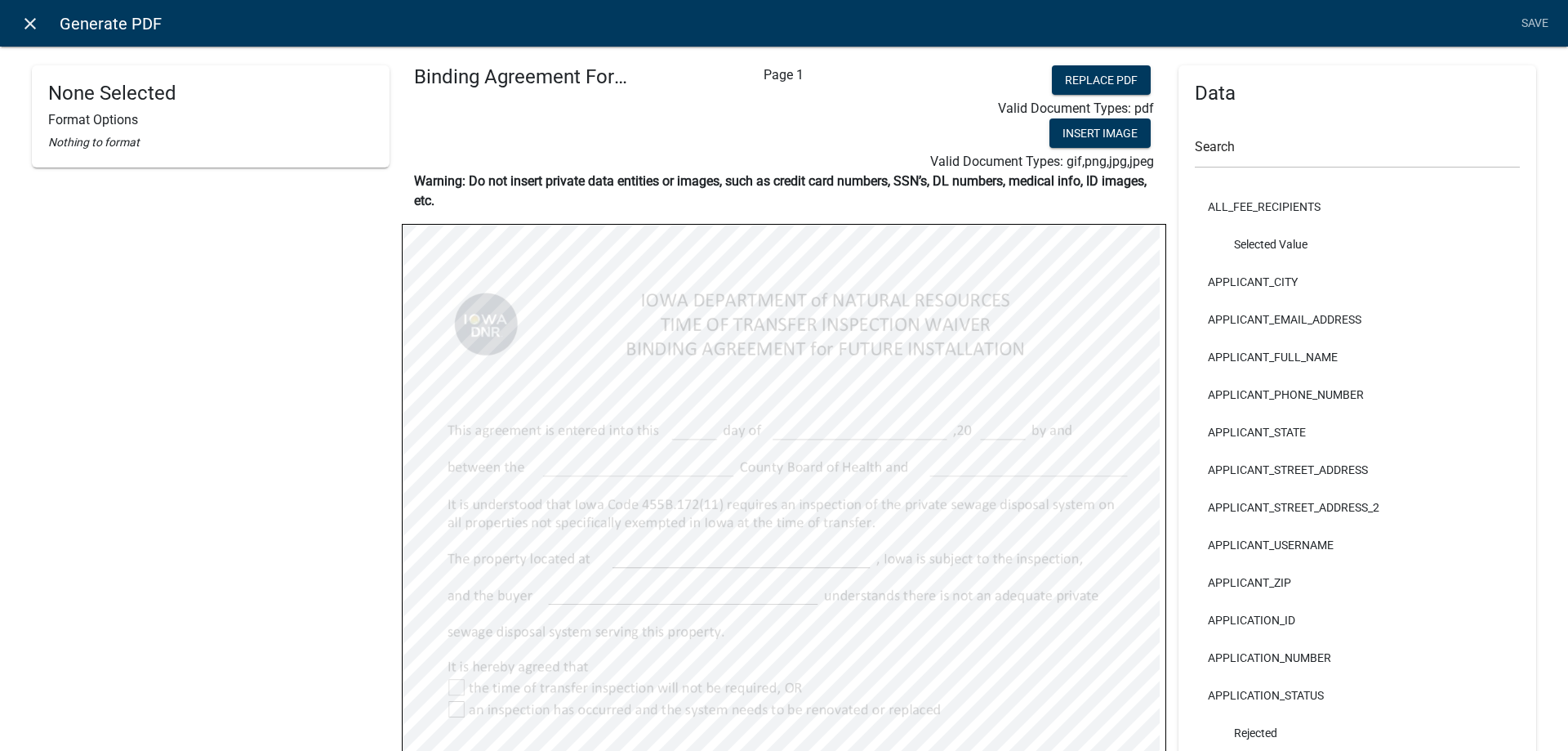 click on "close" 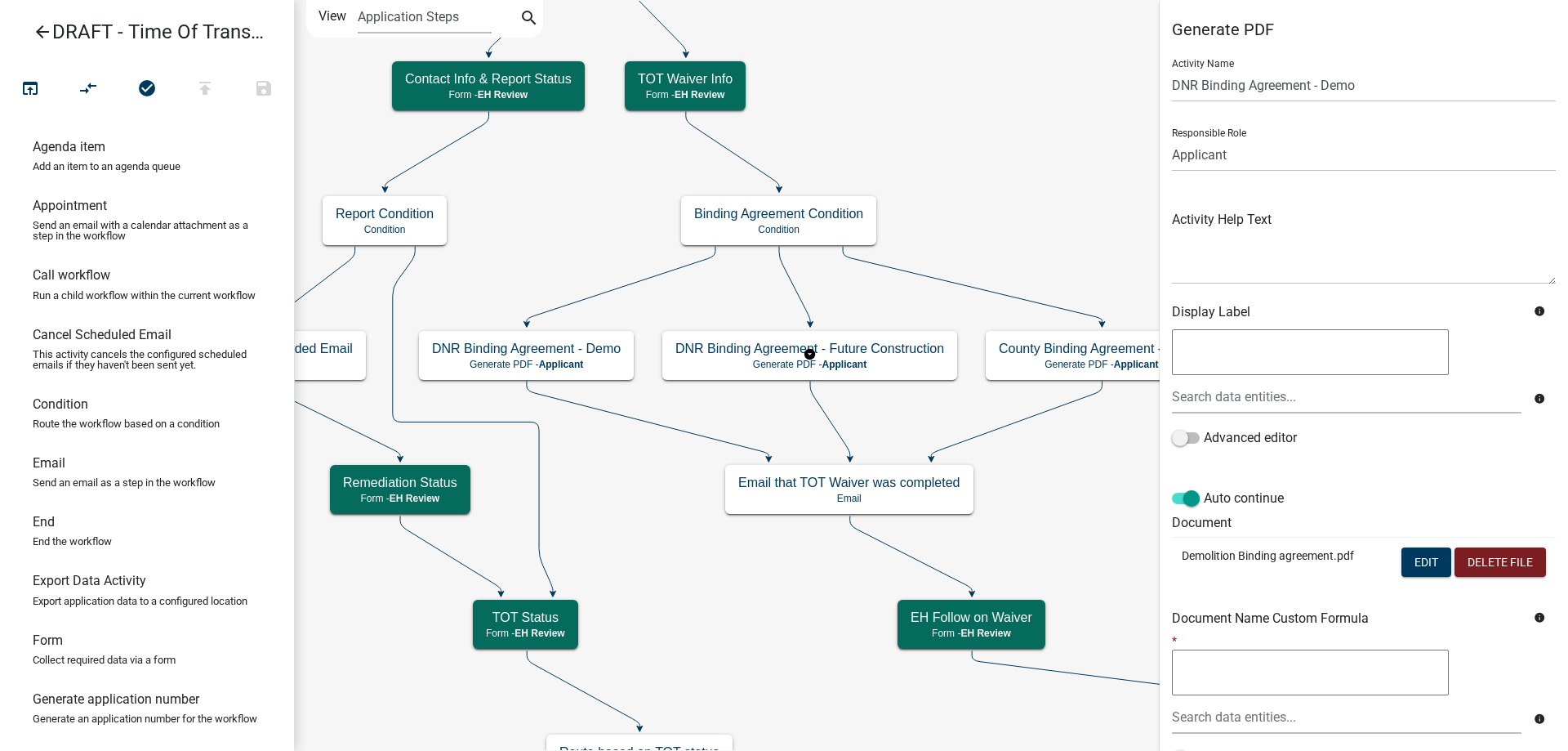 click on "Start
Start -  Applicant
Parcel search
Parcel search -  EH Review
End
End -  EH Review
Email Inspector that TOT was accepted
Email
TOT Status
EH Review" 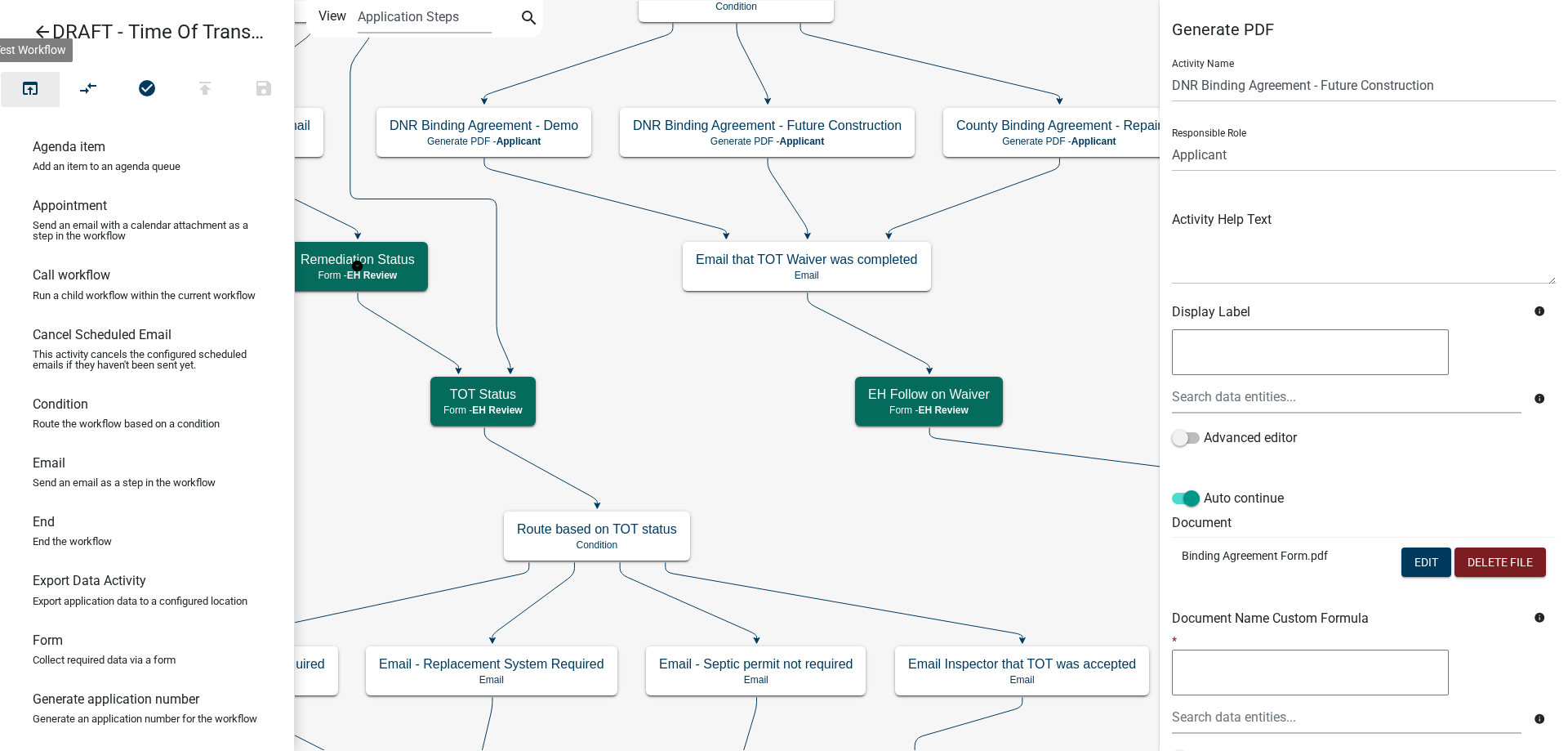click on "open_in_browser" at bounding box center (30, 90) 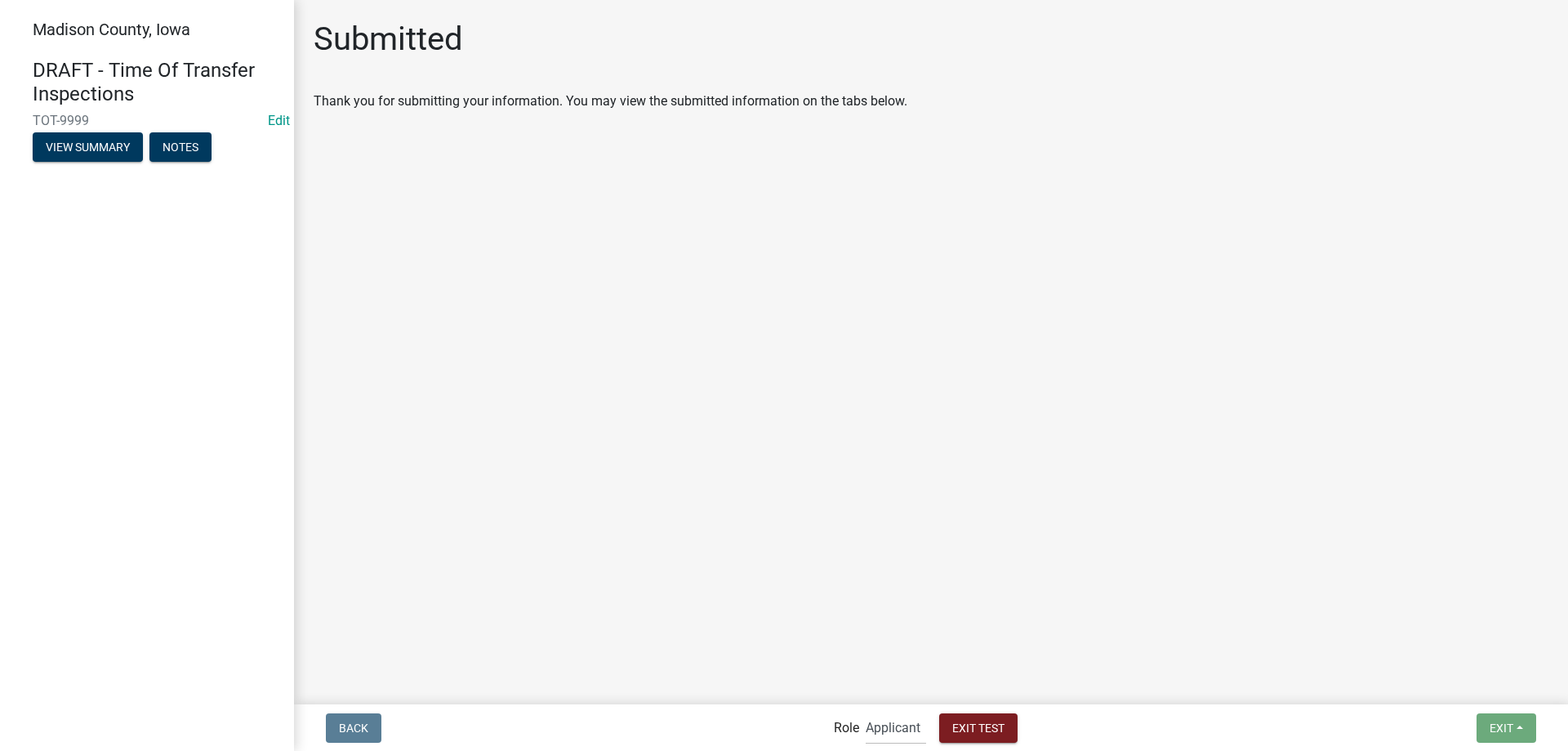 click on "Applicant   Admin   EH Review" at bounding box center (896, 727) 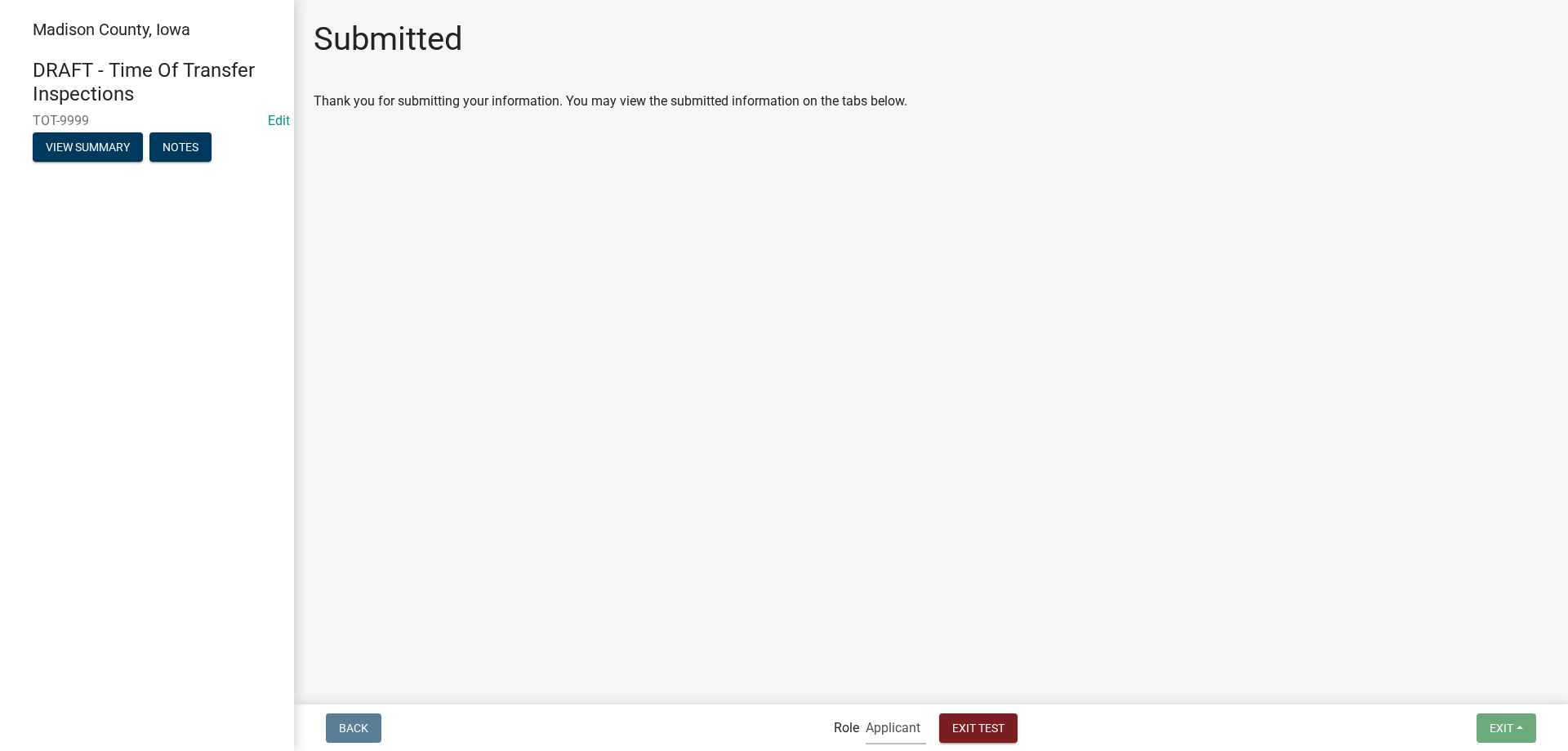 click on "Applicant   Admin   EH Review" at bounding box center (896, 727) 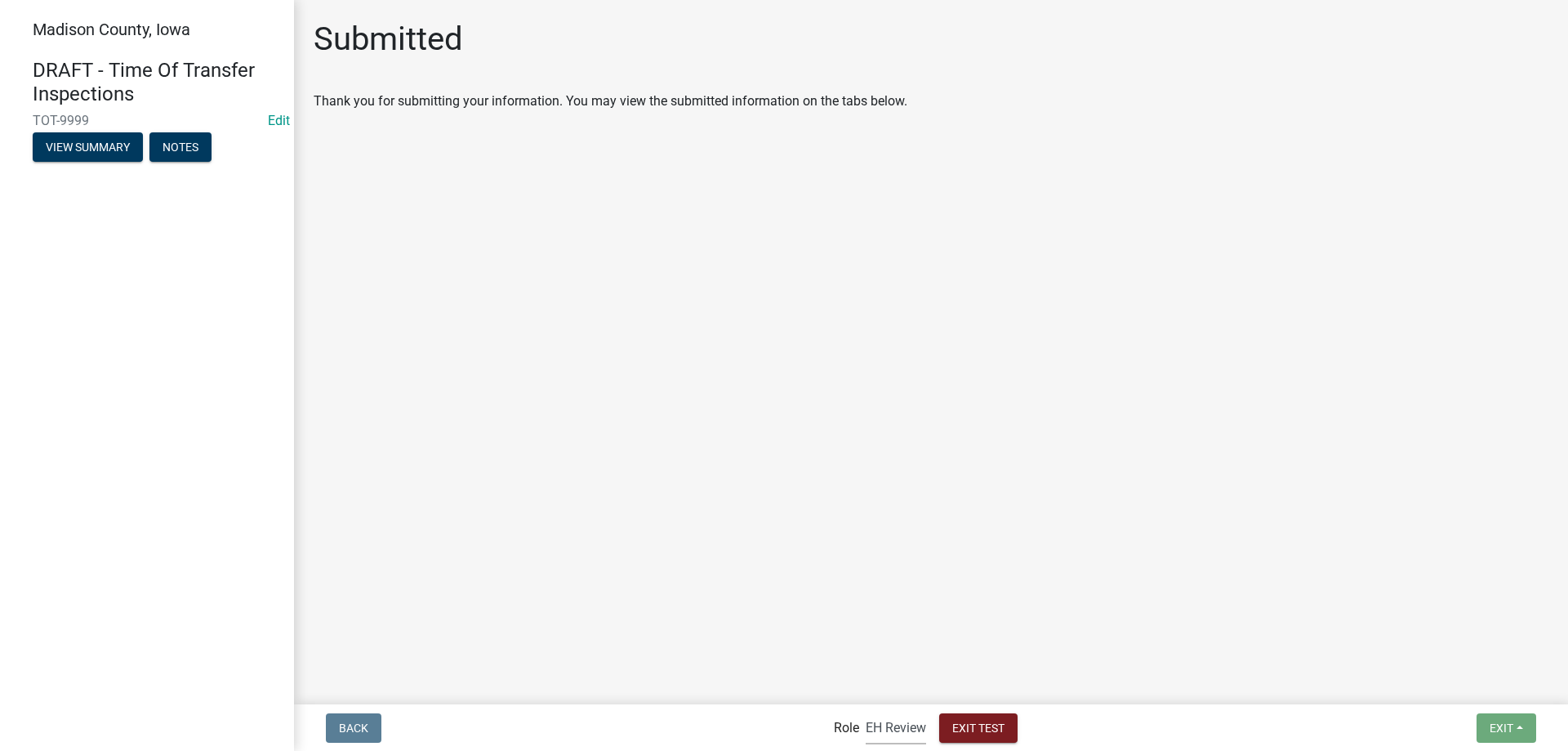 click on "Applicant   Admin   EH Review" at bounding box center [896, 727] 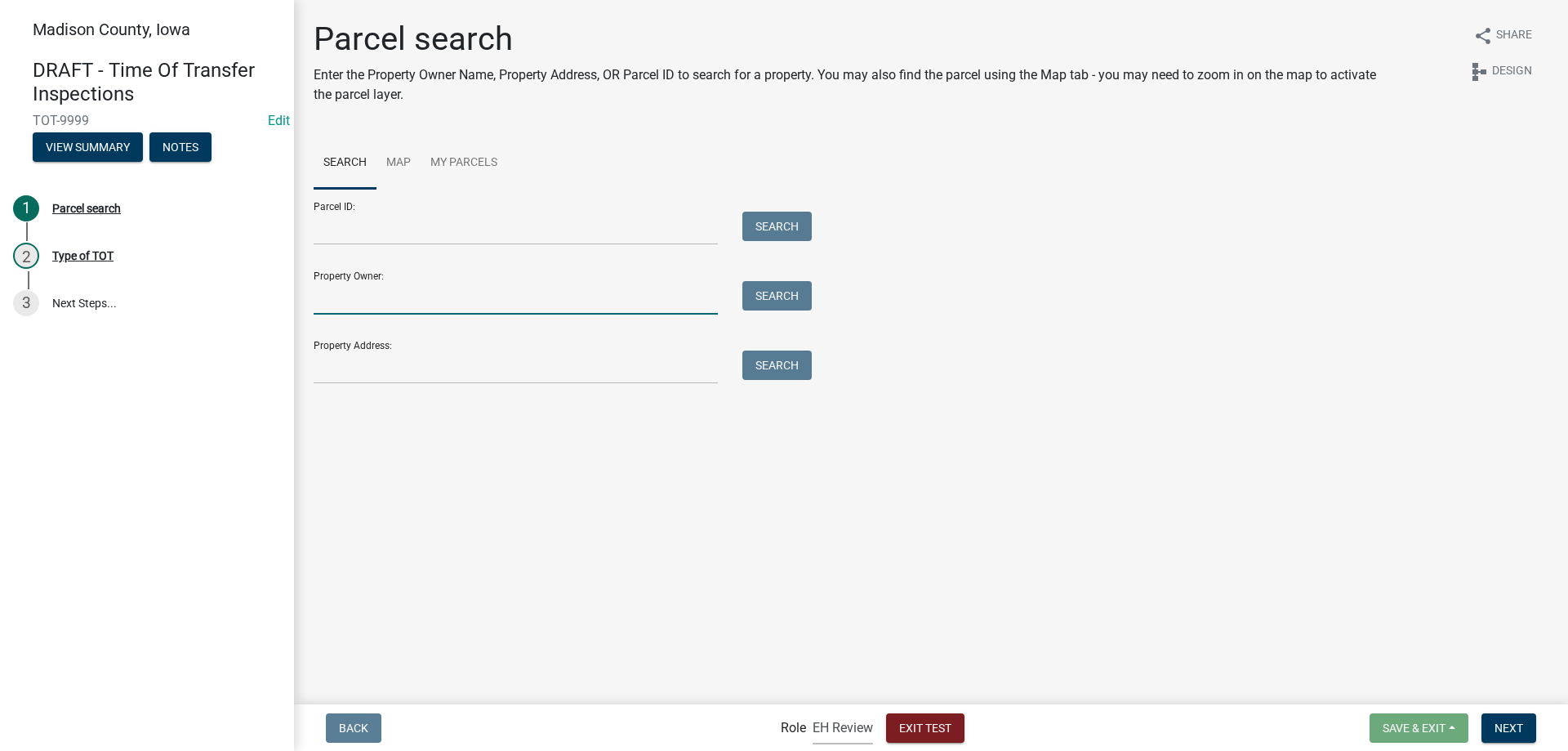 click on "Property Owner:" at bounding box center [515, 297] 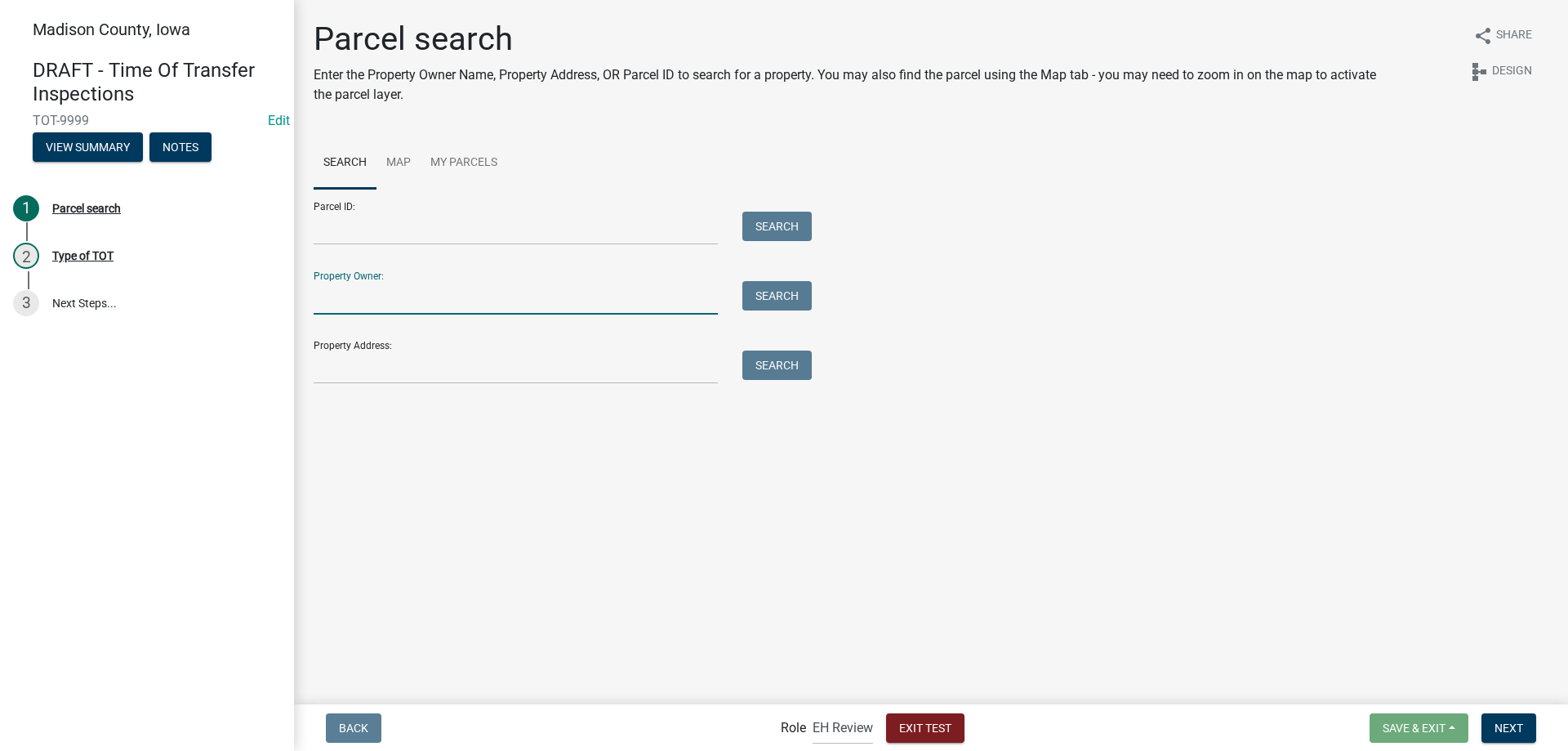 type on "smith" 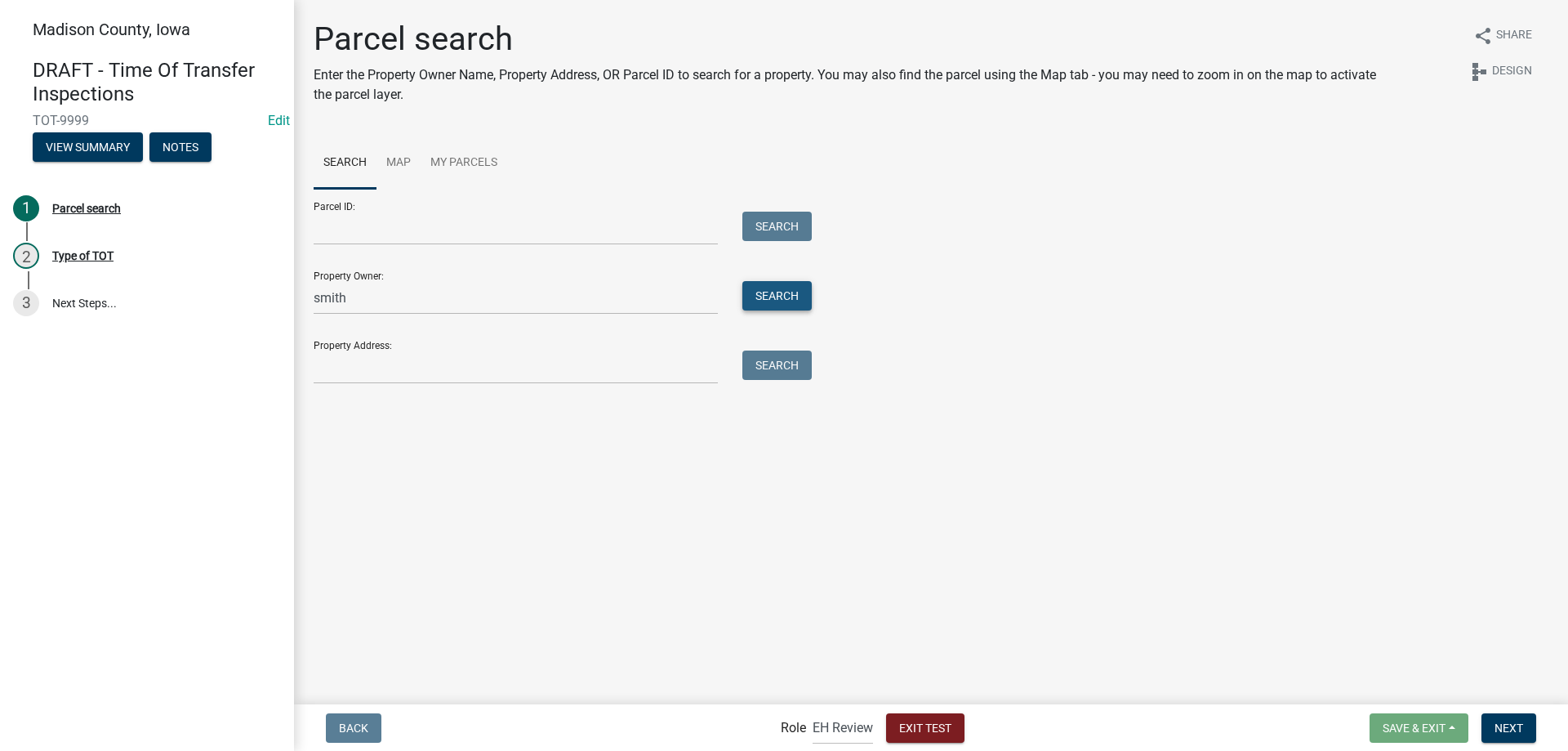 click on "Search" at bounding box center [777, 296] 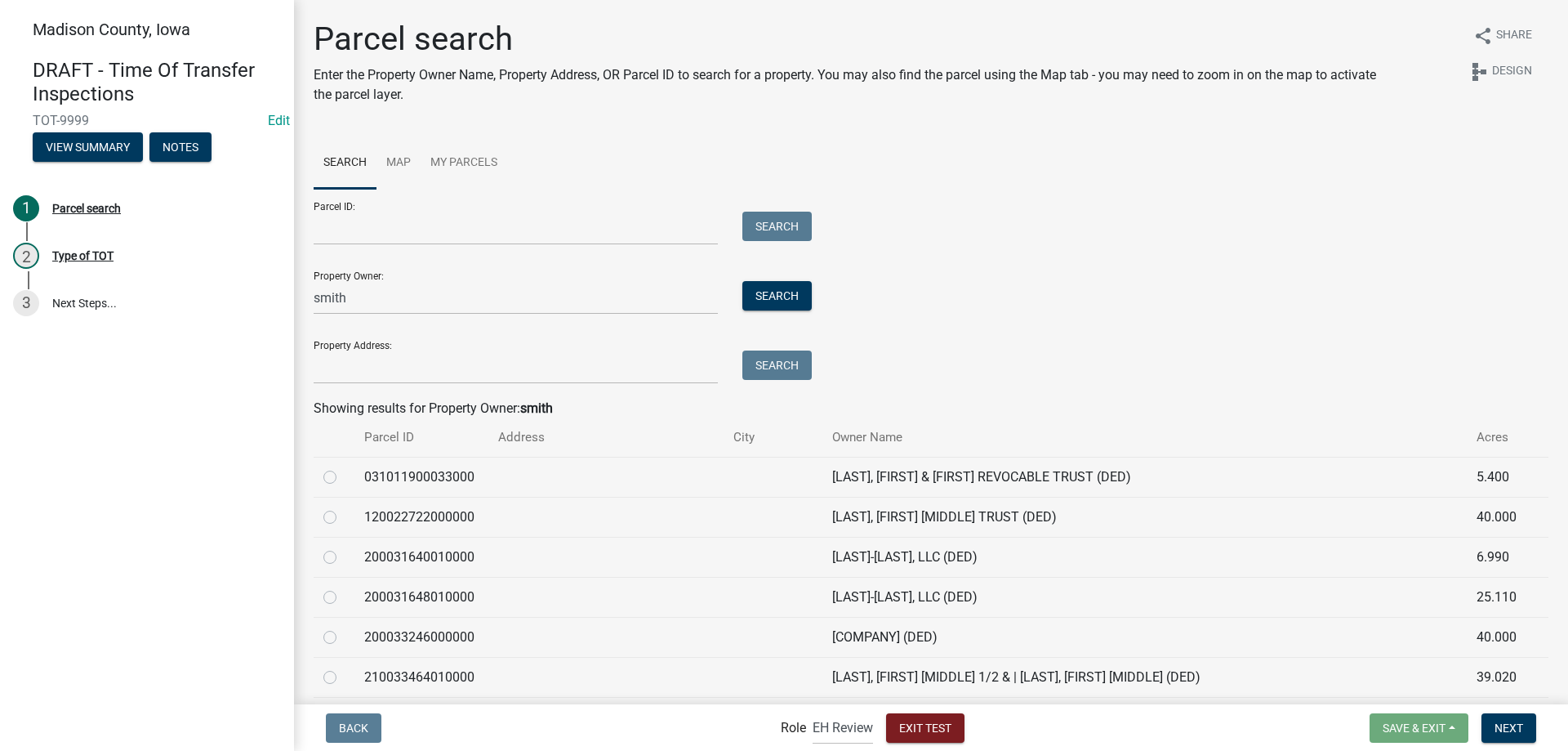 click 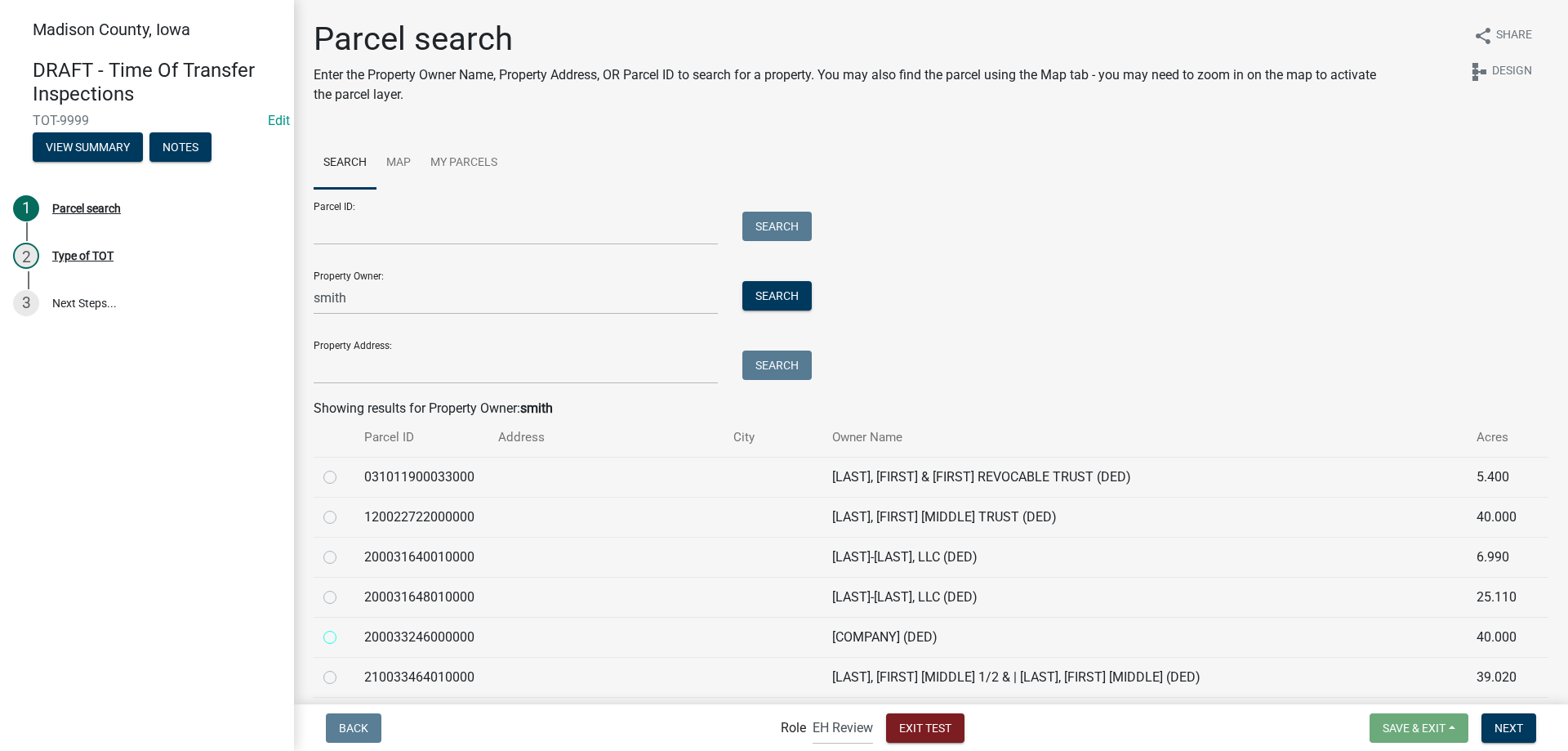 click at bounding box center (348, 633) 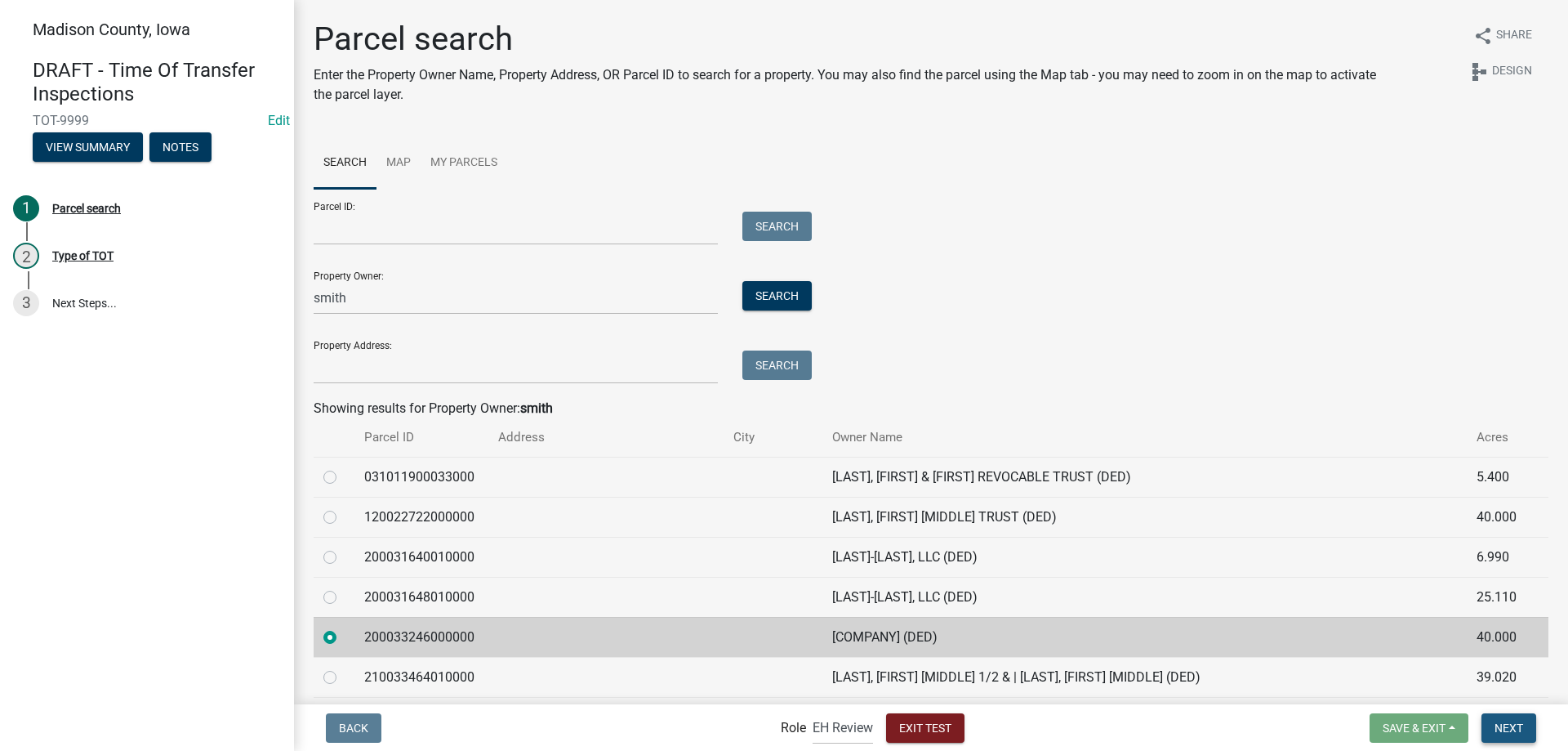 click on "Next" at bounding box center (1508, 728) 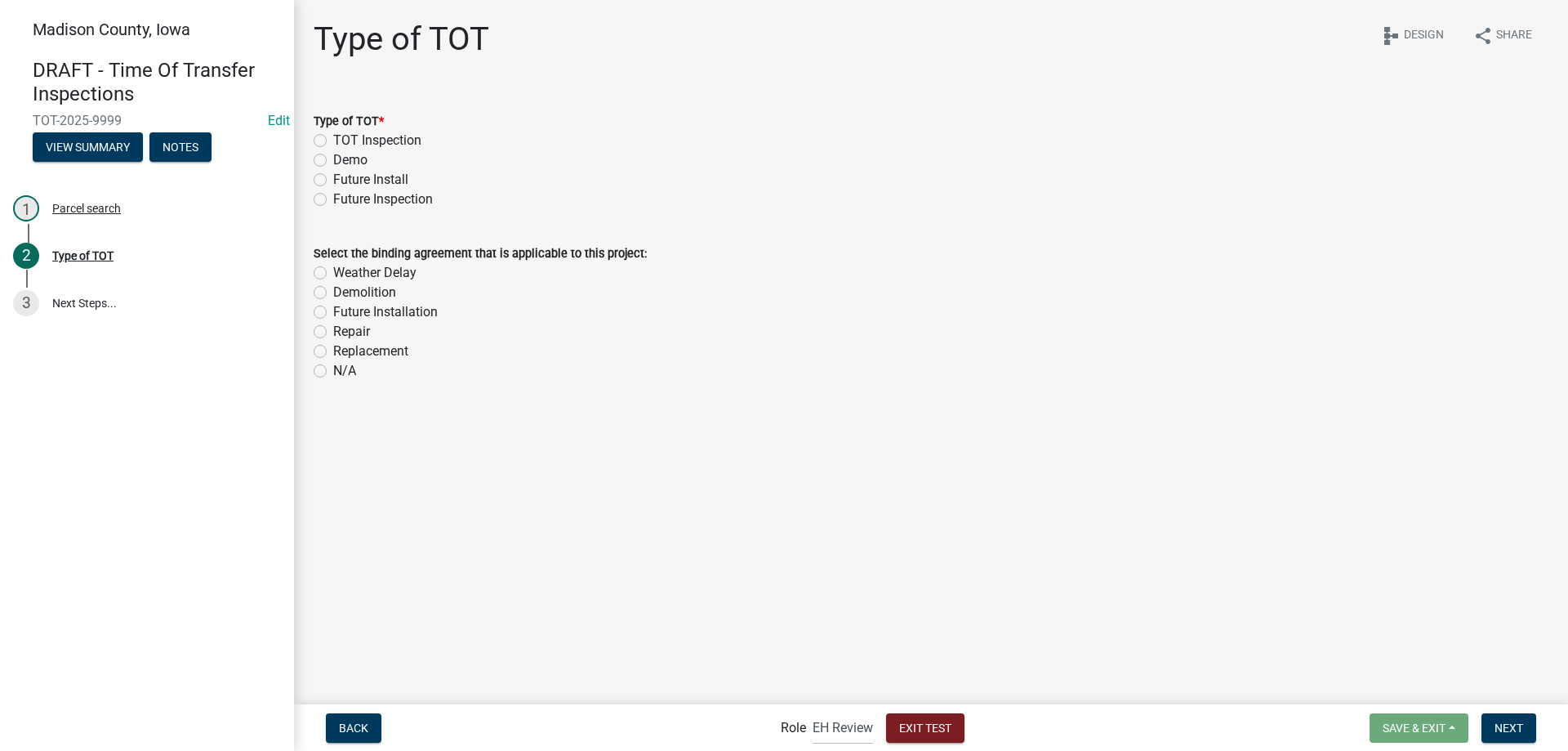 click on "Future Install" 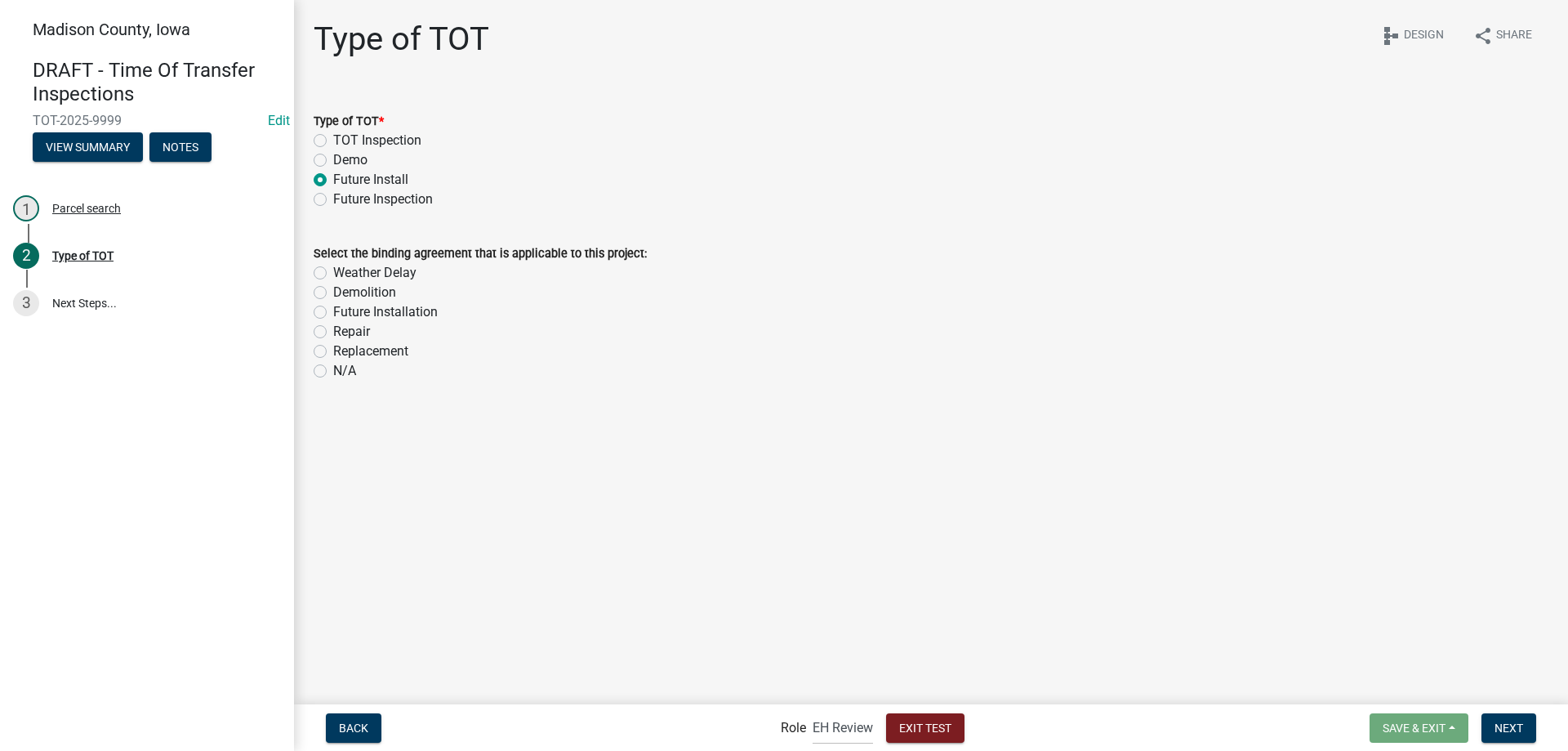 radio on "true" 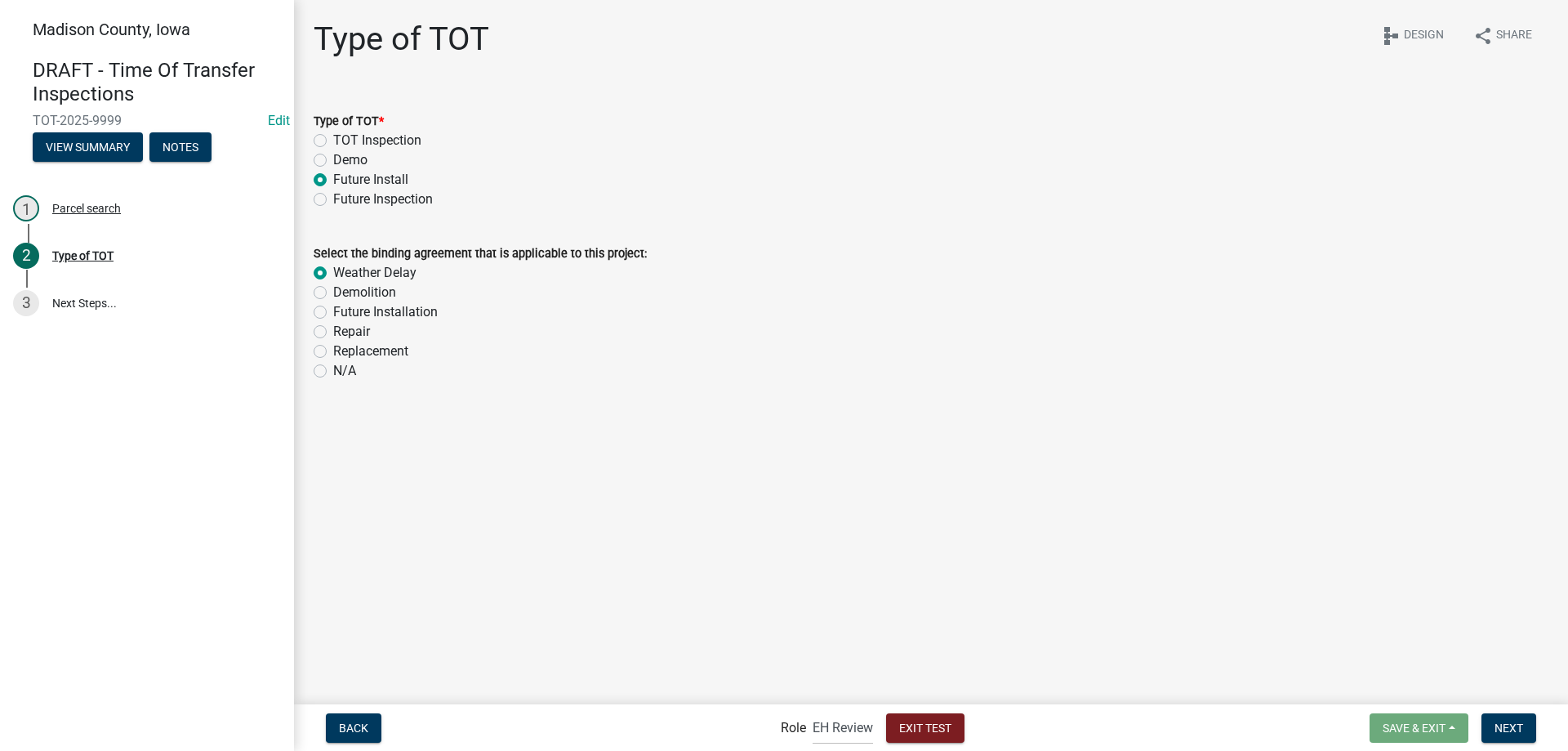 radio on "true" 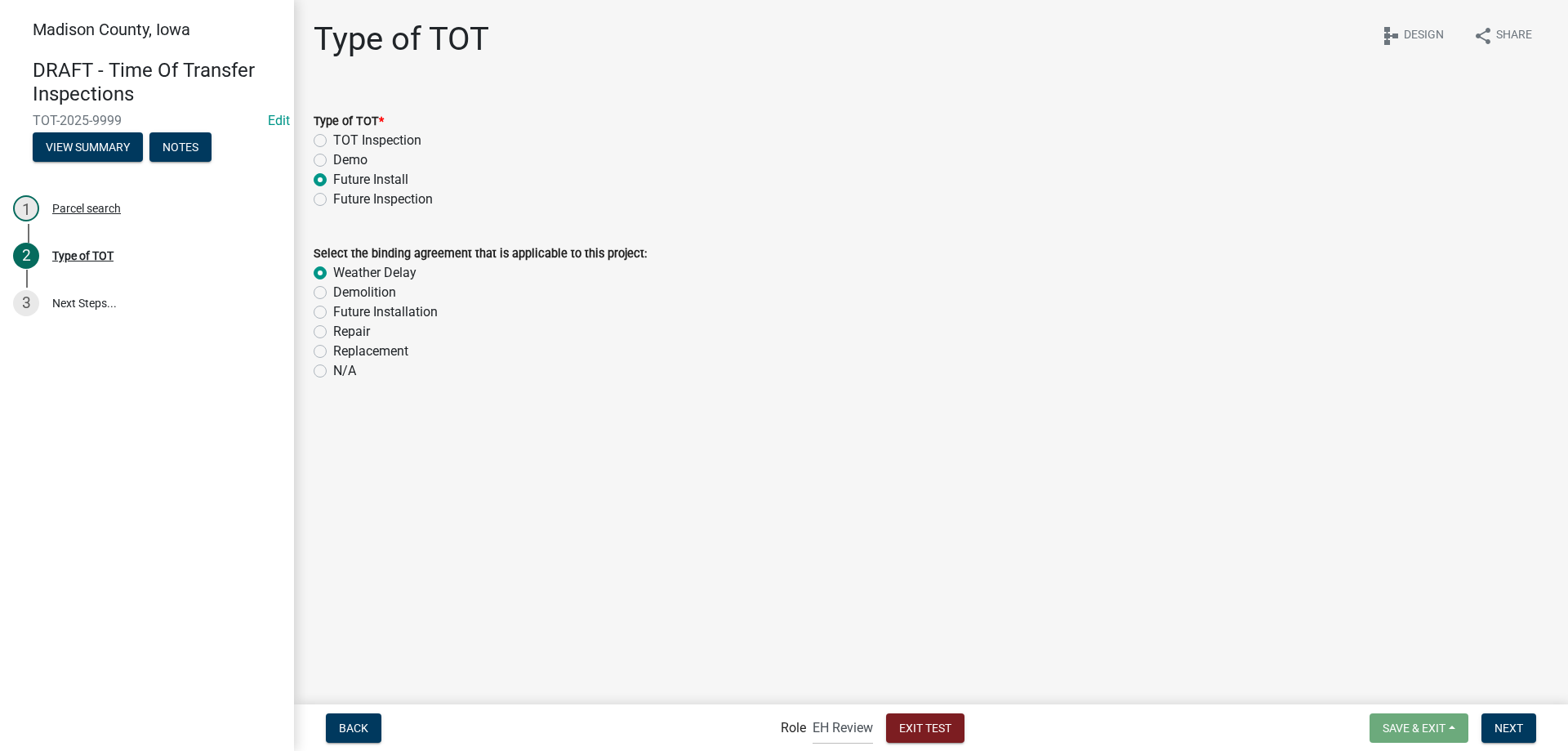 click on "Future Inspection" 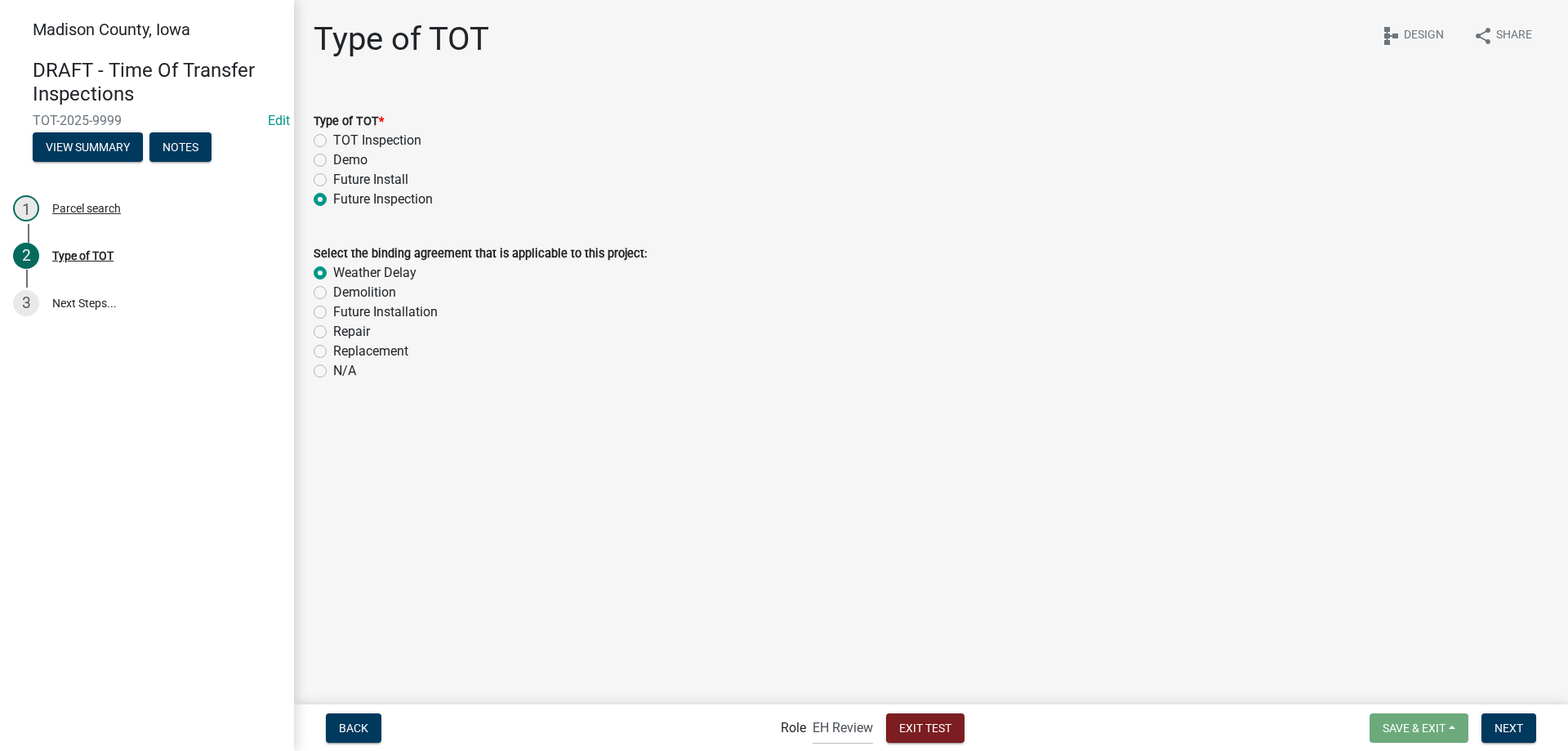 radio on "true" 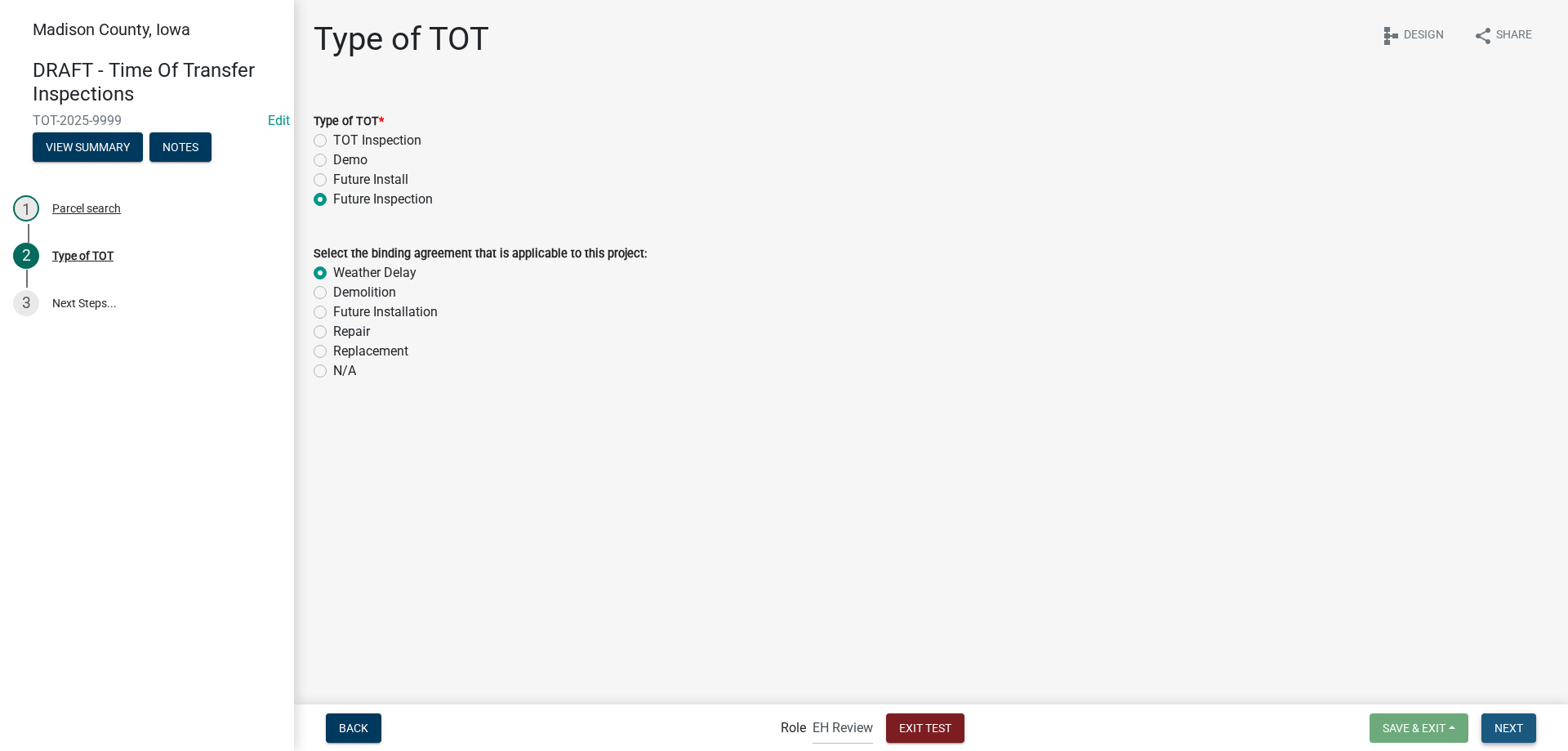 click on "Next" at bounding box center (1508, 727) 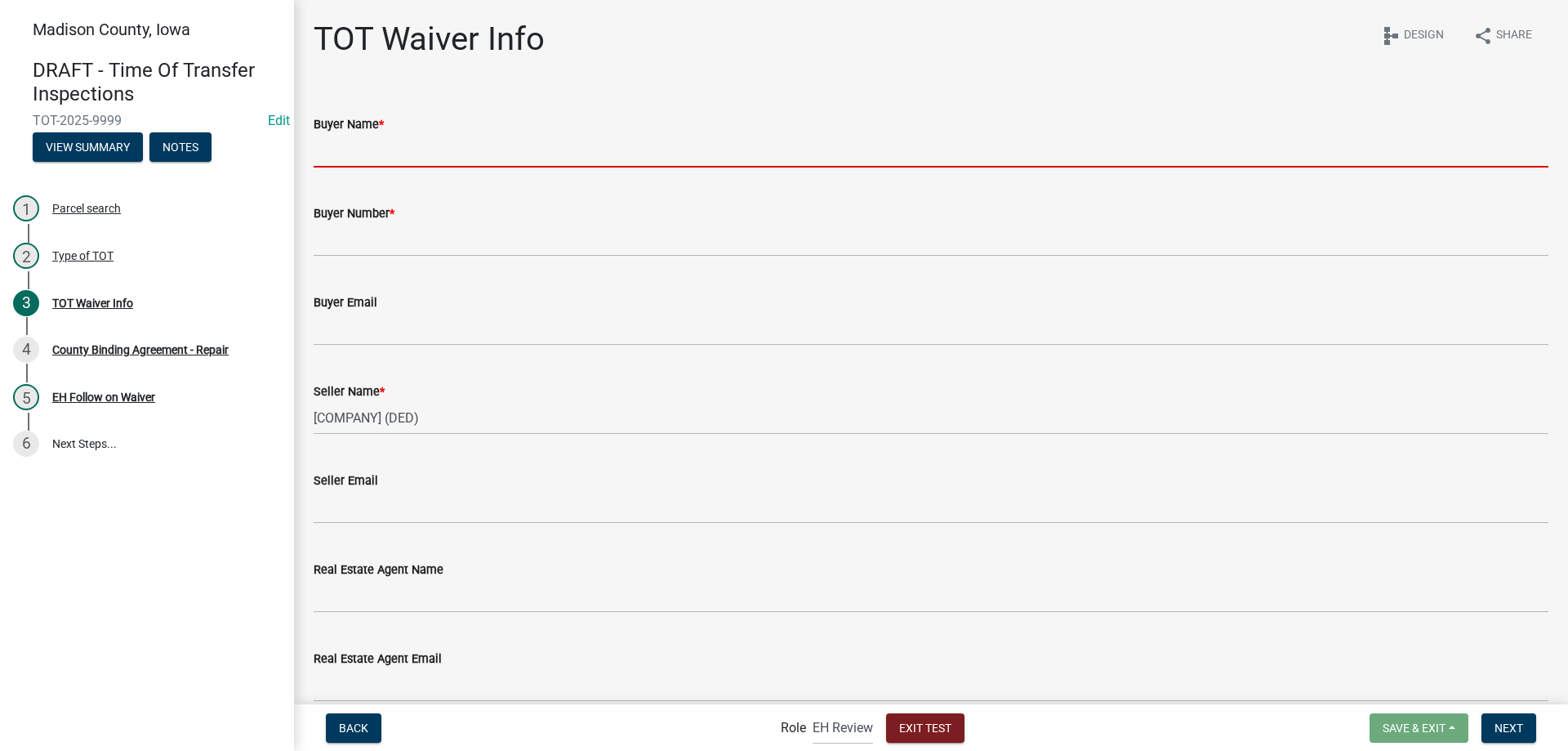 click on "Buyer Name  *" at bounding box center [931, 150] 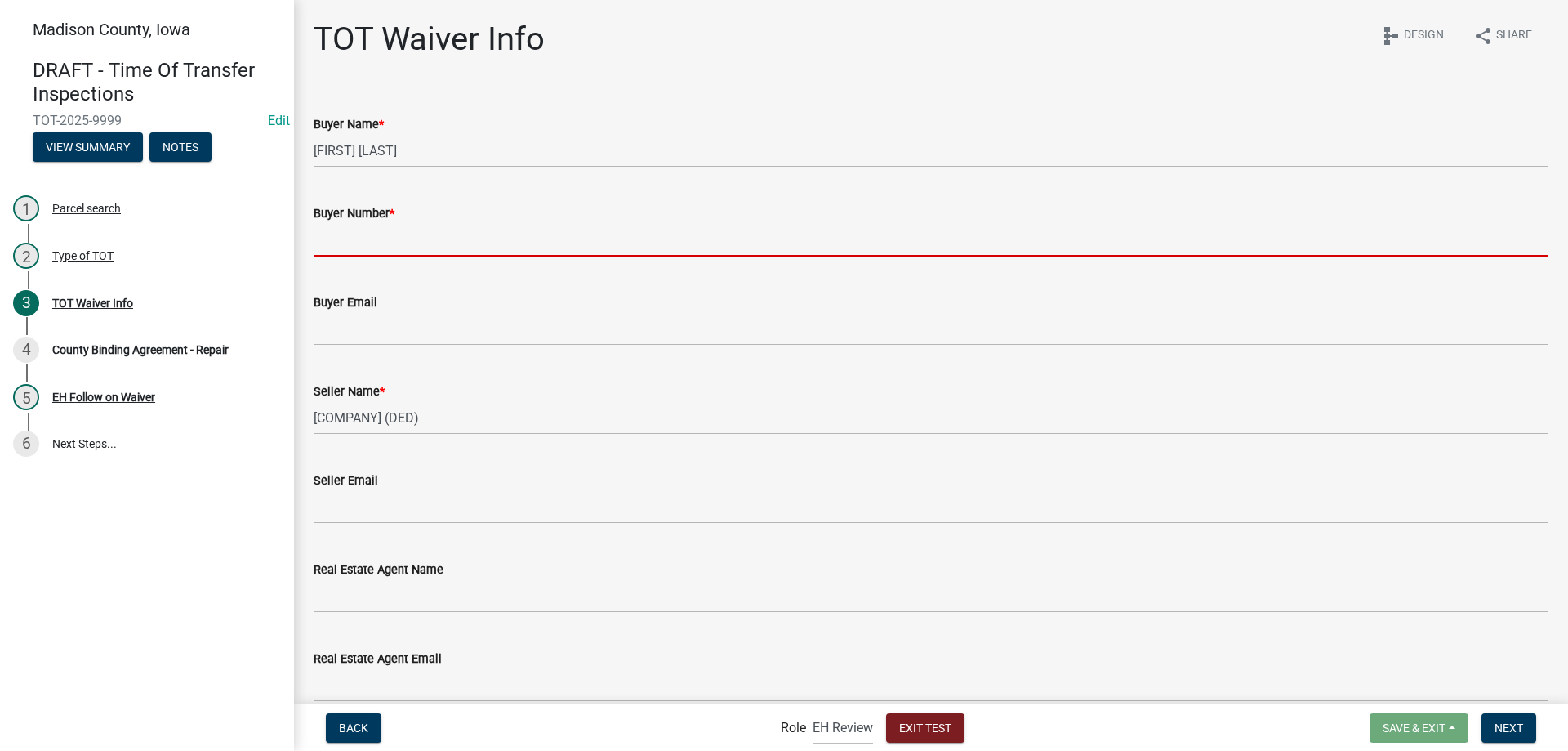 click on "Buyer Number  *" at bounding box center [931, 239] 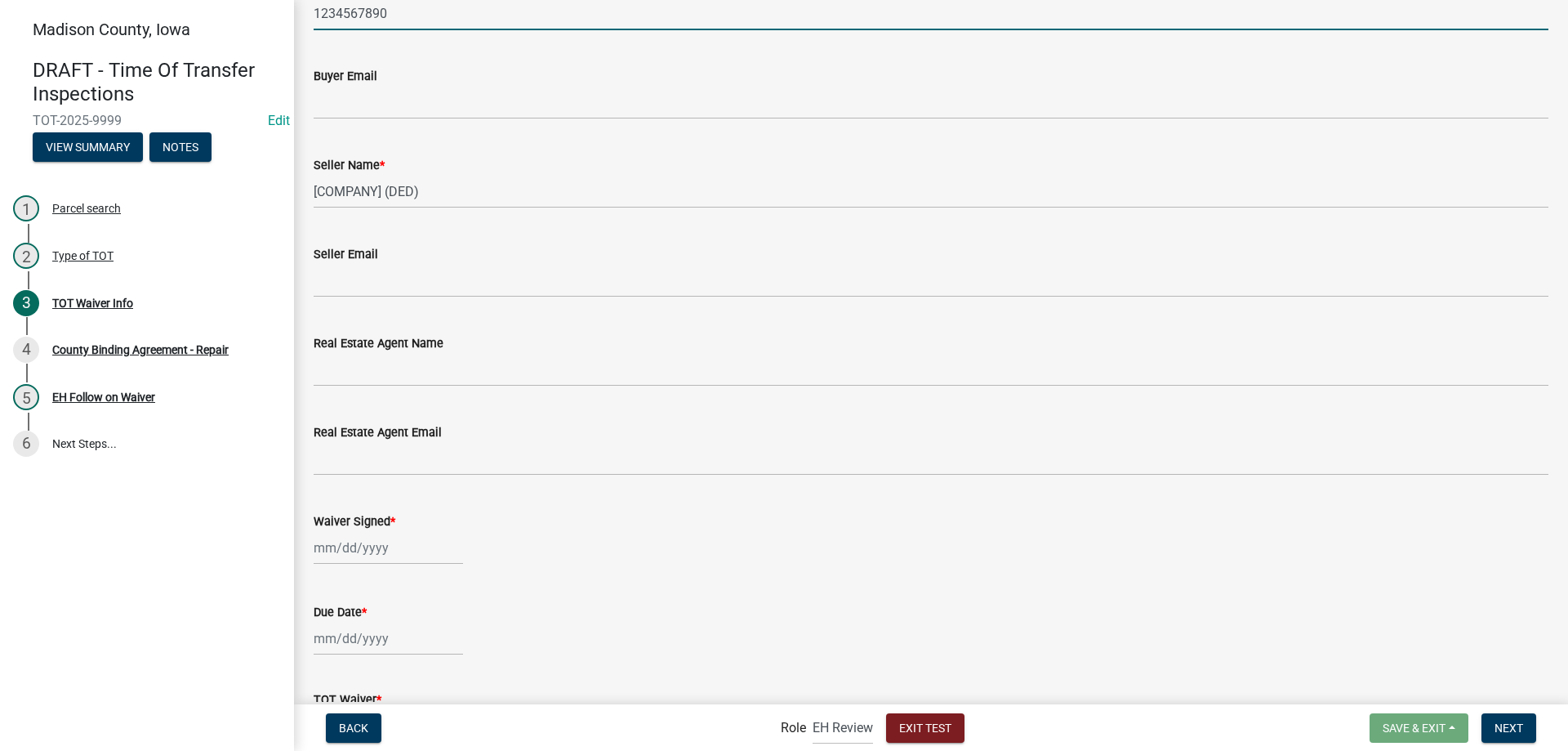 scroll, scrollTop: 245, scrollLeft: 0, axis: vertical 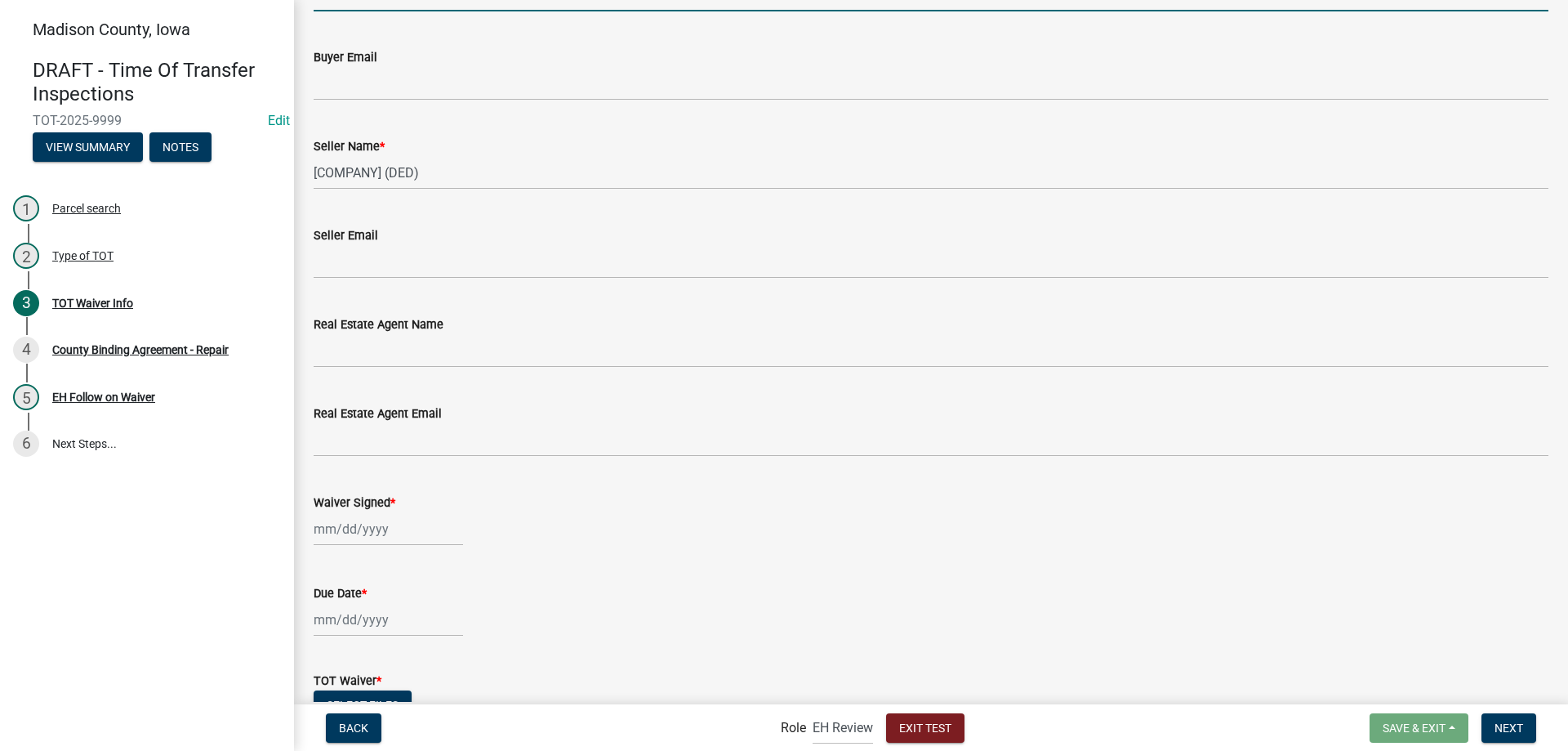 type on "1234567890" 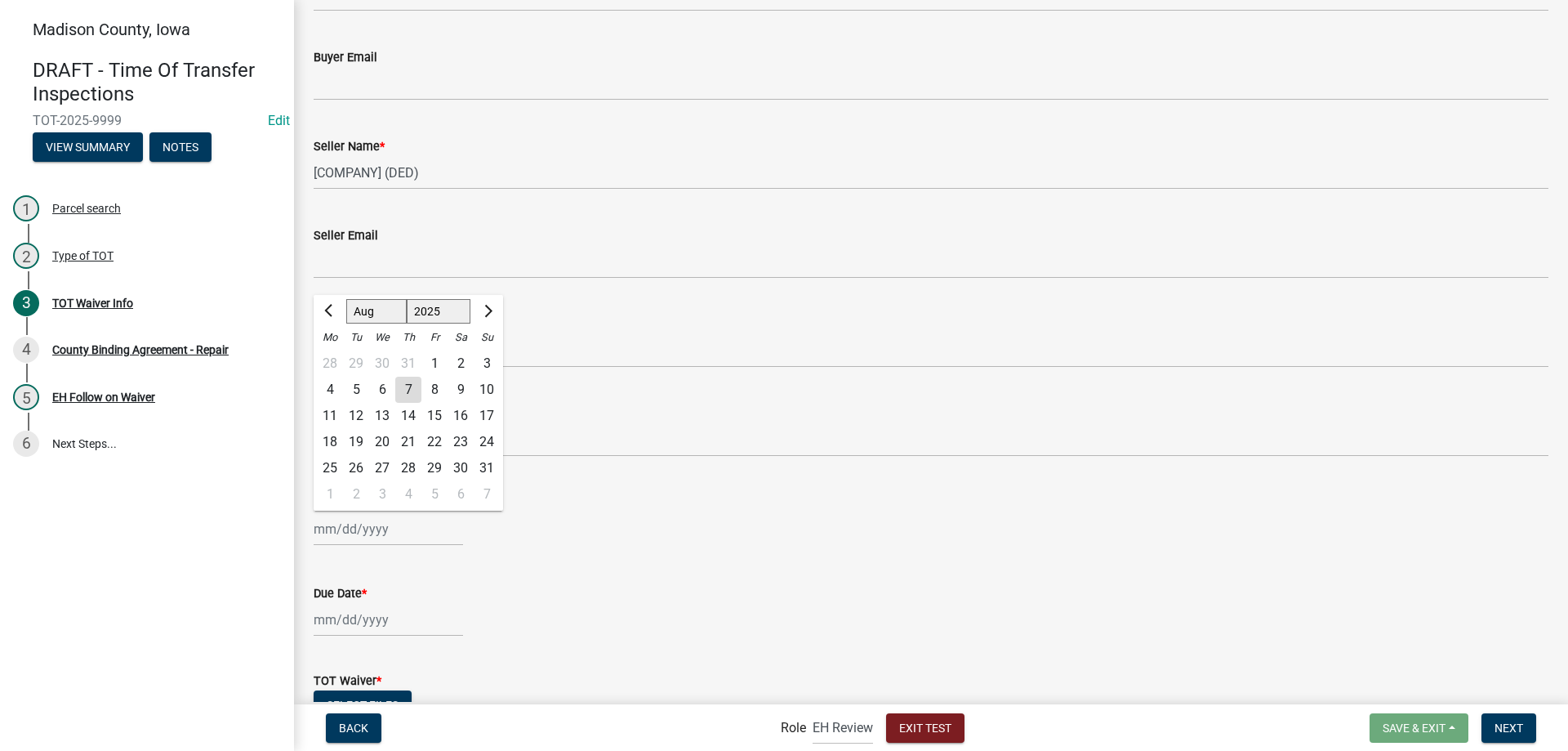click on "7" 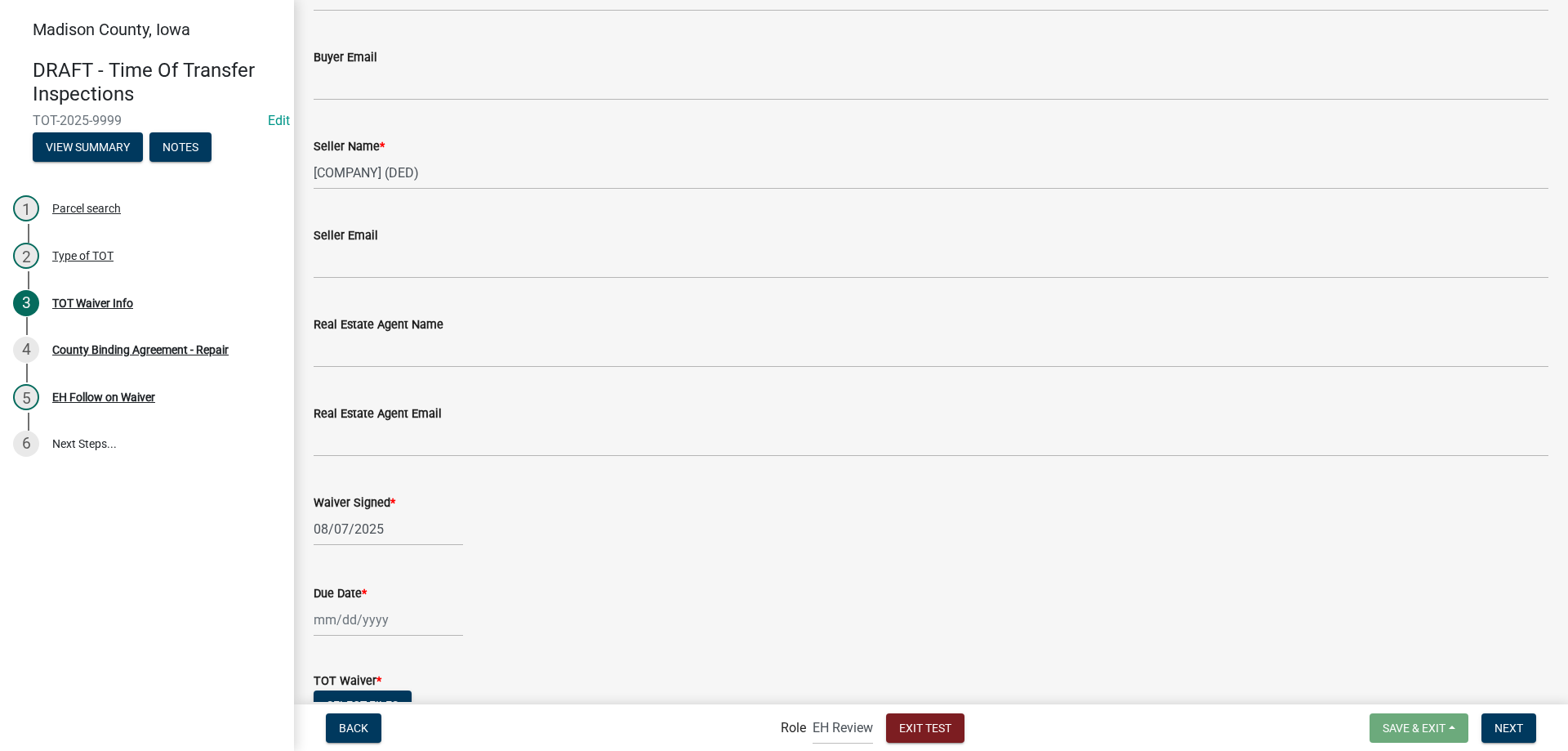 select on "8" 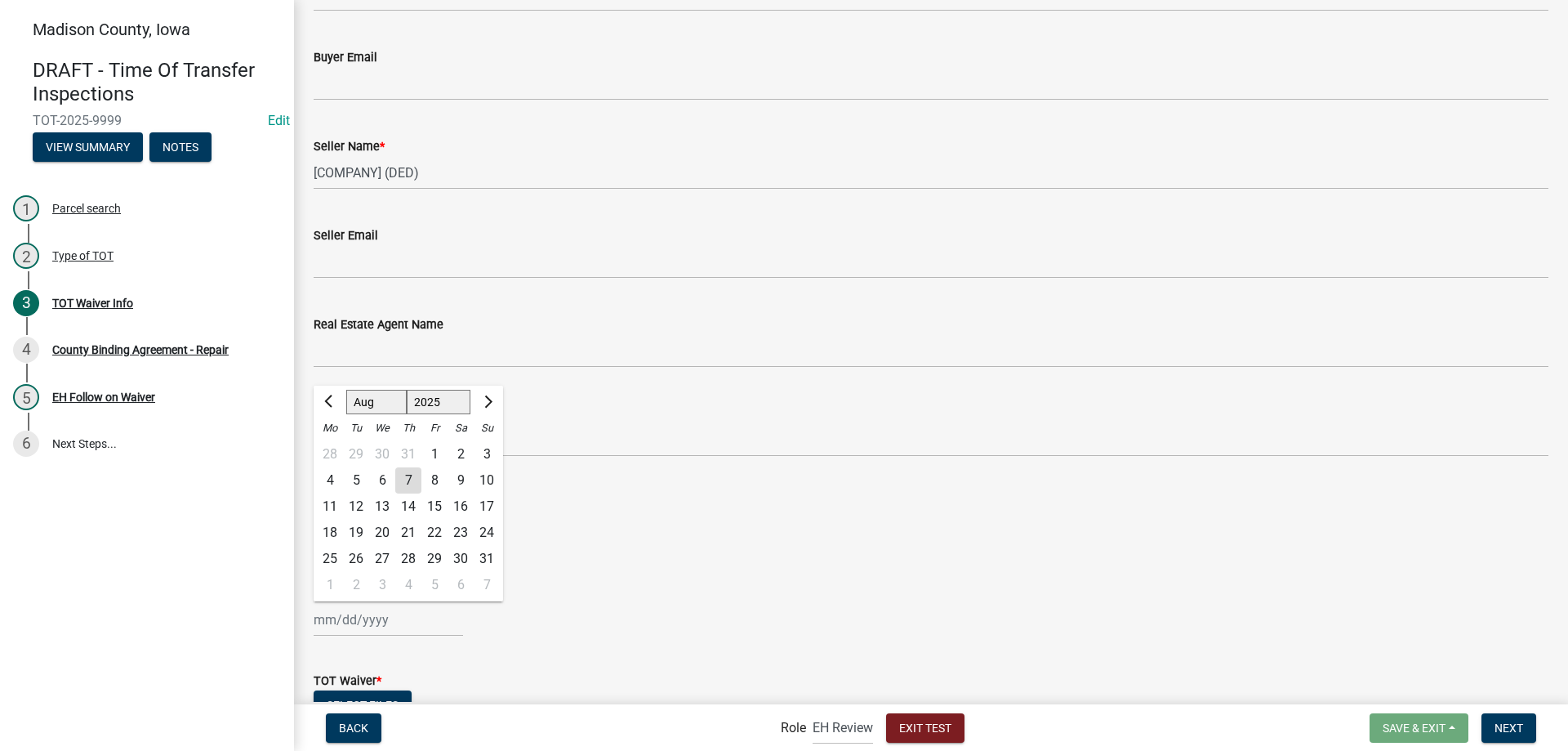 click on "Jan Feb Mar Apr May Jun Jul Aug Sep Oct Nov Dec 1525 1526 1527 1528 1529 1530 1531 1532 1533 1534 1535 1536 1537 1538 1539 1540 1541 1542 1543 1544 1545 1546 1547 1548 1549 1550 1551 1552 1553 1554 1555 1556 1557 1558 1559 1560 1561 1562 1563 1564 1565 1566 1567 1568 1569 1570 1571 1572 1573 1574 1575 1576 1577 1578 1579 1580 1581 1582 1583 1584 1585 1586 1587 1588 1589 1590 1591 1592 1593 1594 1595 1596 1597 1598 1599 1600 1601 1602 1603 1604 1605 1606 1607 1608 1609 1610 1611 1612 1613 1614 1615 1616 1617 1618 1619 1620 1621 1622 1623 1624 1625 1626 1627 1628 1629 1630 1631 1632 1633 1634 1635 1636 1637 1638 1639 1640 1641 1642 1643 1644 1645 1646 1647 1648 1649 1650 1651 1652 1653 1654 1655 1656 1657 1658 1659 1660 1661 1662 1663 1664 1665 1666 1667 1668 1669 1670 1671 1672 1673 1674 1675 1676 1677 1678 1679 1680 1681 1682 1683 1684 1685 1686 1687 1688 1689 1690 1691 1692 1693 1694 1695 1696 1697 1698 1699 1700 1701 1702 1703 1704 1705 1706 1707 1708 1709 1710 1711 1712 1713 1714 1715 1716 1717 1718 1719 1" 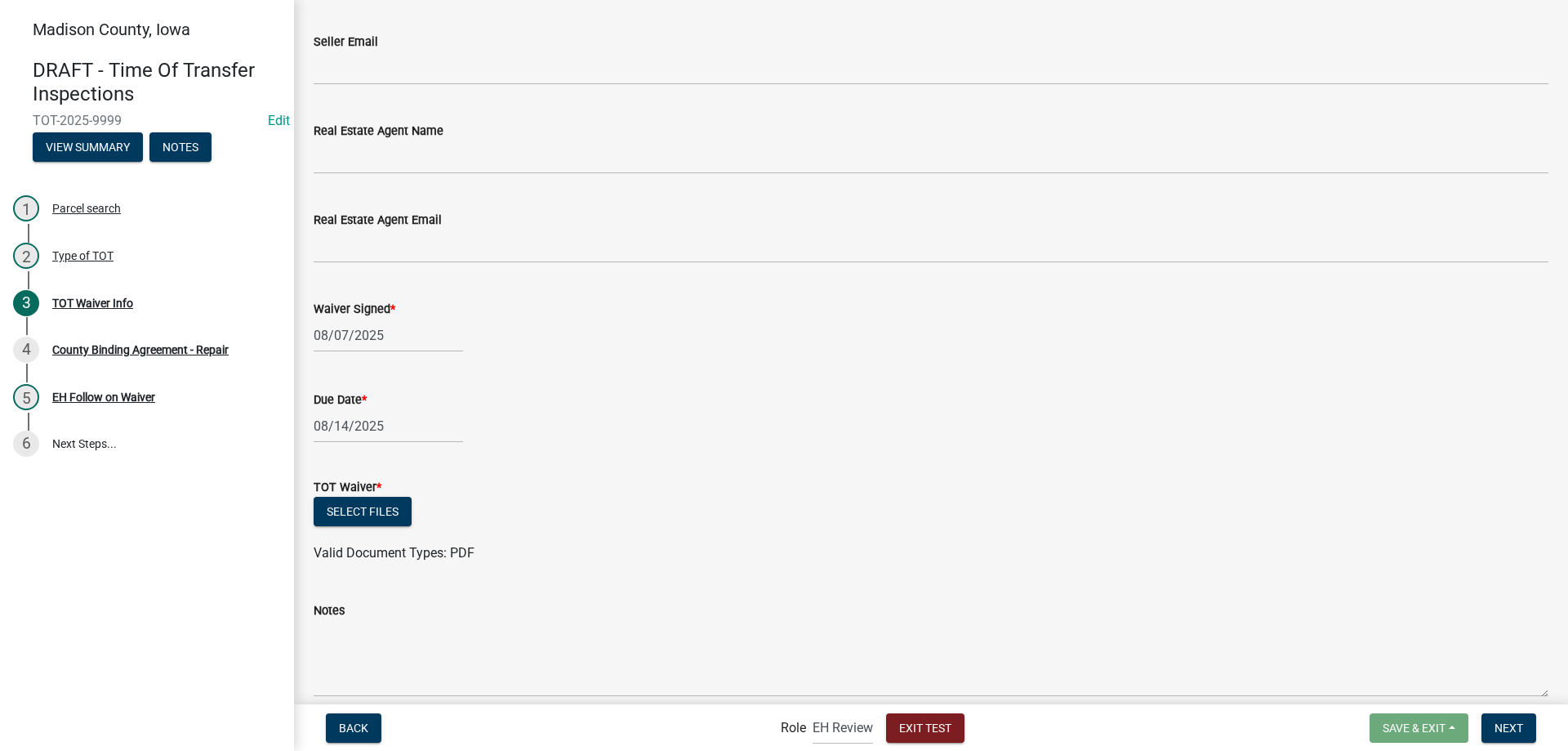 scroll, scrollTop: 490, scrollLeft: 0, axis: vertical 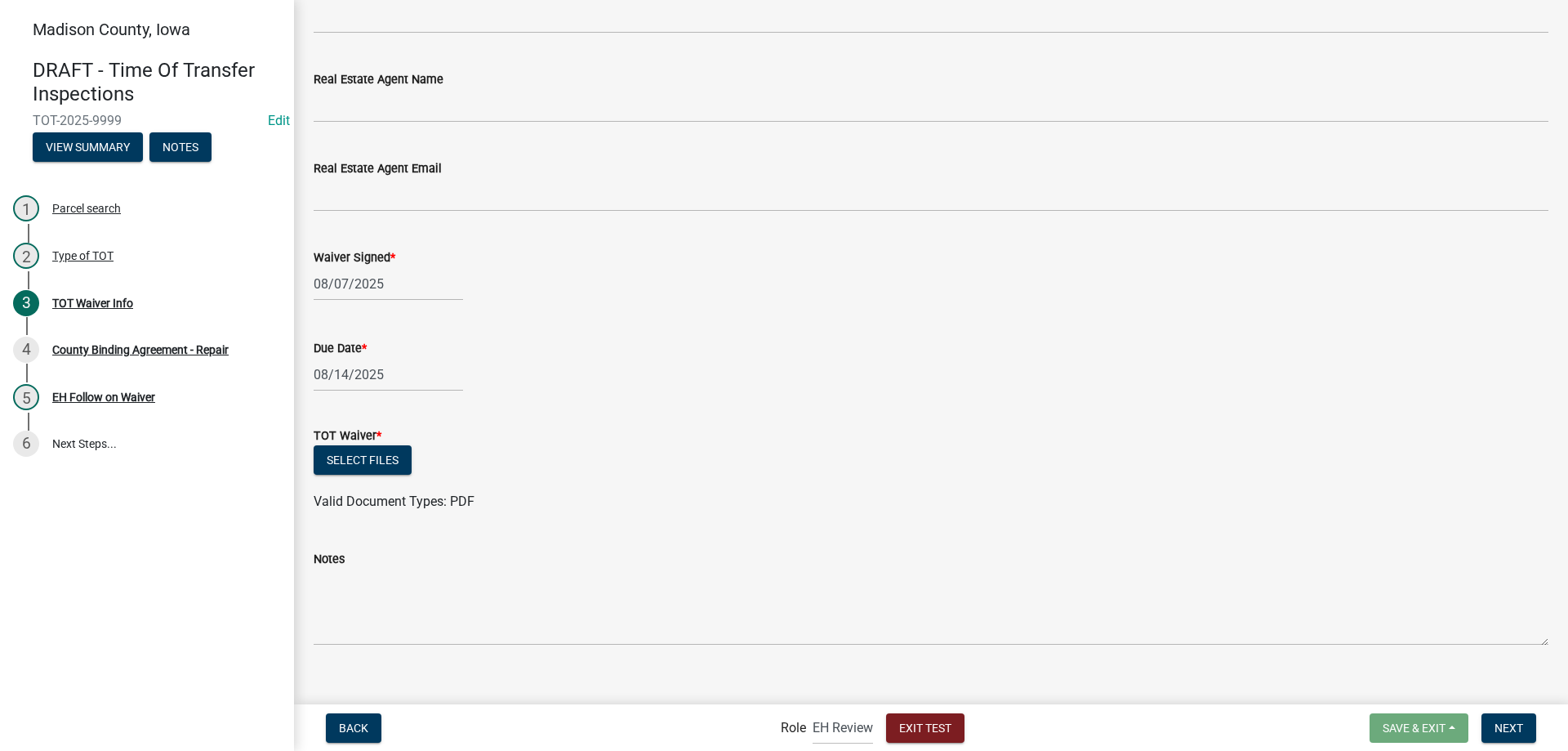 click 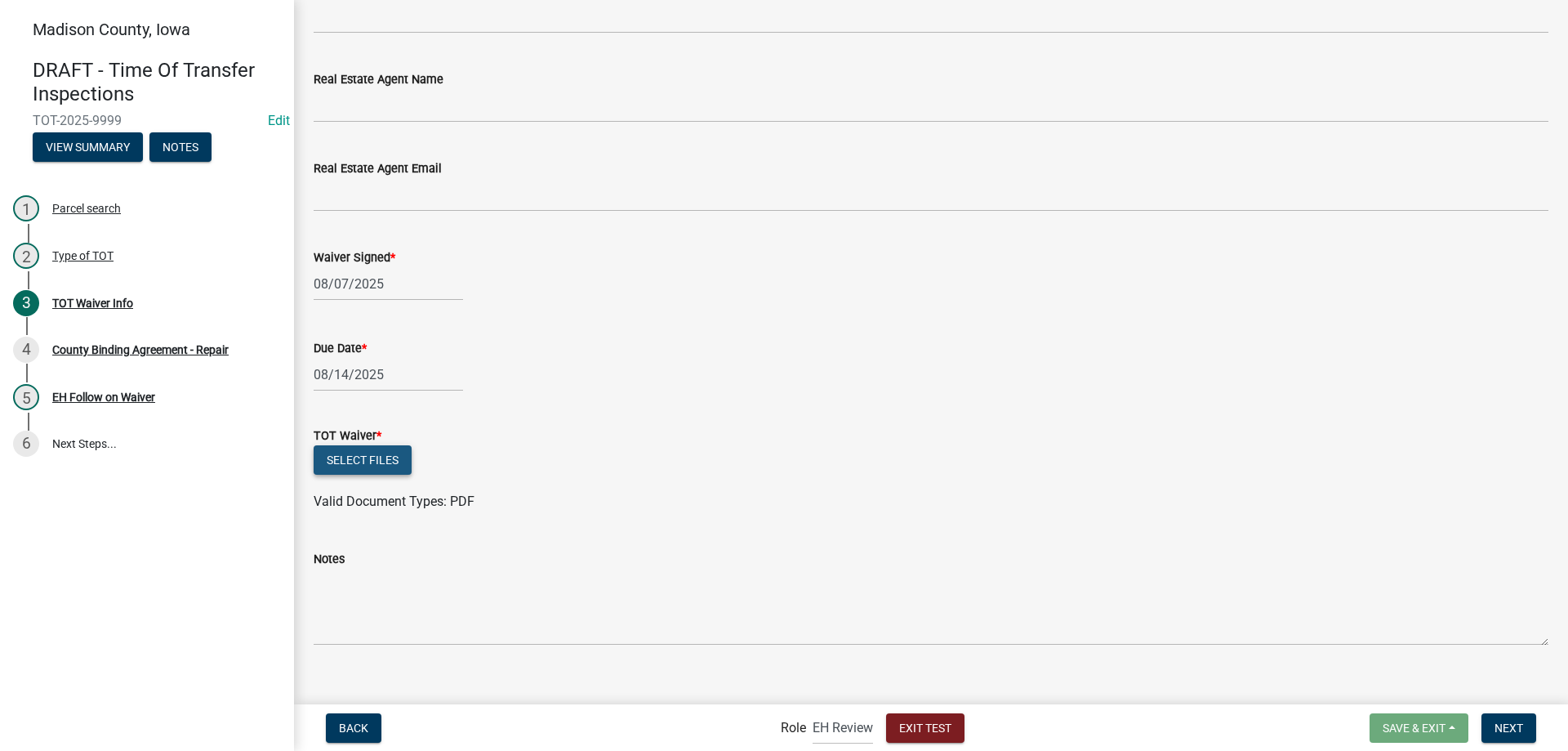 click on "Select files" 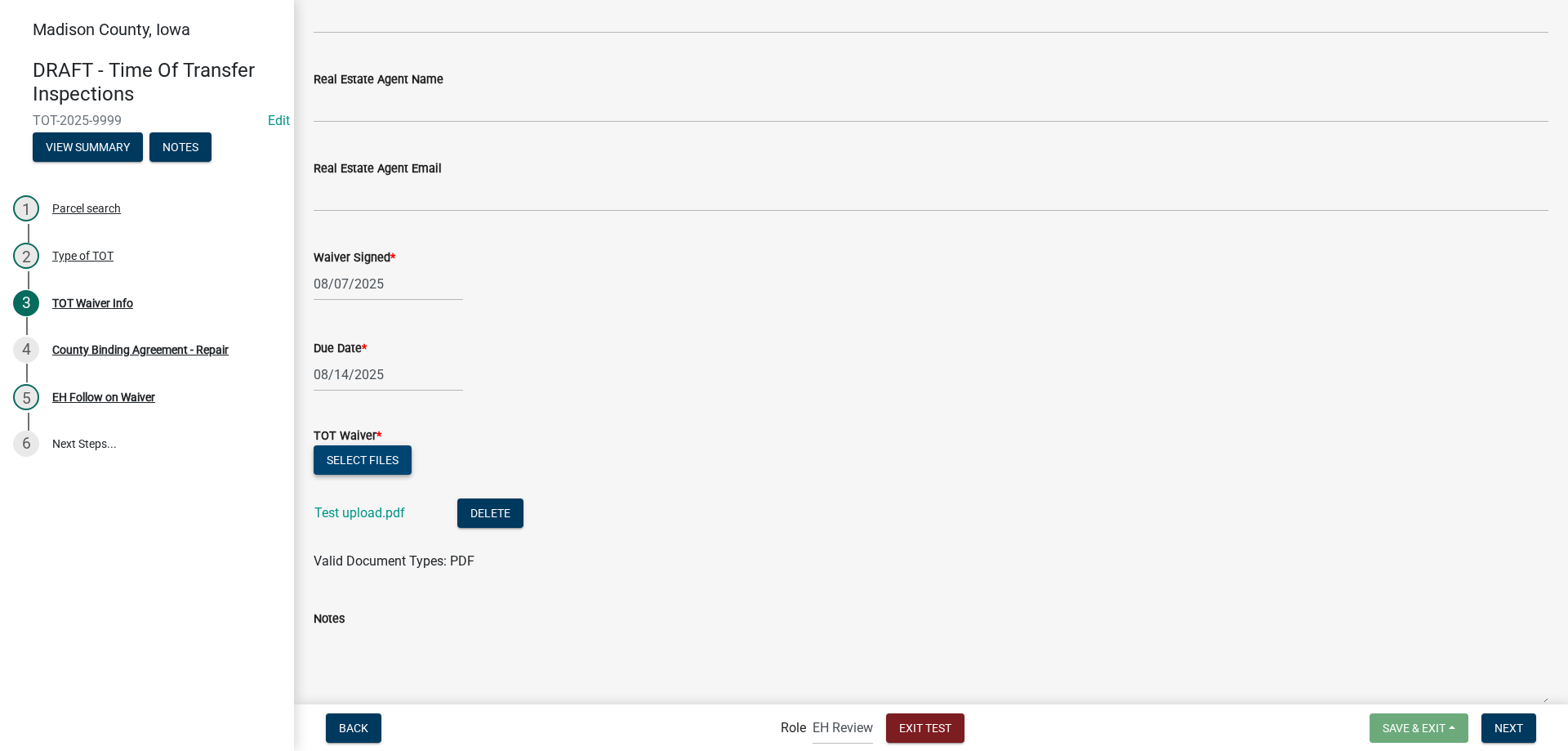scroll, scrollTop: 570, scrollLeft: 0, axis: vertical 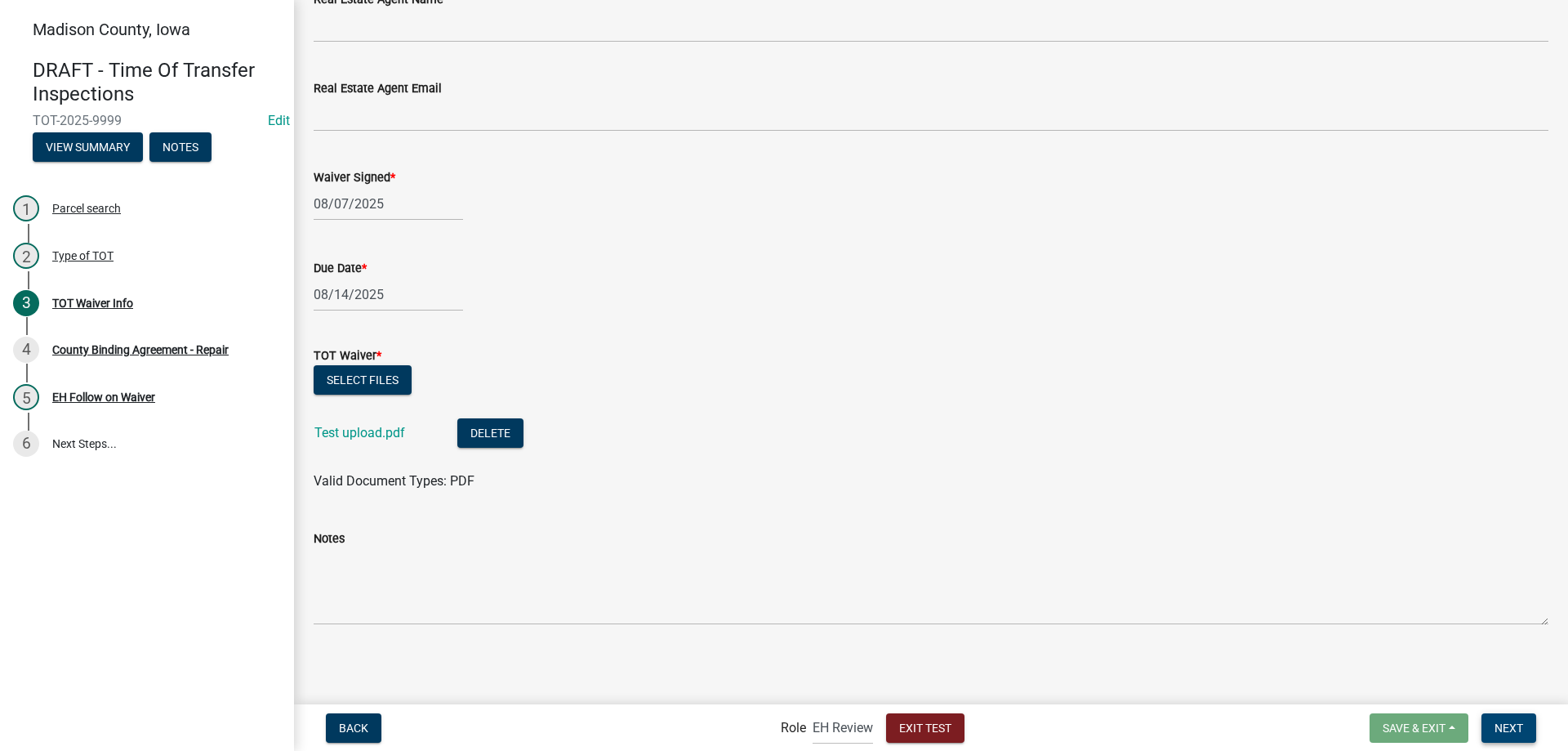 click on "Next" at bounding box center [1508, 728] 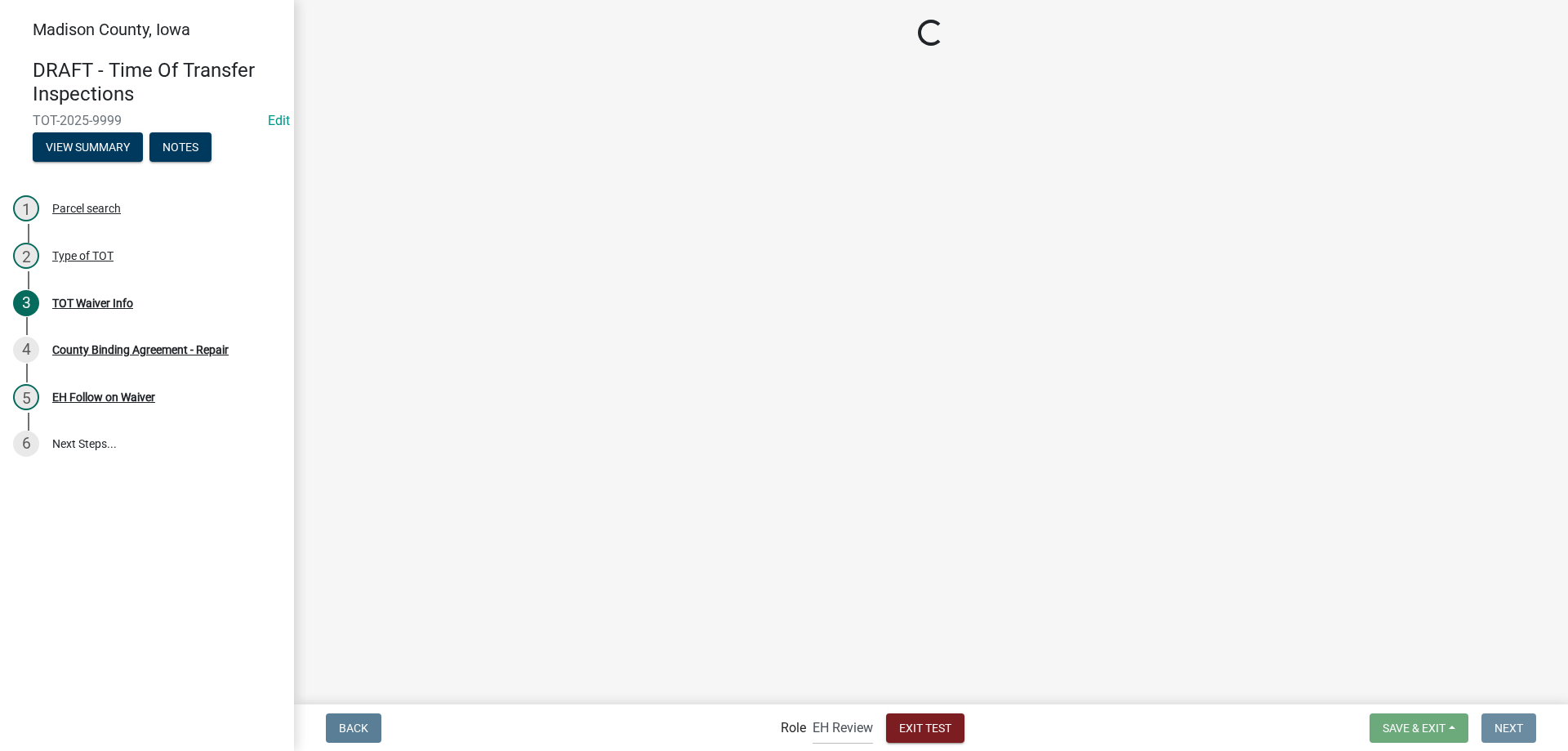 scroll, scrollTop: 0, scrollLeft: 0, axis: both 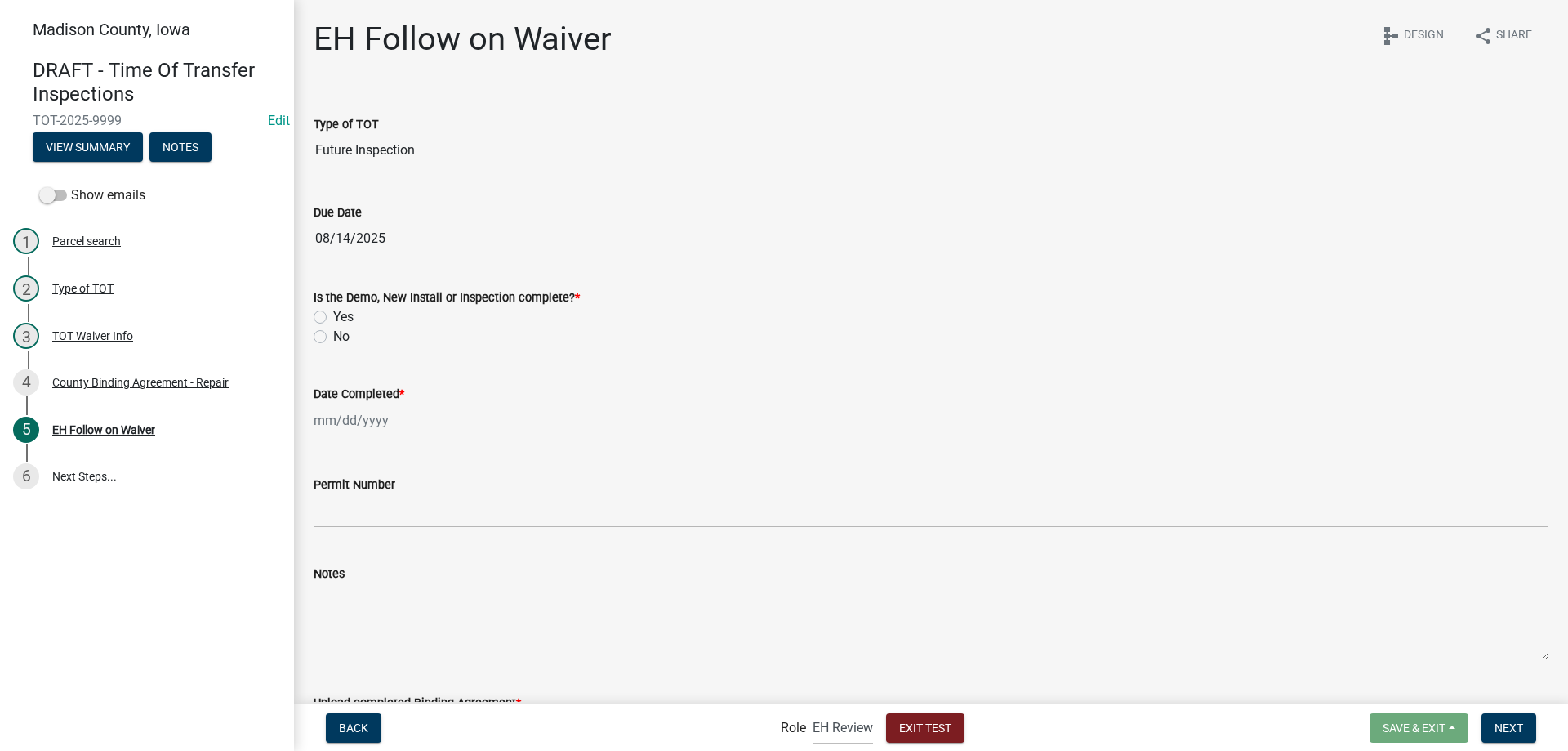 click on "No" 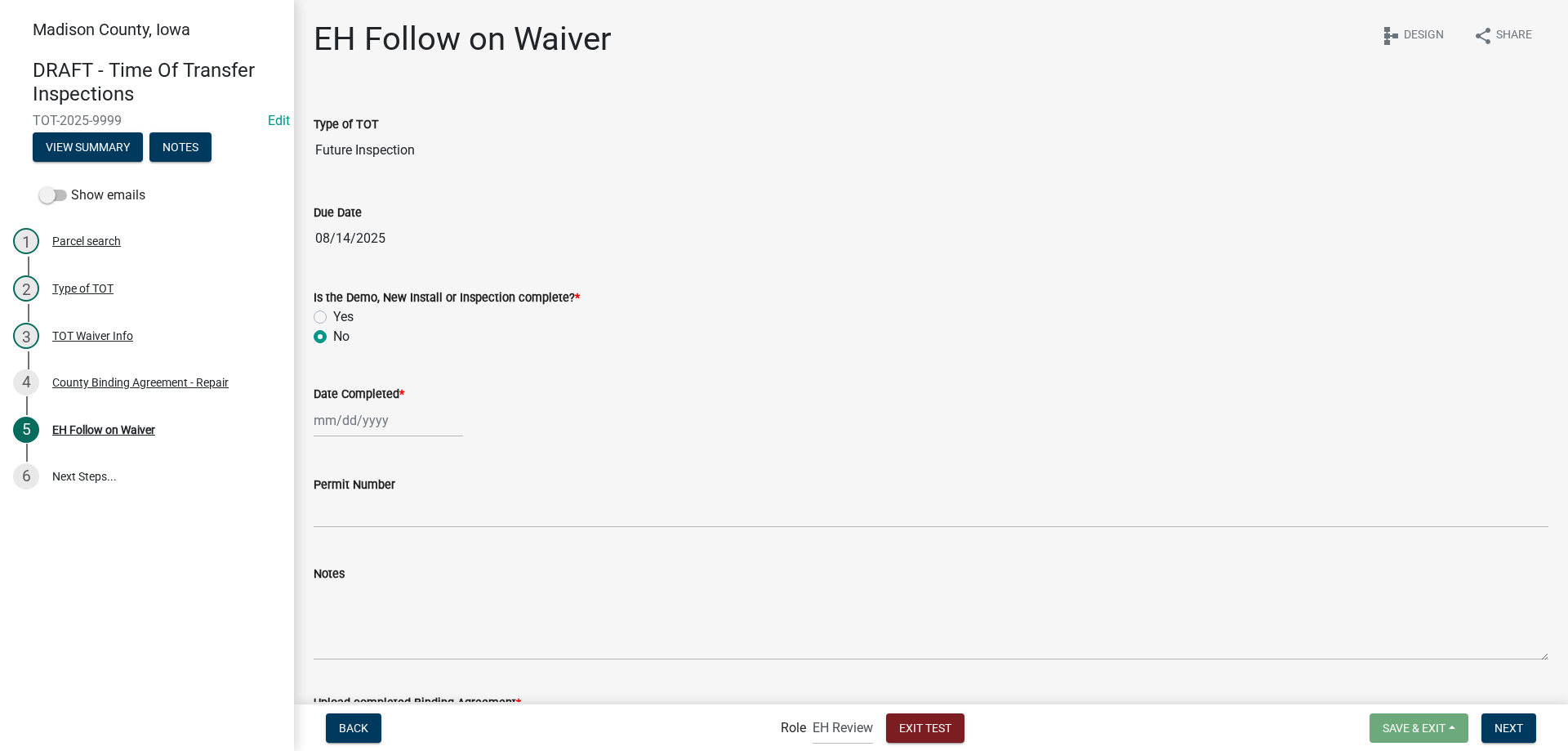 radio on "true" 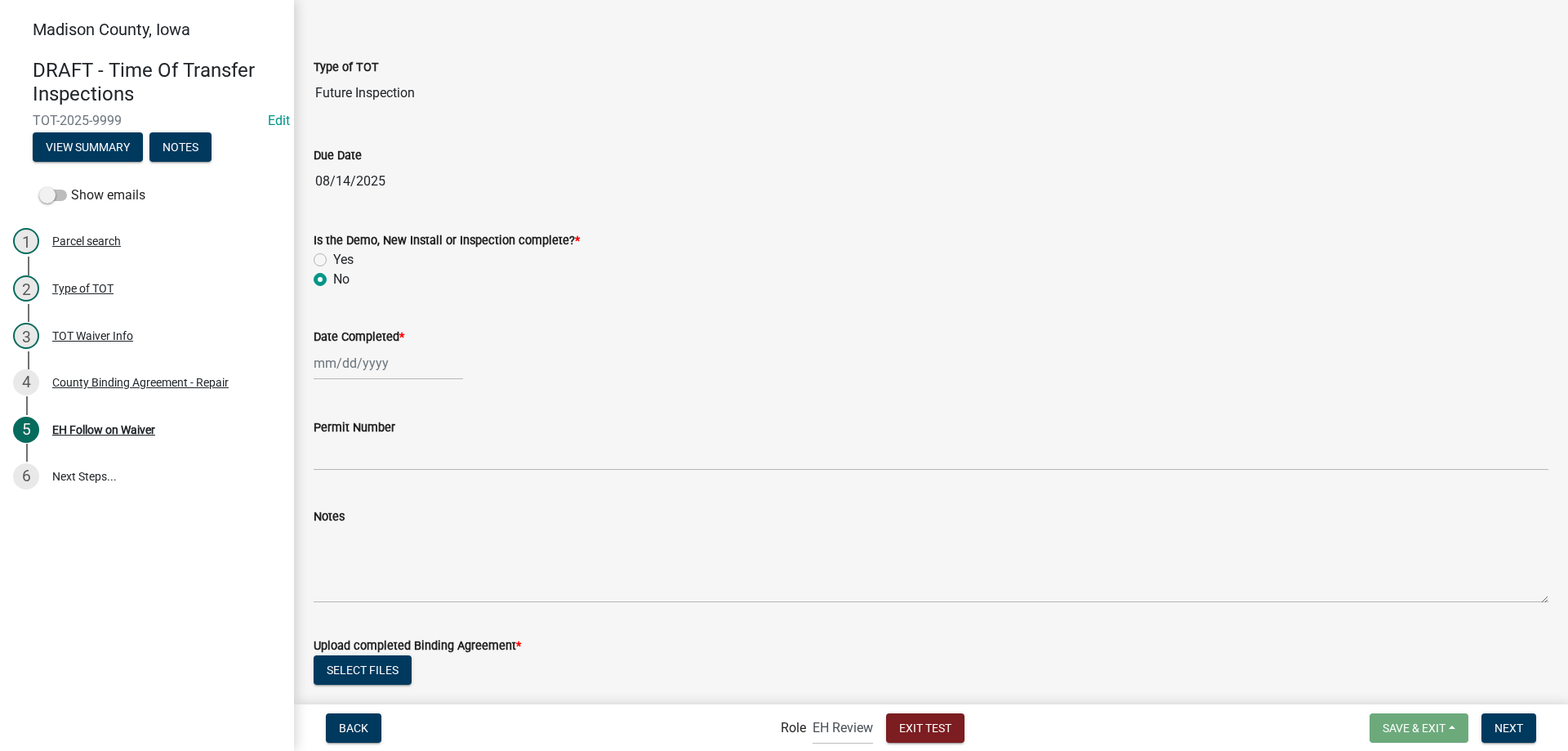 scroll, scrollTop: 82, scrollLeft: 0, axis: vertical 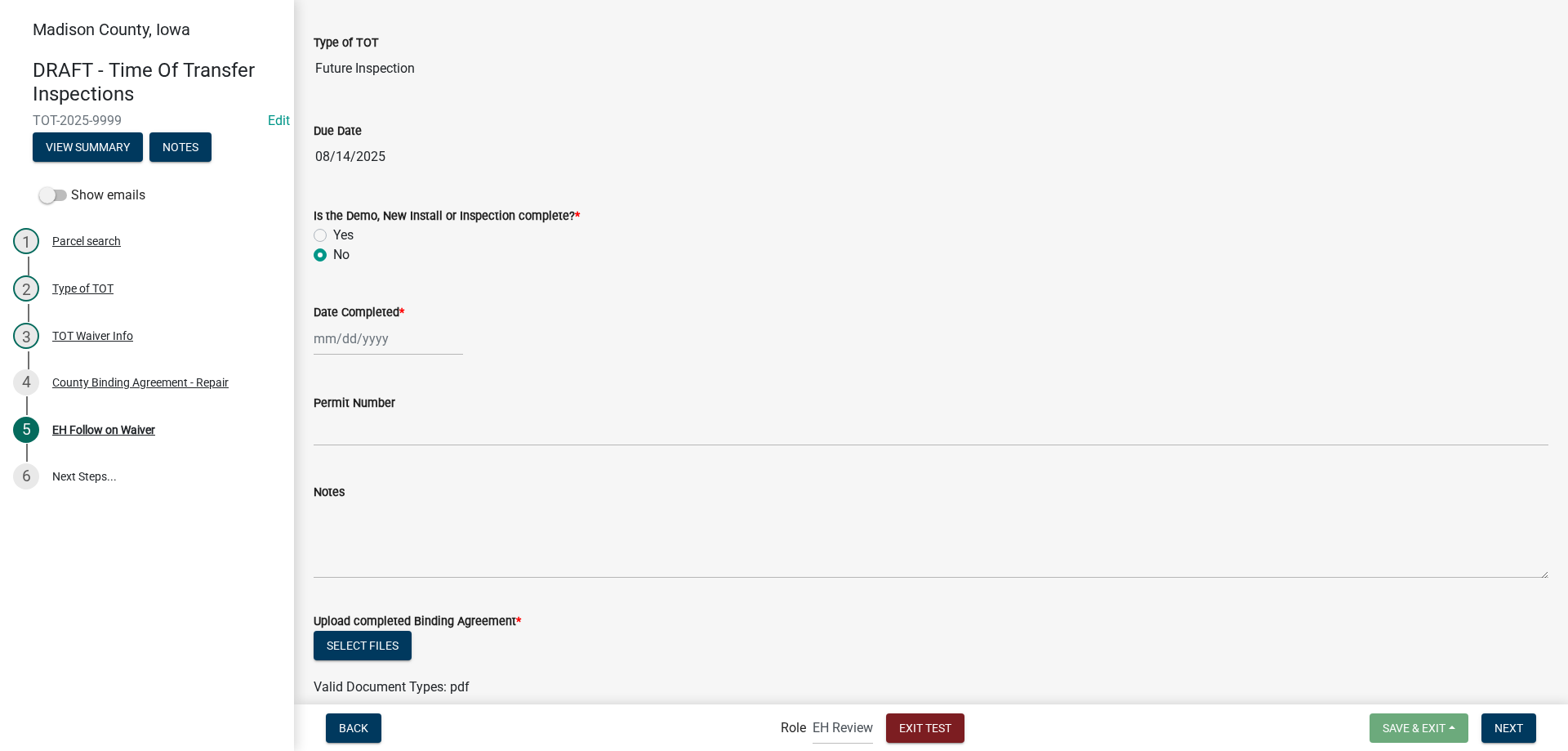 select on "8" 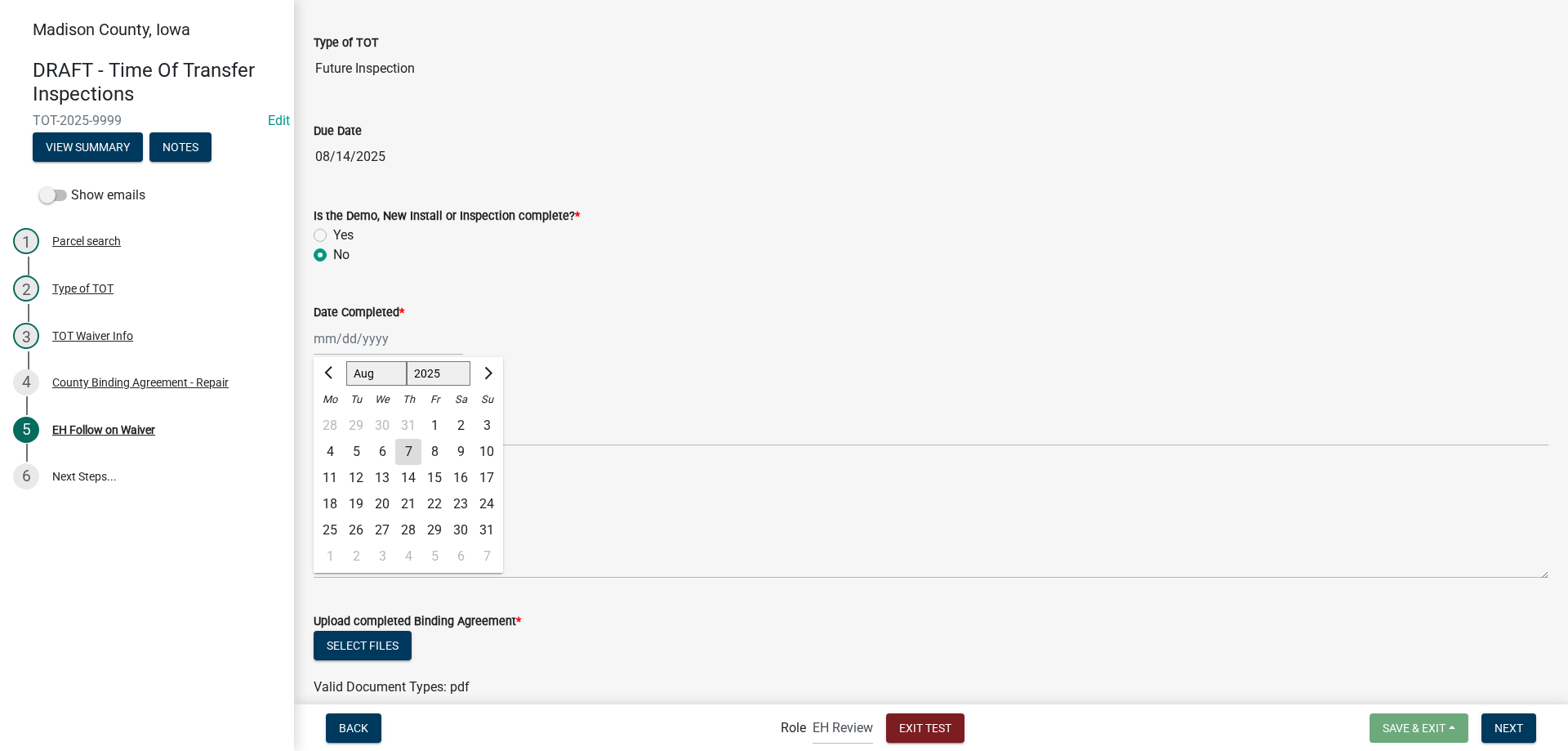 click on "Jan Feb Mar Apr May Jun Jul Aug Sep Oct Nov Dec 1525 1526 1527 1528 1529 1530 1531 1532 1533 1534 1535 1536 1537 1538 1539 1540 1541 1542 1543 1544 1545 1546 1547 1548 1549 1550 1551 1552 1553 1554 1555 1556 1557 1558 1559 1560 1561 1562 1563 1564 1565 1566 1567 1568 1569 1570 1571 1572 1573 1574 1575 1576 1577 1578 1579 1580 1581 1582 1583 1584 1585 1586 1587 1588 1589 1590 1591 1592 1593 1594 1595 1596 1597 1598 1599 1600 1601 1602 1603 1604 1605 1606 1607 1608 1609 1610 1611 1612 1613 1614 1615 1616 1617 1618 1619 1620 1621 1622 1623 1624 1625 1626 1627 1628 1629 1630 1631 1632 1633 1634 1635 1636 1637 1638 1639 1640 1641 1642 1643 1644 1645 1646 1647 1648 1649 1650 1651 1652 1653 1654 1655 1656 1657 1658 1659 1660 1661 1662 1663 1664 1665 1666 1667 1668 1669 1670 1671 1672 1673 1674 1675 1676 1677 1678 1679 1680 1681 1682 1683 1684 1685 1686 1687 1688 1689 1690 1691 1692 1693 1694 1695 1696 1697 1698 1699 1700 1701 1702 1703 1704 1705 1706 1707 1708 1709 1710 1711 1712 1713 1714 1715 1716 1717 1718 1719 1" 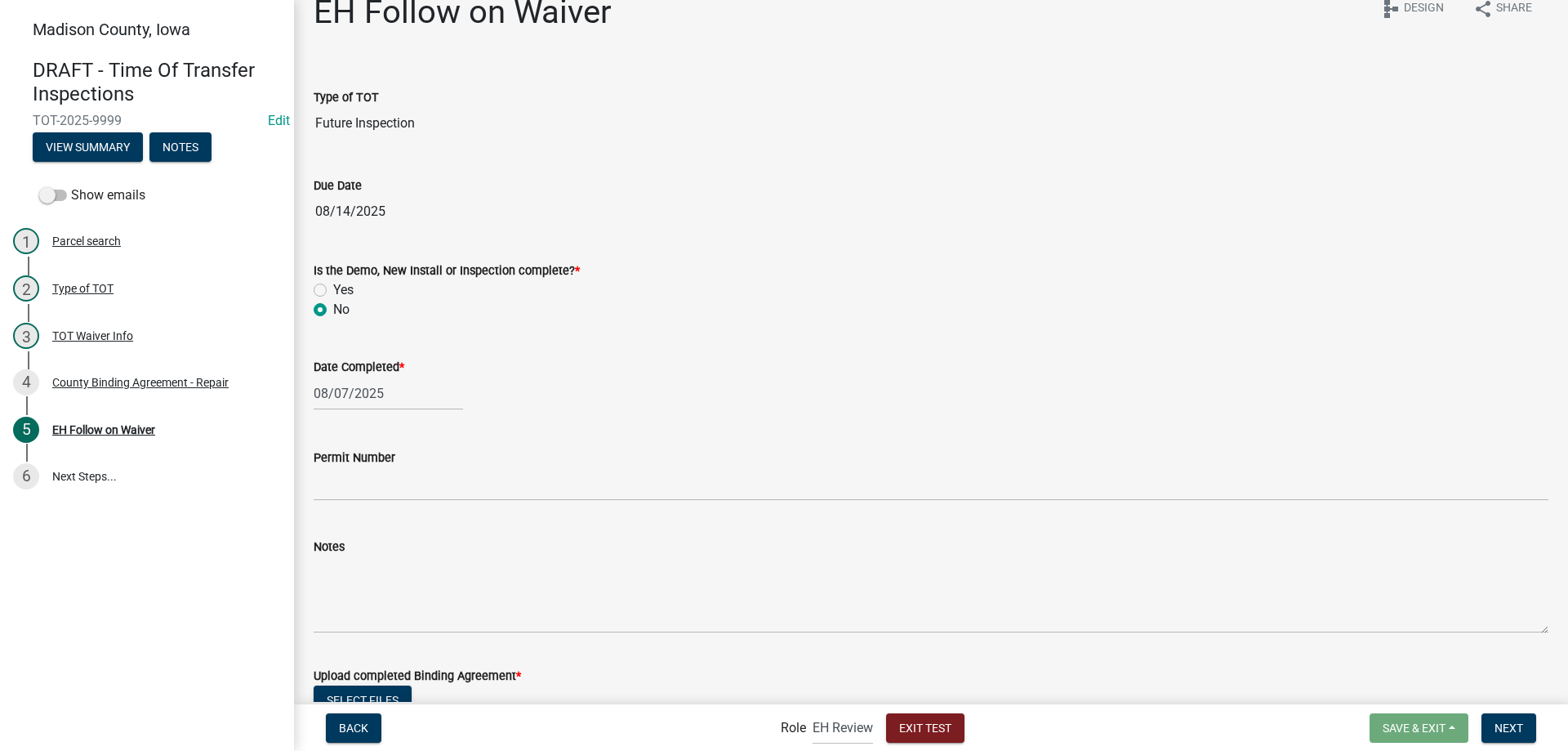 scroll, scrollTop: 0, scrollLeft: 0, axis: both 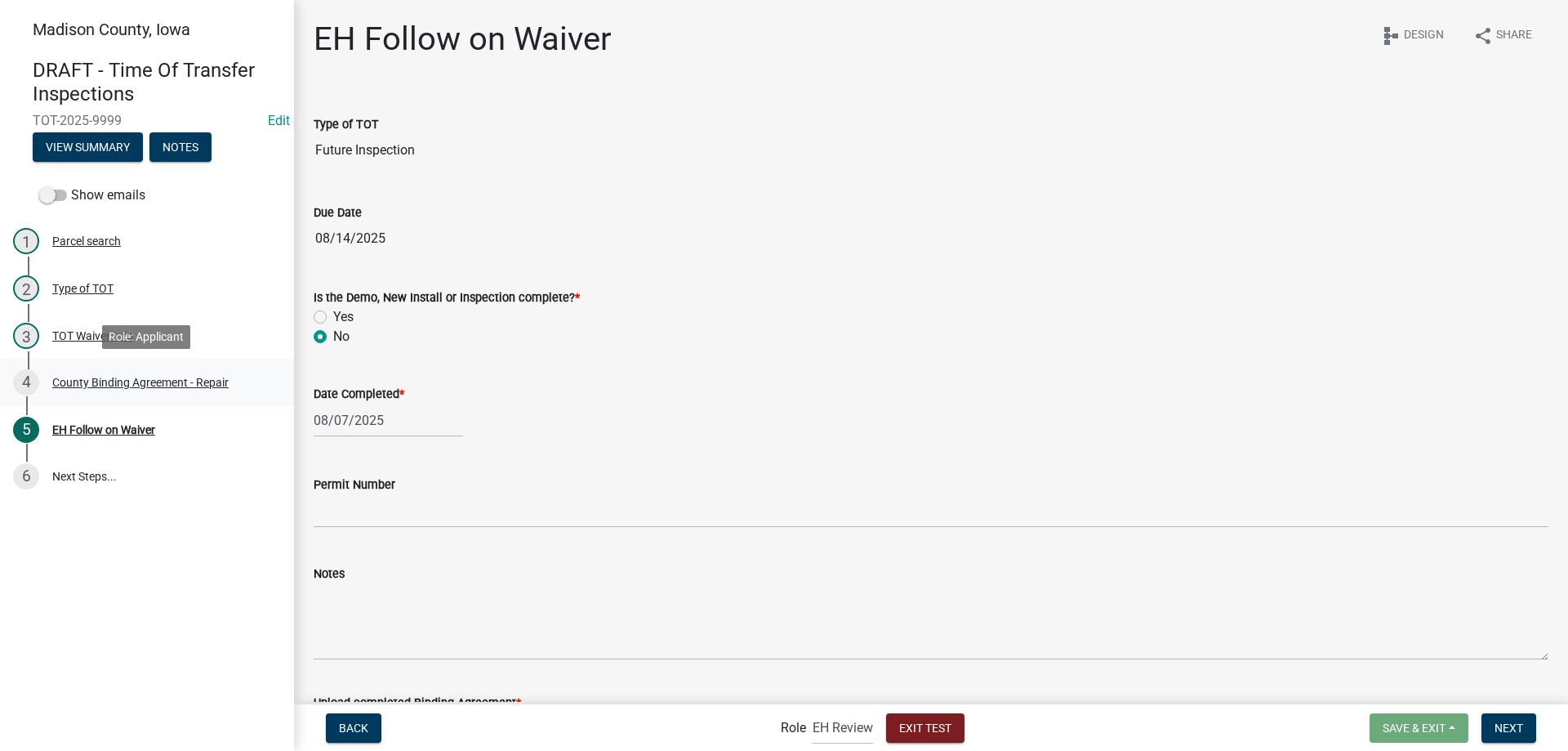 click on "County Binding Agreement - Repair" at bounding box center [140, 382] 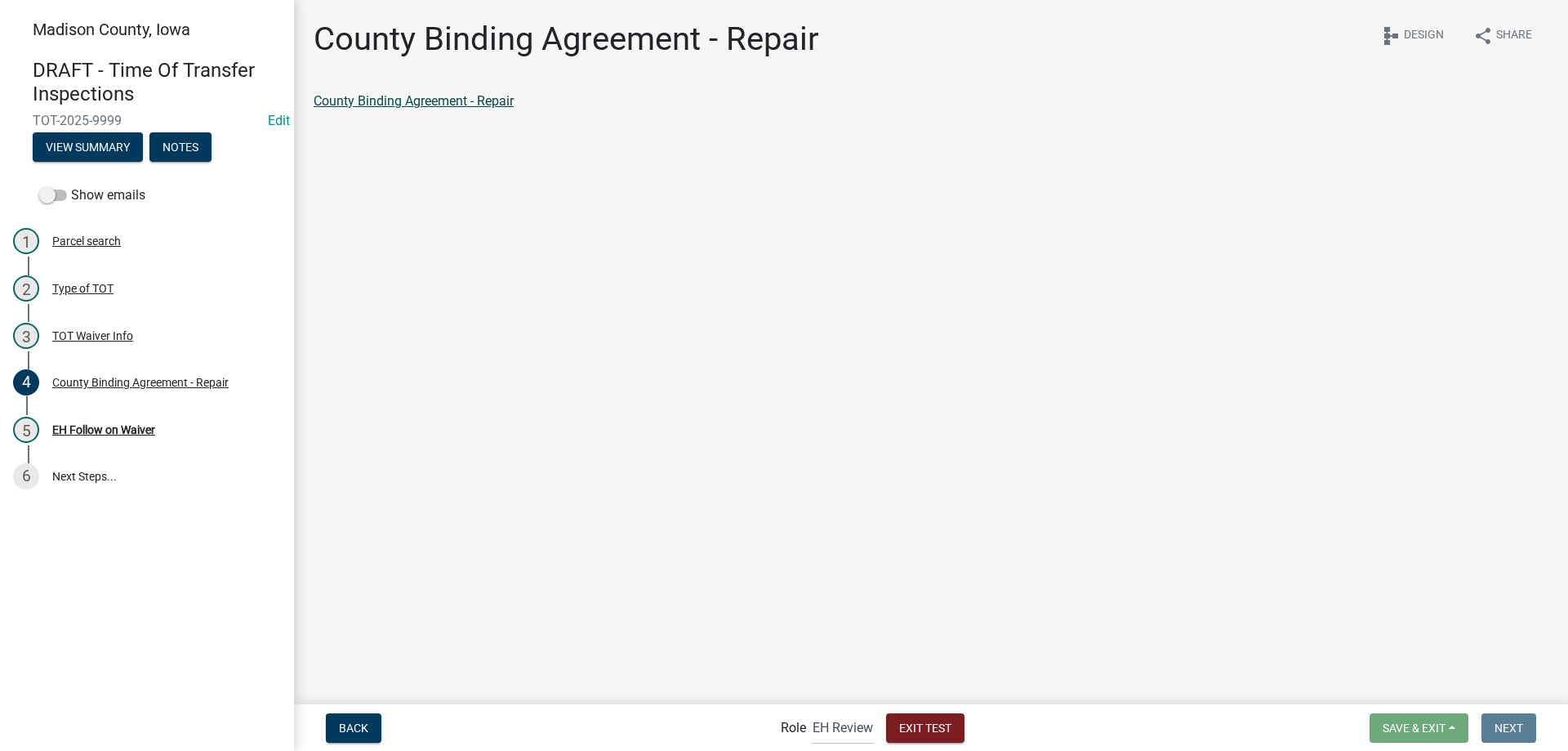 click on "County Binding Agreement - Repair" 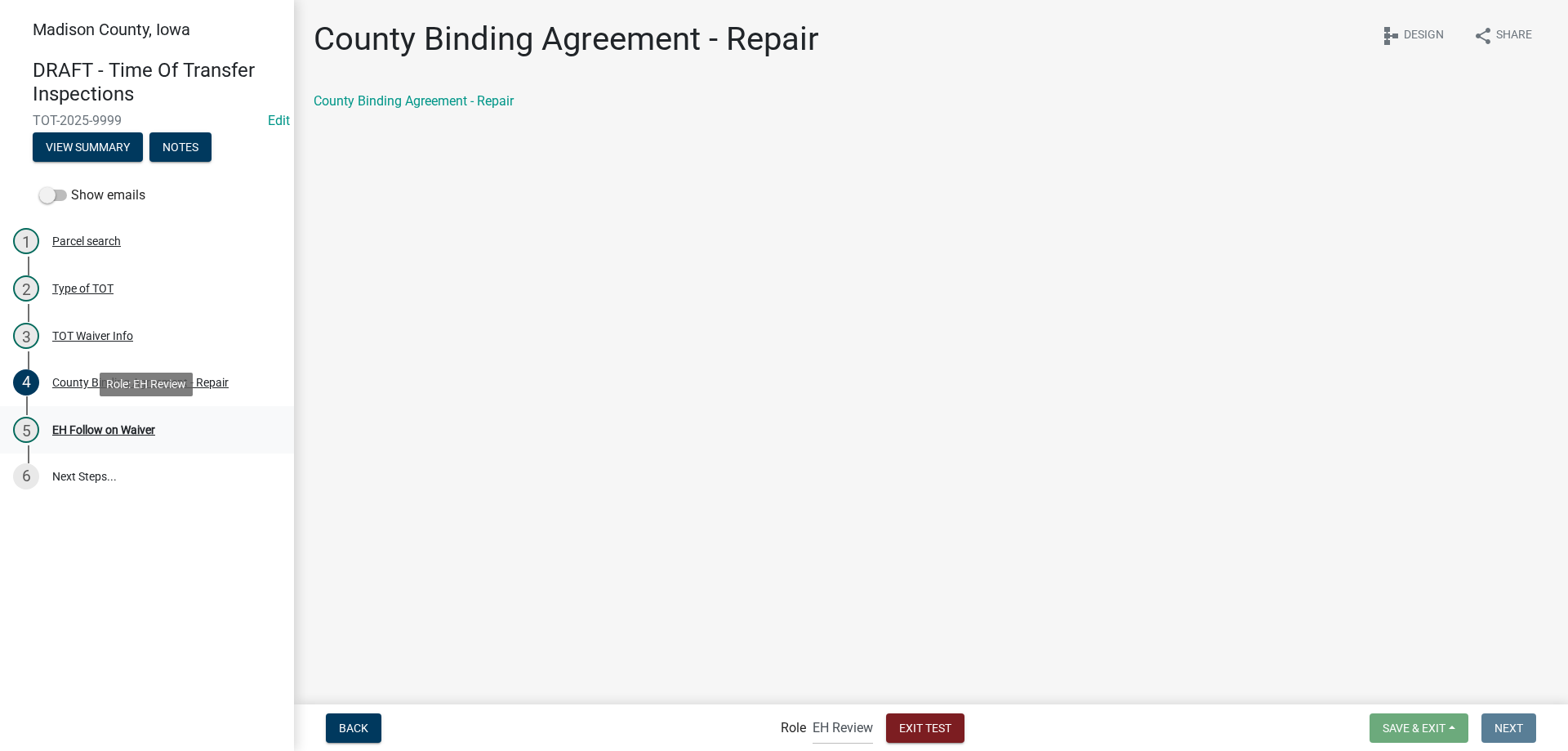 click on "EH Follow on Waiver" at bounding box center (104, 430) 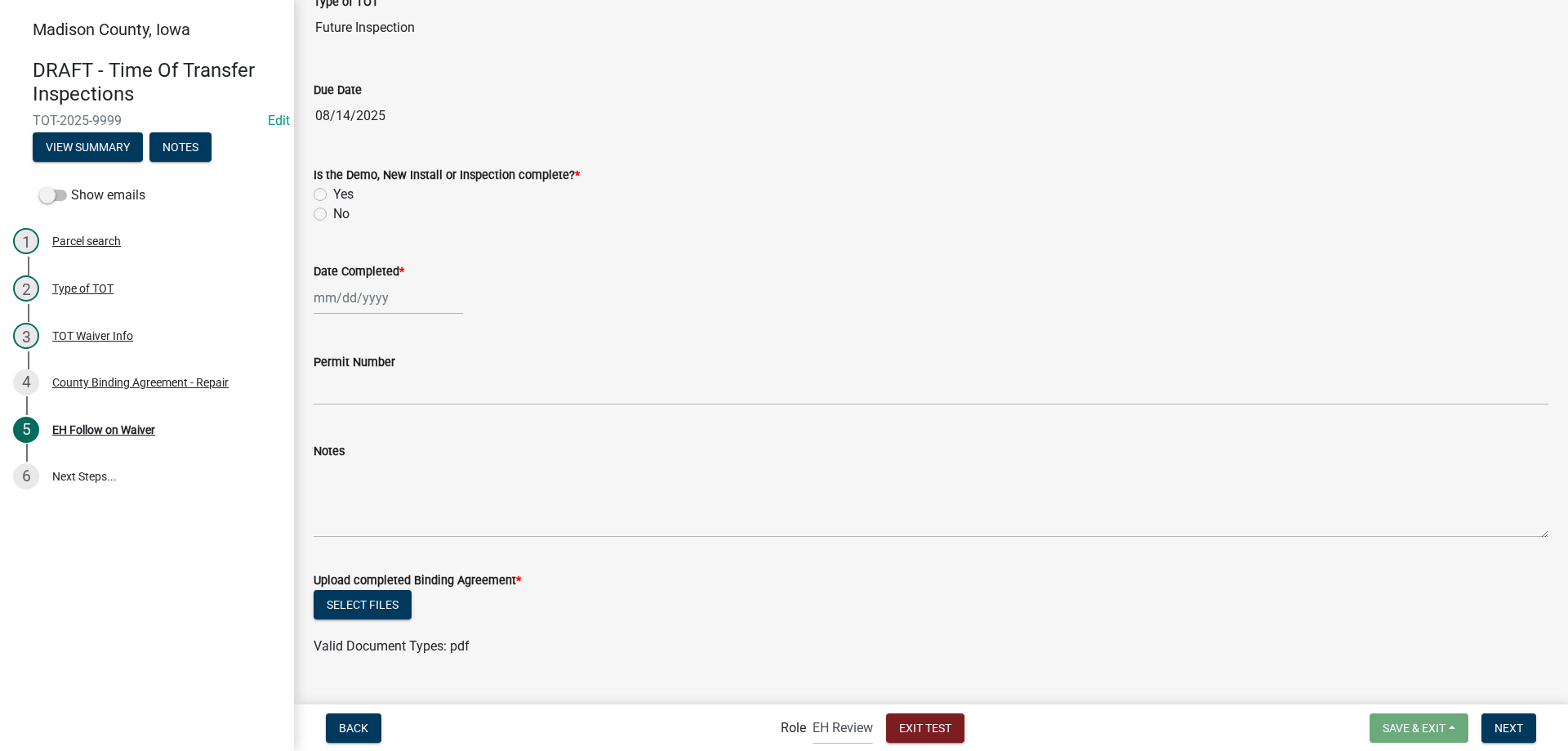 scroll, scrollTop: 155, scrollLeft: 0, axis: vertical 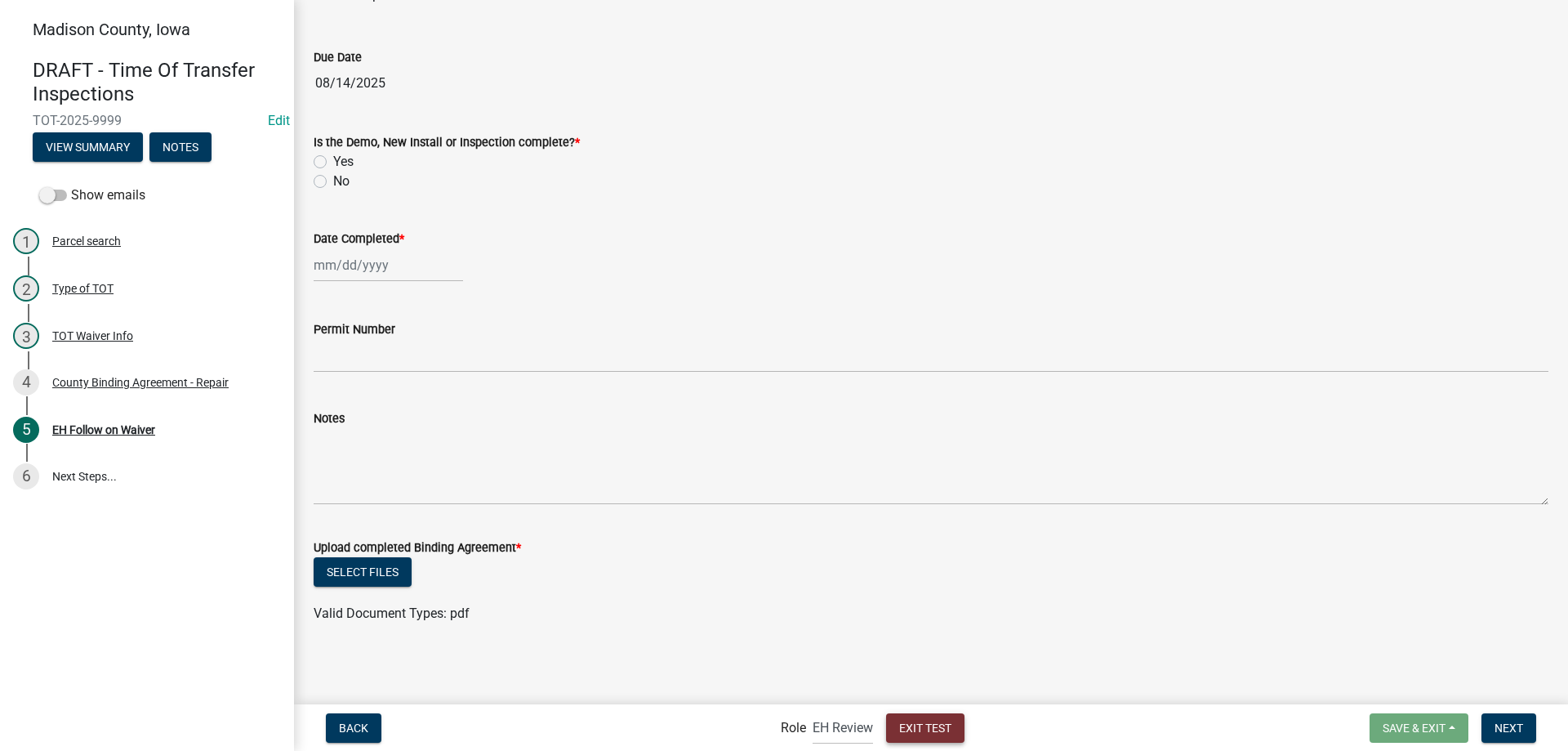 click on "Exit Test" at bounding box center [925, 727] 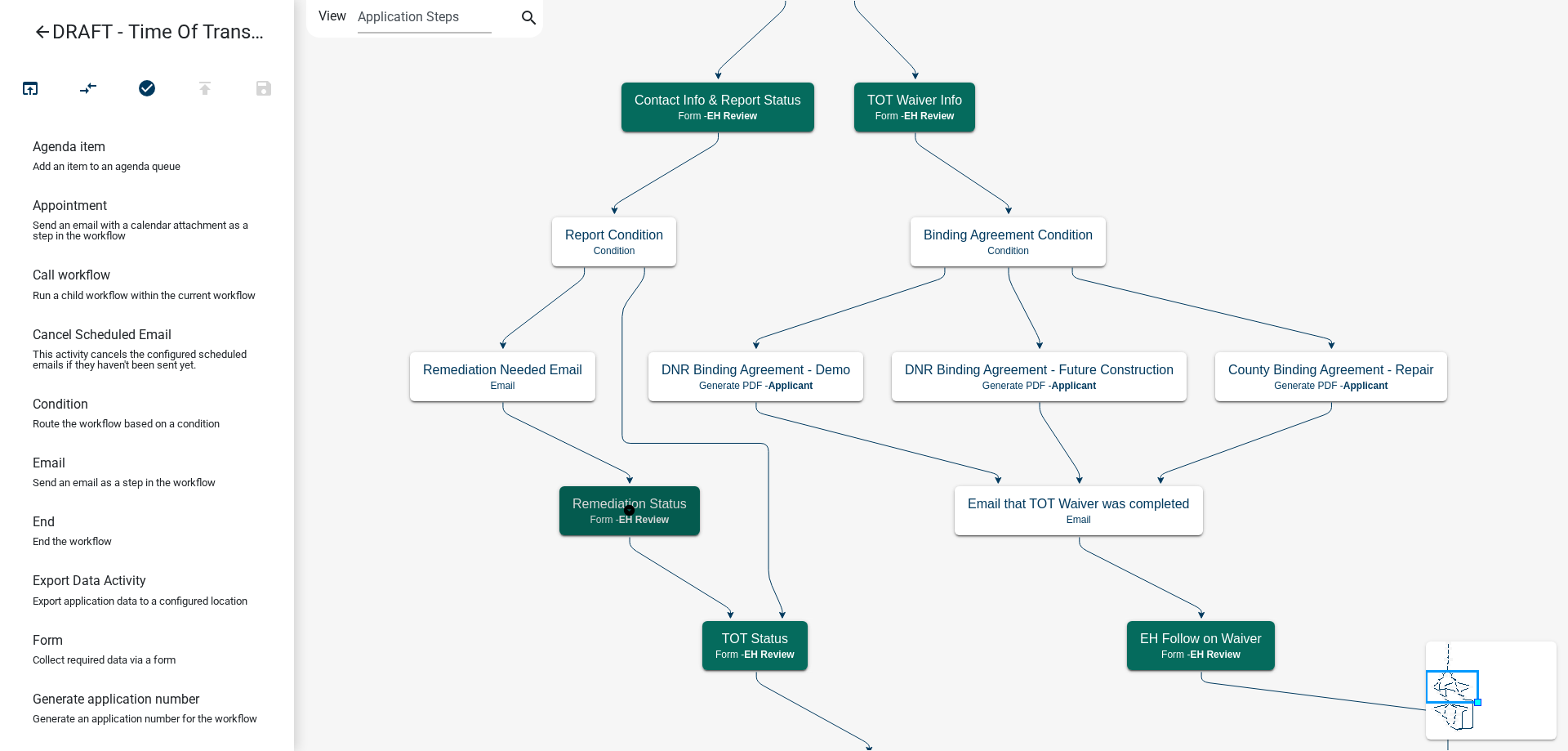 click on "Form -  EH Review" at bounding box center (630, 520) 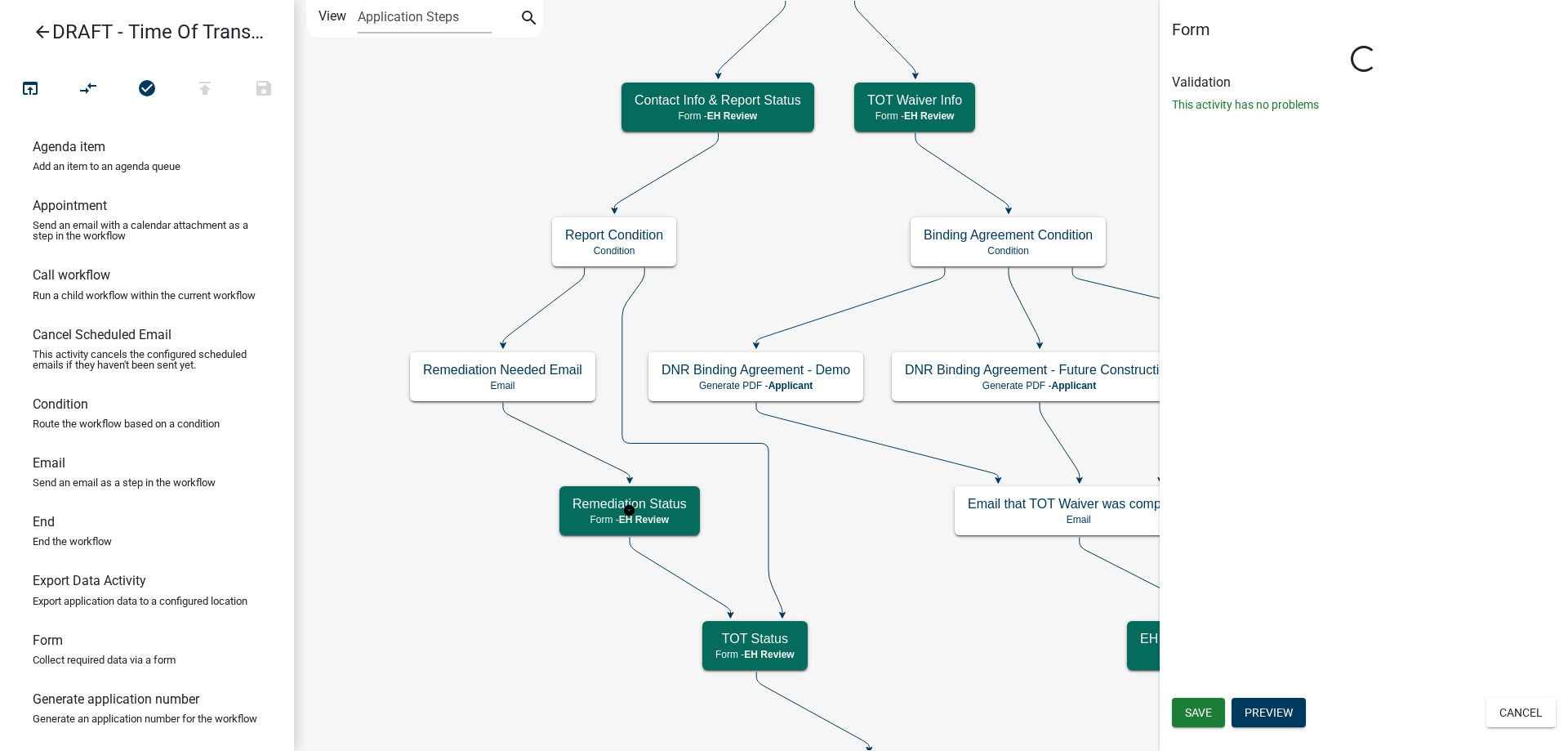 select on "1510D8EA-6147-41FC-A908-BFC271F78BCE" 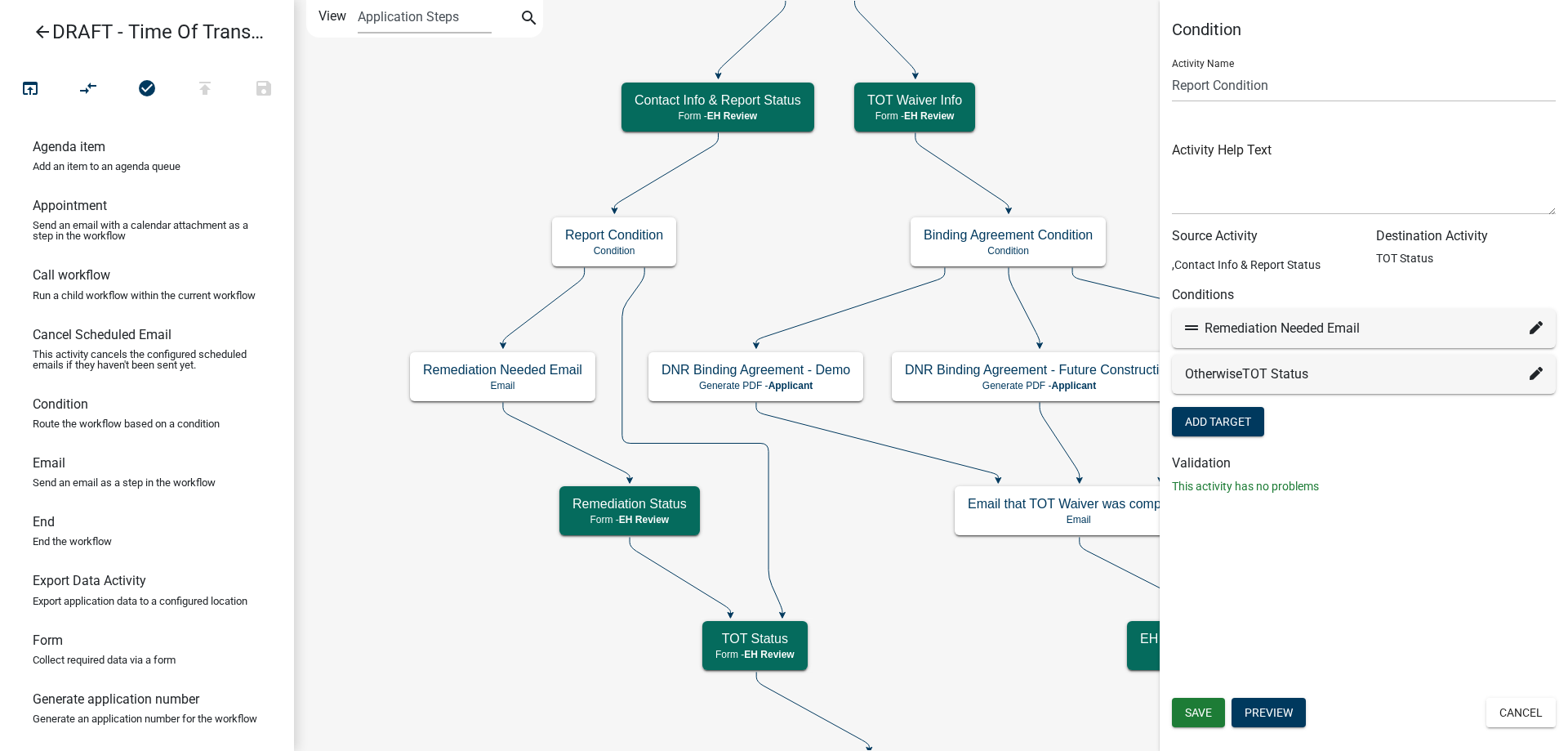 click 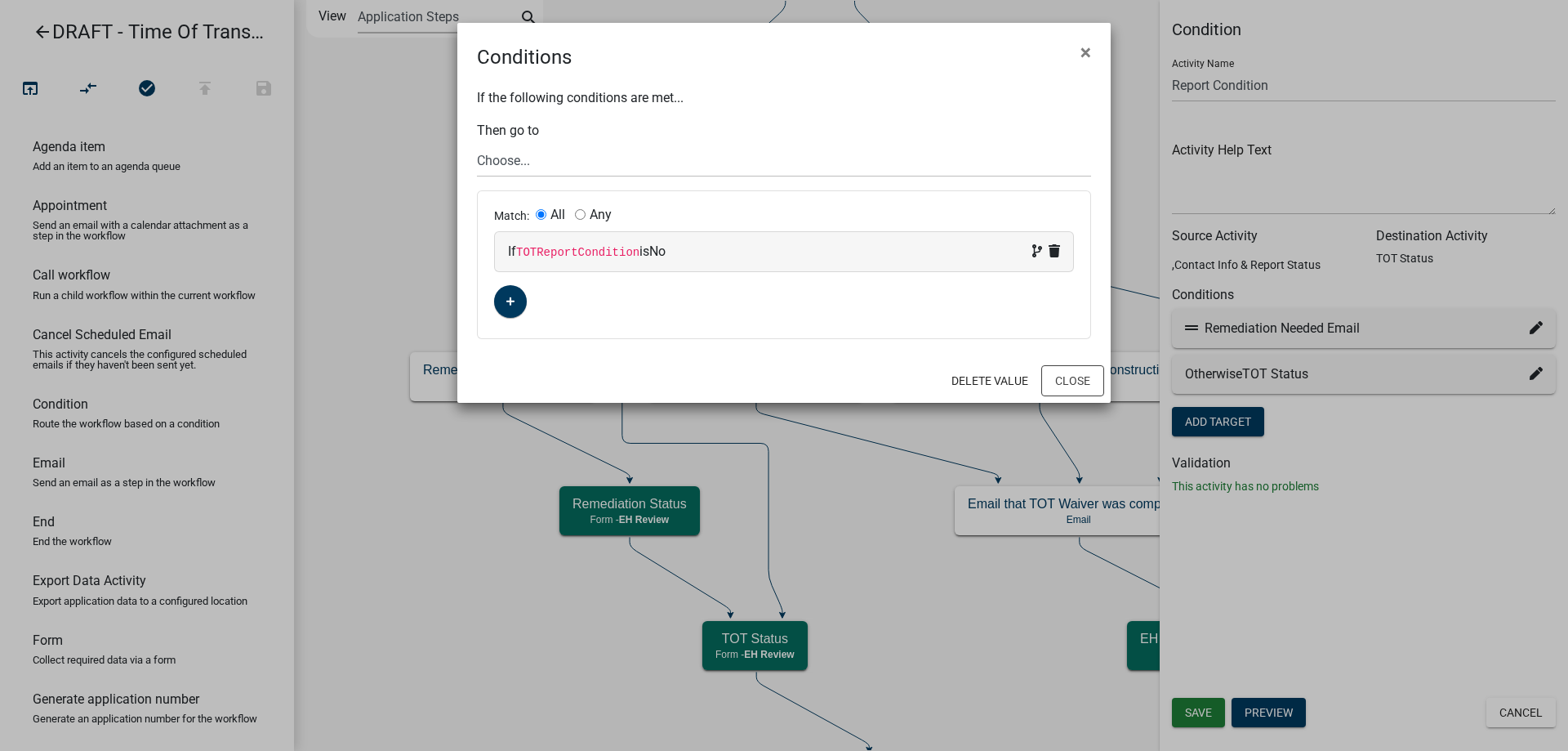 click on "Conditions × If the following conditions are met... Then go to Choose...  Start   Parcel search   End   Email Inspector that TOT was accepted   TOT Status   Sign In   Email - Septic permit required   Septic Permit Complete   Email - Septic permit not required   Mark Repairs Complete   Route based on TOT status   Septic Permit/Repairs Completed Email   Remediation Status   Email - Replacement System Required   Generate Application Number   Type of TOT   TOT Waiver Info   TOT Type Condition   EH Follow on Waiver   Email that TOT Waiver was completed   Remediation Needed Email   DNR Binding Agreement - Future Construction   Binding Agreement Condition   DNR Binding Agreement - Demo   County Binding Agreement - Repair   Remediation Reminder Appointment   Remediation Reminder 2 Appointment  Match: All Any  If  TOTReportCondition  is  No Delete Value  Close" 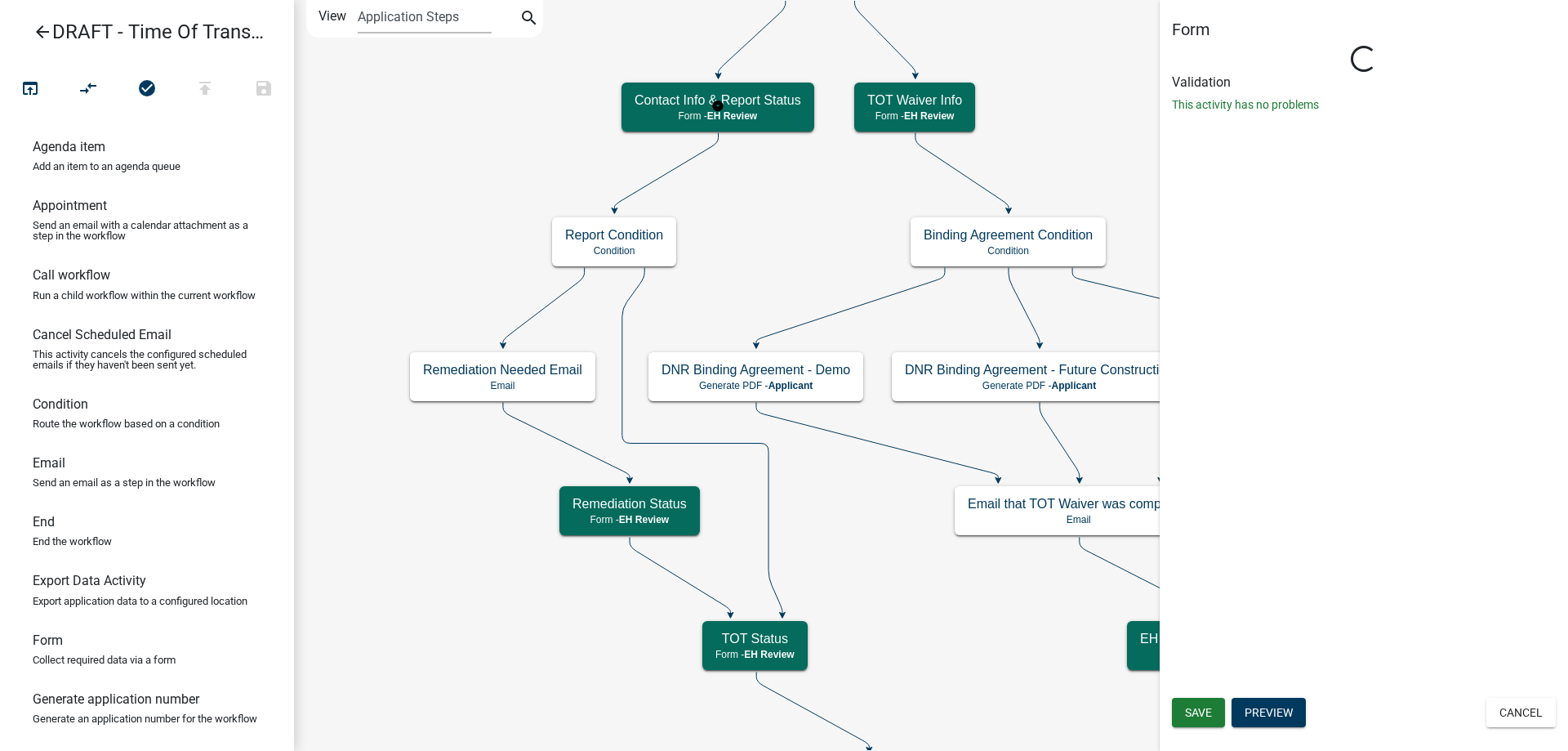 select on "1510D8EA-6147-41FC-A908-BFC271F78BCE" 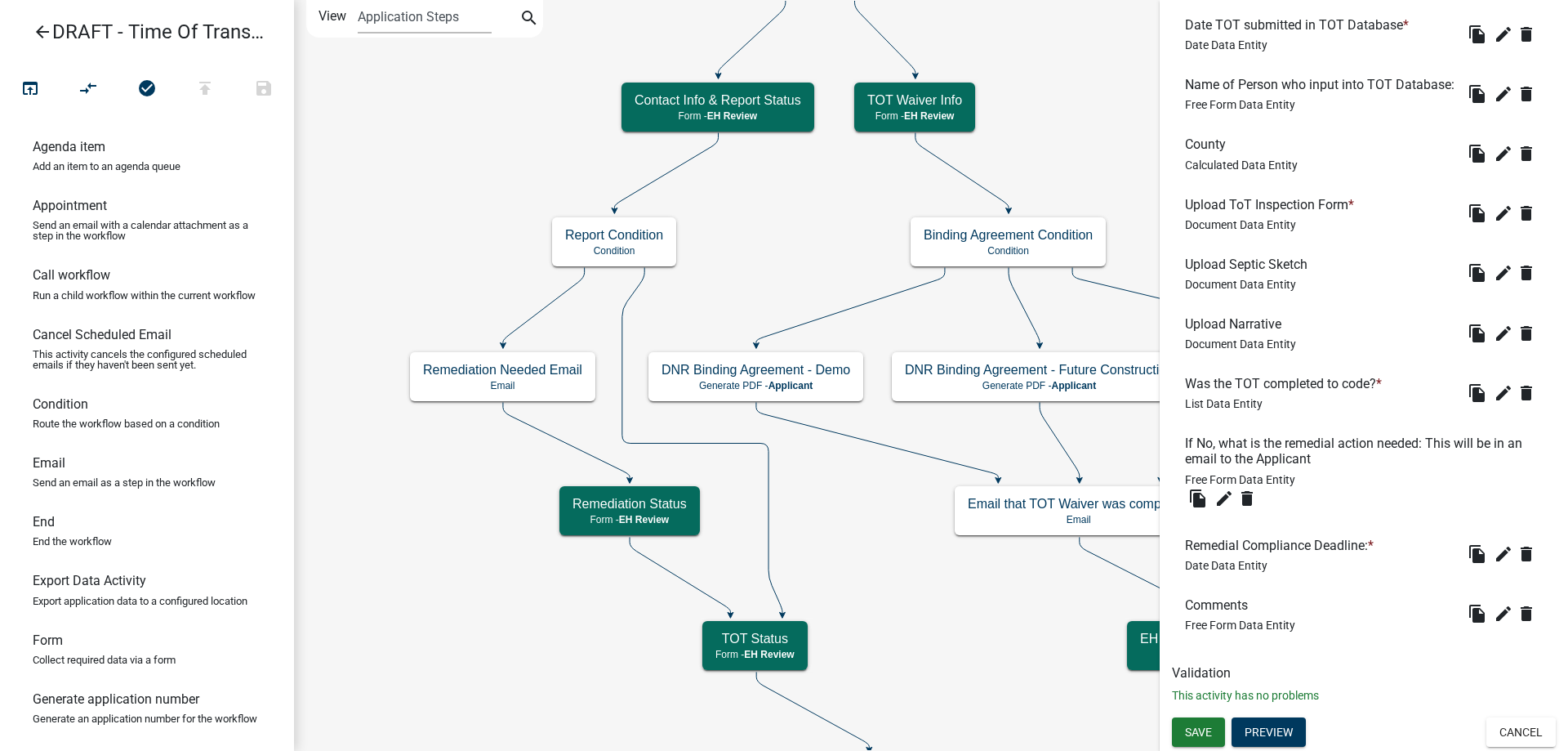 scroll, scrollTop: 1649, scrollLeft: 0, axis: vertical 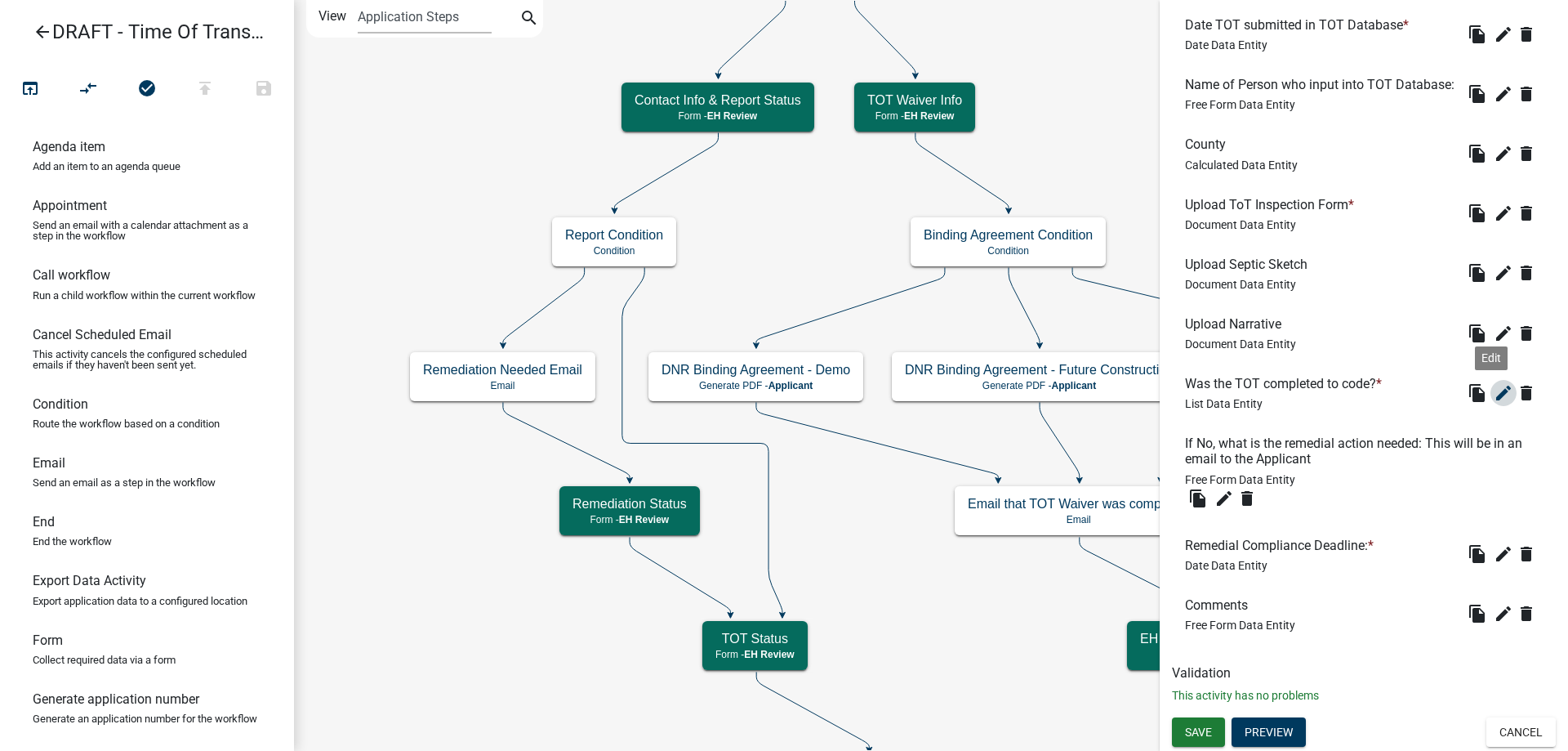 click on "edit" 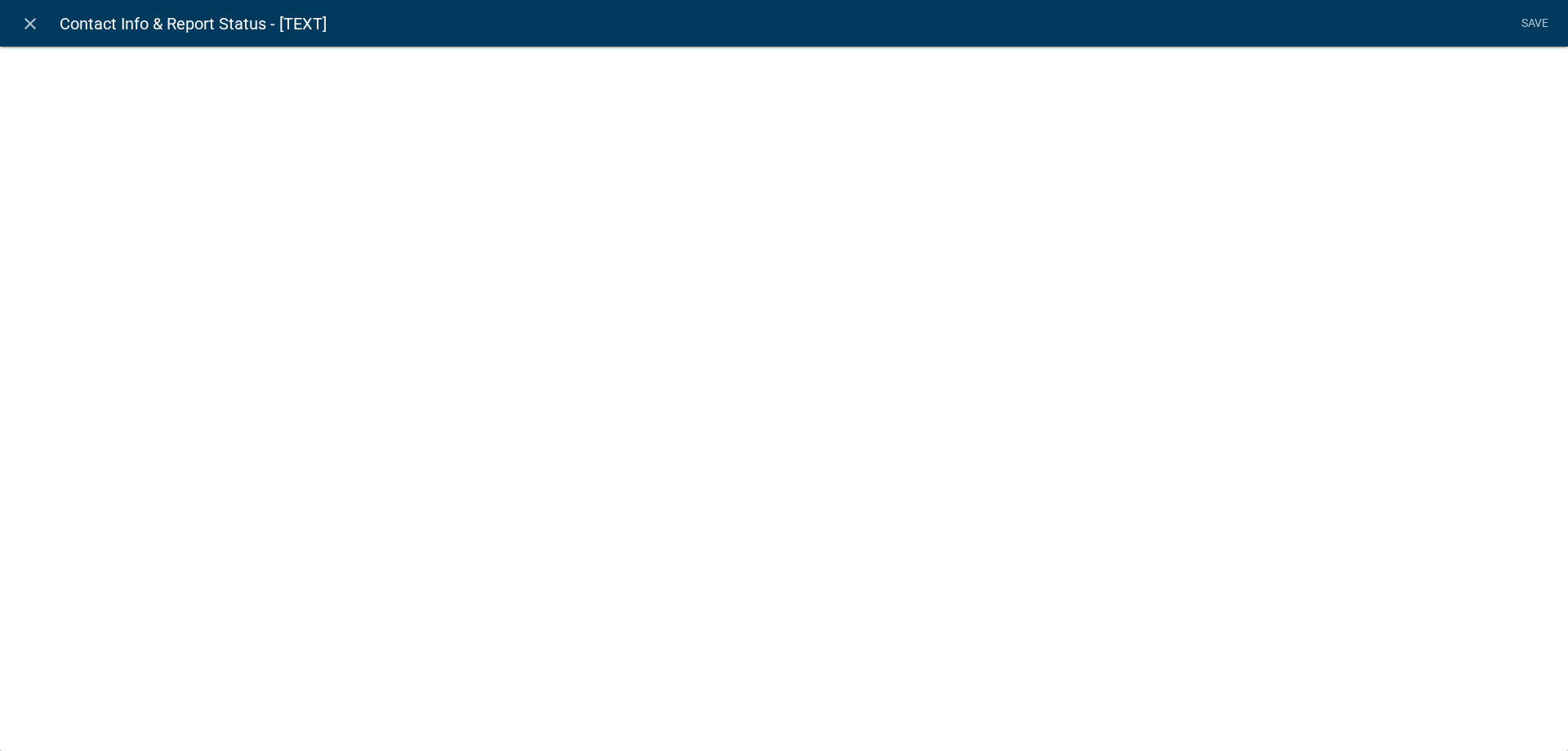 select on "list-data" 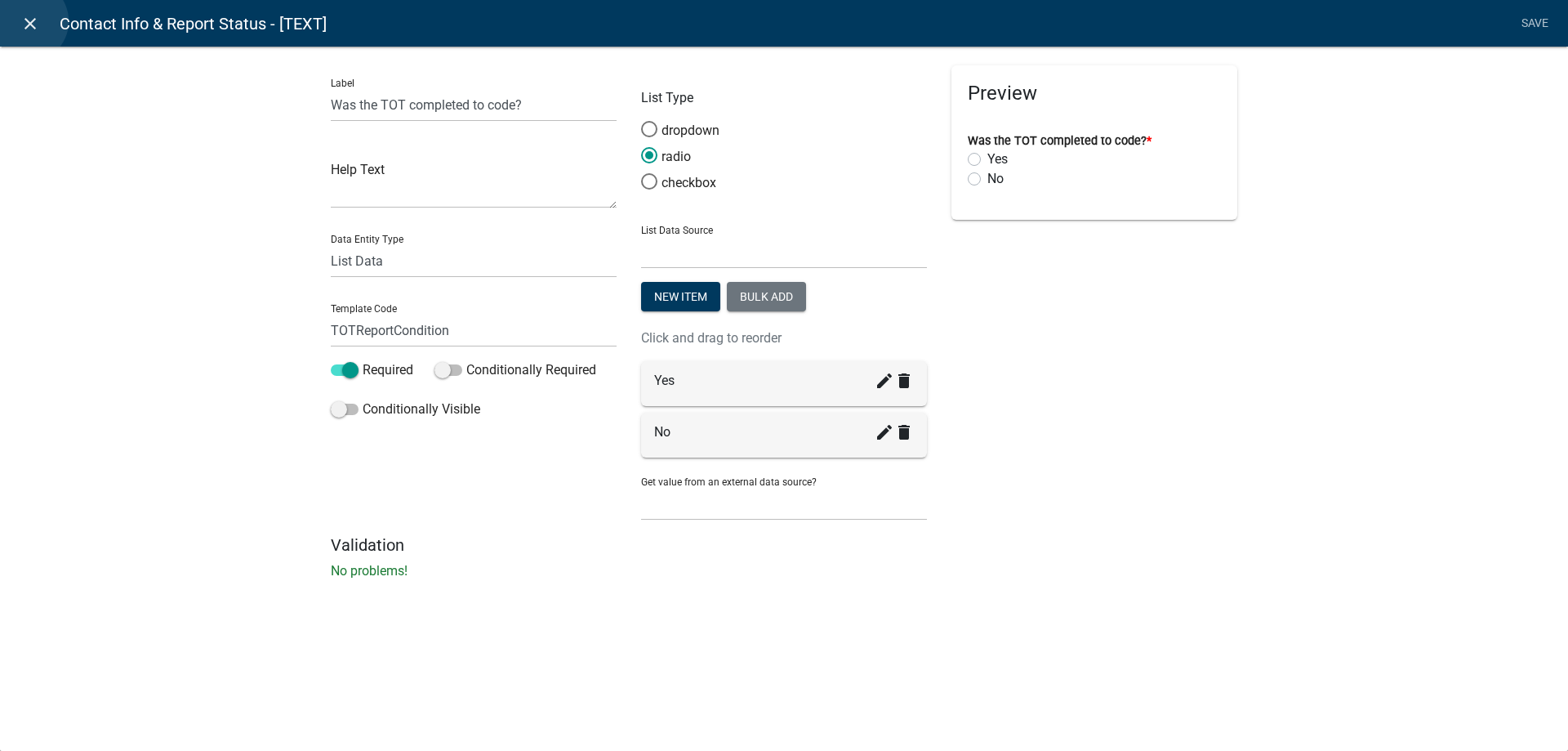 click on "close" 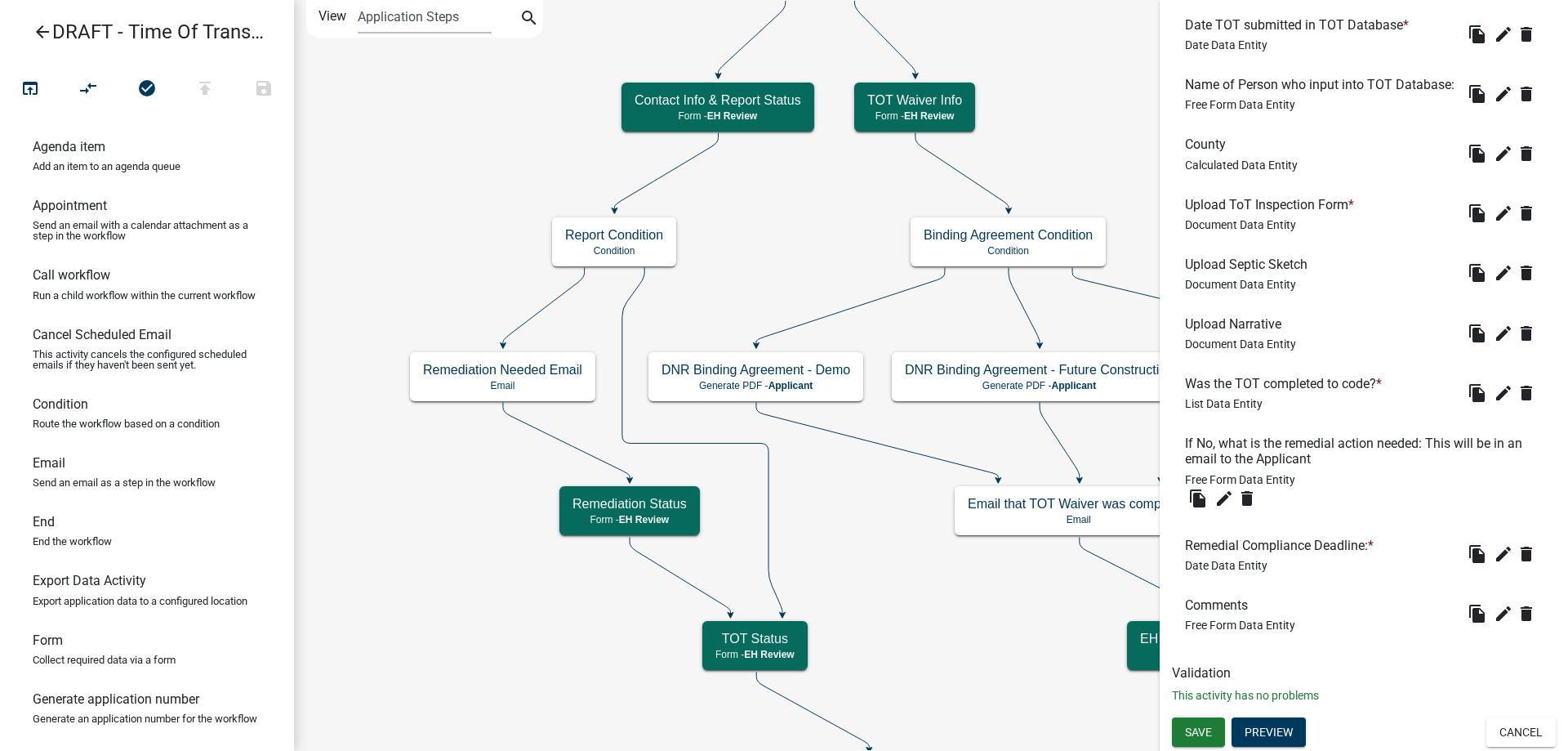 click on "Form  Activity Name  Contact Info & Report Status  Responsible Role   Applicant   Septic Review   Admin   Address Coordinator   Schneider Staff   Code Complaint   Secondary Roads   Zoning   EH Review   Engineer   M and M Services Reviewer   Activity Help Text          Visible to Applicant  Display Label  info
info
Advanced   editor   Form Data     content_copy  Add New Data Entity
Parcel ID      Free Form Data Entity  file_copy   edit     delete  Street Address      Free Form Data Entity  file_copy   edit     delete  Property is owned by a business?      List Data Entity  file_copy   edit     delete  Business Name      Free Form Data Entity  file_copy   edit     delete  Parcel Owner      Free Form Data Entity  file_copy   edit     delete  Parcel Owner's Phone Number      Free Form Data Entity  file_copy   edit     delete  Parcel Owner's Email Address:      Free Form Data Entity  file_copy   edit     delete  Seller Info      Formatted Text  file_copy   edit     delete  Seller Name" 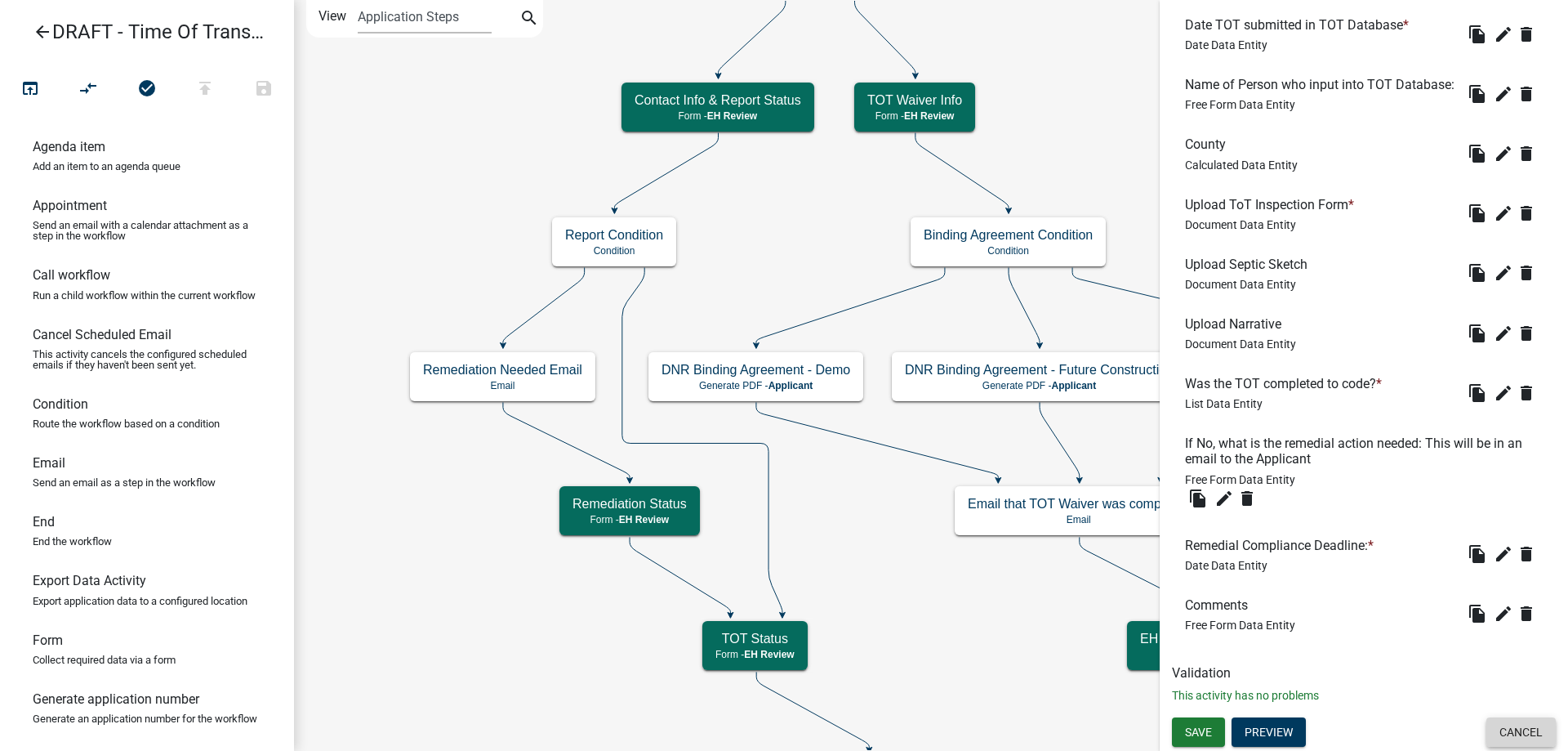 click on "Cancel" 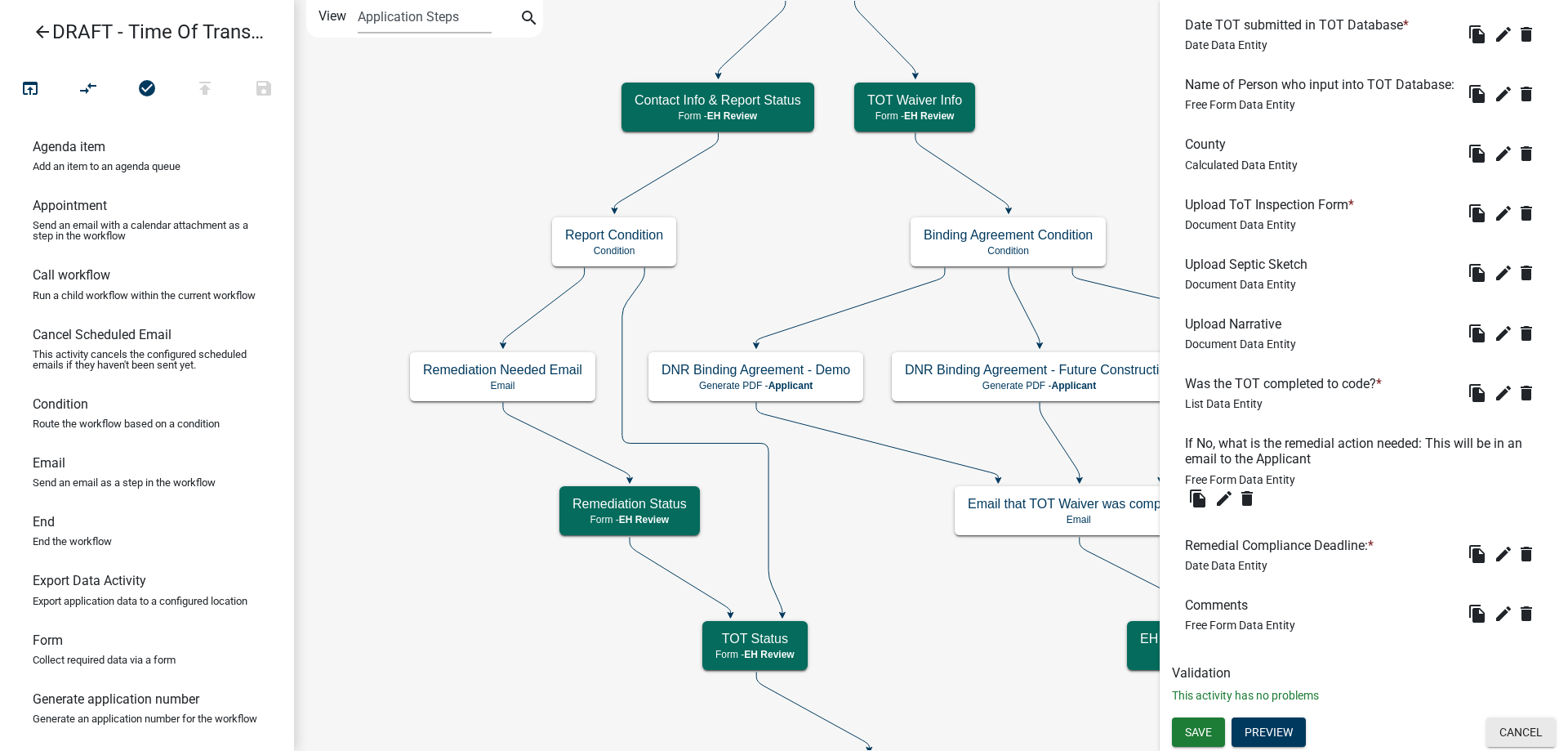 scroll, scrollTop: 0, scrollLeft: 0, axis: both 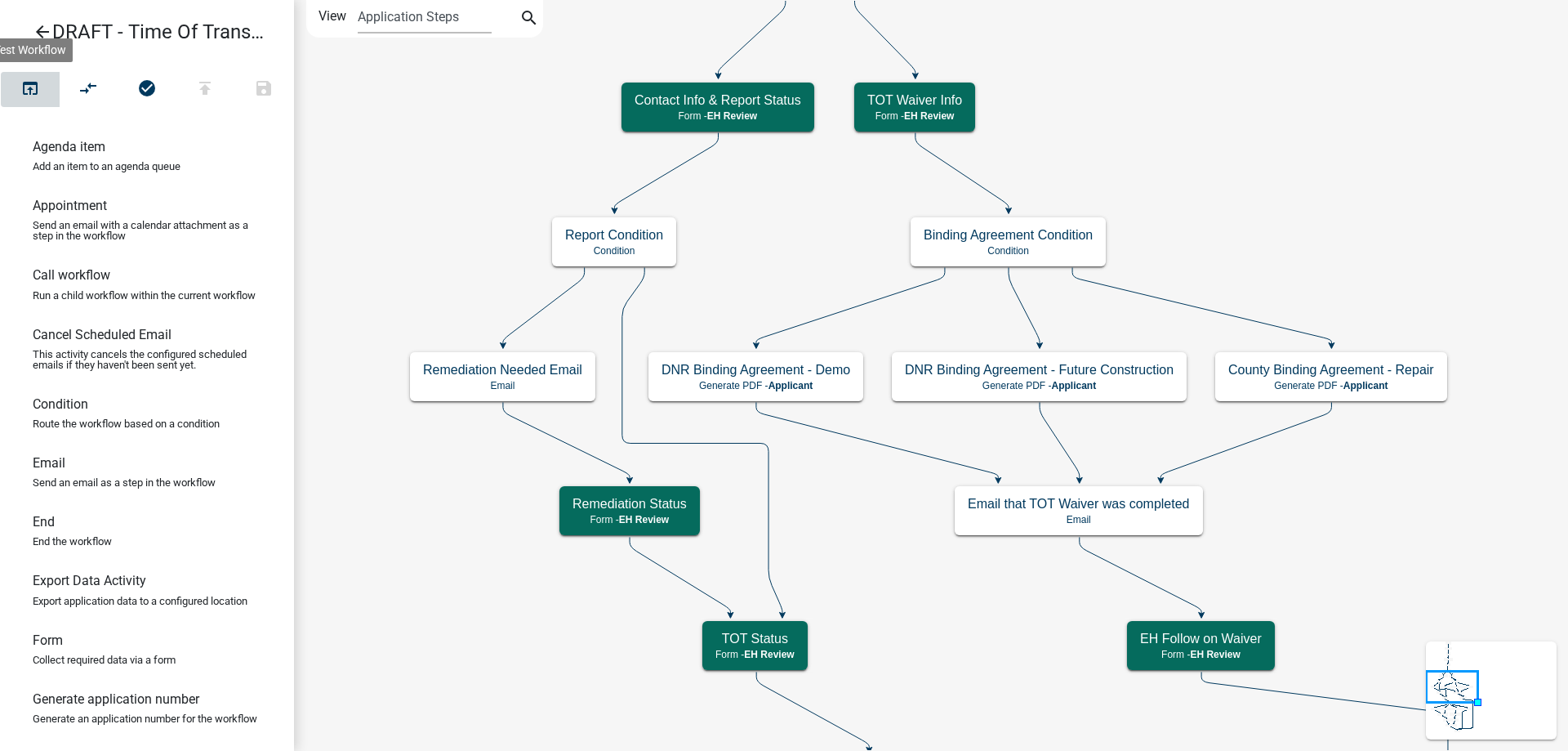 click on "open_in_browser" at bounding box center (30, 90) 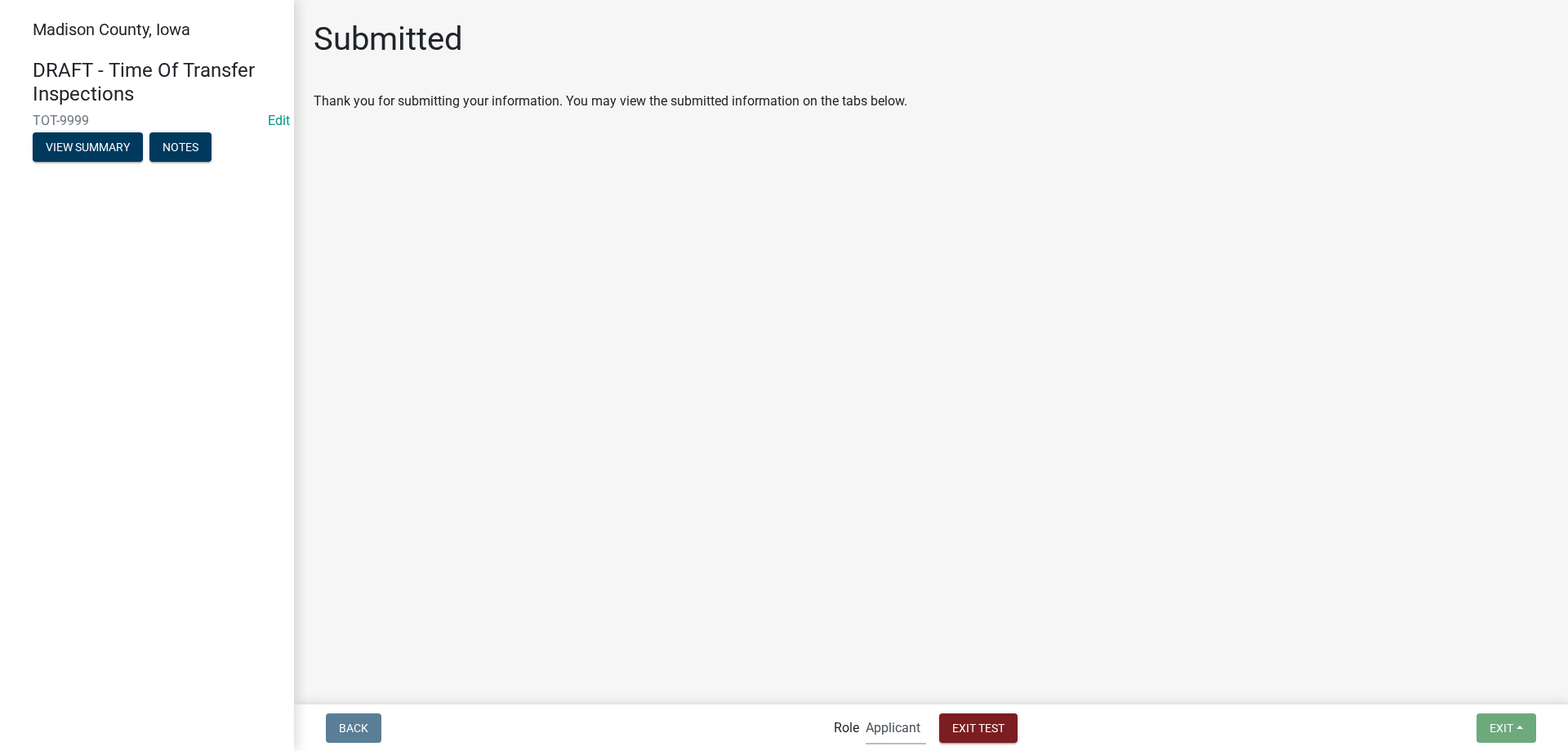click on "Applicant   Admin   EH Review" at bounding box center [896, 727] 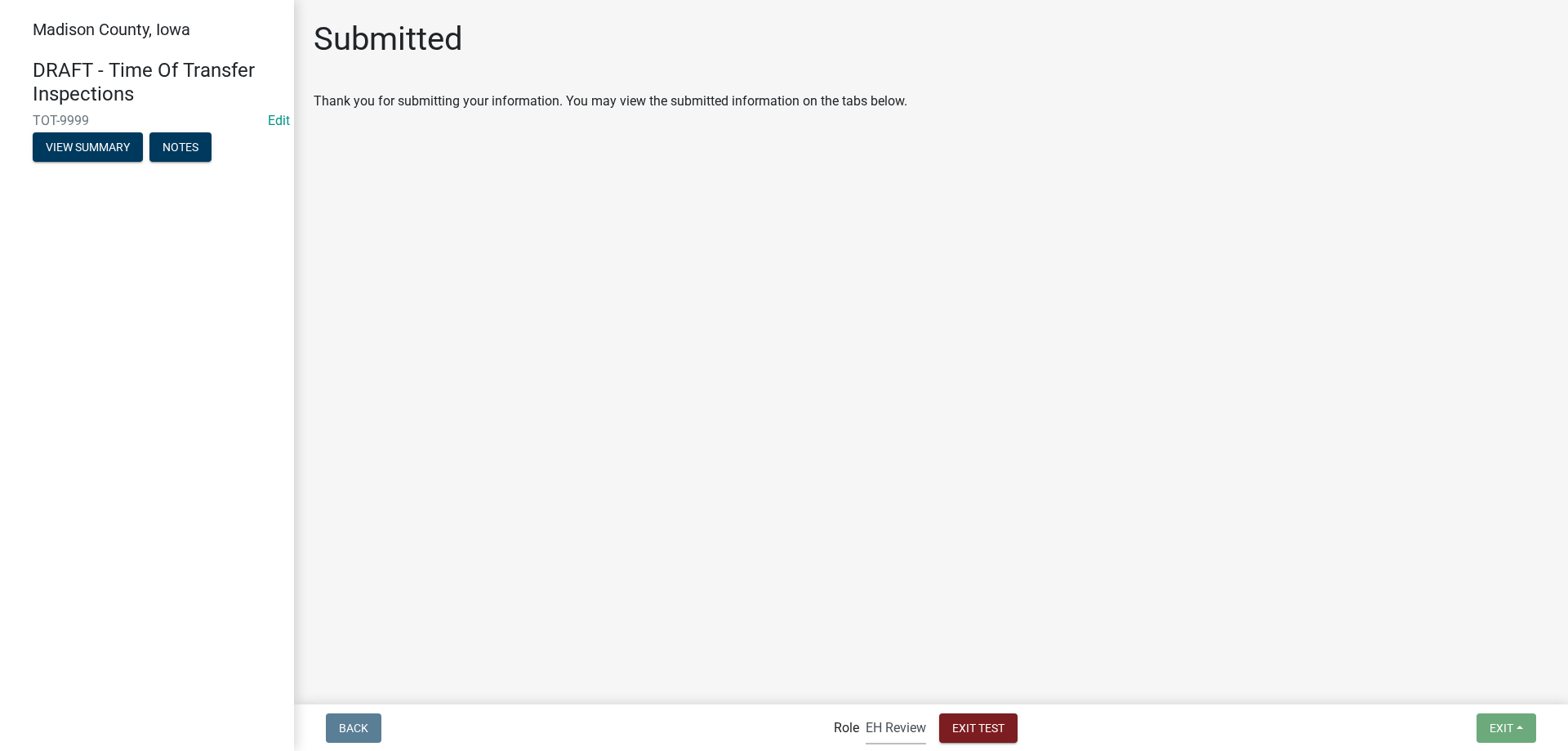 click on "Applicant   Admin   EH Review" at bounding box center (896, 727) 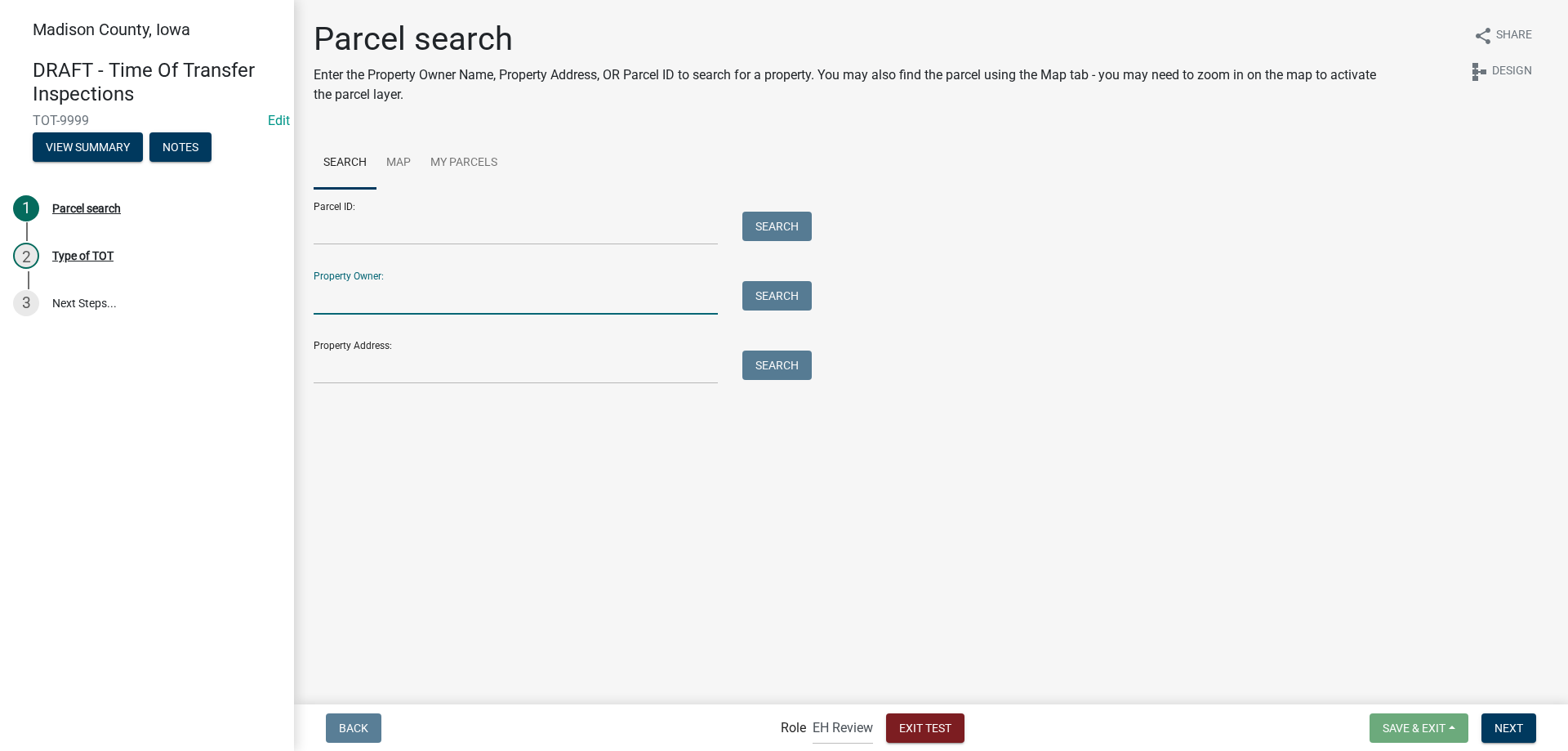 click on "Property Owner:" at bounding box center [515, 297] 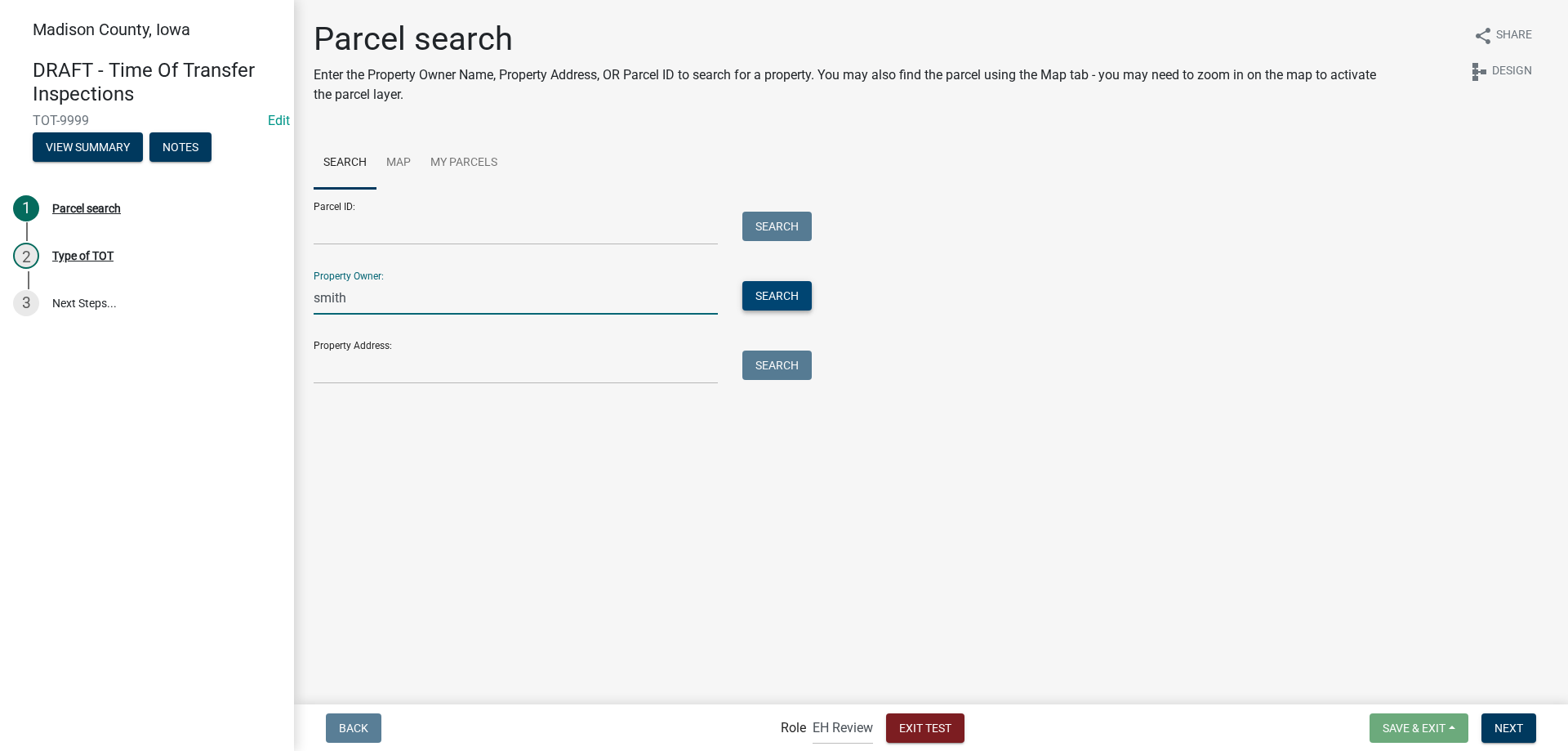 click on "Search" at bounding box center [777, 296] 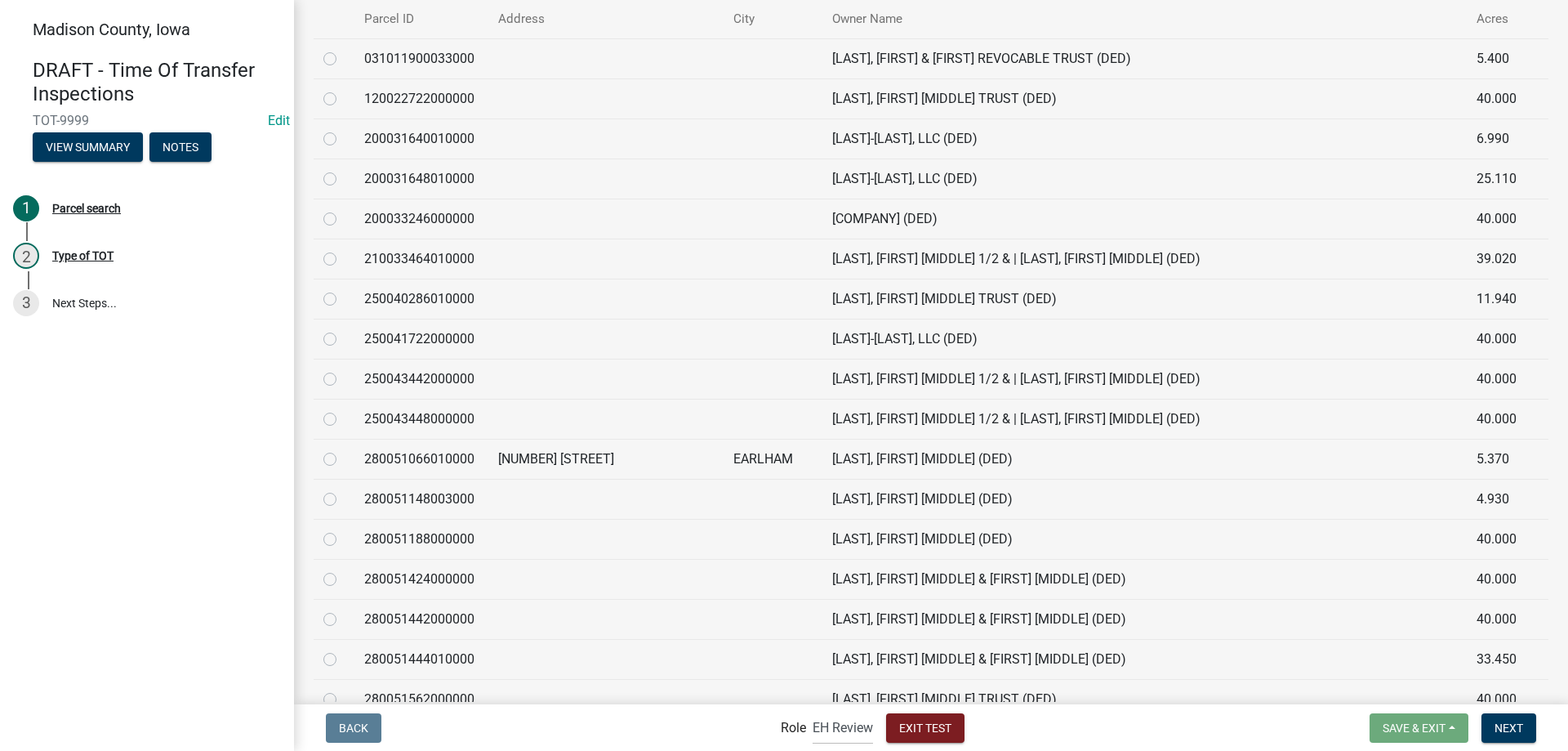 scroll, scrollTop: 654, scrollLeft: 0, axis: vertical 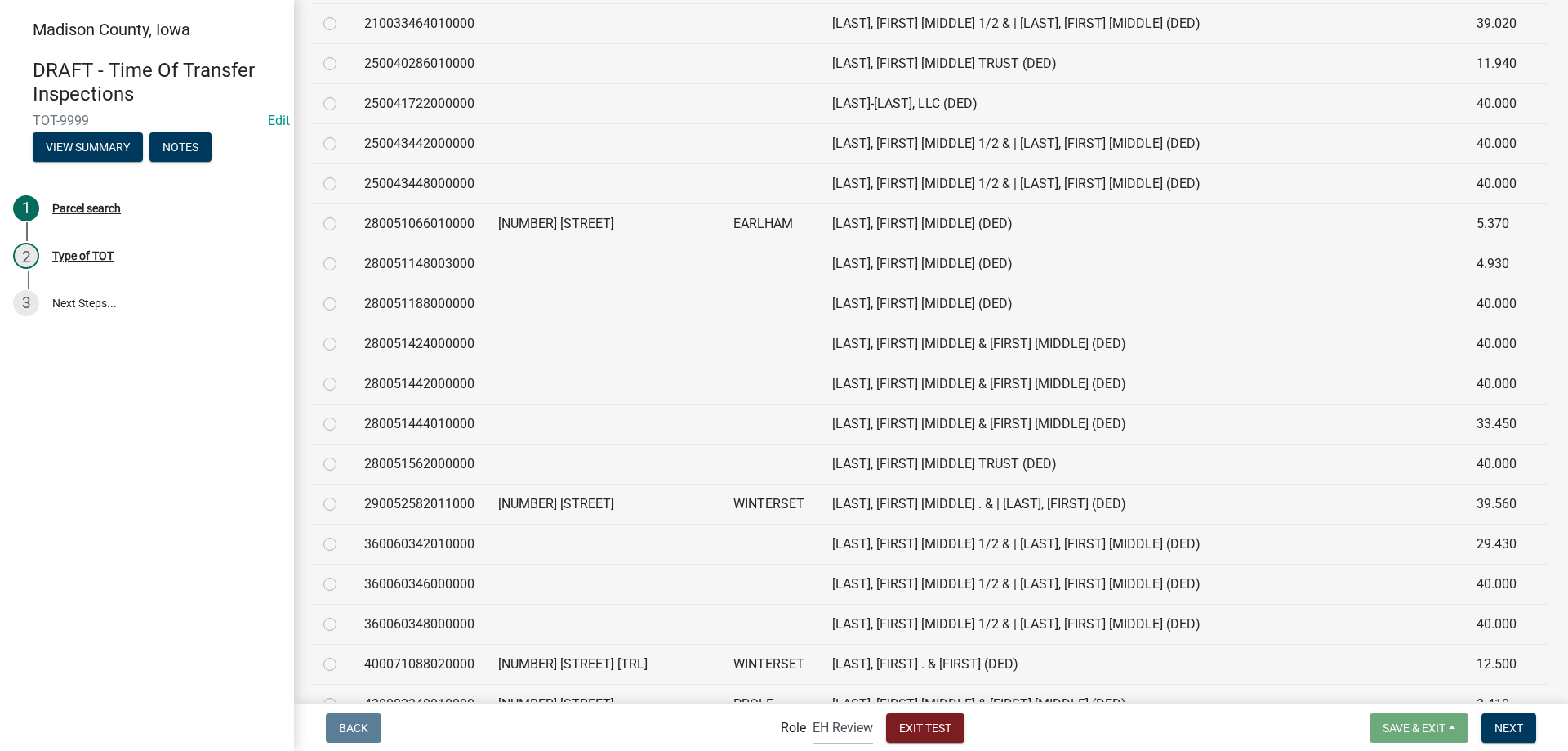 click 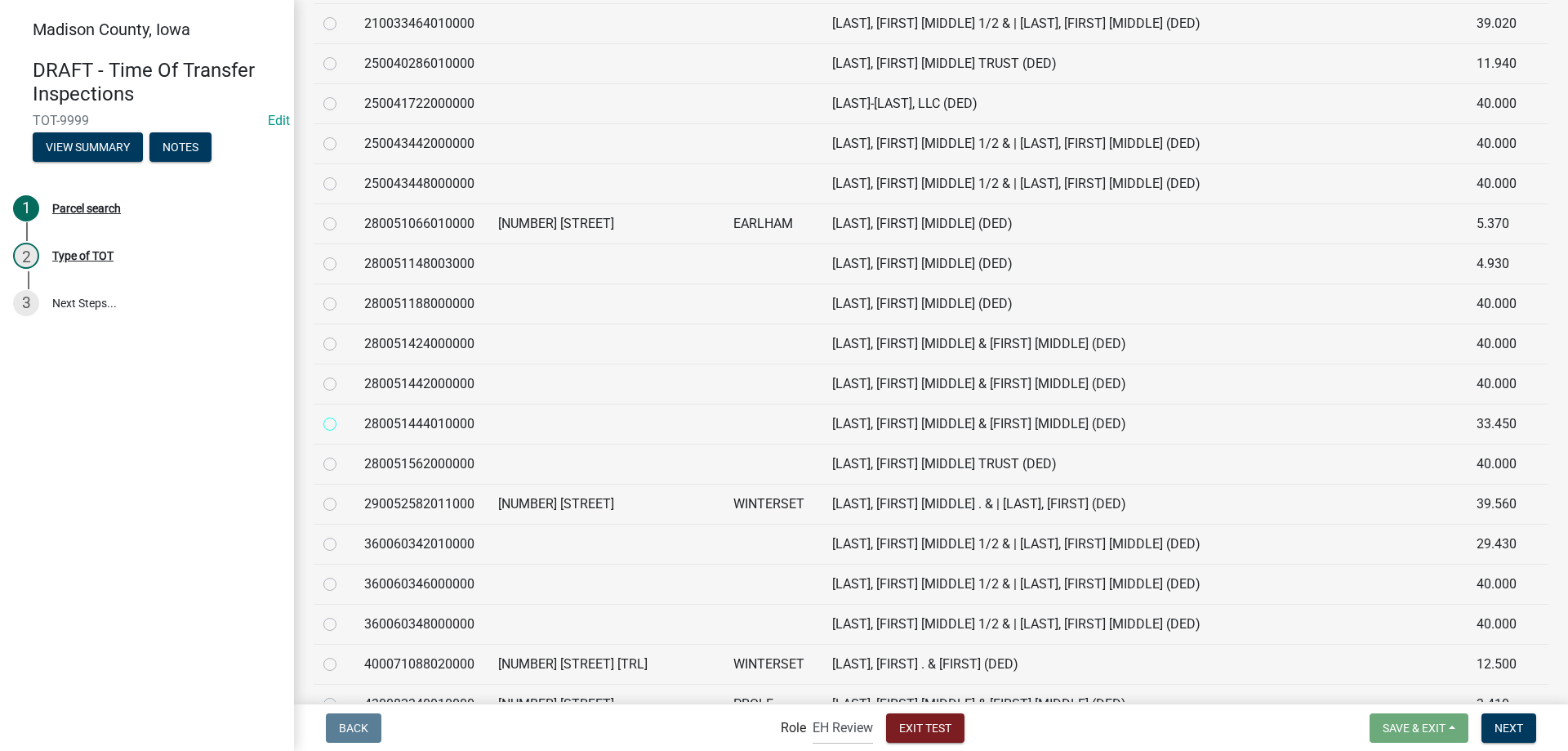 click at bounding box center (348, 419) 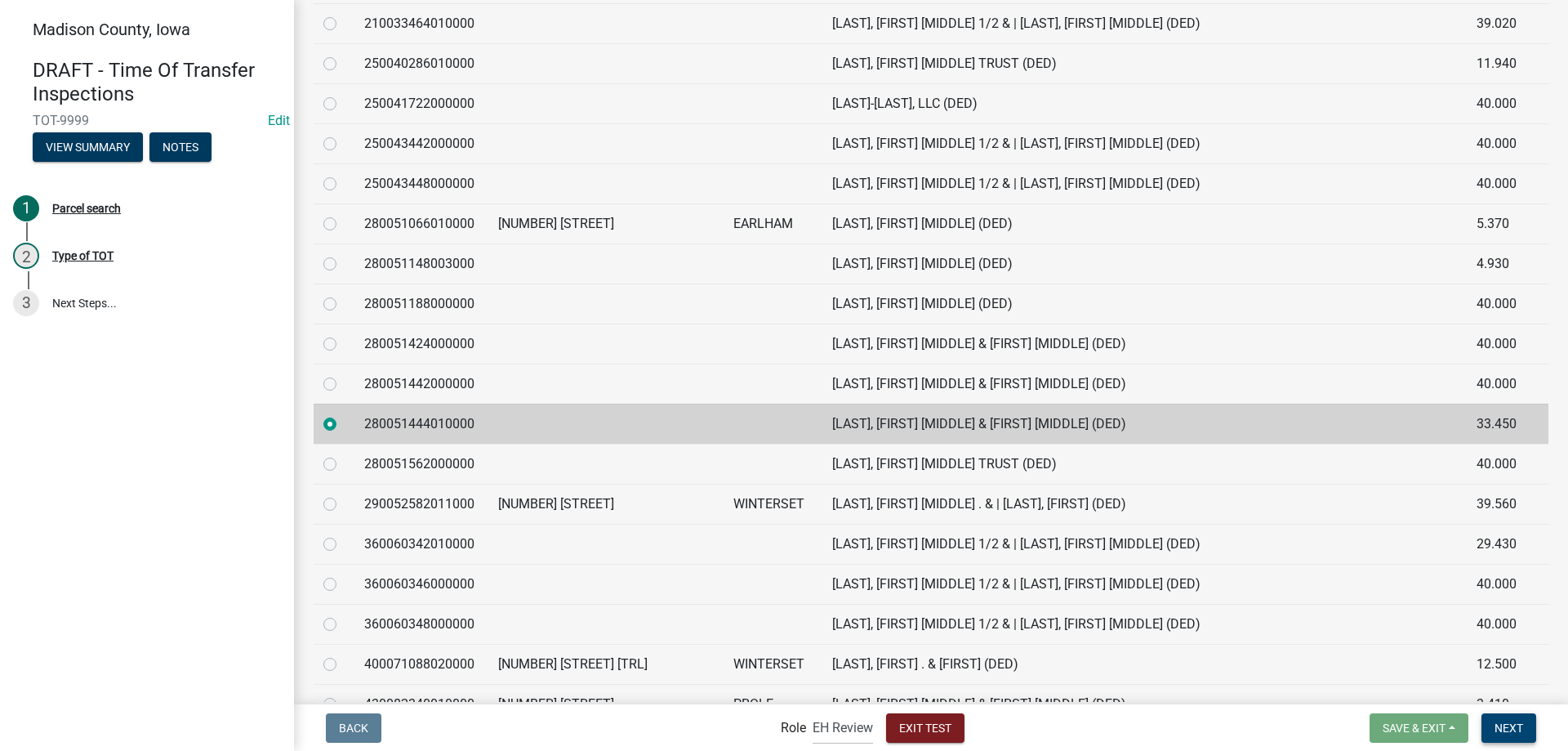 click on "Next" at bounding box center (1508, 727) 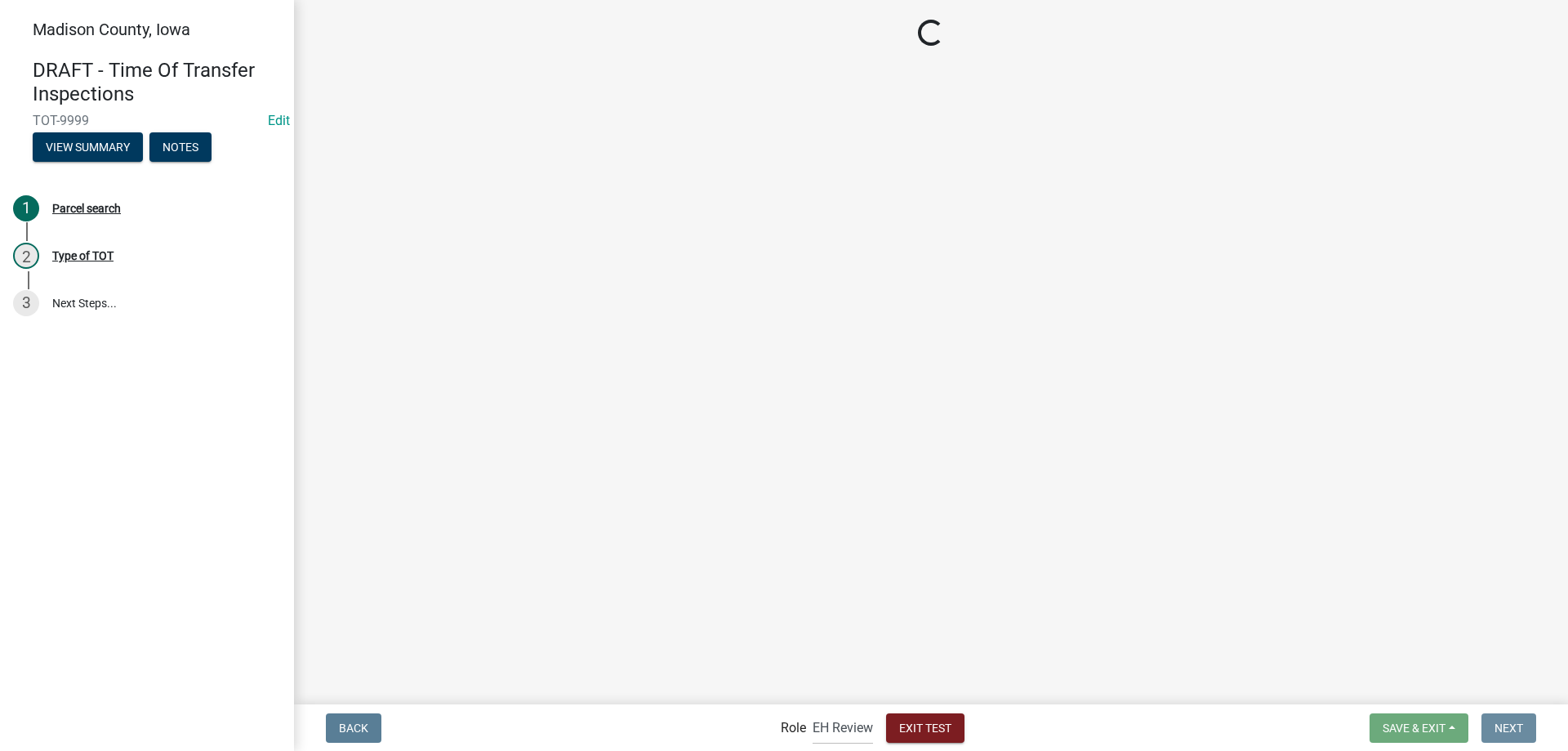 scroll, scrollTop: 0, scrollLeft: 0, axis: both 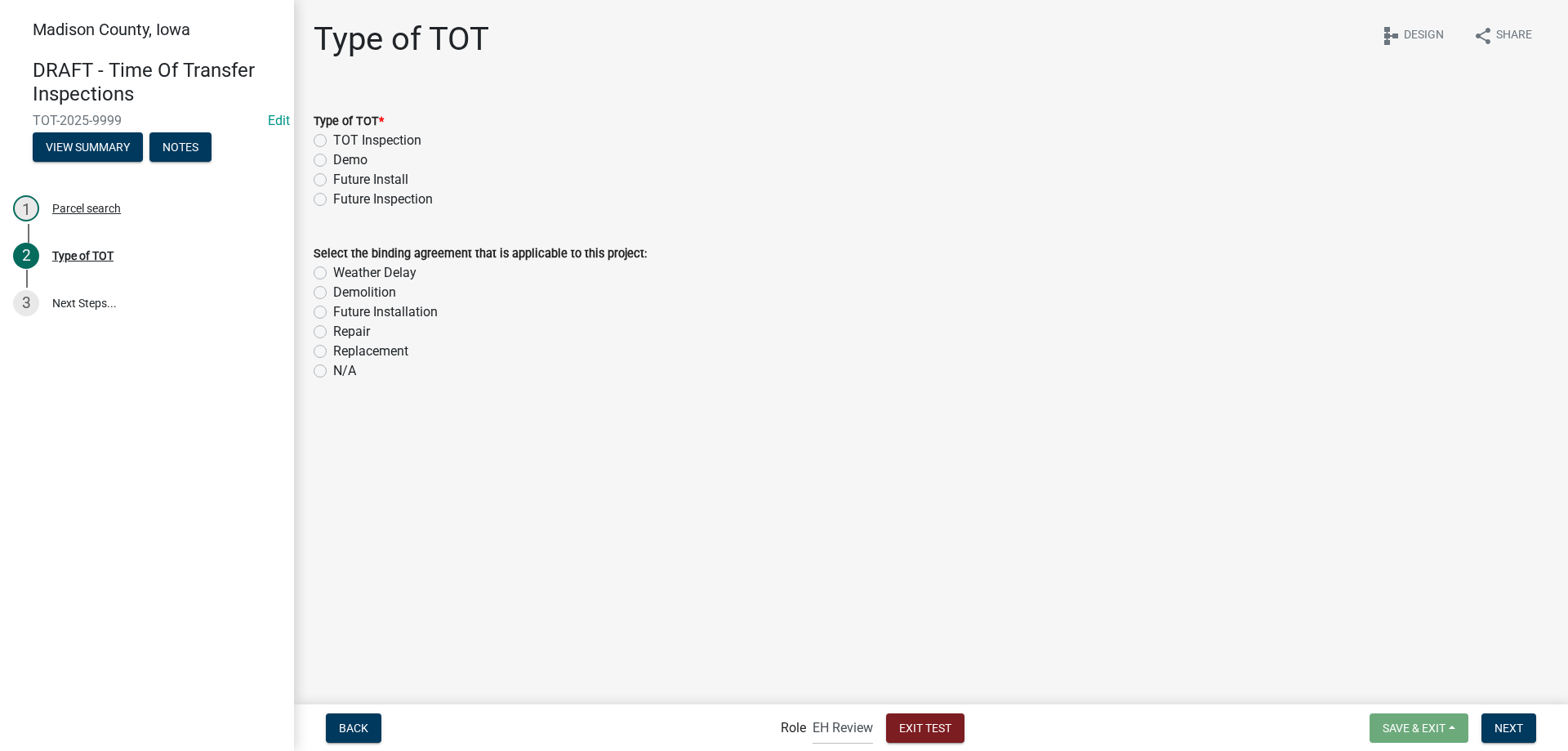 click on "Future Install" 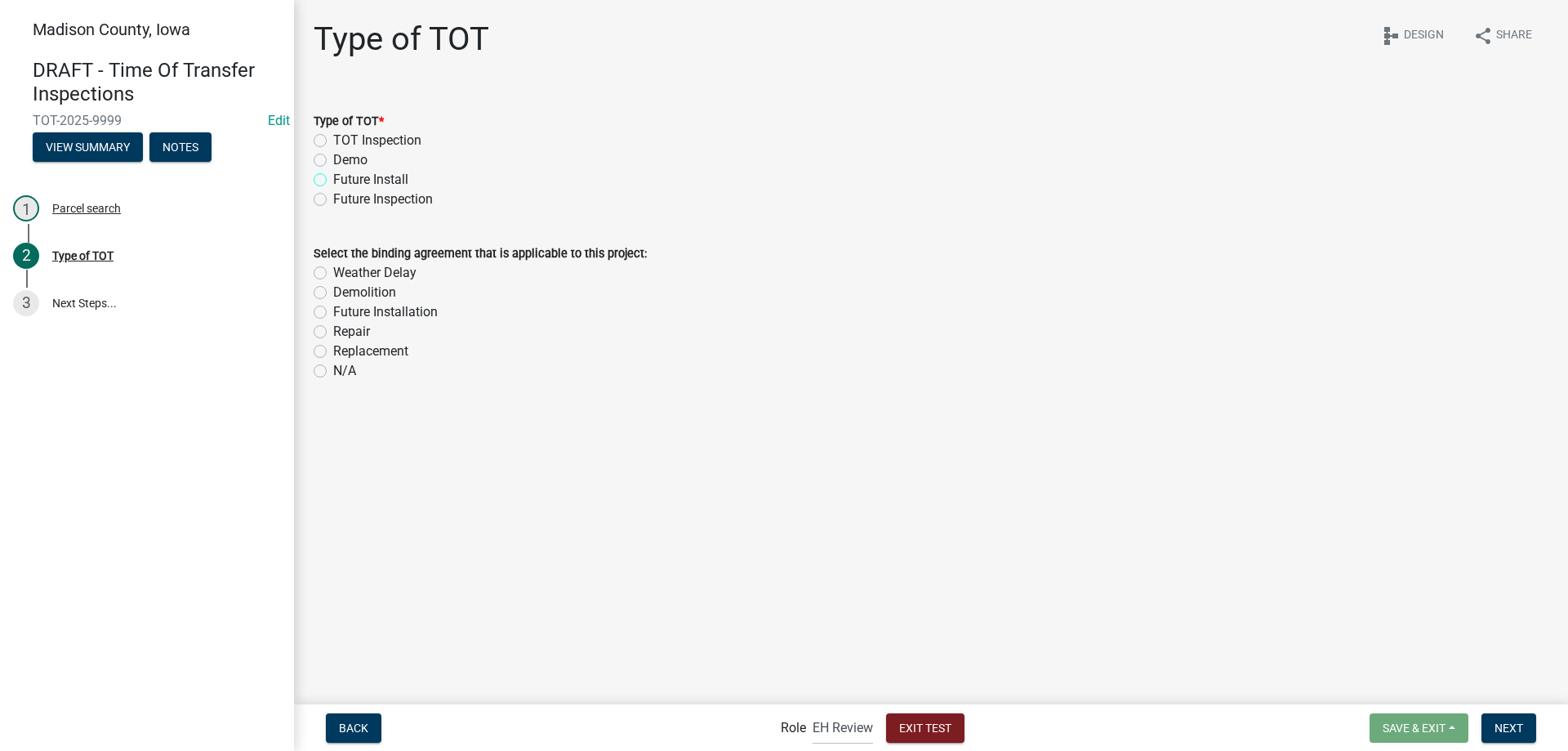 click on "Future Install" at bounding box center (338, 175) 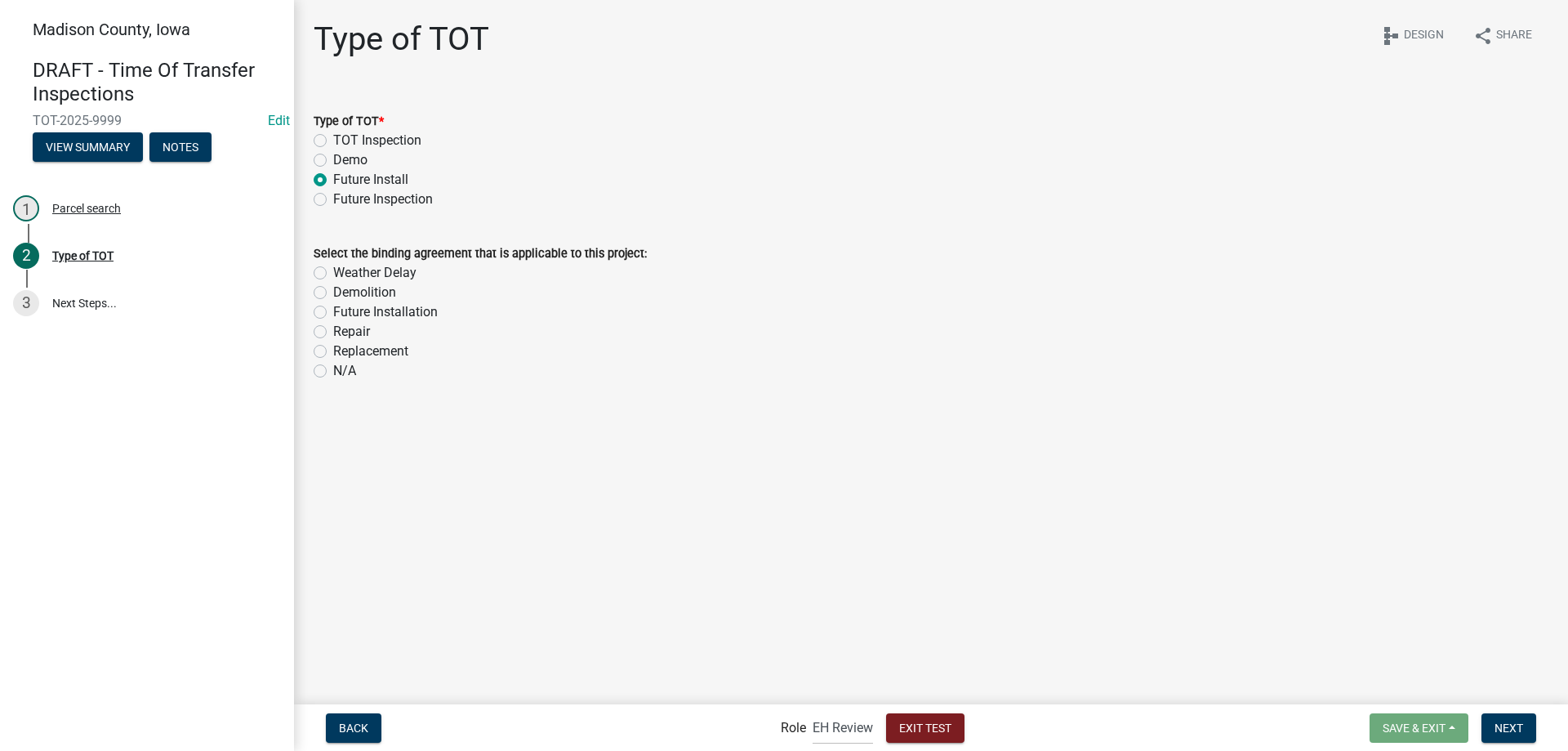 radio on "true" 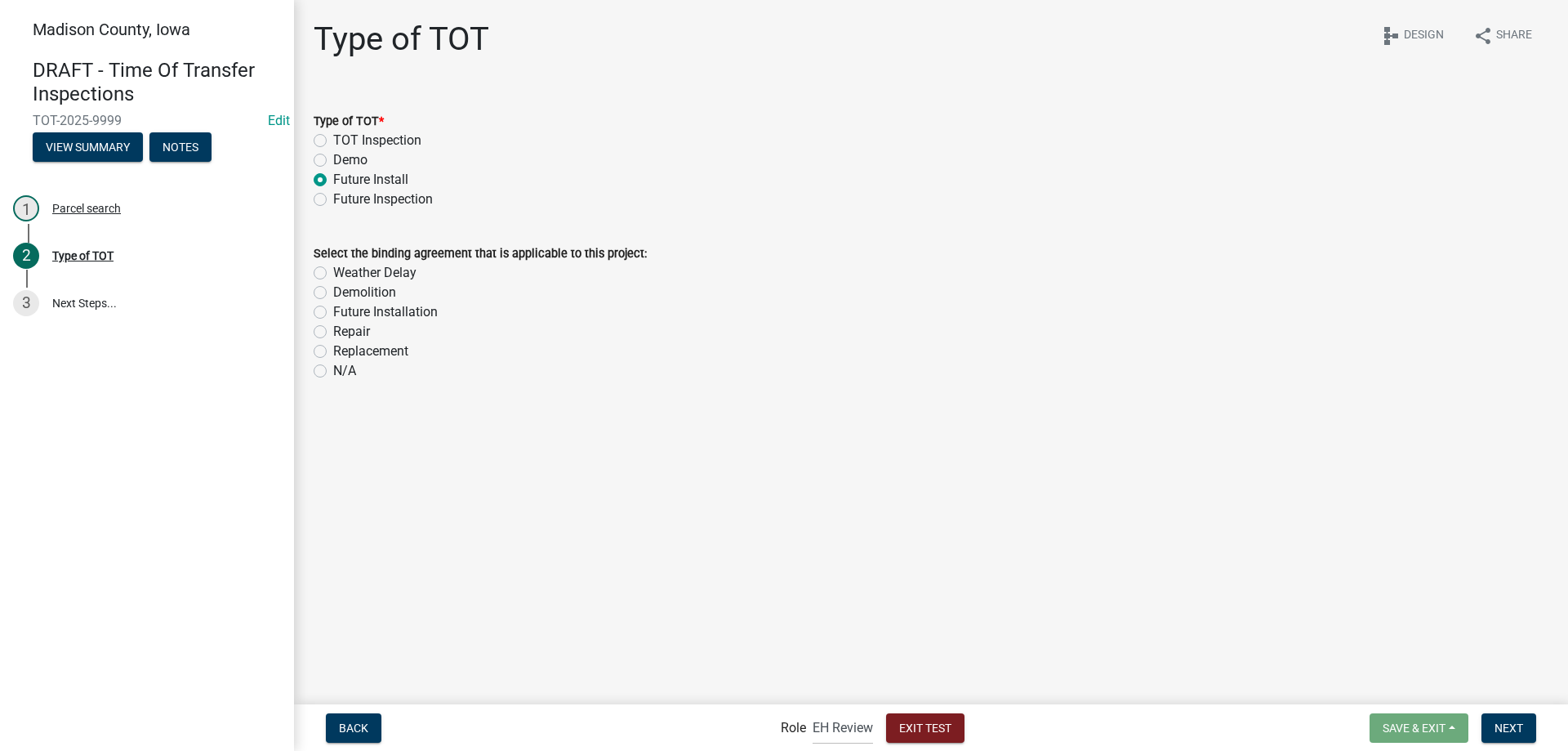 click on "TOT Inspection" 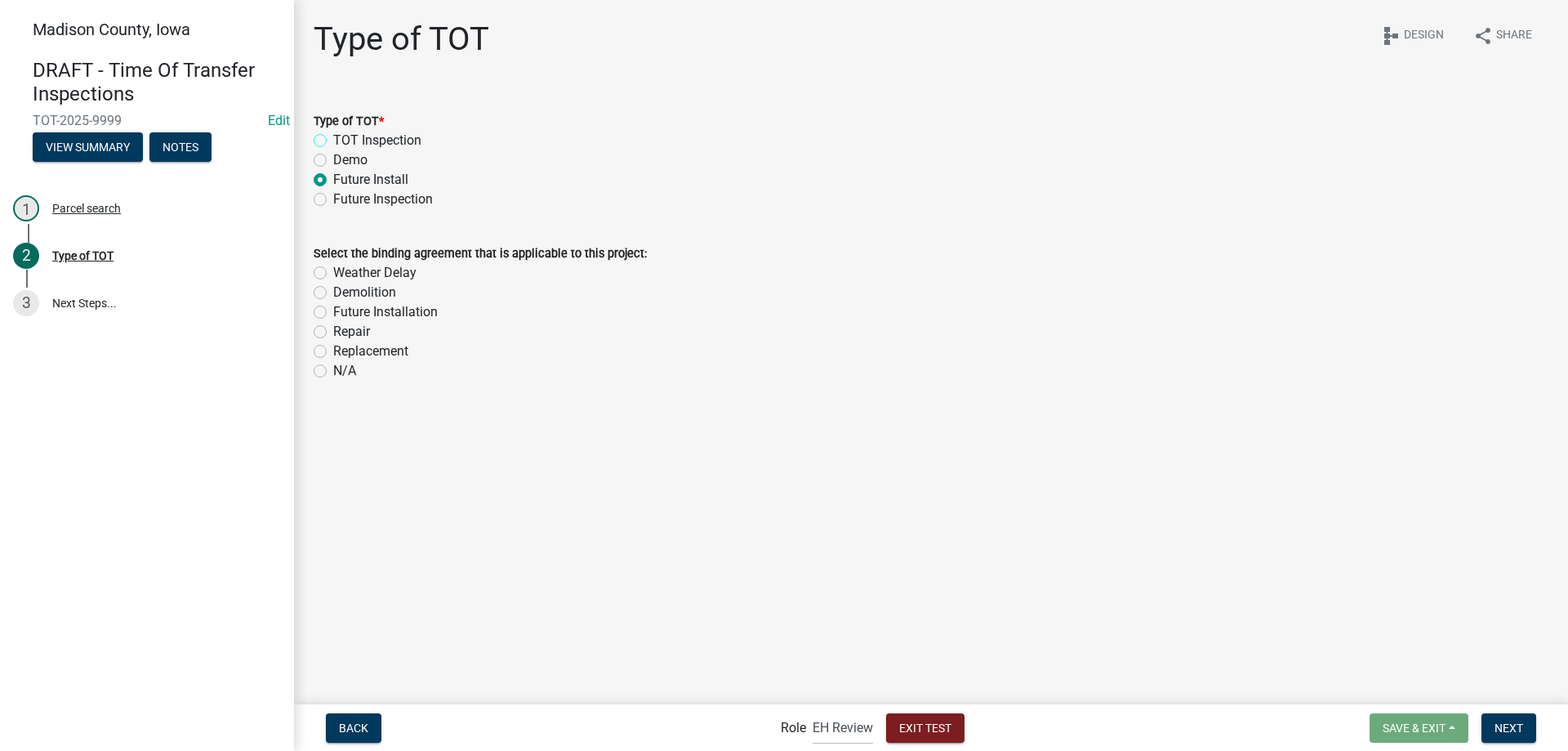 click on "TOT Inspection" at bounding box center [338, 136] 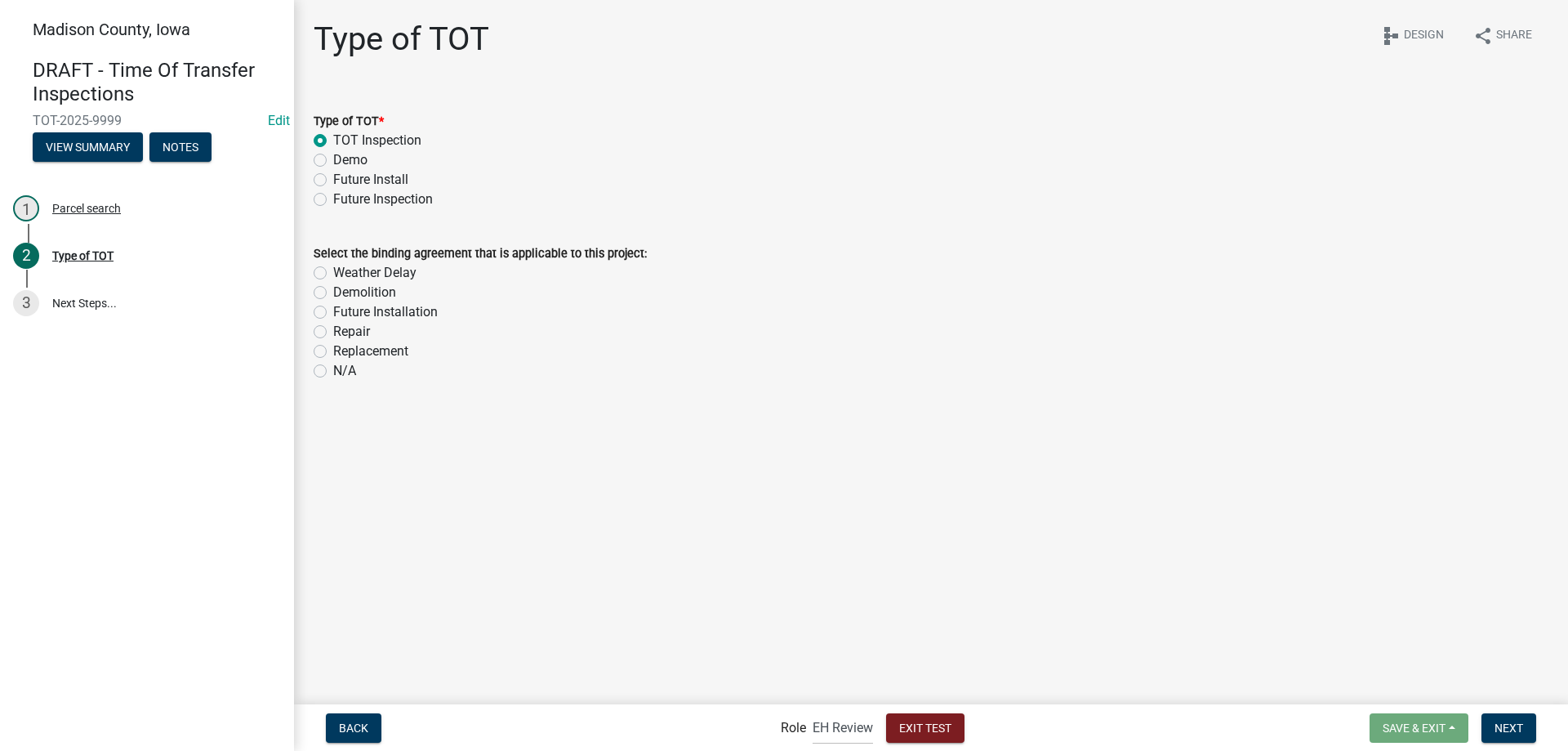 radio on "true" 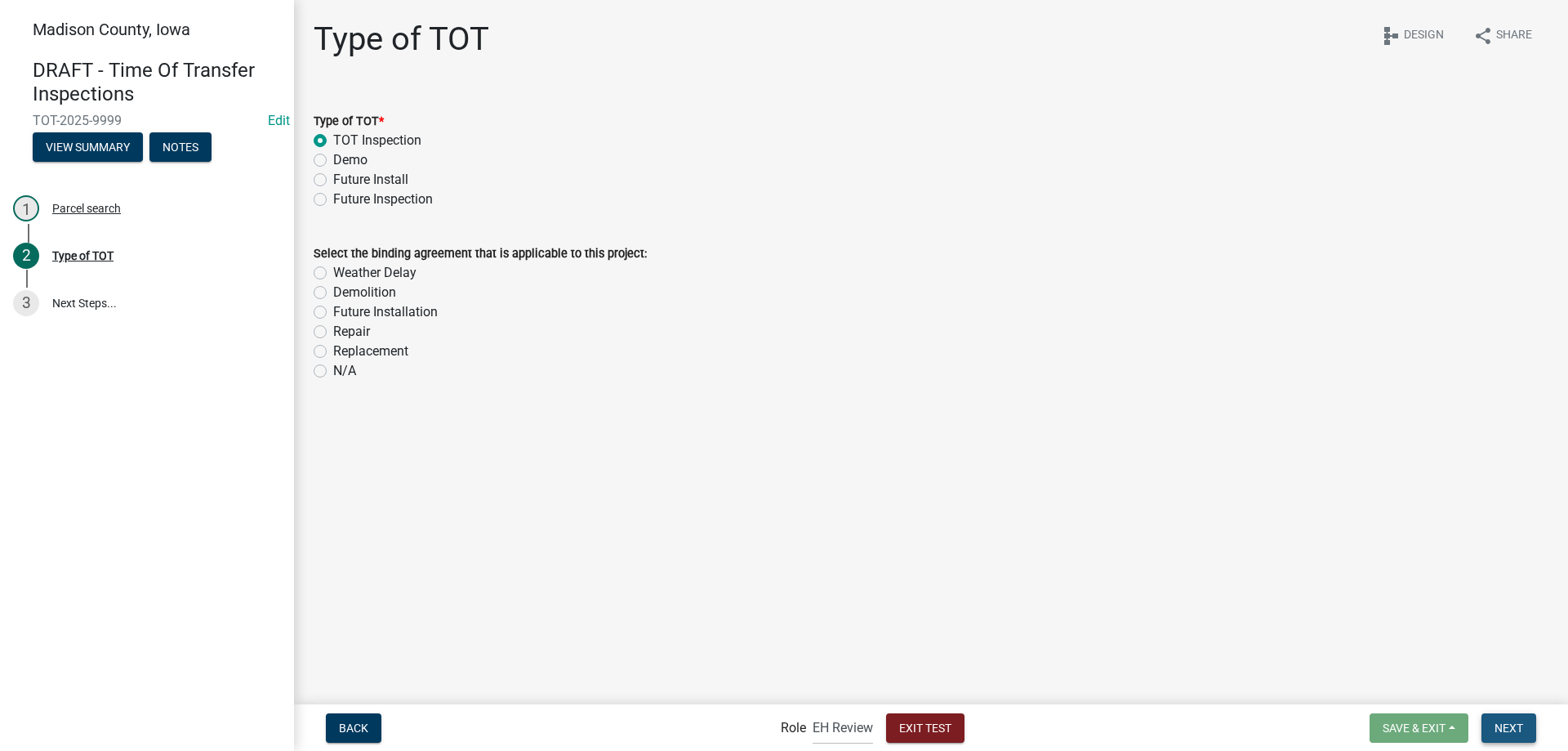 click on "Next" at bounding box center [1508, 727] 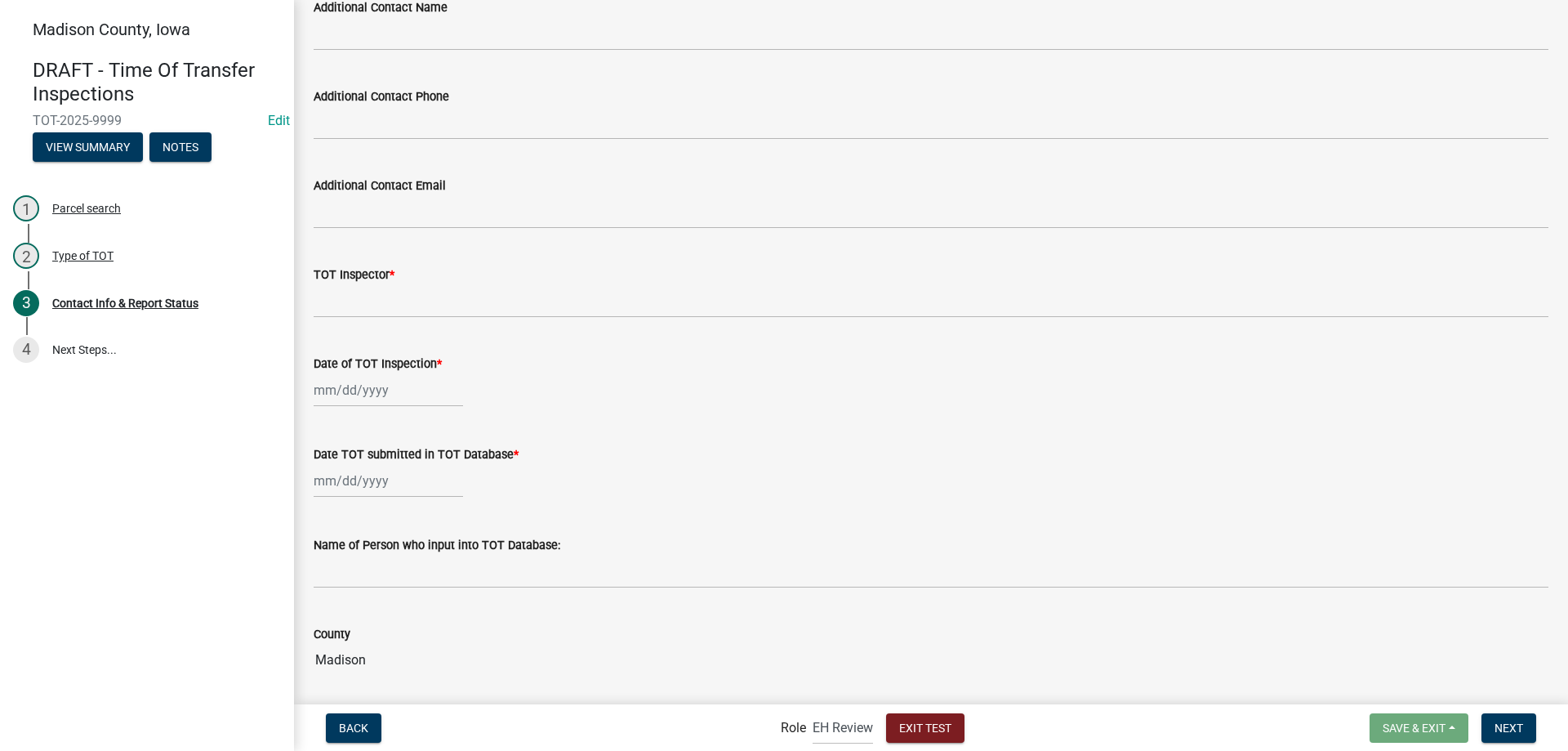 scroll, scrollTop: 1062, scrollLeft: 0, axis: vertical 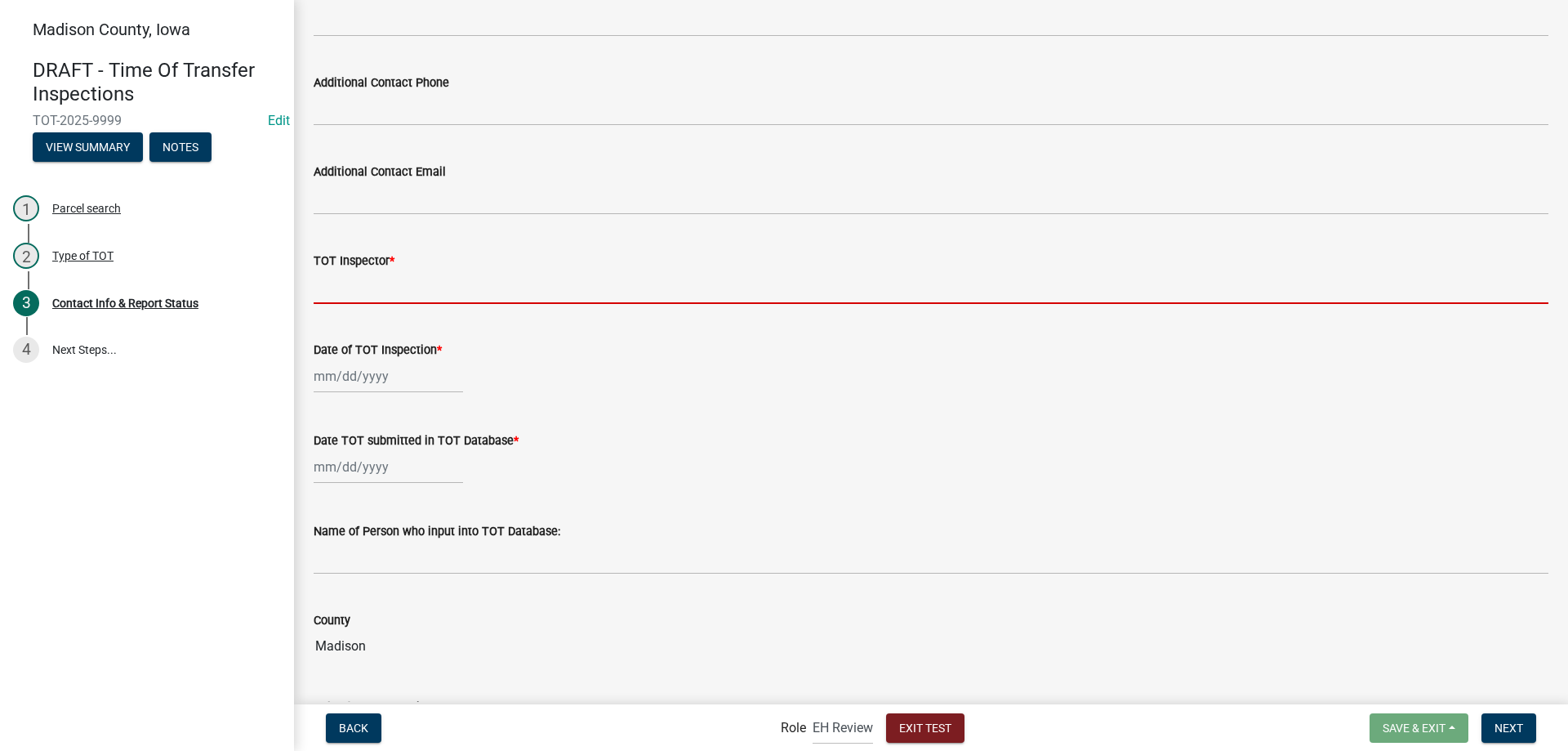 click on "TOT Inspector  *" at bounding box center (931, 287) 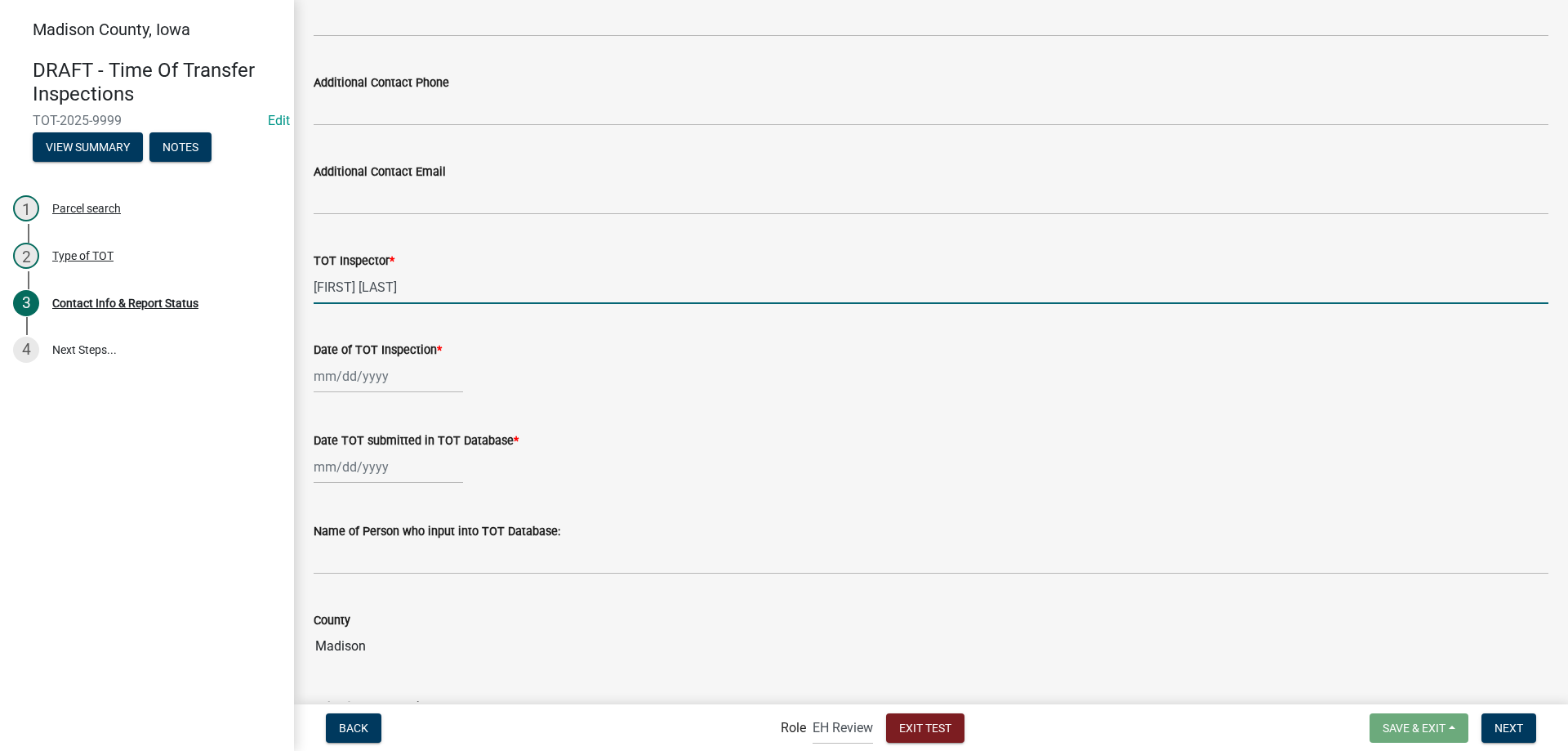 select on "8" 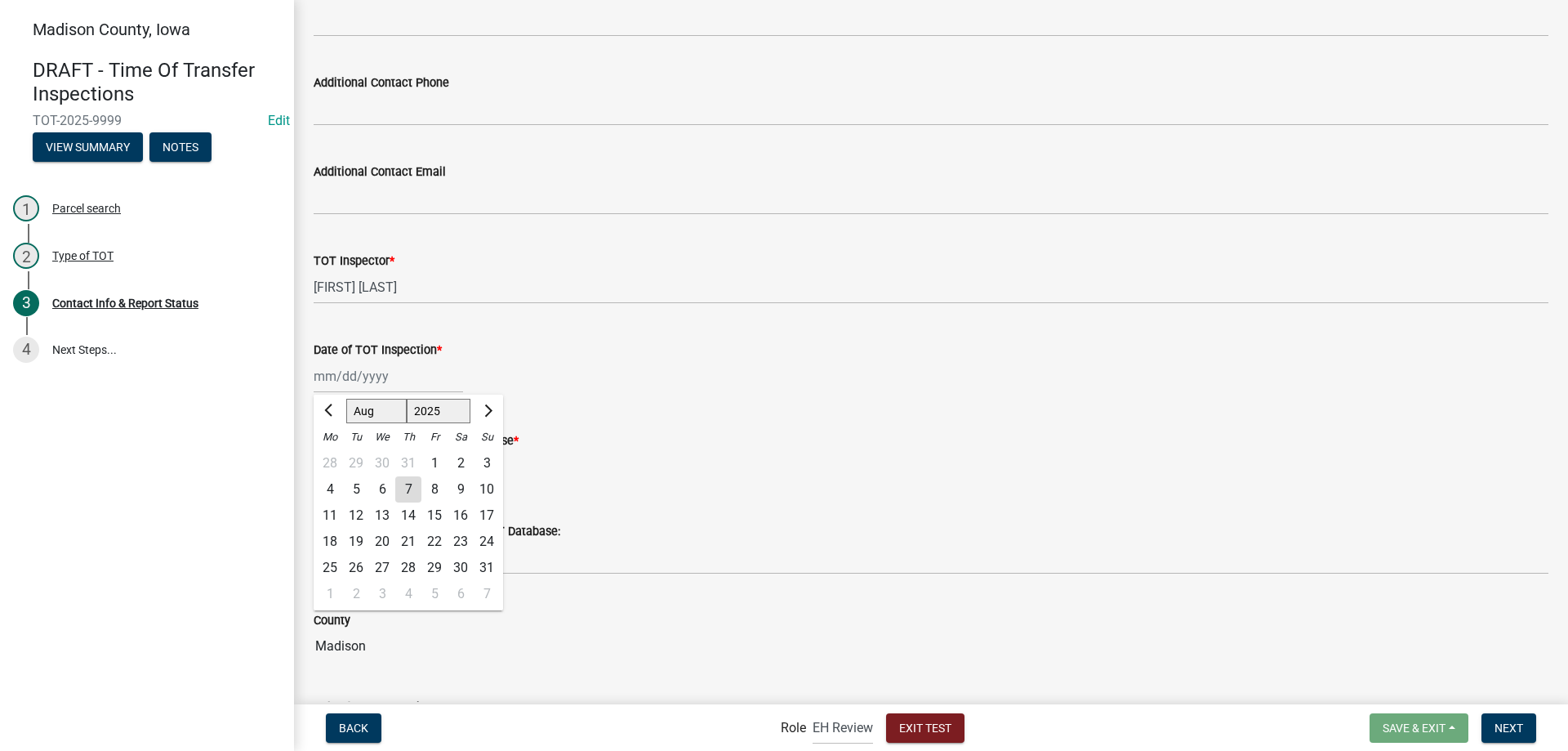 drag, startPoint x: 385, startPoint y: 378, endPoint x: 392, endPoint y: 392, distance: 15.652476 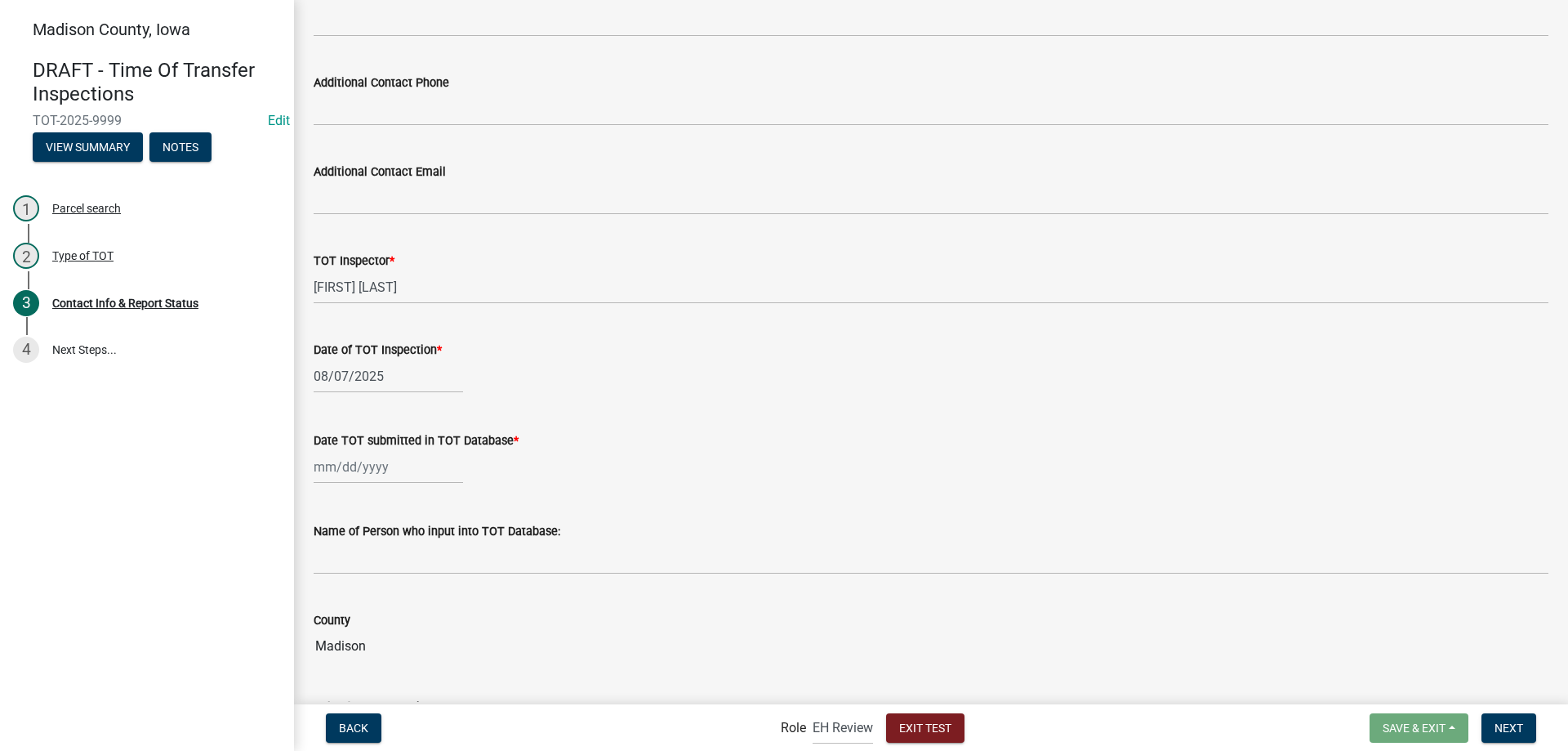 click 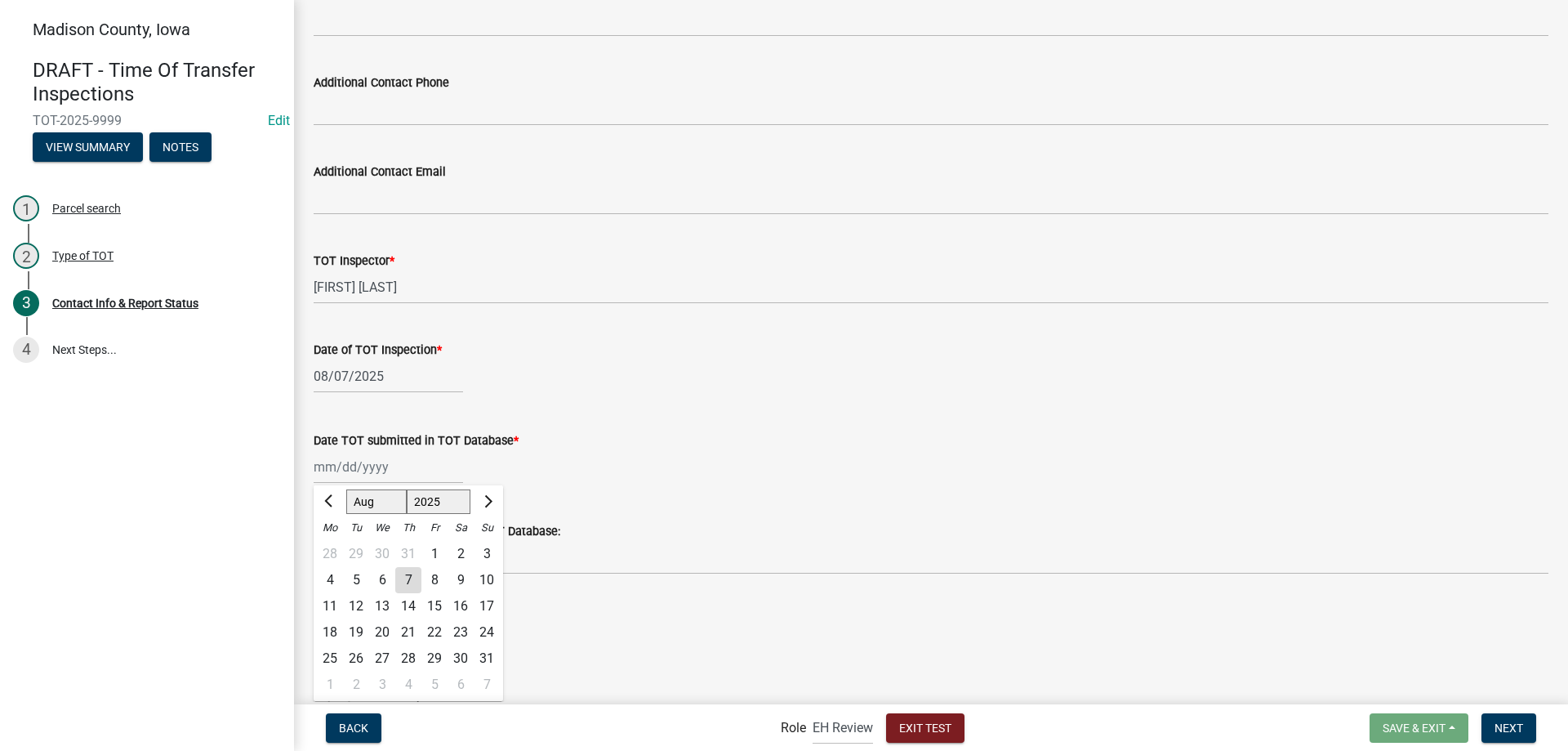 click on "8" 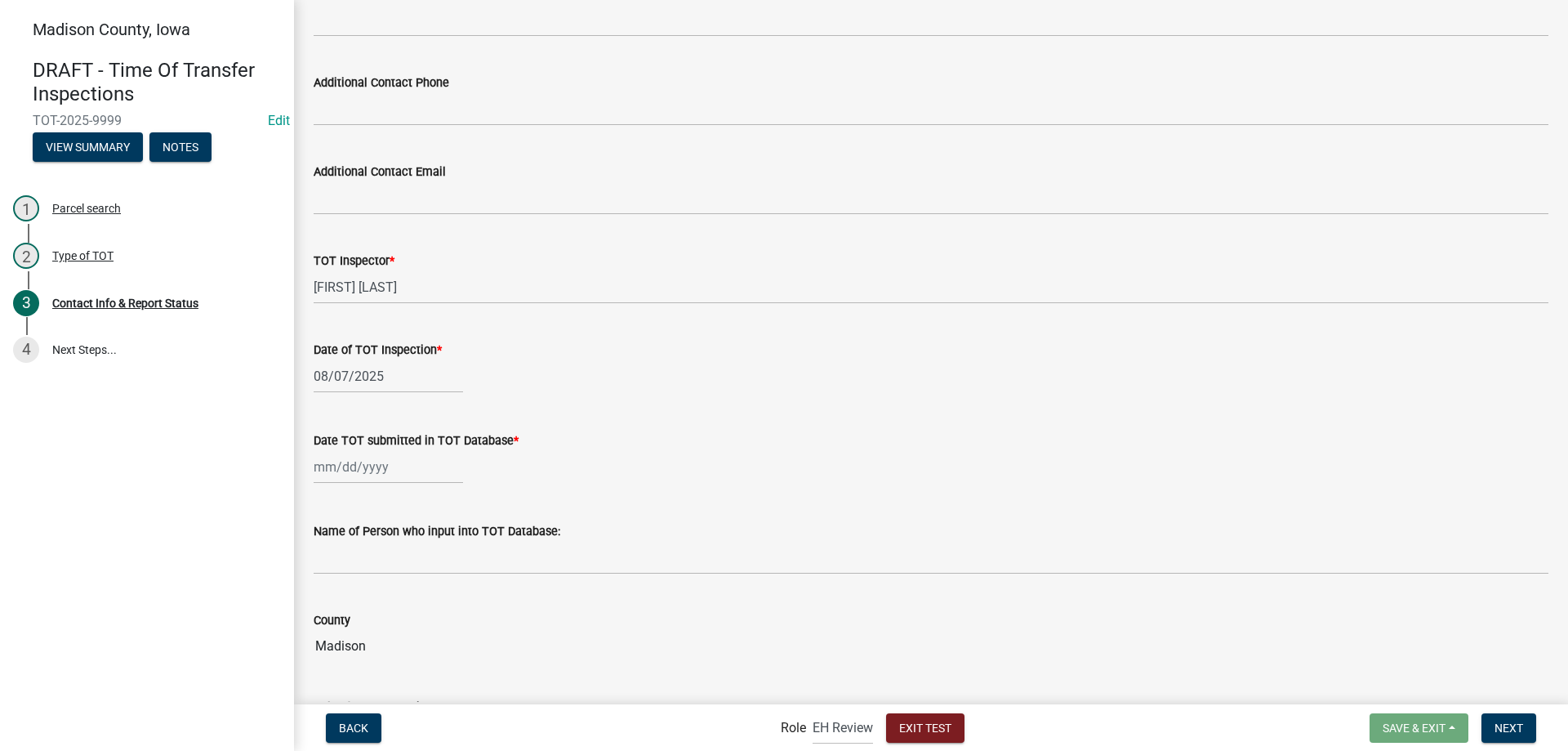 type on "08/08/2025" 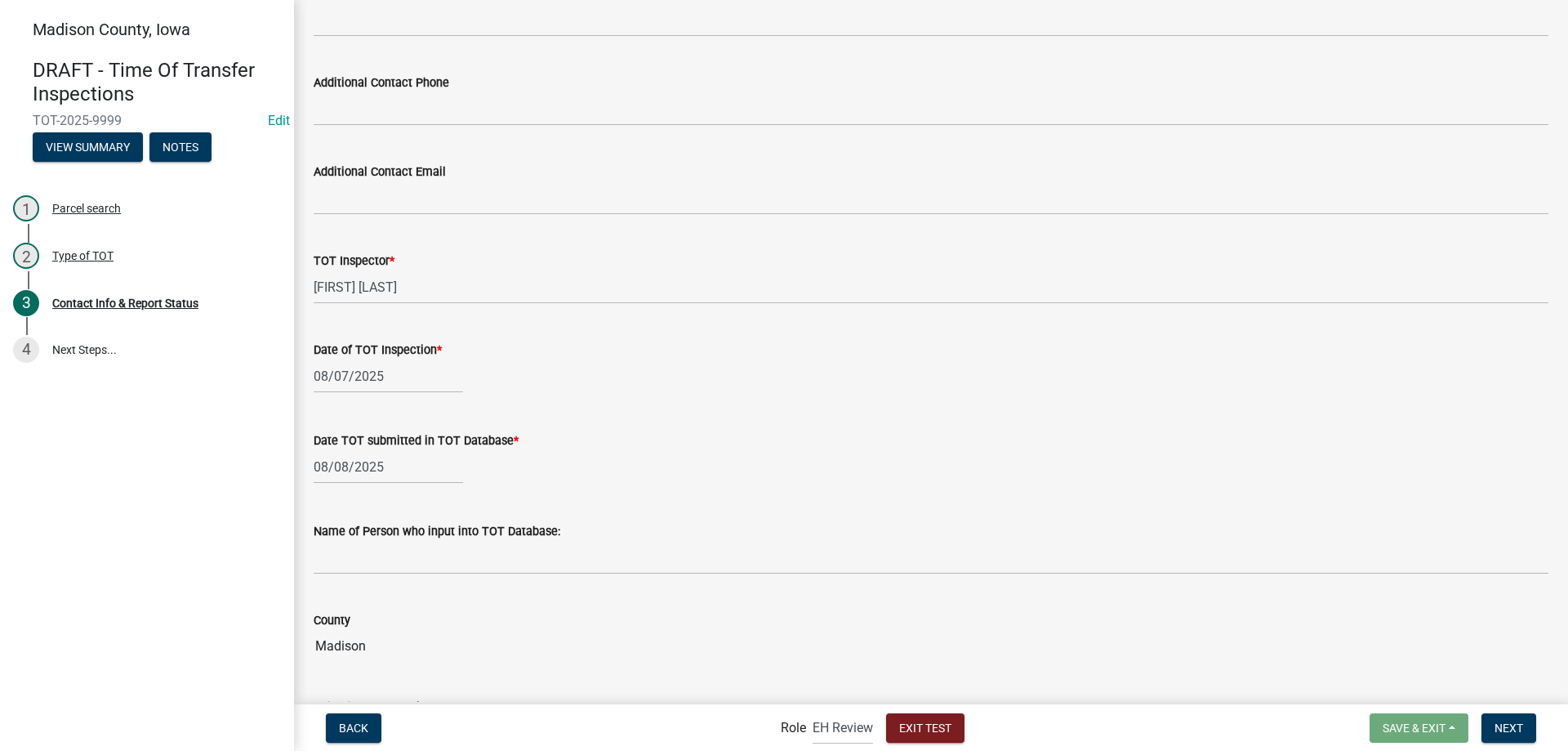 click on "Date of TOT Inspection  * 08/07/2025" 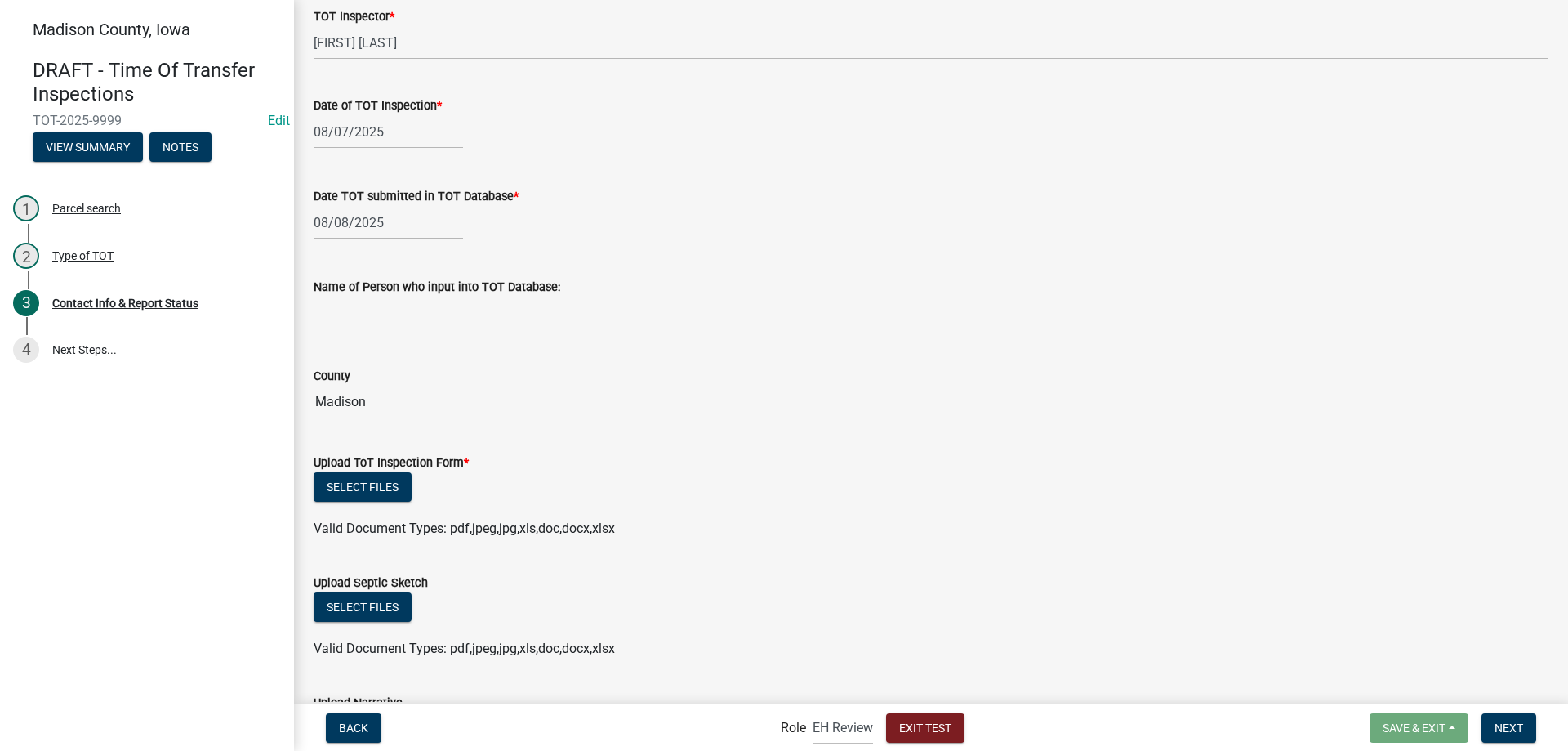 scroll, scrollTop: 1308, scrollLeft: 0, axis: vertical 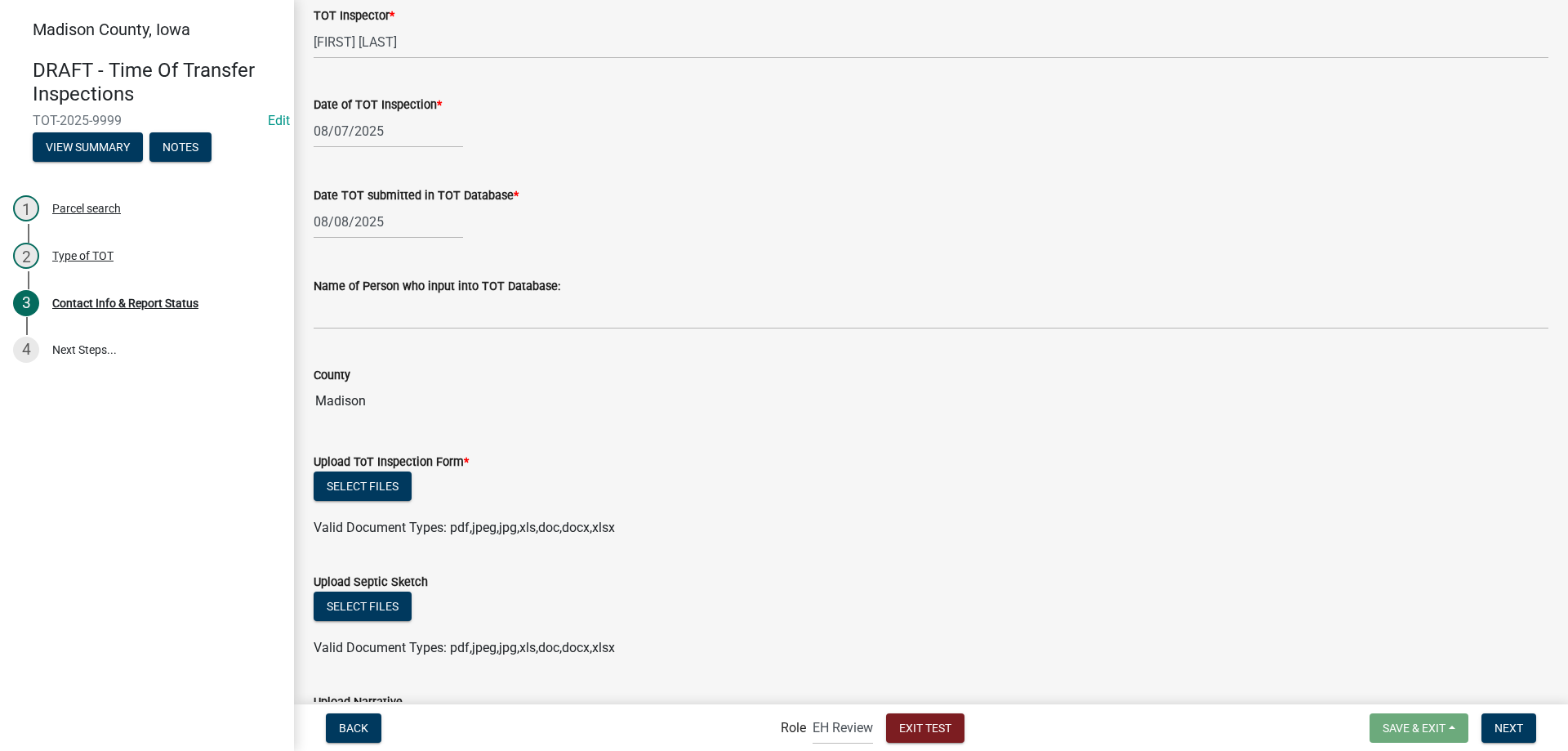 click on "County  Madison" 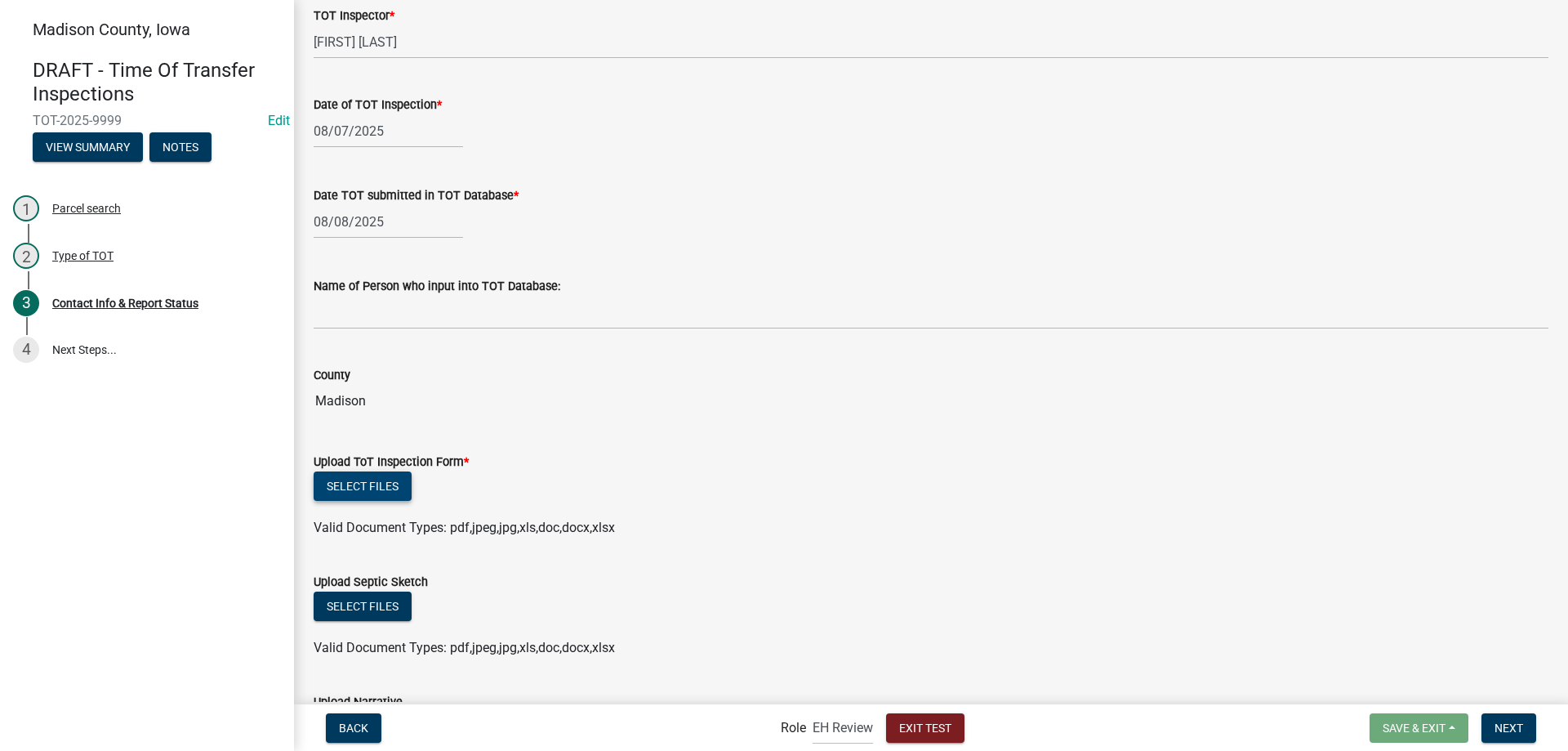 click on "Select files" 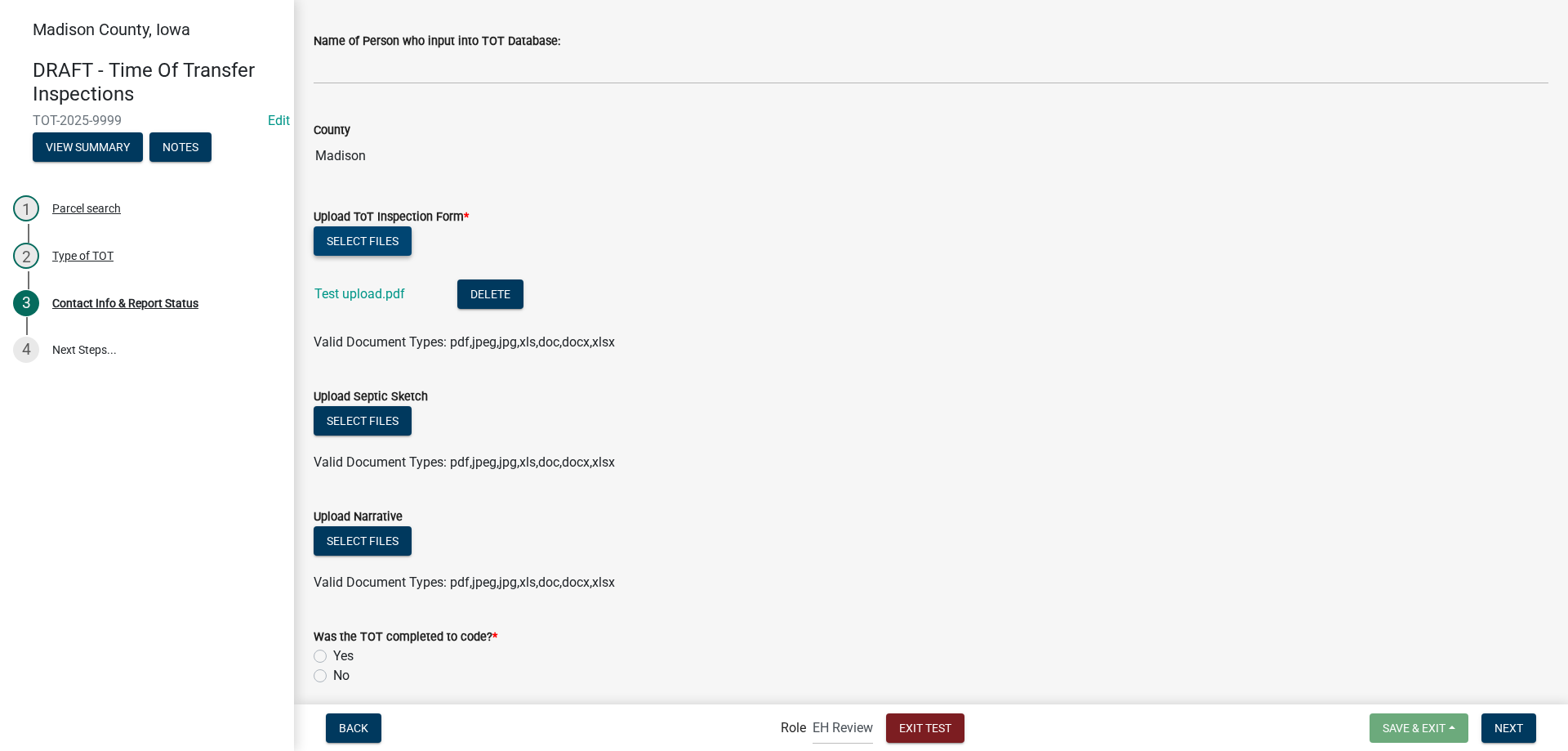 scroll, scrollTop: 1634, scrollLeft: 0, axis: vertical 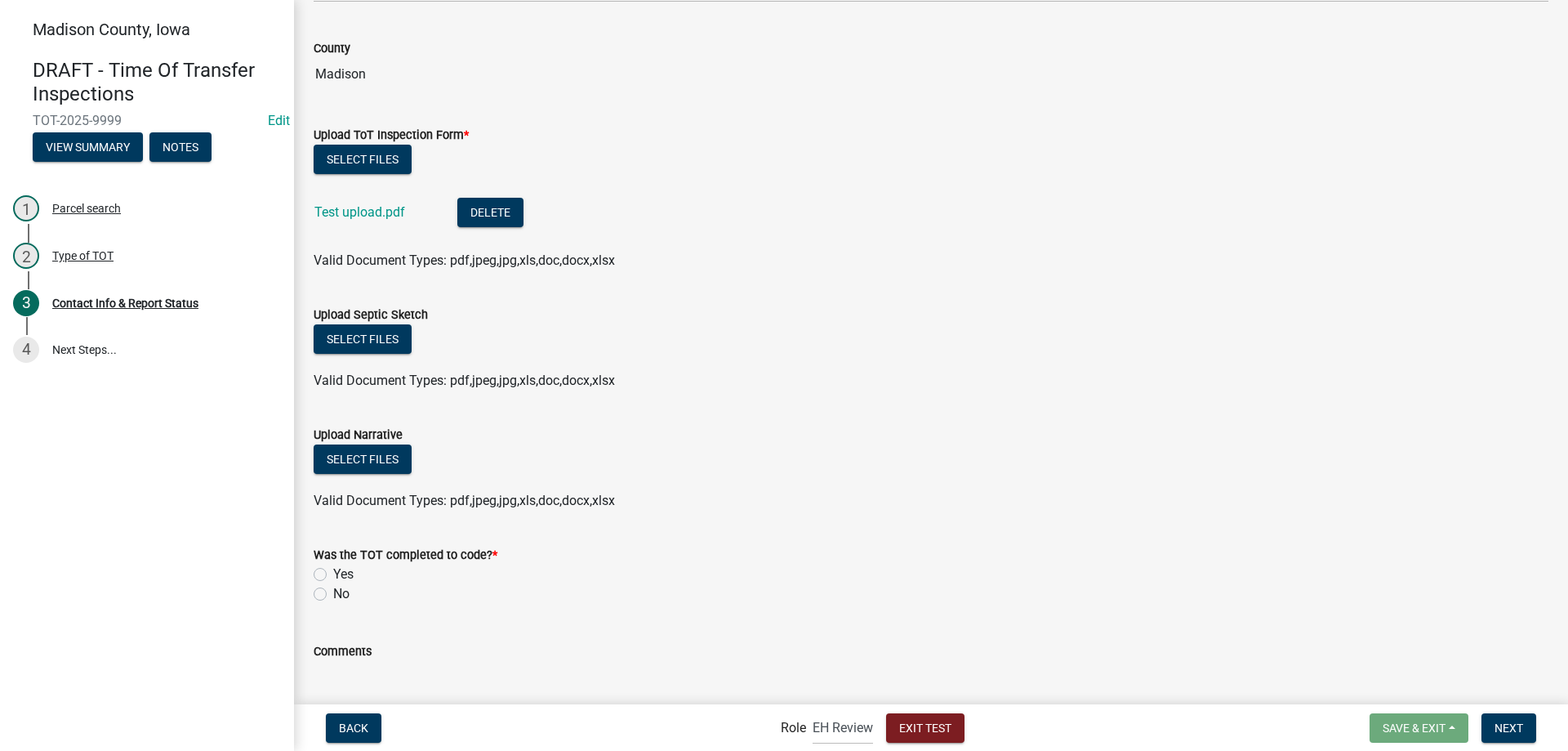 click on "No" 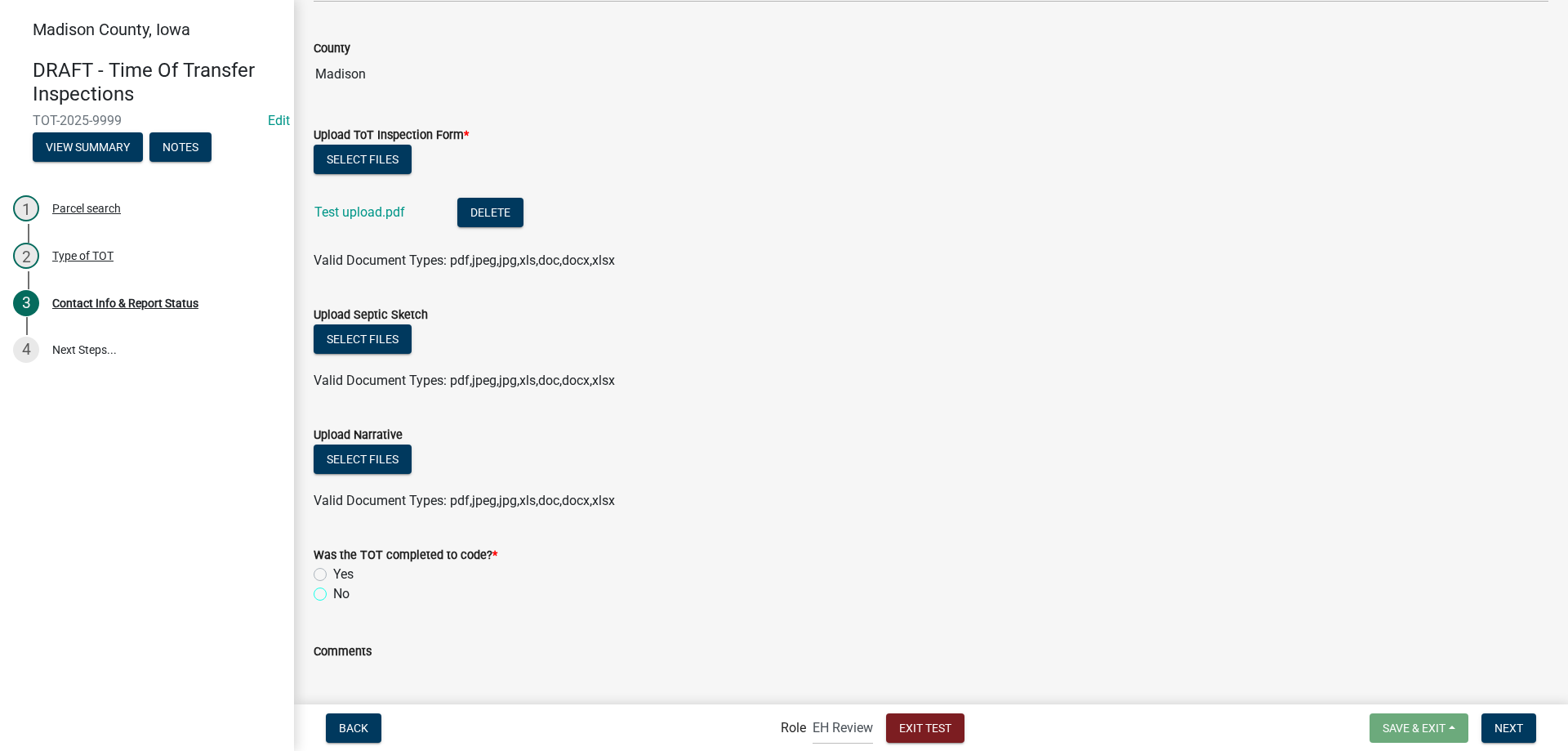 click on "No" at bounding box center [338, 589] 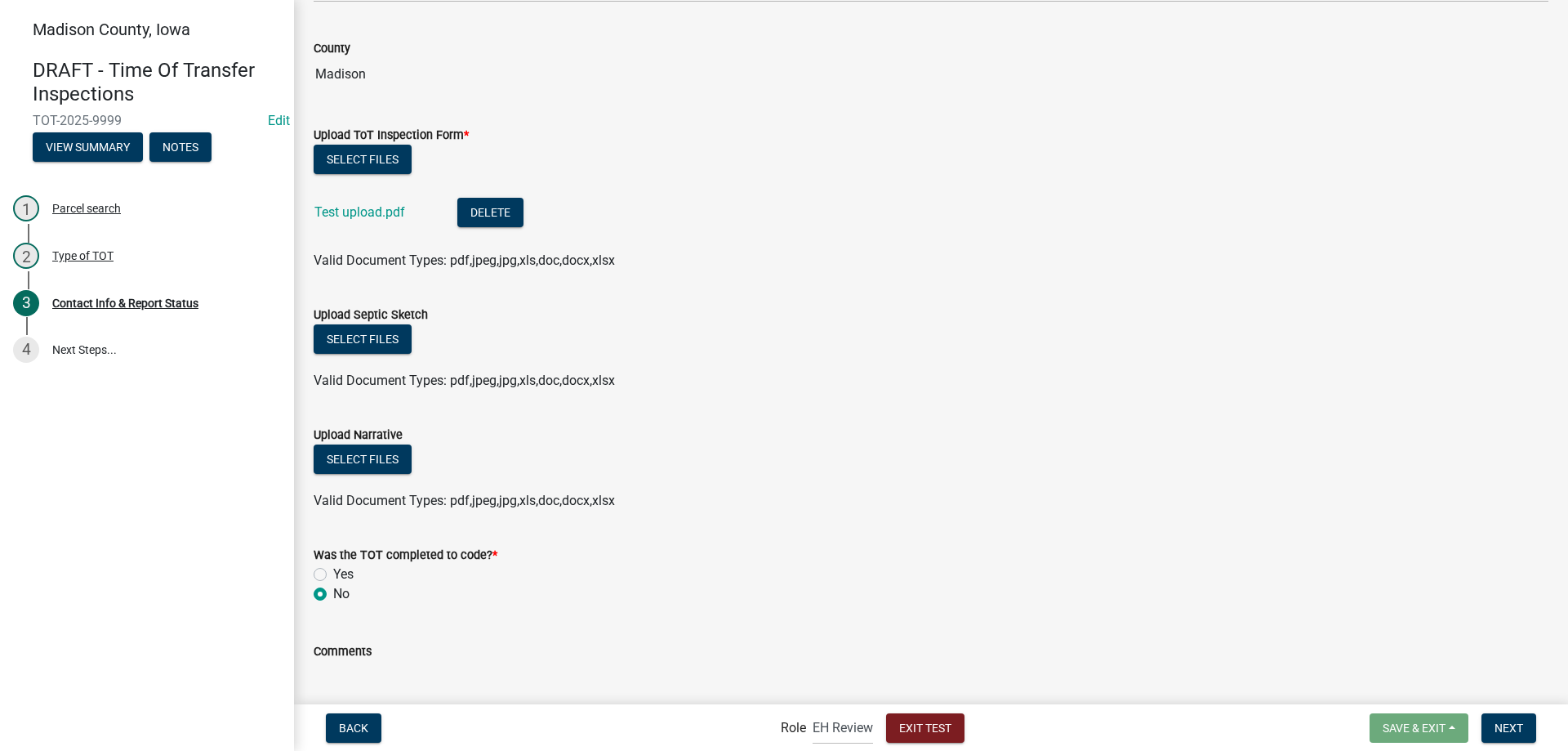 radio on "true" 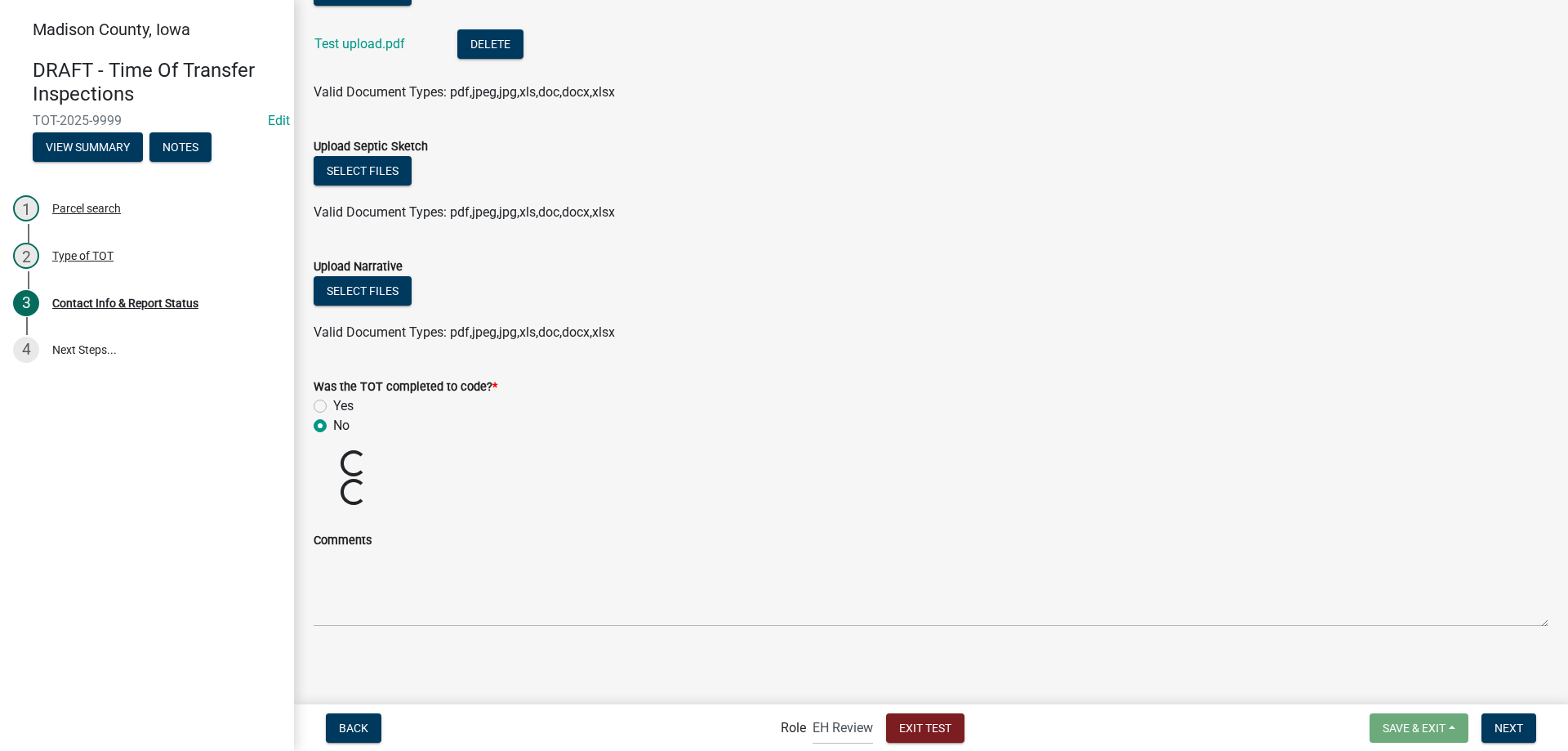 scroll, scrollTop: 1804, scrollLeft: 0, axis: vertical 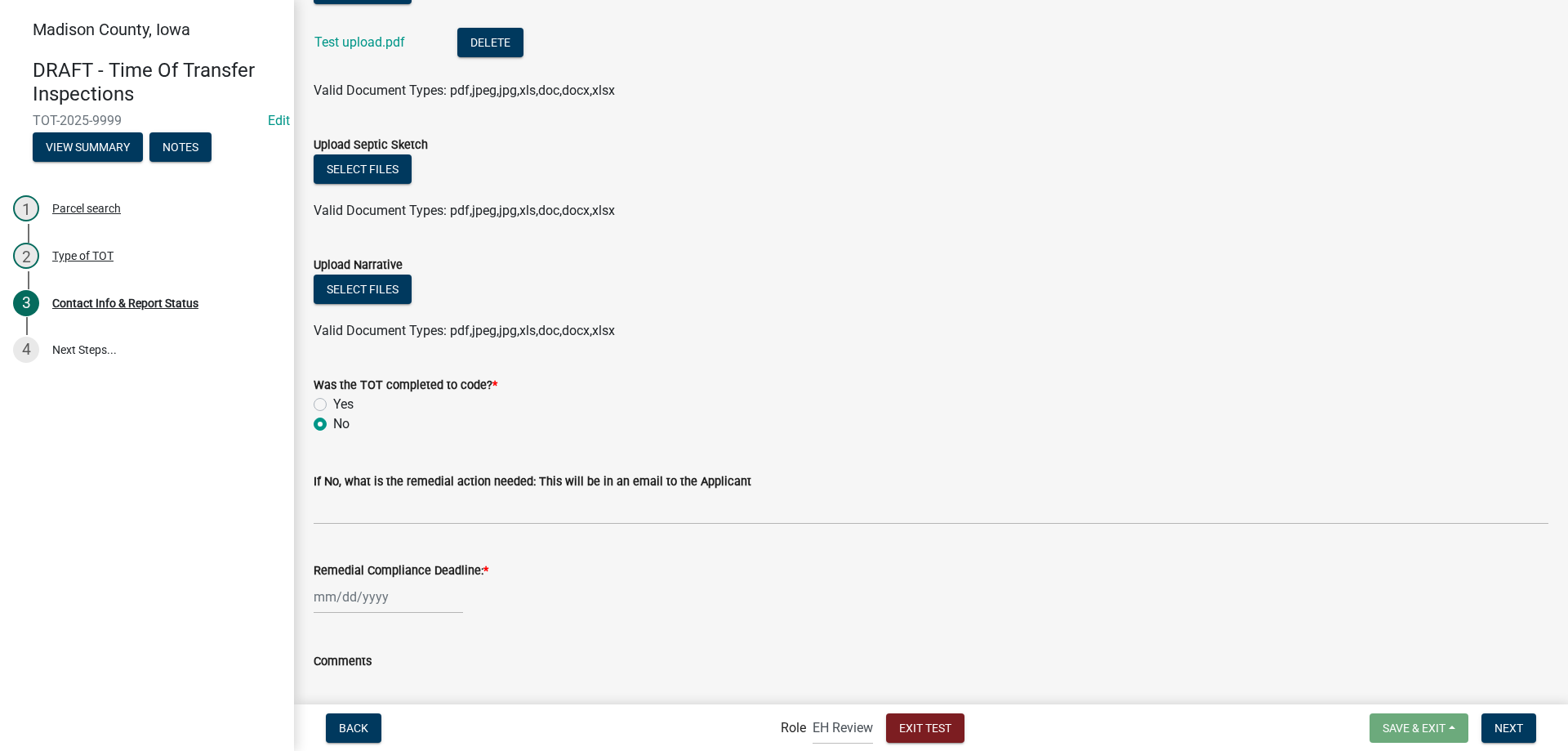click 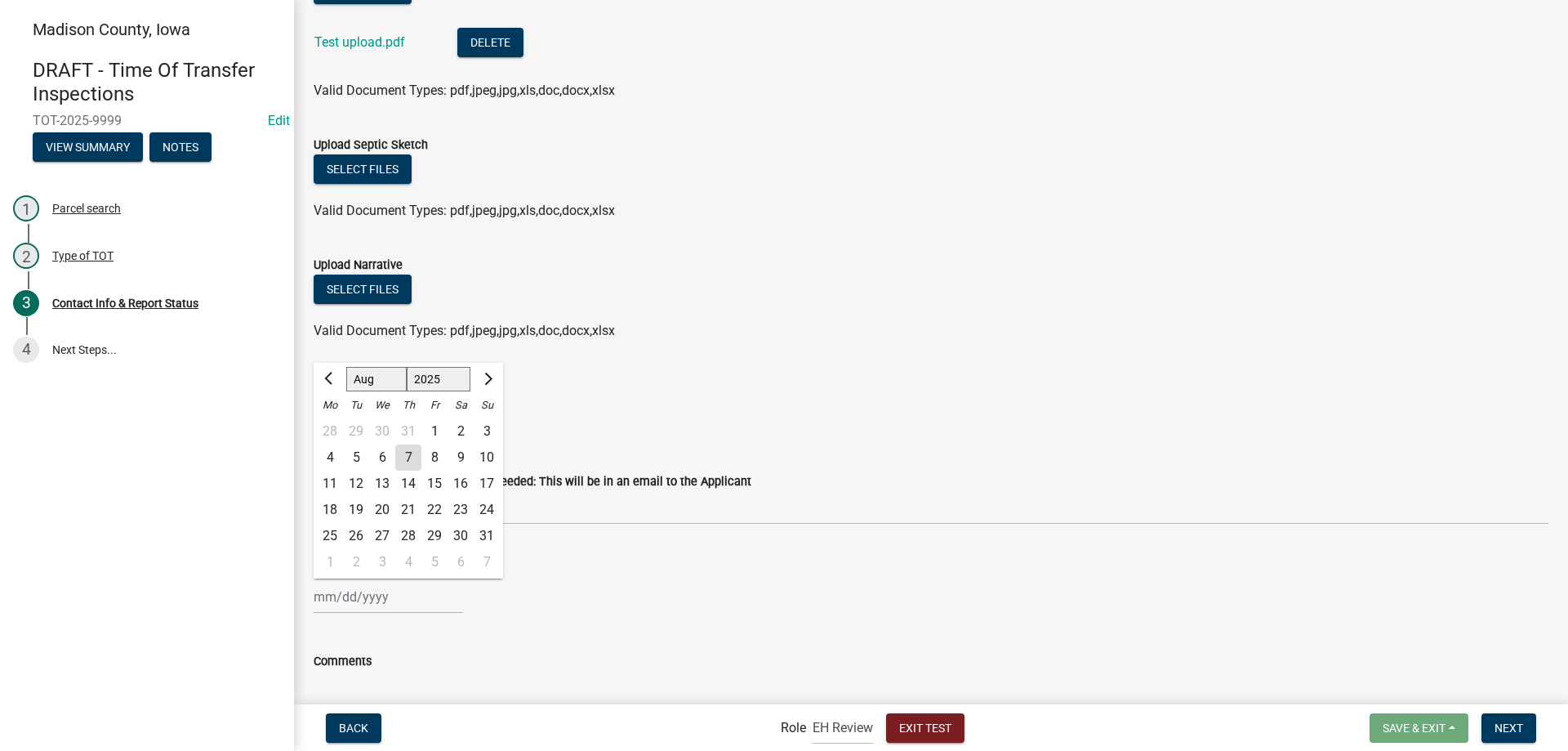 click on "31" 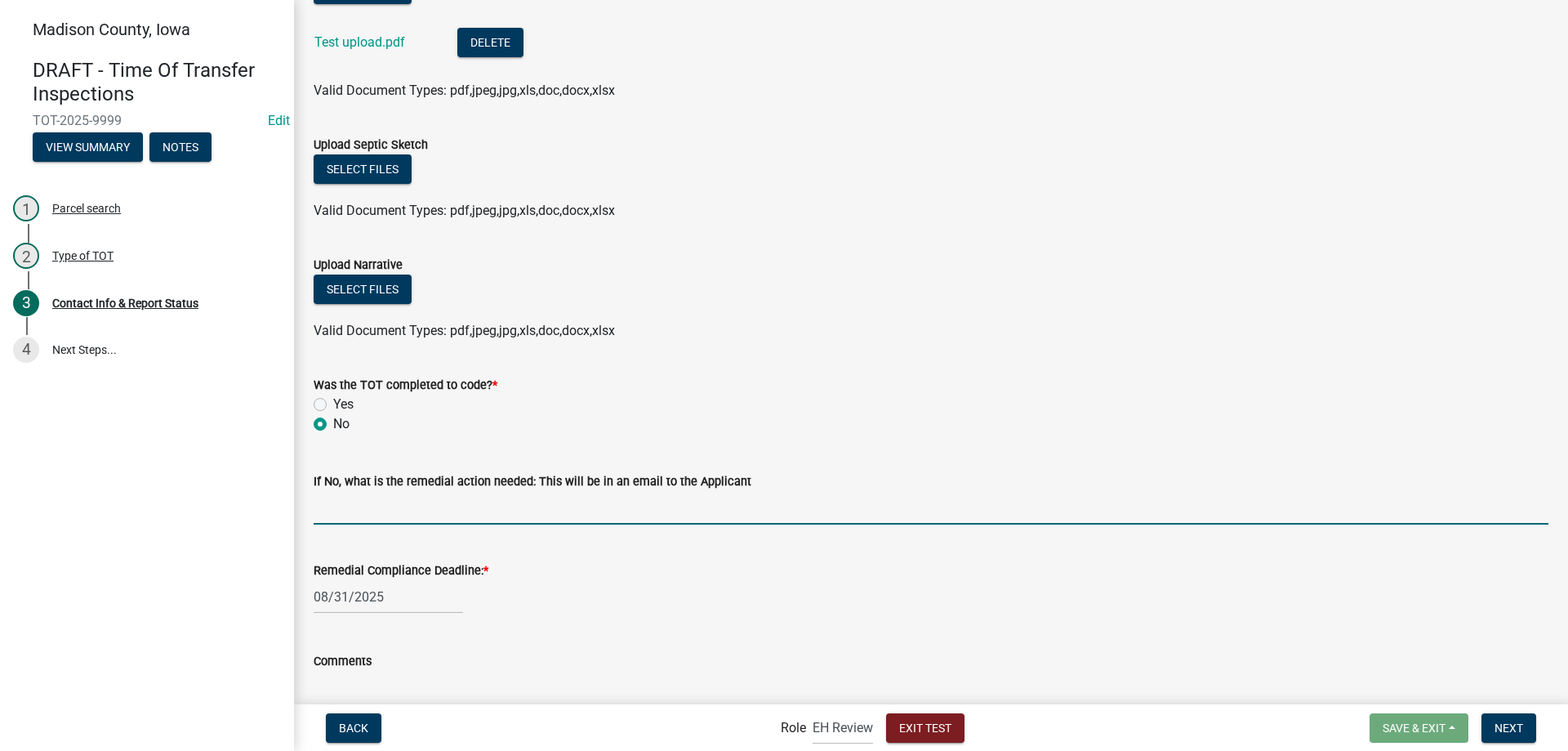 click on "If No, what is the remedial action needed: This will be in an email to the Applicant" at bounding box center [931, 507] 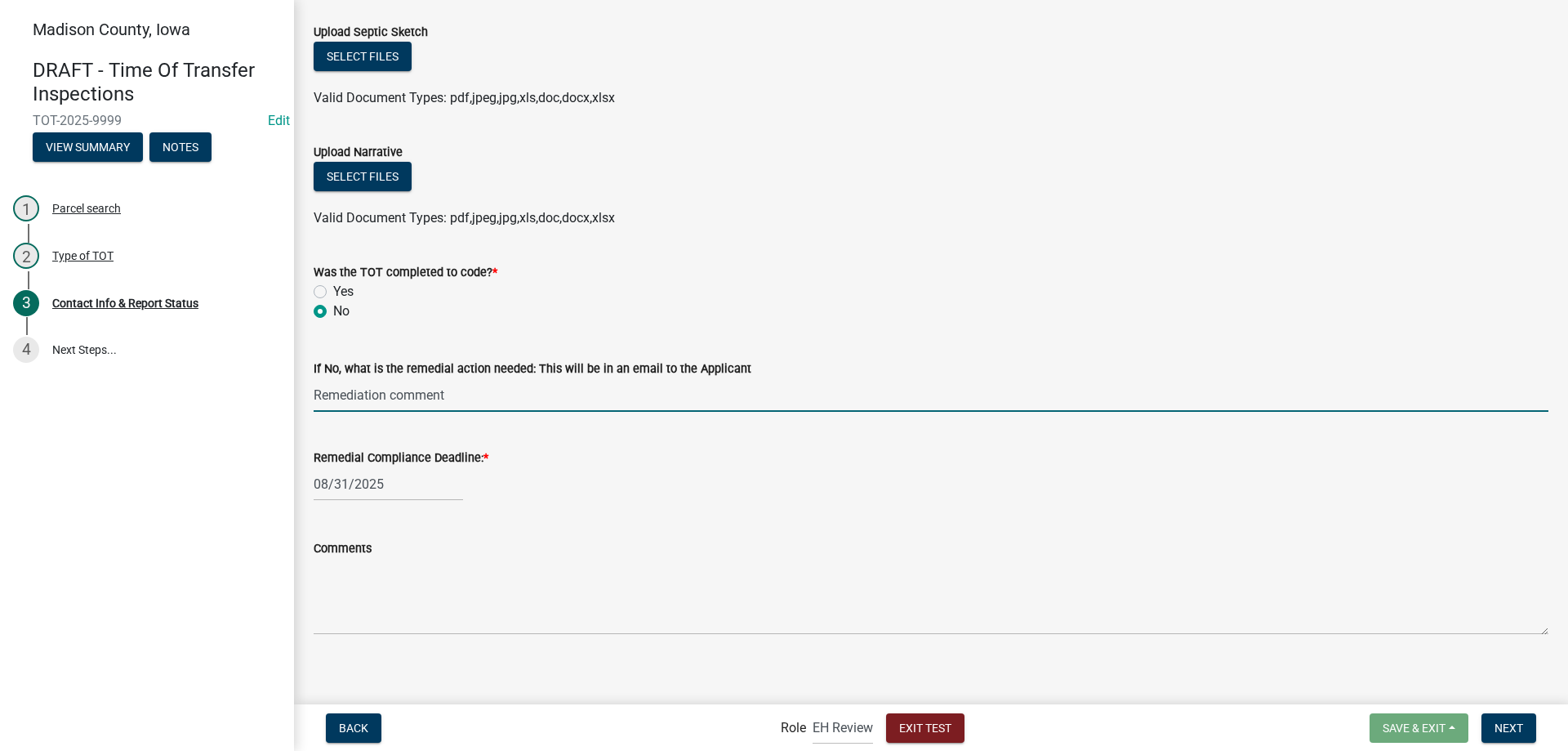 scroll, scrollTop: 1927, scrollLeft: 0, axis: vertical 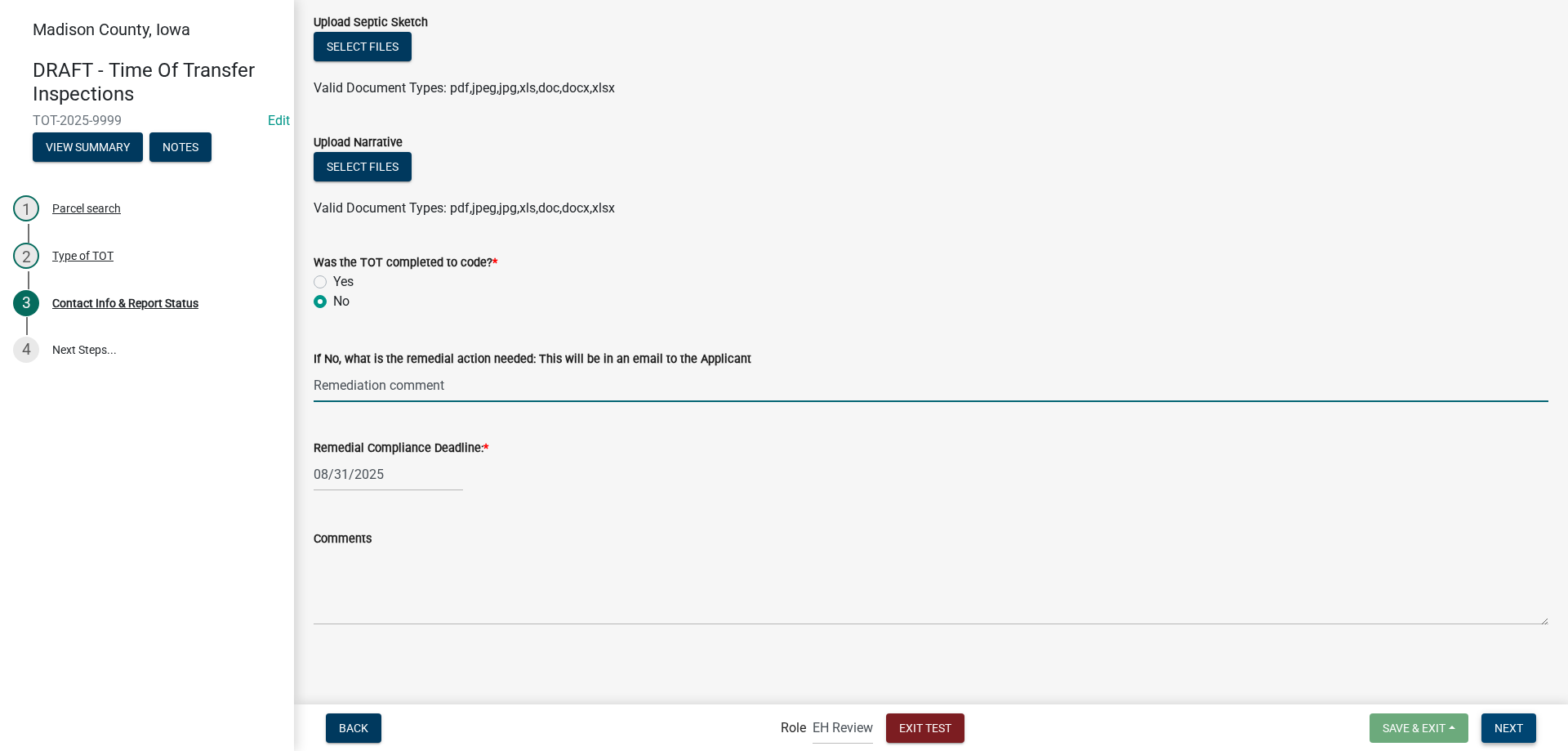 type on "Remediation comment" 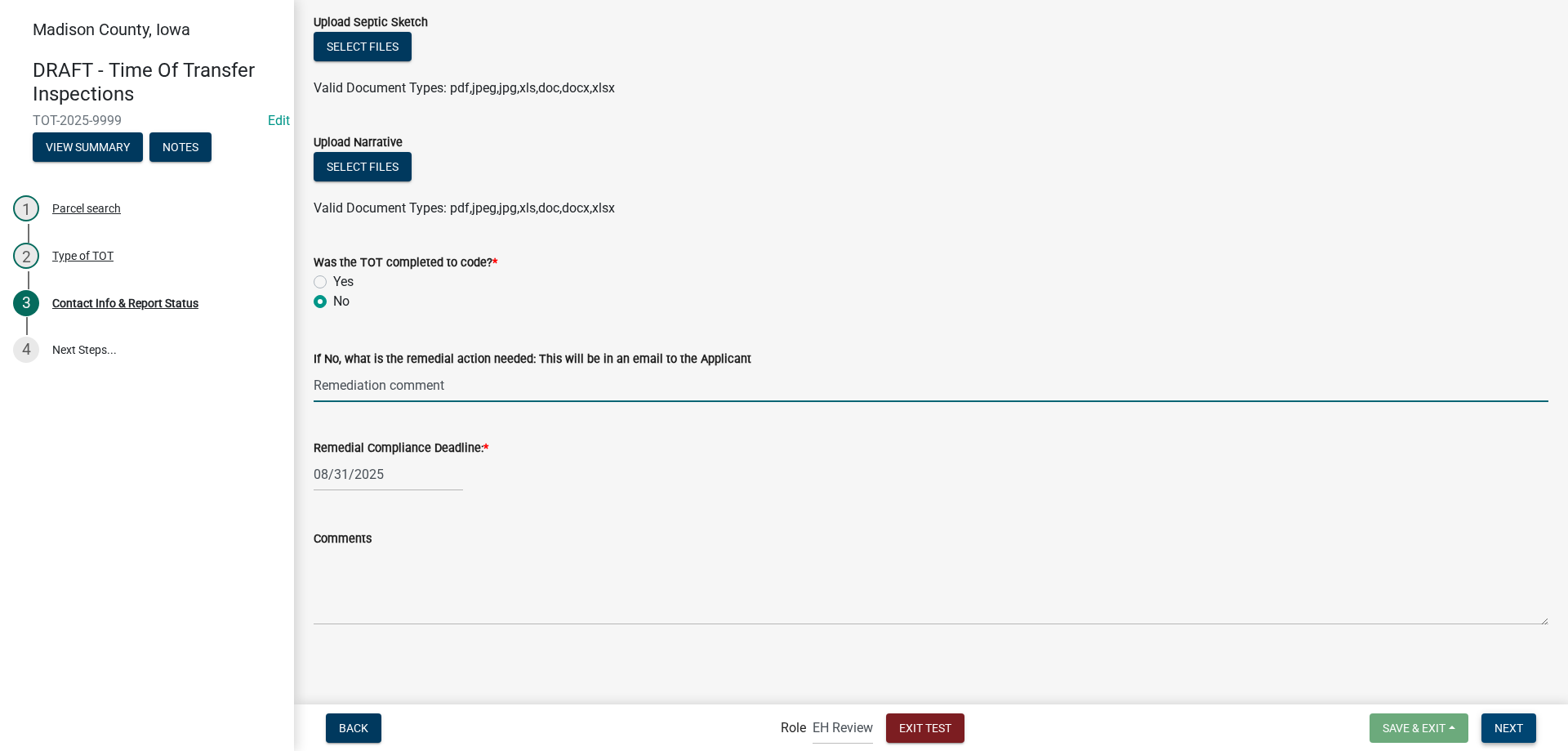 click on "Next" at bounding box center (1508, 728) 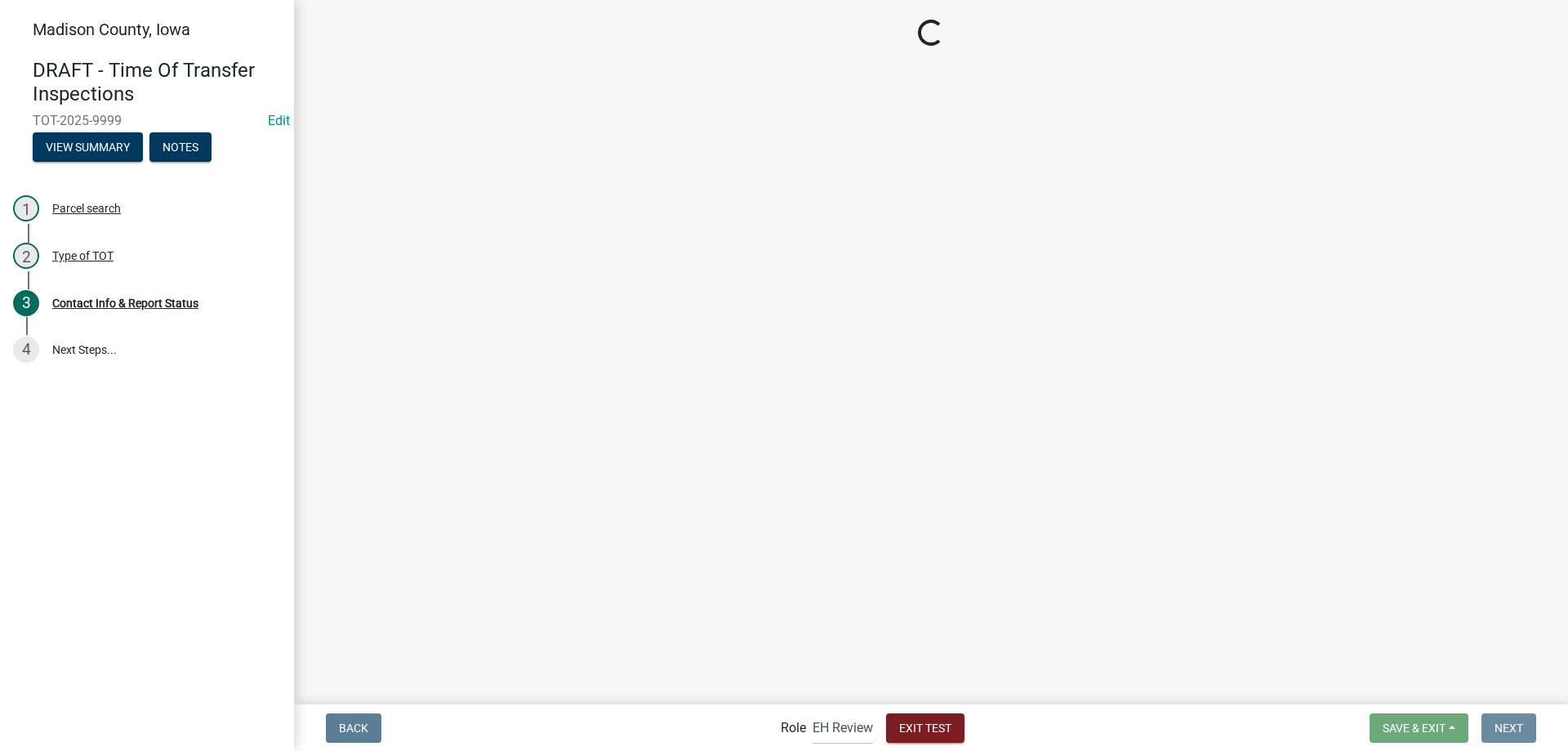 scroll, scrollTop: 0, scrollLeft: 0, axis: both 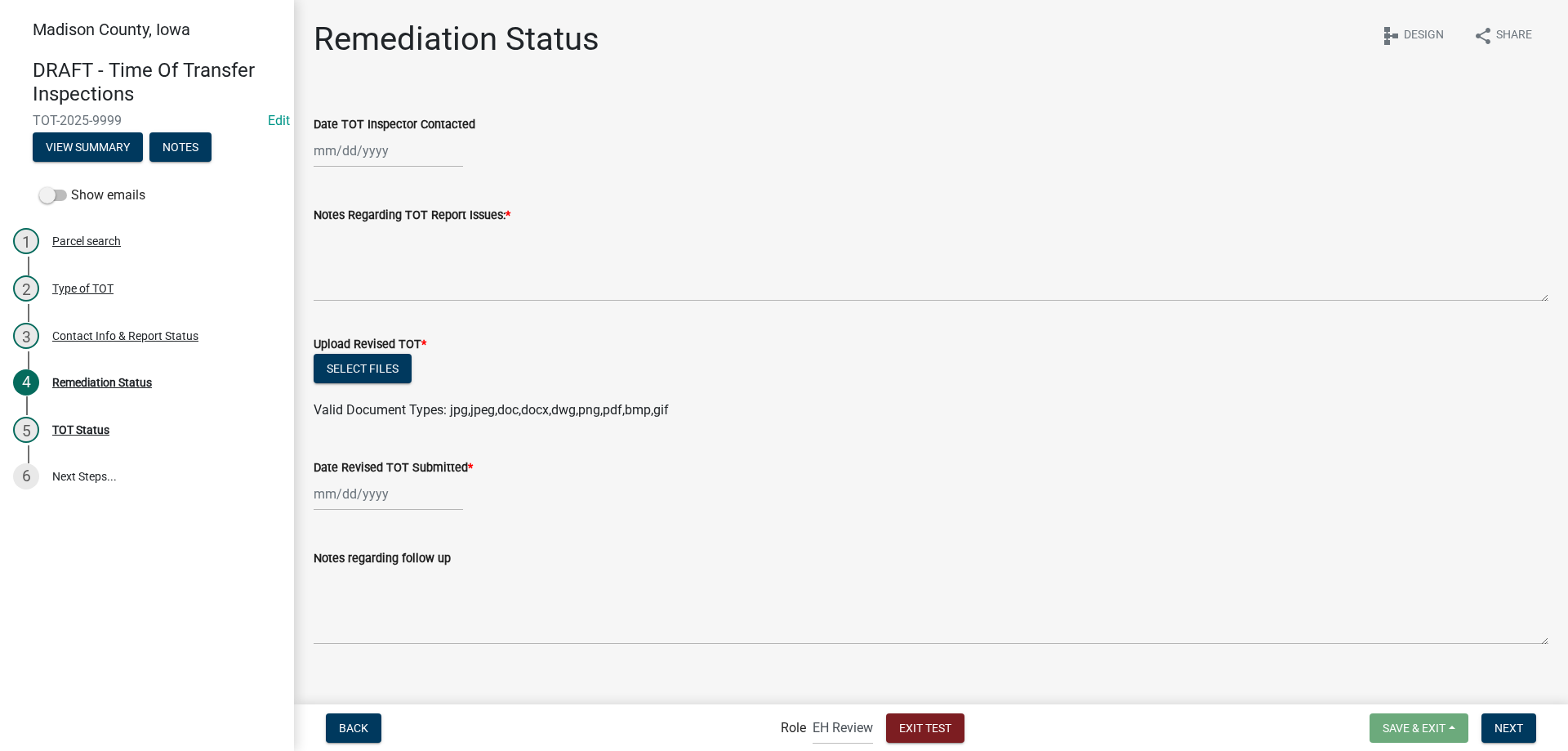 select on "8" 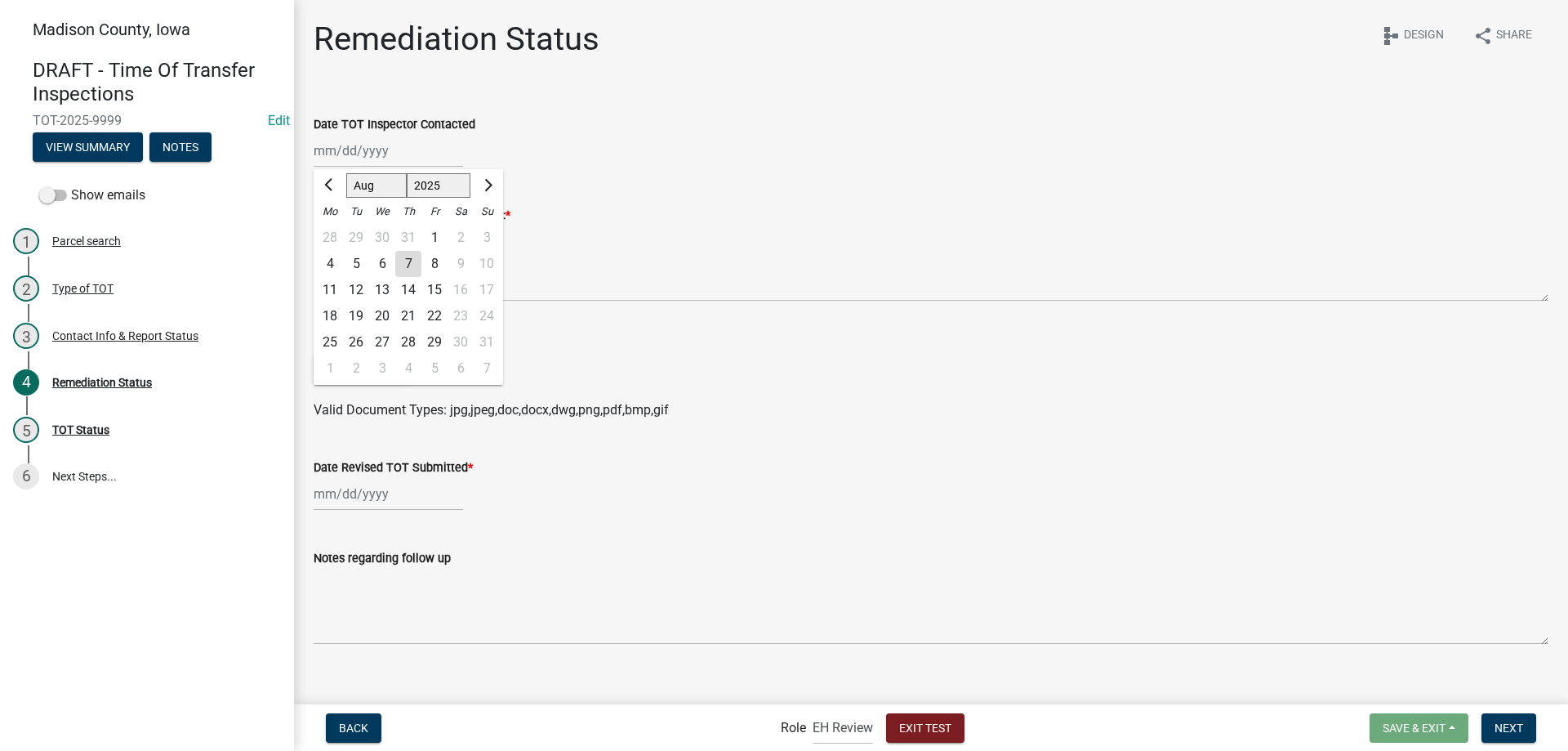 click on "Jan Feb Mar Apr May Jun Jul Aug Sep Oct Nov Dec 1525 1526 1527 1528 1529 1530 1531 1532 1533 1534 1535 1536 1537 1538 1539 1540 1541 1542 1543 1544 1545 1546 1547 1548 1549 1550 1551 1552 1553 1554 1555 1556 1557 1558 1559 1560 1561 1562 1563 1564 1565 1566 1567 1568 1569 1570 1571 1572 1573 1574 1575 1576 1577 1578 1579 1580 1581 1582 1583 1584 1585 1586 1587 1588 1589 1590 1591 1592 1593 1594 1595 1596 1597 1598 1599 1600 1601 1602 1603 1604 1605 1606 1607 1608 1609 1610 1611 1612 1613 1614 1615 1616 1617 1618 1619 1620 1621 1622 1623 1624 1625 1626 1627 1628 1629 1630 1631 1632 1633 1634 1635 1636 1637 1638 1639 1640 1641 1642 1643 1644 1645 1646 1647 1648 1649 1650 1651 1652 1653 1654 1655 1656 1657 1658 1659 1660 1661 1662 1663 1664 1665 1666 1667 1668 1669 1670 1671 1672 1673 1674 1675 1676 1677 1678 1679 1680 1681 1682 1683 1684 1685 1686 1687 1688 1689 1690 1691 1692 1693 1694 1695 1696 1697 1698 1699 1700 1701 1702 1703 1704 1705 1706 1707 1708 1709 1710 1711 1712 1713 1714 1715 1716 1717 1718 1719 1" 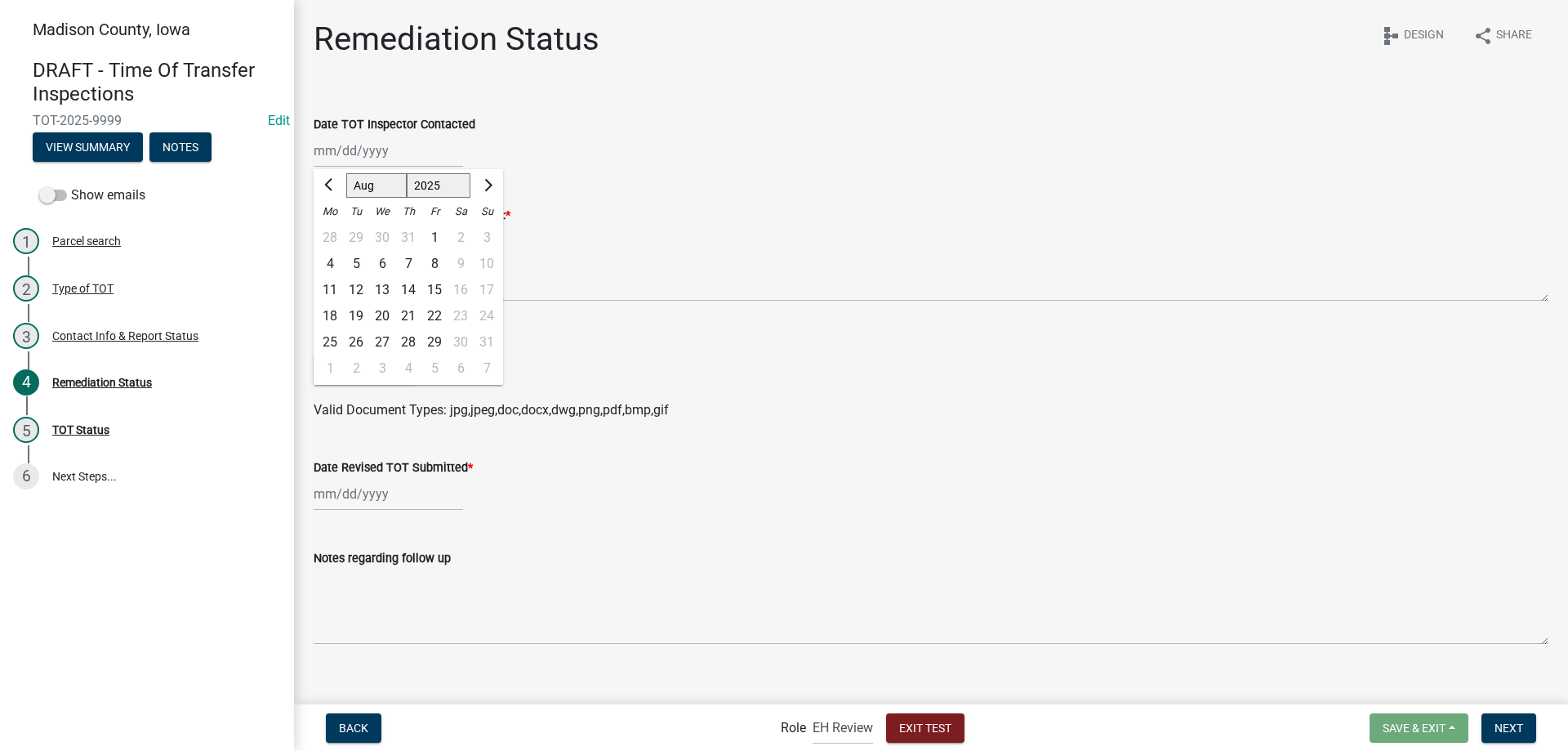 click on "Jan Feb Mar Apr May Jun Jul Aug Sep Oct Nov Dec 1525 1526 1527 1528 1529 1530 1531 1532 1533 1534 1535 1536 1537 1538 1539 1540 1541 1542 1543 1544 1545 1546 1547 1548 1549 1550 1551 1552 1553 1554 1555 1556 1557 1558 1559 1560 1561 1562 1563 1564 1565 1566 1567 1568 1569 1570 1571 1572 1573 1574 1575 1576 1577 1578 1579 1580 1581 1582 1583 1584 1585 1586 1587 1588 1589 1590 1591 1592 1593 1594 1595 1596 1597 1598 1599 1600 1601 1602 1603 1604 1605 1606 1607 1608 1609 1610 1611 1612 1613 1614 1615 1616 1617 1618 1619 1620 1621 1622 1623 1624 1625 1626 1627 1628 1629 1630 1631 1632 1633 1634 1635 1636 1637 1638 1639 1640 1641 1642 1643 1644 1645 1646 1647 1648 1649 1650 1651 1652 1653 1654 1655 1656 1657 1658 1659 1660 1661 1662 1663 1664 1665 1666 1667 1668 1669 1670 1671 1672 1673 1674 1675 1676 1677 1678 1679 1680 1681 1682 1683 1684 1685 1686 1687 1688 1689 1690 1691 1692 1693 1694 1695 1696 1697 1698 1699 1700 1701 1702 1703 1704 1705 1706 1707 1708 1709 1710 1711 1712 1713 1714 1715 1716 1717 1718 1719 1" 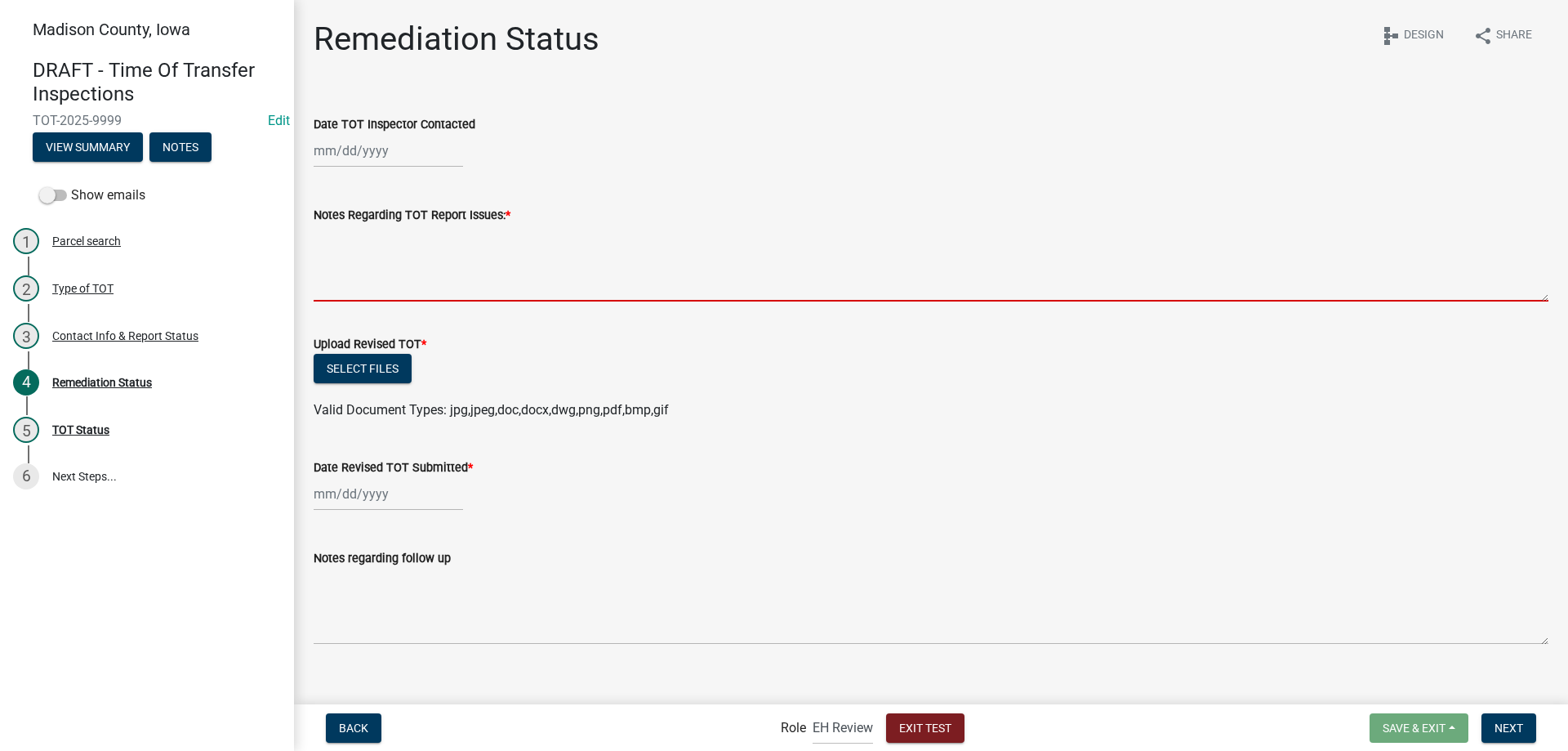 click on "Notes Regarding TOT Report Issues:  *" at bounding box center [931, 263] 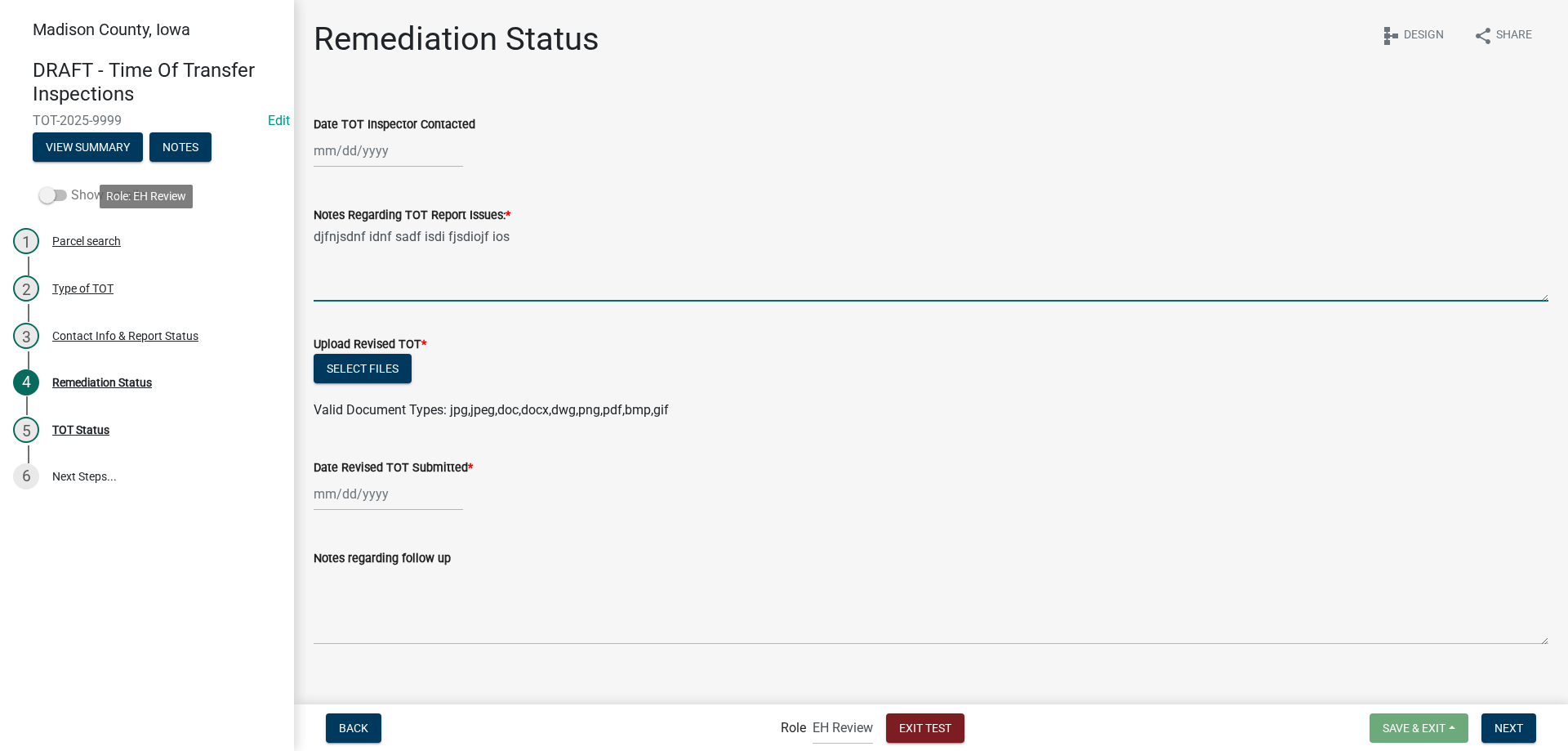 type on "djfnjsdnf idnf sadf isdi fjsdiojf ios" 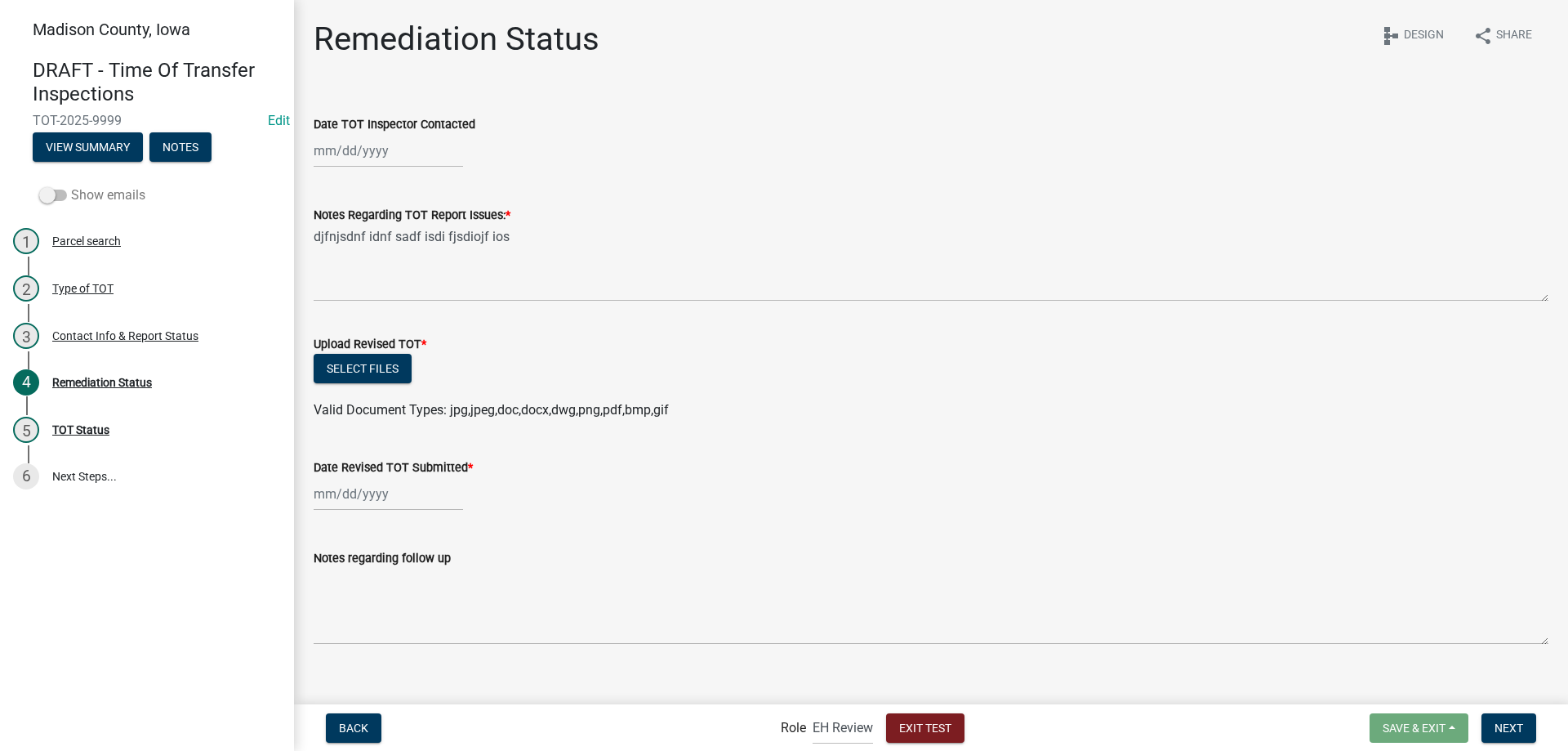 click on "Show emails" at bounding box center [92, 195] 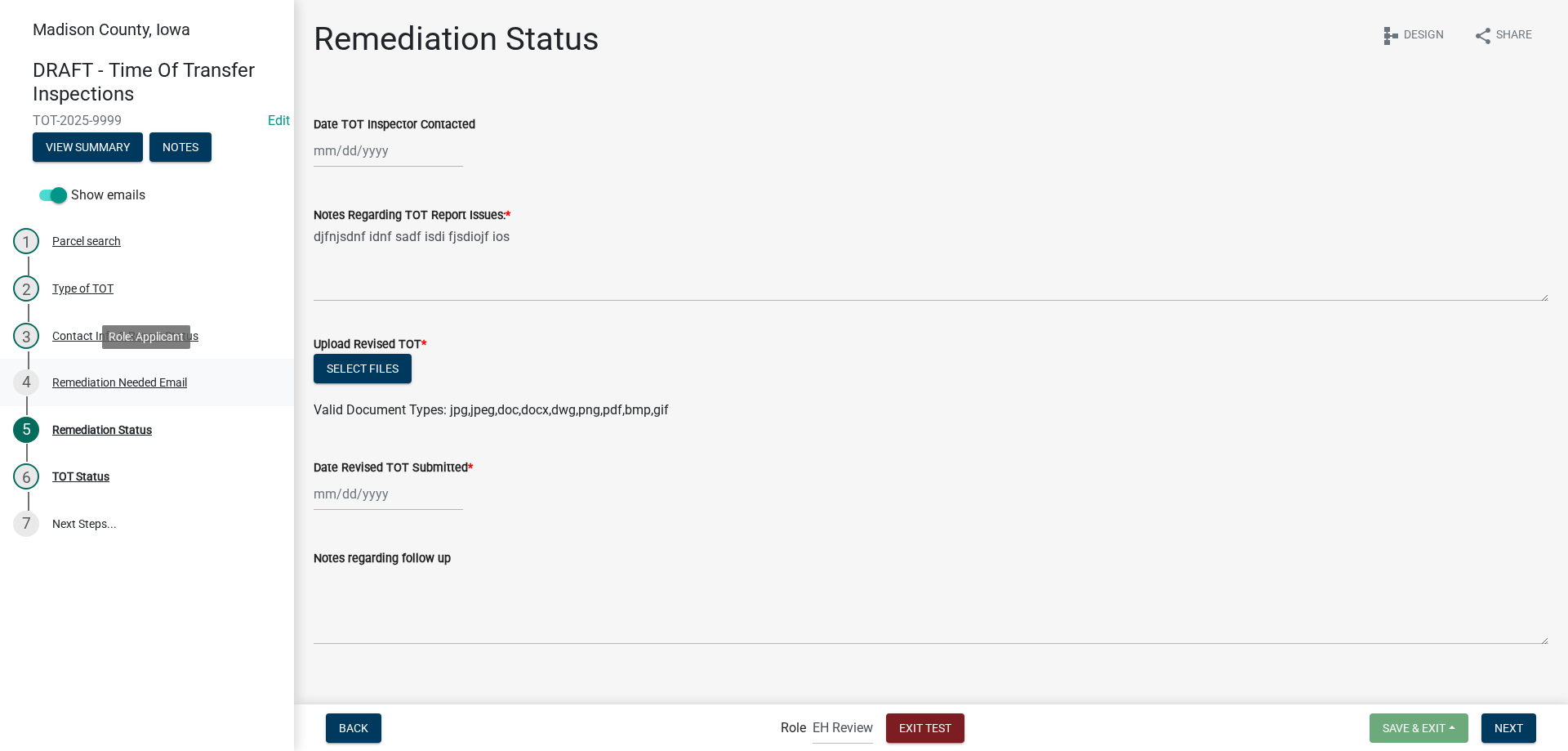 click on "Remediation Needed Email" at bounding box center (119, 382) 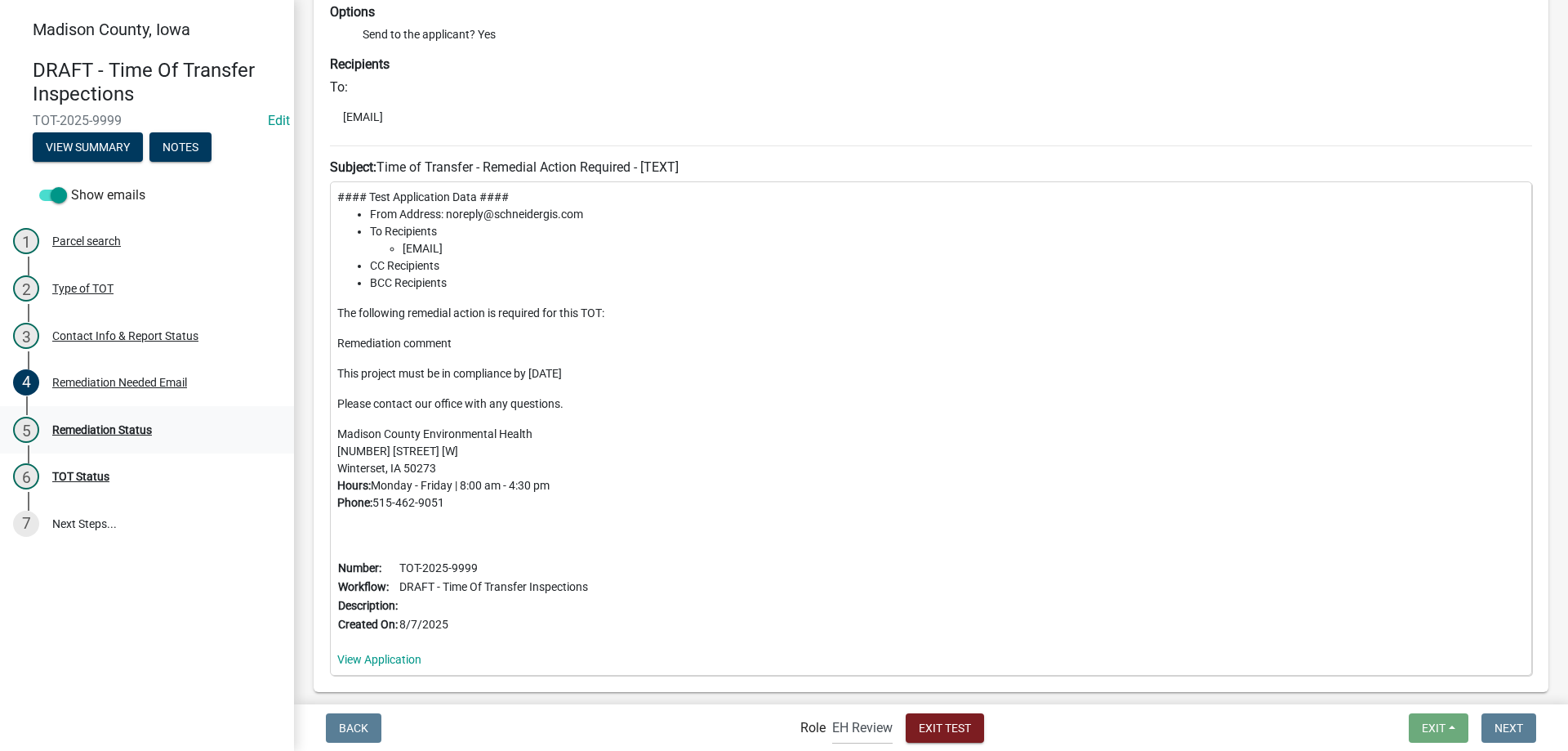 scroll, scrollTop: 163, scrollLeft: 0, axis: vertical 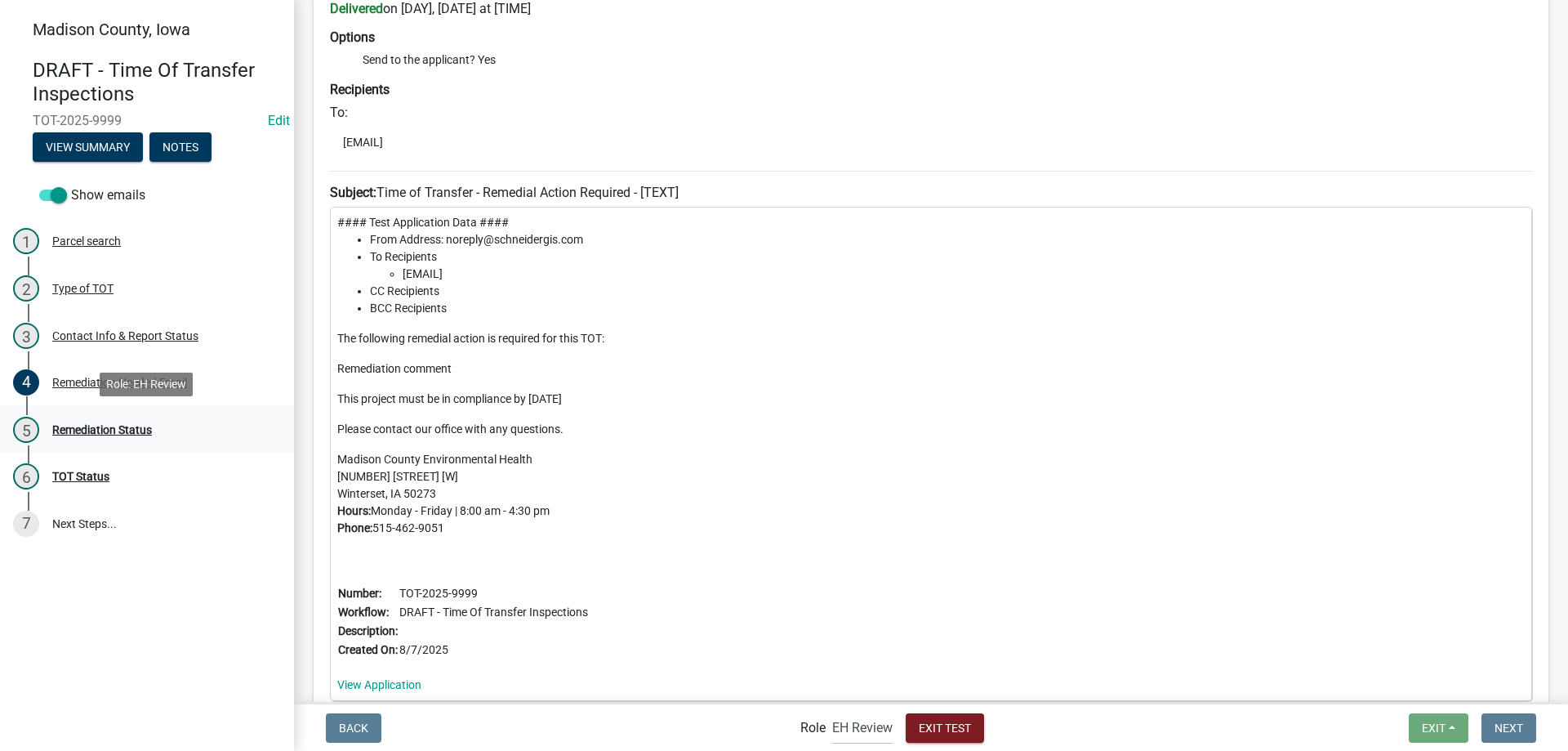 click on "Remediation Status" at bounding box center (102, 430) 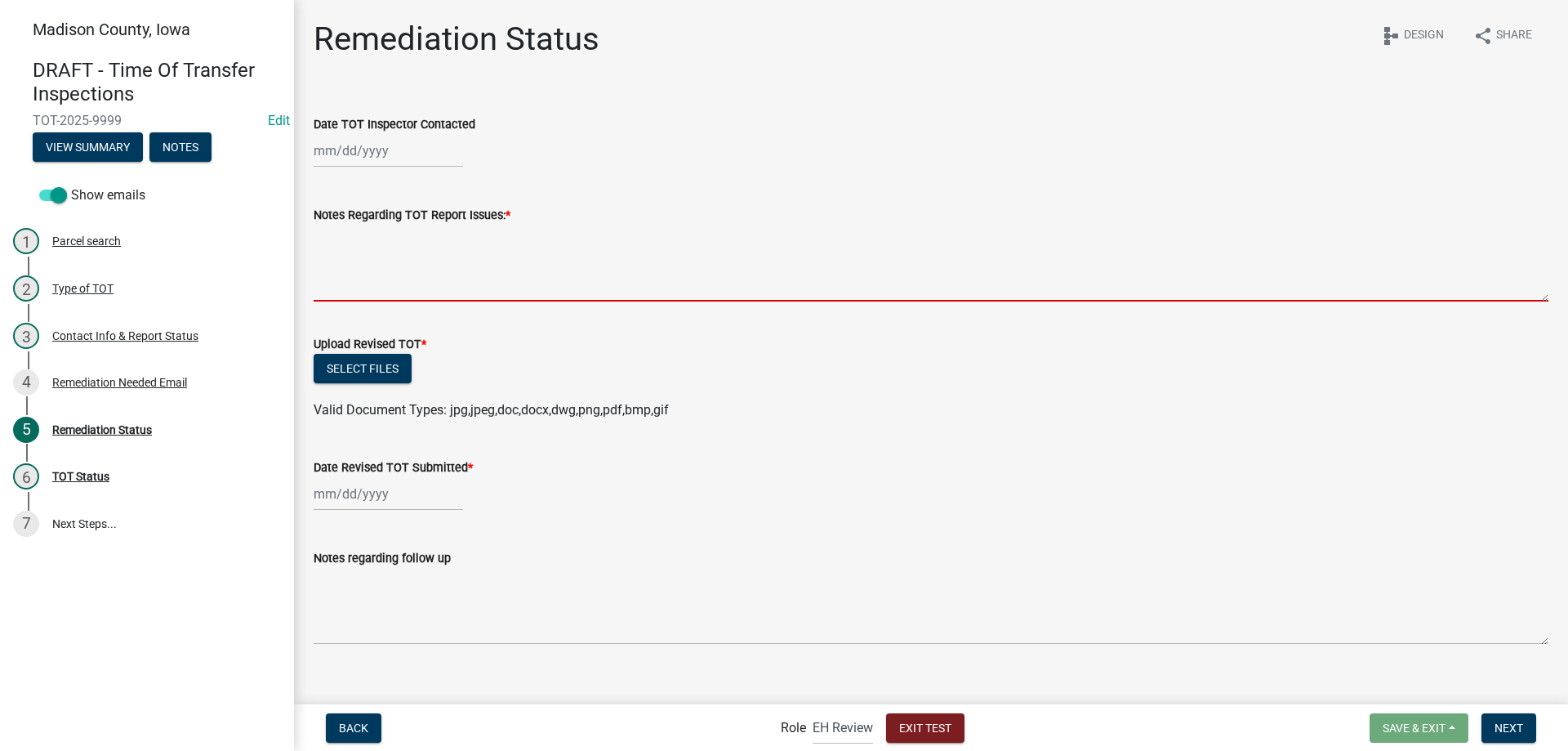 click on "Notes Regarding TOT Report Issues:  *" at bounding box center [931, 263] 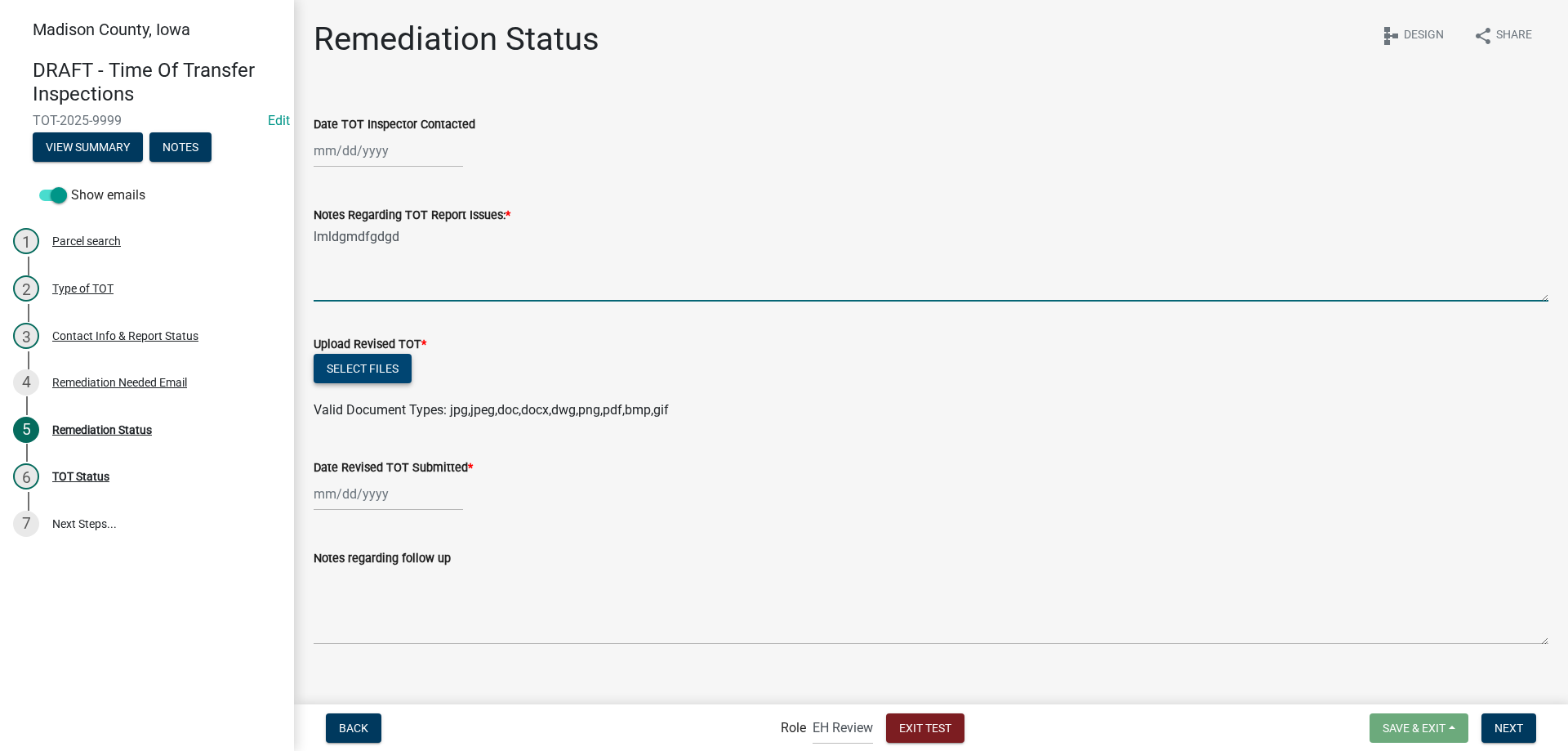 type on "lmldgmdfgdgd" 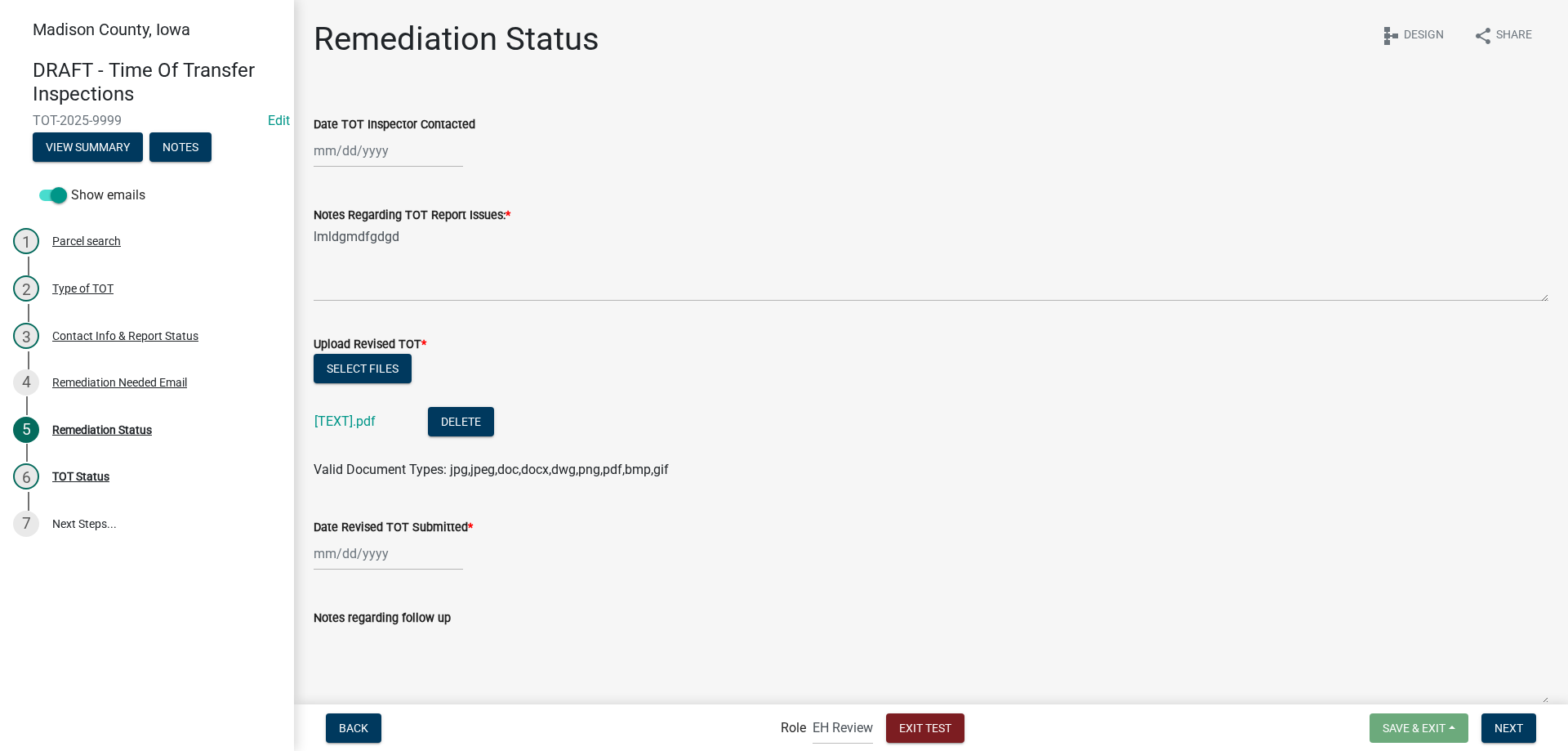 select on "8" 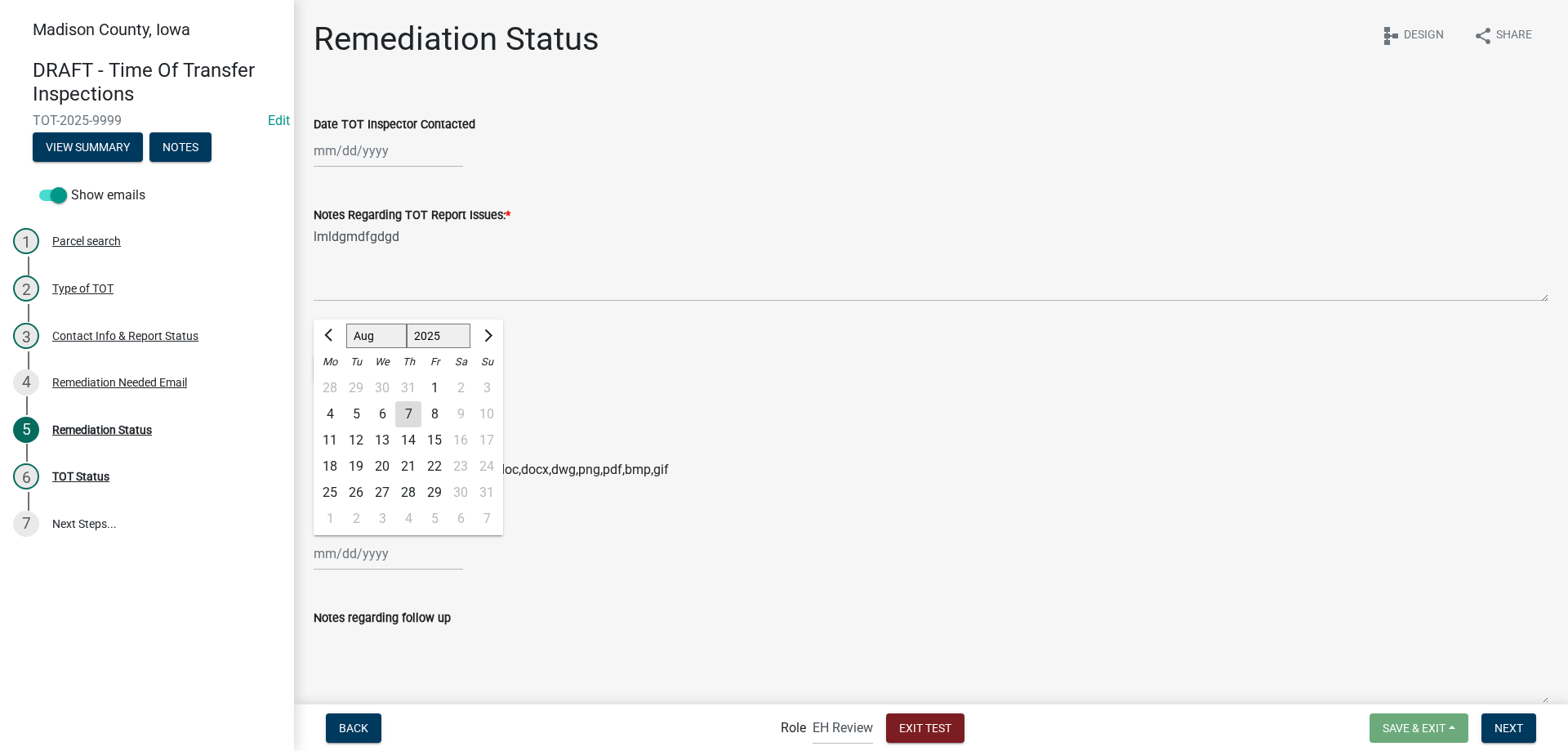 click on "Jan Feb Mar Apr May Jun Jul Aug Sep Oct Nov Dec 1525 1526 1527 1528 1529 1530 1531 1532 1533 1534 1535 1536 1537 1538 1539 1540 1541 1542 1543 1544 1545 1546 1547 1548 1549 1550 1551 1552 1553 1554 1555 1556 1557 1558 1559 1560 1561 1562 1563 1564 1565 1566 1567 1568 1569 1570 1571 1572 1573 1574 1575 1576 1577 1578 1579 1580 1581 1582 1583 1584 1585 1586 1587 1588 1589 1590 1591 1592 1593 1594 1595 1596 1597 1598 1599 1600 1601 1602 1603 1604 1605 1606 1607 1608 1609 1610 1611 1612 1613 1614 1615 1616 1617 1618 1619 1620 1621 1622 1623 1624 1625 1626 1627 1628 1629 1630 1631 1632 1633 1634 1635 1636 1637 1638 1639 1640 1641 1642 1643 1644 1645 1646 1647 1648 1649 1650 1651 1652 1653 1654 1655 1656 1657 1658 1659 1660 1661 1662 1663 1664 1665 1666 1667 1668 1669 1670 1671 1672 1673 1674 1675 1676 1677 1678 1679 1680 1681 1682 1683 1684 1685 1686 1687 1688 1689 1690 1691 1692 1693 1694 1695 1696 1697 1698 1699 1700 1701 1702 1703 1704 1705 1706 1707 1708 1709 1710 1711 1712 1713 1714 1715 1716 1717 1718 1719 1" 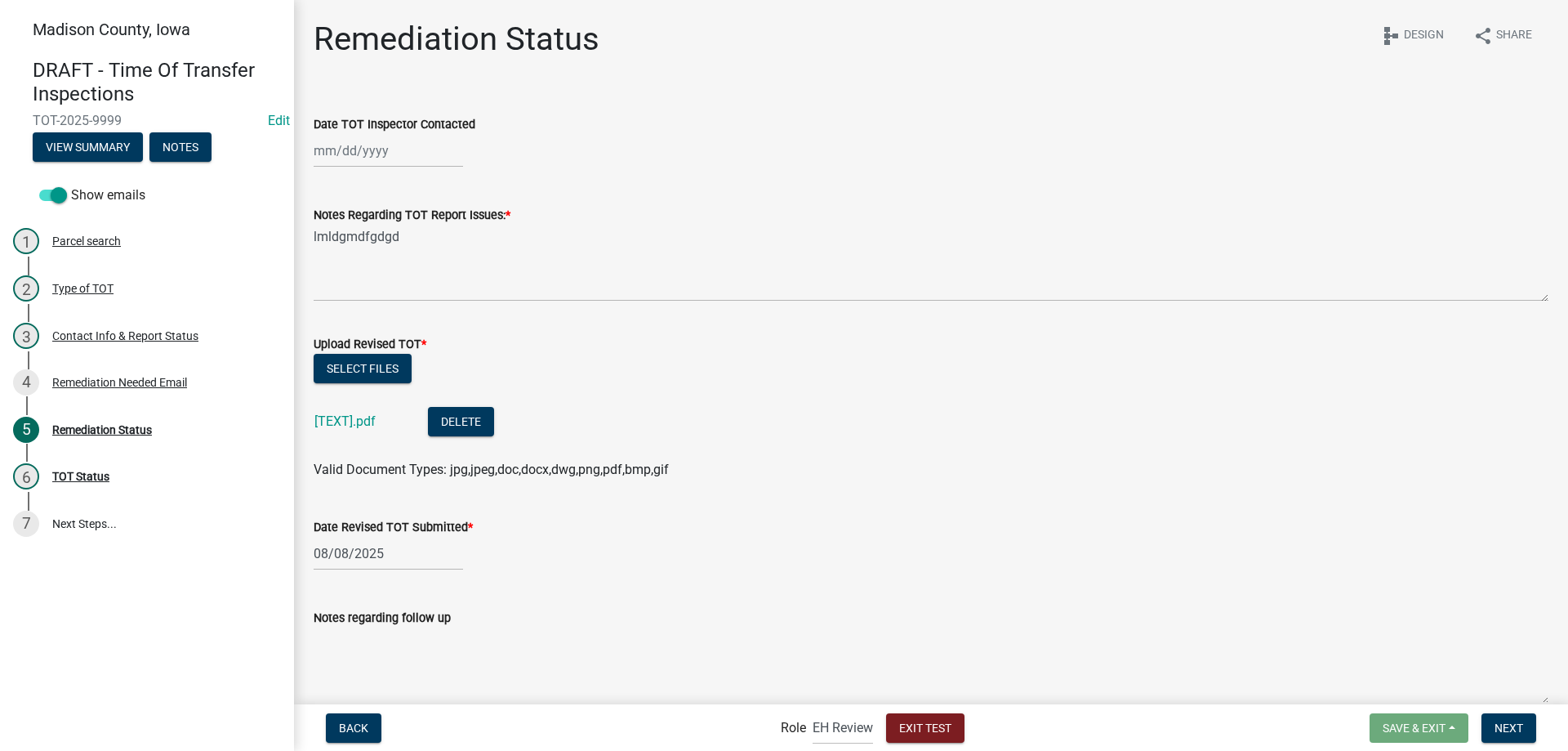 select on "8" 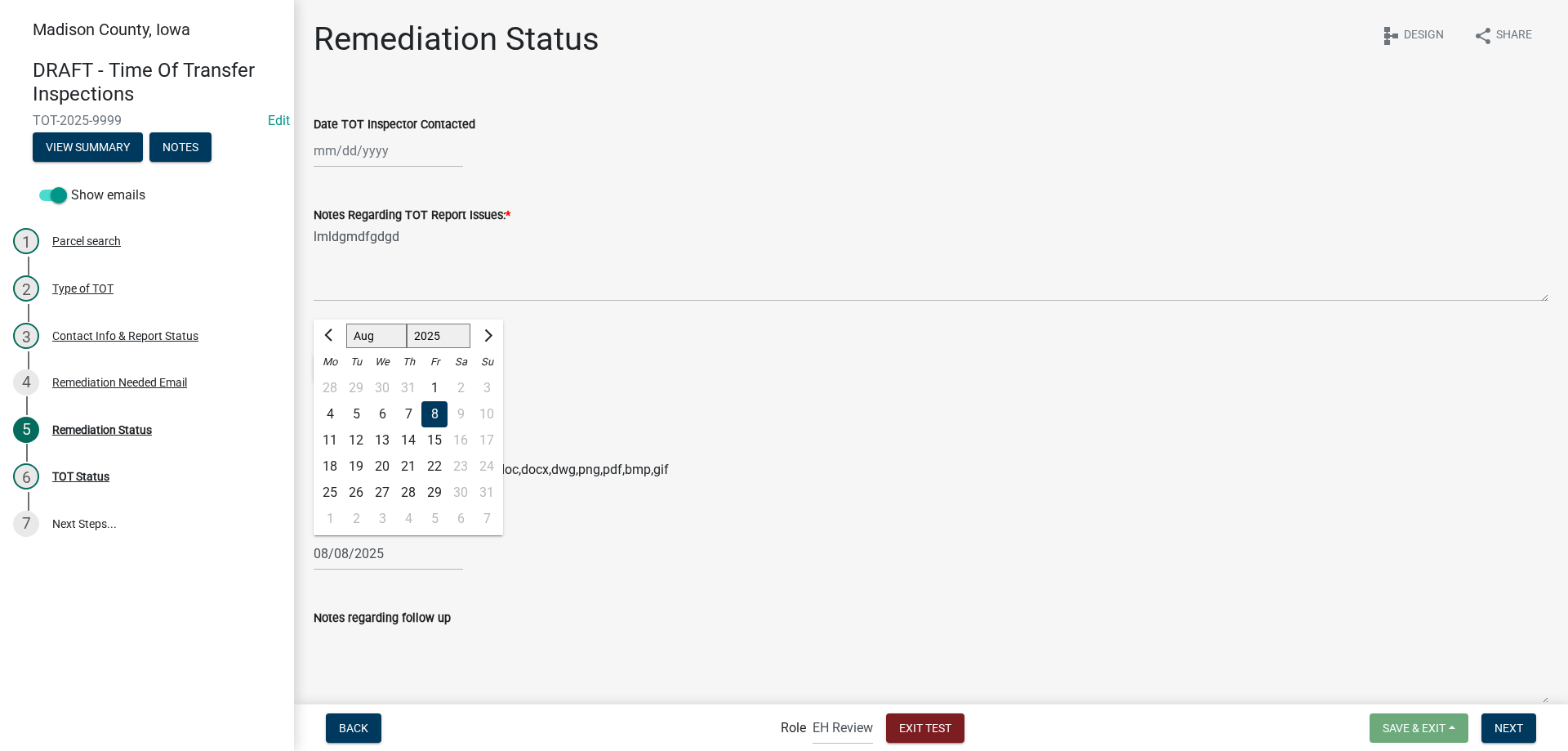click on "08/08/2025" at bounding box center (388, 553) 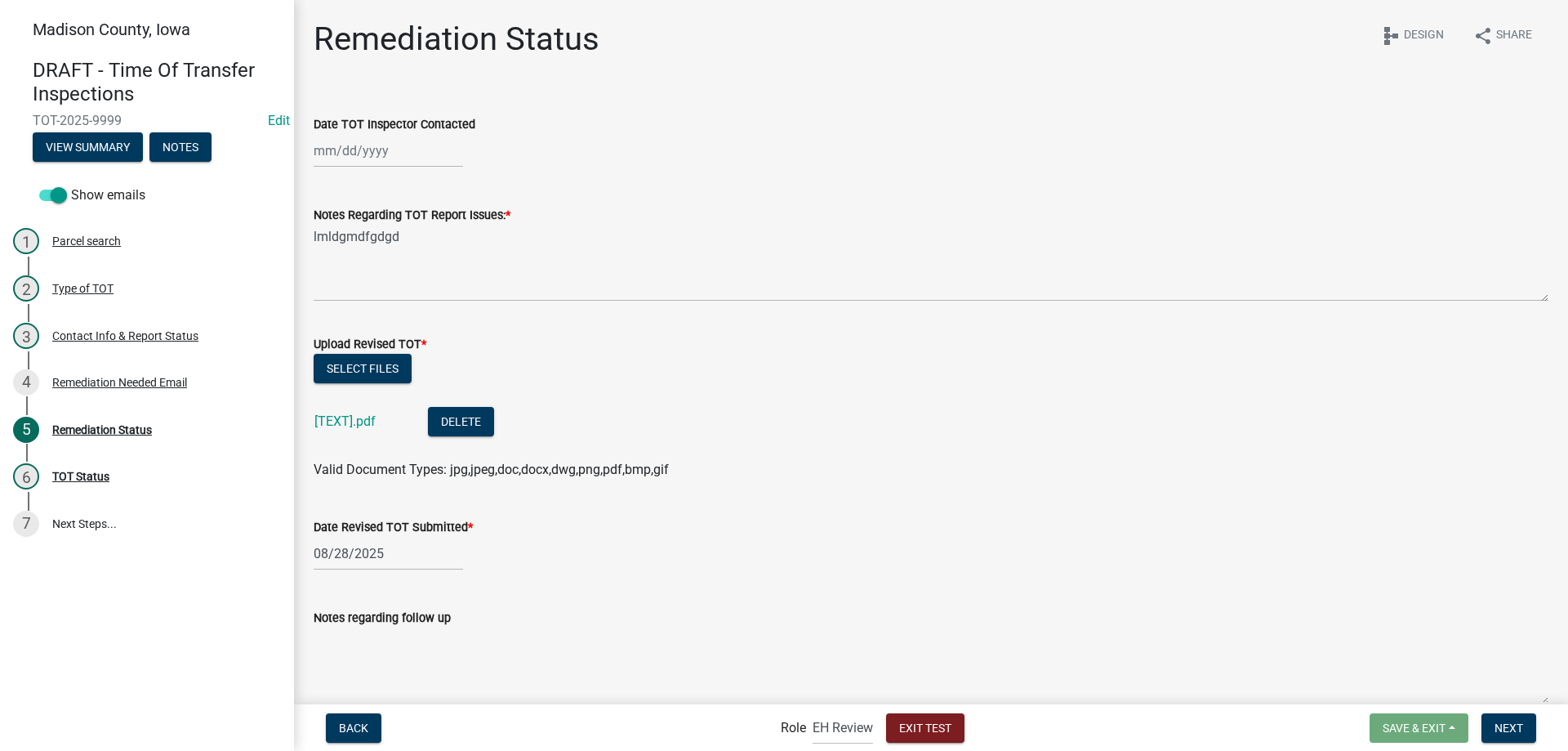 click on "08/28/2025" 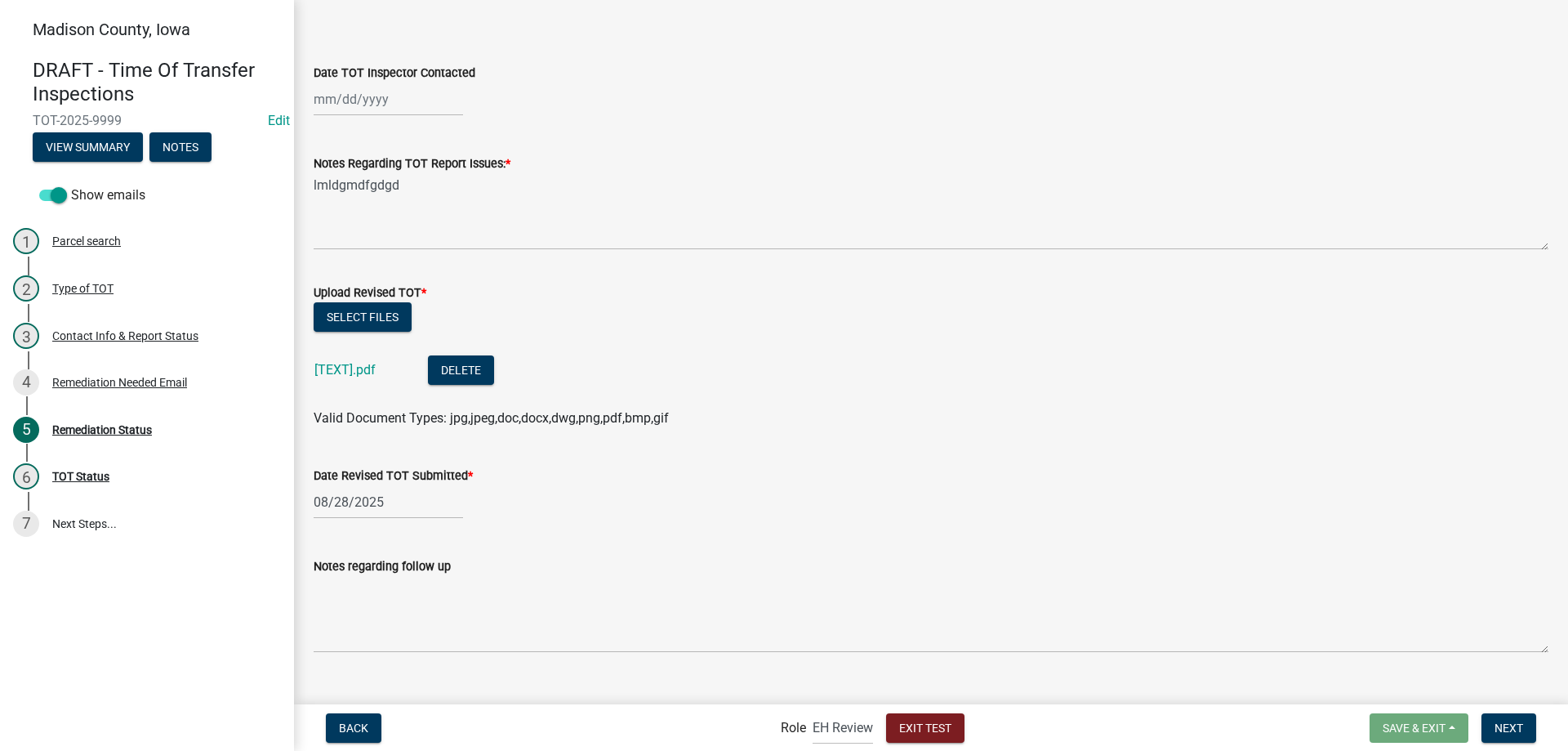 scroll, scrollTop: 79, scrollLeft: 0, axis: vertical 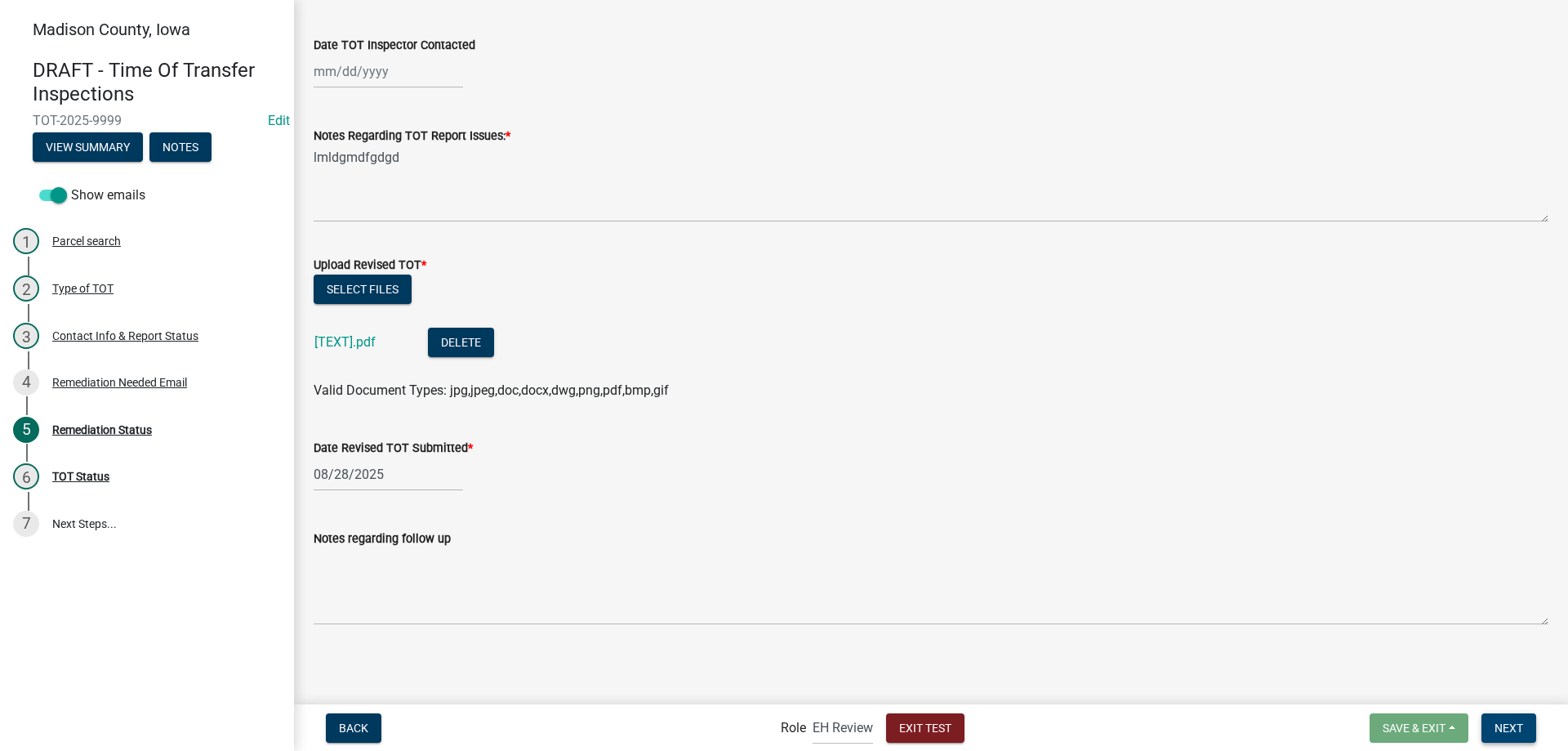 click on "Next" at bounding box center [1508, 727] 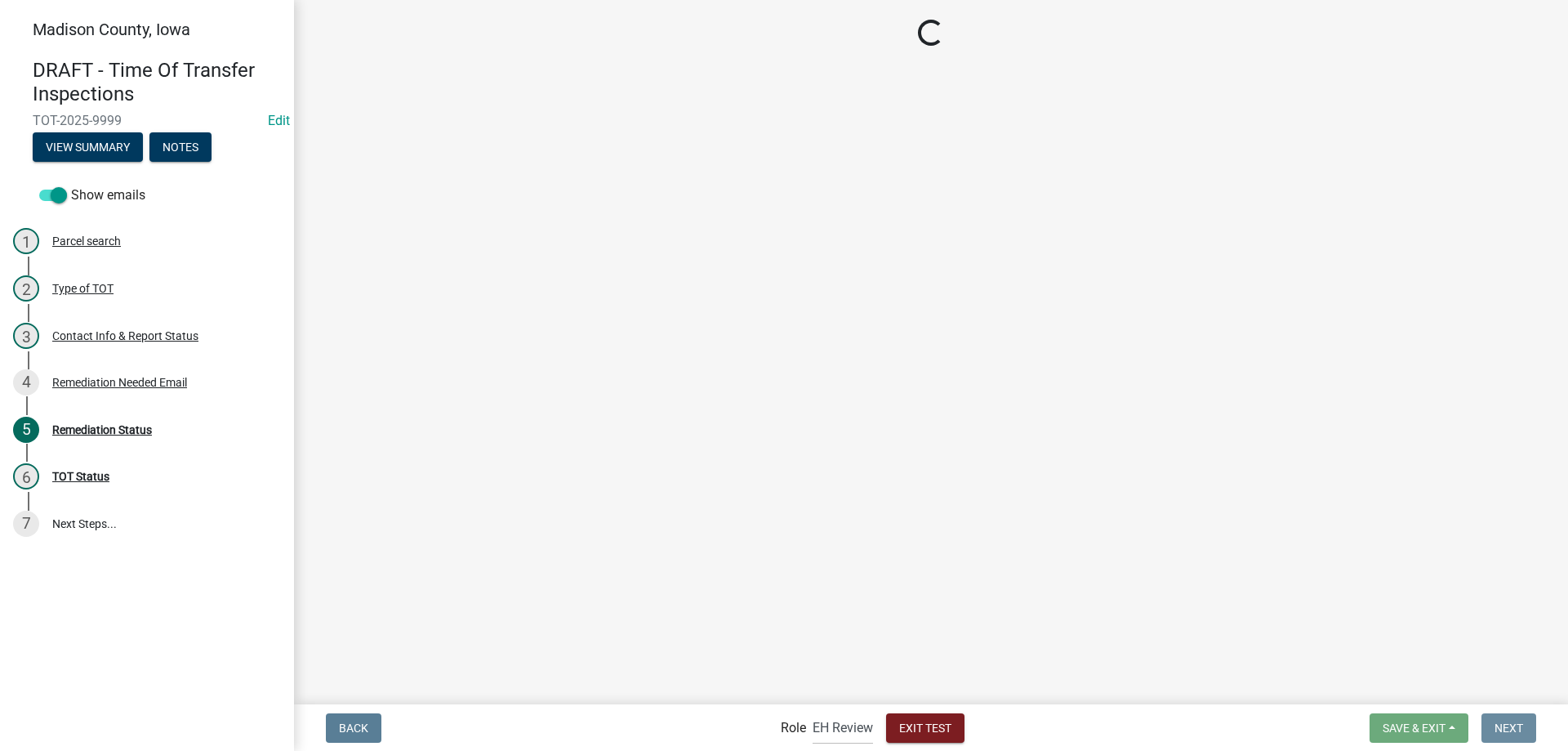 scroll, scrollTop: 0, scrollLeft: 0, axis: both 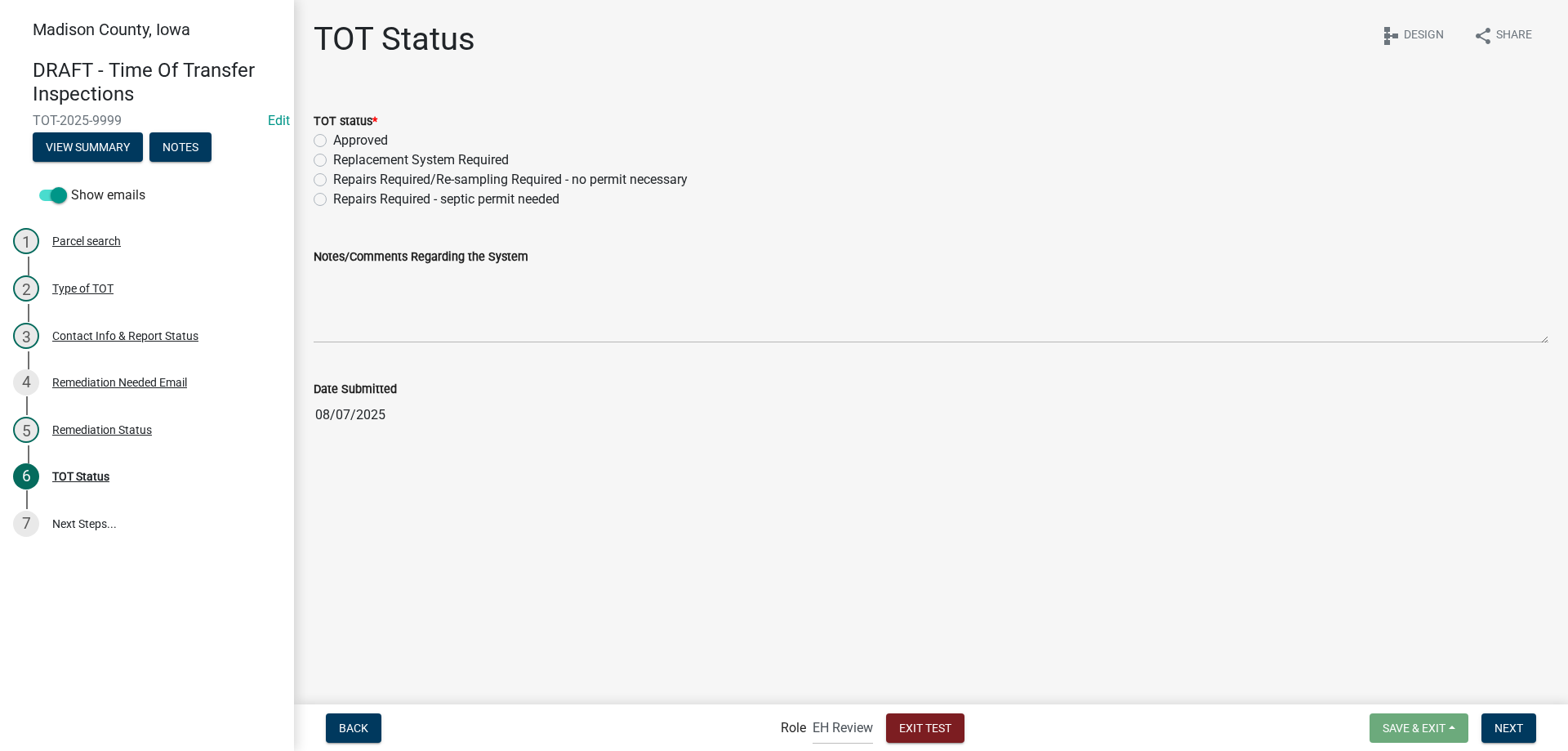 click on "Repairs Required - septic permit needed" 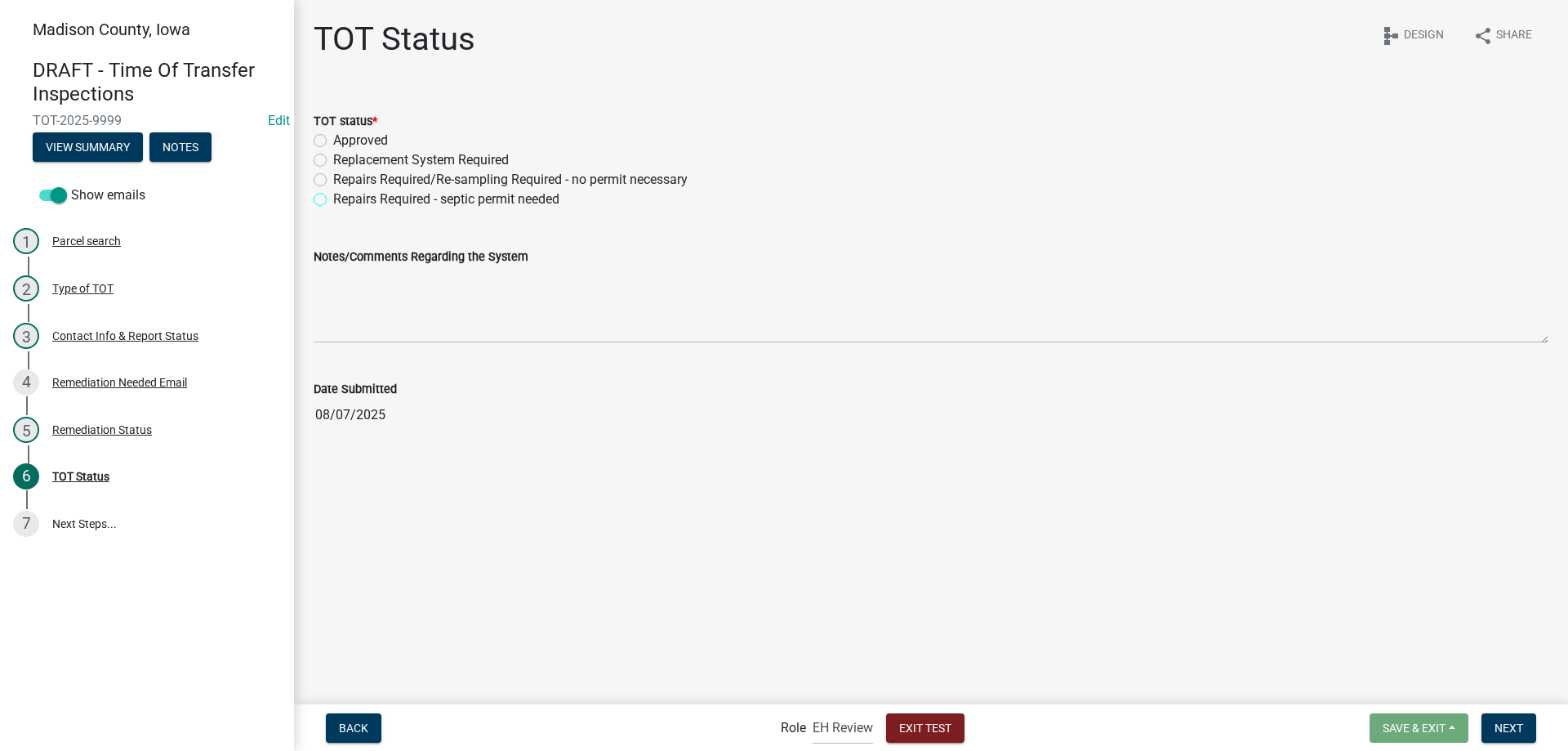 click on "Repairs Required - septic permit needed" at bounding box center (338, 194) 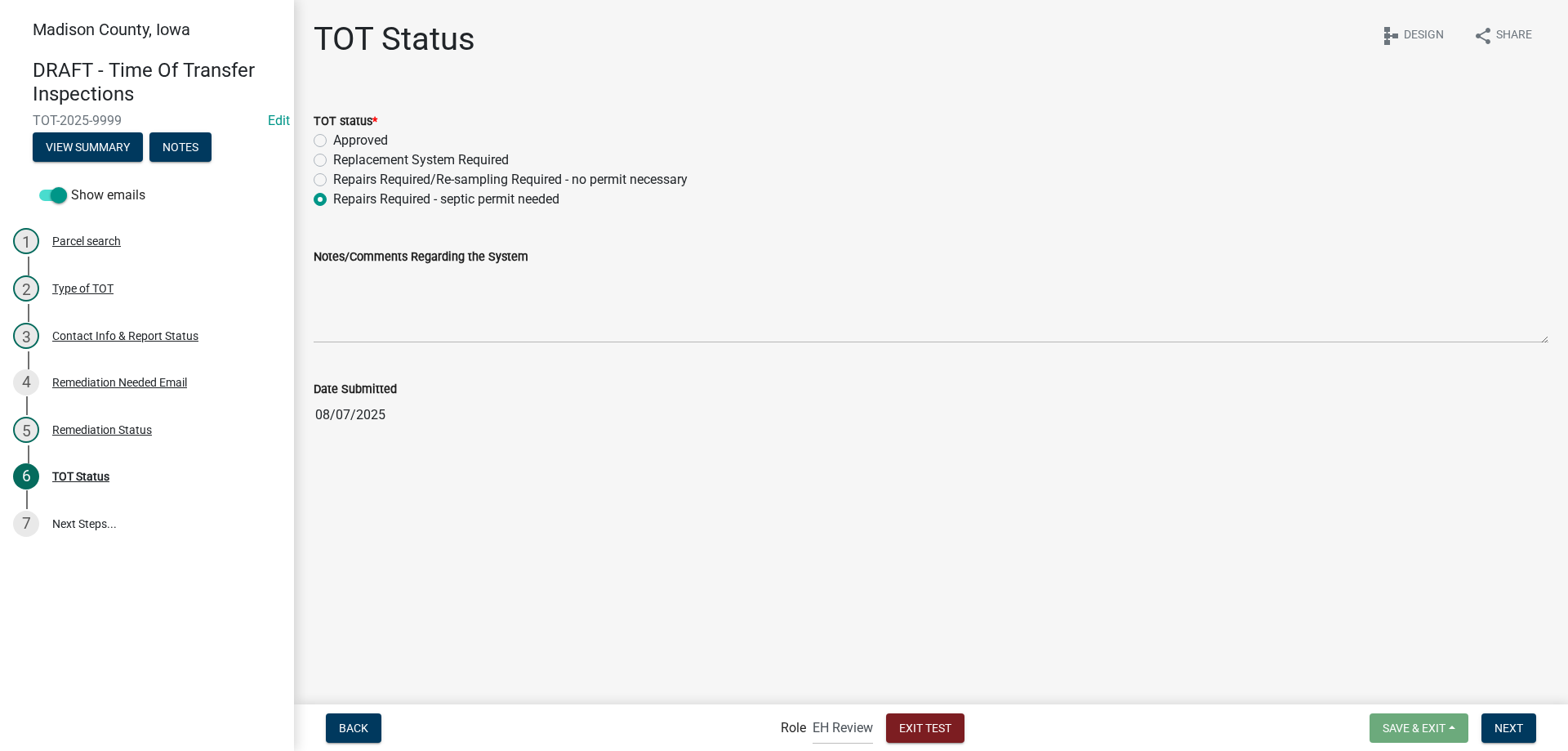 radio on "true" 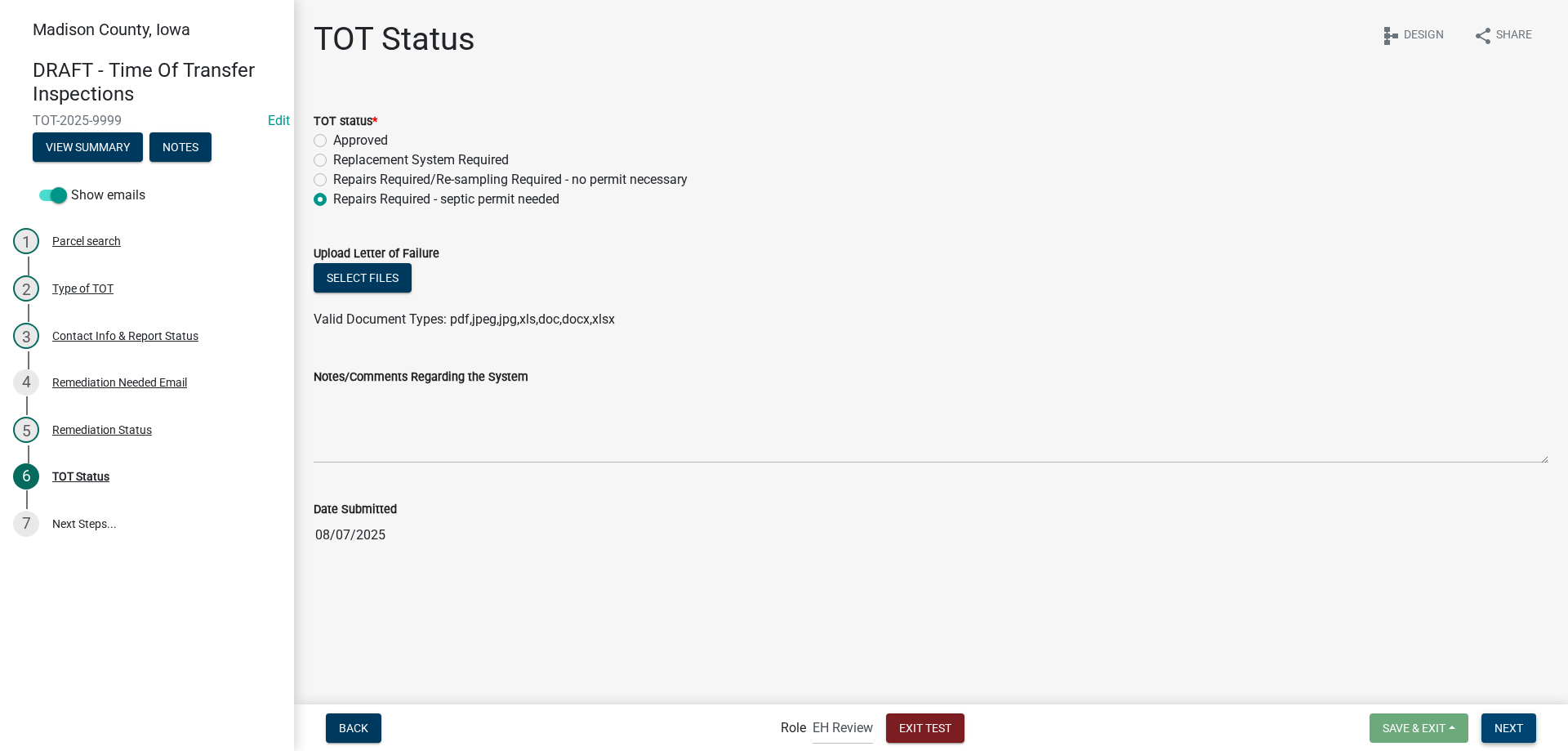 click on "Next" at bounding box center [1508, 727] 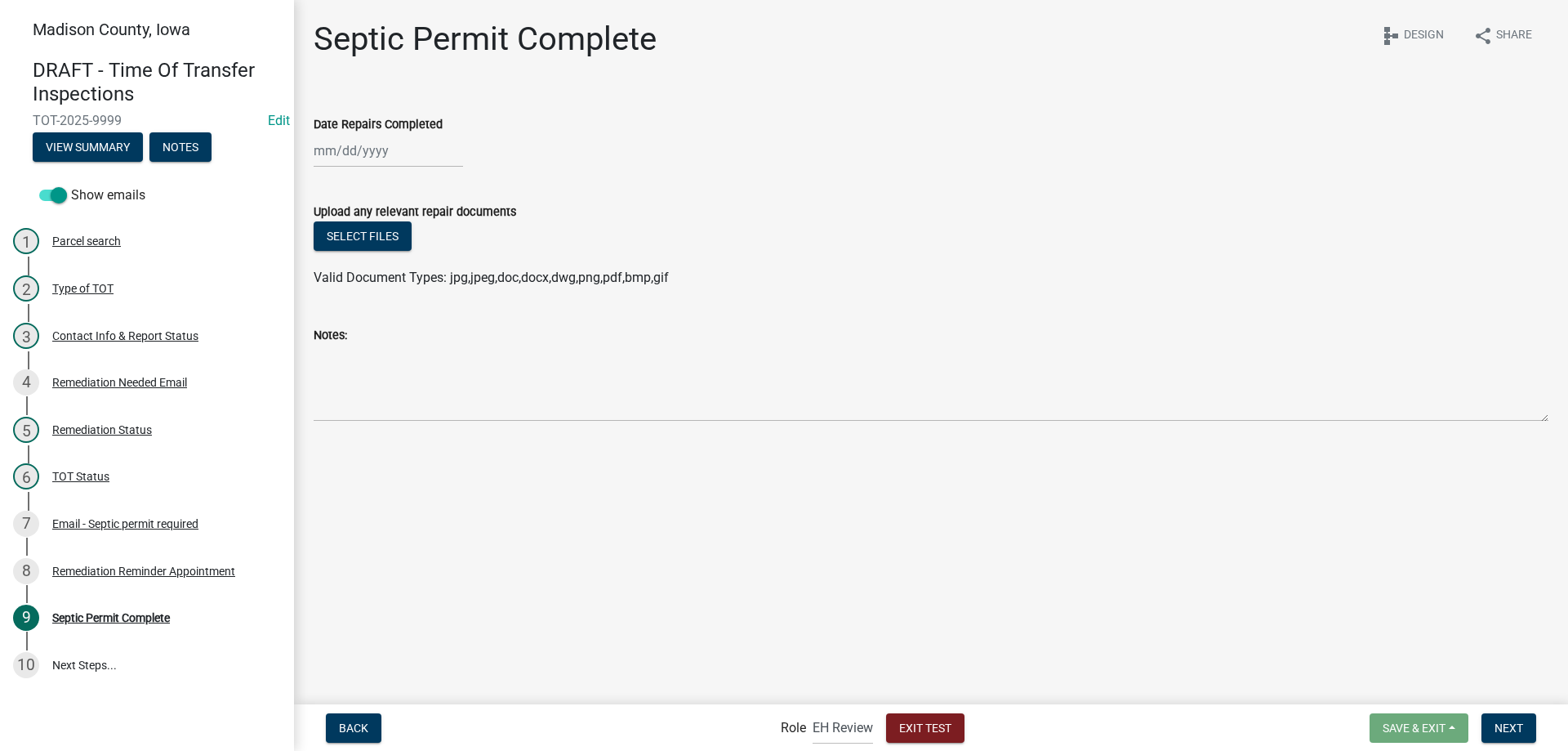 select on "8" 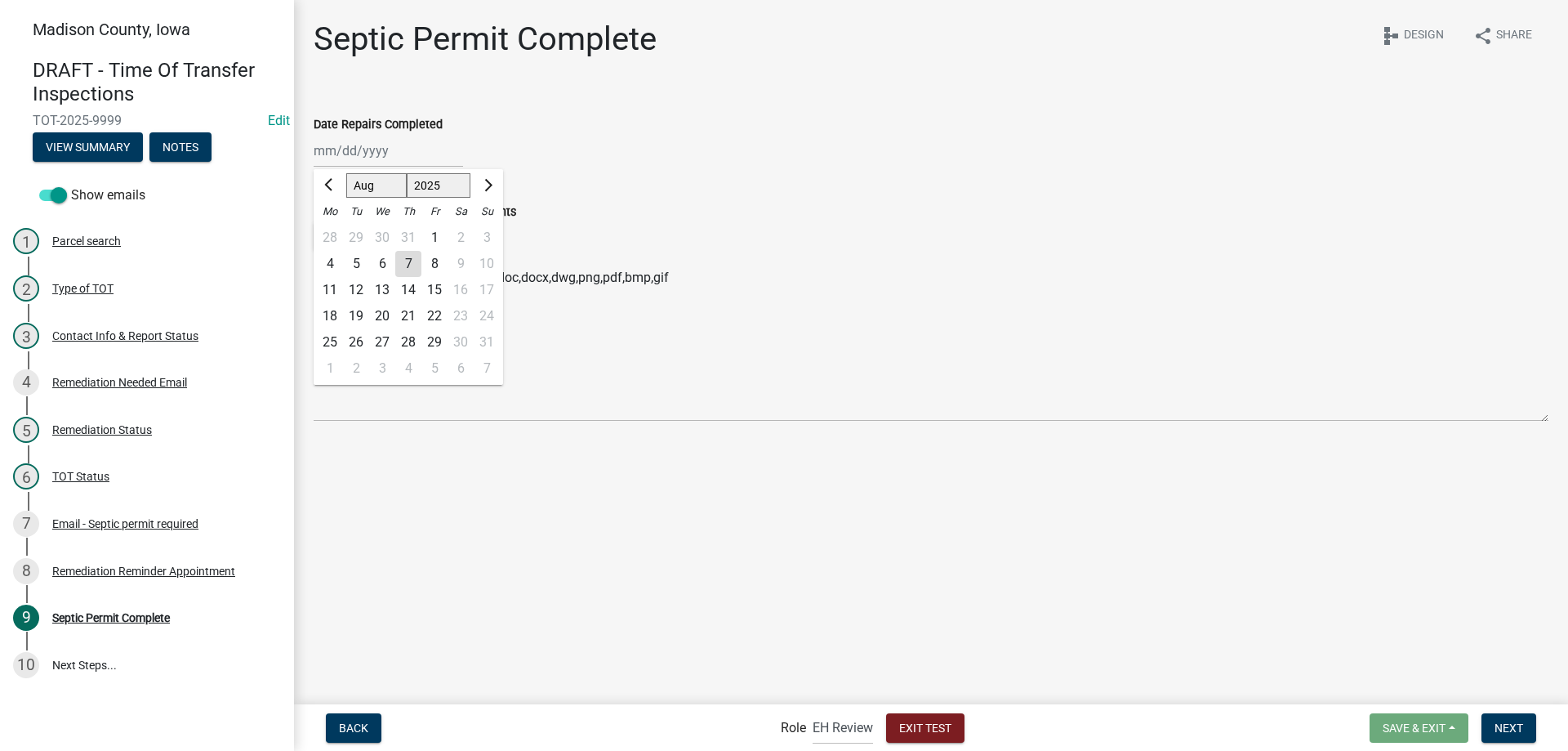 click on "Jan Feb Mar Apr May Jun Jul Aug Sep Oct Nov Dec 1525 1526 1527 1528 1529 1530 1531 1532 1533 1534 1535 1536 1537 1538 1539 1540 1541 1542 1543 1544 1545 1546 1547 1548 1549 1550 1551 1552 1553 1554 1555 1556 1557 1558 1559 1560 1561 1562 1563 1564 1565 1566 1567 1568 1569 1570 1571 1572 1573 1574 1575 1576 1577 1578 1579 1580 1581 1582 1583 1584 1585 1586 1587 1588 1589 1590 1591 1592 1593 1594 1595 1596 1597 1598 1599 1600 1601 1602 1603 1604 1605 1606 1607 1608 1609 1610 1611 1612 1613 1614 1615 1616 1617 1618 1619 1620 1621 1622 1623 1624 1625 1626 1627 1628 1629 1630 1631 1632 1633 1634 1635 1636 1637 1638 1639 1640 1641 1642 1643 1644 1645 1646 1647 1648 1649 1650 1651 1652 1653 1654 1655 1656 1657 1658 1659 1660 1661 1662 1663 1664 1665 1666 1667 1668 1669 1670 1671 1672 1673 1674 1675 1676 1677 1678 1679 1680 1681 1682 1683 1684 1685 1686 1687 1688 1689 1690 1691 1692 1693 1694 1695 1696 1697 1698 1699 1700 1701 1702 1703 1704 1705 1706 1707 1708 1709 1710 1711 1712 1713 1714 1715 1716 1717 1718 1719 1" 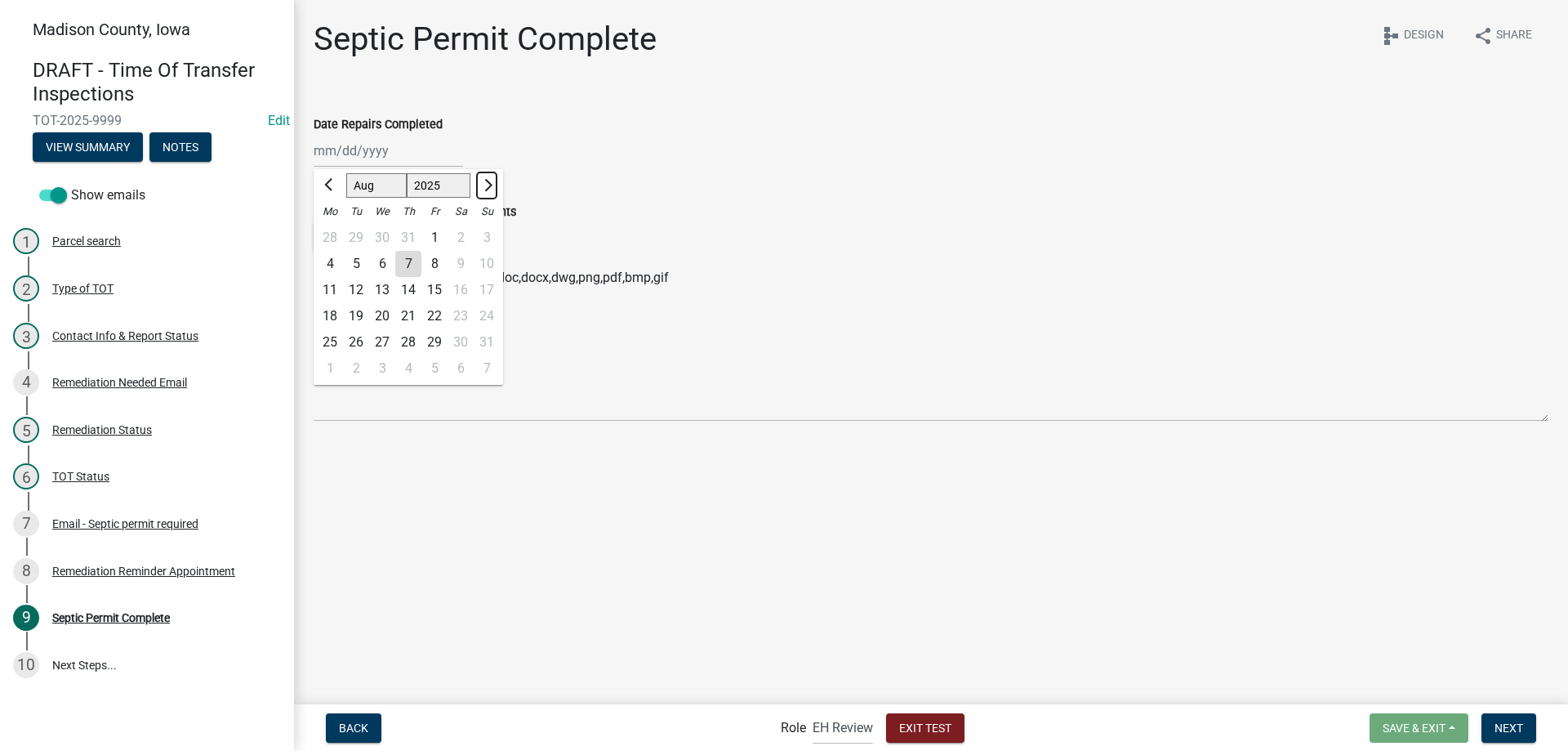 click 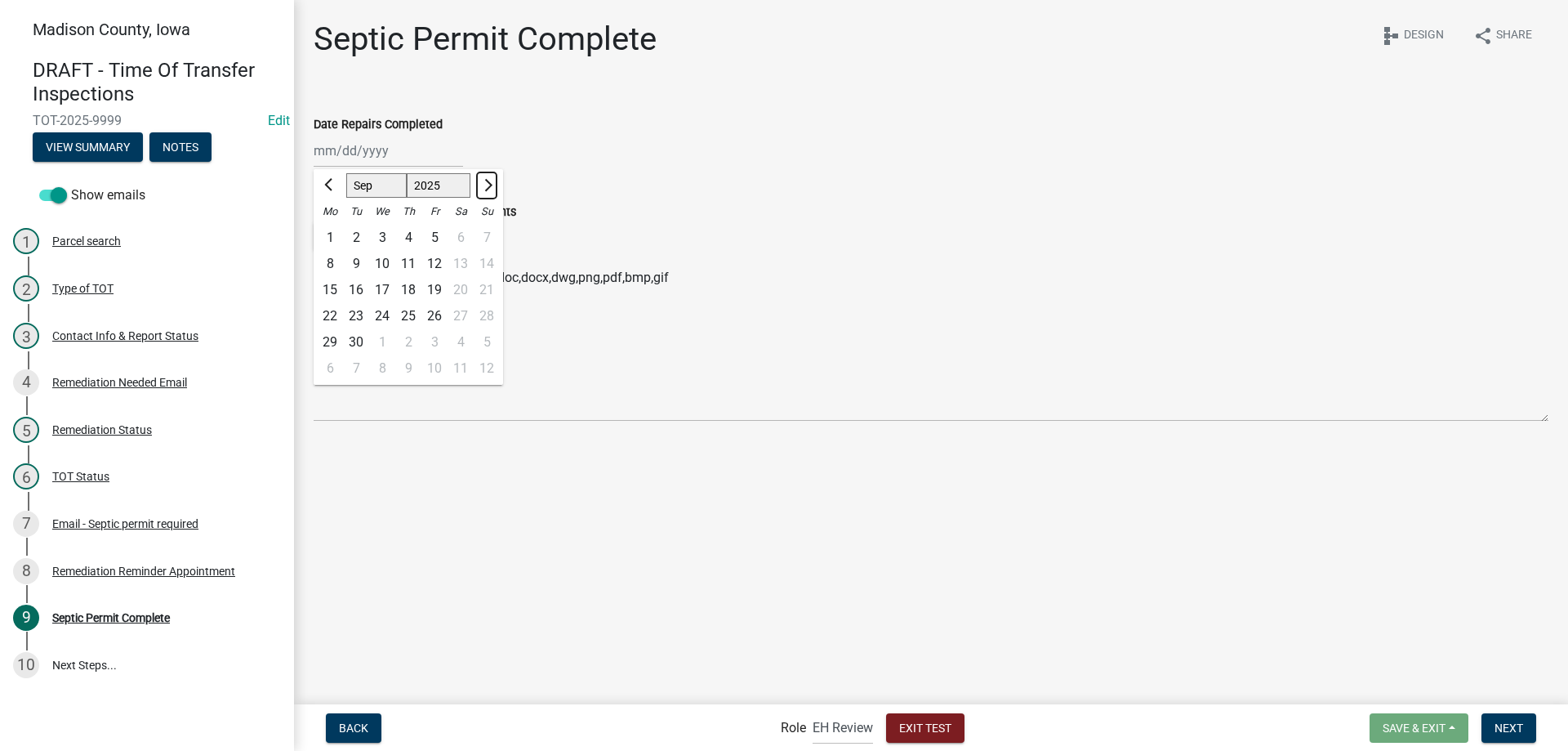click 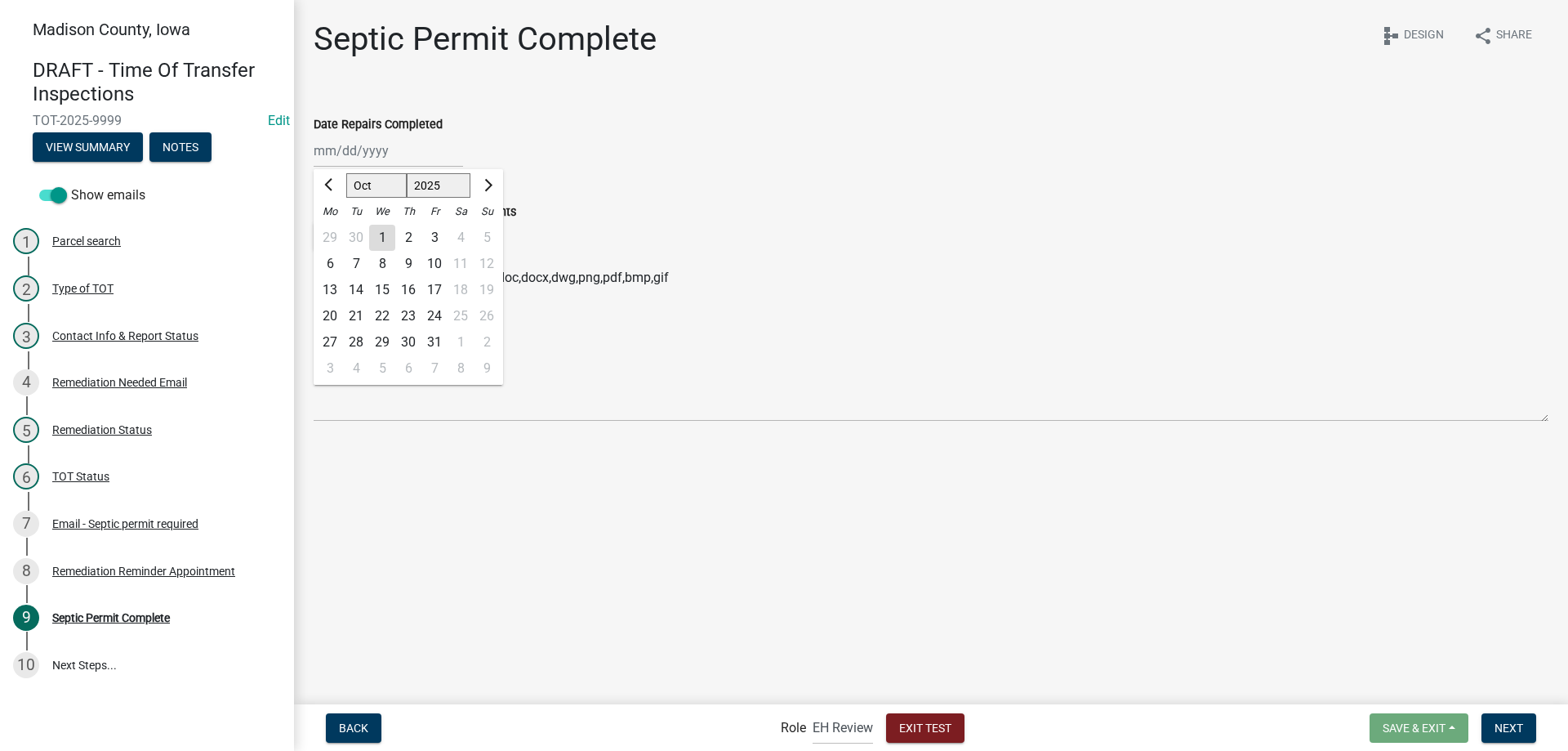 click on "16" 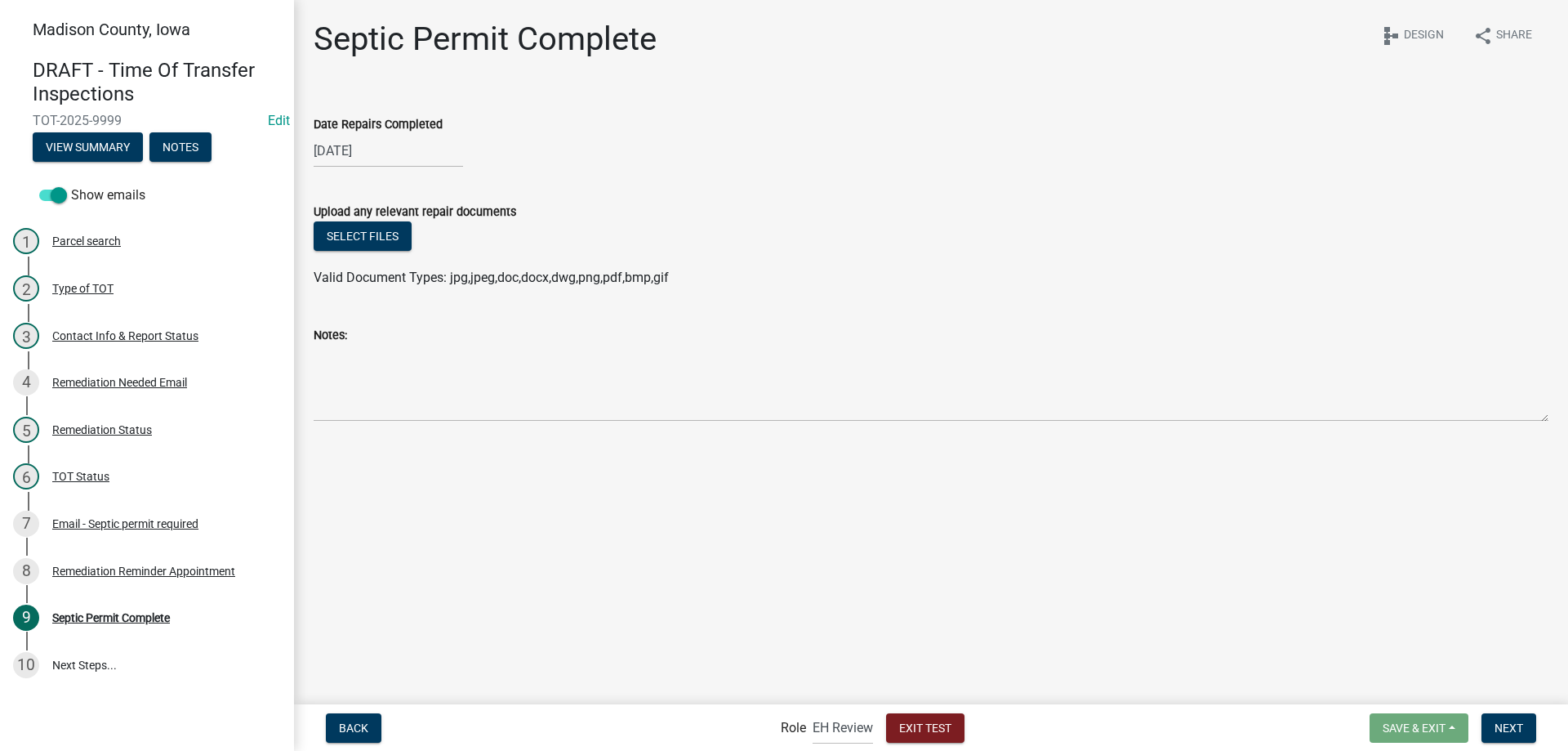 drag, startPoint x: 470, startPoint y: 512, endPoint x: 474, endPoint y: 524, distance: 12.649111 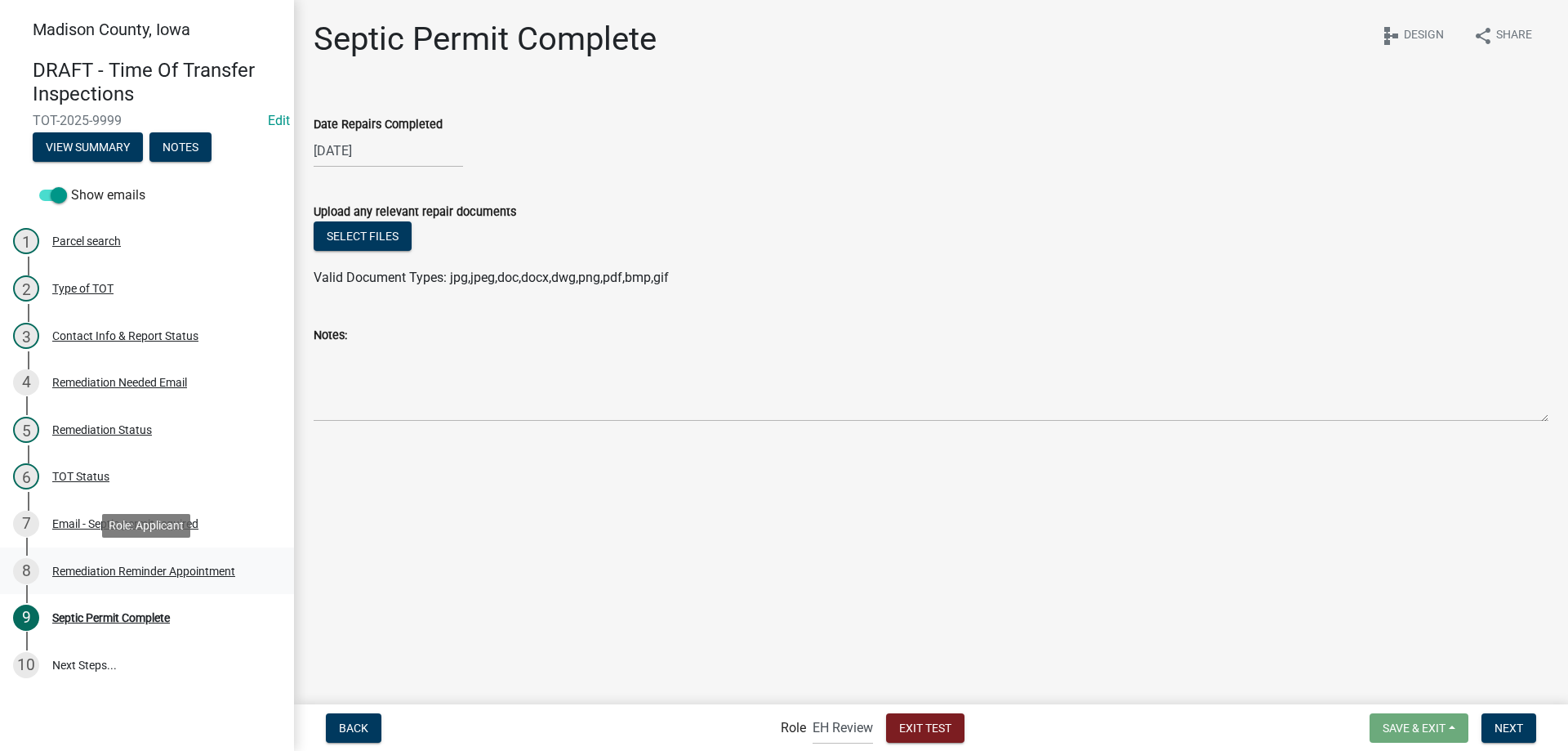 click on "Remediation Reminder Appointment" at bounding box center (144, 571) 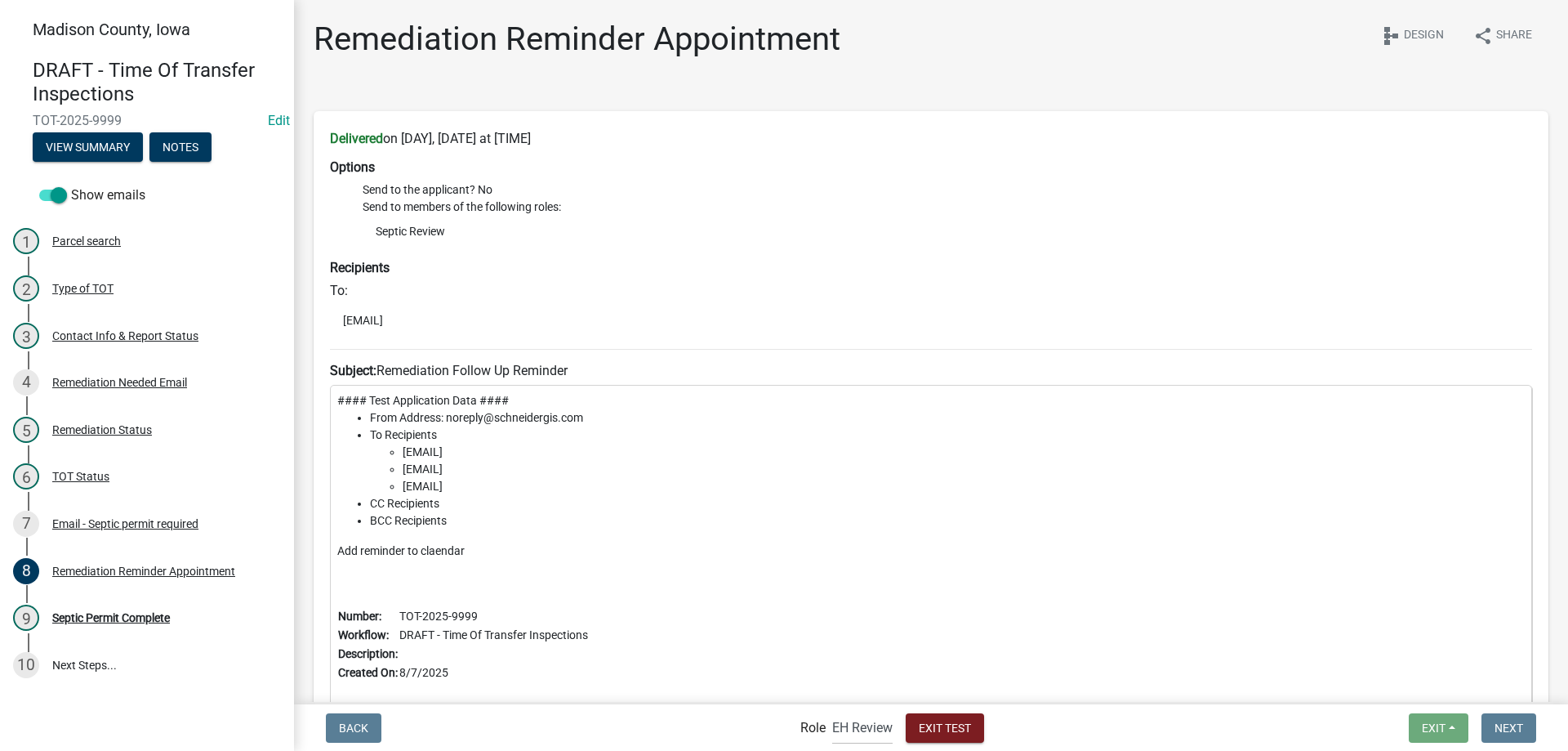 scroll, scrollTop: 82, scrollLeft: 0, axis: vertical 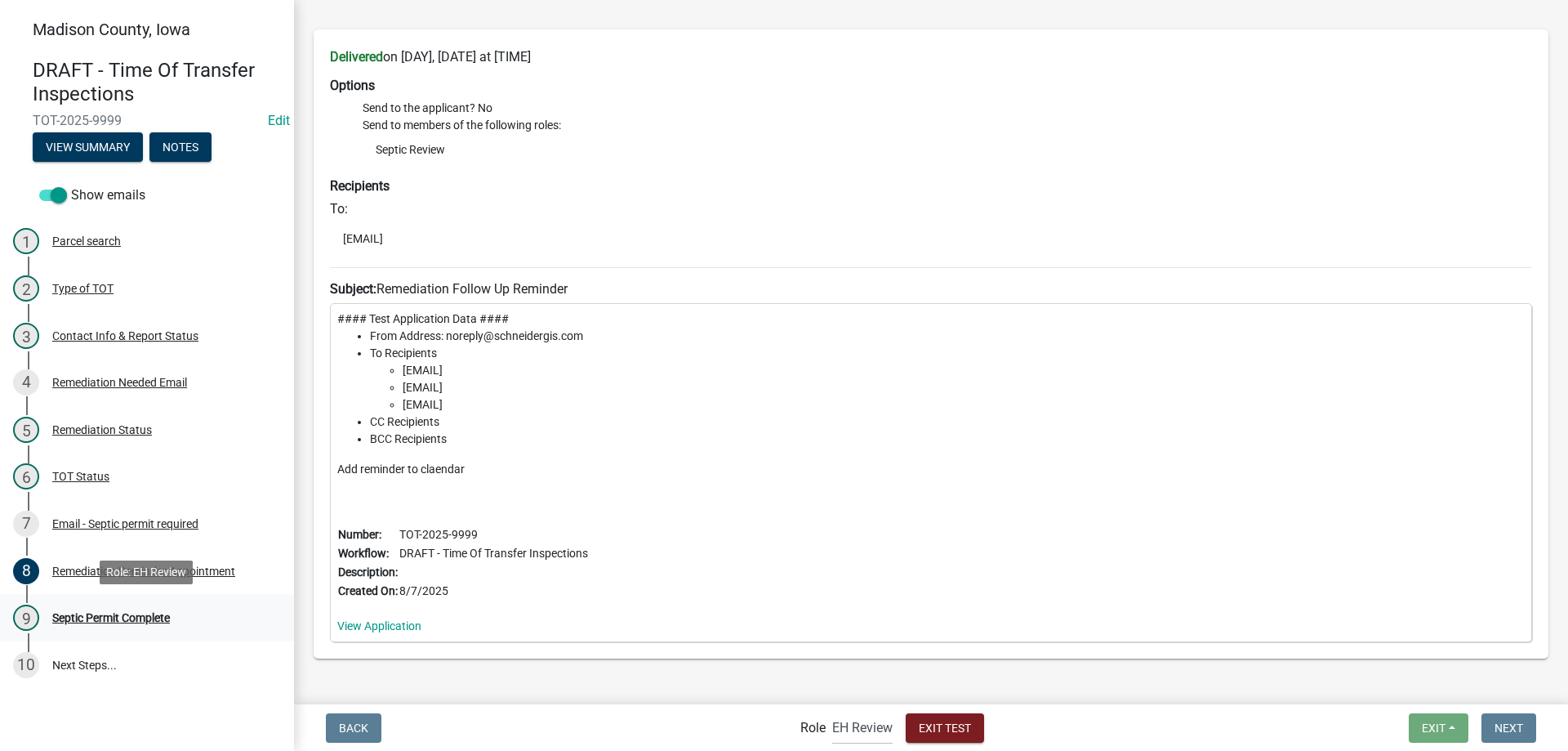 click on "Septic Permit Complete" at bounding box center [111, 618] 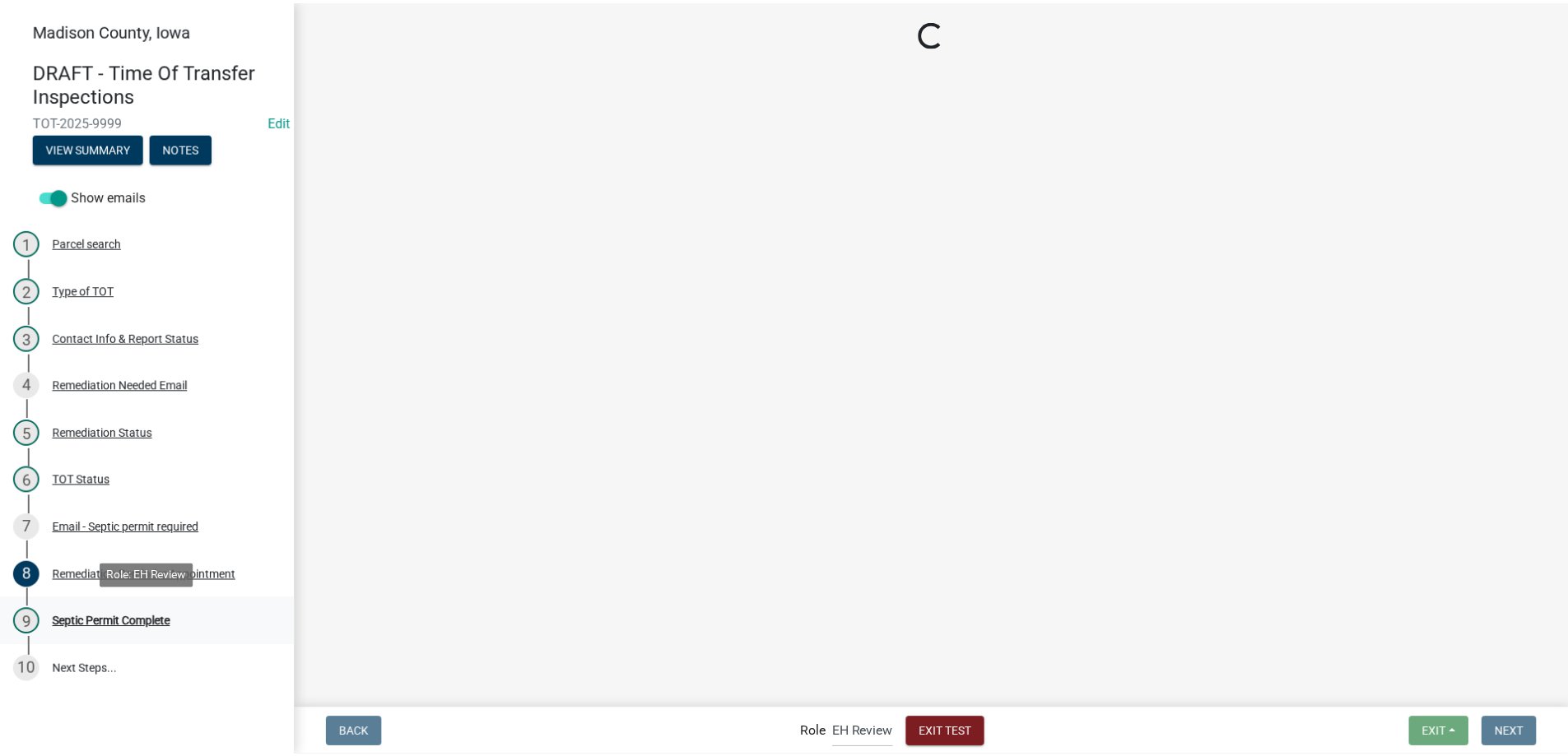 scroll, scrollTop: 0, scrollLeft: 0, axis: both 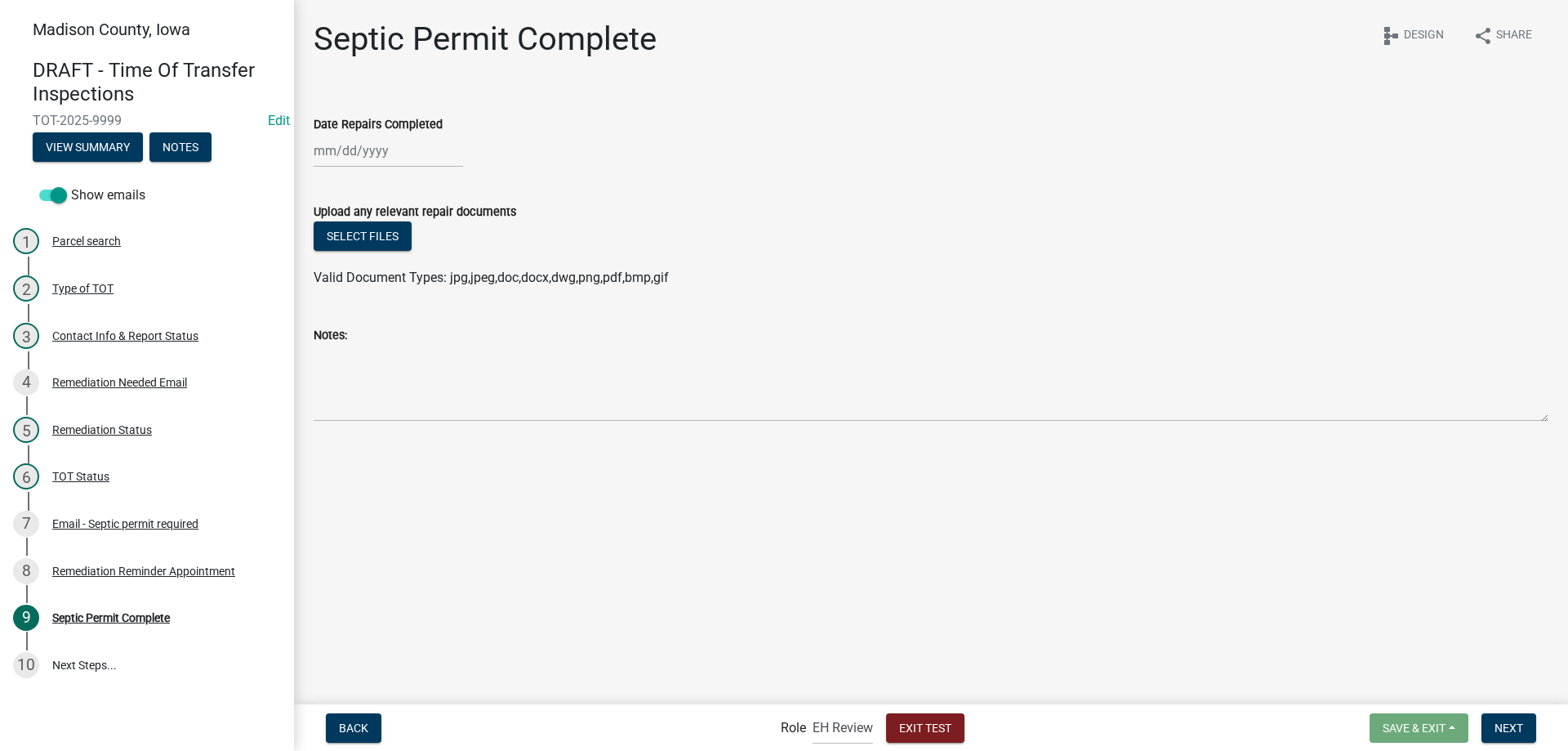 select on "8" 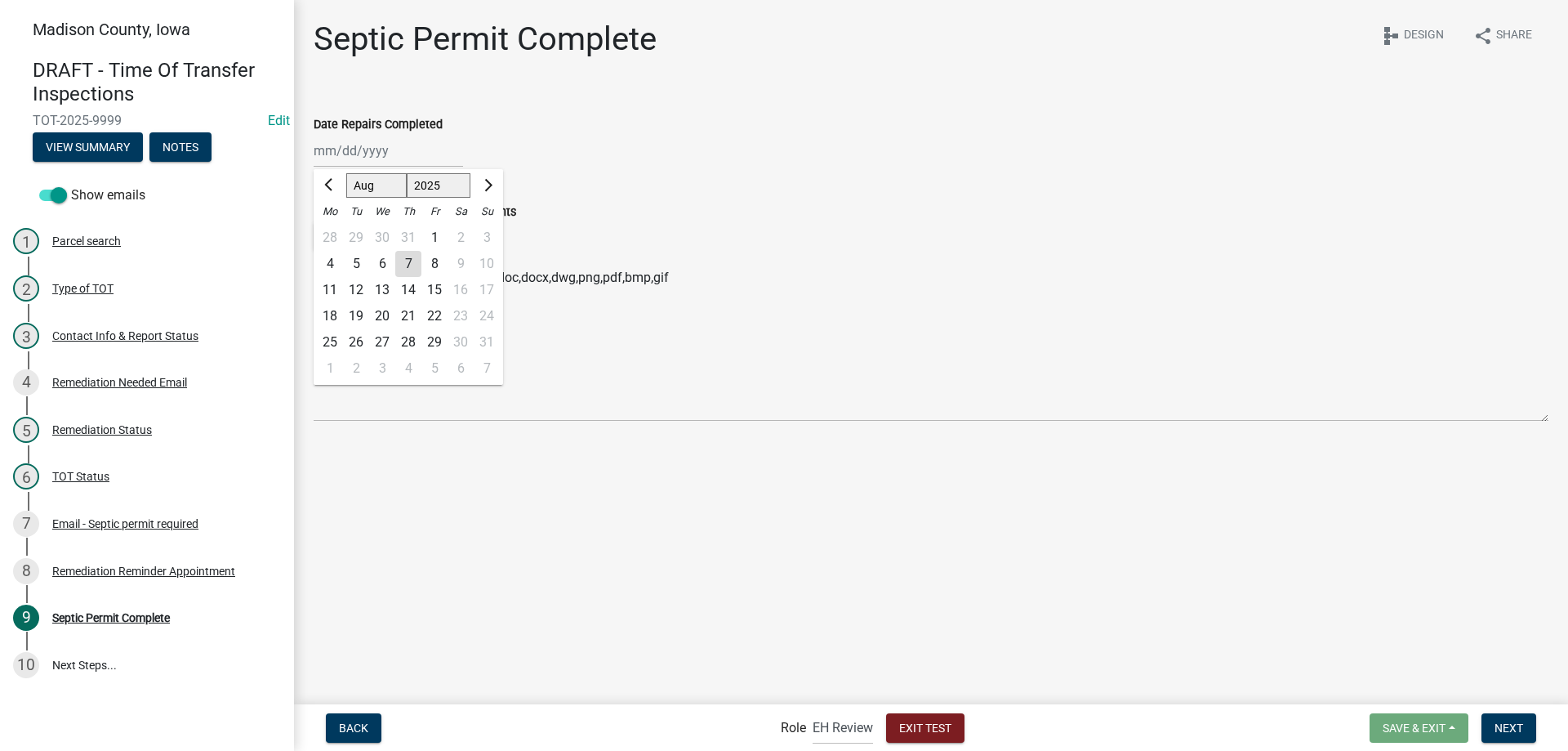 click on "Jan Feb Mar Apr May Jun Jul Aug Sep Oct Nov Dec 1525 1526 1527 1528 1529 1530 1531 1532 1533 1534 1535 1536 1537 1538 1539 1540 1541 1542 1543 1544 1545 1546 1547 1548 1549 1550 1551 1552 1553 1554 1555 1556 1557 1558 1559 1560 1561 1562 1563 1564 1565 1566 1567 1568 1569 1570 1571 1572 1573 1574 1575 1576 1577 1578 1579 1580 1581 1582 1583 1584 1585 1586 1587 1588 1589 1590 1591 1592 1593 1594 1595 1596 1597 1598 1599 1600 1601 1602 1603 1604 1605 1606 1607 1608 1609 1610 1611 1612 1613 1614 1615 1616 1617 1618 1619 1620 1621 1622 1623 1624 1625 1626 1627 1628 1629 1630 1631 1632 1633 1634 1635 1636 1637 1638 1639 1640 1641 1642 1643 1644 1645 1646 1647 1648 1649 1650 1651 1652 1653 1654 1655 1656 1657 1658 1659 1660 1661 1662 1663 1664 1665 1666 1667 1668 1669 1670 1671 1672 1673 1674 1675 1676 1677 1678 1679 1680 1681 1682 1683 1684 1685 1686 1687 1688 1689 1690 1691 1692 1693 1694 1695 1696 1697 1698 1699 1700 1701 1702 1703 1704 1705 1706 1707 1708 1709 1710 1711 1712 1713 1714 1715 1716 1717 1718 1719 1" 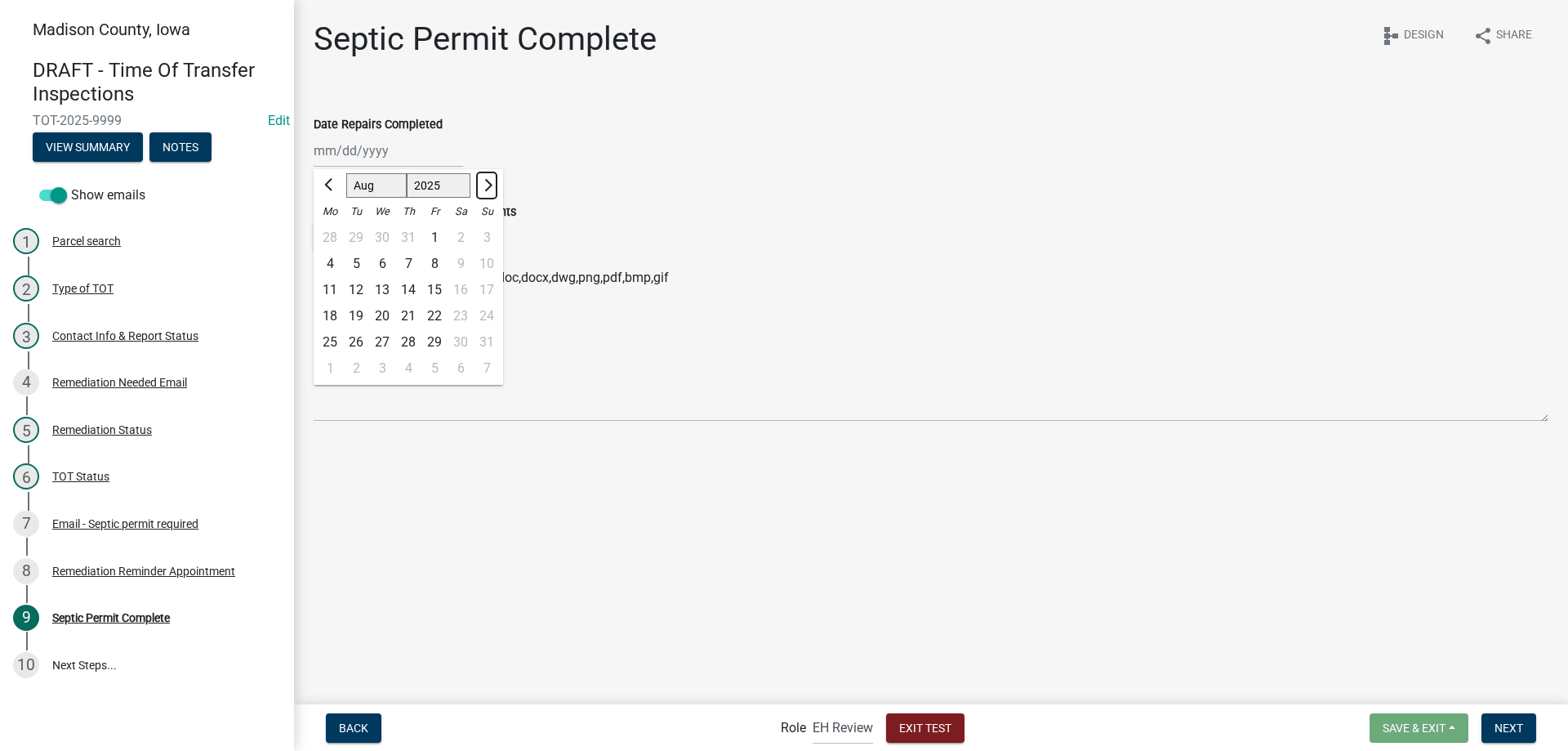 click 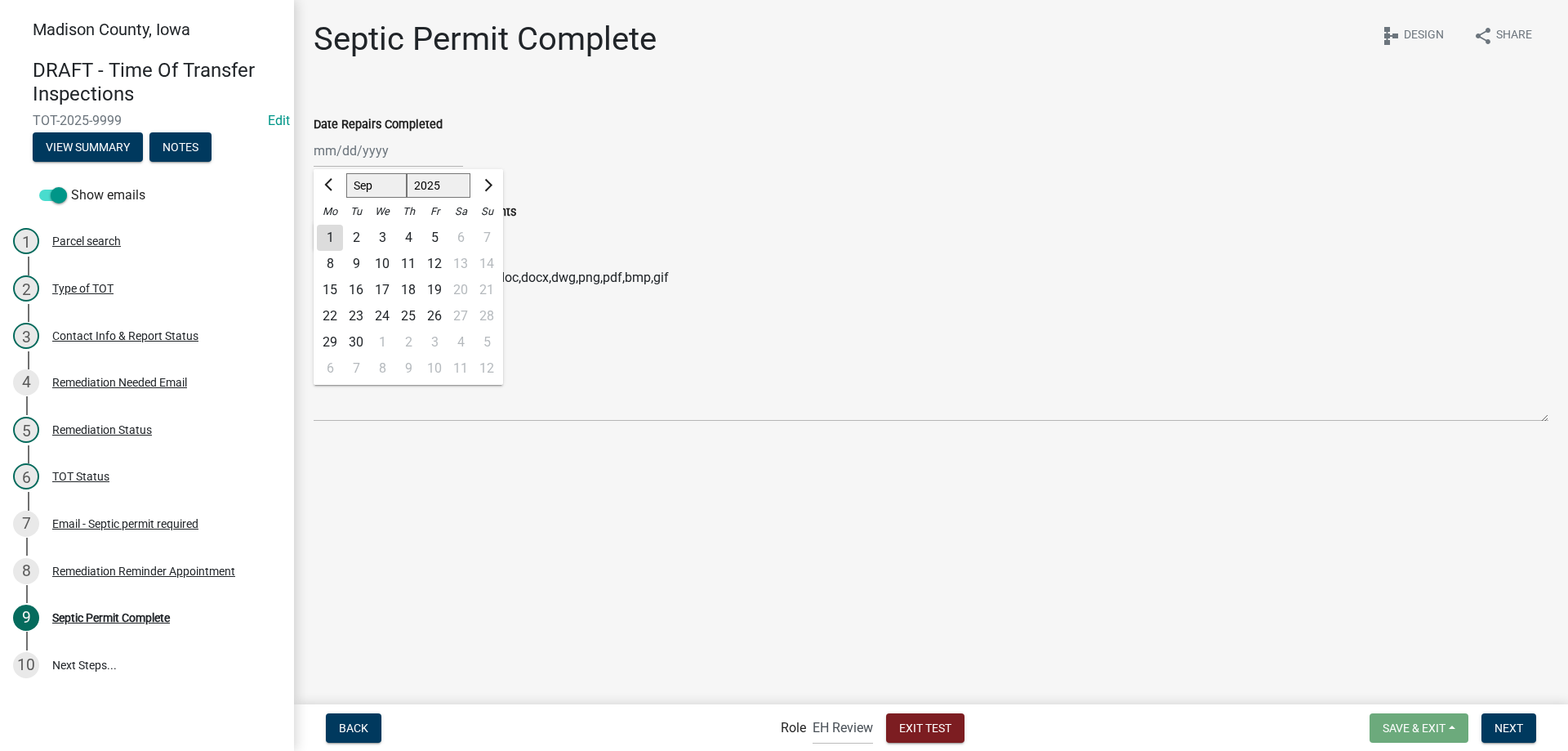 click on "18" 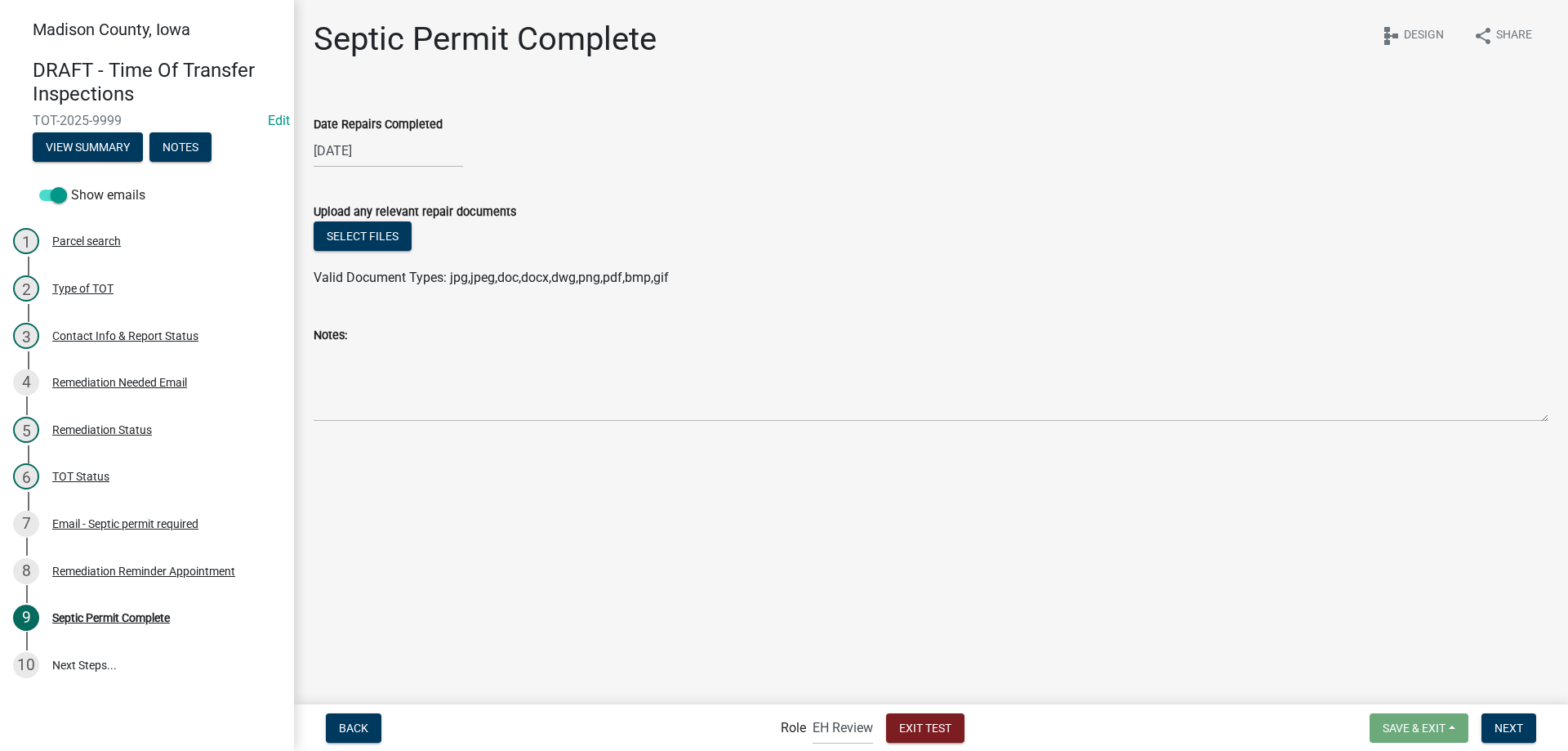 click on "Septic Permit Complete share Share schema Design  Date Repairs Completed  09/18/2025  Upload any relevant repair documents   Select files  Valid Document Types: jpg,jpeg,doc,docx,dwg,png,pdf,bmp,gif  Notes:" 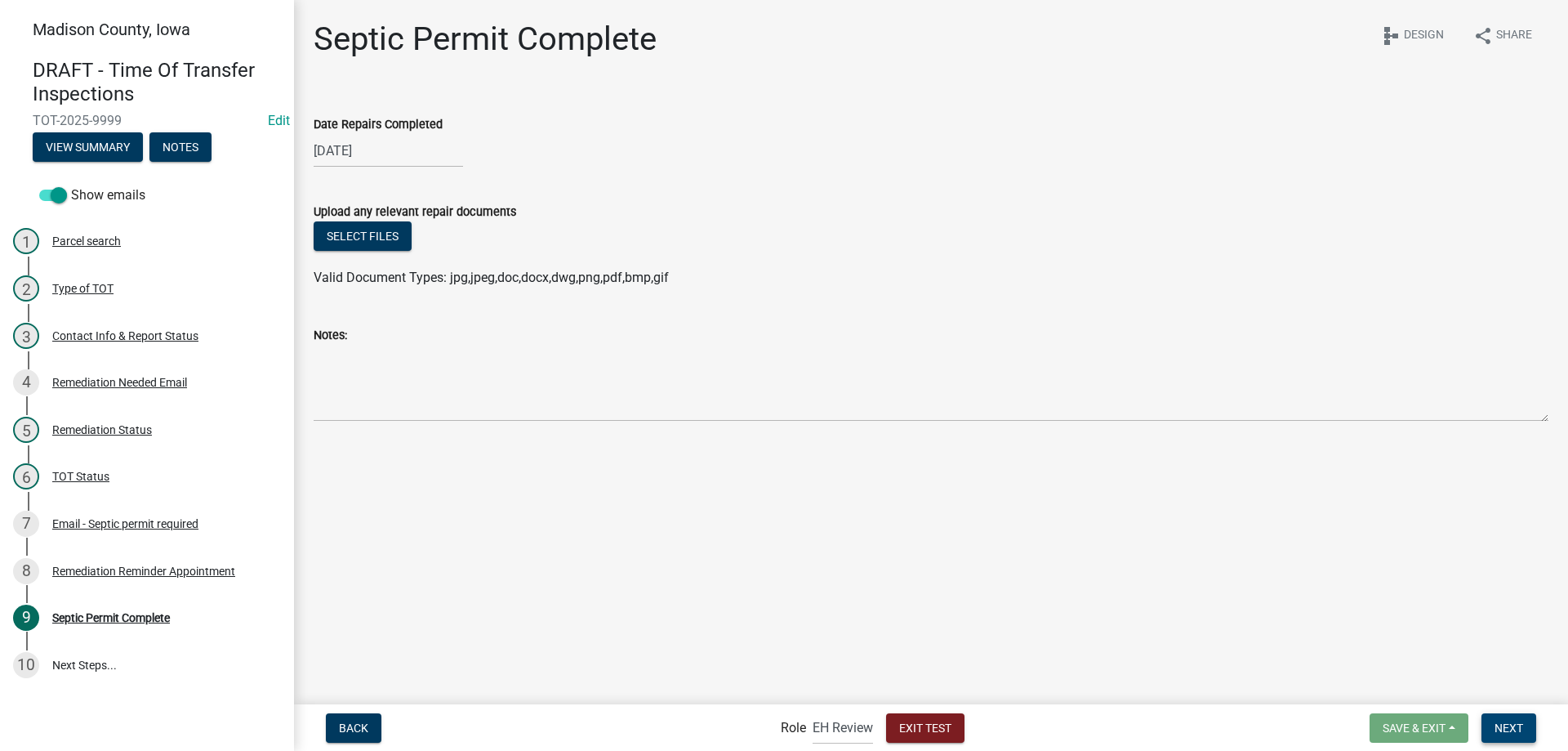 click on "Next" at bounding box center (1508, 728) 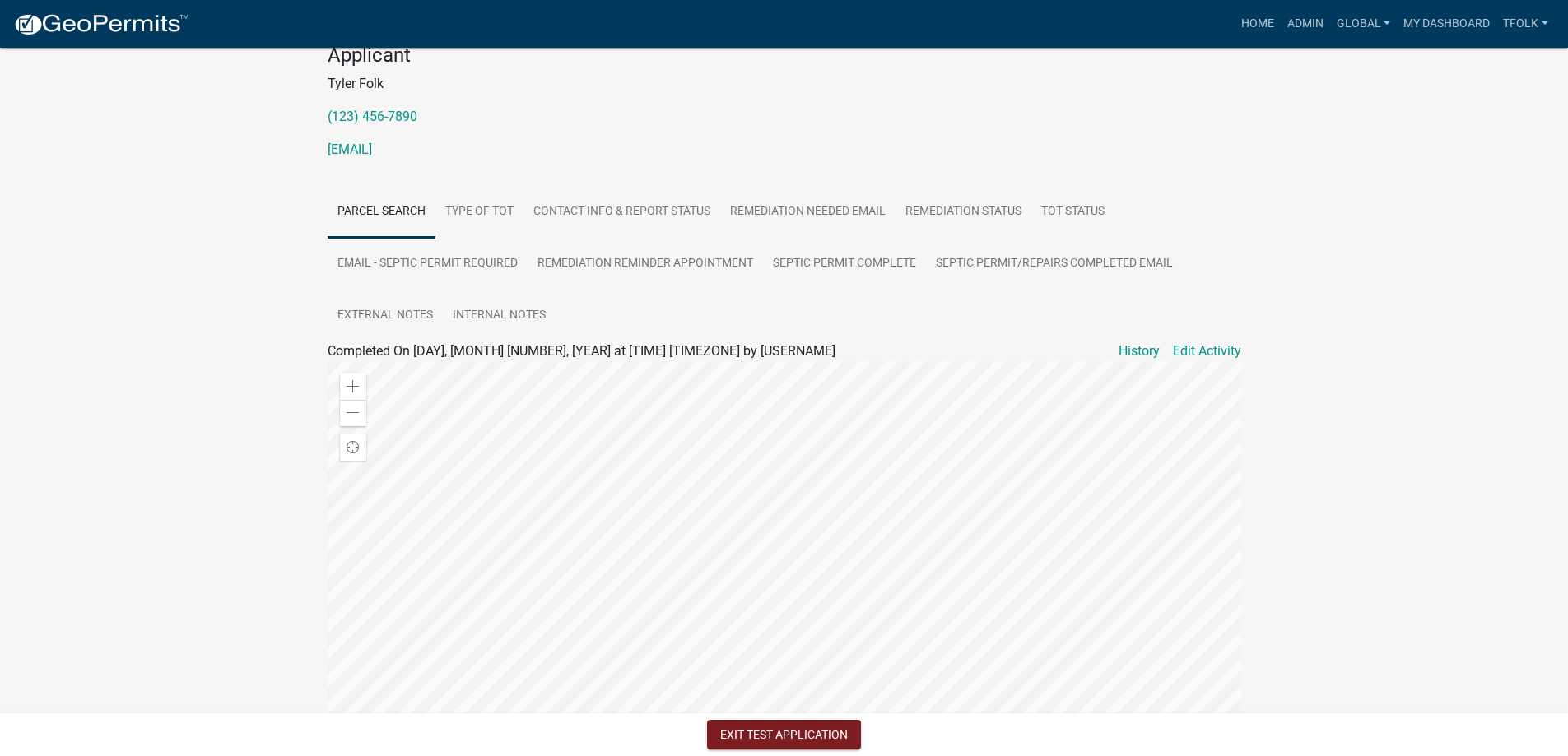 scroll, scrollTop: 353, scrollLeft: 0, axis: vertical 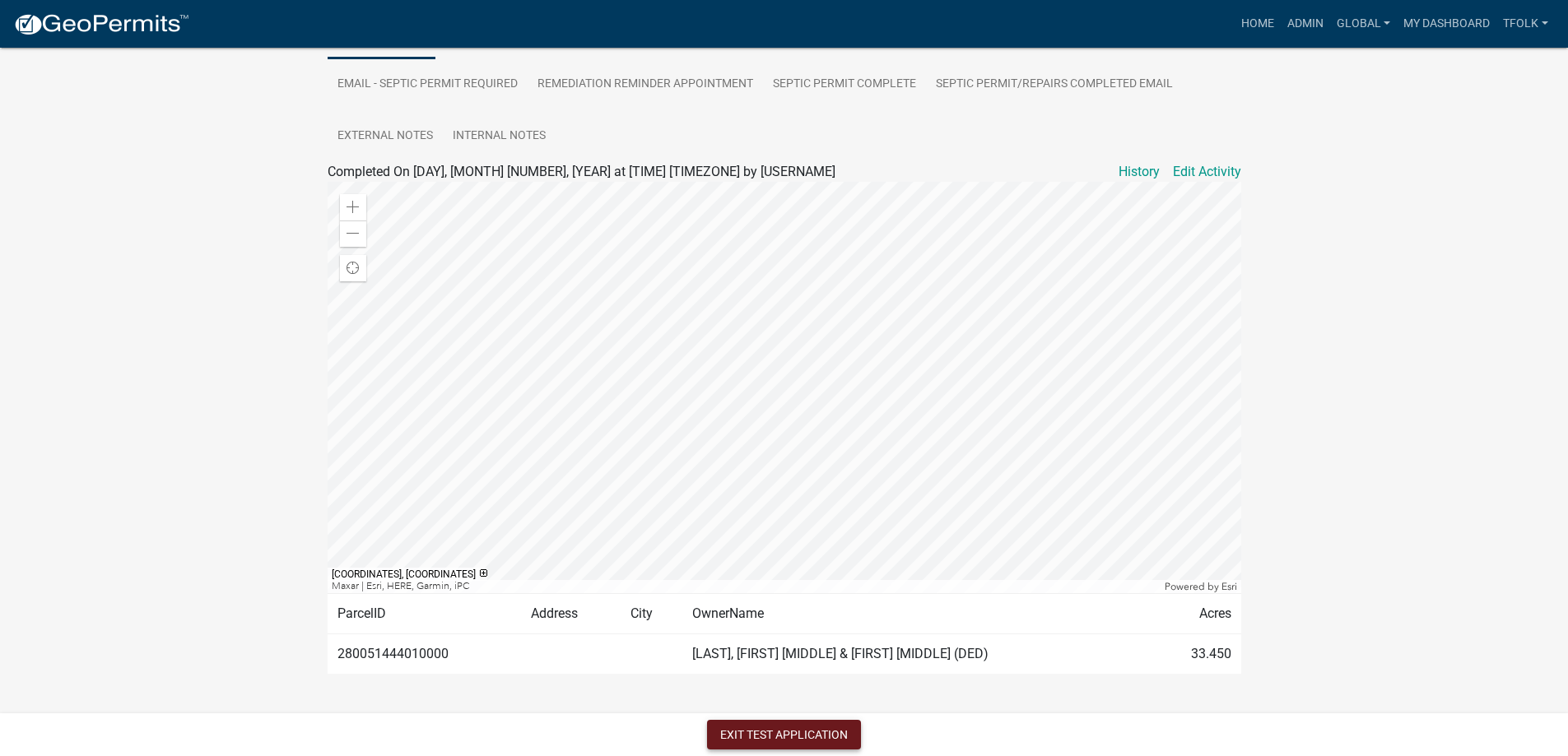 click on "Exit Test Application" 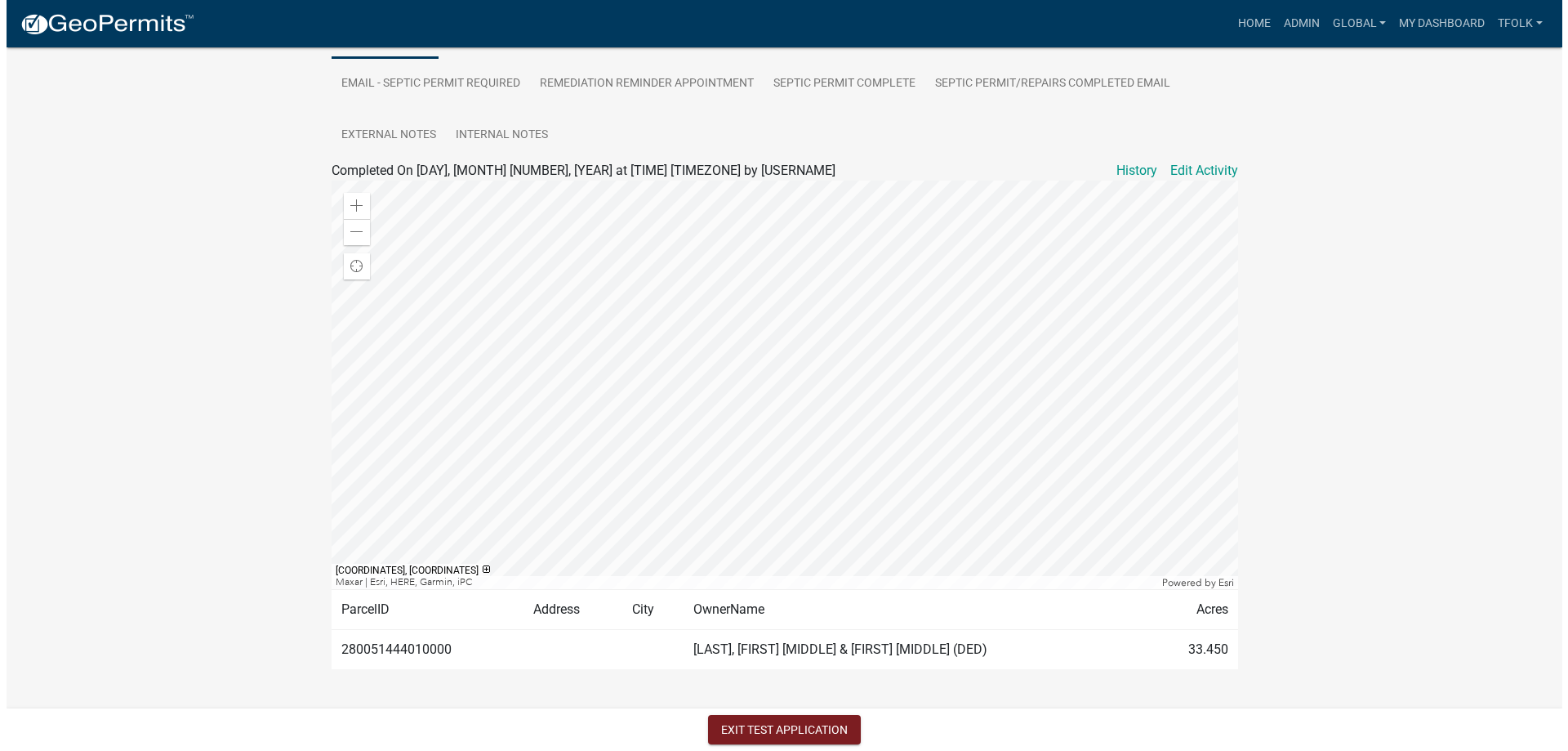 scroll, scrollTop: 0, scrollLeft: 0, axis: both 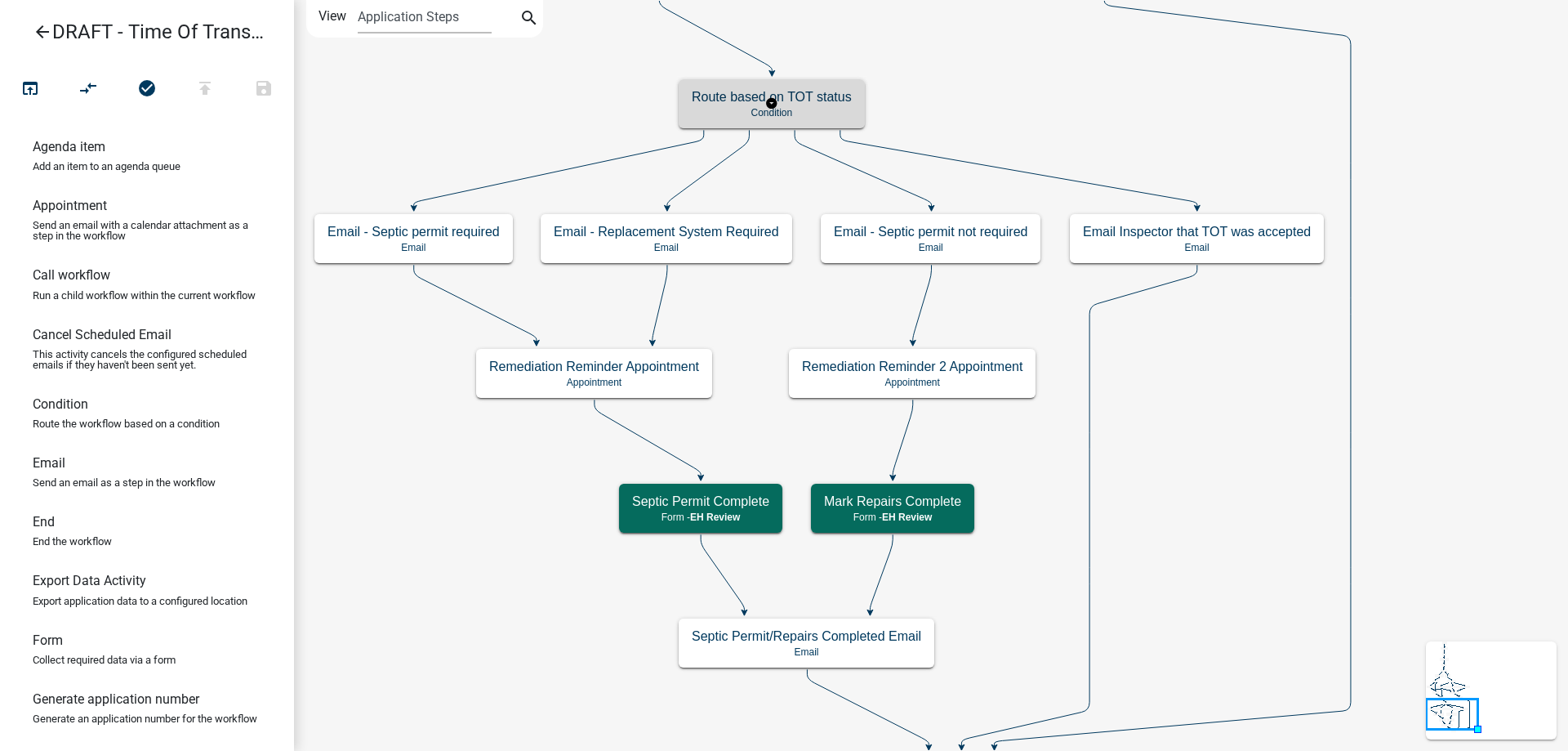 click on "Condition" at bounding box center (772, 113) 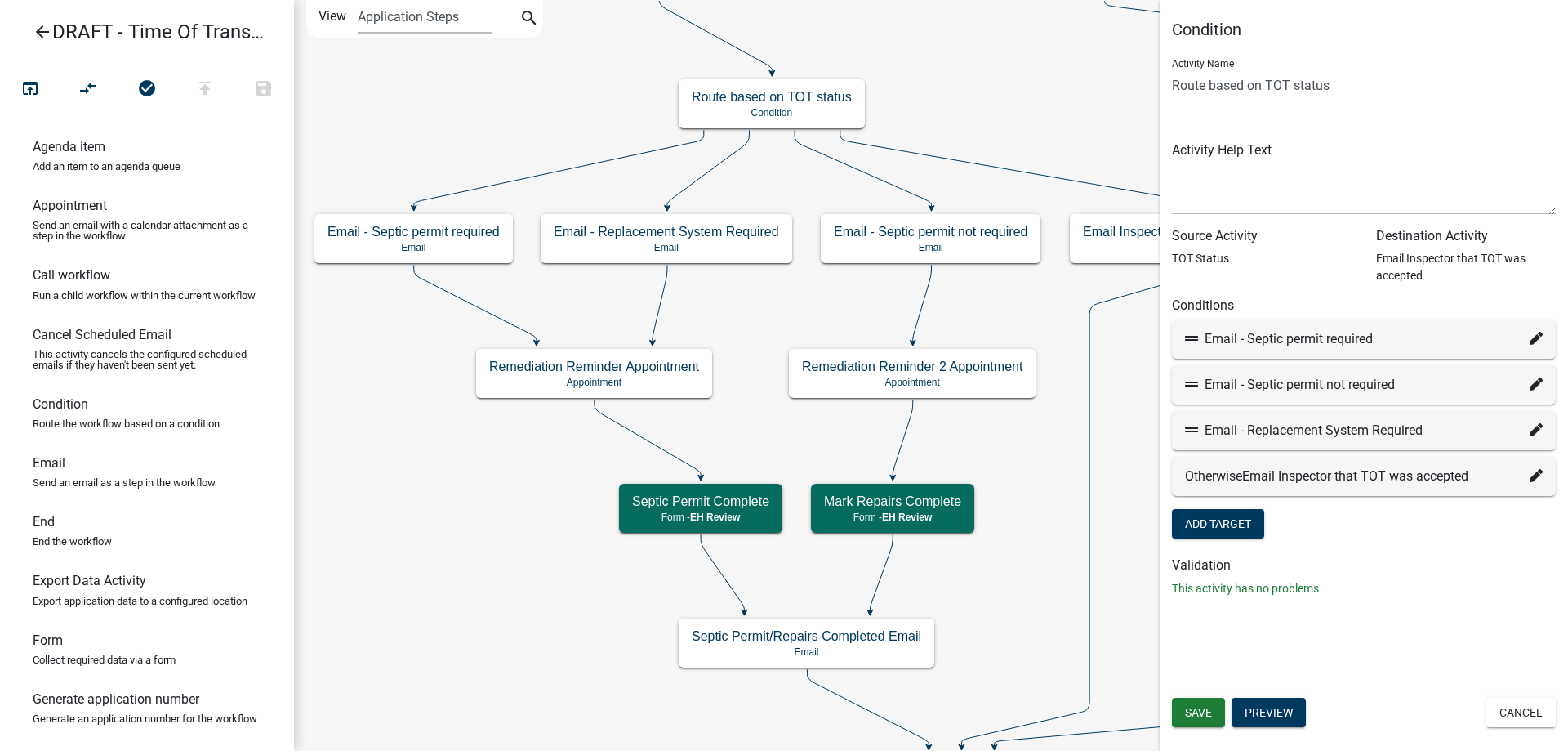 click 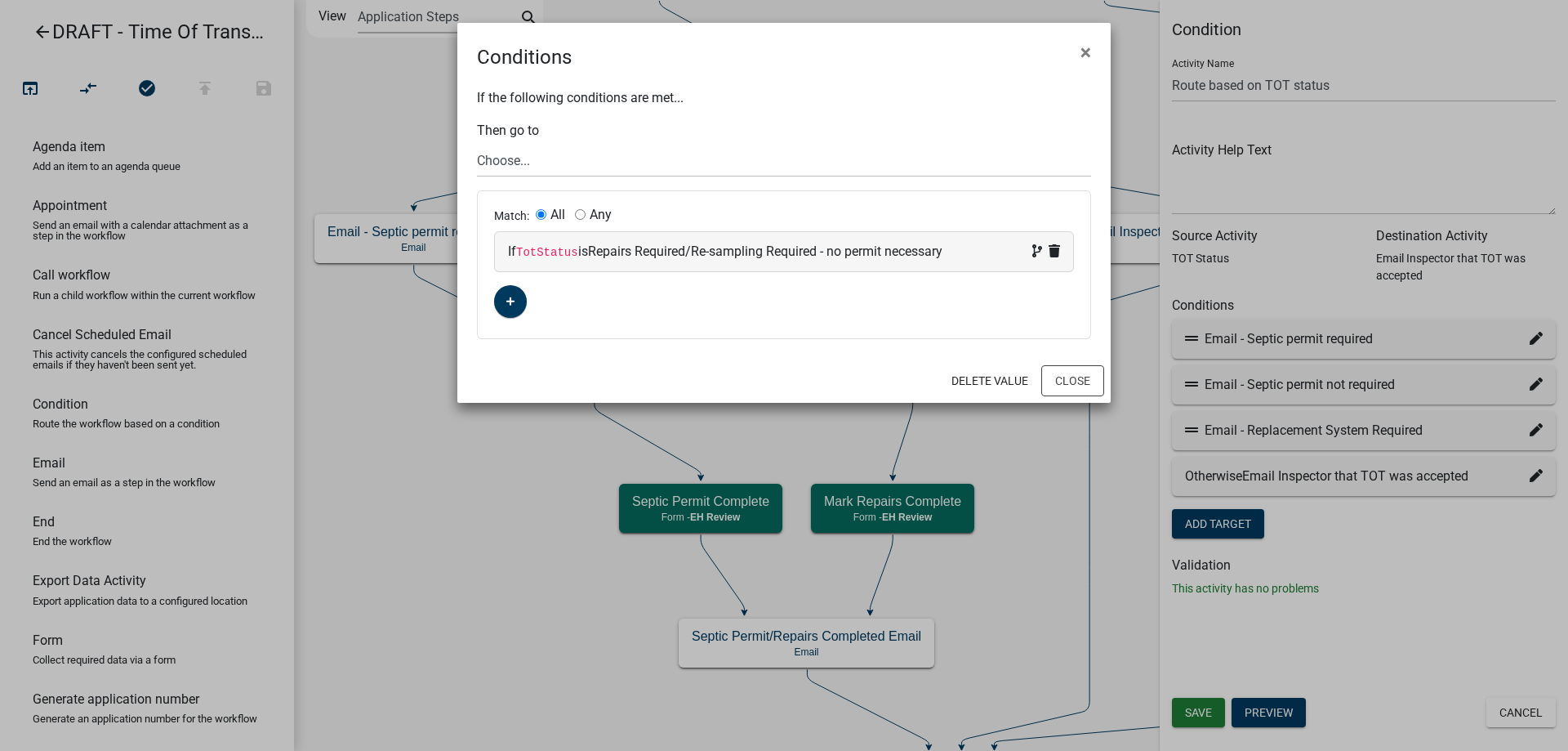 click on "Conditions × If the following conditions are met... Then go to Choose...  Start   Parcel search   End   Email Inspector that TOT was accepted   Sign In   Email - Septic permit required   Septic Permit Complete   Email - Septic permit not required   Mark Repairs Complete   Septic Permit/Repairs Completed Email   Contact Info & Report Status   Report Condition    Remediation Status   Email - Replacement System Required   Generate Application Number   Type of TOT   TOT Waiver Info   TOT Type Condition   EH Follow on Waiver   Email that TOT Waiver was completed   Remediation Needed Email   DNR Binding Agreement - Future Construction   Binding Agreement Condition   DNR Binding Agreement - Demo   County Binding Agreement - Repair   Remediation Reminder Appointment   Remediation Reminder 2 Appointment  Match: All Any  If  TotStatus  is  Repairs Required/Re-sampling Required - no permit necessary Delete Value  Close" 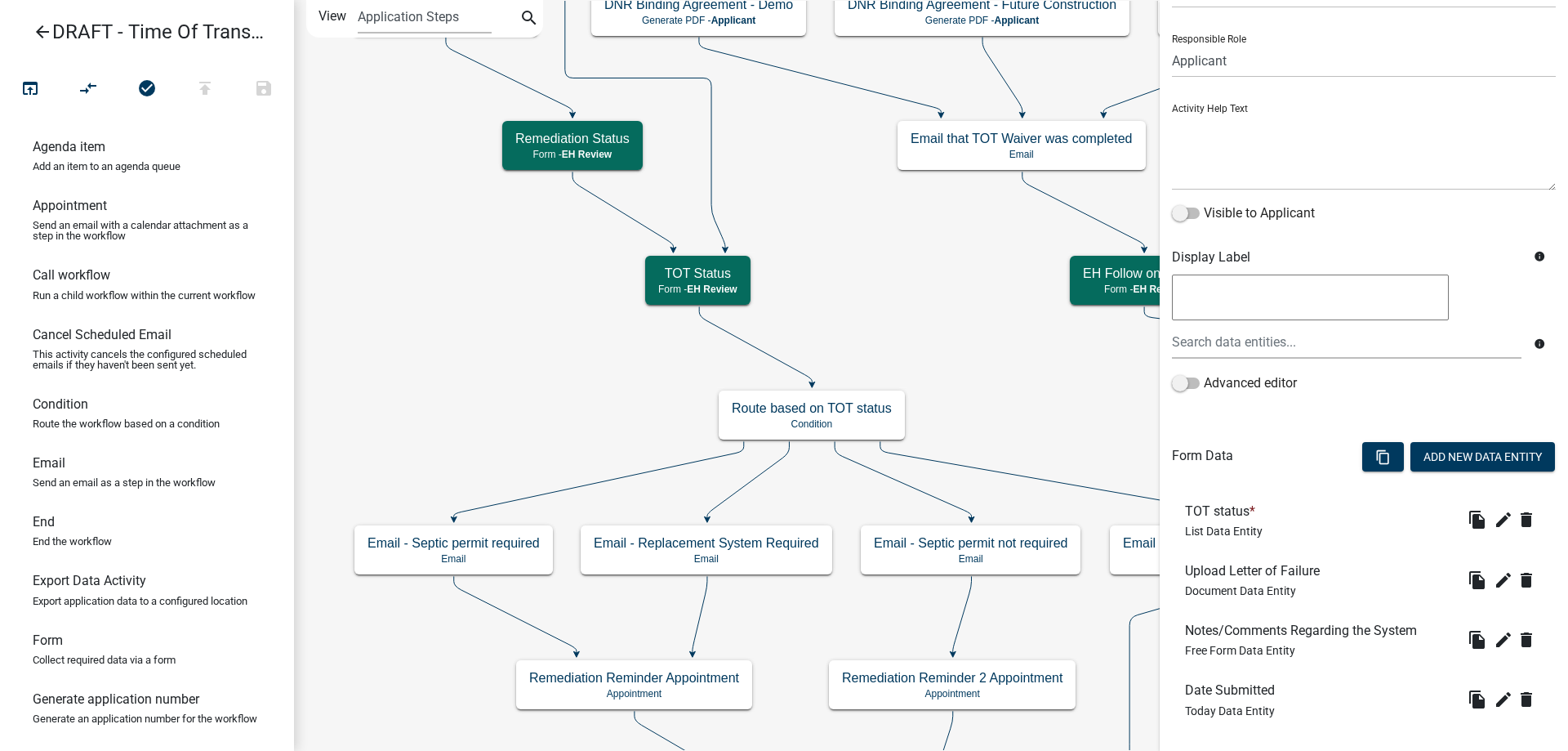 scroll, scrollTop: 180, scrollLeft: 0, axis: vertical 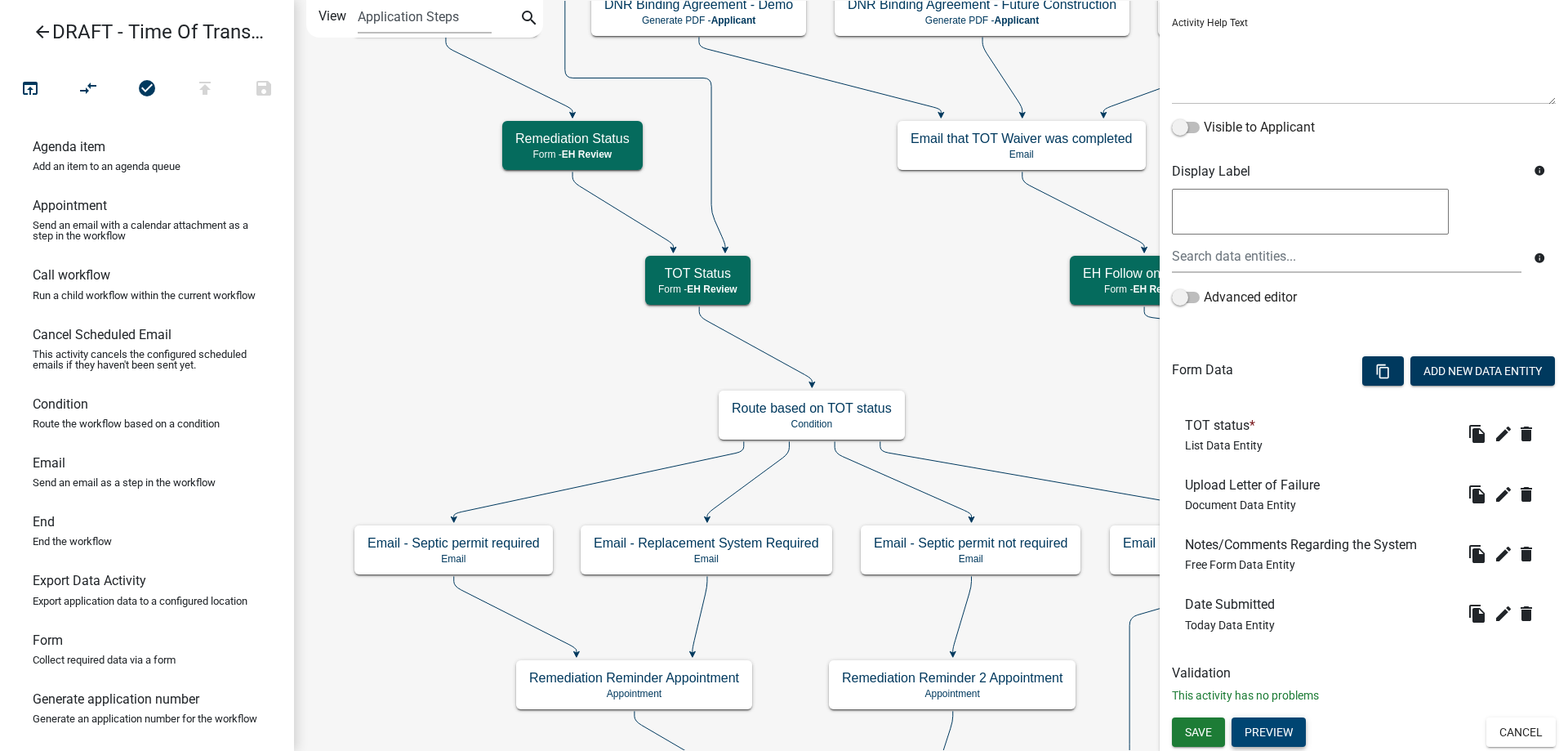 click on "Preview" 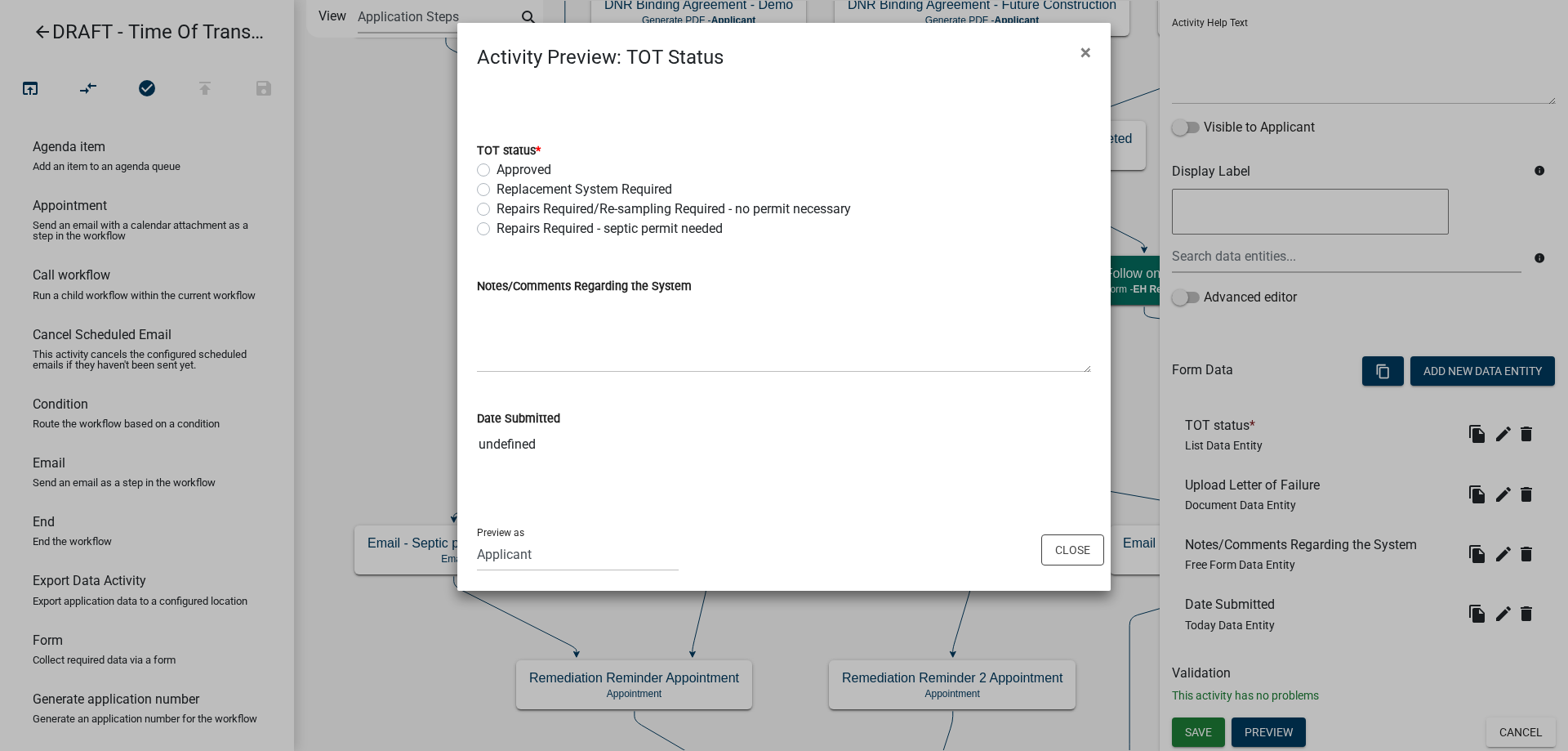 click on "Activity Preview : TOT Status ×
TOT status  *  Approved   Replacement System Required   Repairs Required/Re-sampling Required - no permit necessary   Repairs Required - septic permit needed   Upload Letter of Failure   Select files  Valid Document Types: pdf,jpeg,jpg,xls,doc,docx,xlsx  Notes/Comments Regarding the System   Date Submitted  undefined  Preview as   Applicant   Septic Review   Assessor   Admin   Address Coordinator   Schneider Staff   Auditor   Code Complaint   Secondary Roads   Zoning   EH Review   Sheriff   Engineer   Secondary Roads - Office Assistant   M and M Services Reviewer   Secondary Roads - Sign Installer   I-DNR   Close" 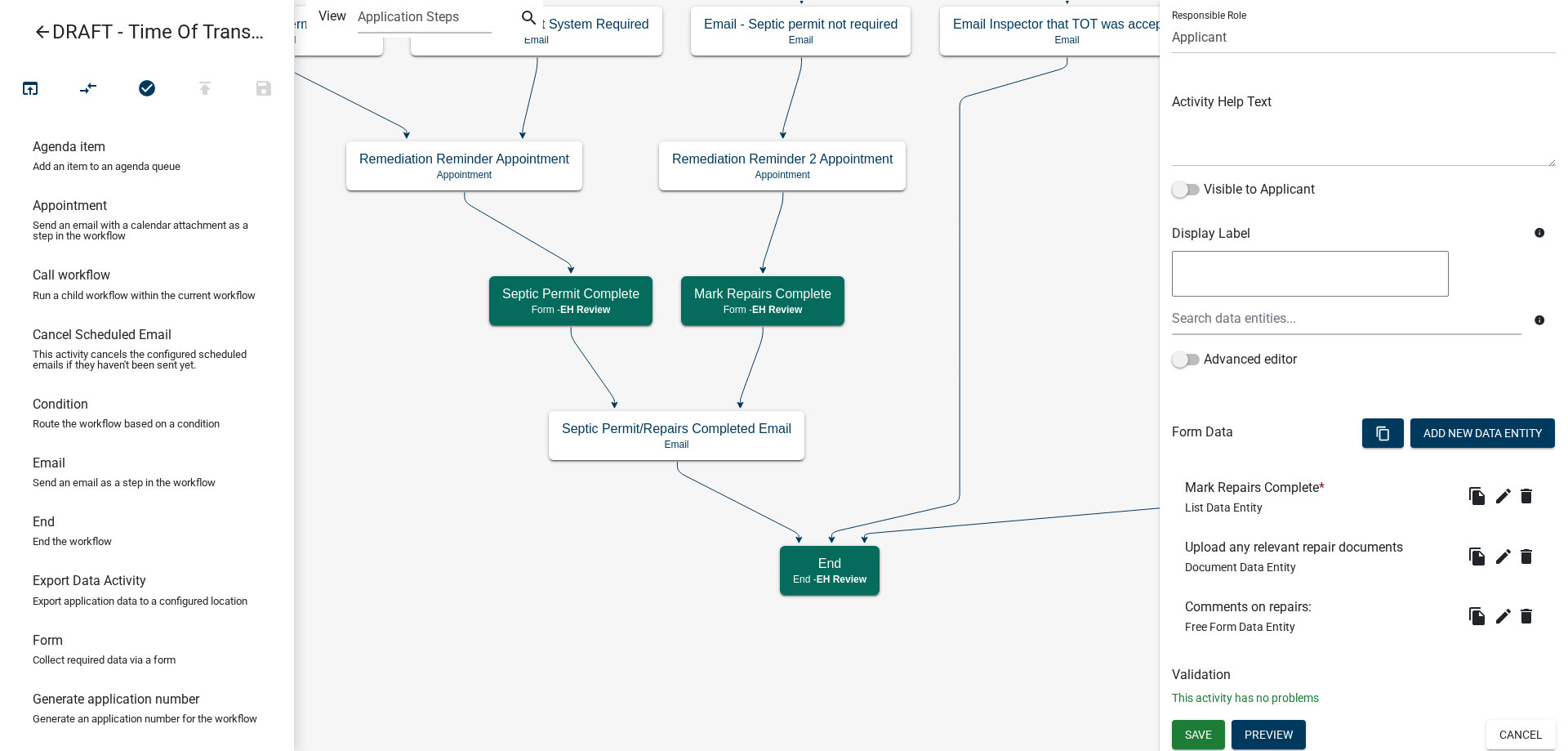 scroll, scrollTop: 120, scrollLeft: 0, axis: vertical 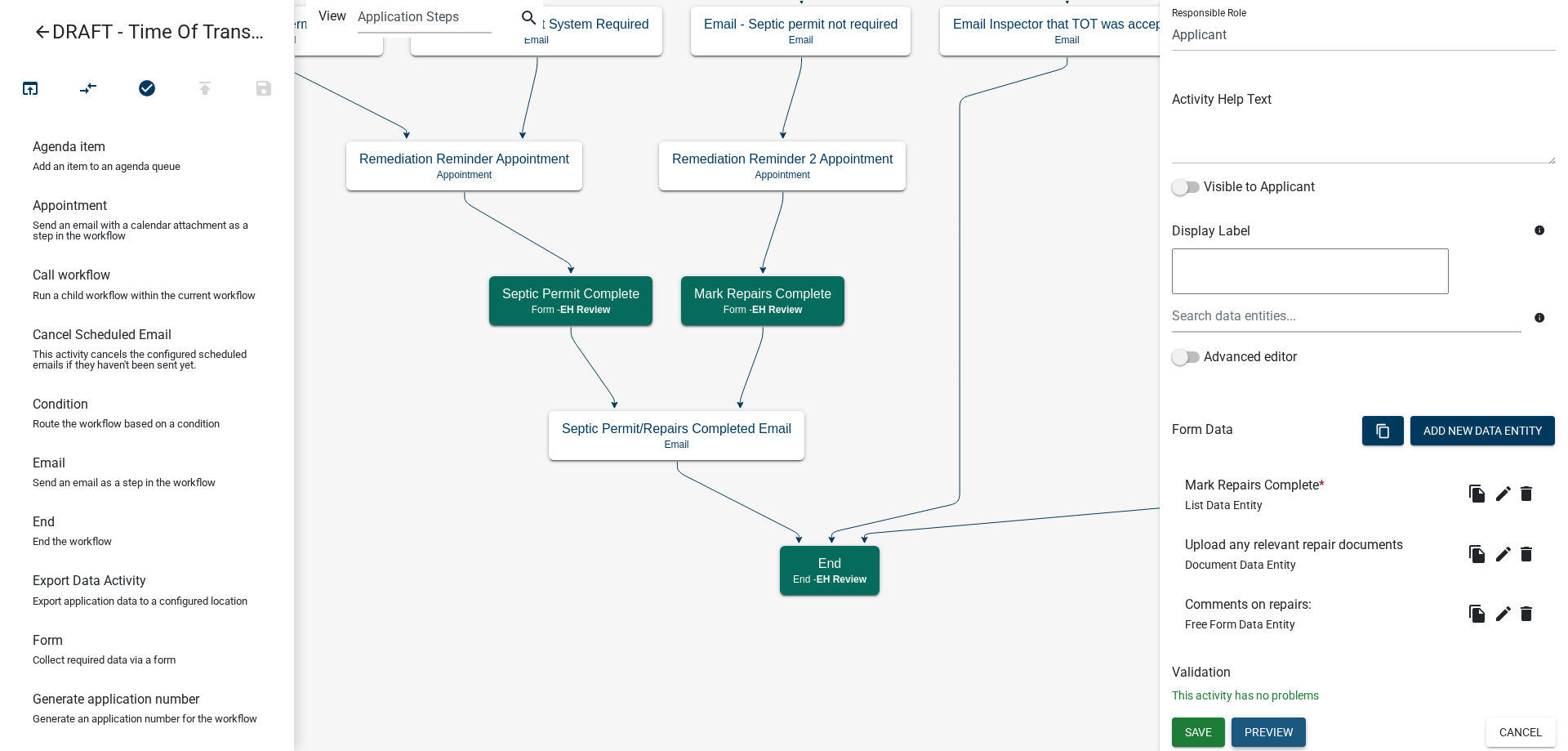 click on "Preview" 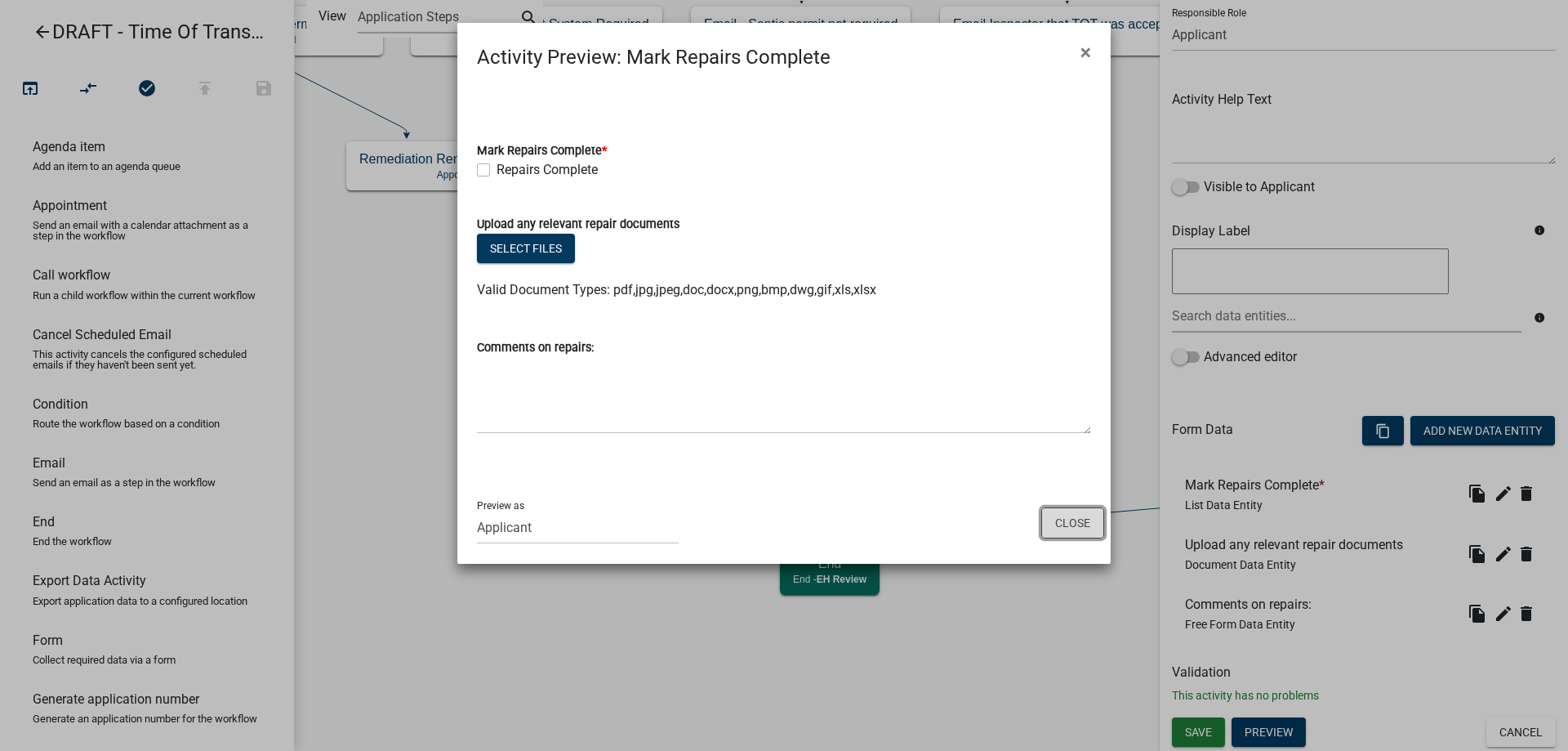 click on "Close" 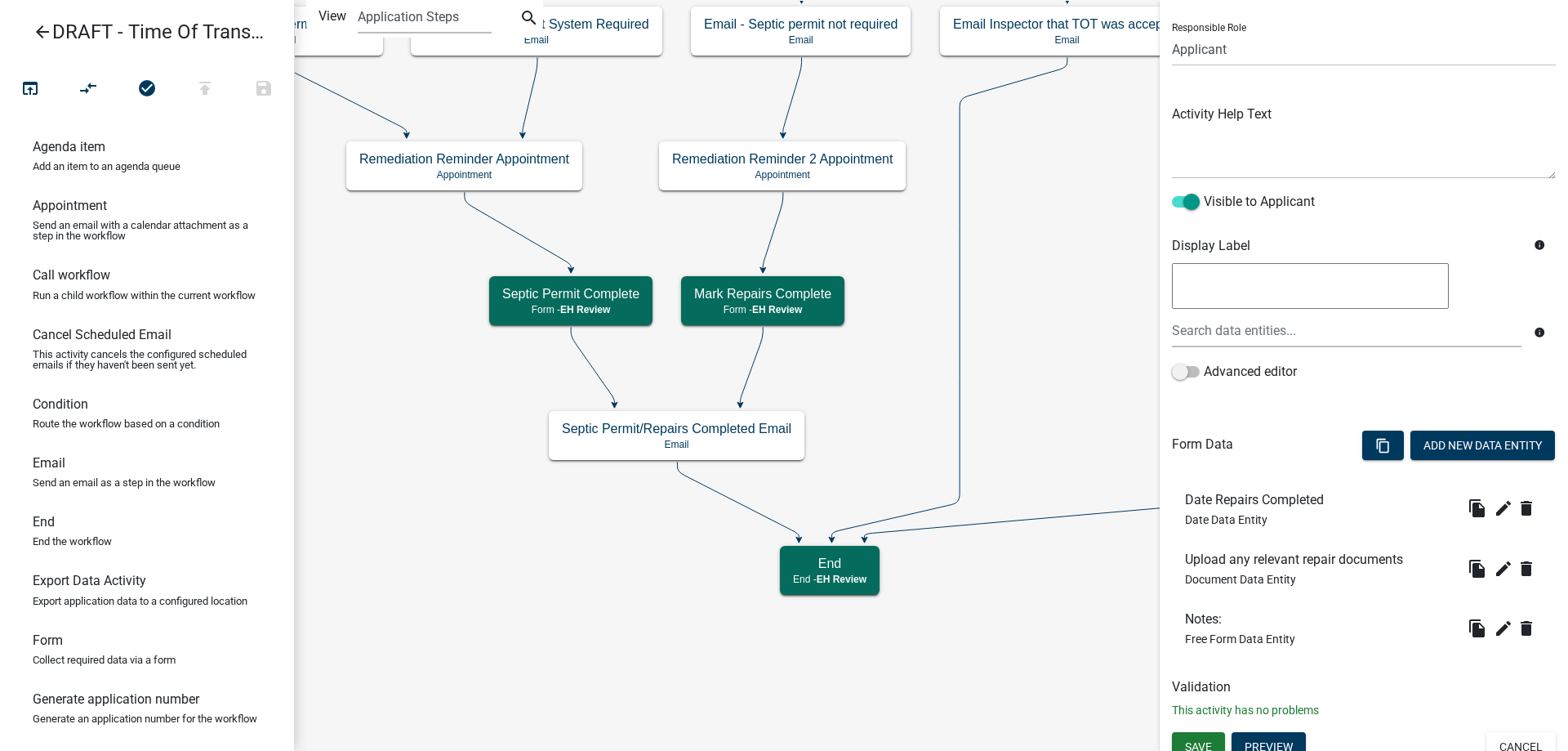 scroll, scrollTop: 120, scrollLeft: 0, axis: vertical 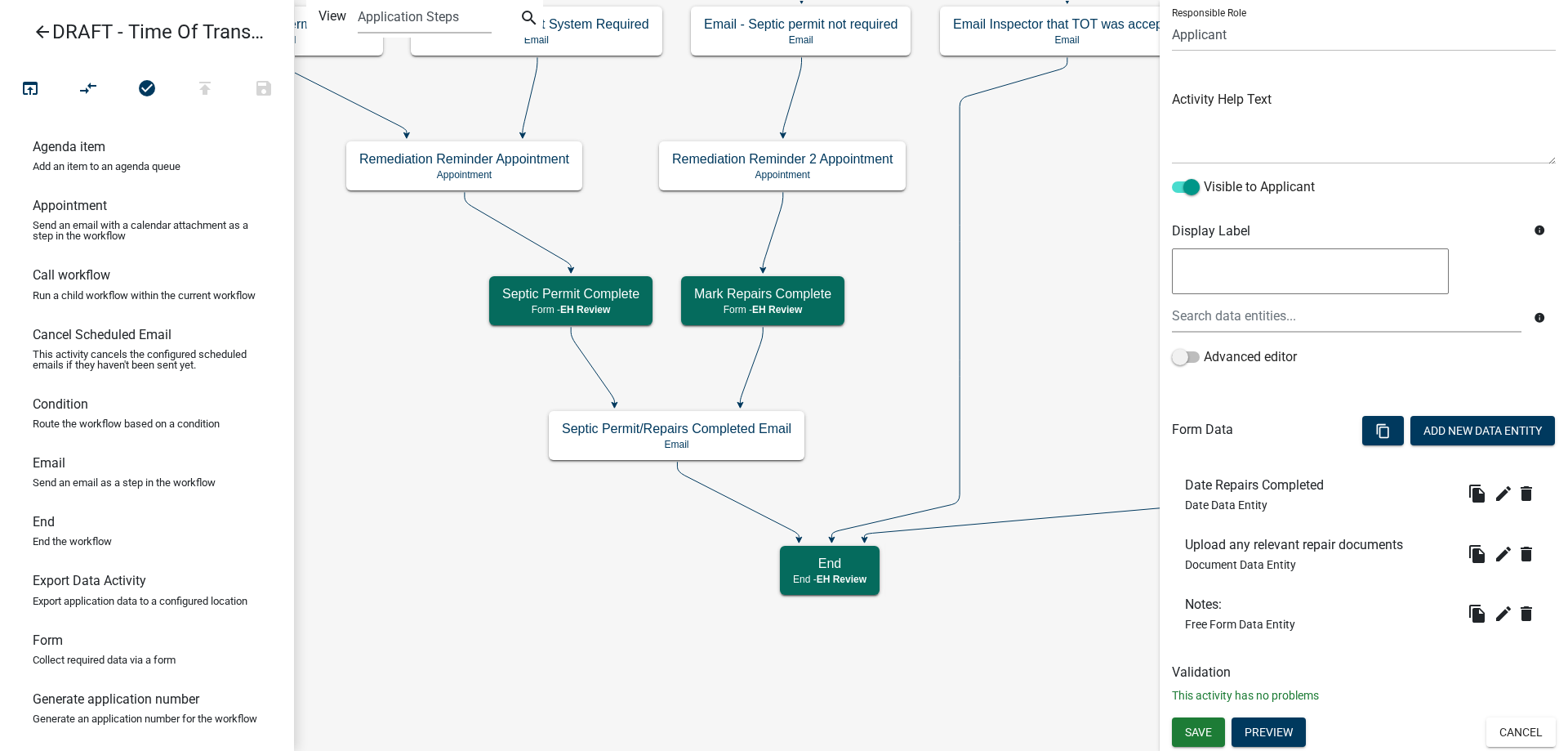 click on "Start
Start -  Applicant
Parcel search
Parcel search -  EH Review
End
End -  EH Review
Email Inspector that TOT was accepted
Email
TOT Status
EH Review" 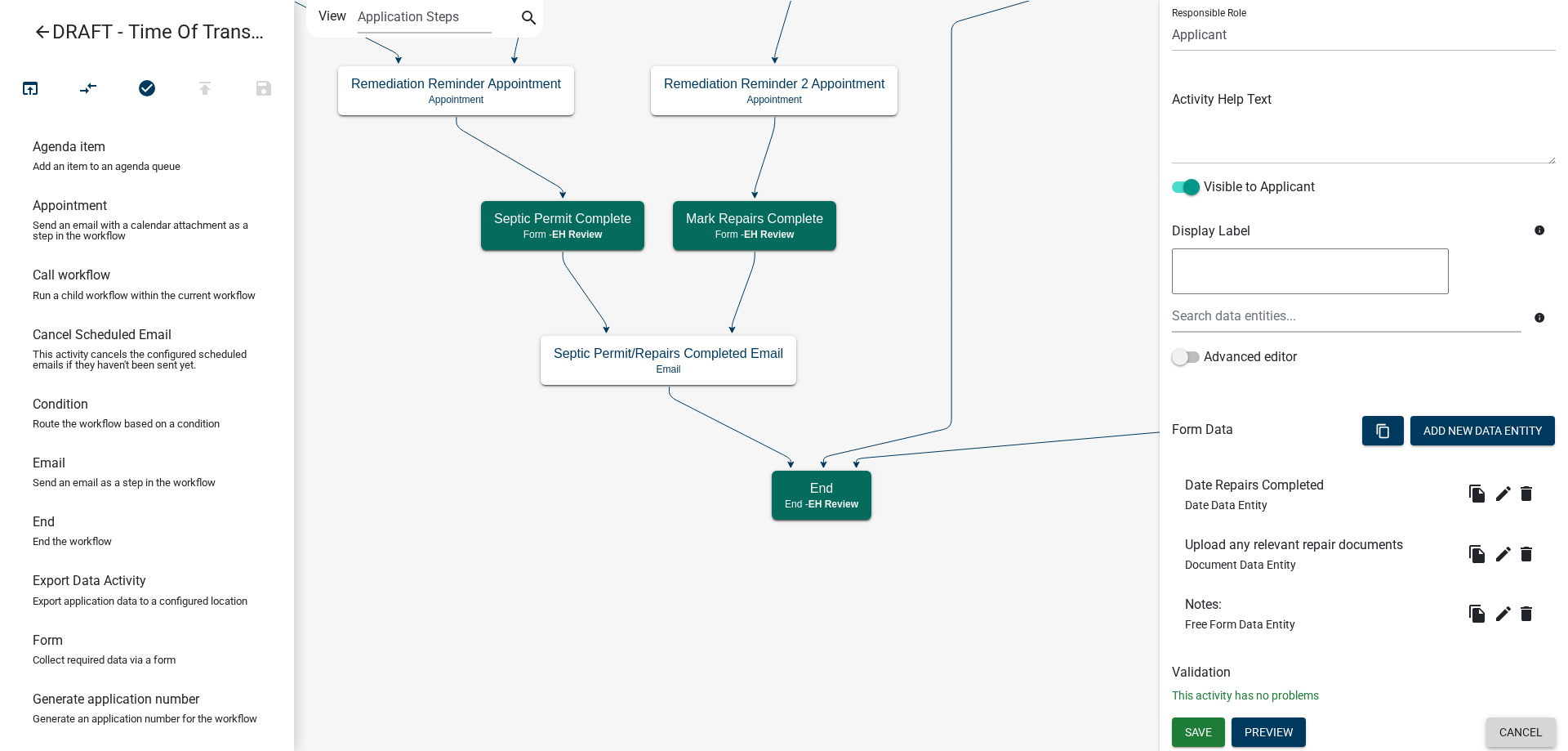 click on "Cancel" 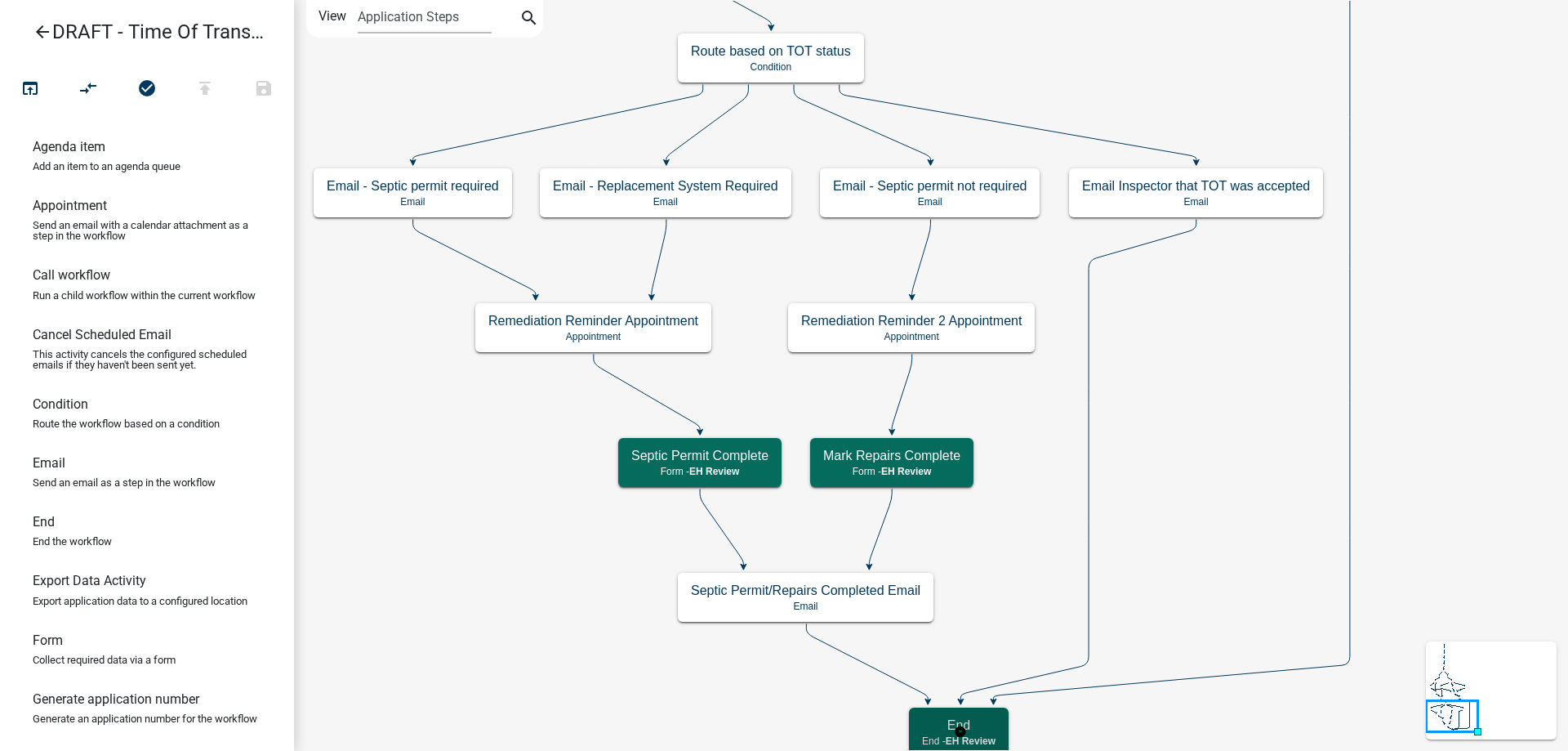 click on "EH Review" at bounding box center (970, 741) 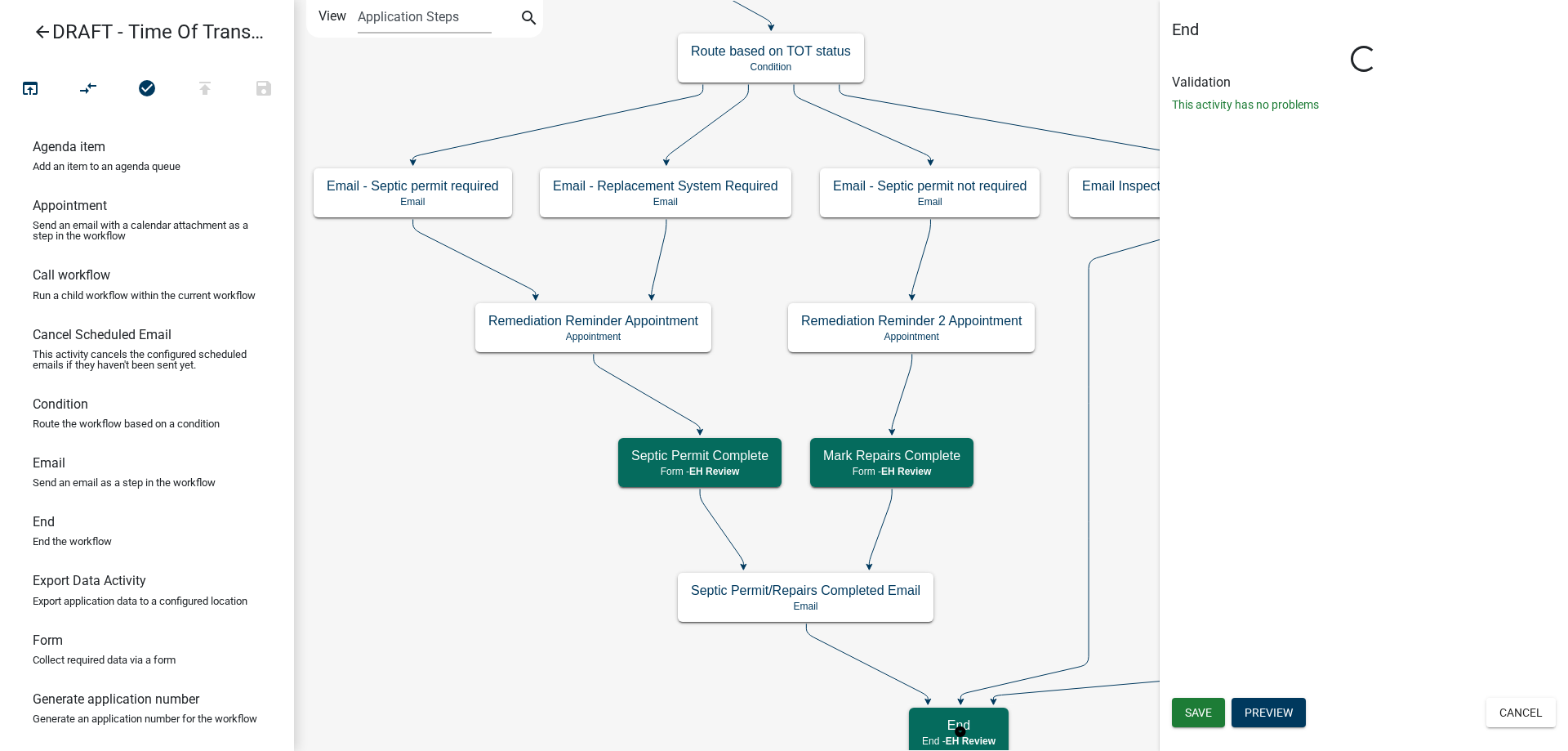 select on "1510D8EA-6147-41FC-A908-BFC271F78BCE" 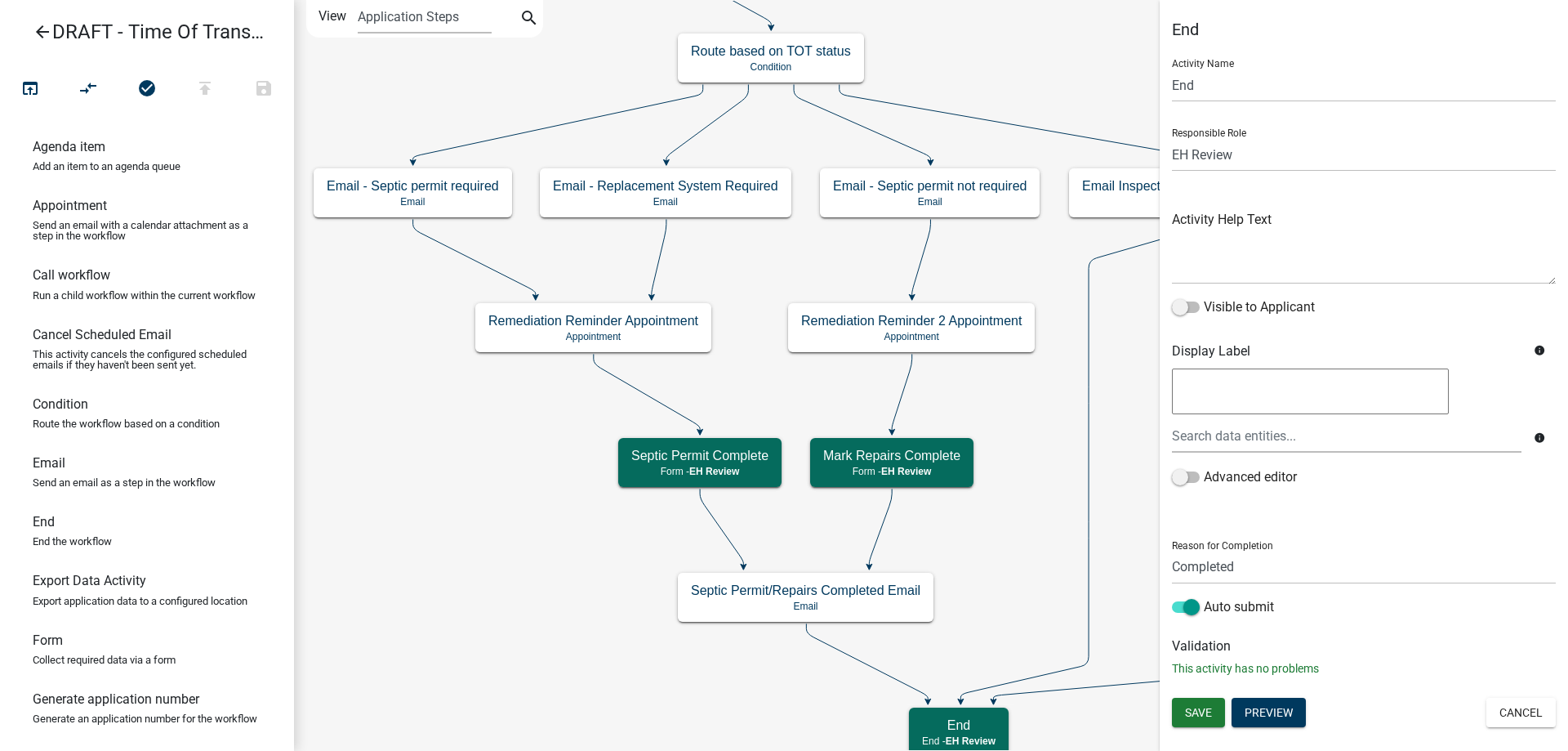 click on "Start
Start -  Applicant
Parcel search
Parcel search -  EH Review
End
End -  EH Review
Email Inspector that TOT was accepted
Email
TOT Status
EH Review" 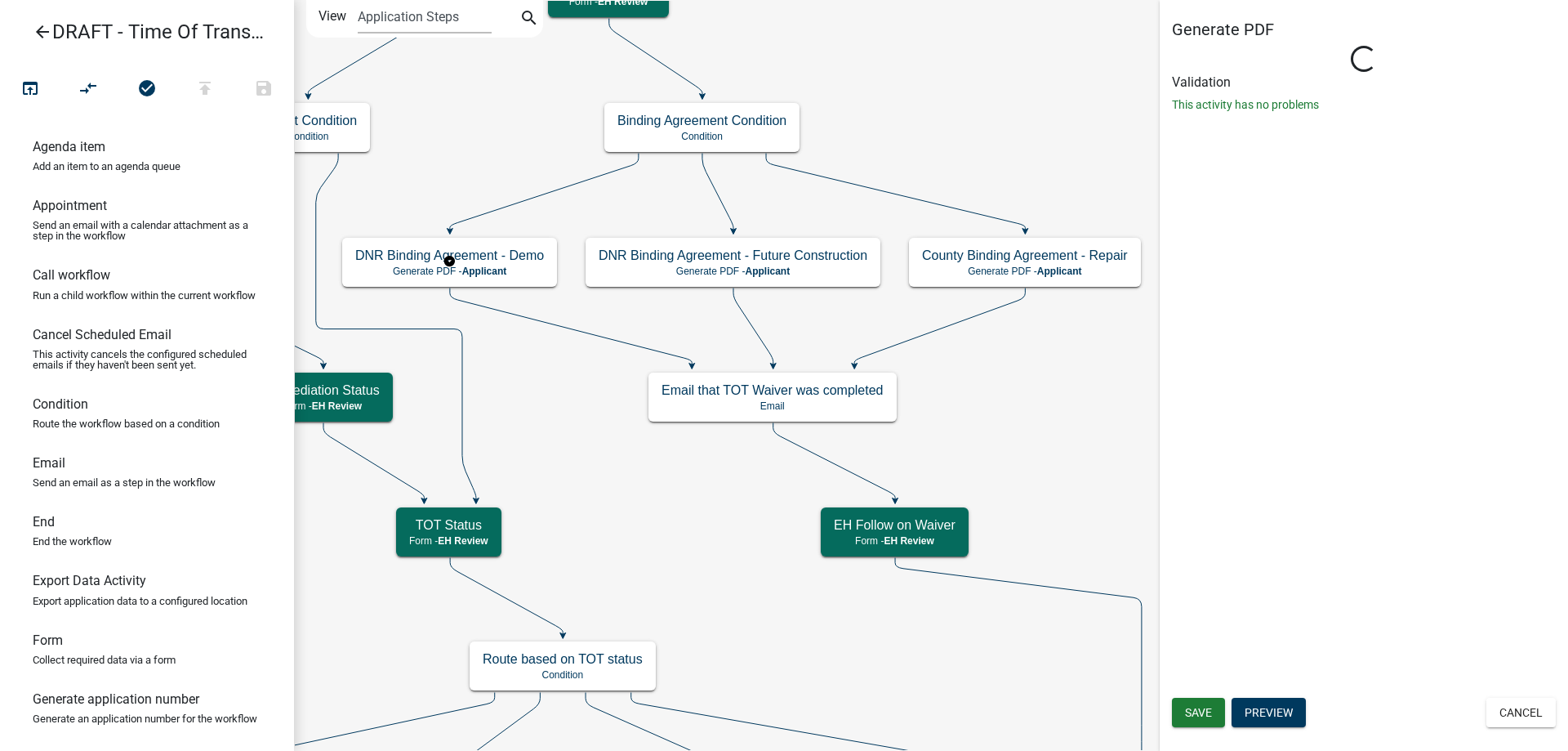 select on "1510D8EA-6147-41FC-A908-BFC271F78BCE" 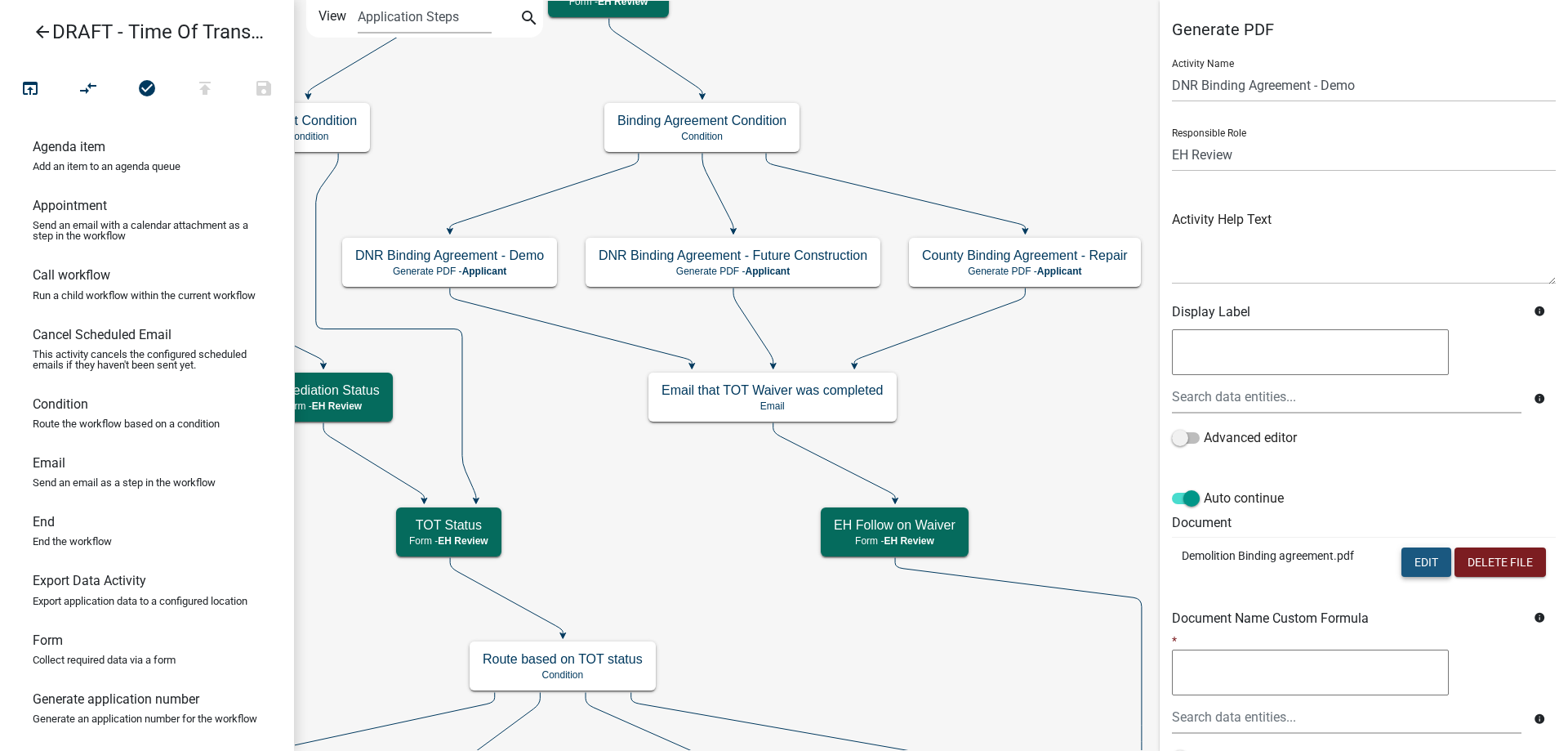 click on "Edit" at bounding box center (1426, 562) 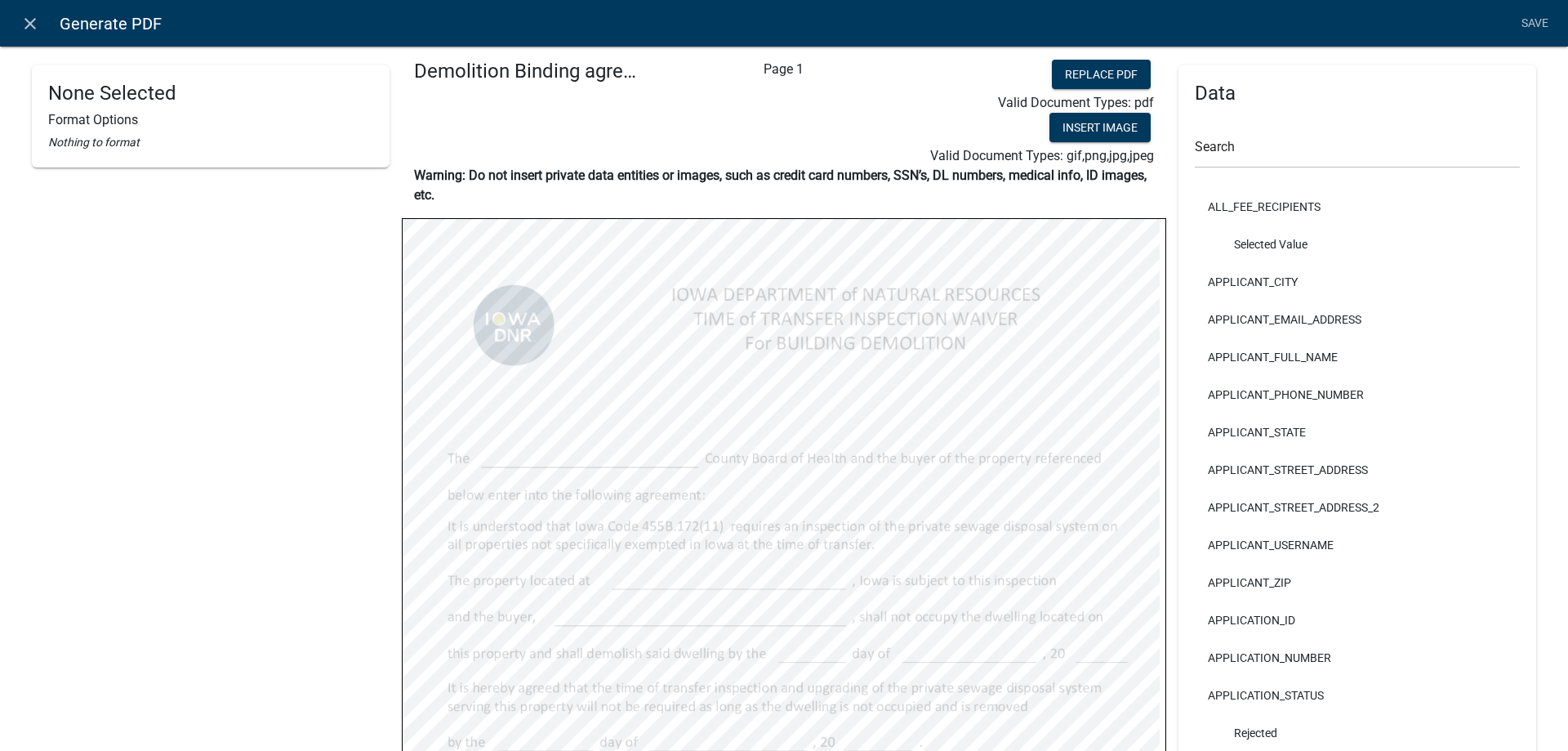scroll, scrollTop: 0, scrollLeft: 0, axis: both 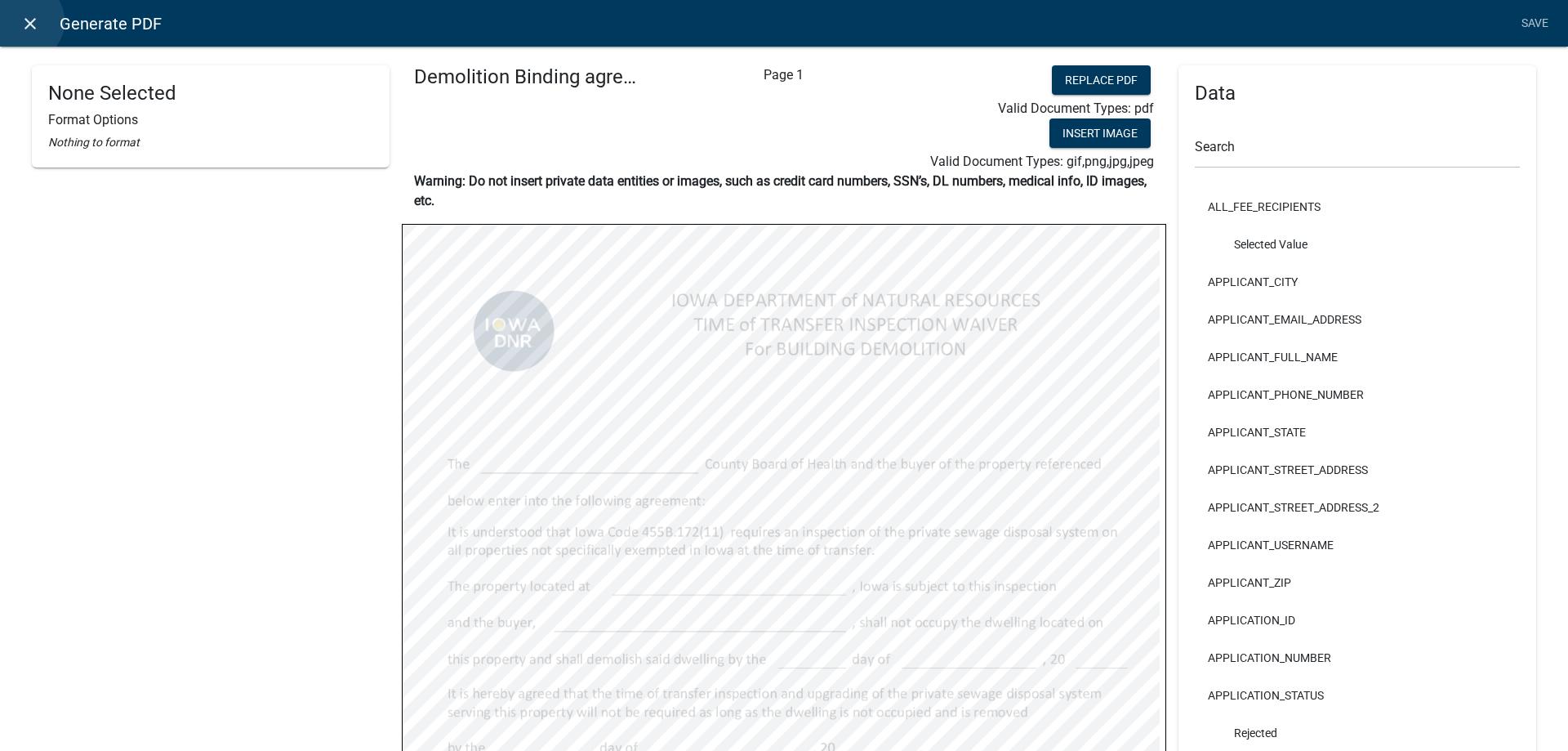 click on "close" 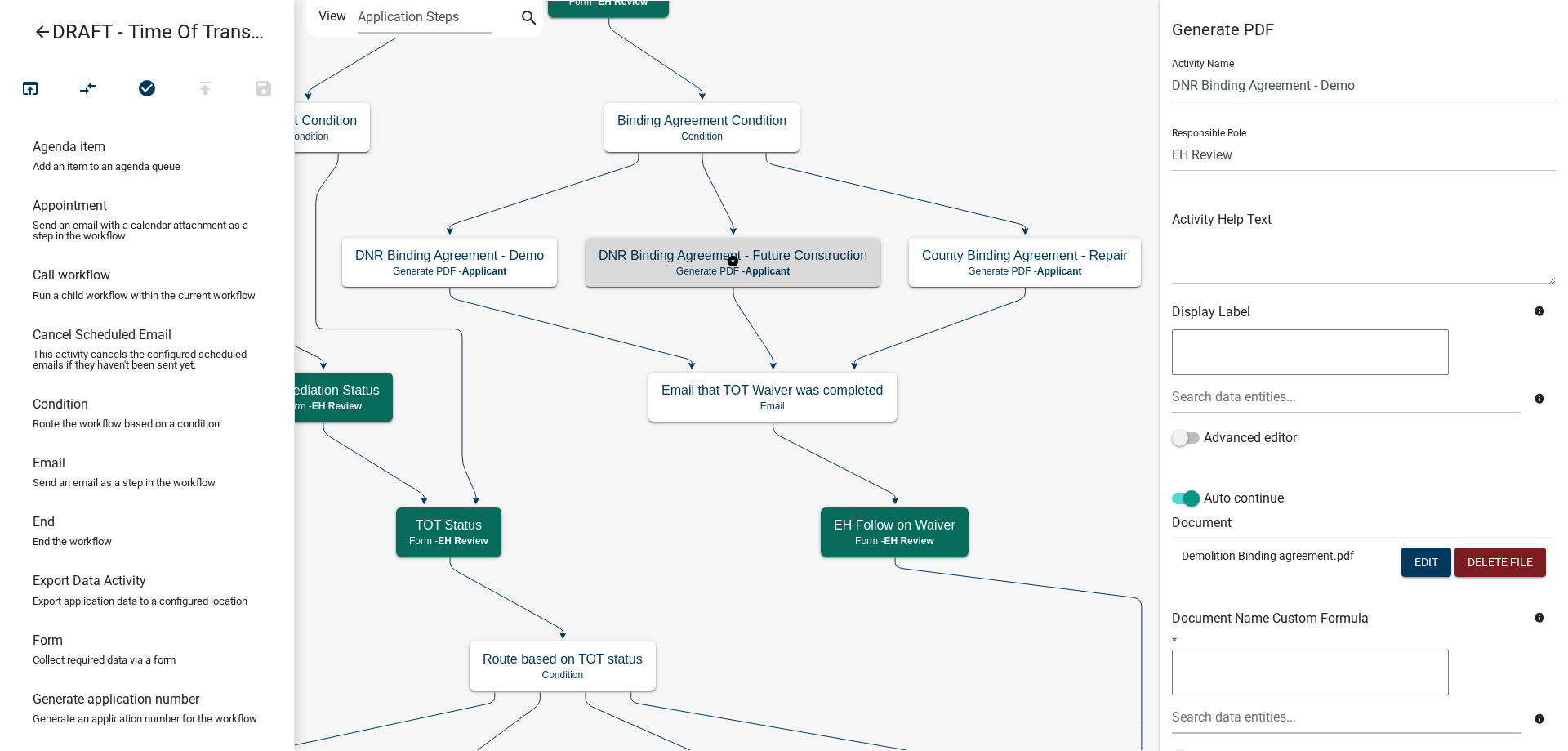 select on "1510D8EA-6147-41FC-A908-BFC271F78BCE" 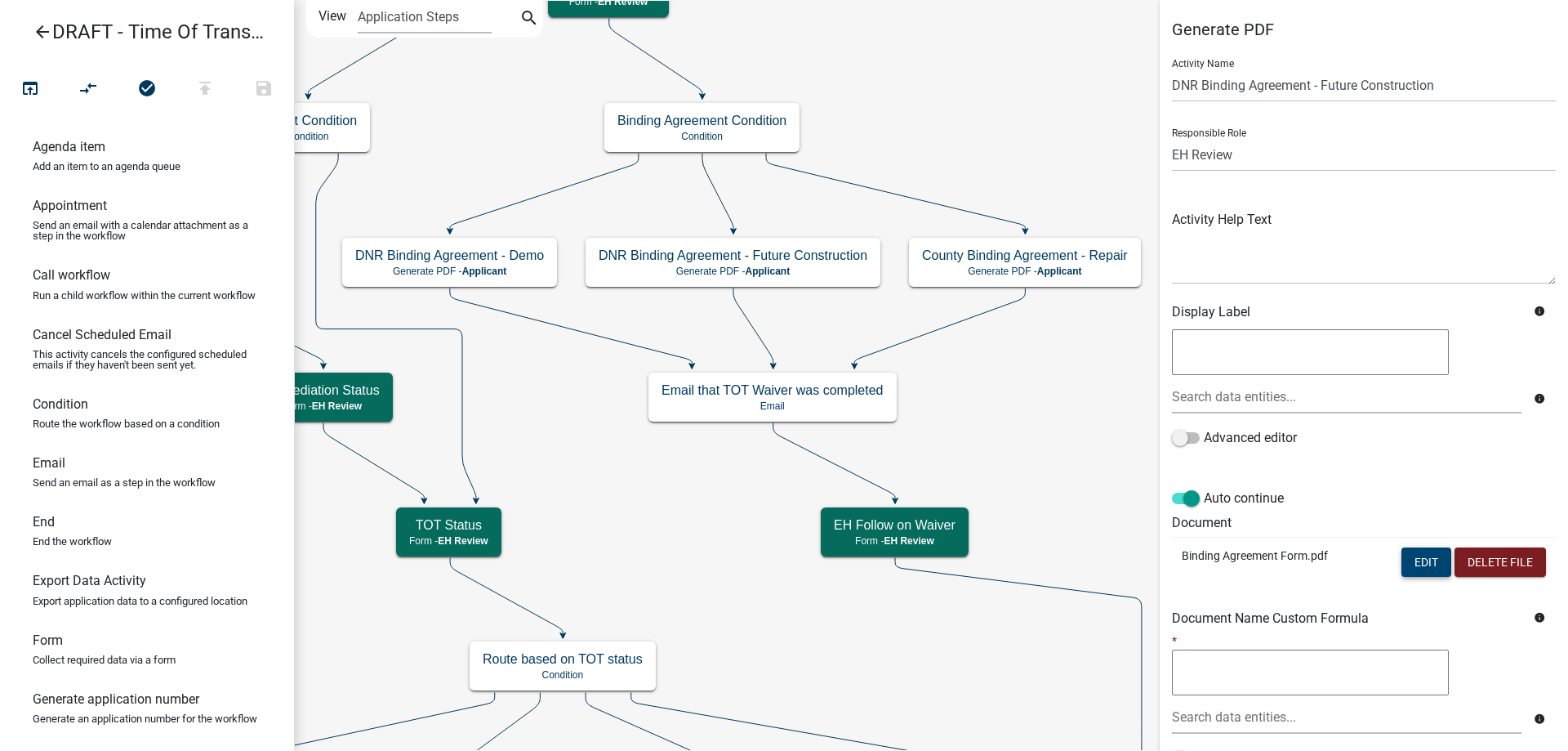 click on "Edit" at bounding box center [1426, 562] 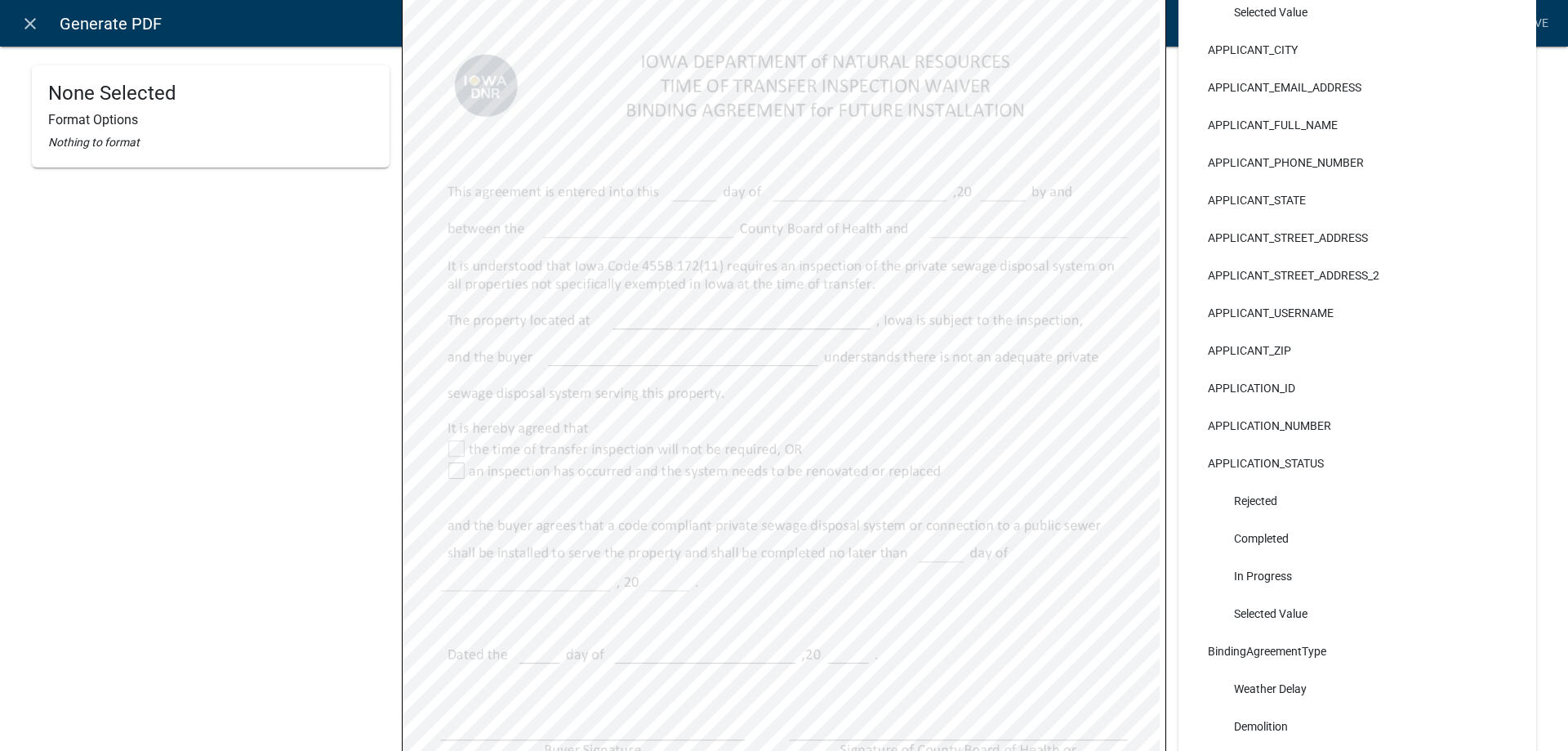 scroll, scrollTop: 245, scrollLeft: 0, axis: vertical 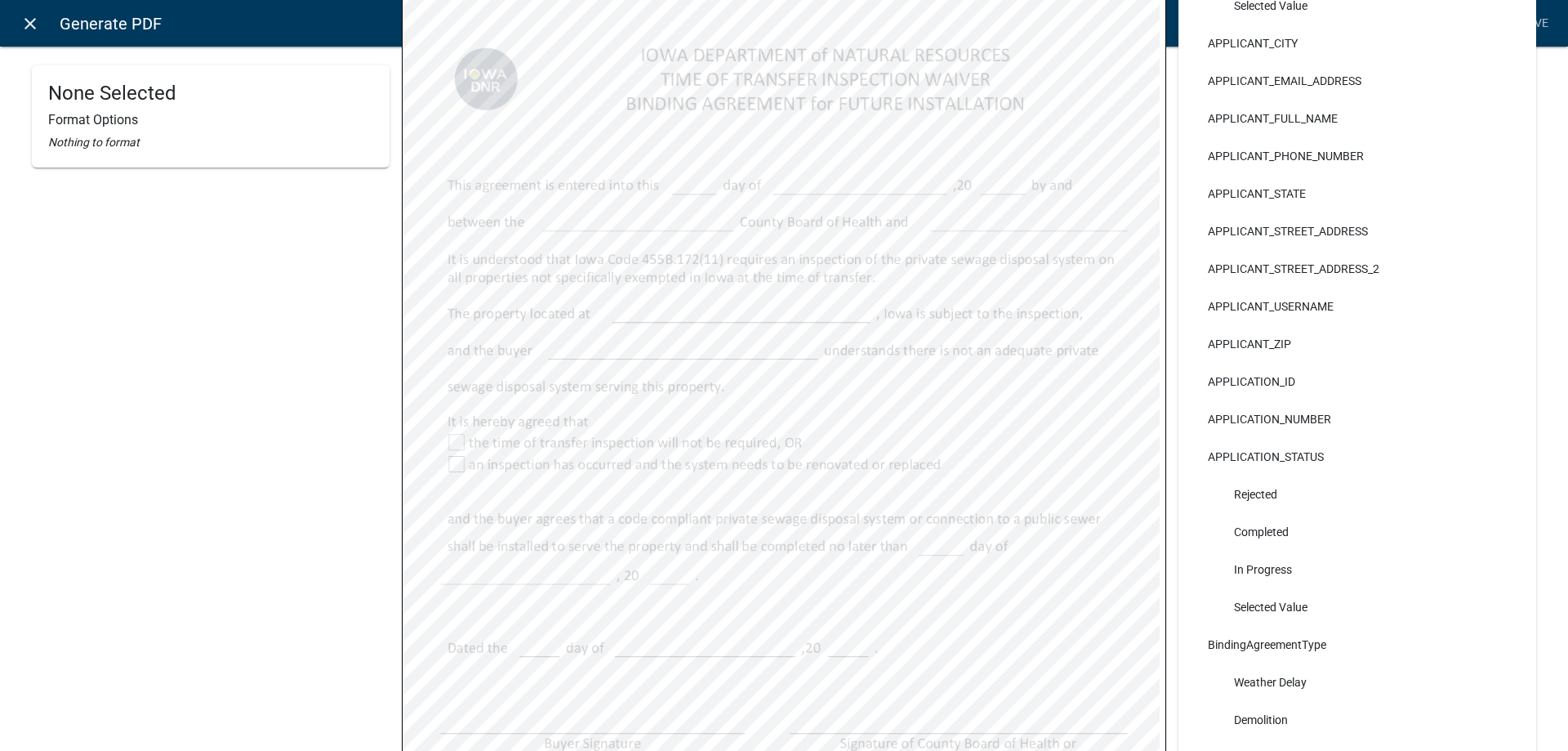 click on "close" 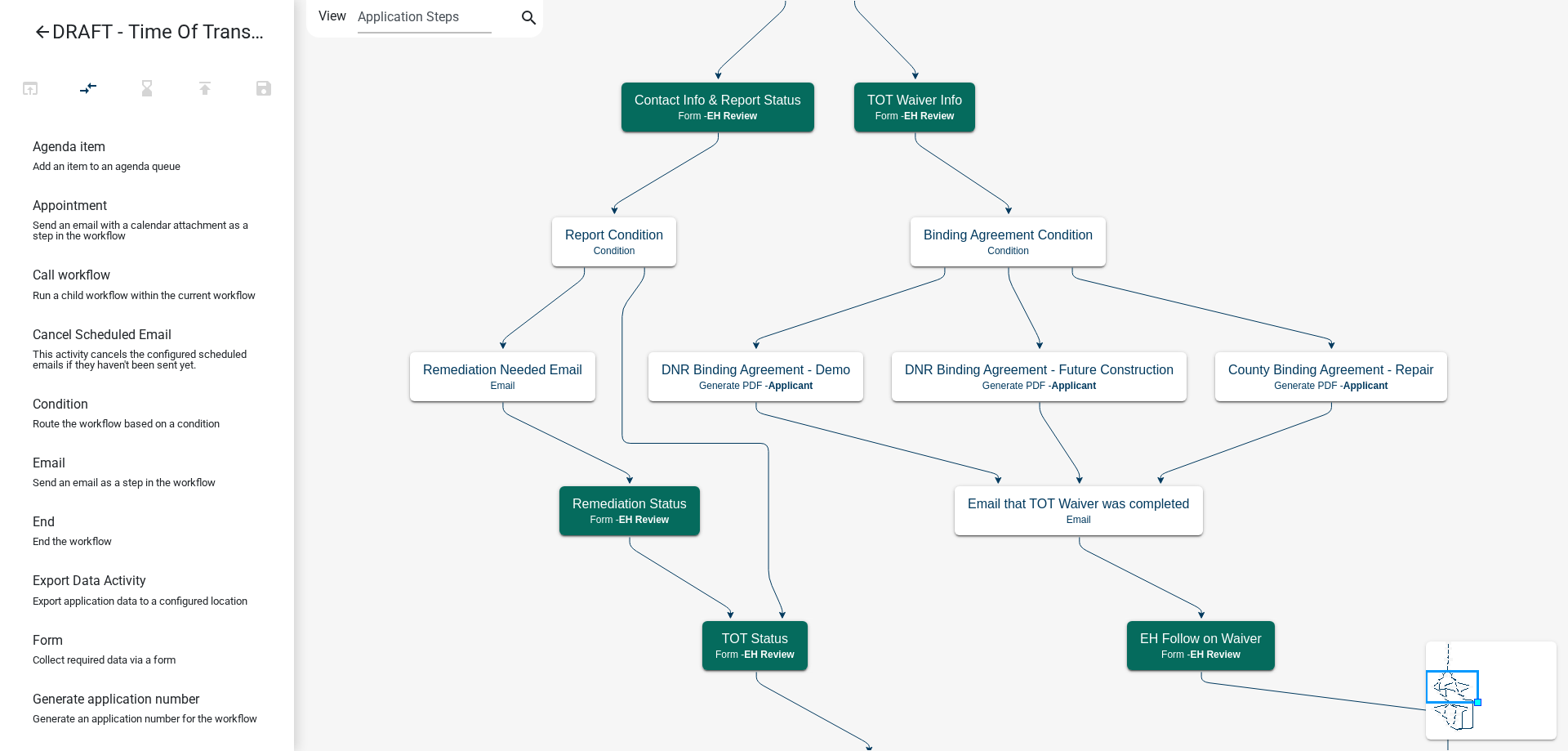 scroll, scrollTop: 0, scrollLeft: 0, axis: both 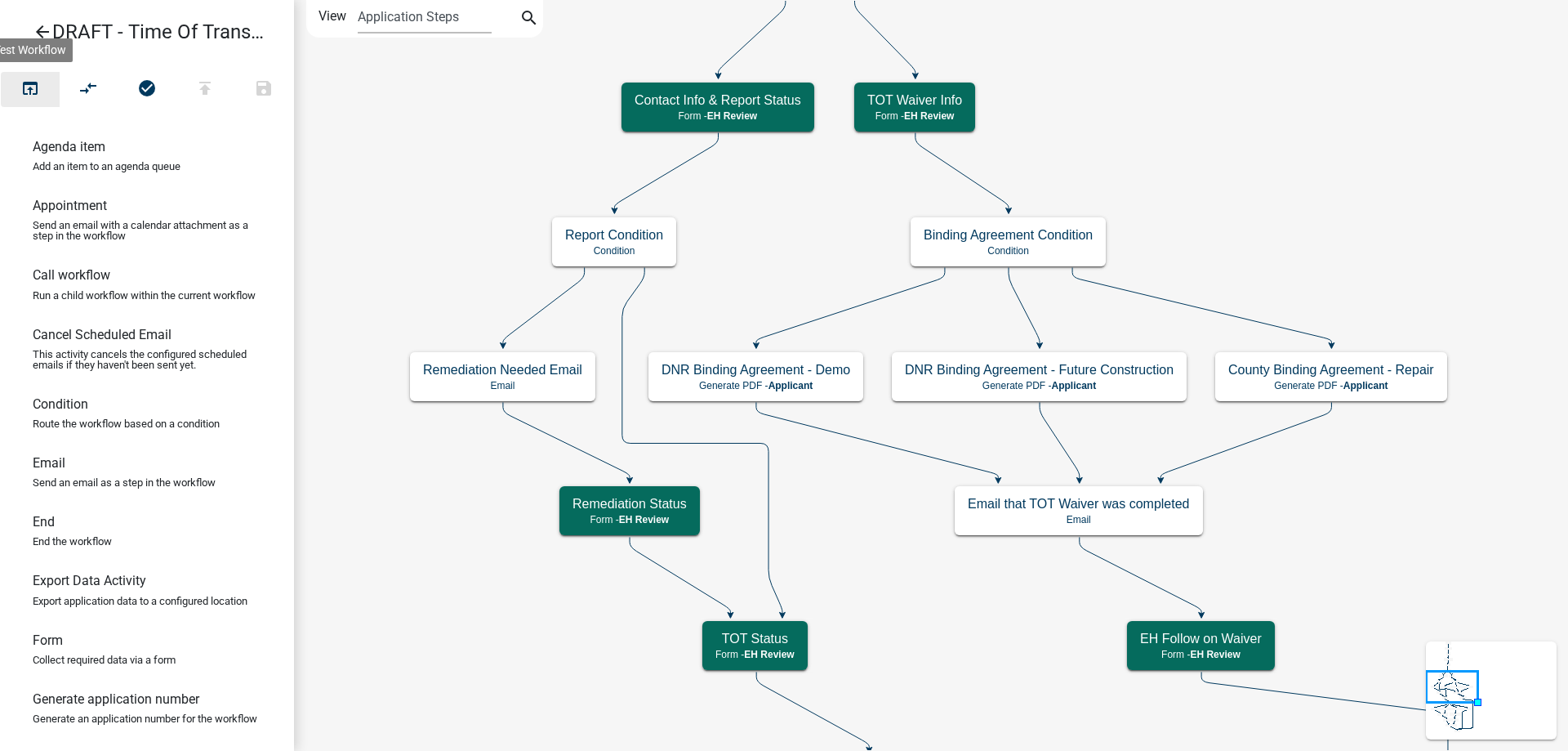 click on "open_in_browser" at bounding box center [30, 90] 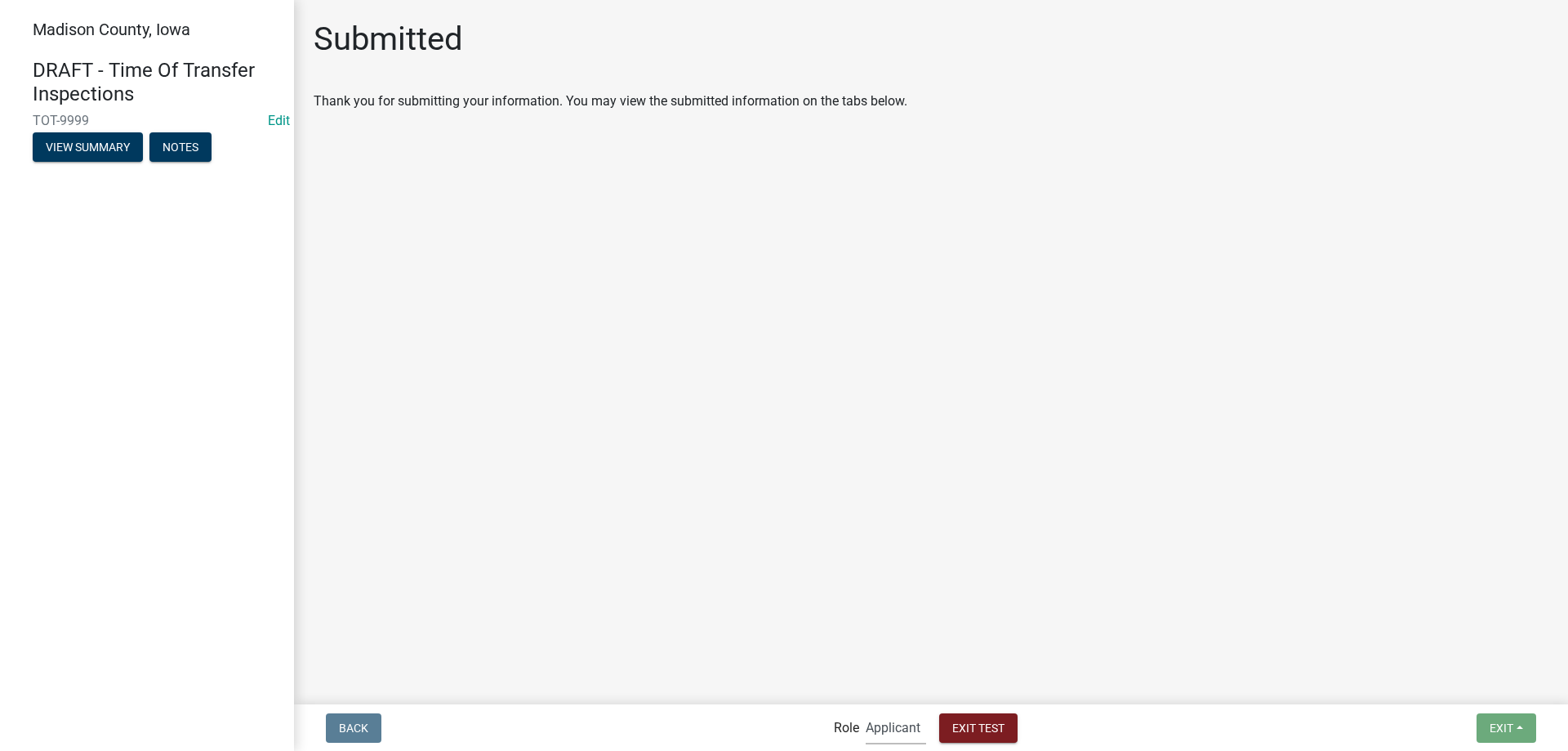 click on "Applicant   Admin   EH Review" at bounding box center [896, 727] 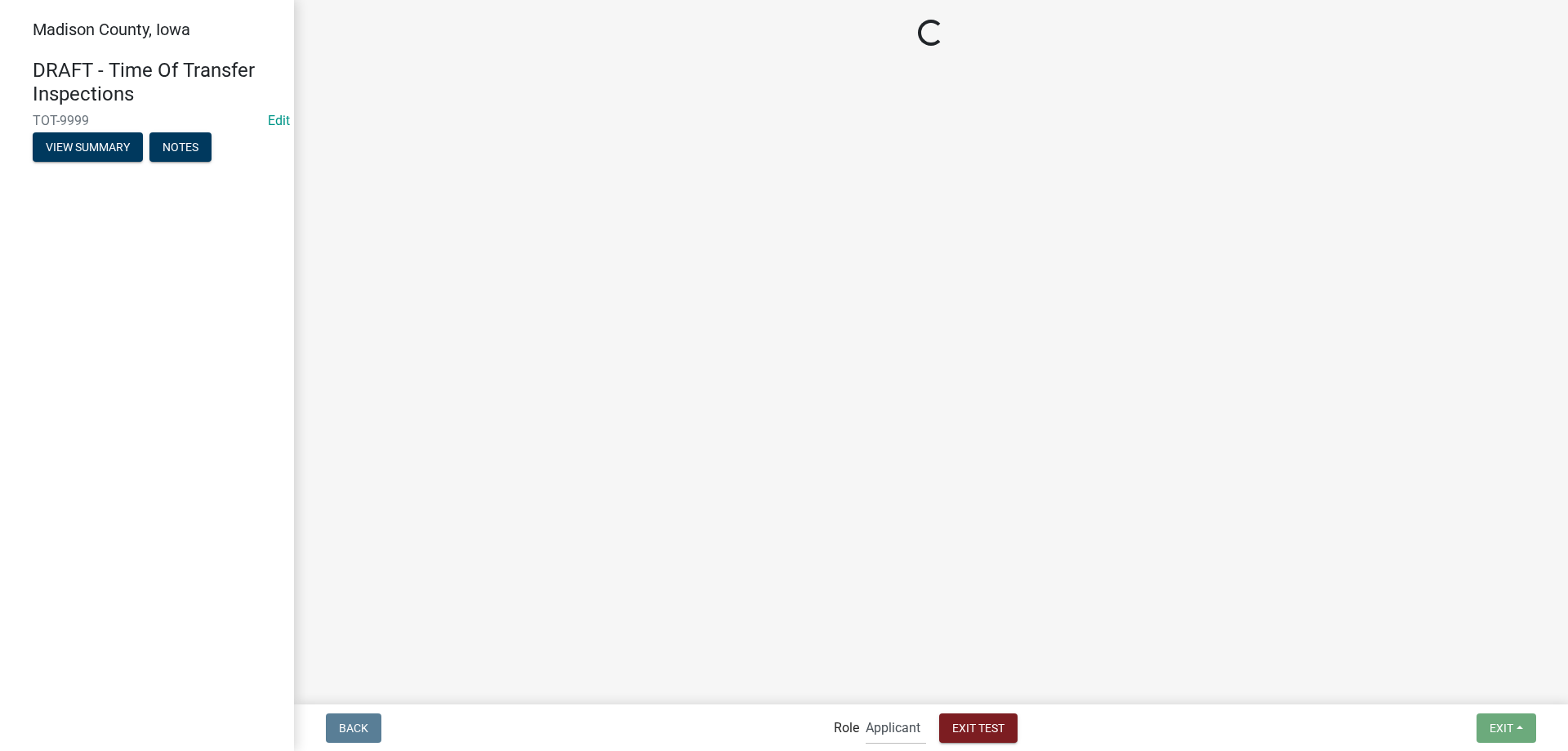 click on "Loading..." 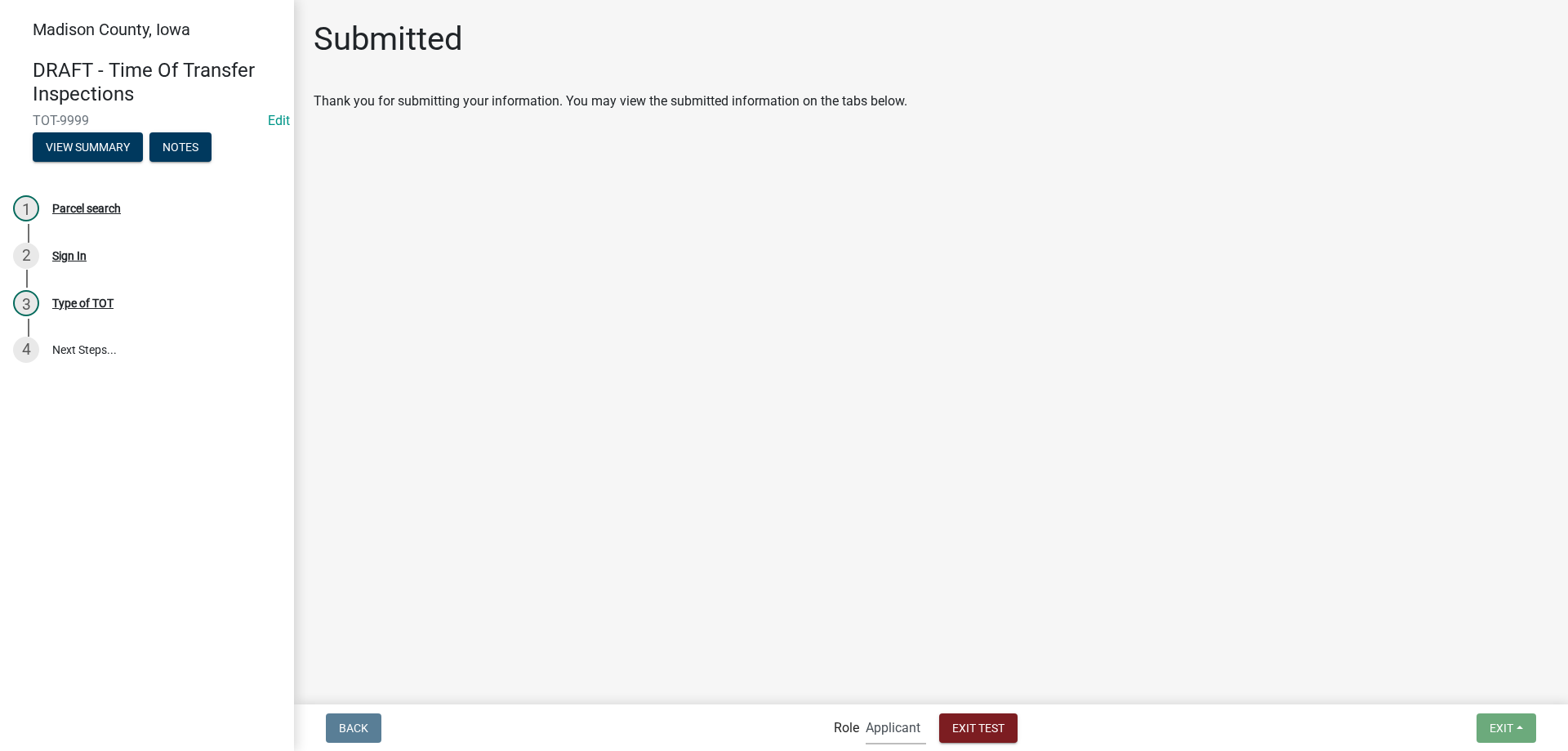 click on "Applicant   Admin   EH Review" at bounding box center [896, 727] 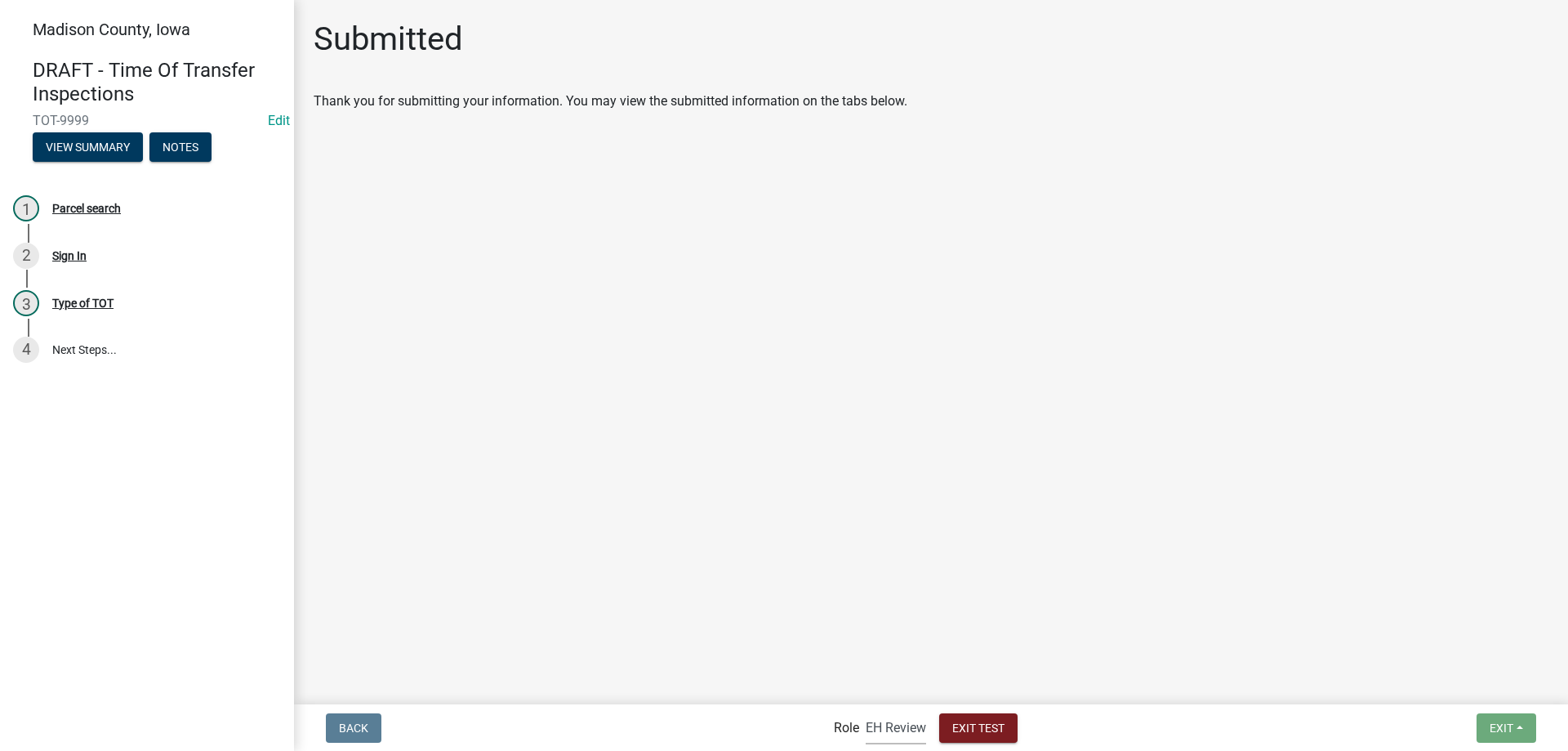 click on "Applicant   Admin   EH Review" at bounding box center [896, 727] 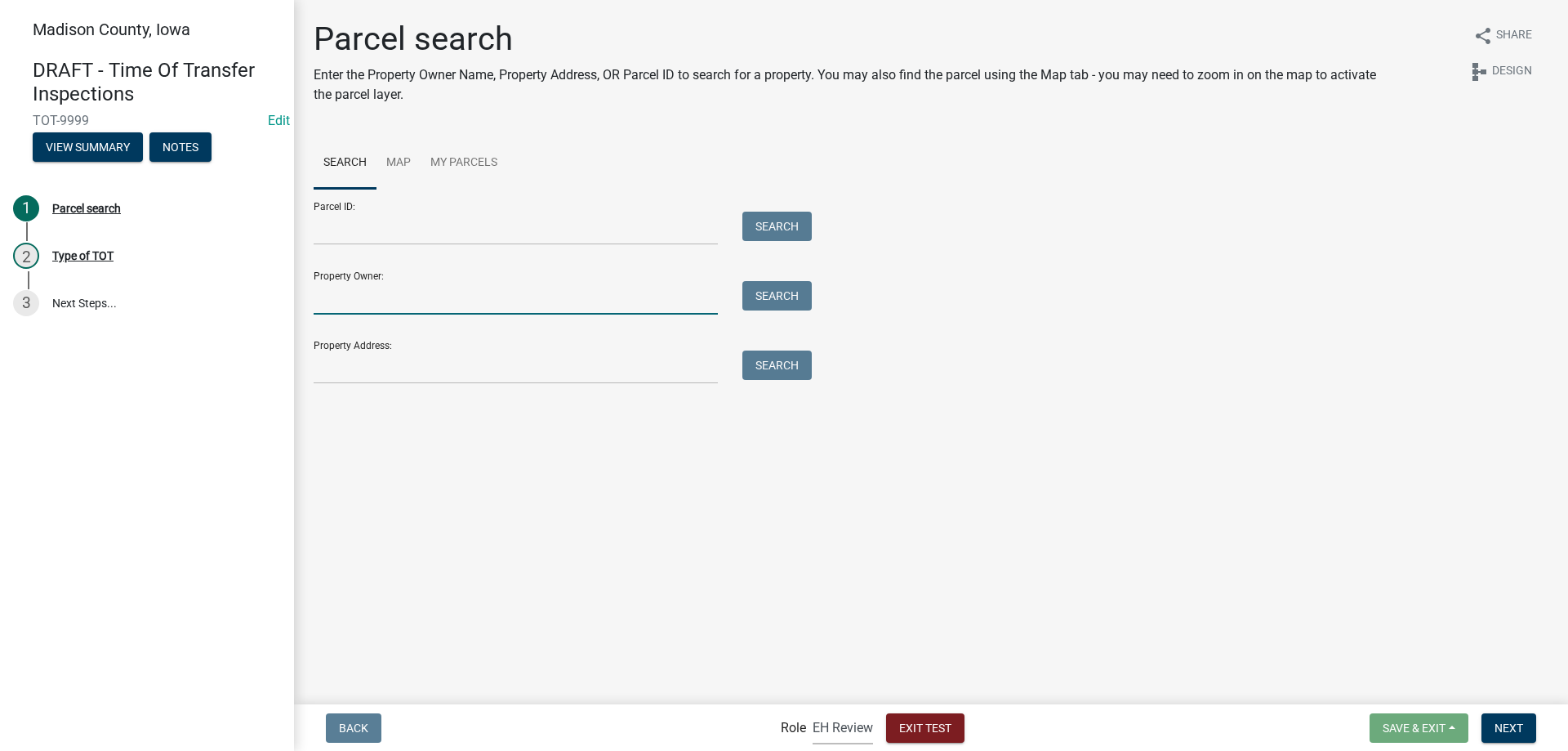 drag, startPoint x: 405, startPoint y: 301, endPoint x: 412, endPoint y: 312, distance: 13.038405 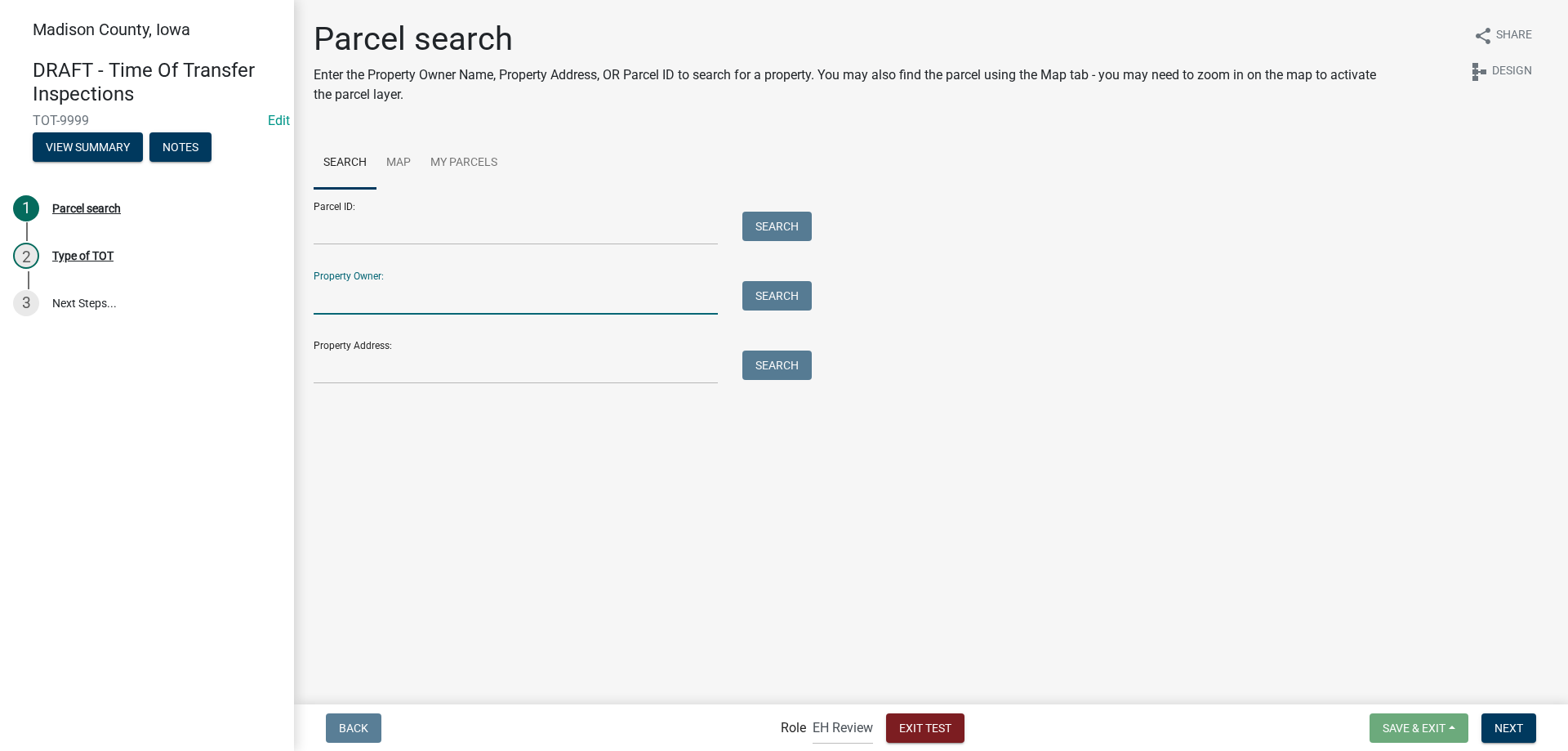 type on "smith" 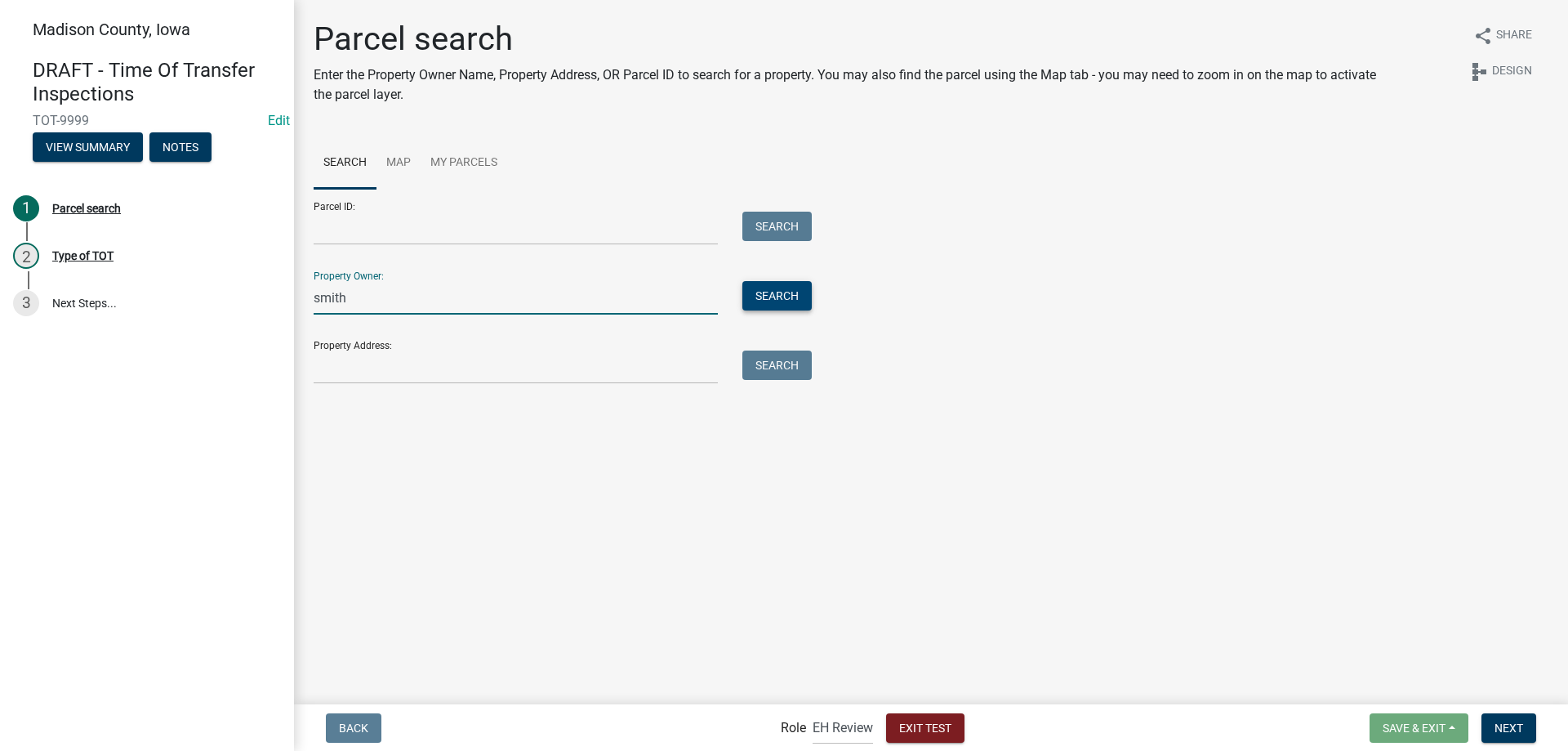 click on "Search" at bounding box center [777, 296] 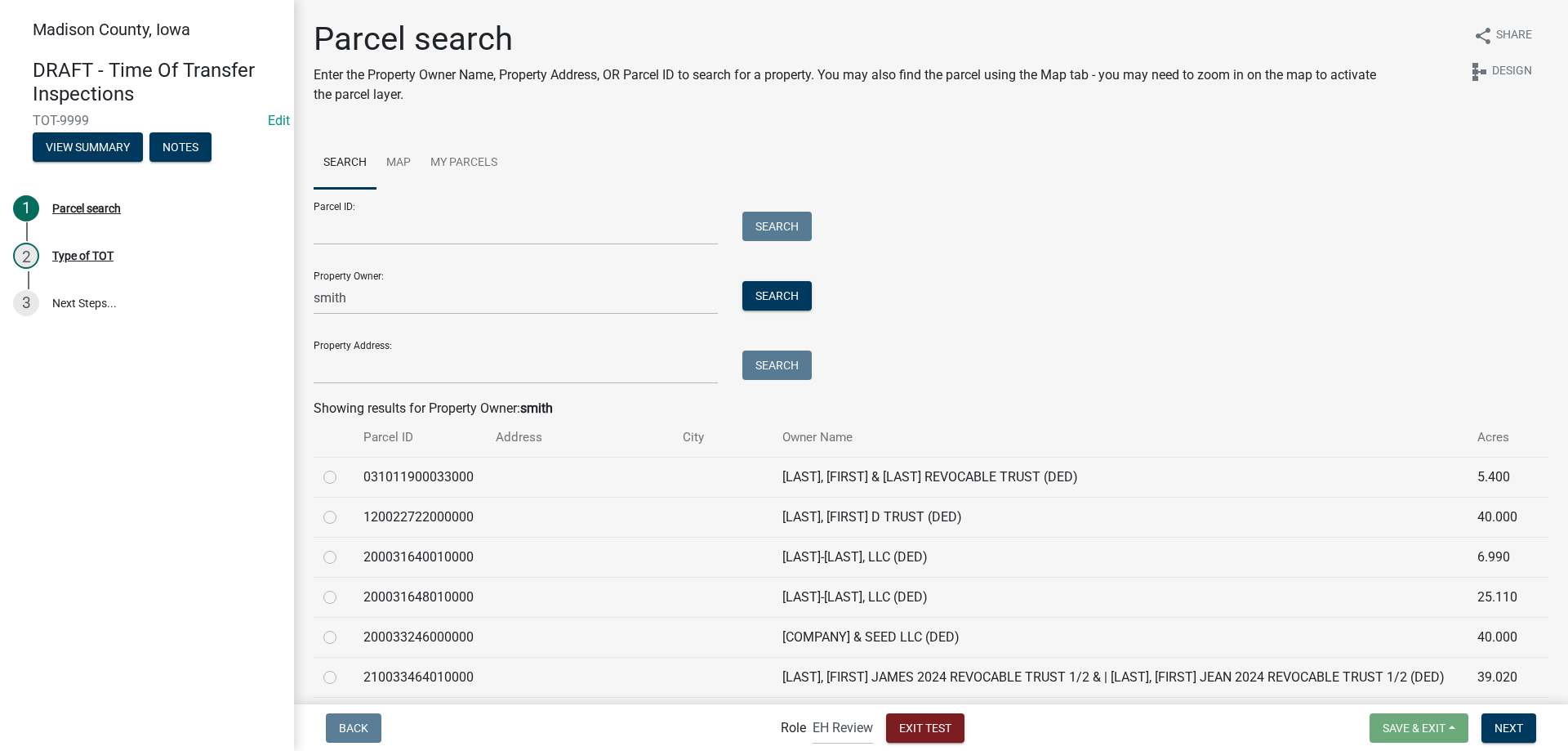 click 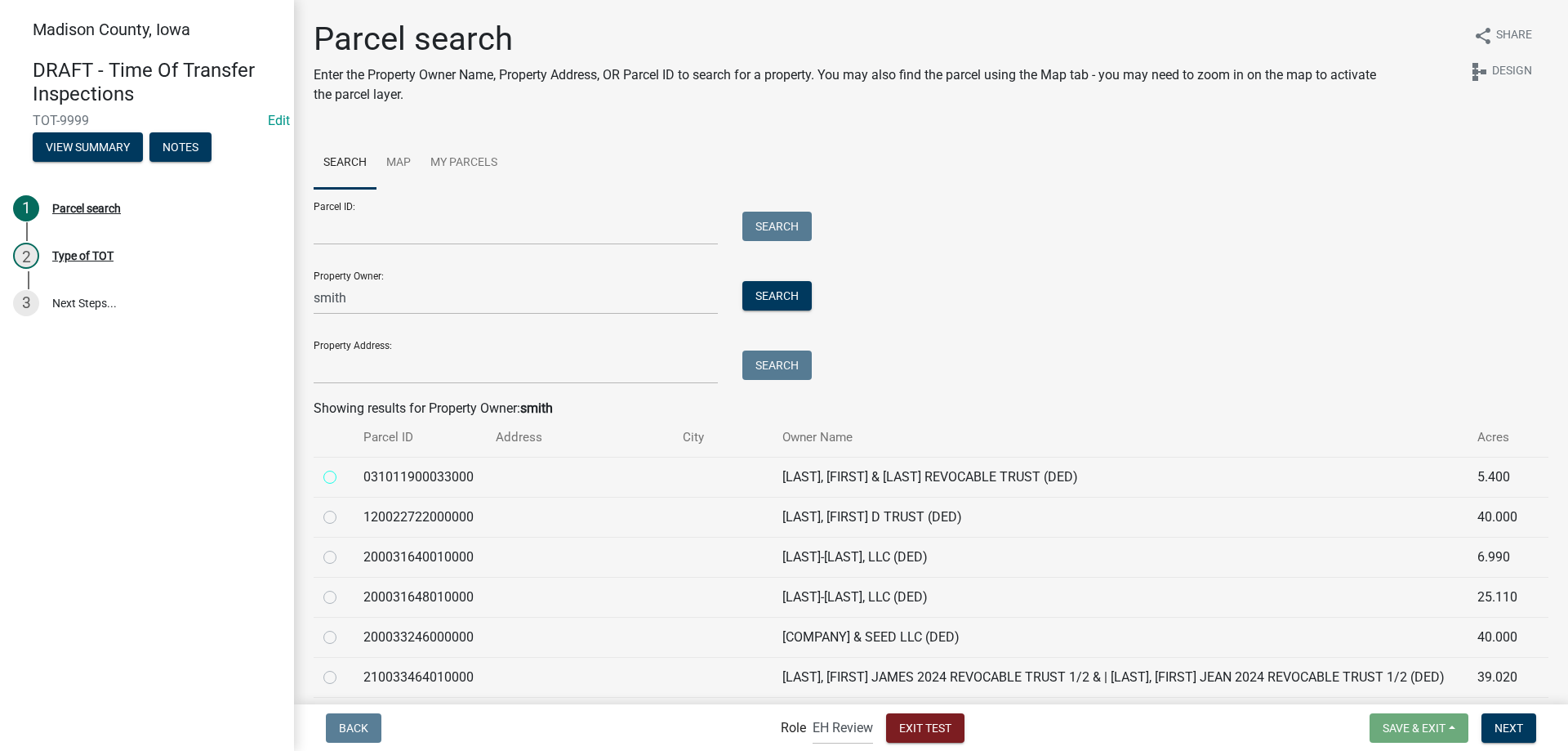 click at bounding box center (348, 472) 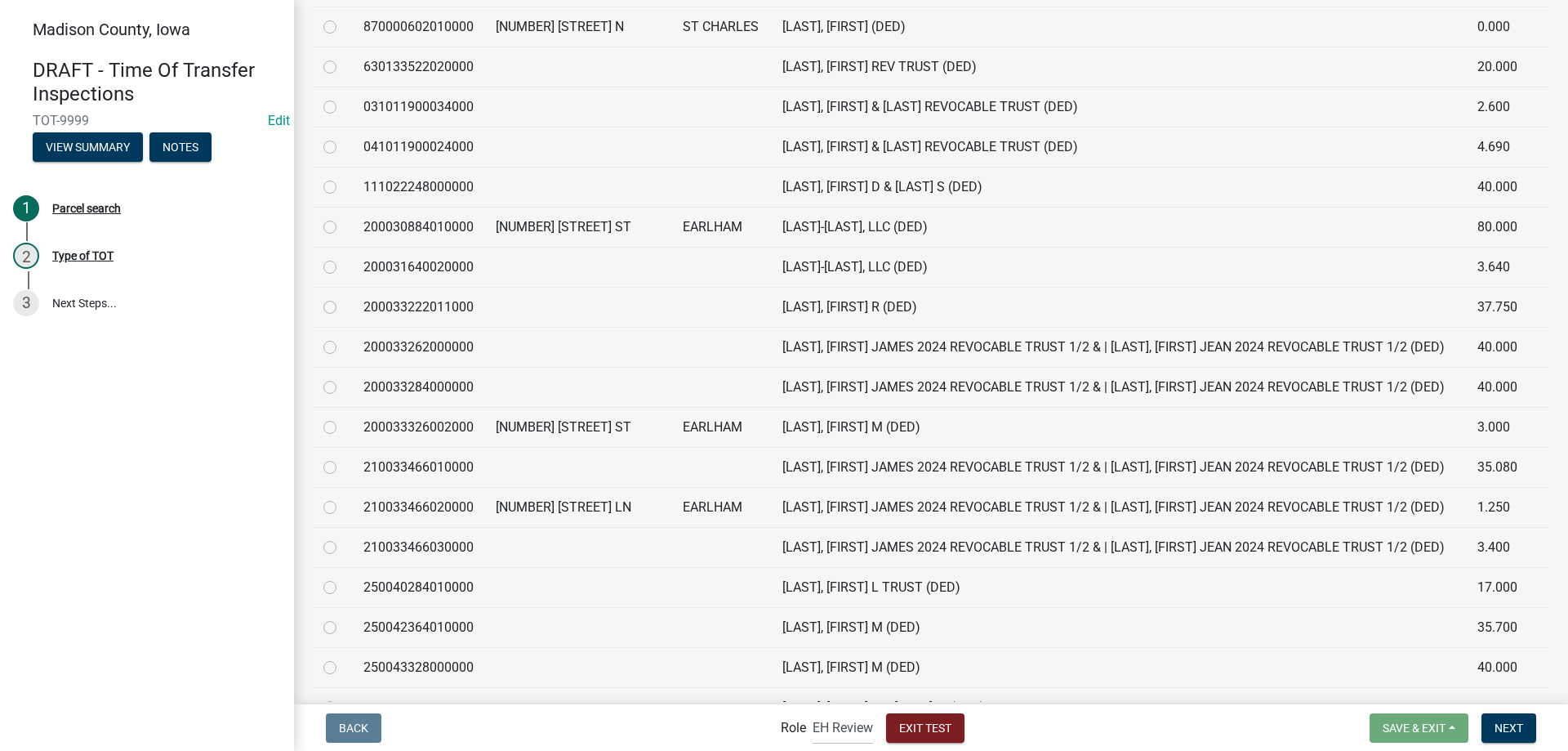 scroll, scrollTop: 5393, scrollLeft: 0, axis: vertical 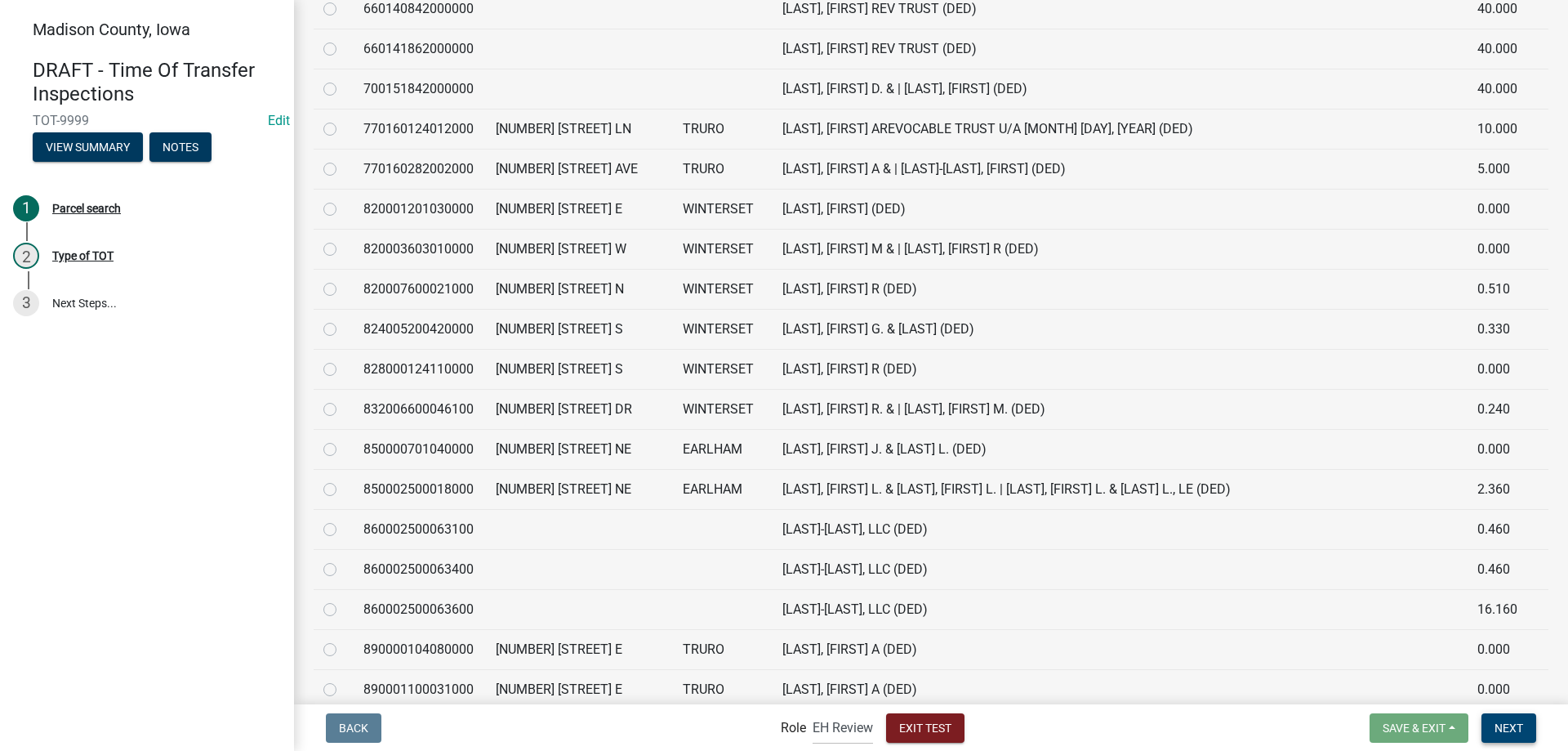 click on "Next" at bounding box center (1508, 728) 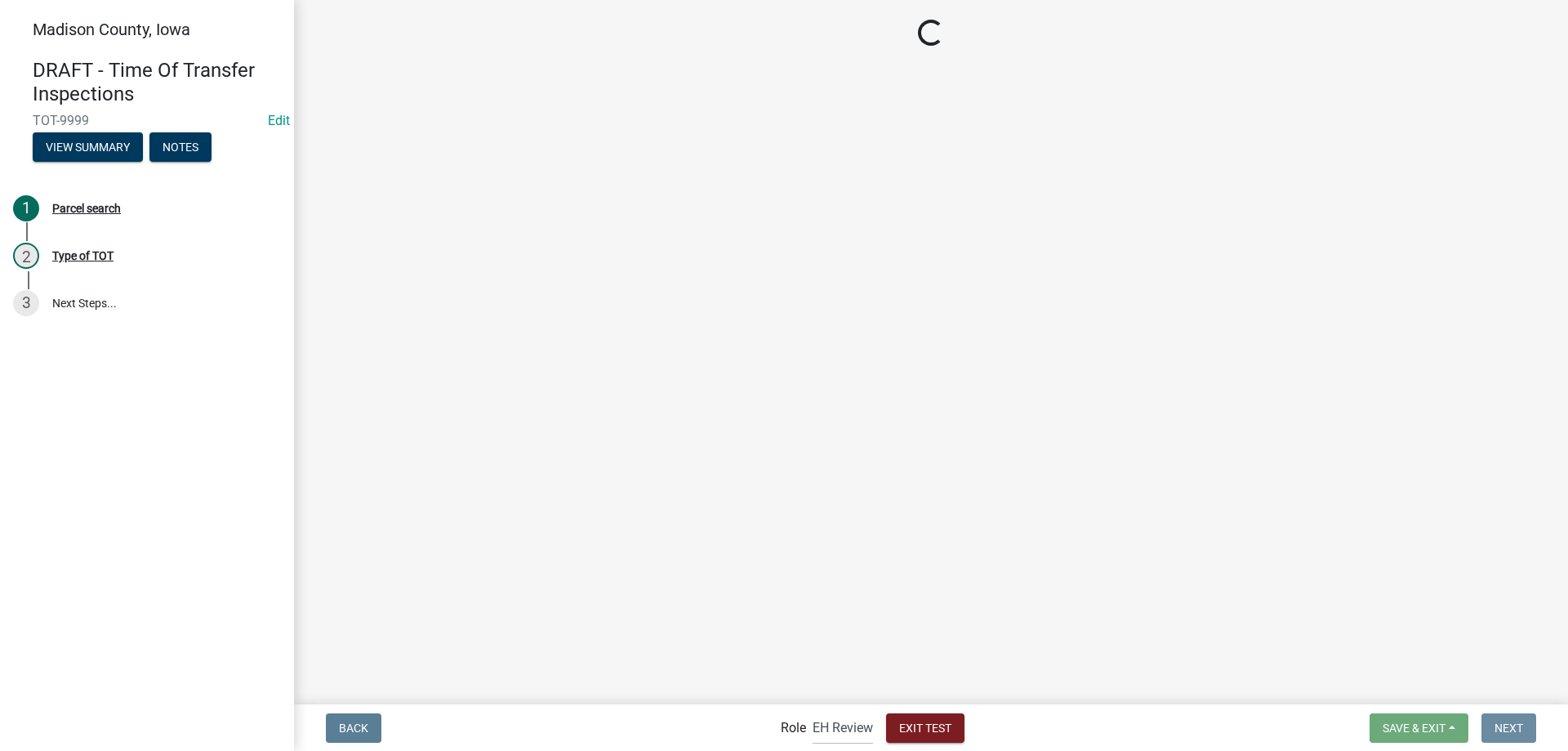 scroll, scrollTop: 0, scrollLeft: 0, axis: both 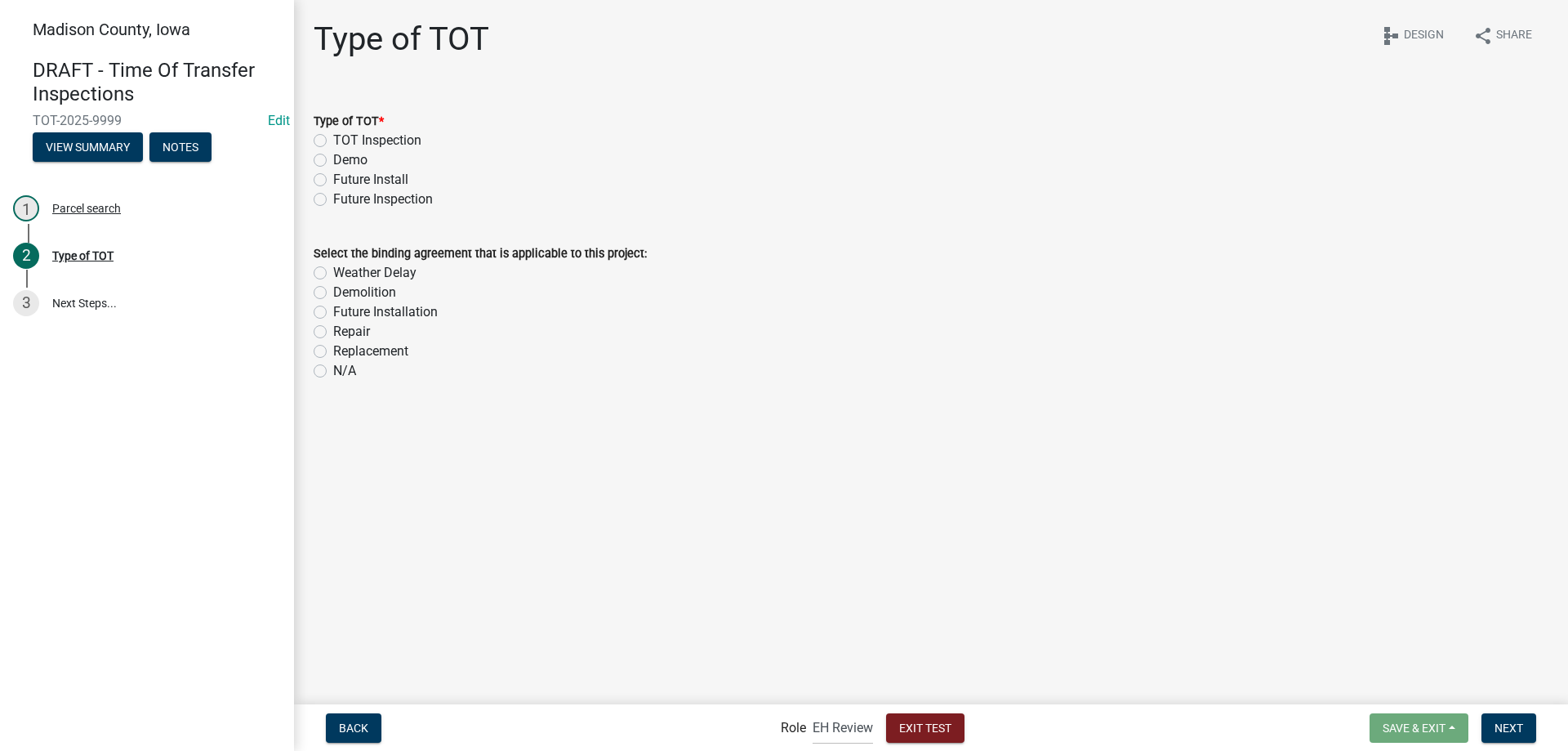 click on "TOT Inspection" 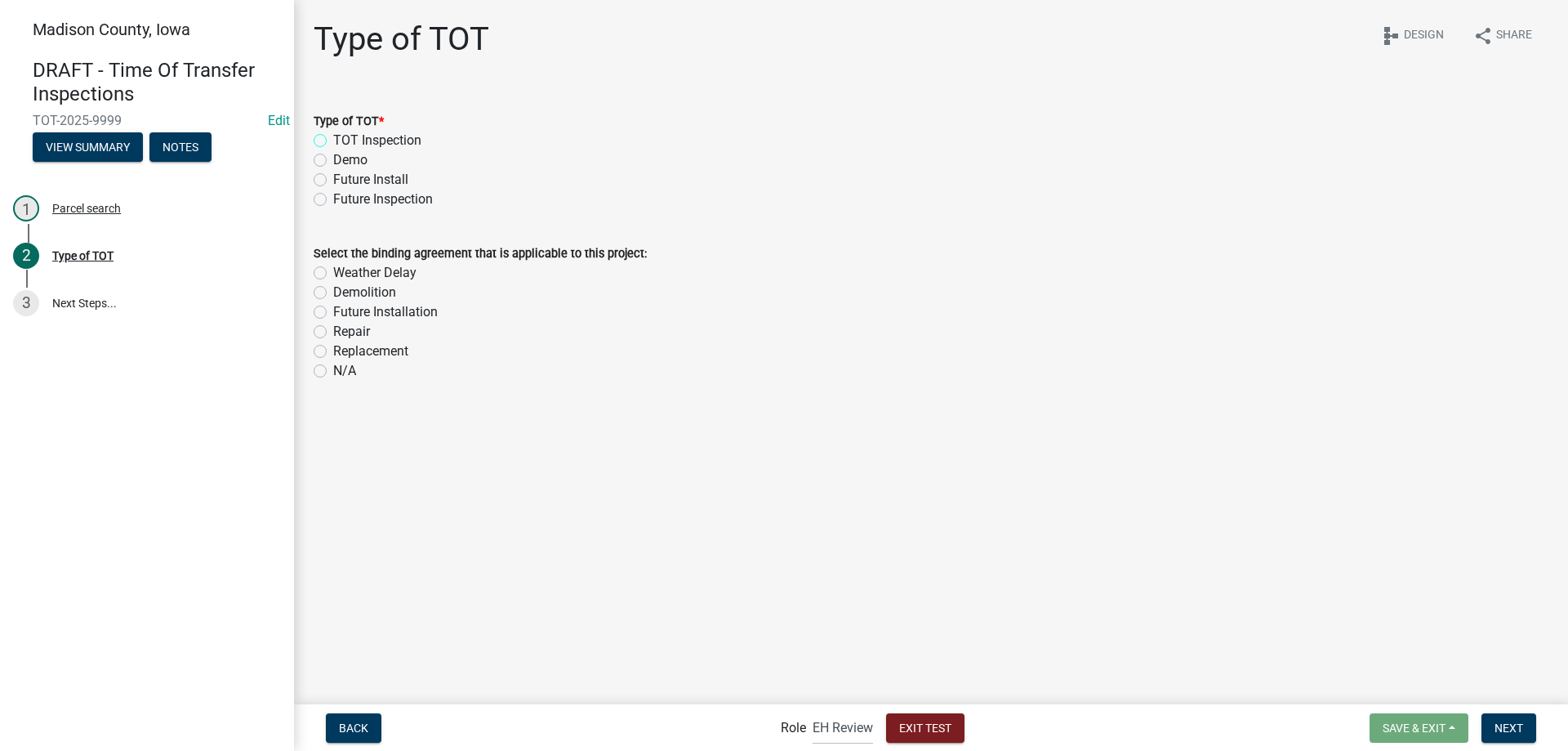 click on "TOT Inspection" at bounding box center [338, 136] 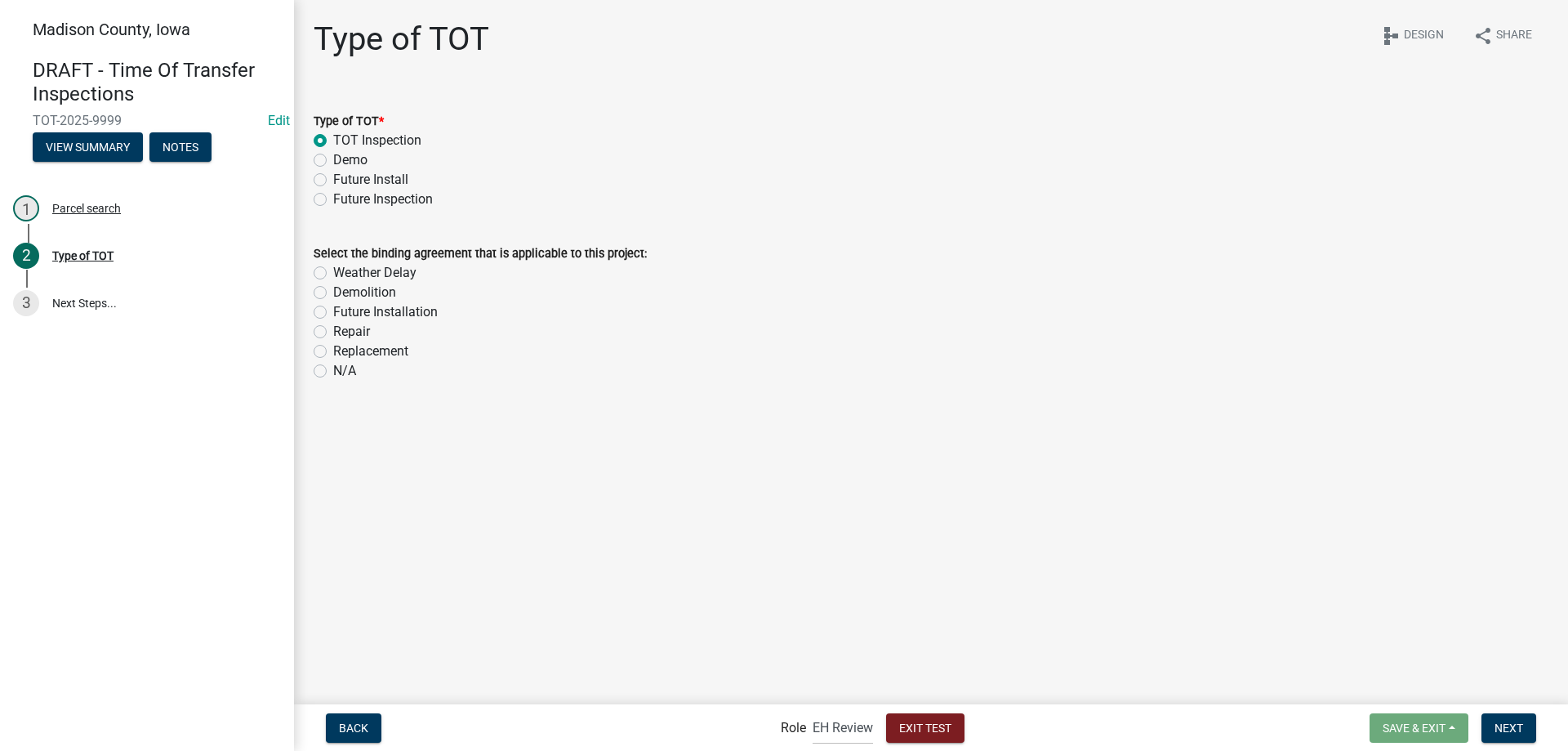 radio on "true" 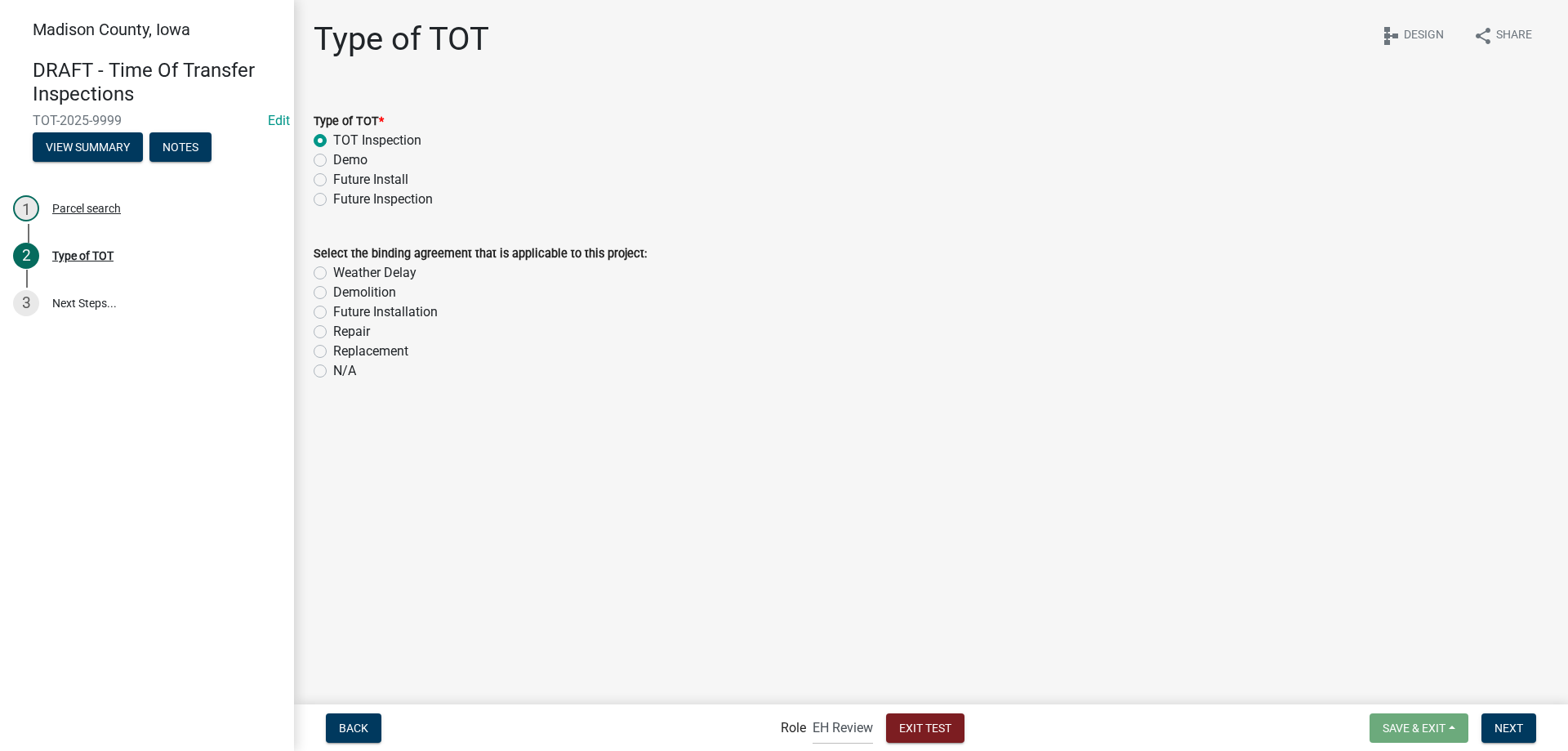 click on "N/A" 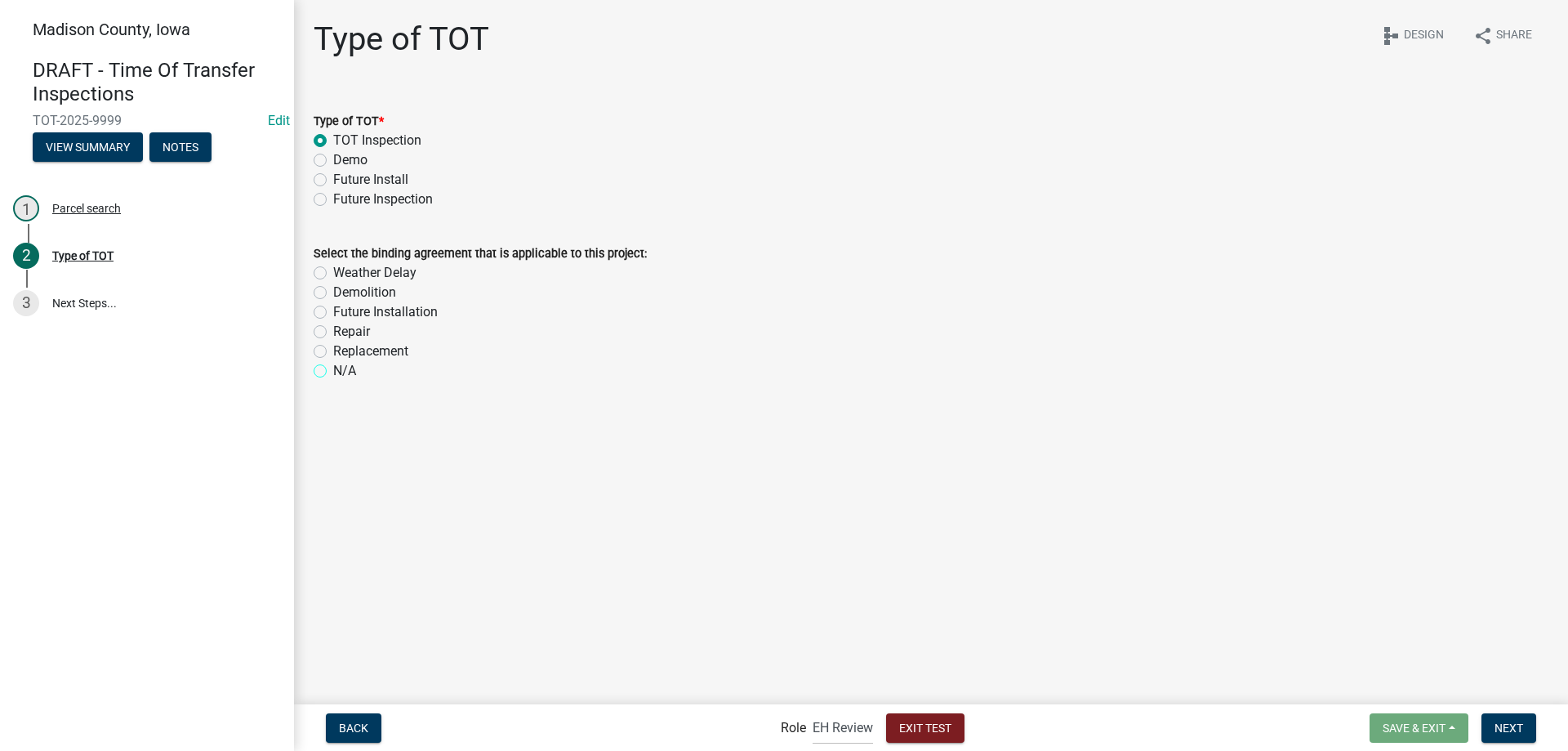 click on "N/A" at bounding box center (338, 366) 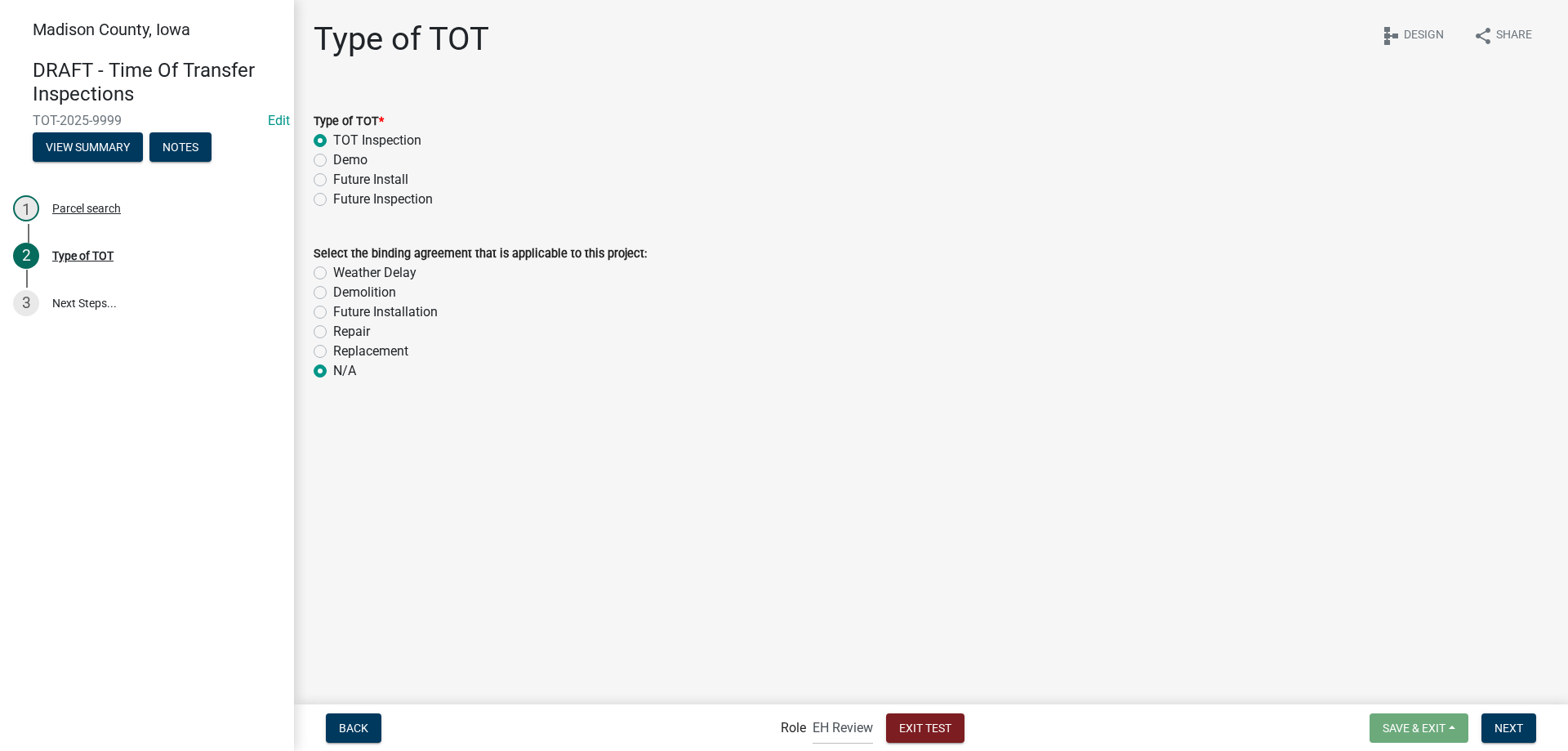 radio on "true" 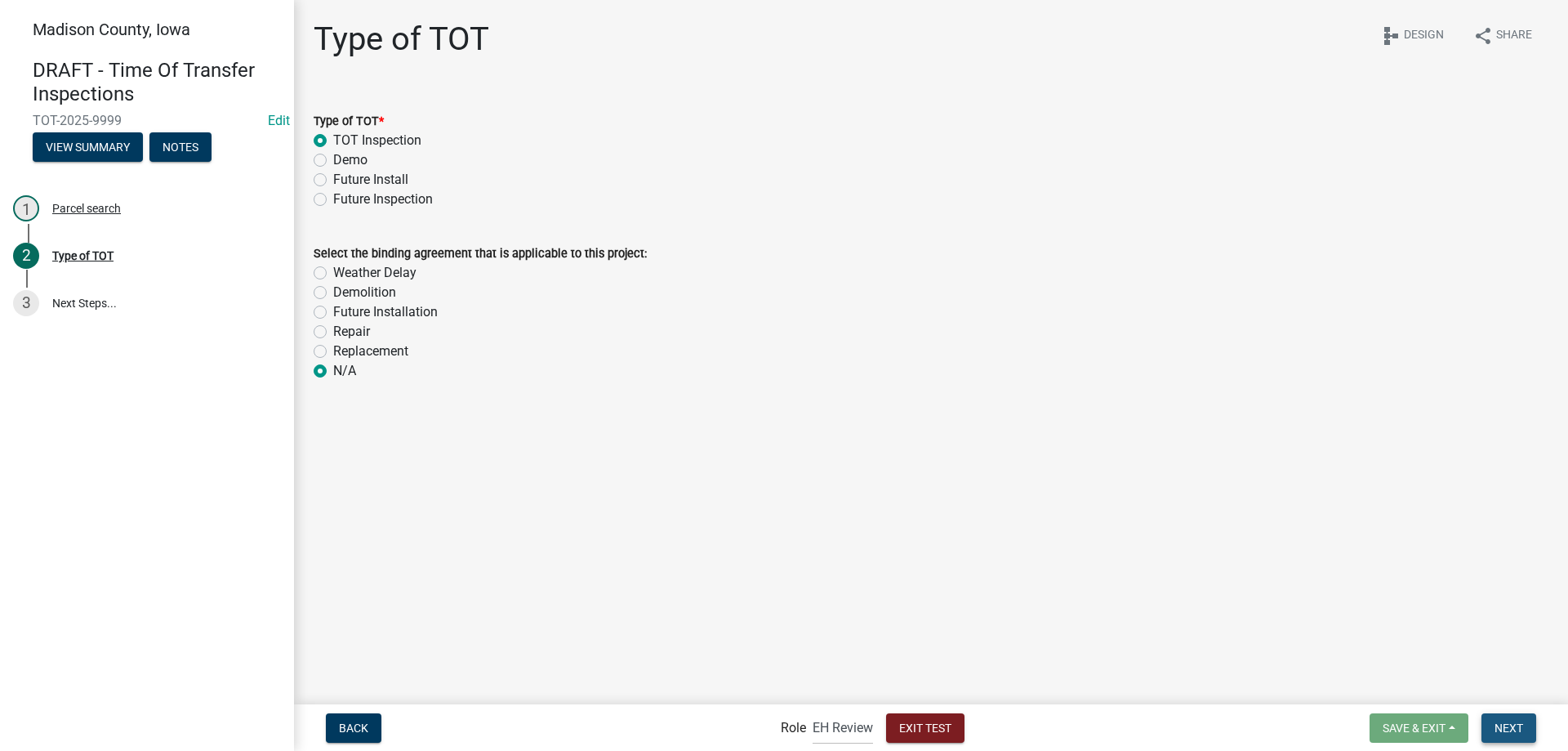 click on "Next" at bounding box center (1508, 728) 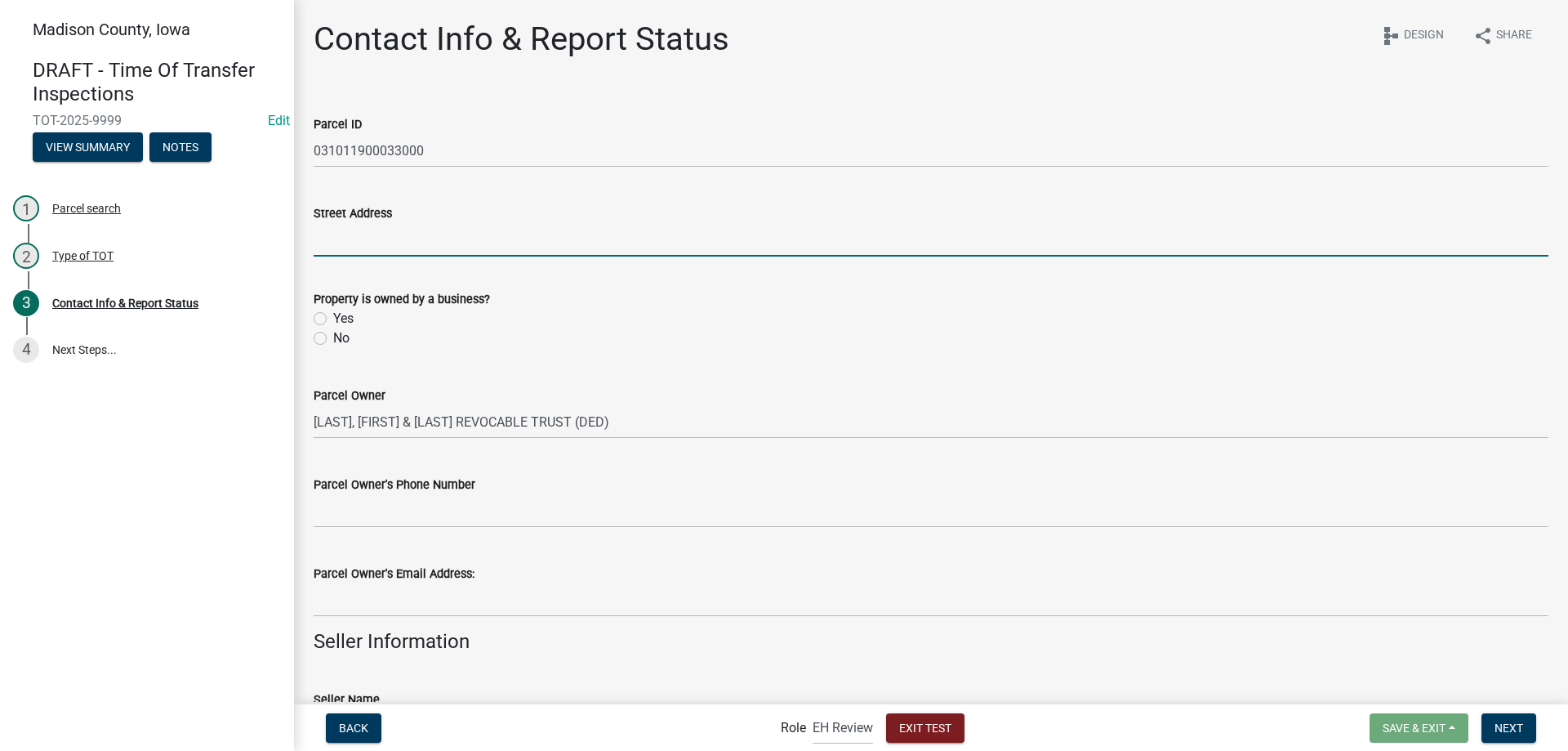 click on "Street Address" at bounding box center (931, 239) 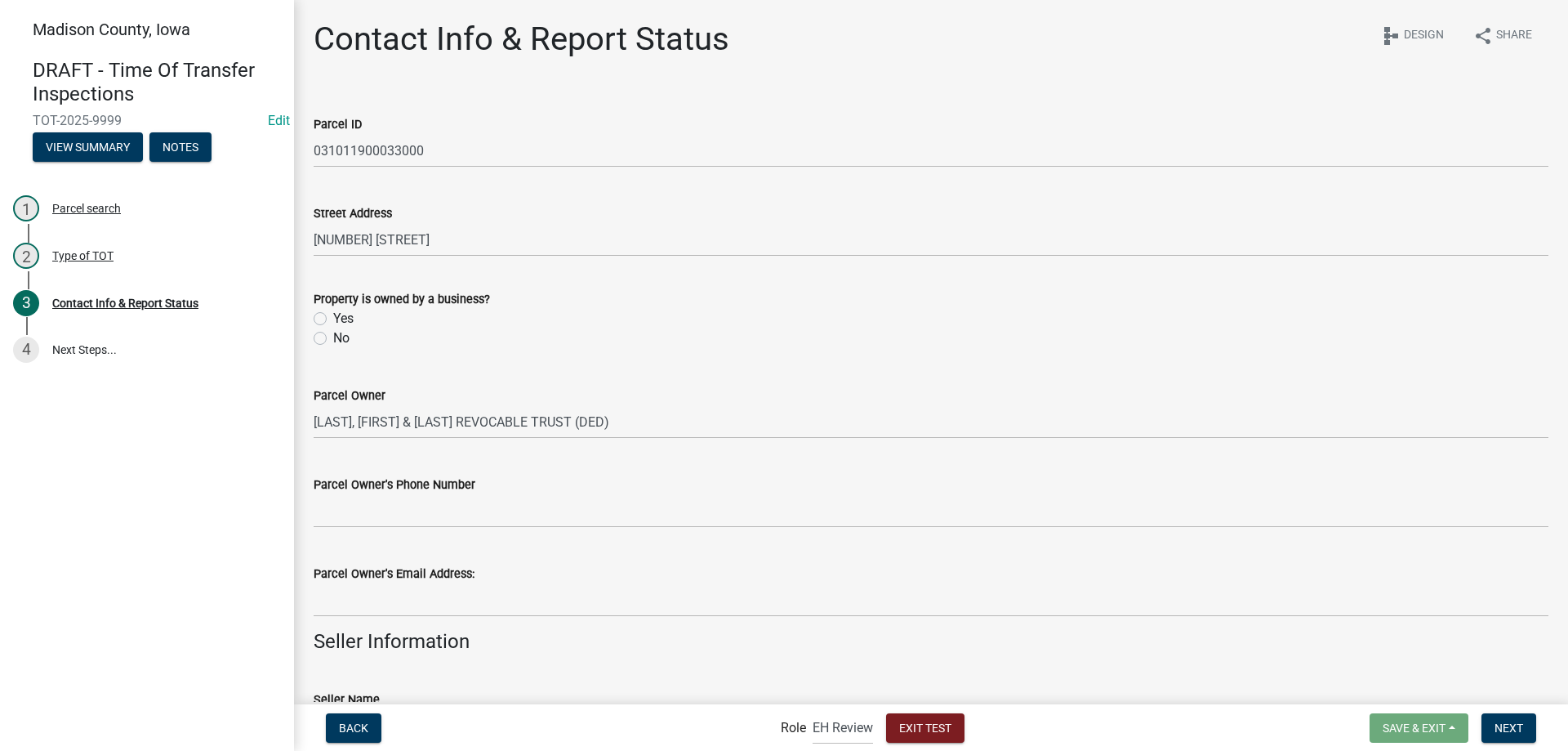 click on "No" 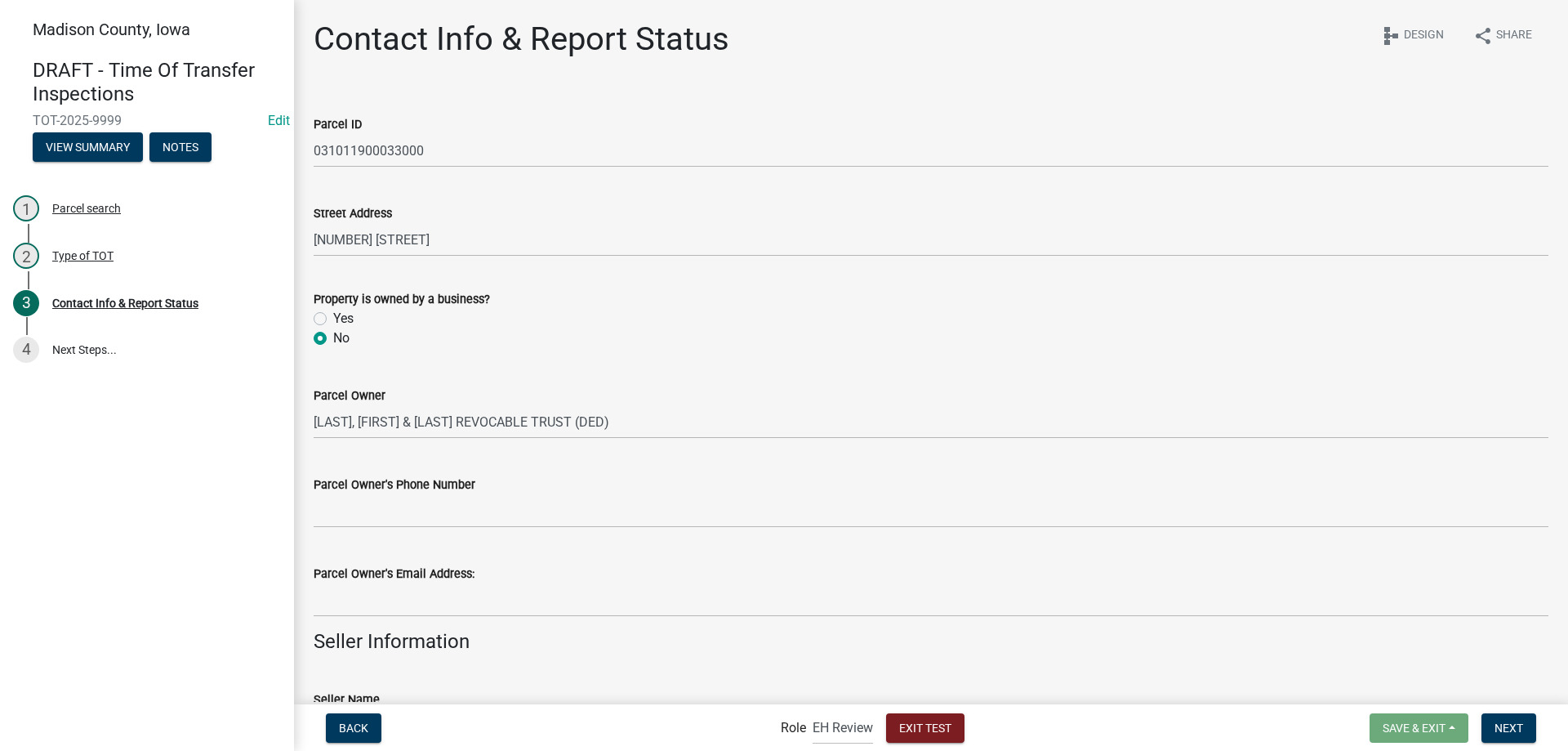 radio on "true" 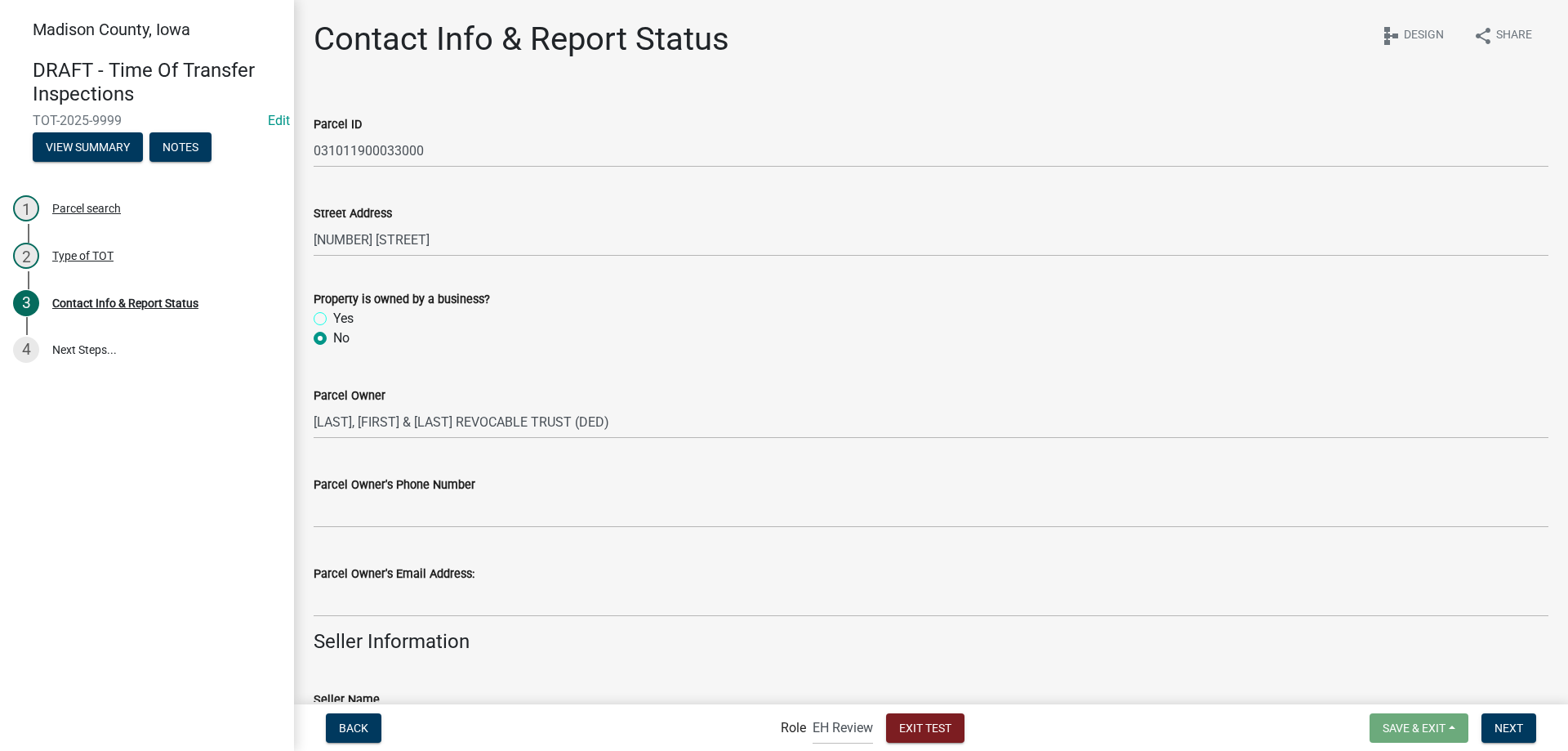 click on "Yes" at bounding box center (338, 314) 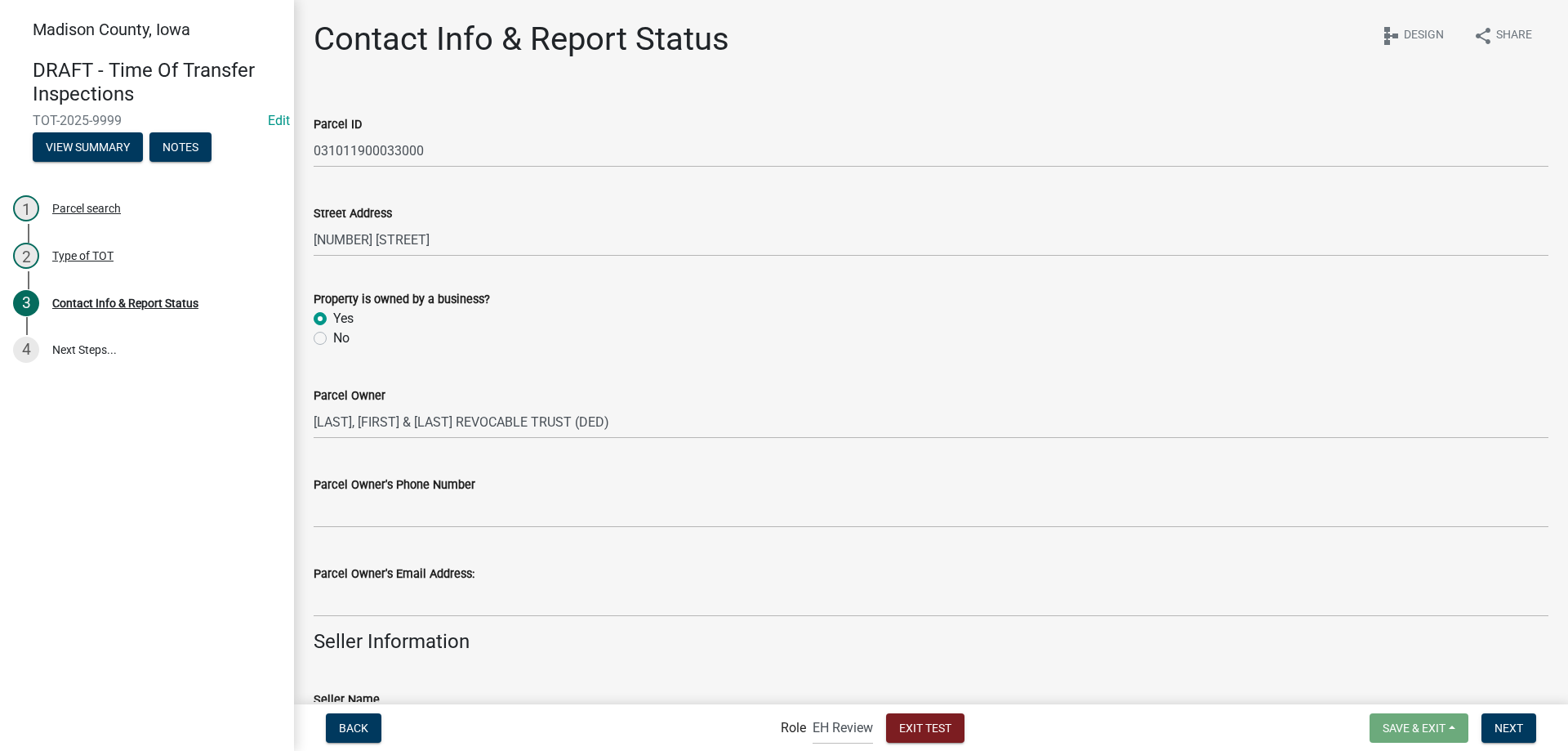 radio on "true" 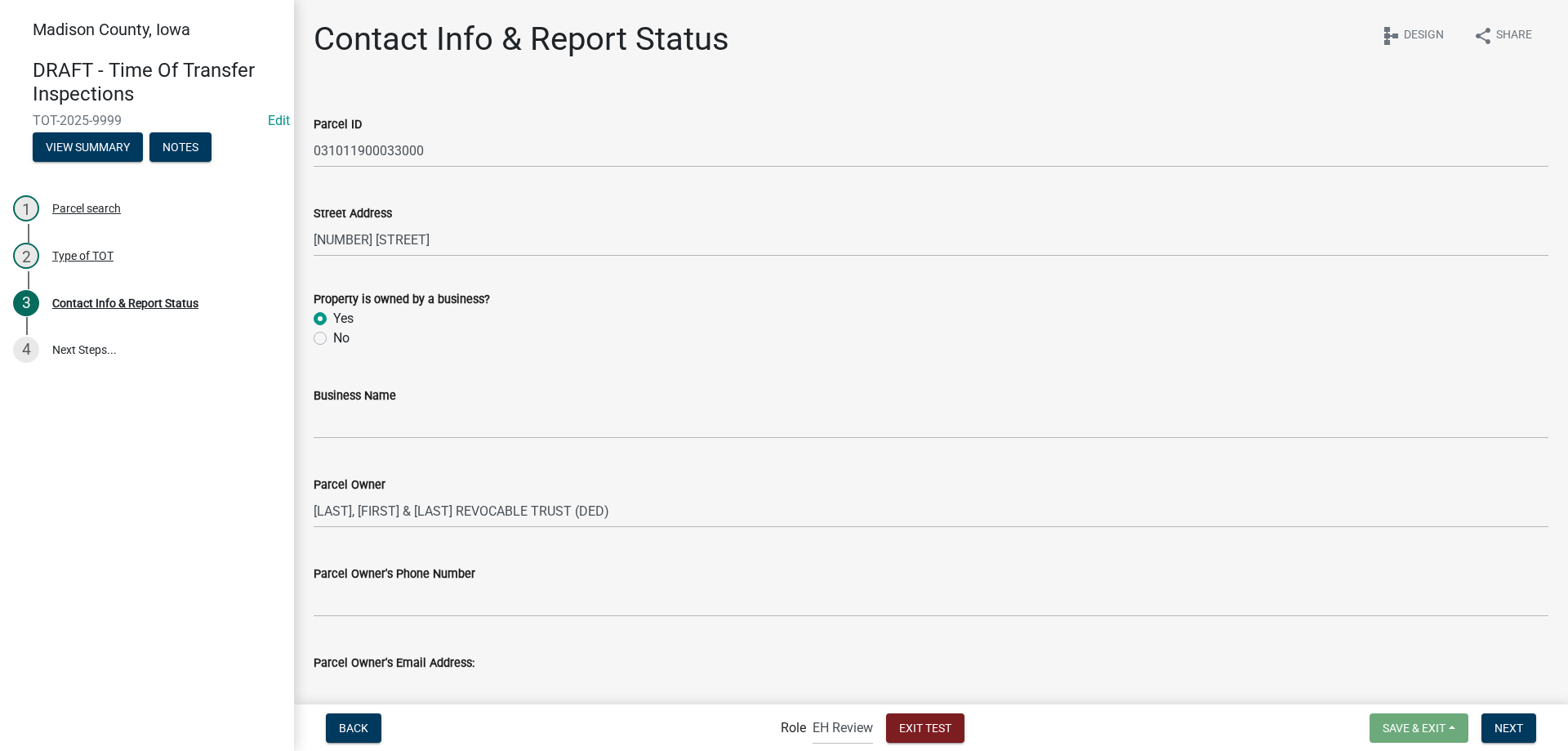 click on "No" 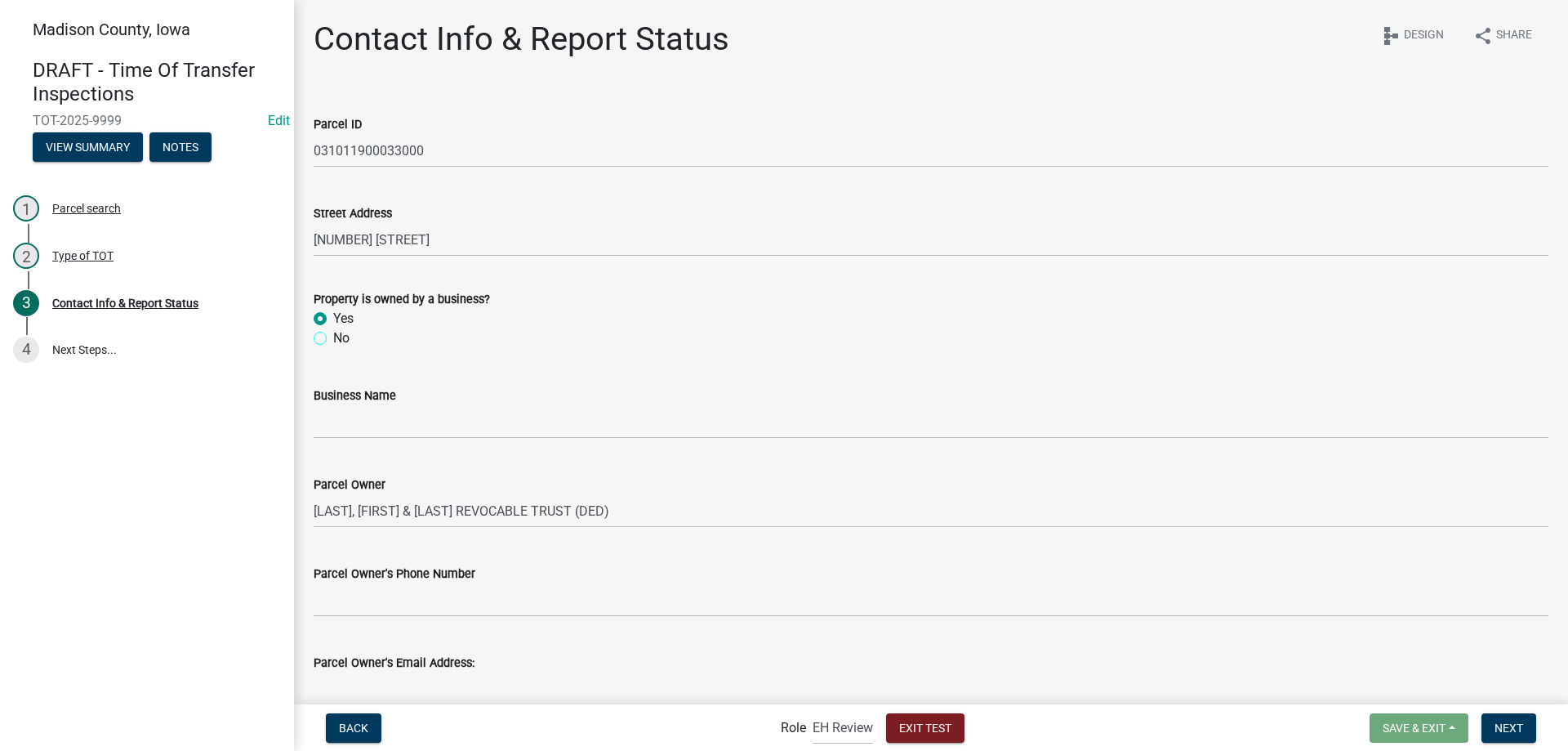 click on "No" at bounding box center [338, 333] 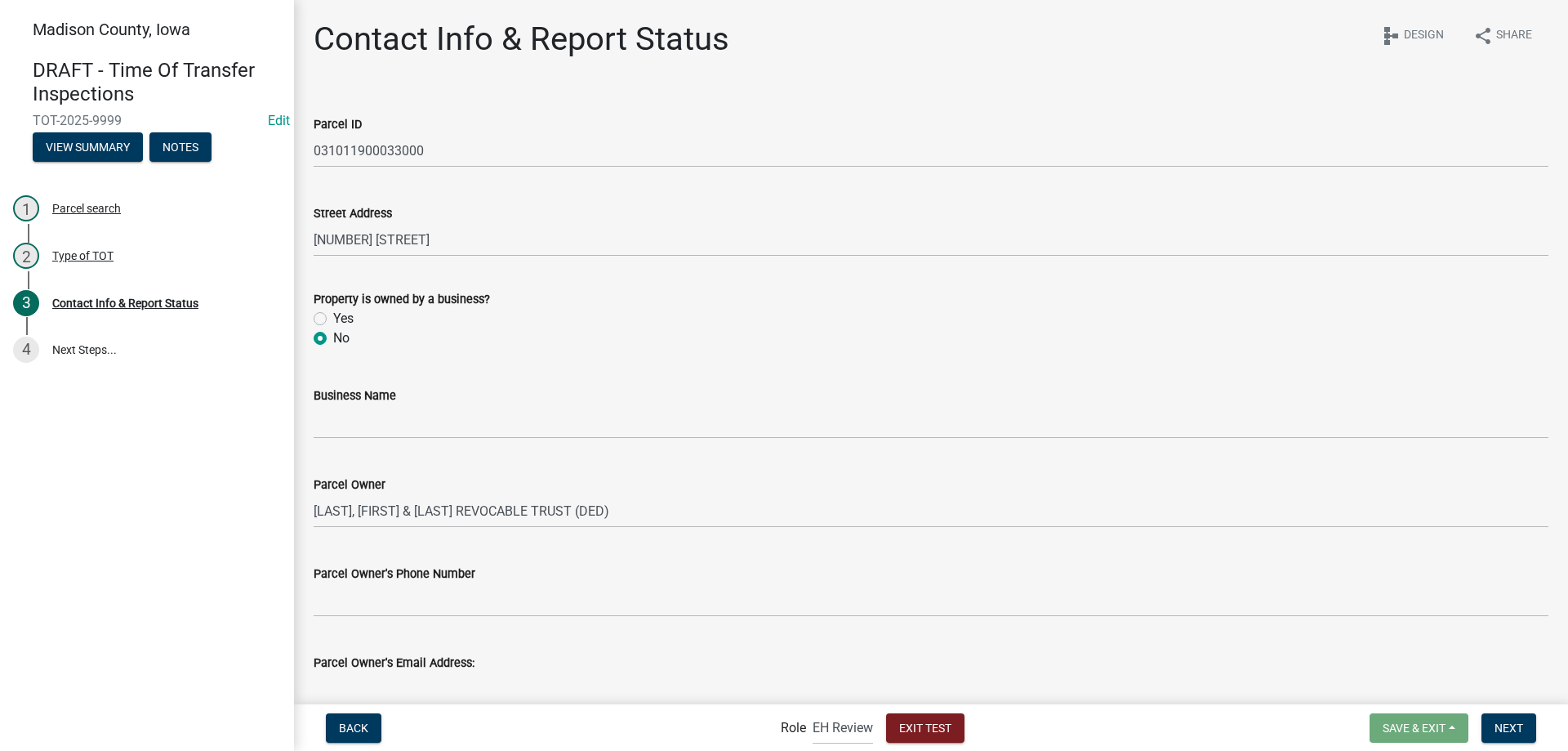 radio on "true" 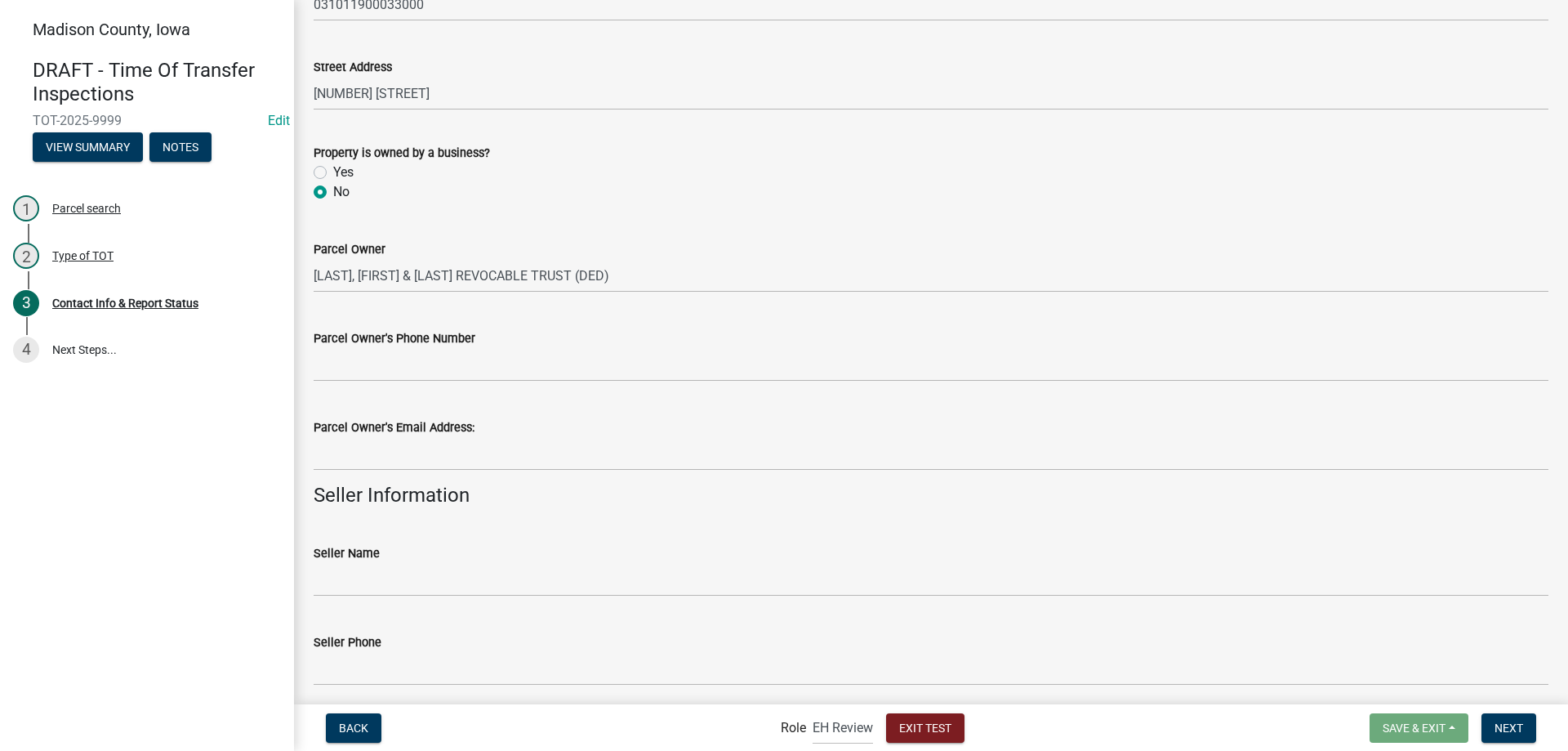 scroll, scrollTop: 163, scrollLeft: 0, axis: vertical 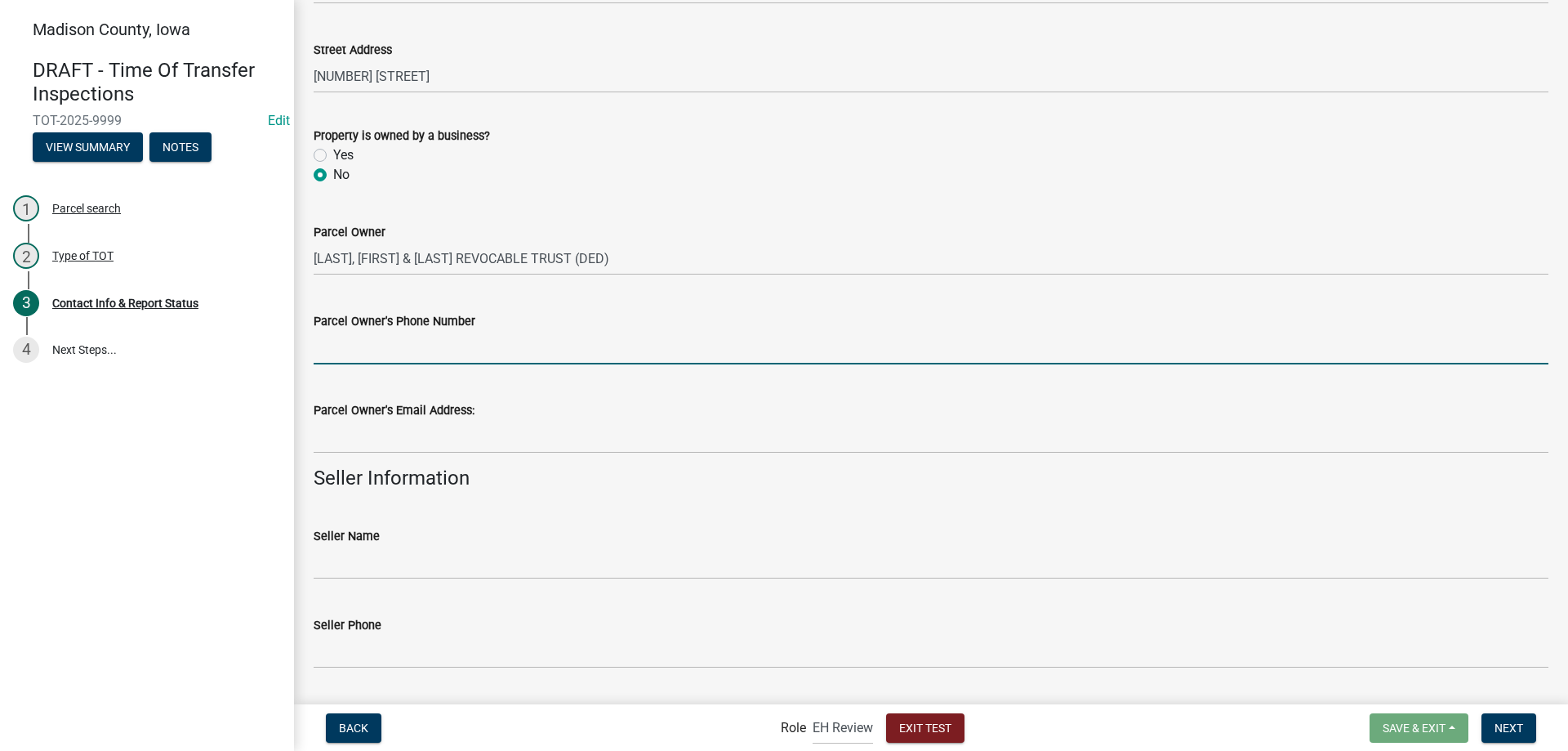 click on "Parcel Owner's Phone Number" at bounding box center (931, 347) 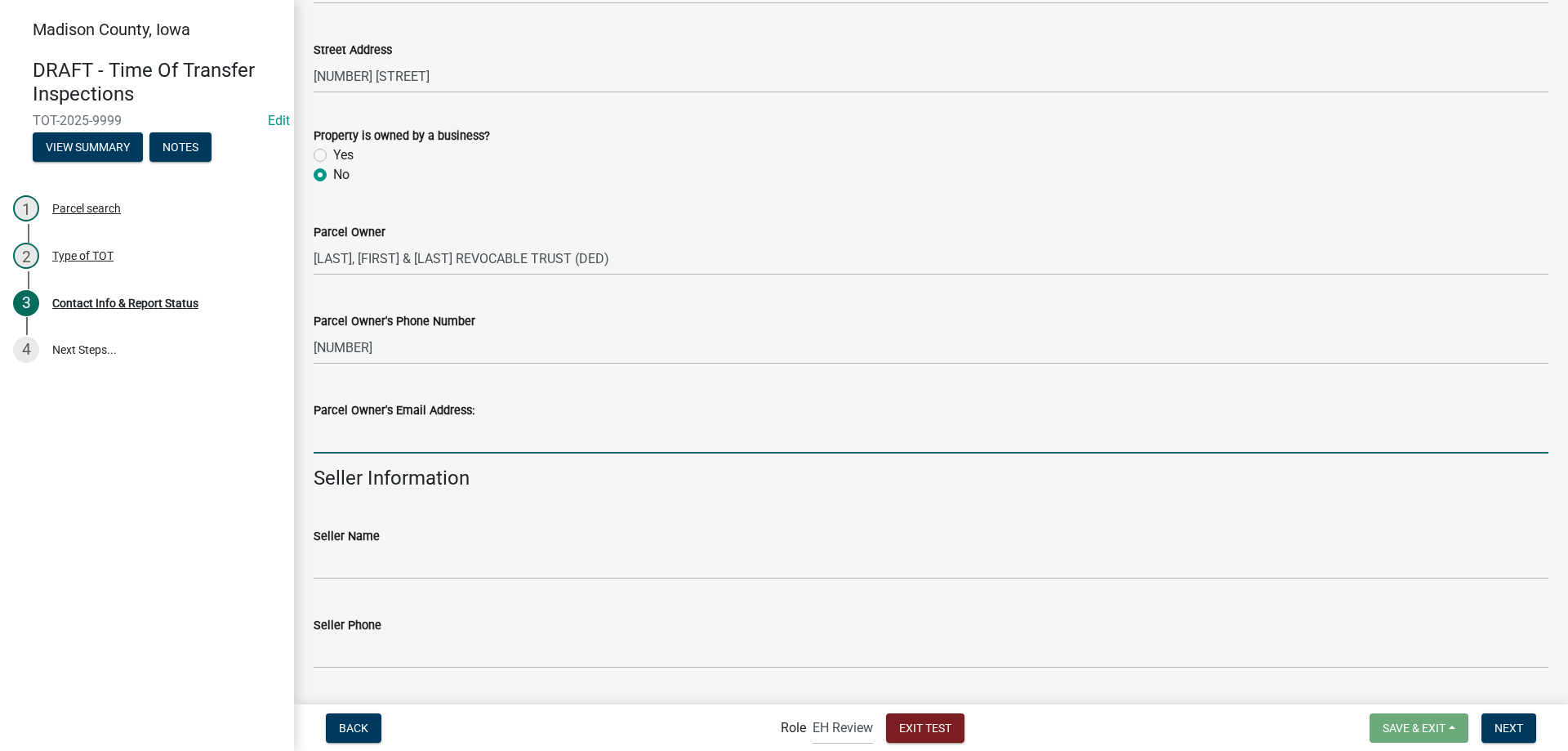 click on "Parcel Owner's Email Address:" at bounding box center (931, 436) 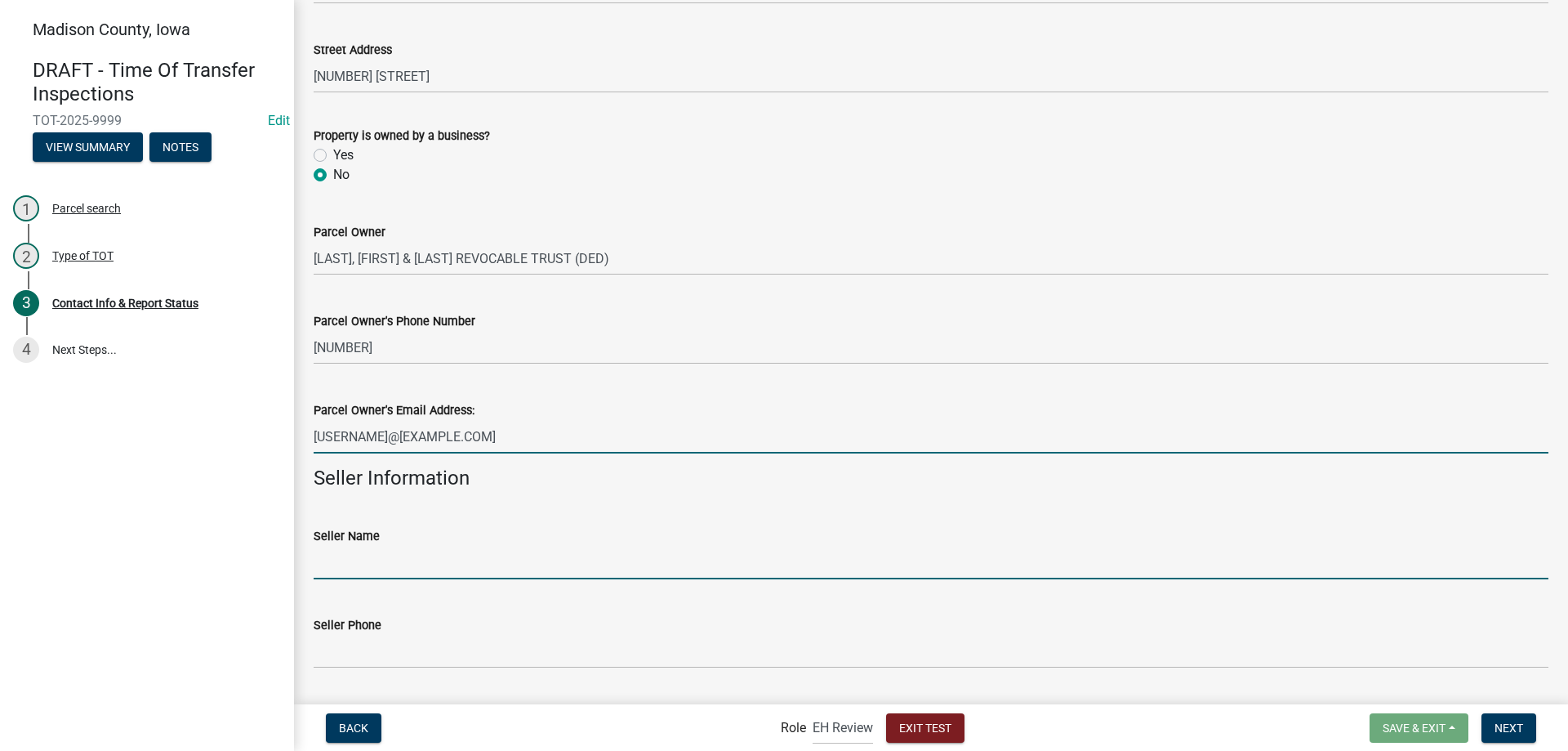 click on "Seller Name" at bounding box center (931, 562) 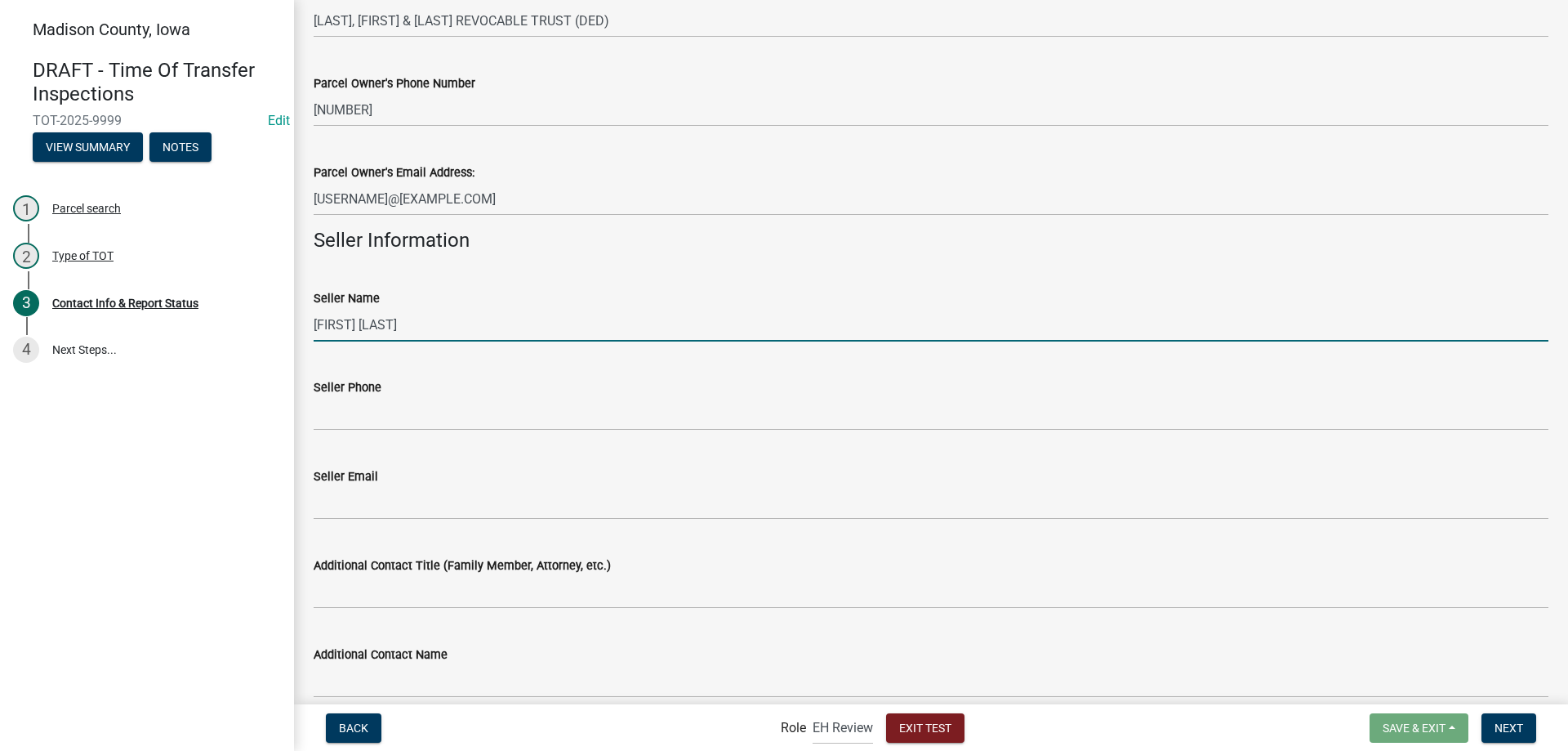 scroll, scrollTop: 409, scrollLeft: 0, axis: vertical 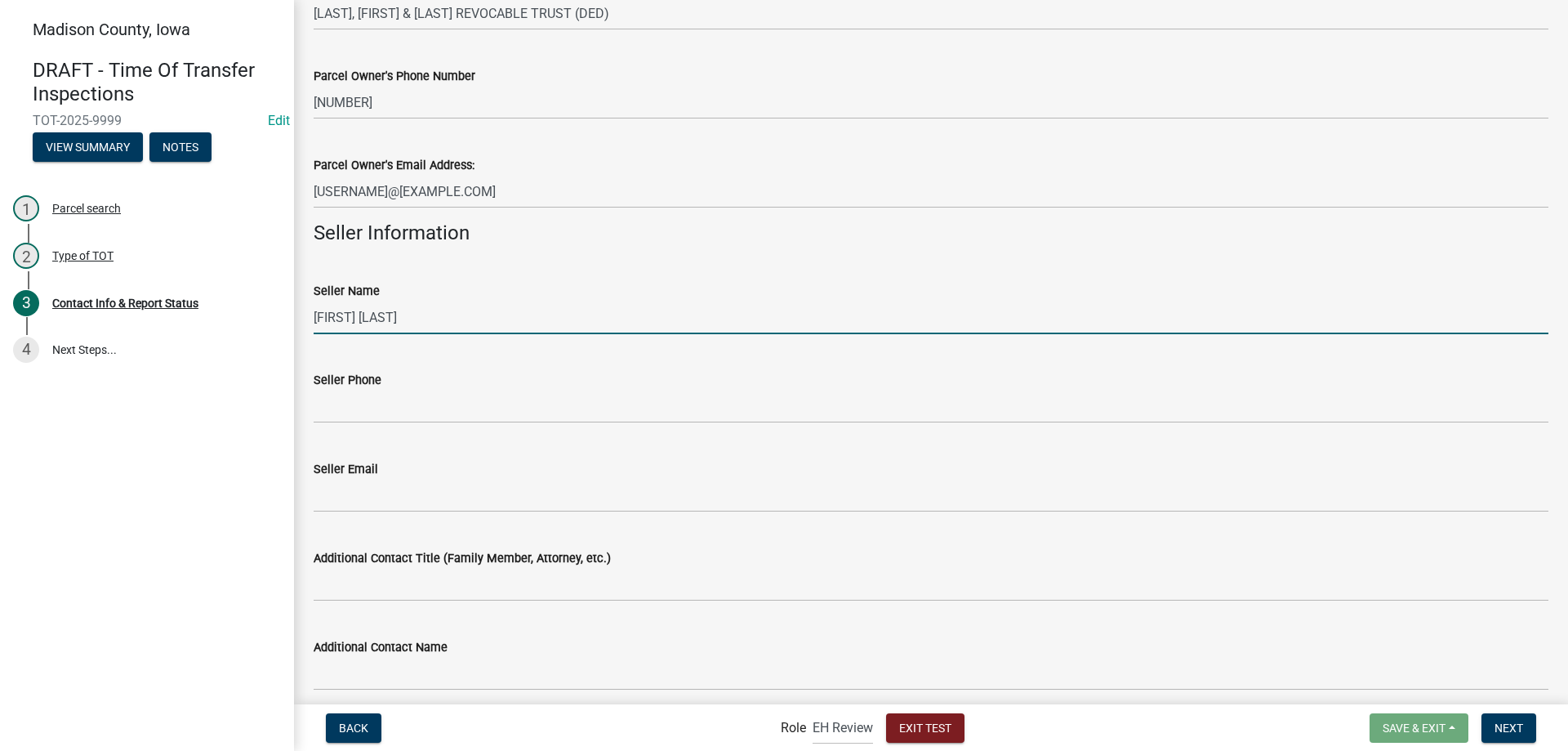 type on "[FIRST] [LAST]" 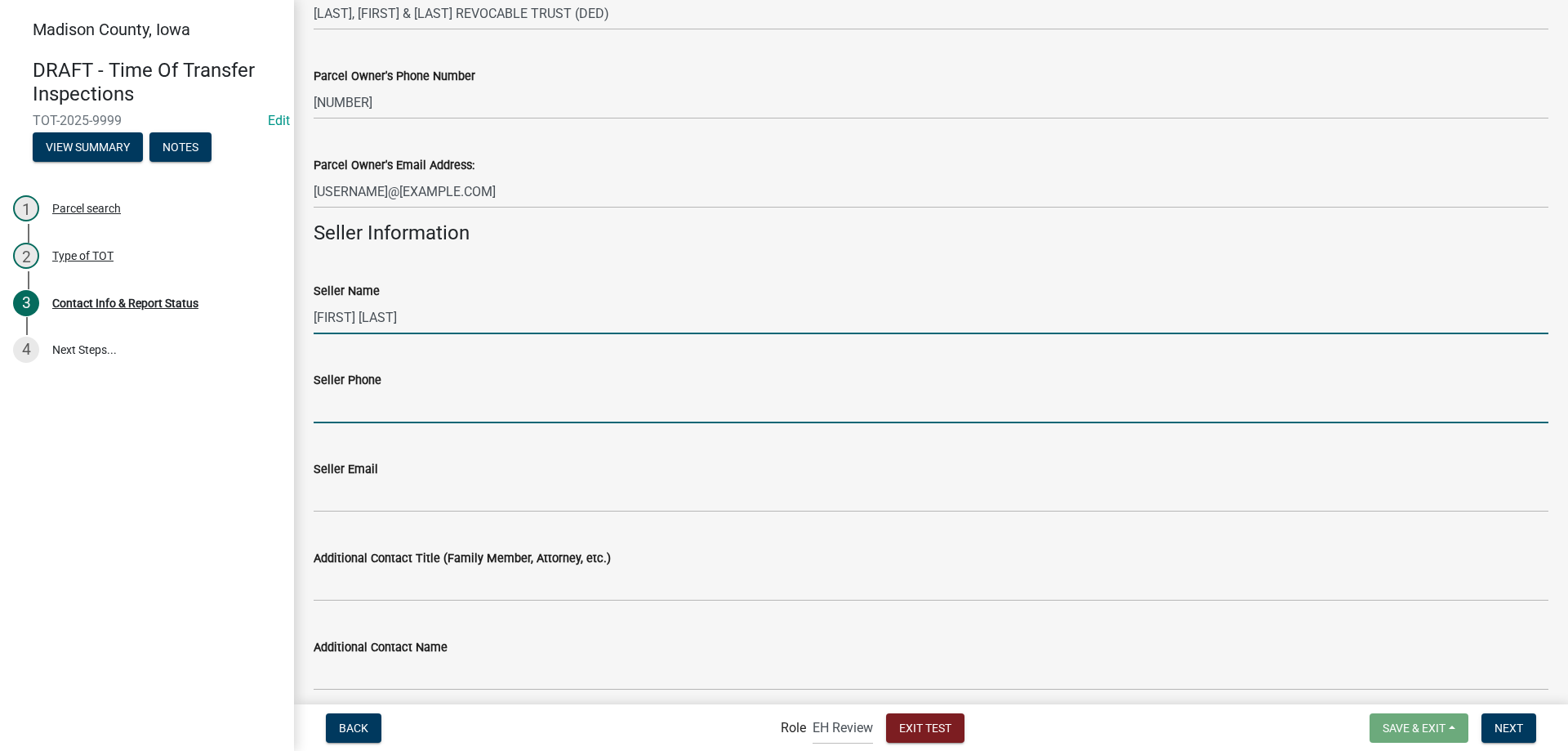 click on "Seller Phone" at bounding box center (931, 406) 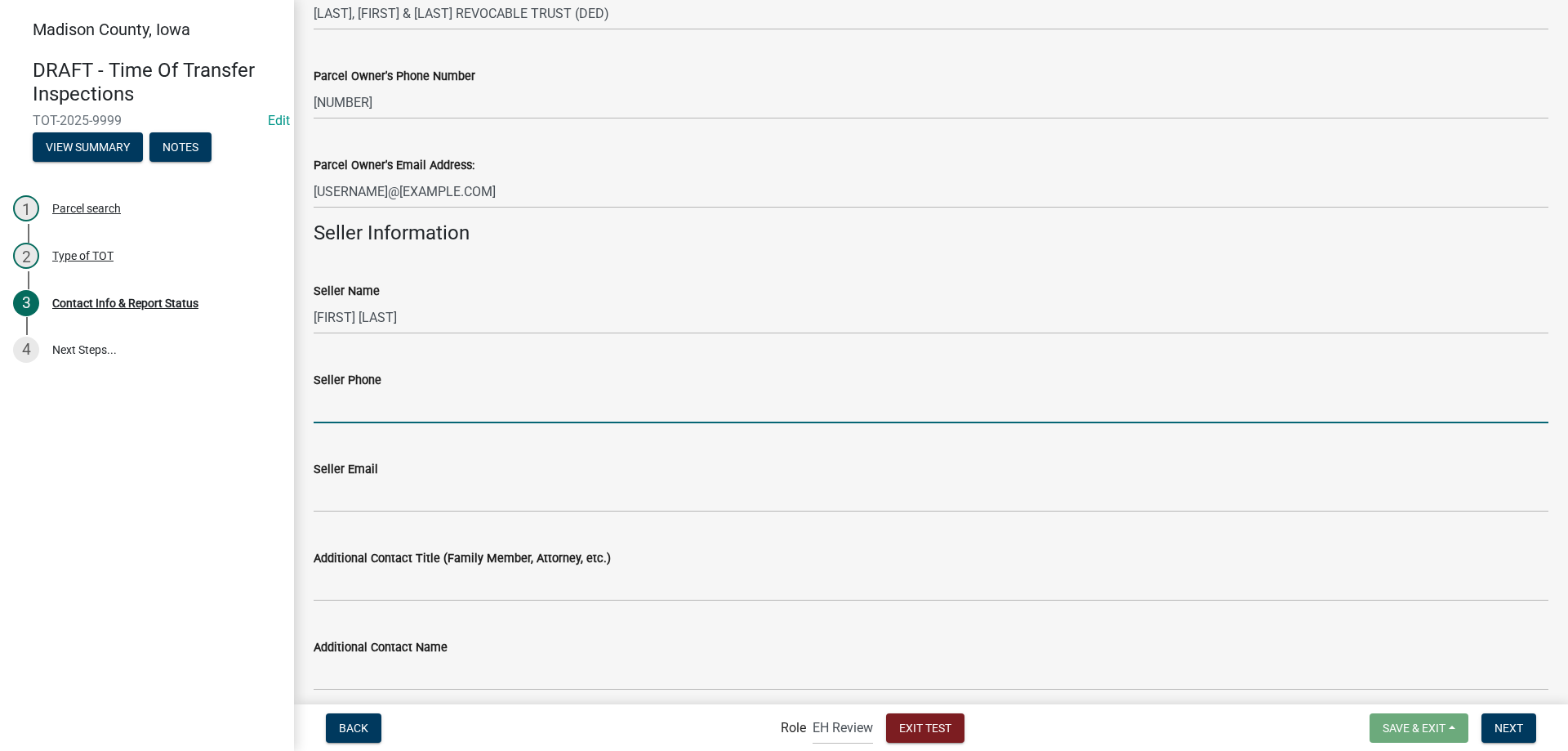 click on "Seller Phone" at bounding box center (931, 406) 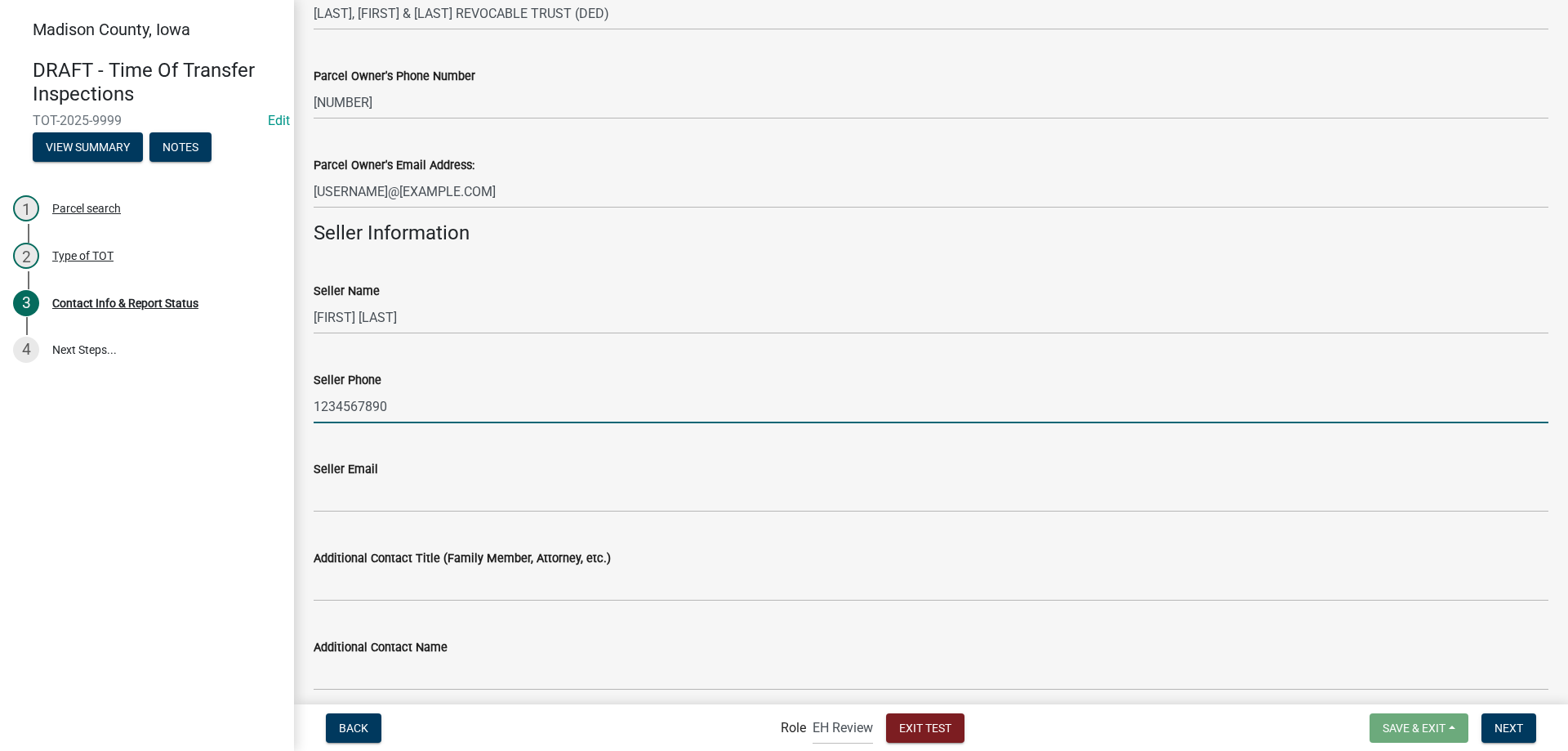 type on "1234567890" 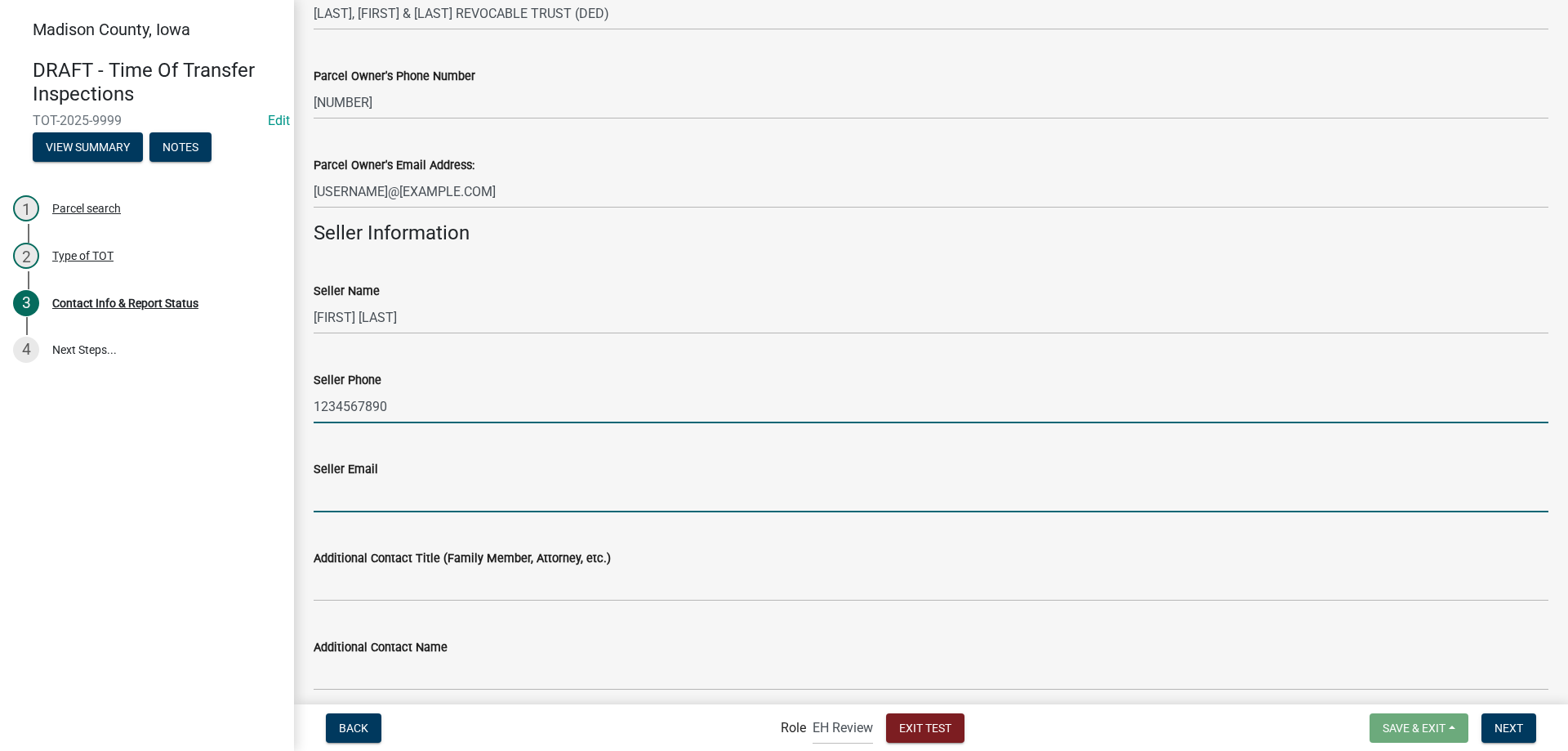 click on "Seller Email" at bounding box center (931, 495) 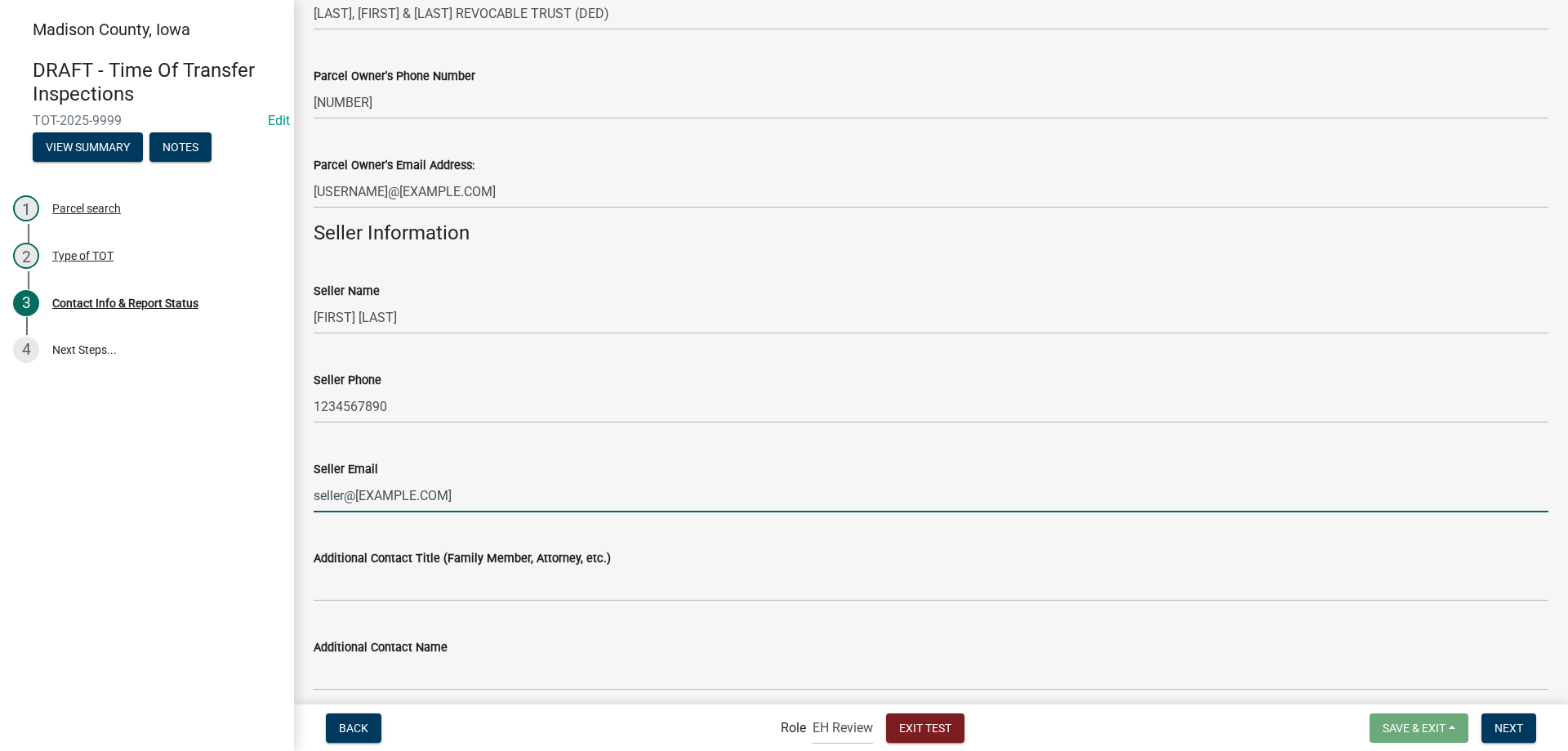 click on "seller@[EXAMPLE.COM]" at bounding box center [931, 495] 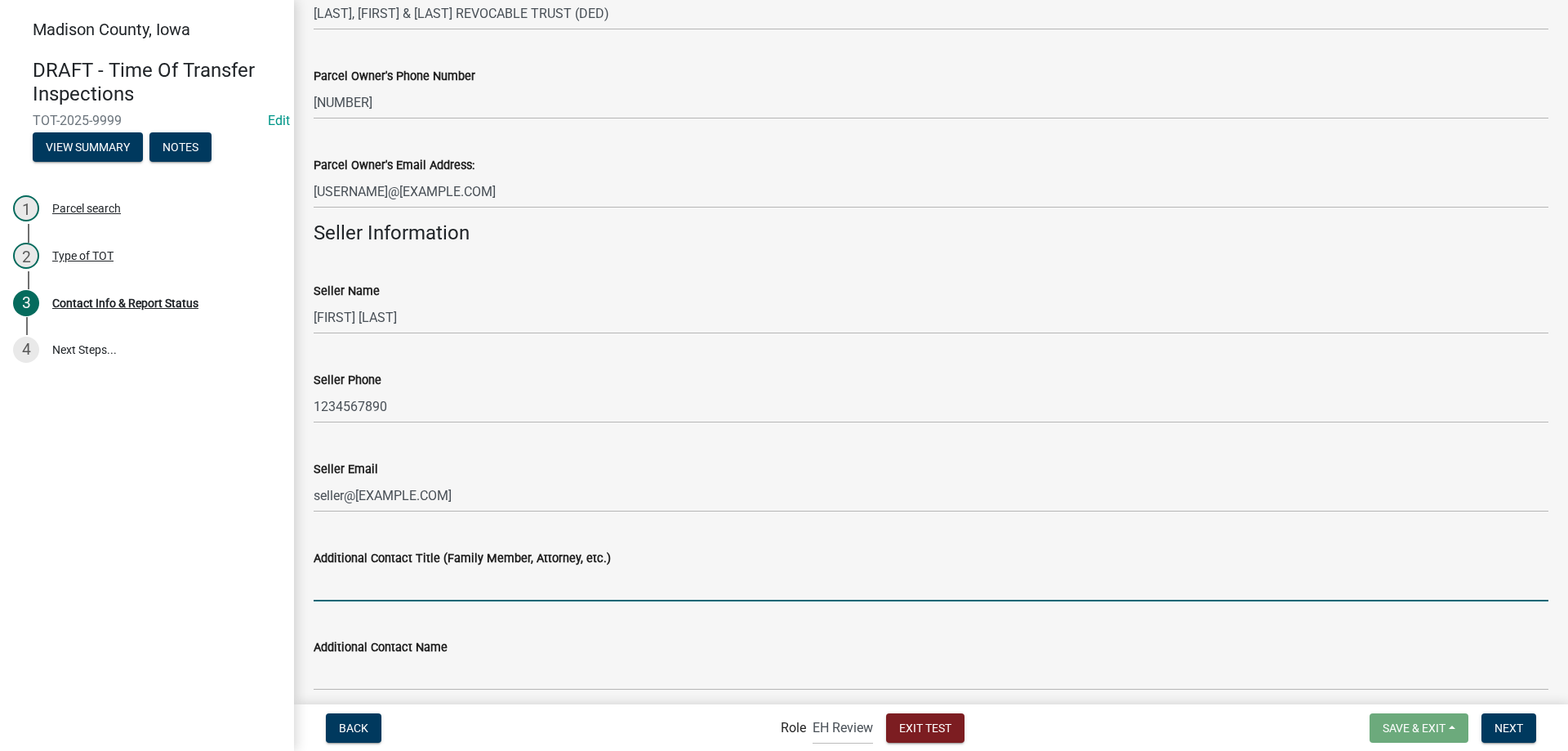 click on "Additional Contact Title (Family Member, Attorney, etc.)" at bounding box center [931, 584] 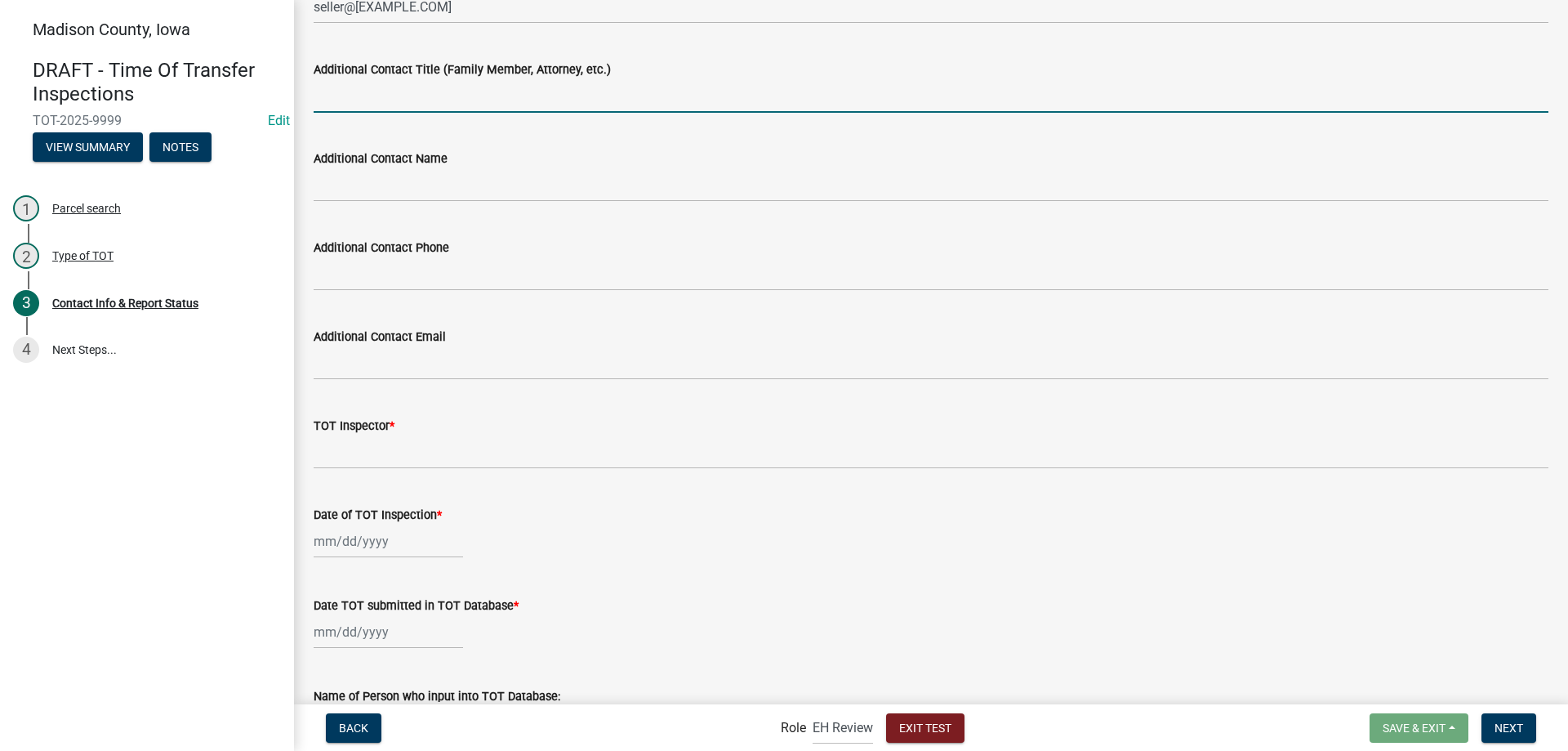 scroll, scrollTop: 899, scrollLeft: 0, axis: vertical 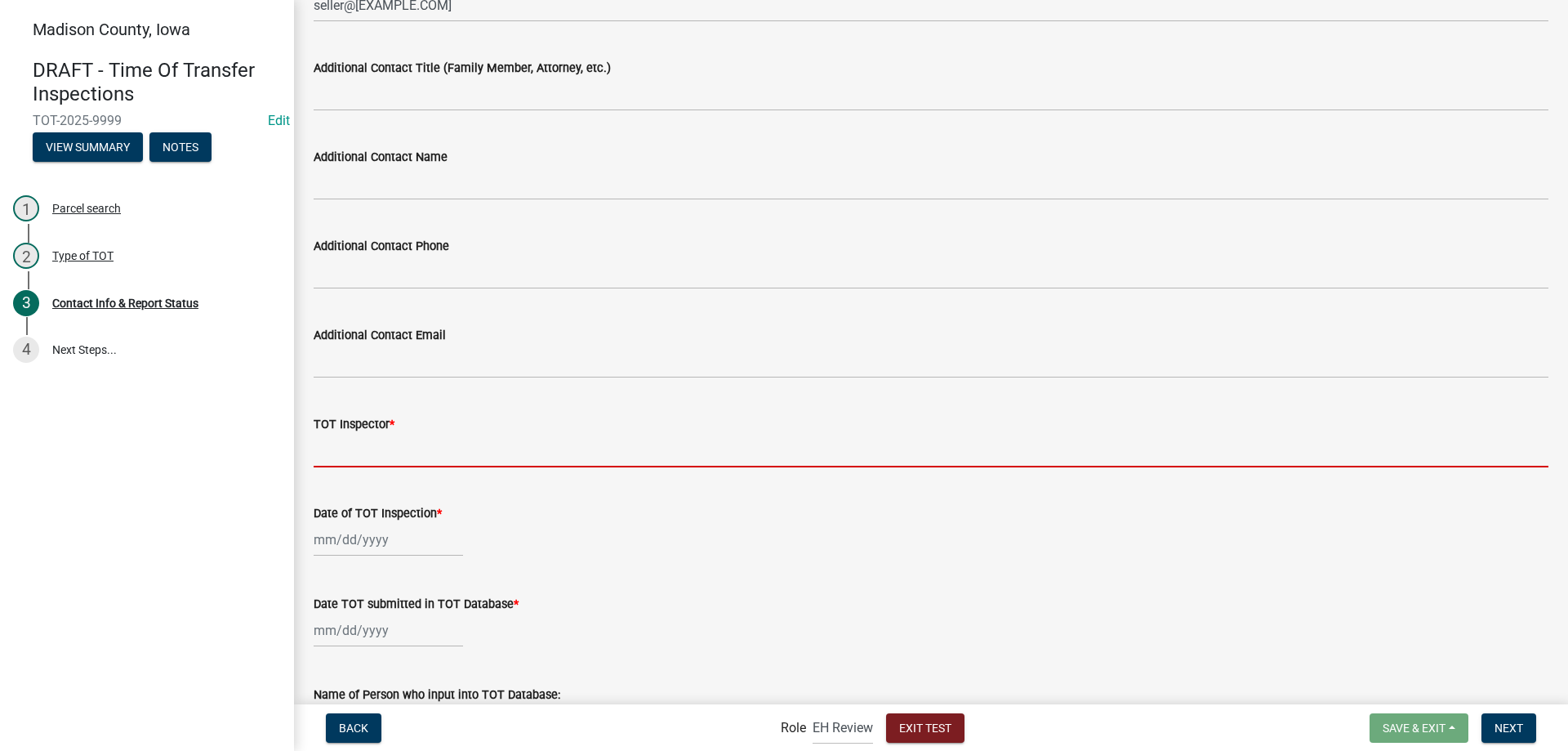 click on "TOT Inspector  *" at bounding box center (931, 450) 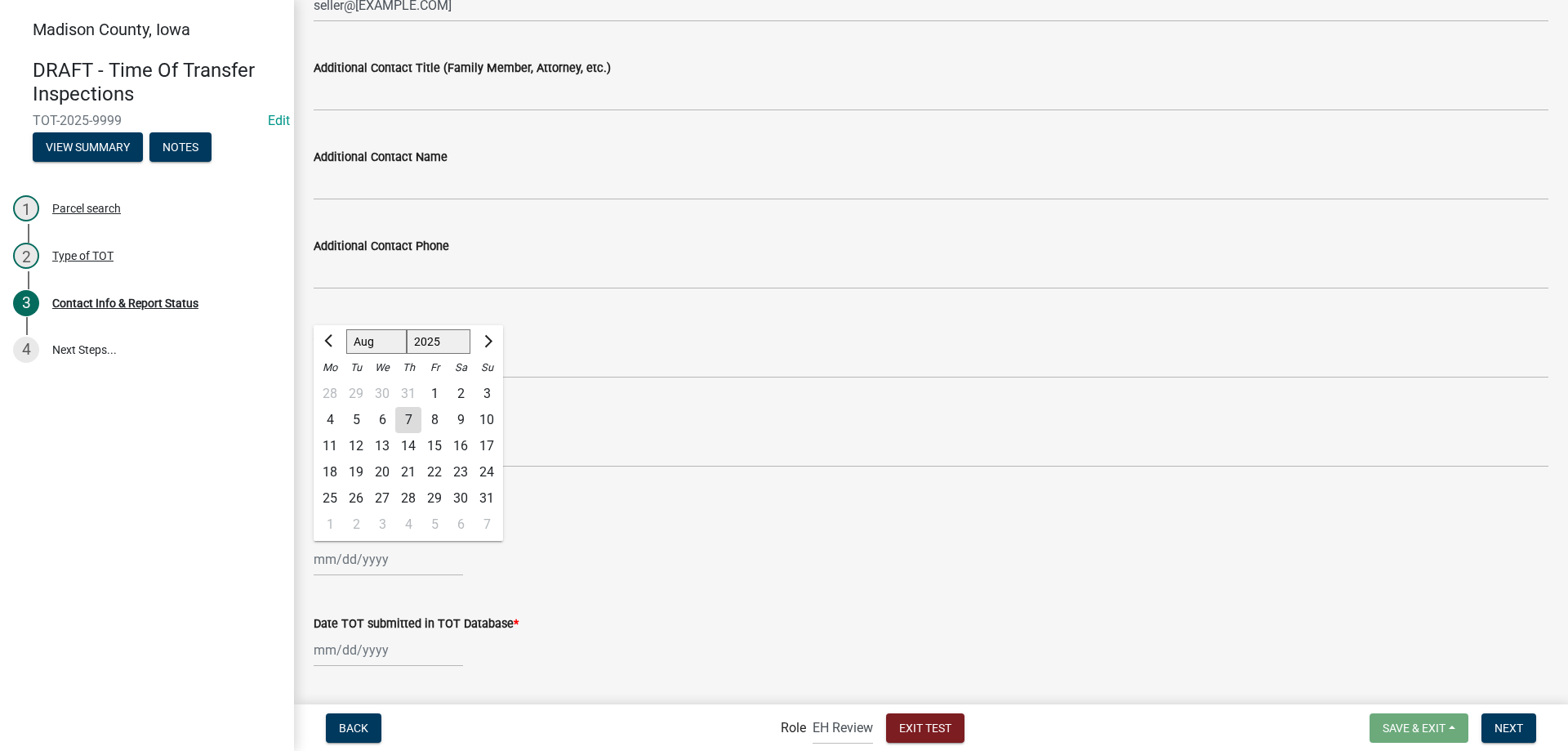click on "7" 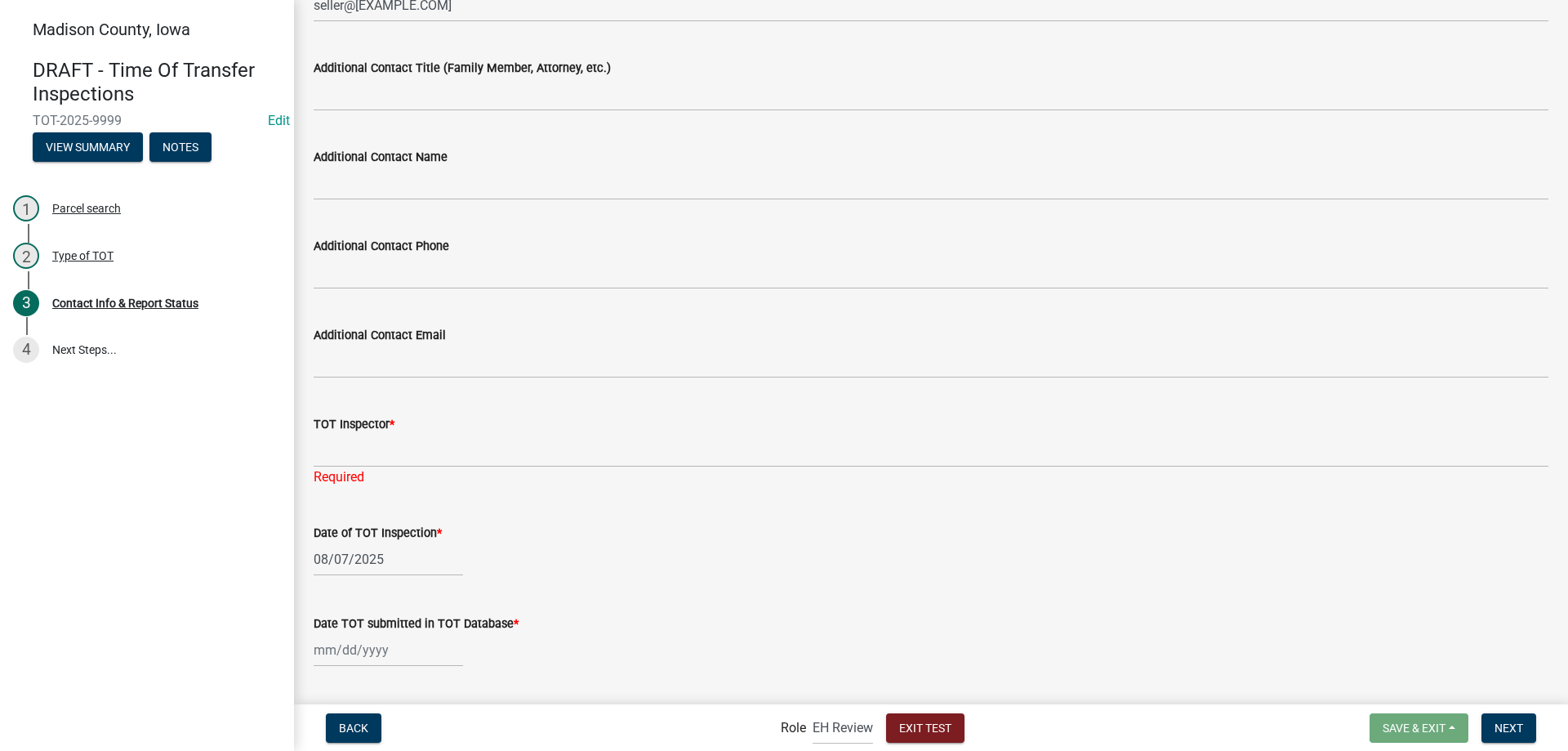 click on "Date TOT submitted in TOT Database  *" at bounding box center (388, 650) 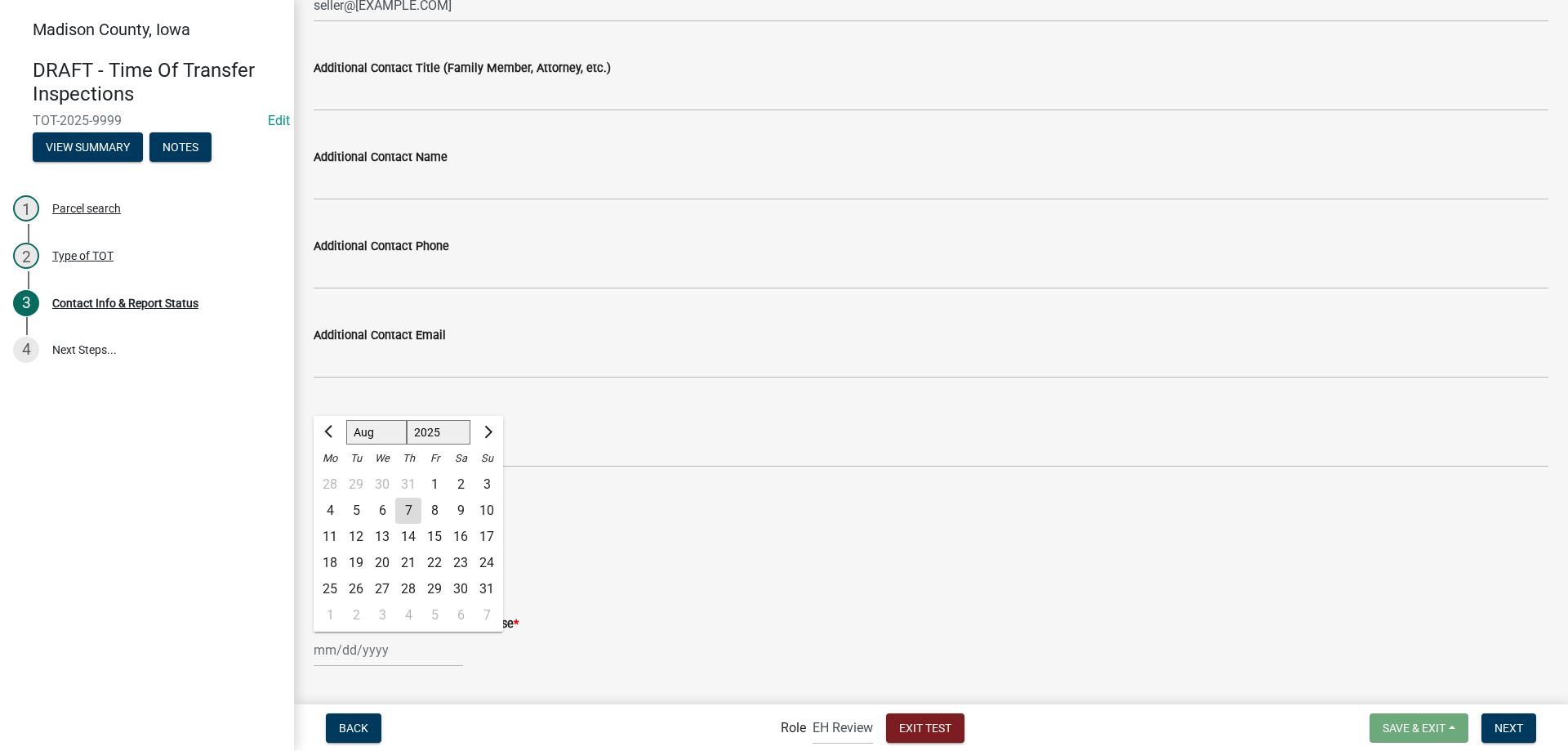 click on "8" 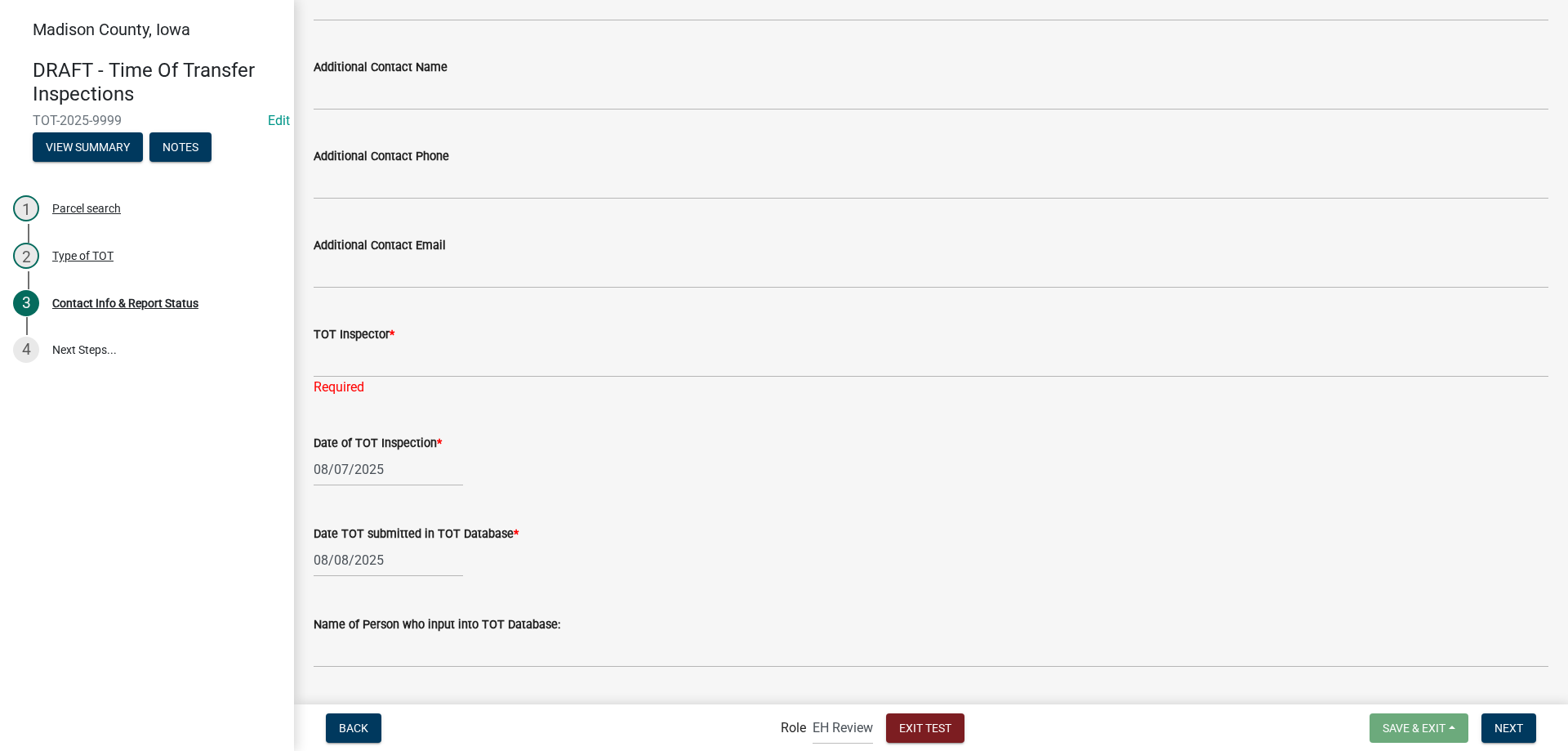 scroll, scrollTop: 1062, scrollLeft: 0, axis: vertical 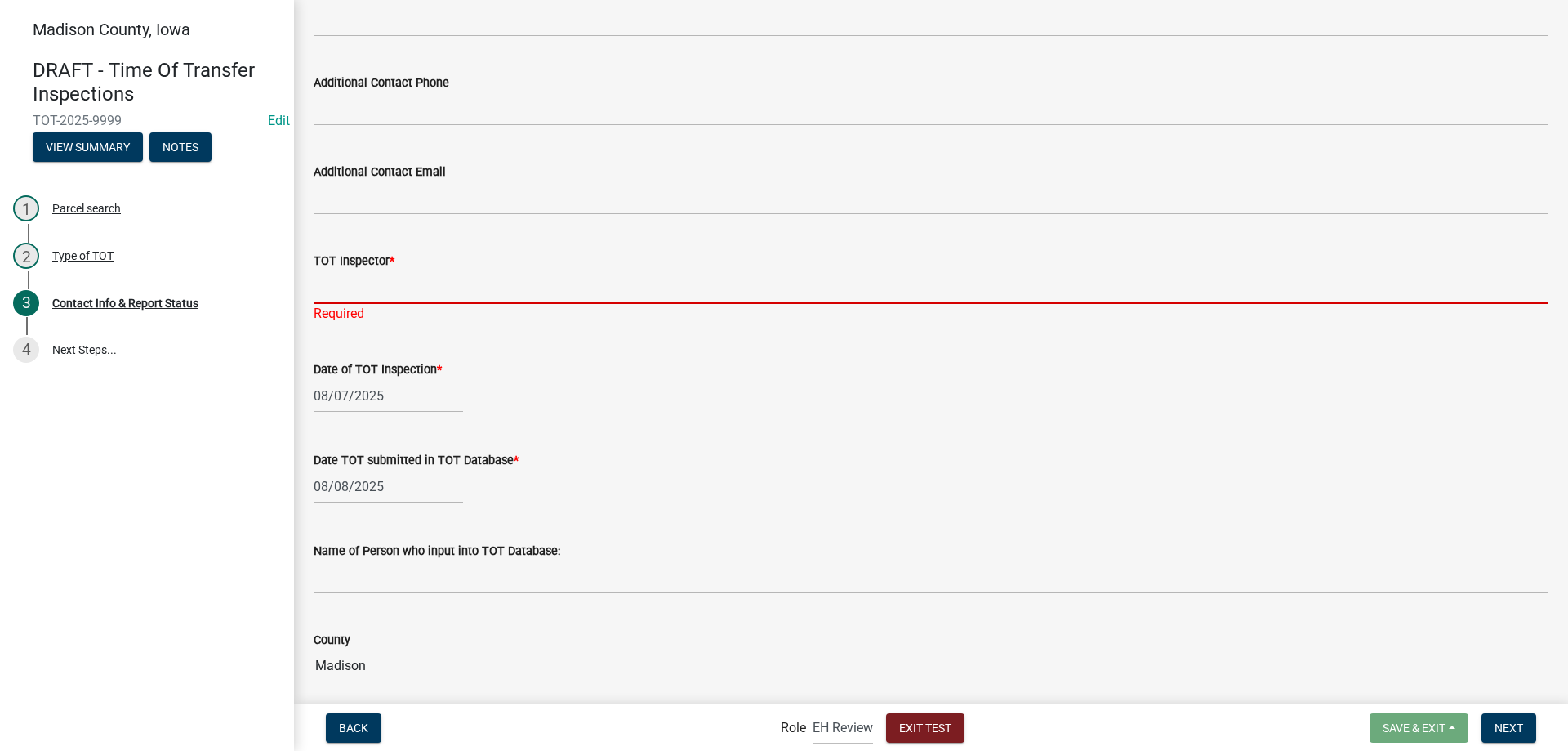 click on "TOT Inspector  *" at bounding box center [931, 287] 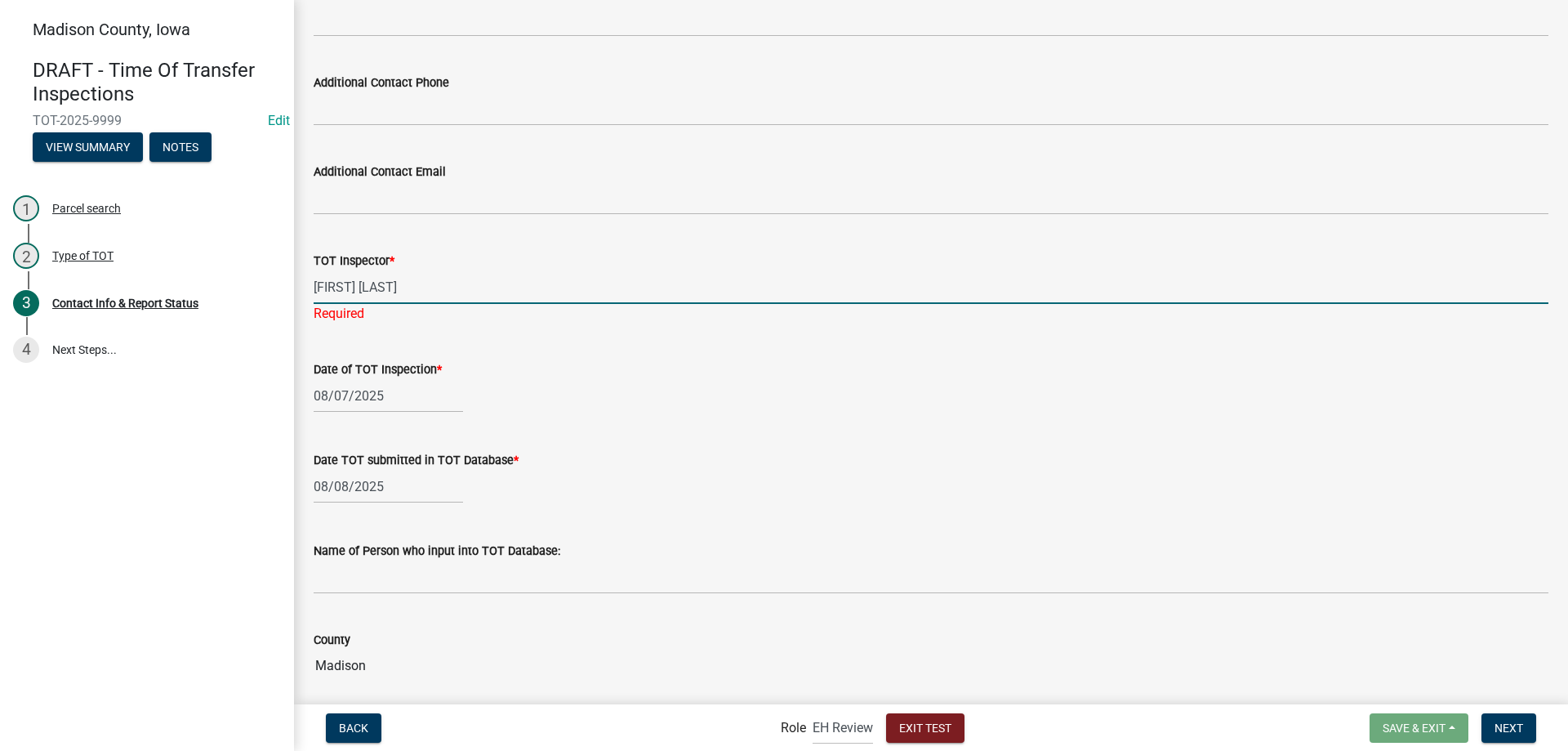 type on "[FIRST] [LAST]" 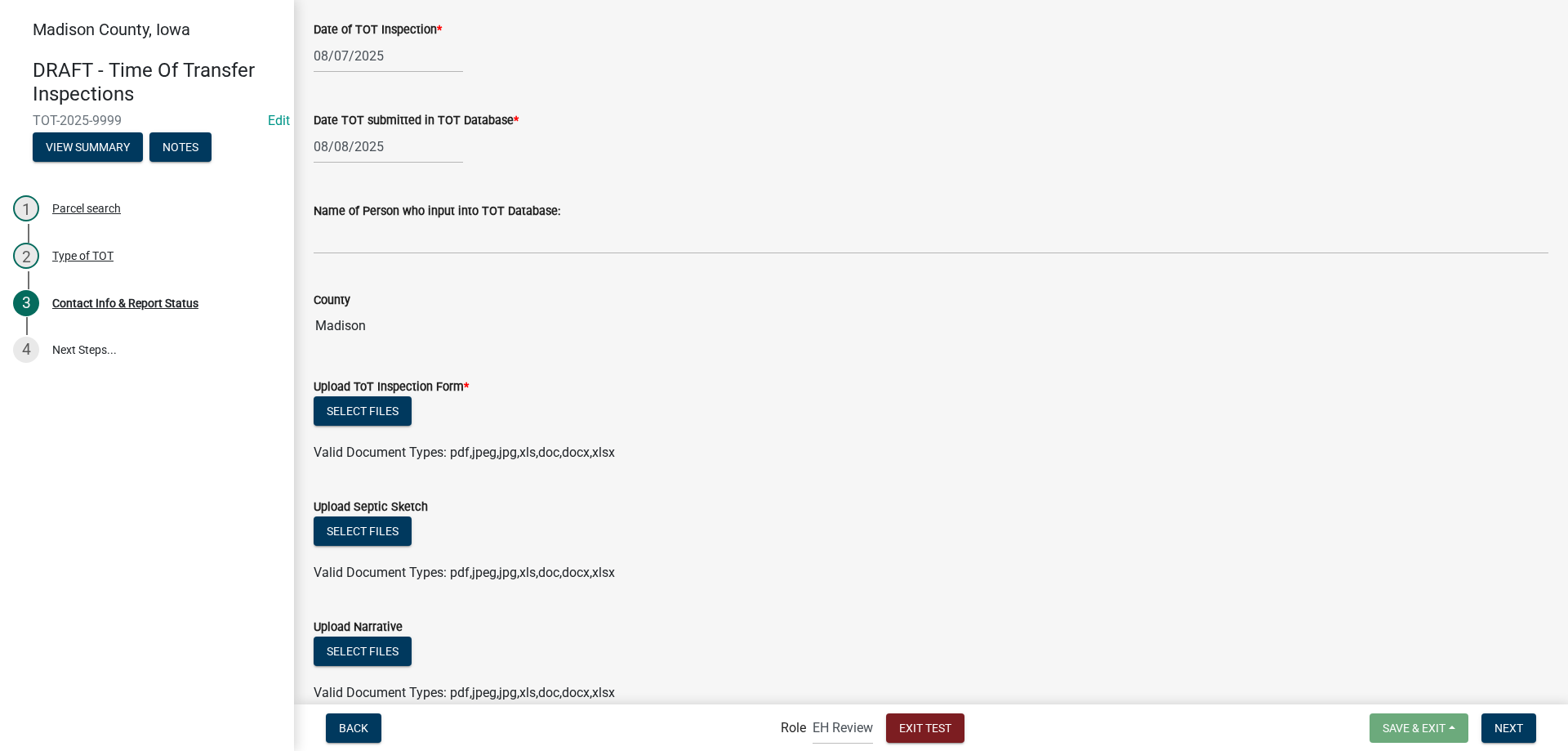 scroll, scrollTop: 1389, scrollLeft: 0, axis: vertical 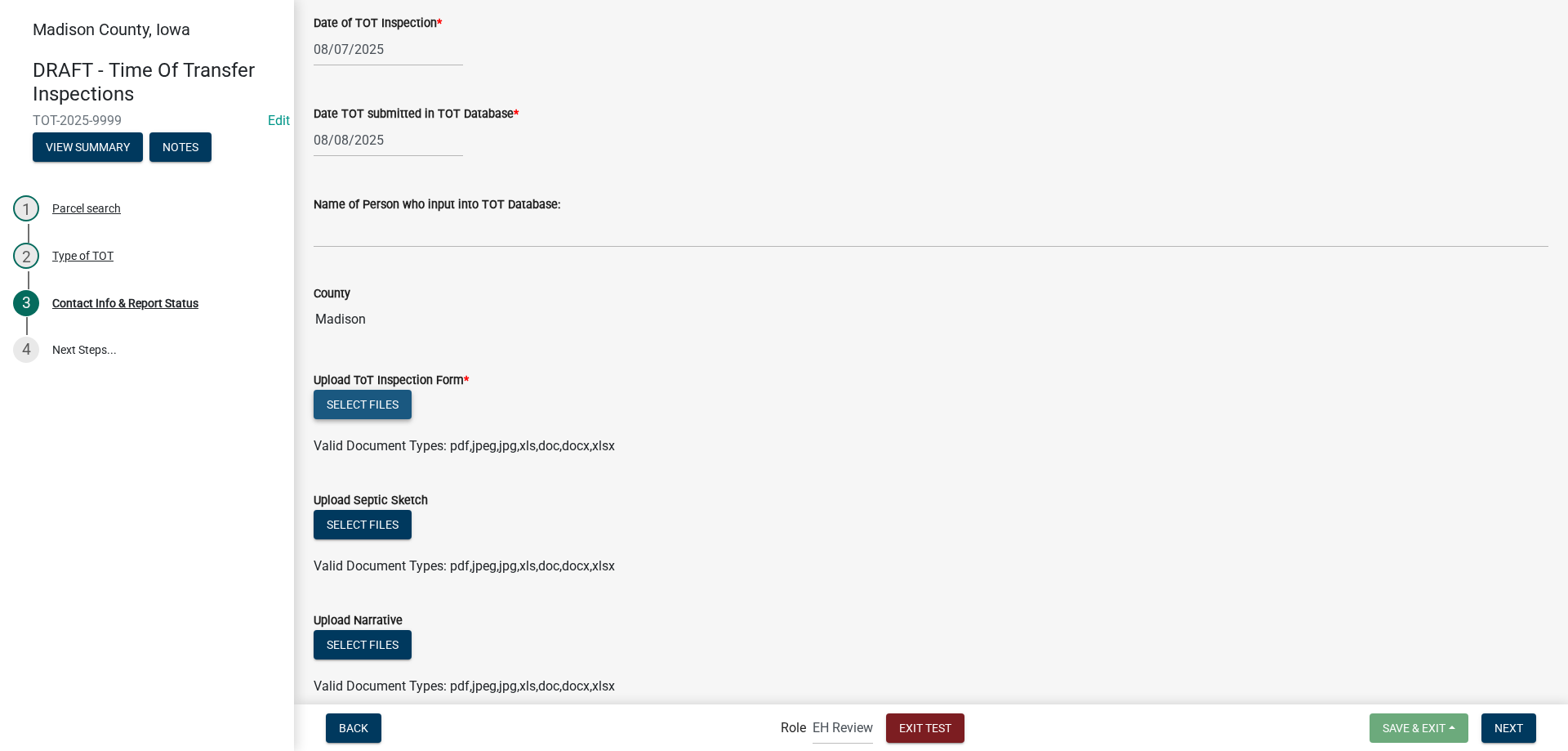 click on "Select files" 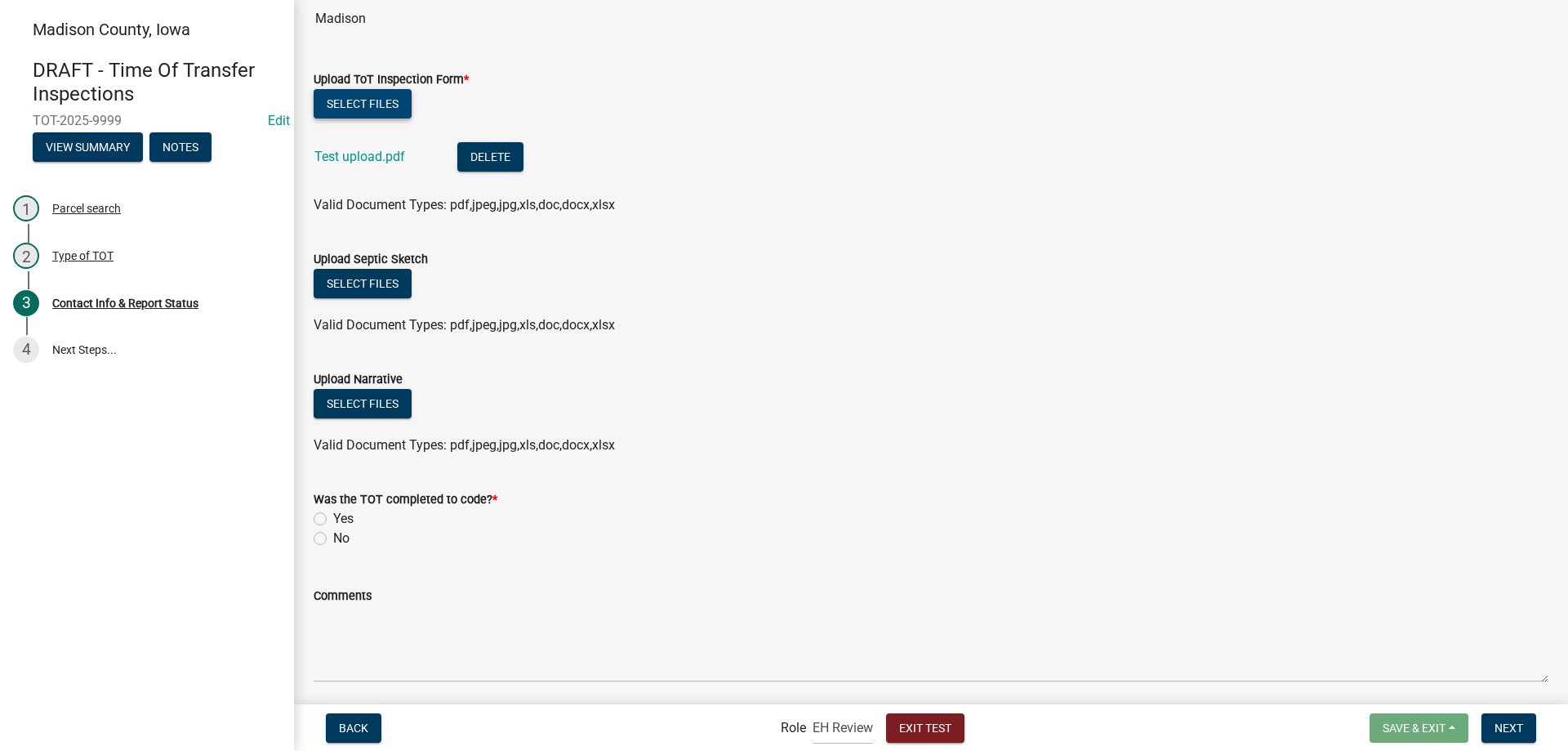 scroll, scrollTop: 1716, scrollLeft: 0, axis: vertical 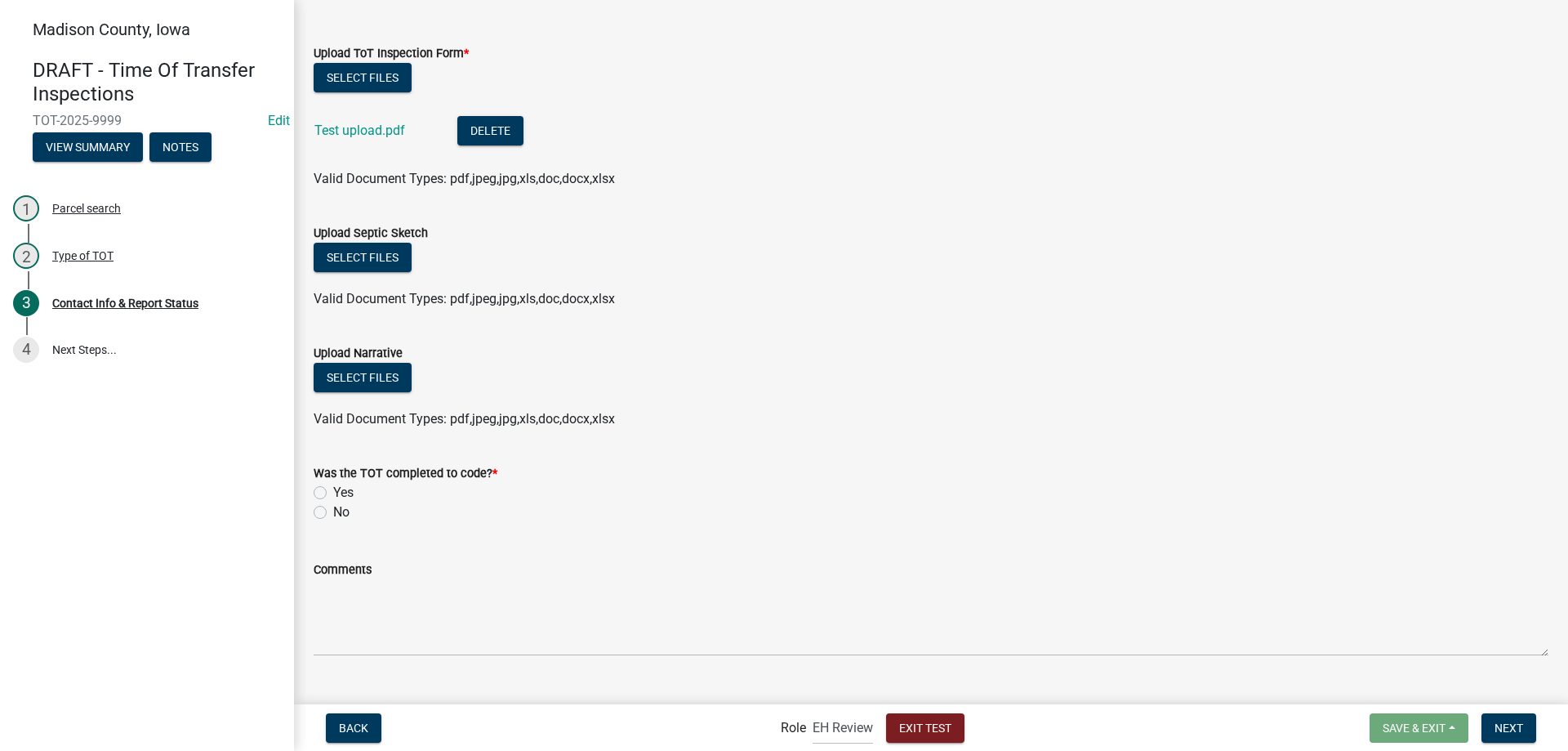 click on "Yes" 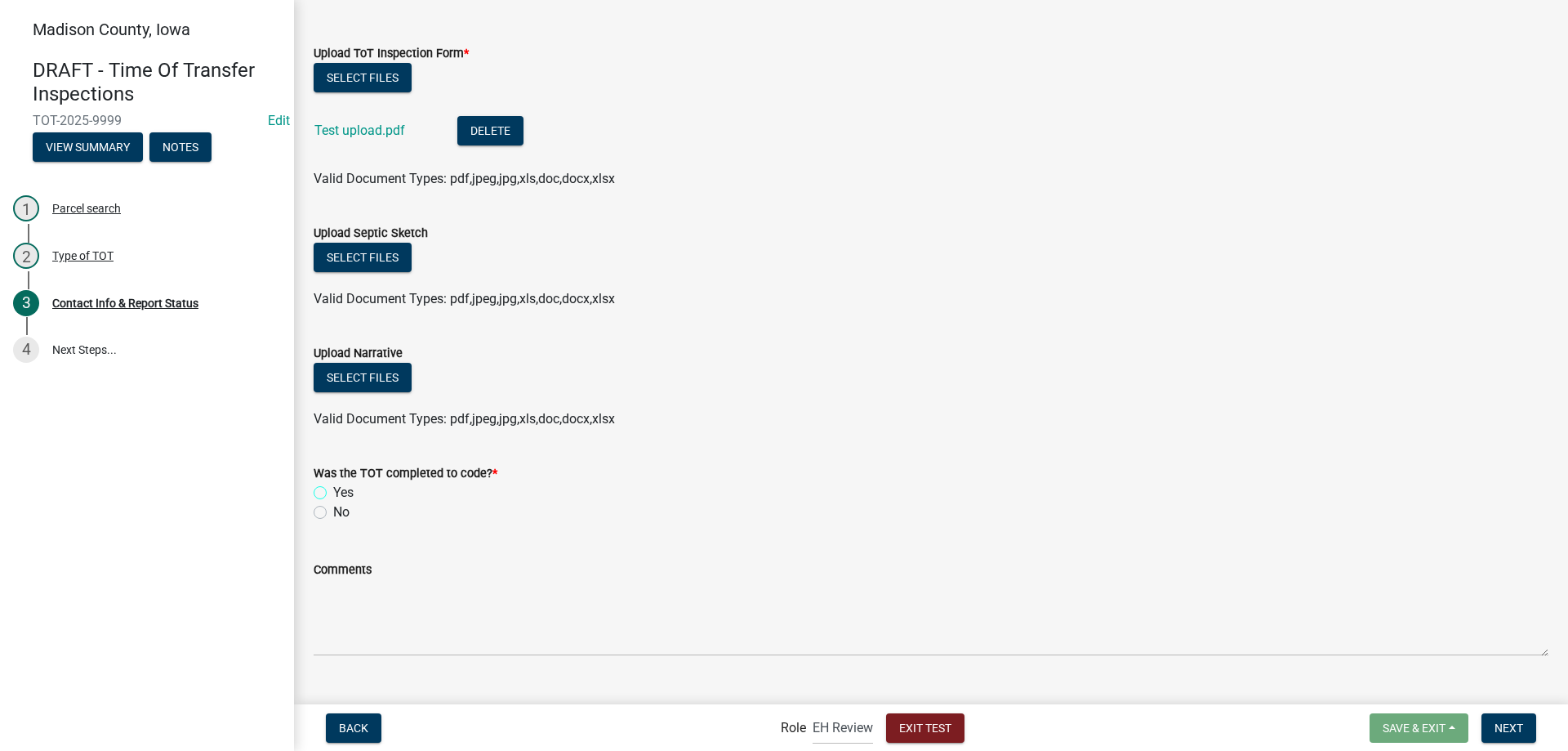 click on "Yes" at bounding box center [338, 488] 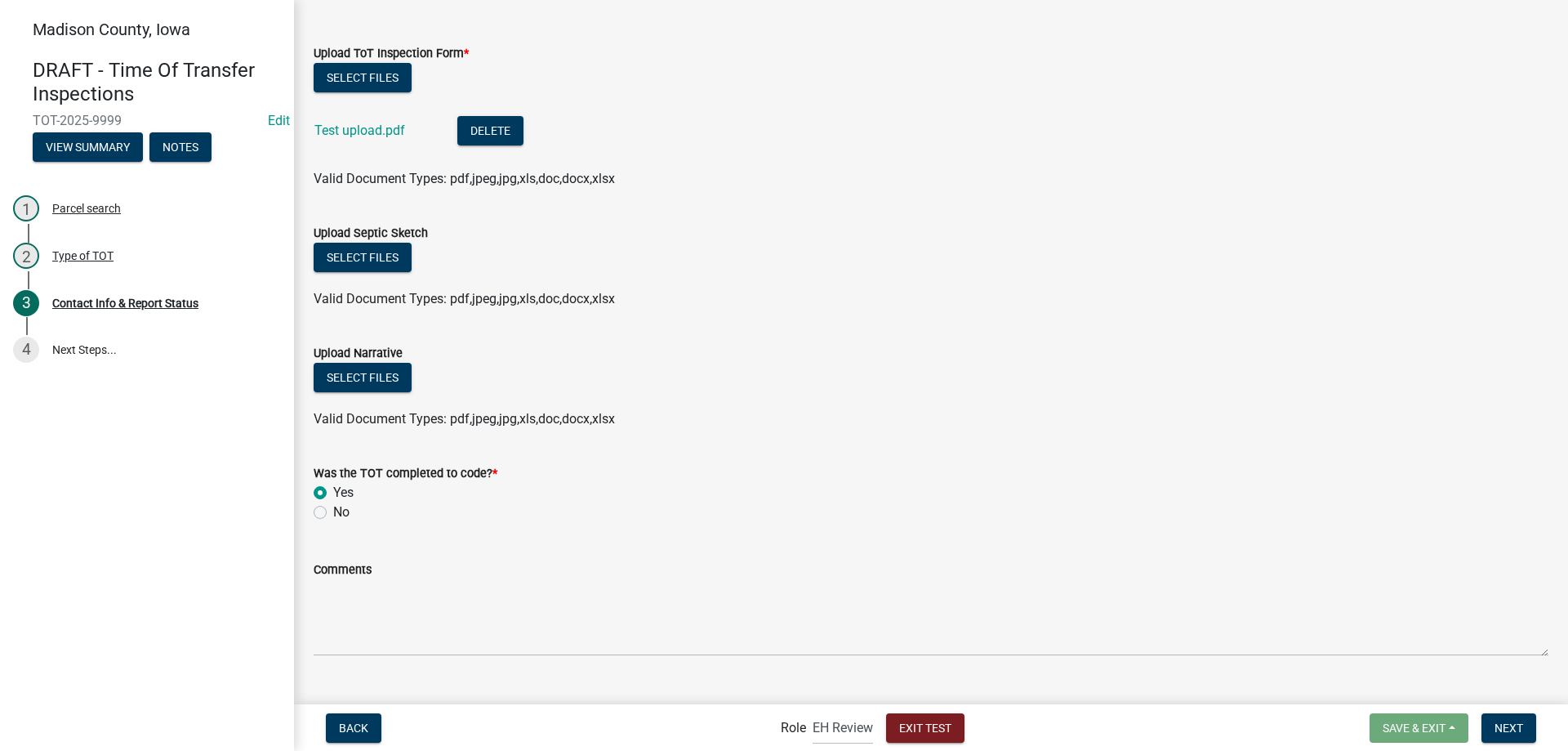 radio on "true" 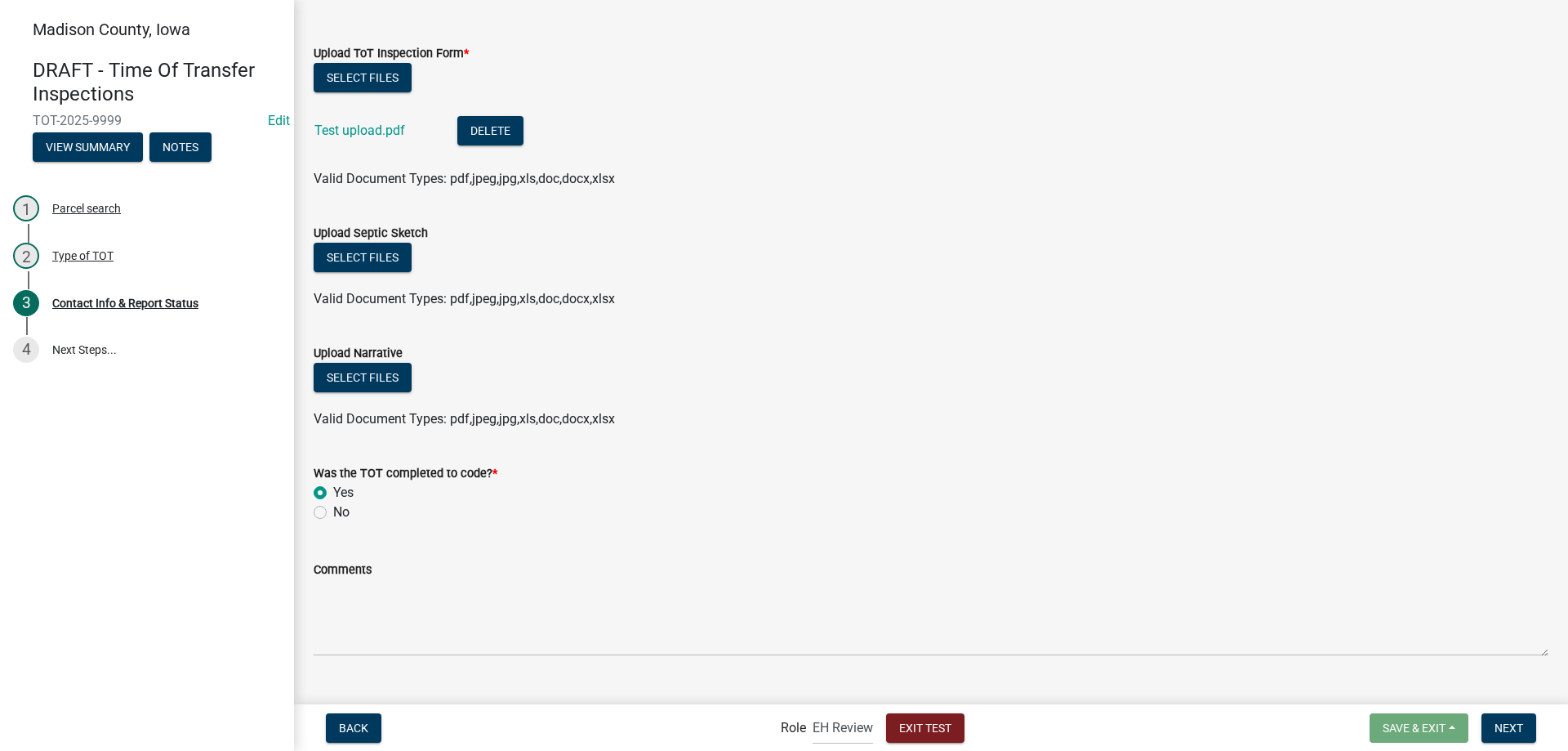 click on "No" 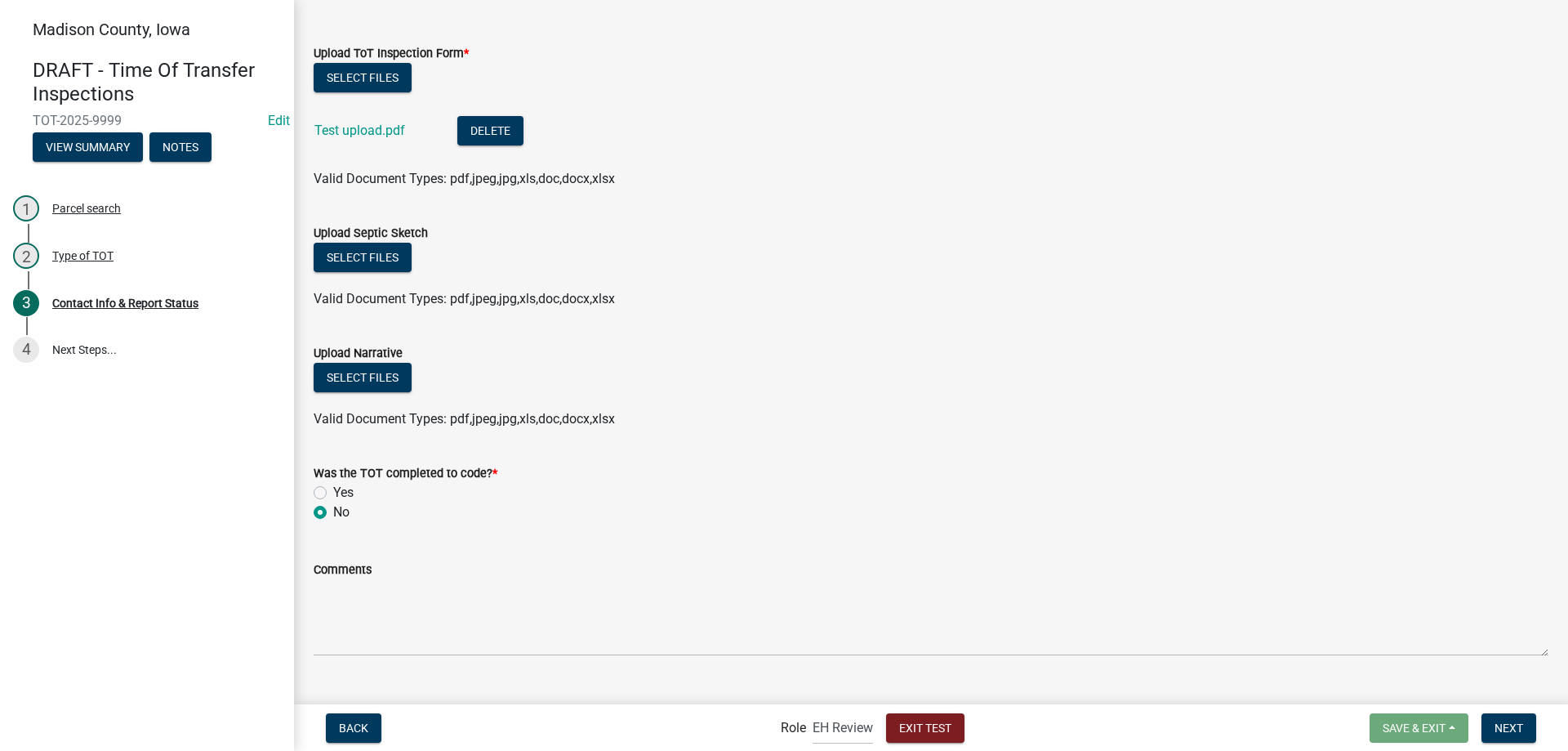 radio on "true" 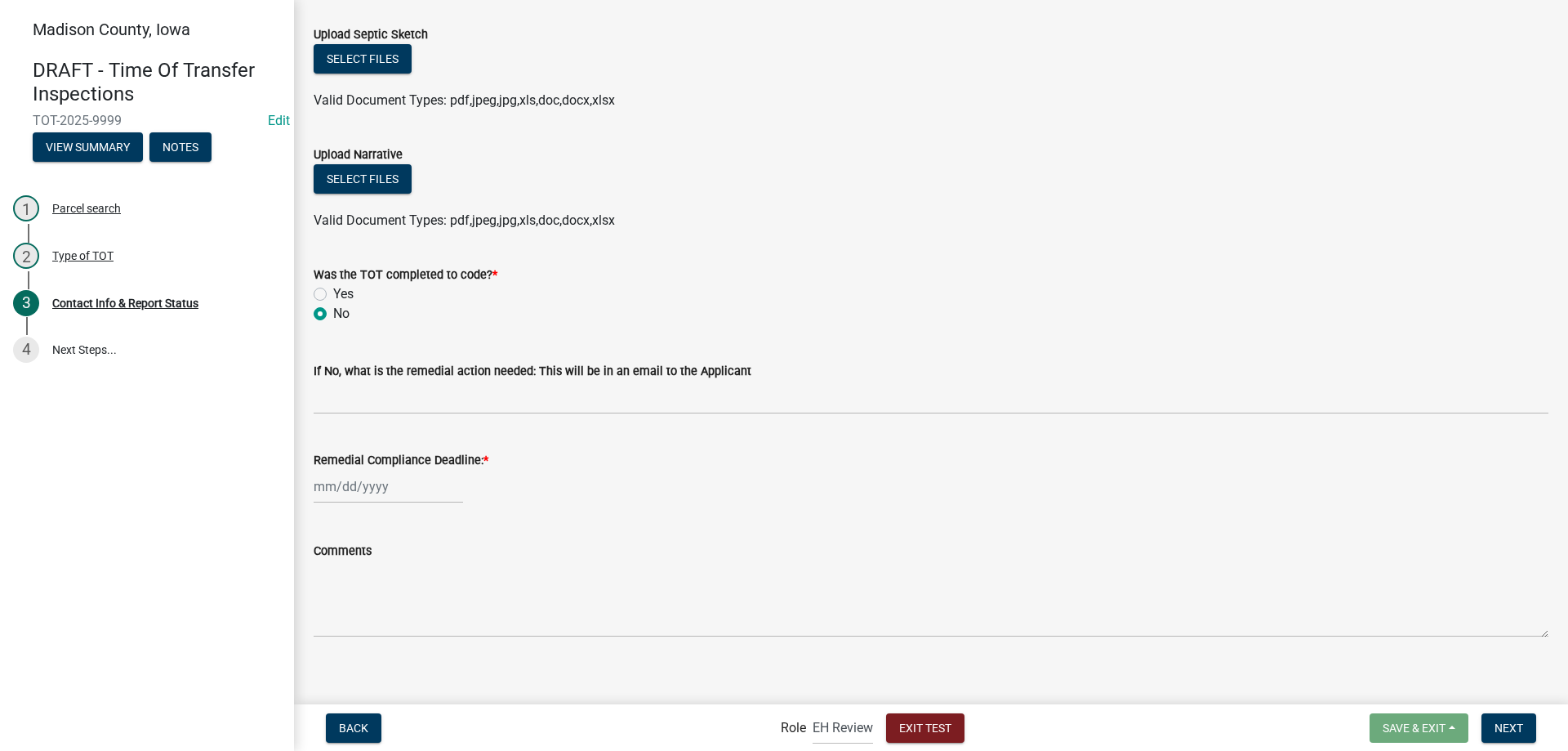 scroll, scrollTop: 1927, scrollLeft: 0, axis: vertical 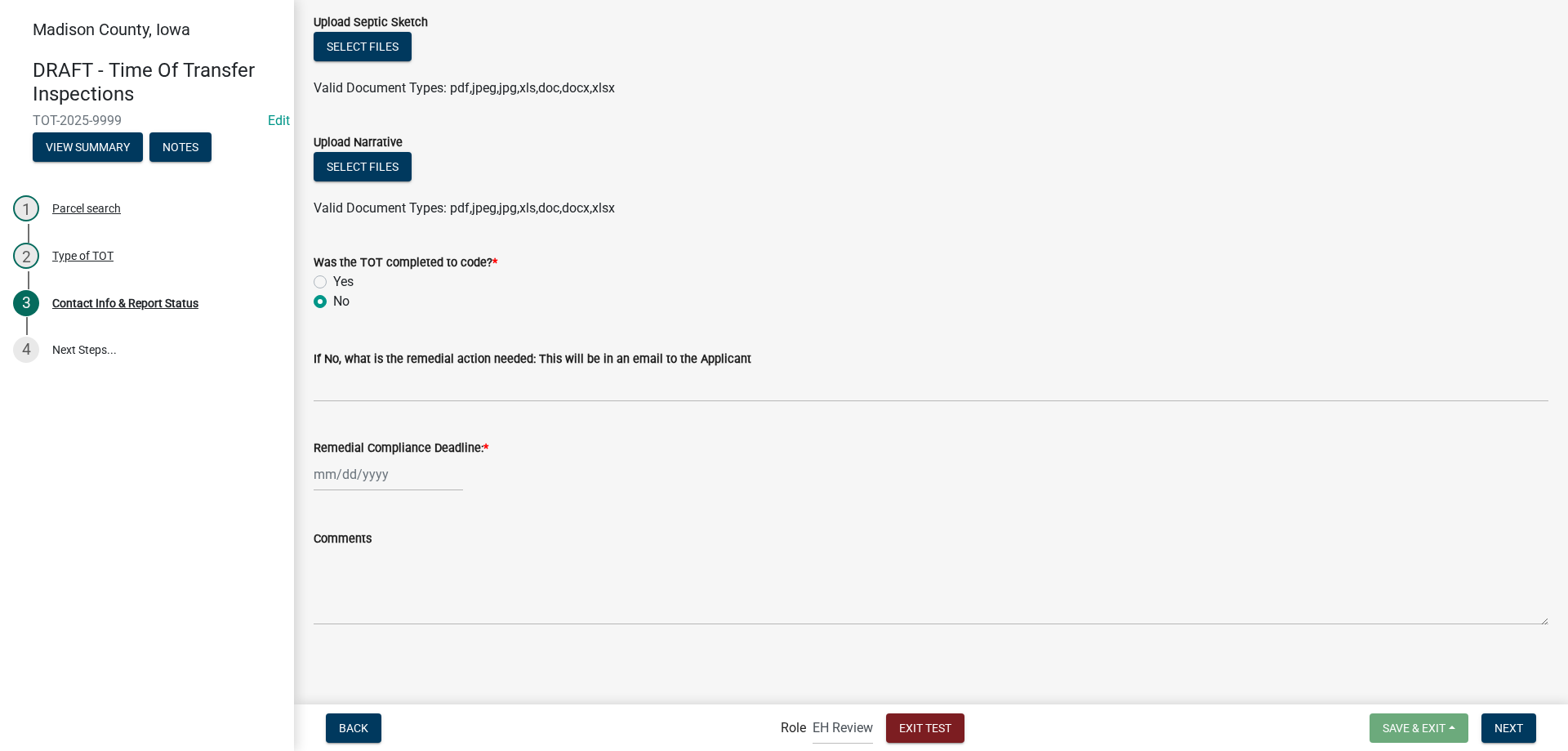 click on "Was the TOT completed to code?  *" 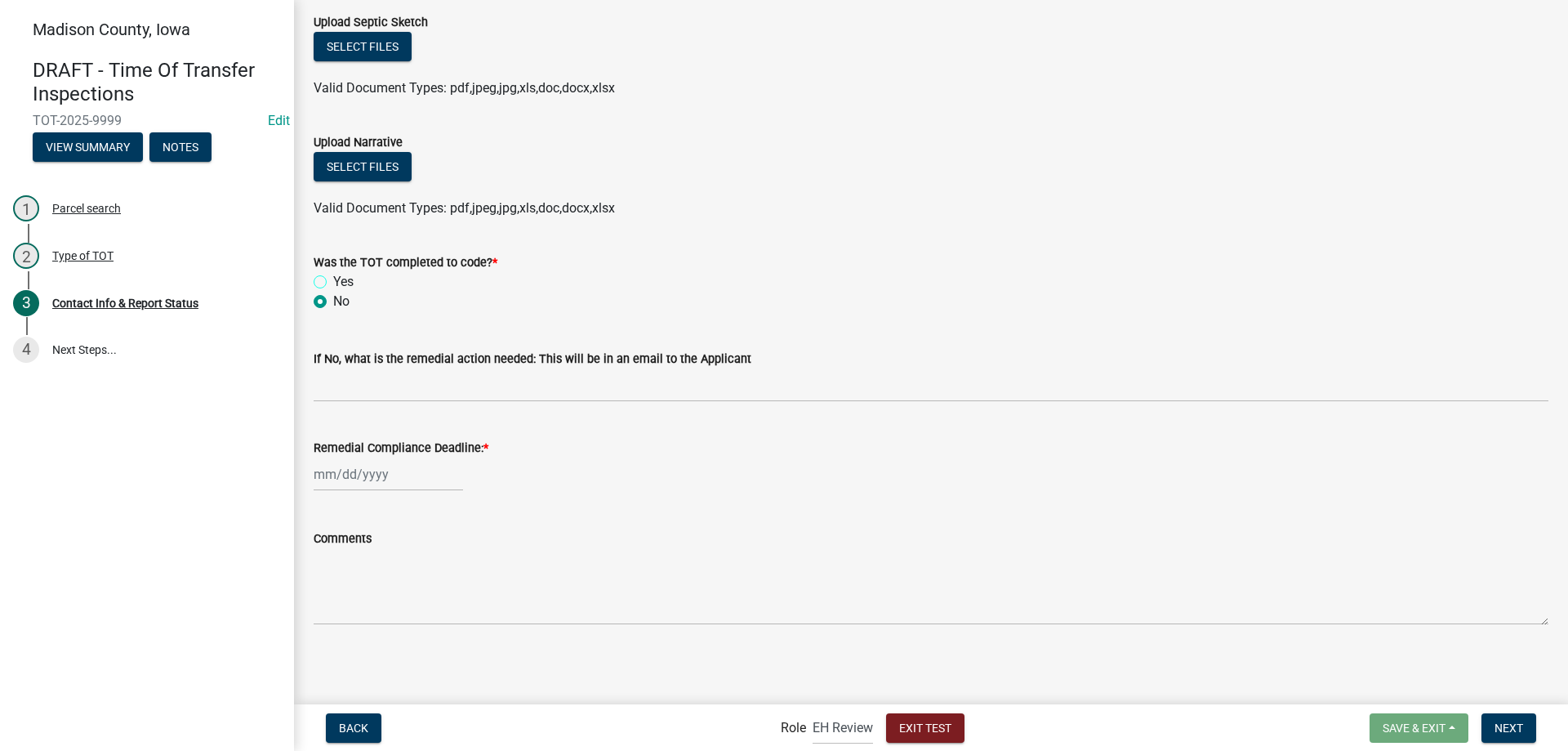 click on "Yes" at bounding box center [338, 277] 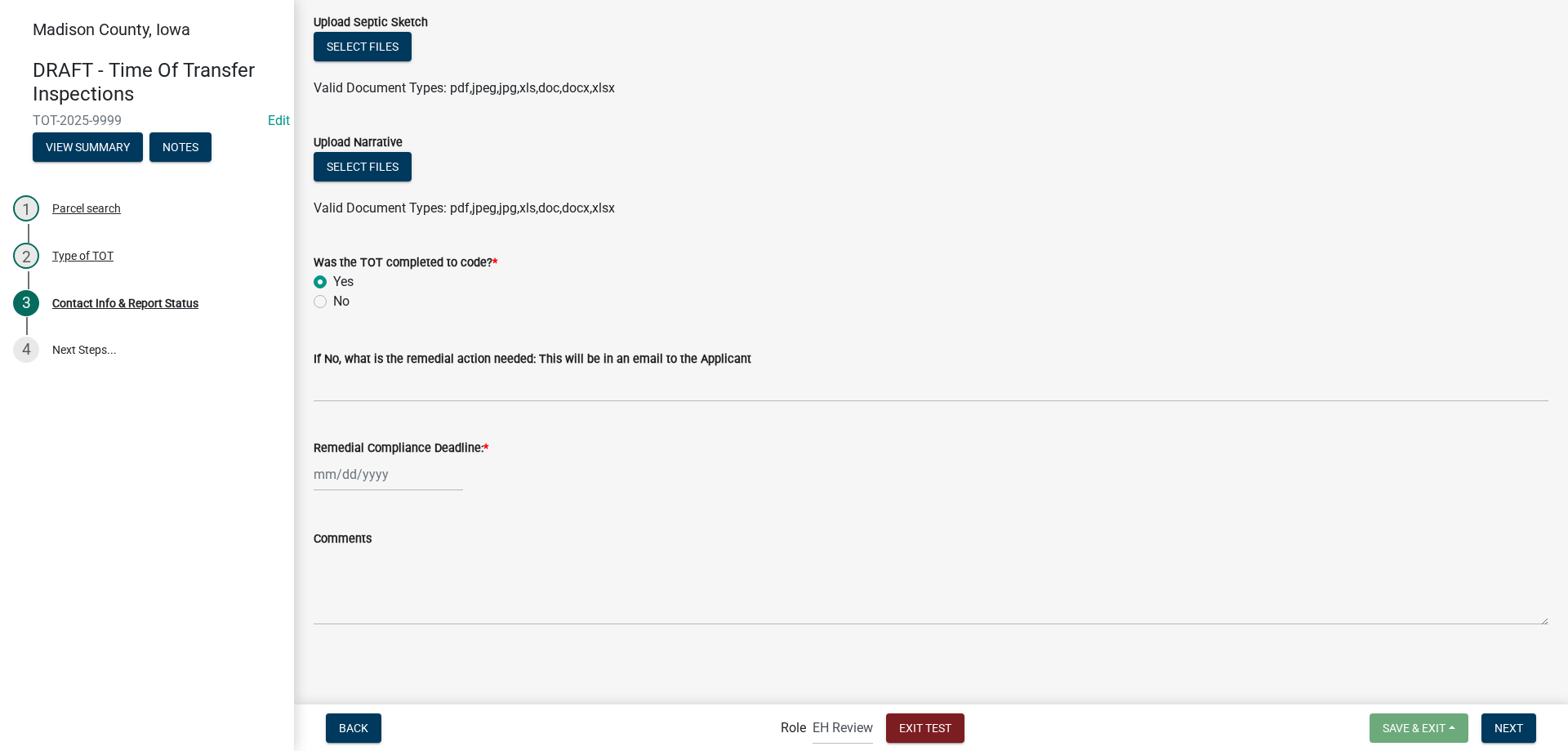 radio on "true" 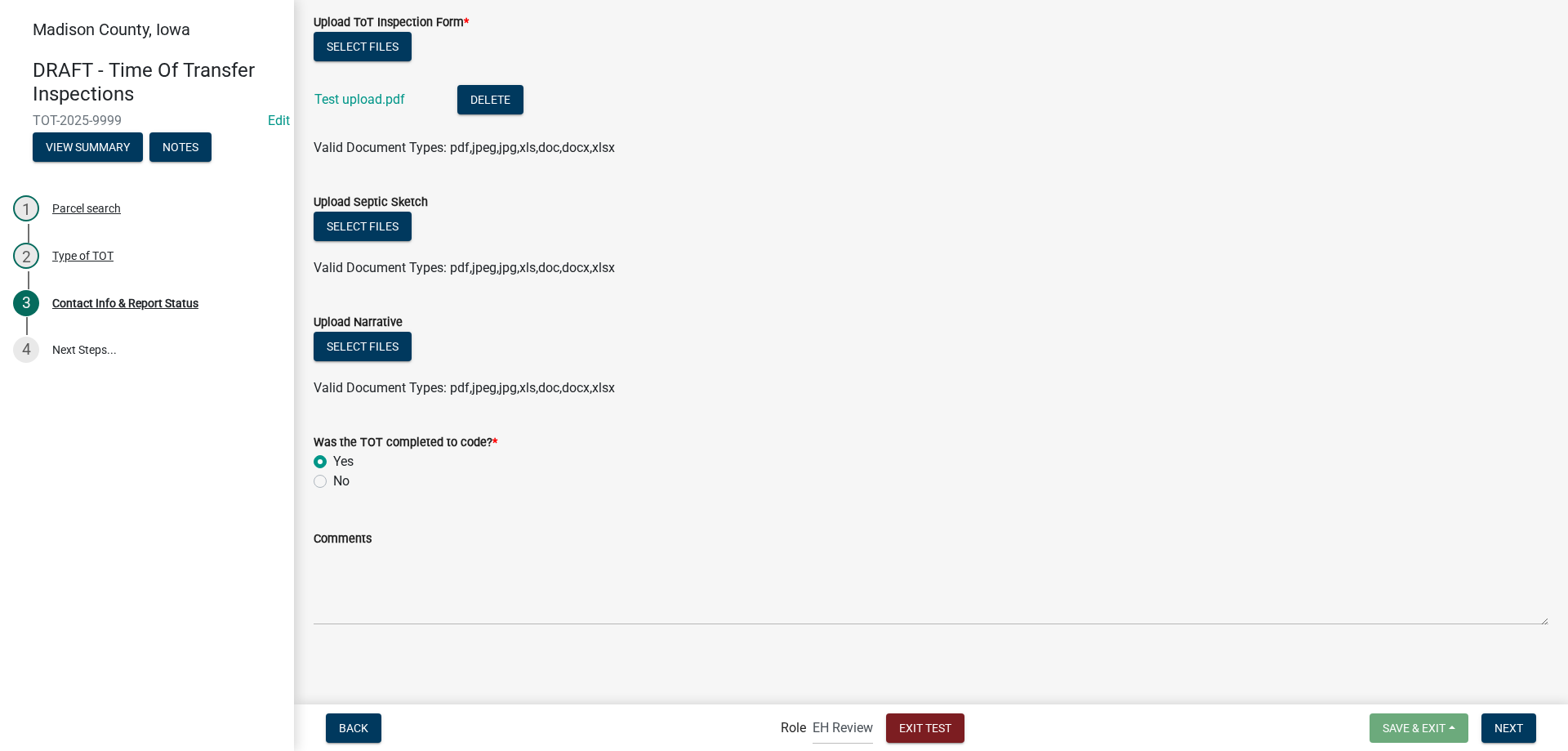 scroll, scrollTop: 1747, scrollLeft: 0, axis: vertical 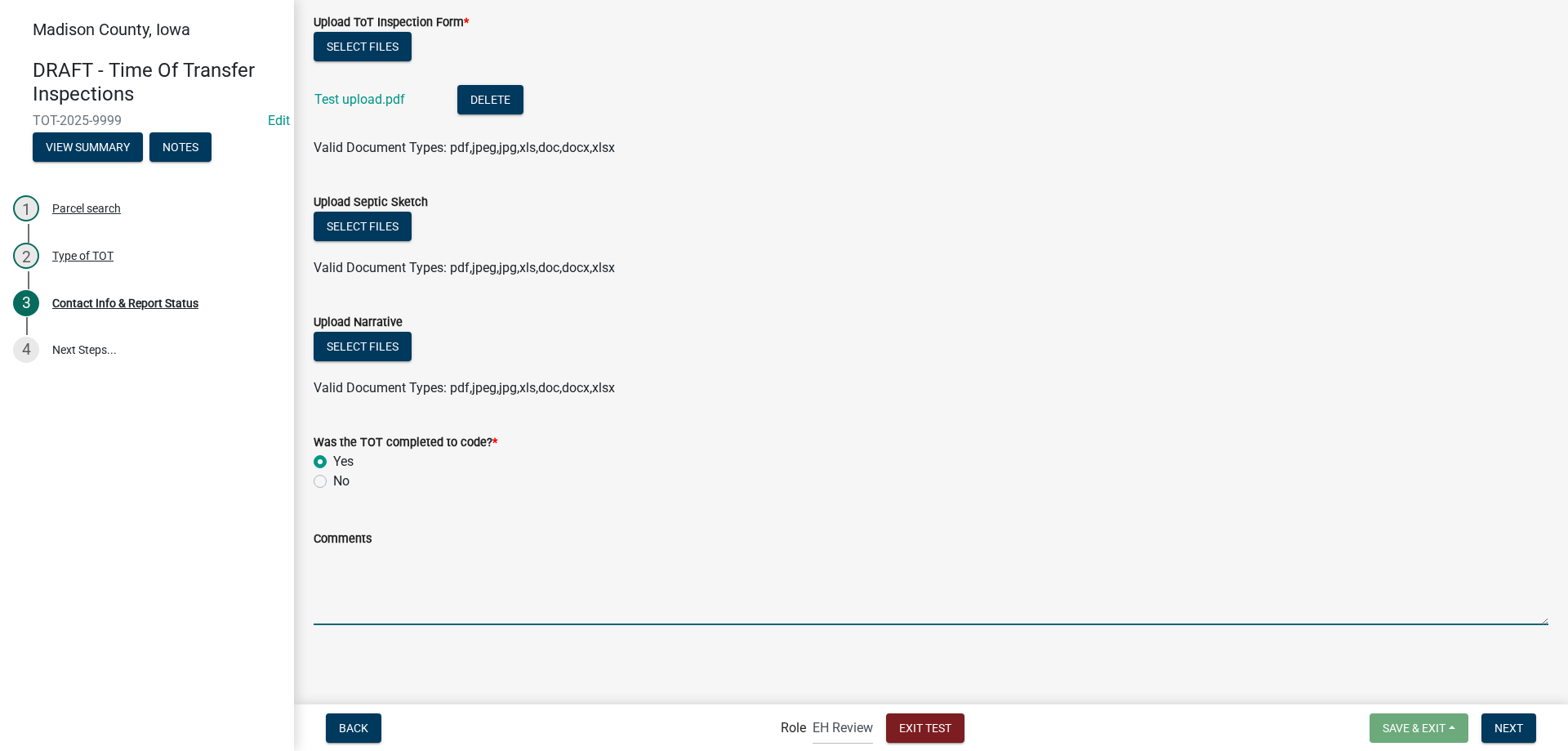 click on "Comments" at bounding box center (931, 587) 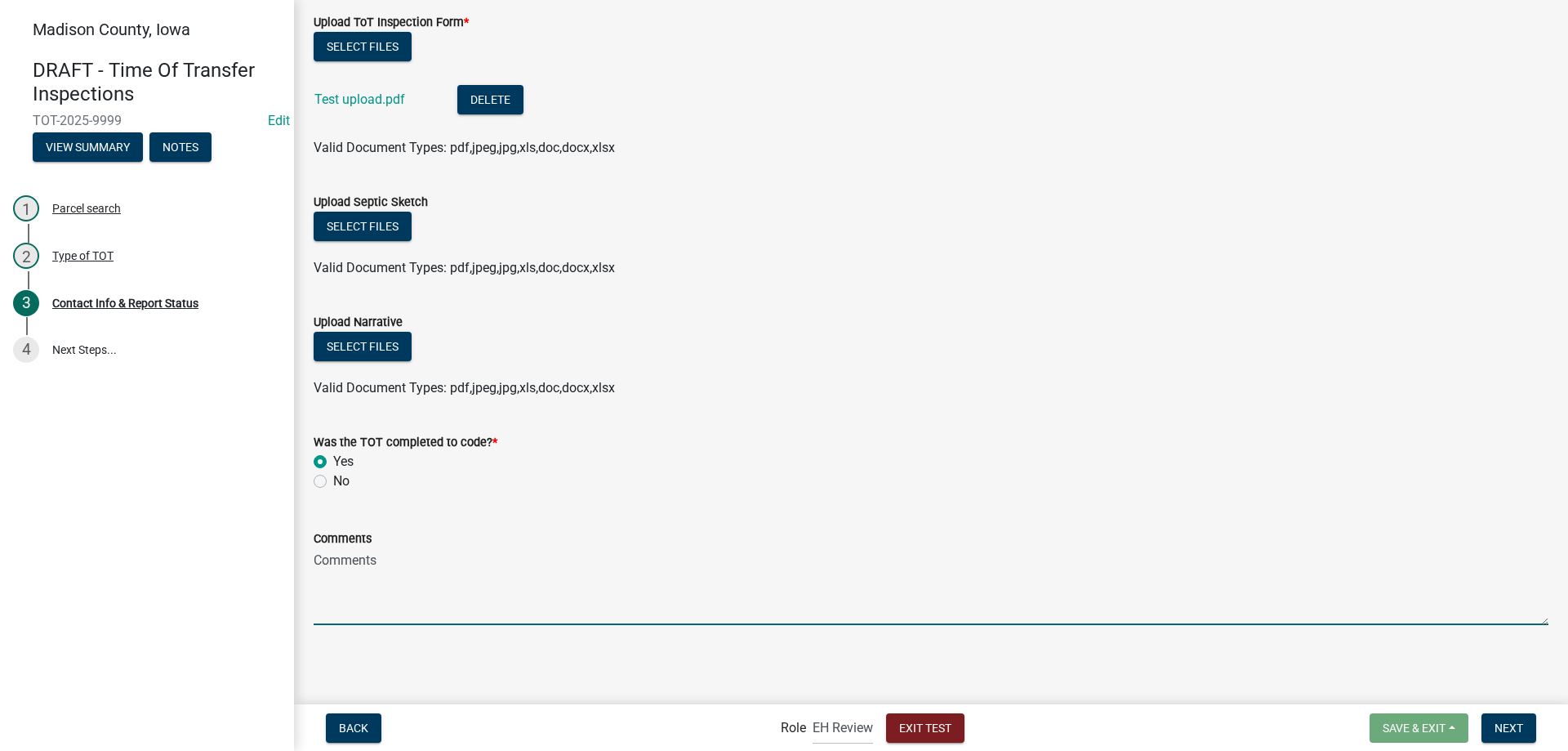 type on "Comments" 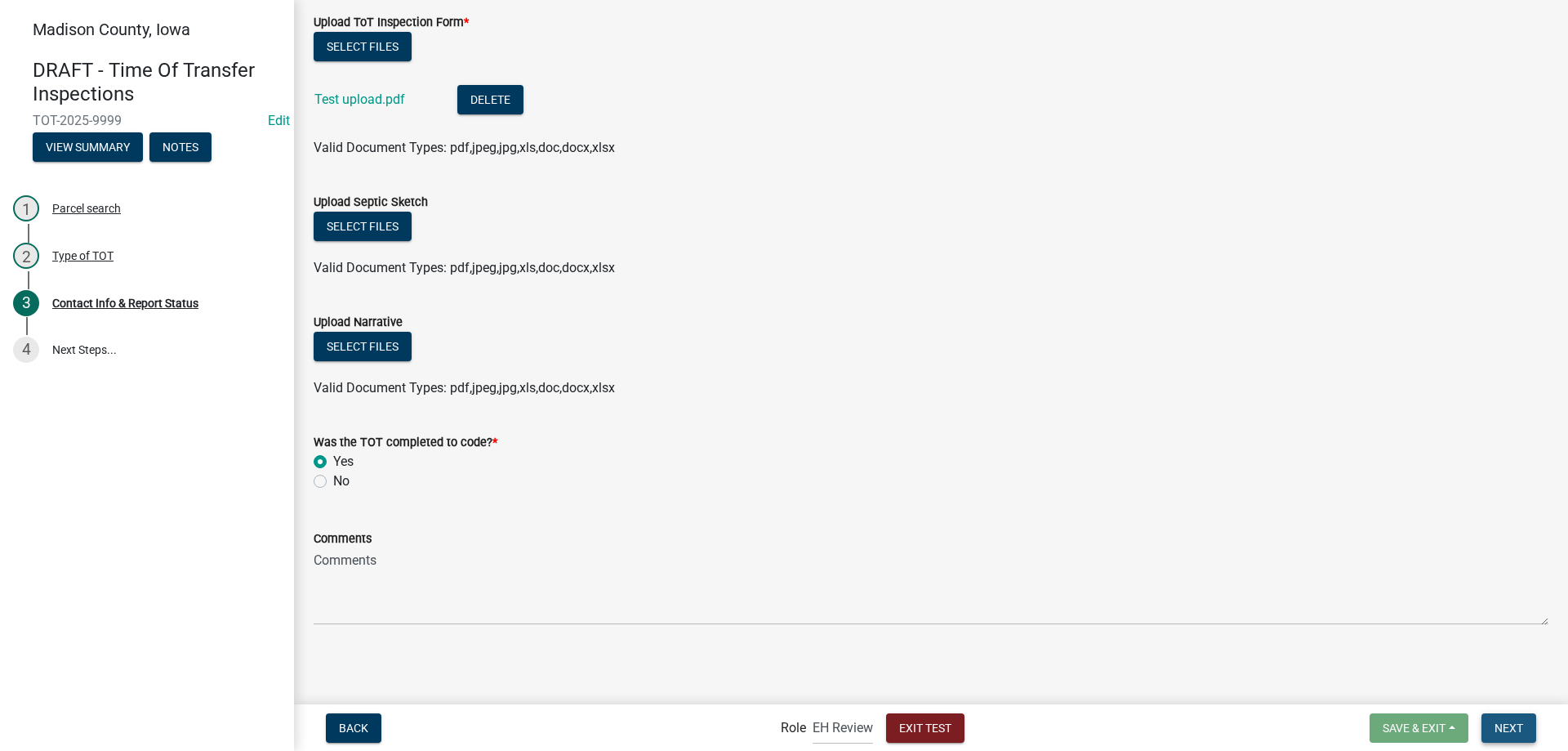 click on "Next" at bounding box center [1508, 727] 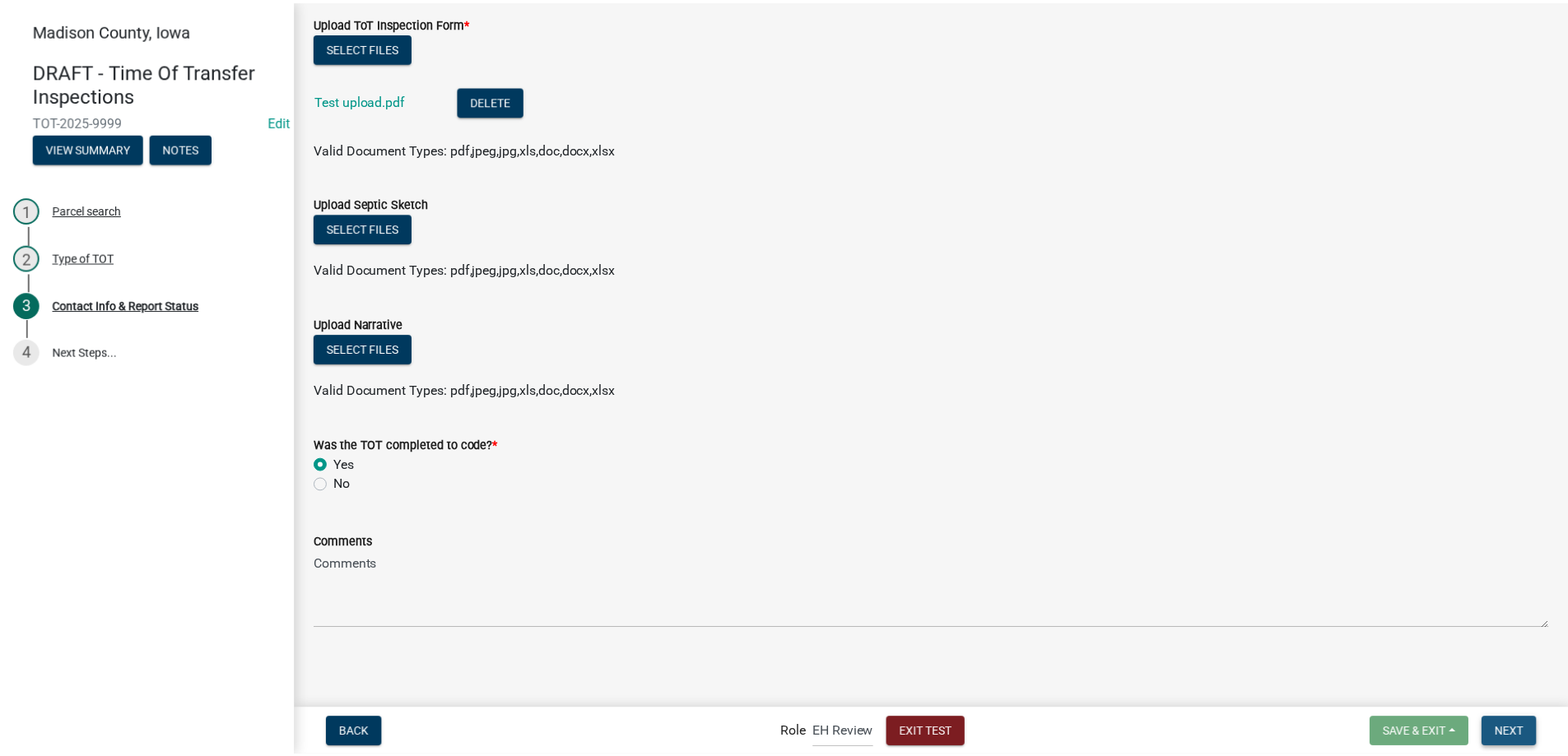 scroll, scrollTop: 0, scrollLeft: 0, axis: both 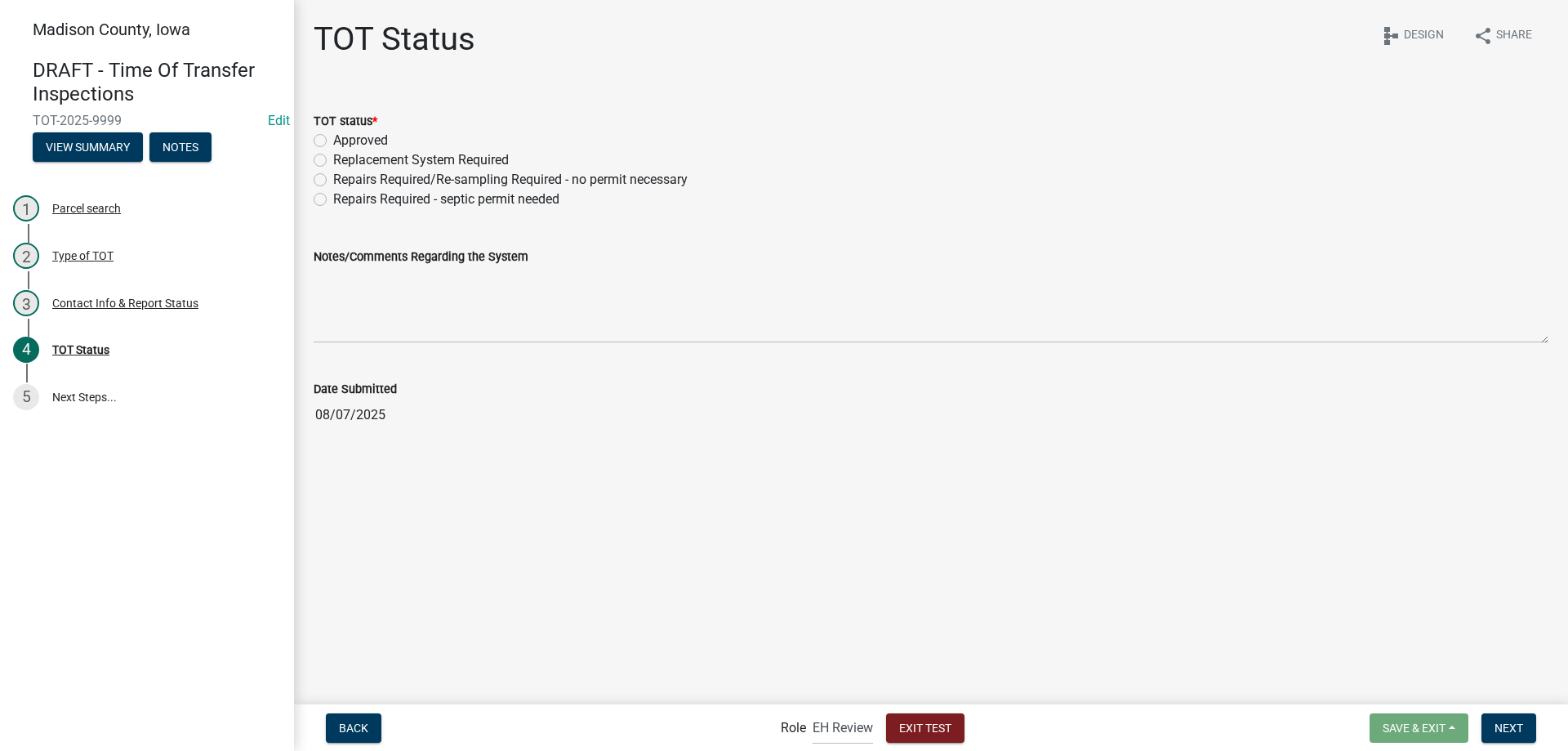 click on "Approved" 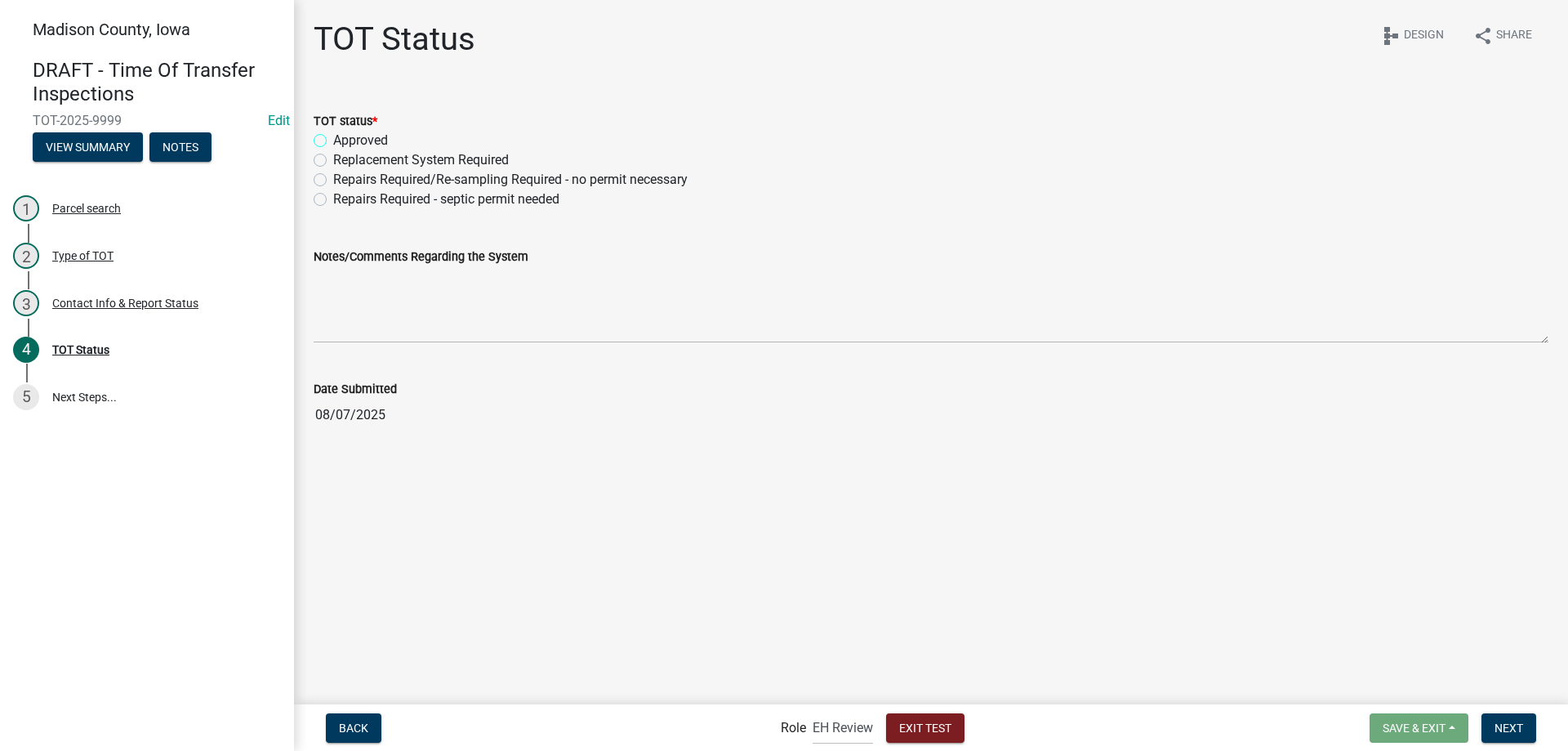 click on "Approved" at bounding box center [338, 136] 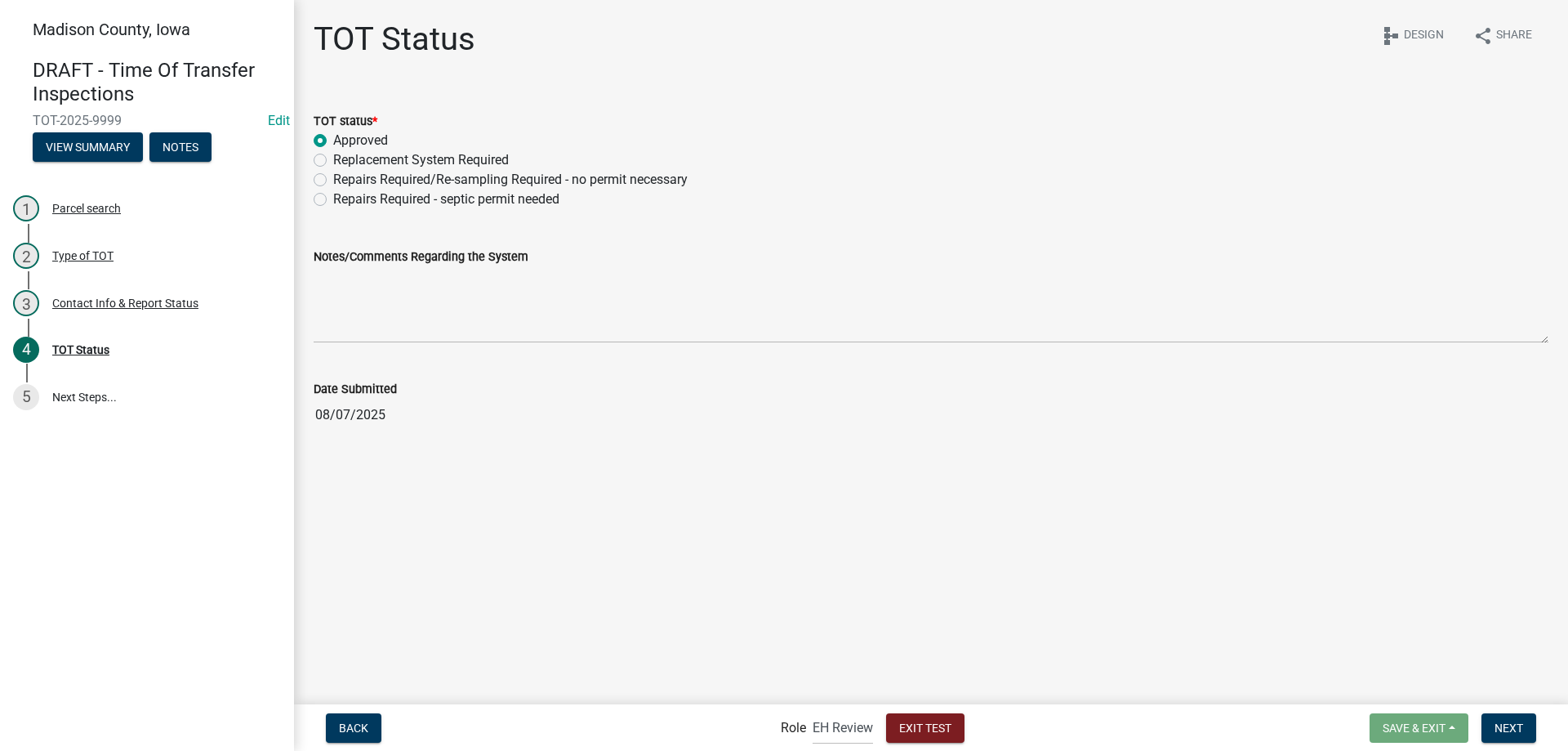 radio on "true" 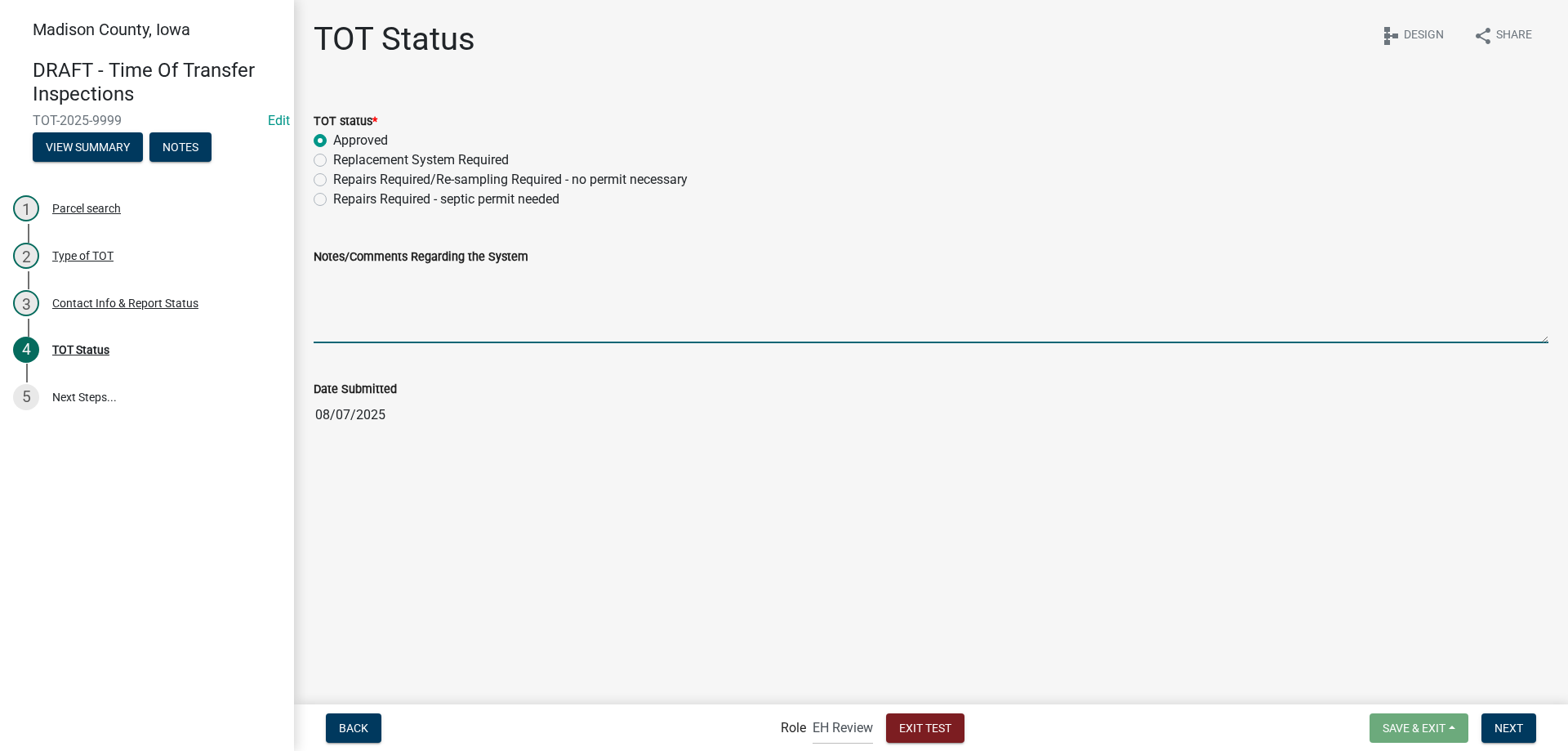 click on "Notes/Comments Regarding the System" at bounding box center [931, 305] 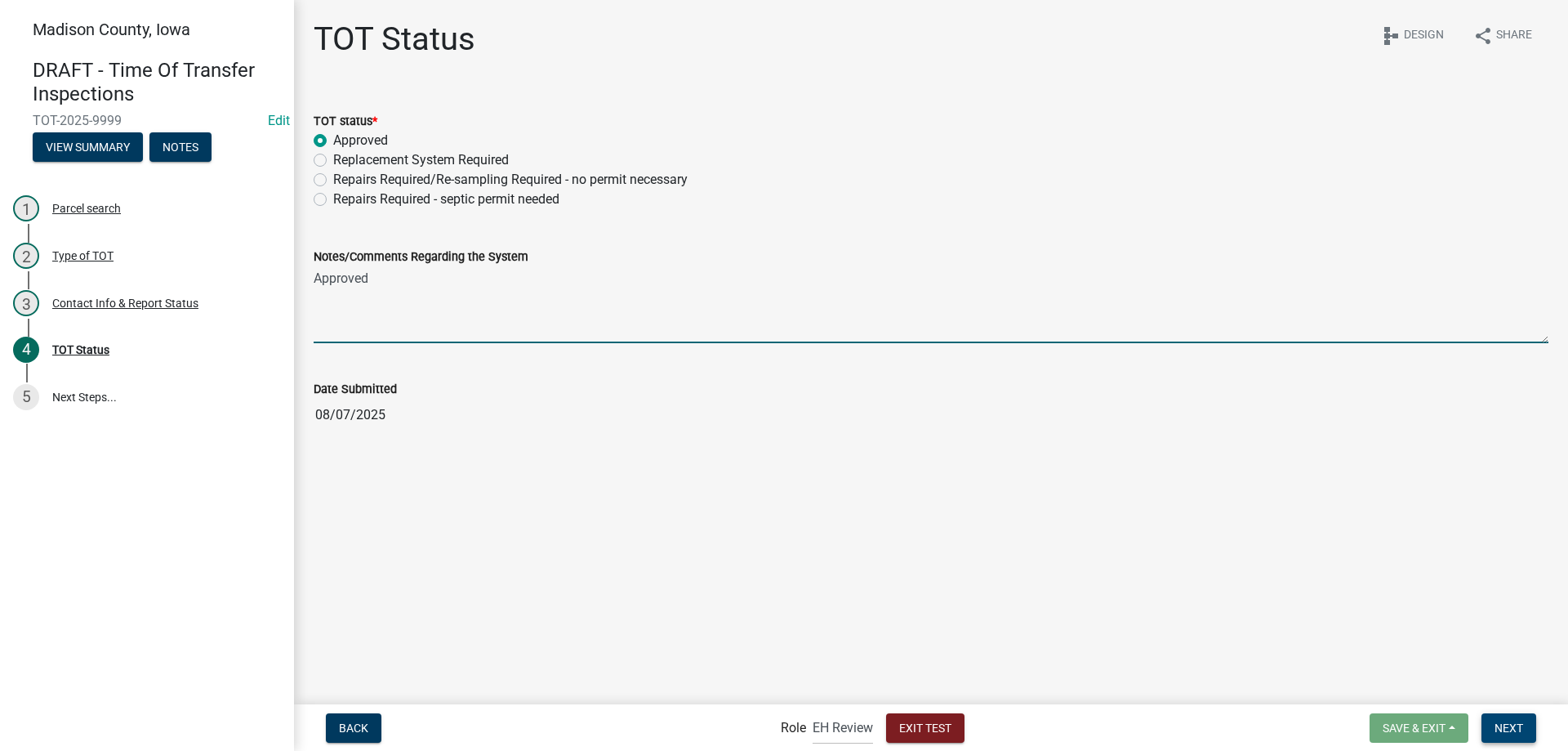 type on "Approved" 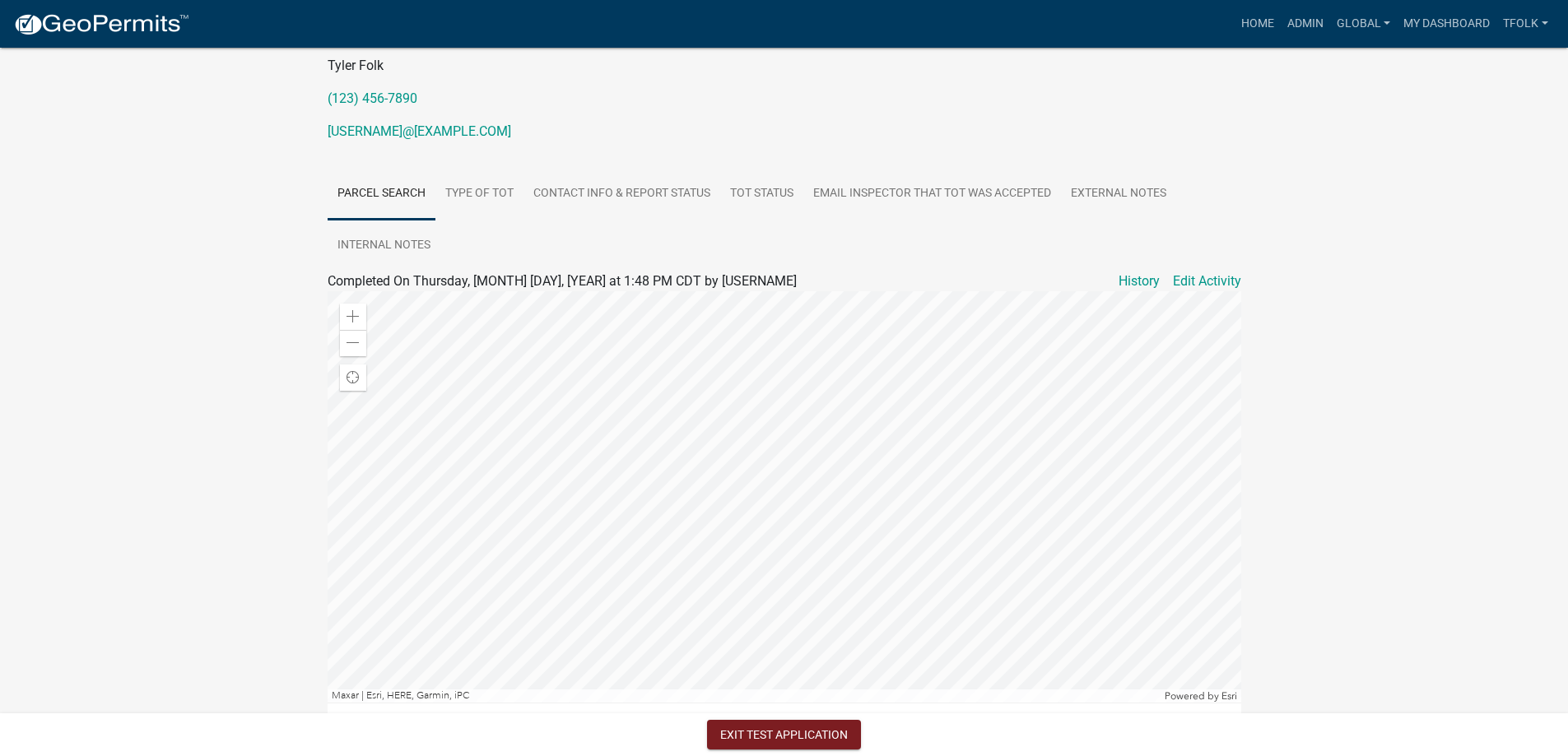 scroll, scrollTop: 137, scrollLeft: 0, axis: vertical 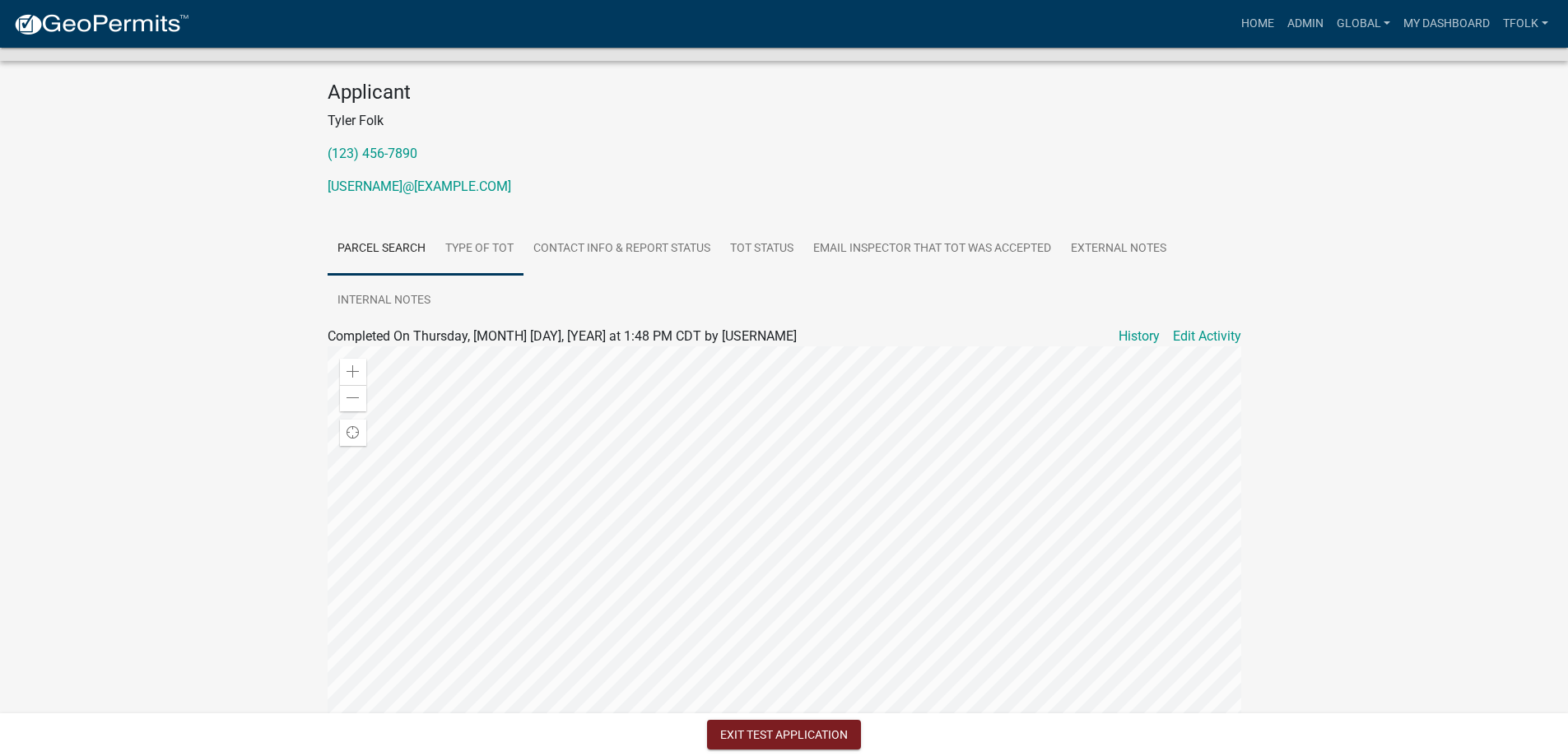 click on "Type of TOT" at bounding box center [479, 249] 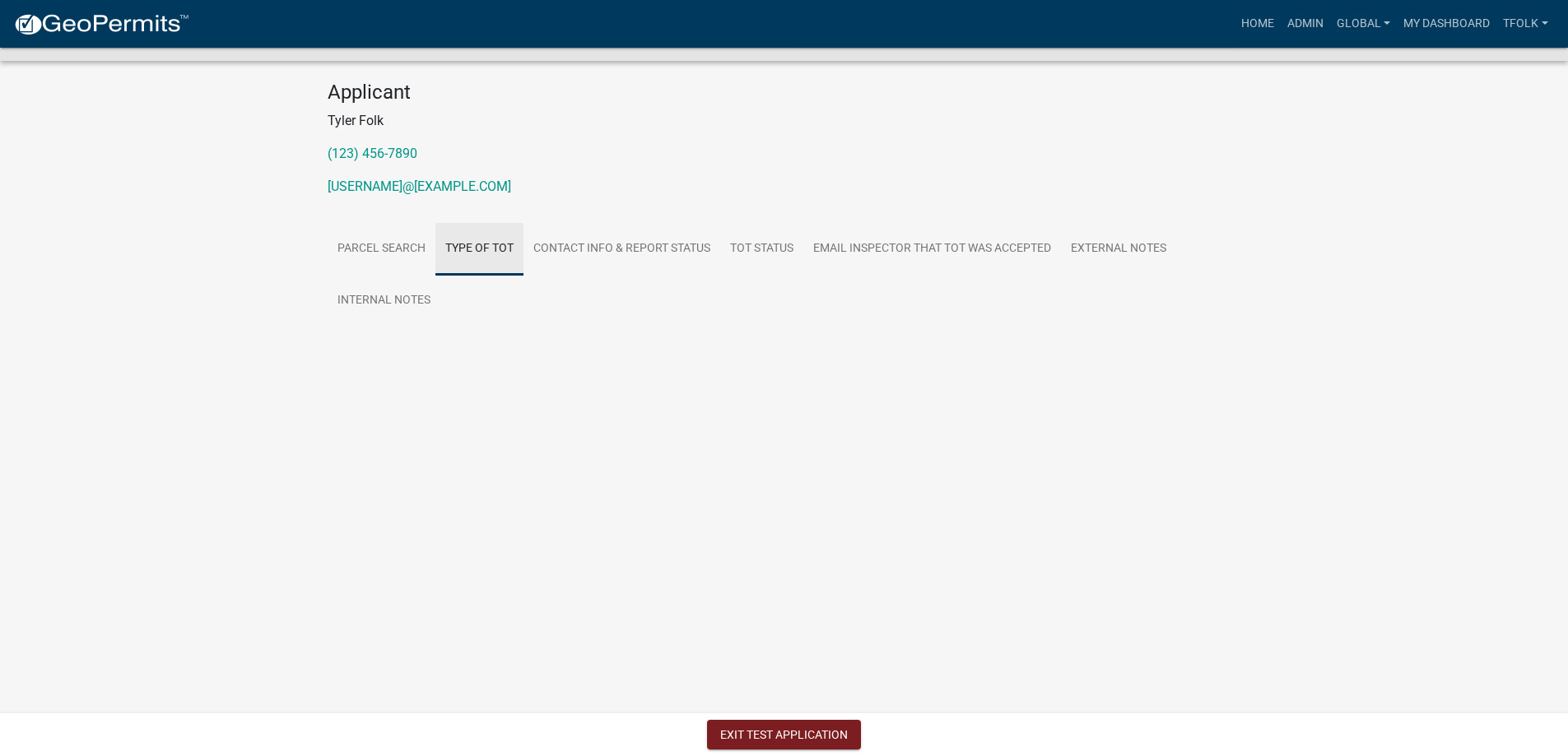 scroll, scrollTop: 48, scrollLeft: 0, axis: vertical 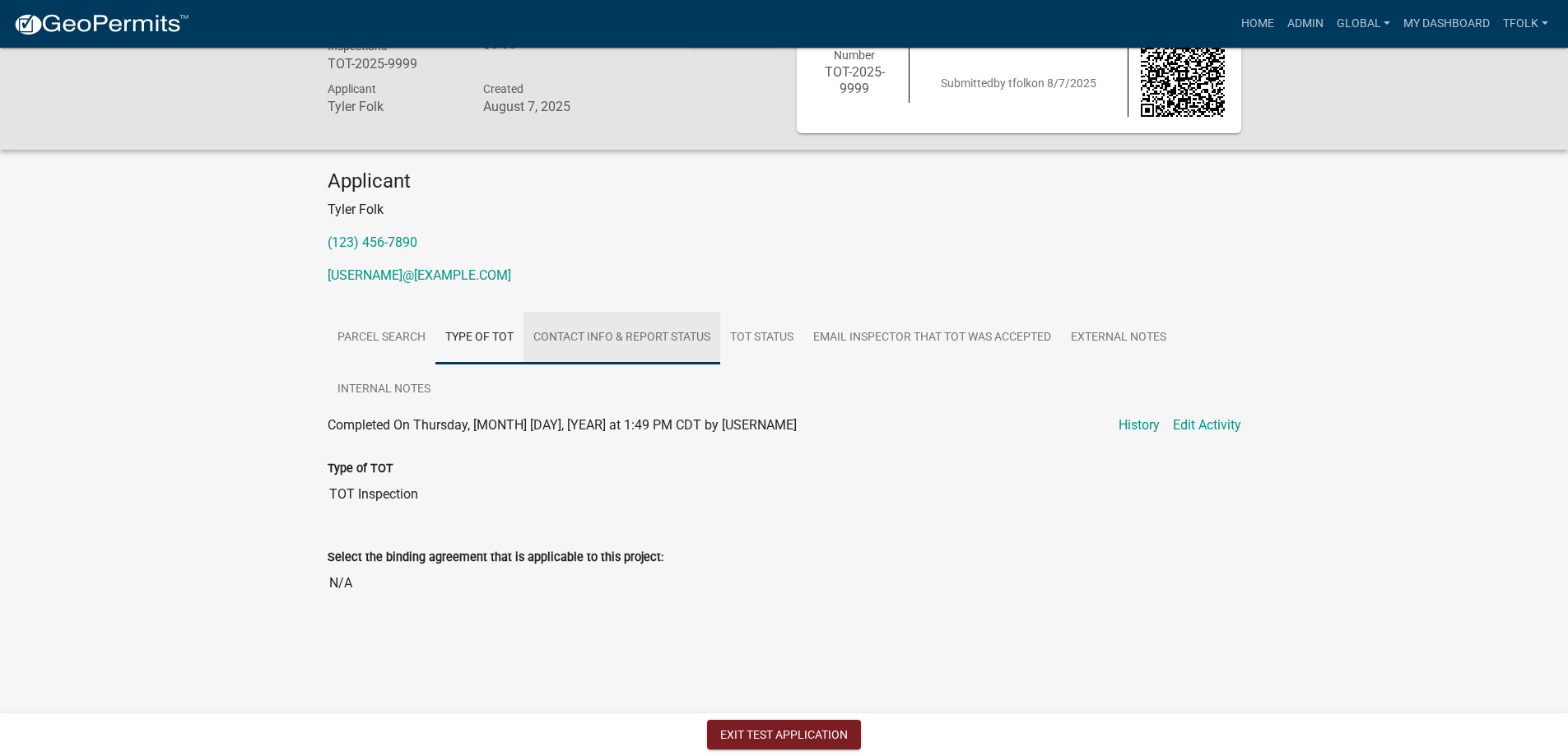 click on "Contact Info & Report Status" at bounding box center (621, 338) 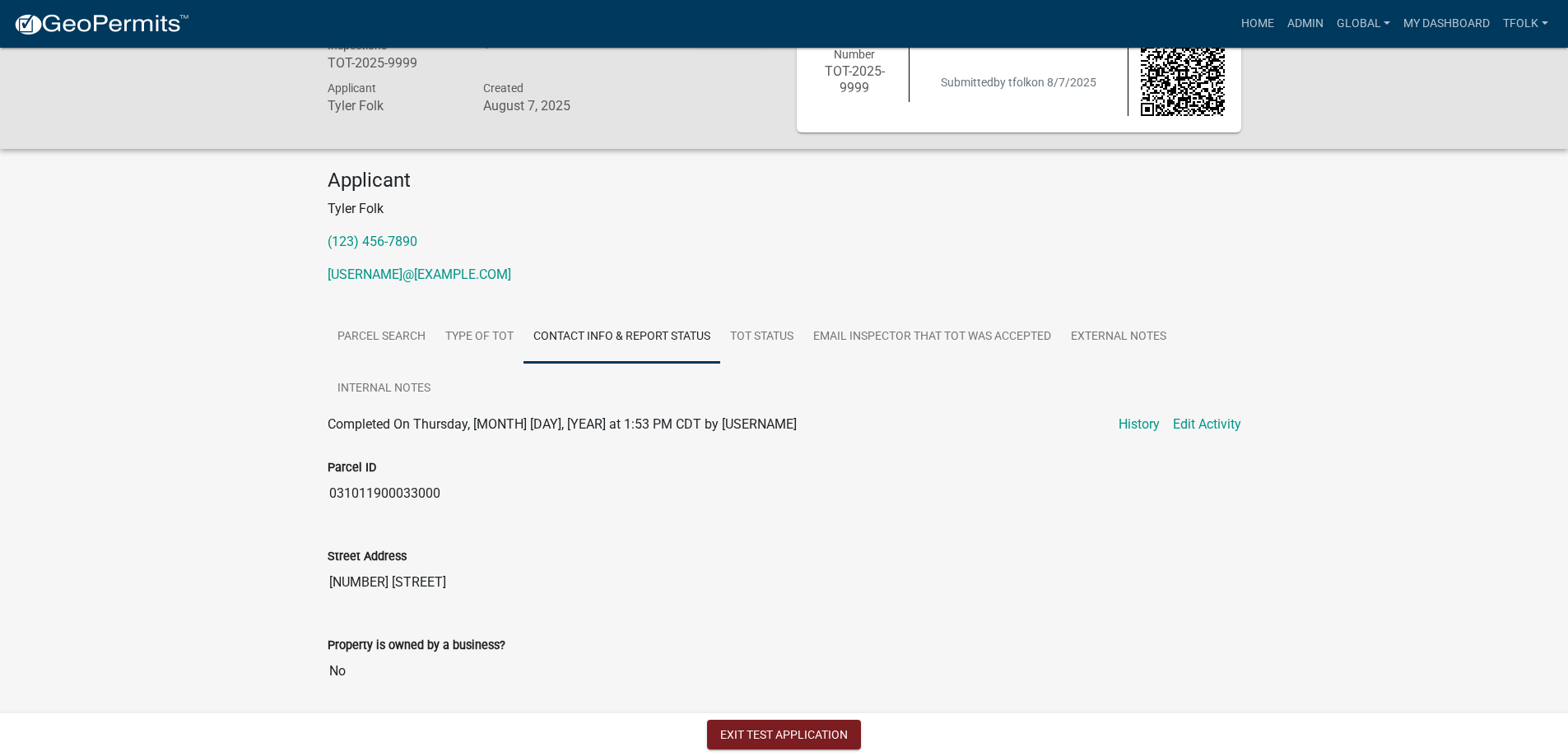 scroll, scrollTop: 48, scrollLeft: 0, axis: vertical 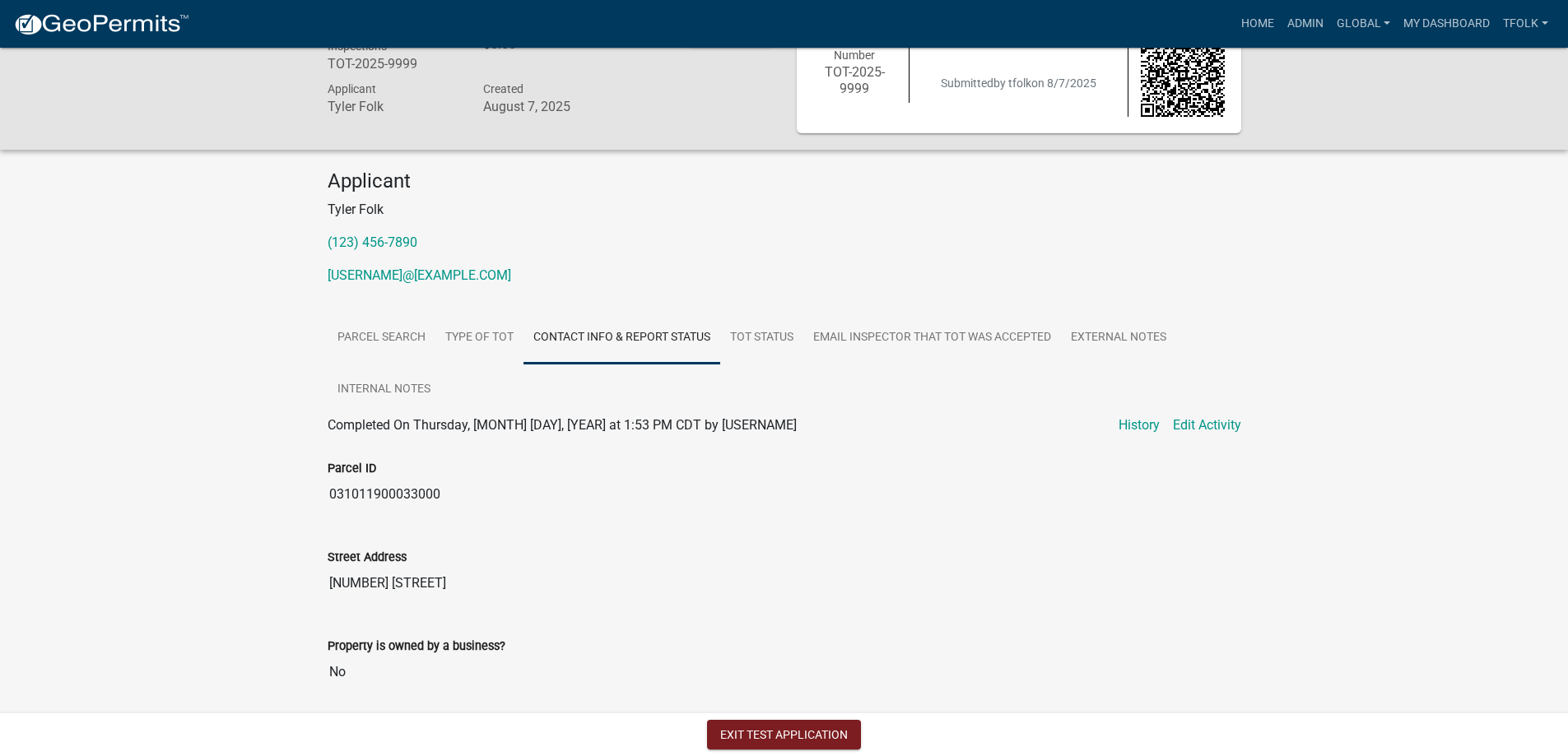 click on "Contact Info & Report Status" at bounding box center [621, 338] 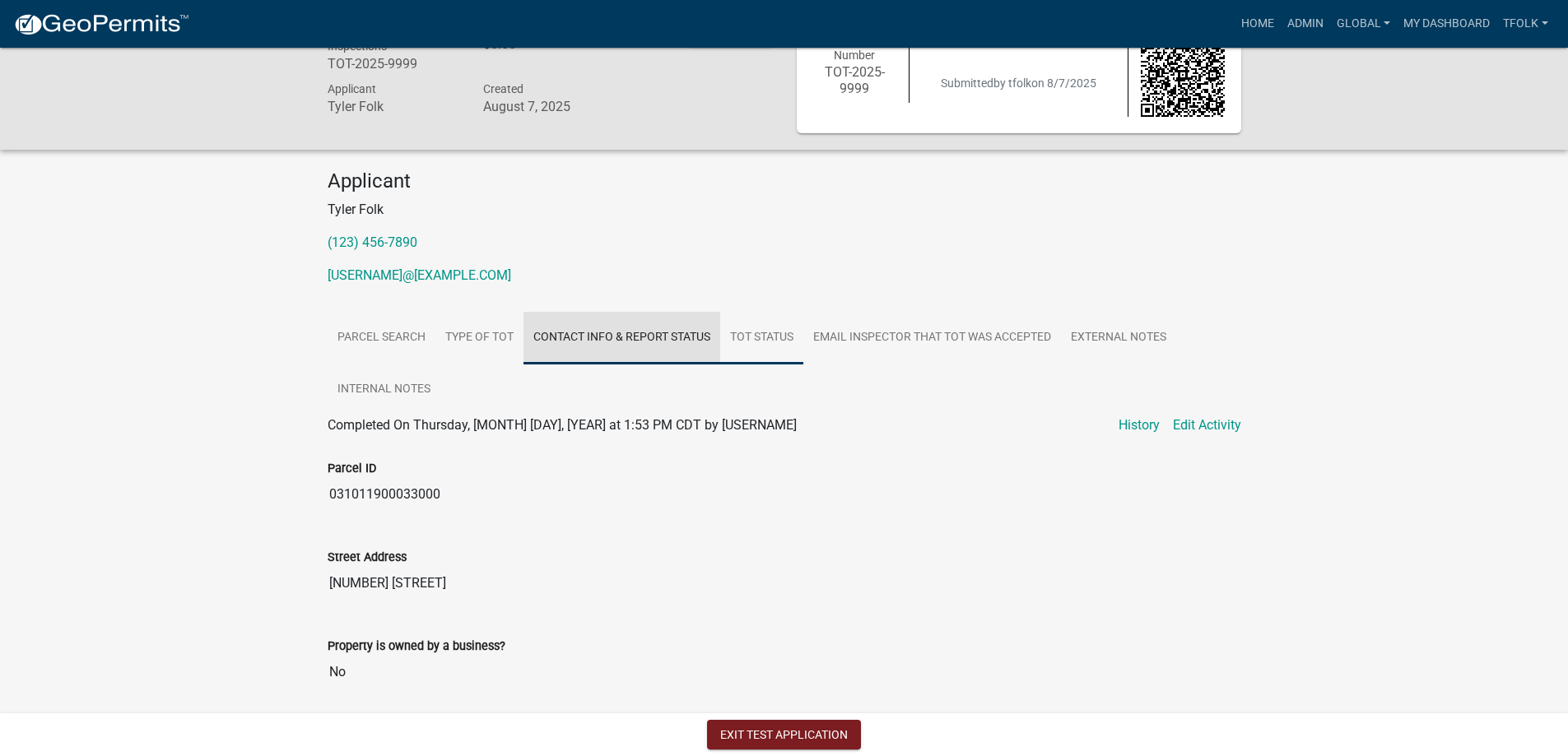 click on "TOT Status" at bounding box center [761, 338] 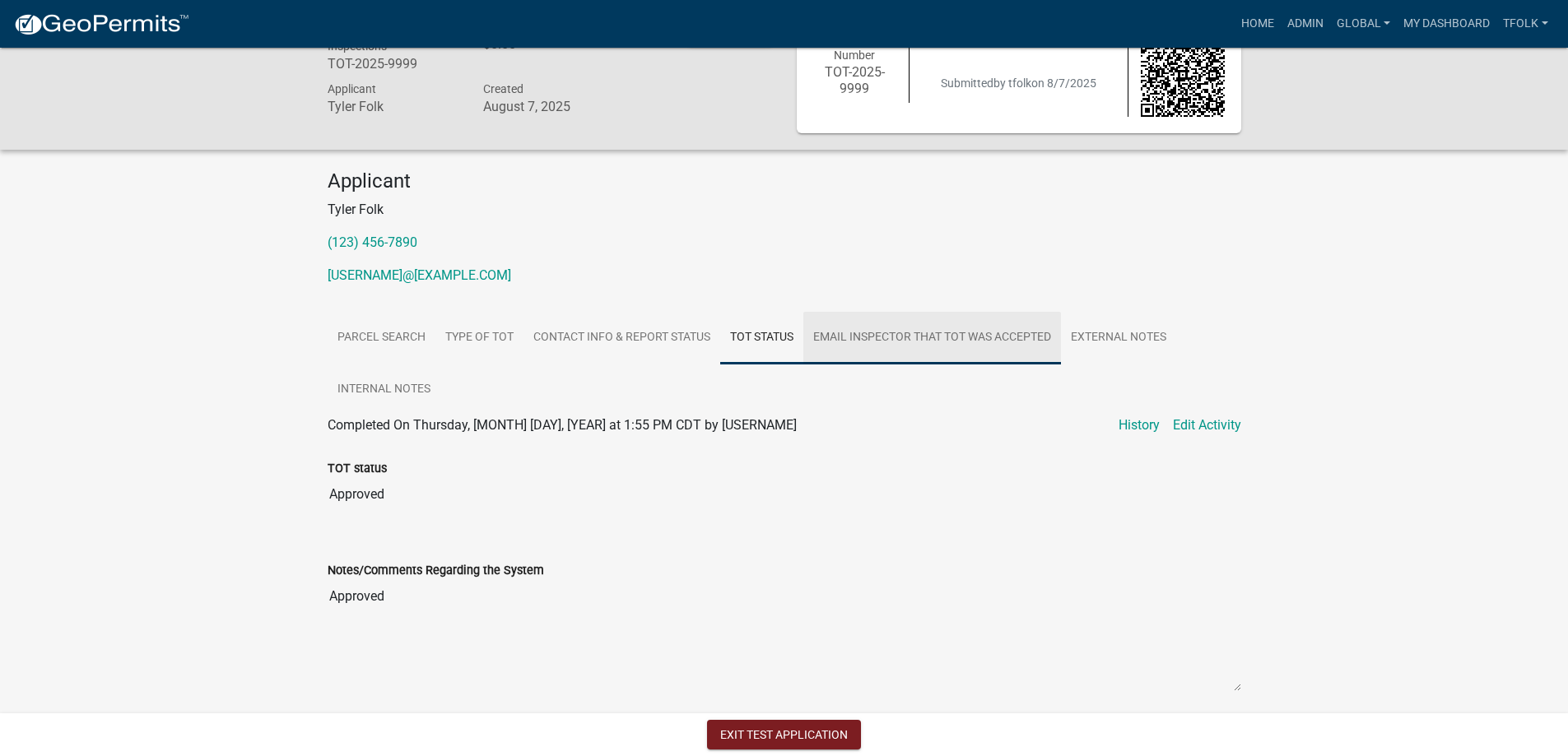 click on "Email Inspector that TOT was accepted" at bounding box center [932, 338] 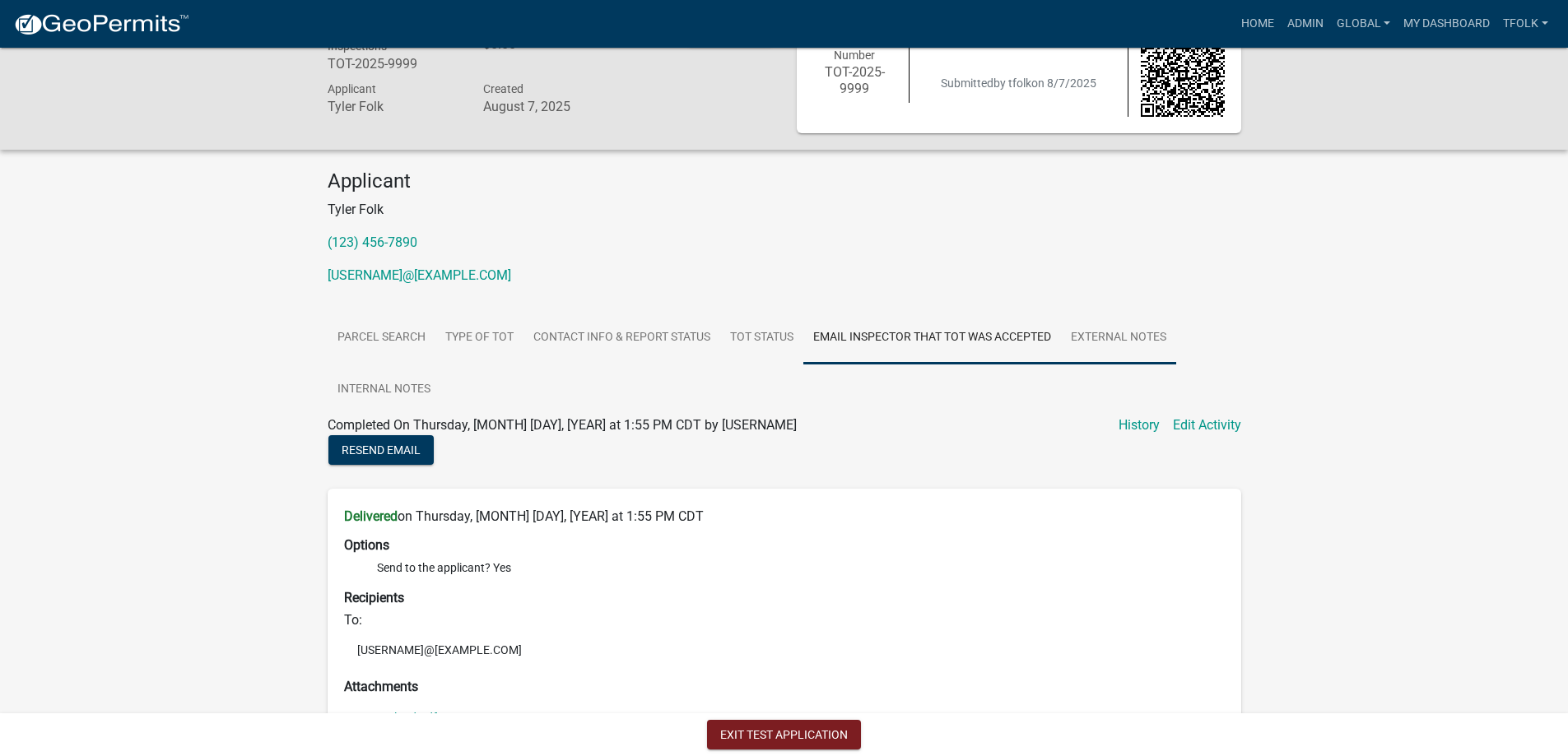 click on "External Notes" at bounding box center (1119, 338) 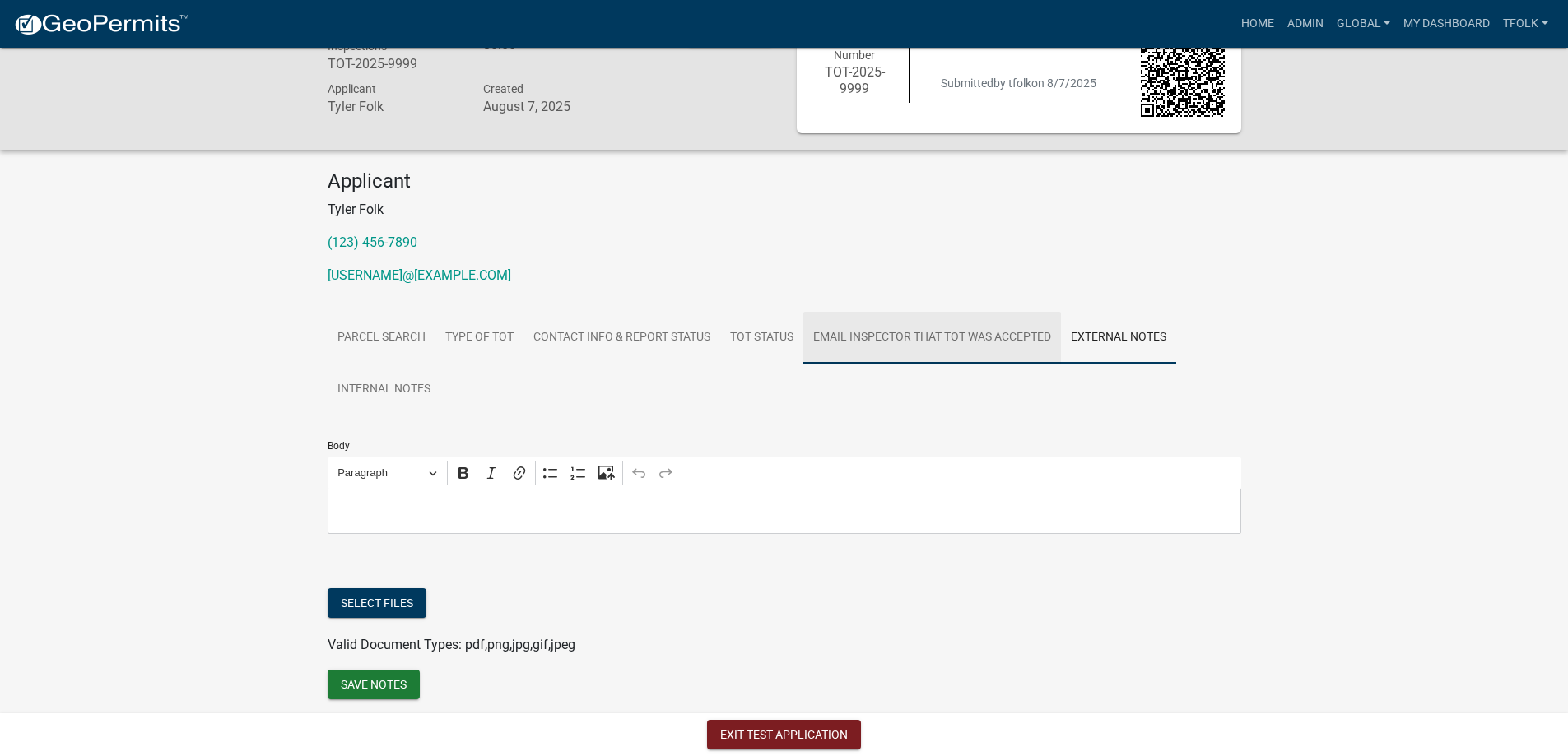click on "Email Inspector that TOT was accepted" at bounding box center [932, 338] 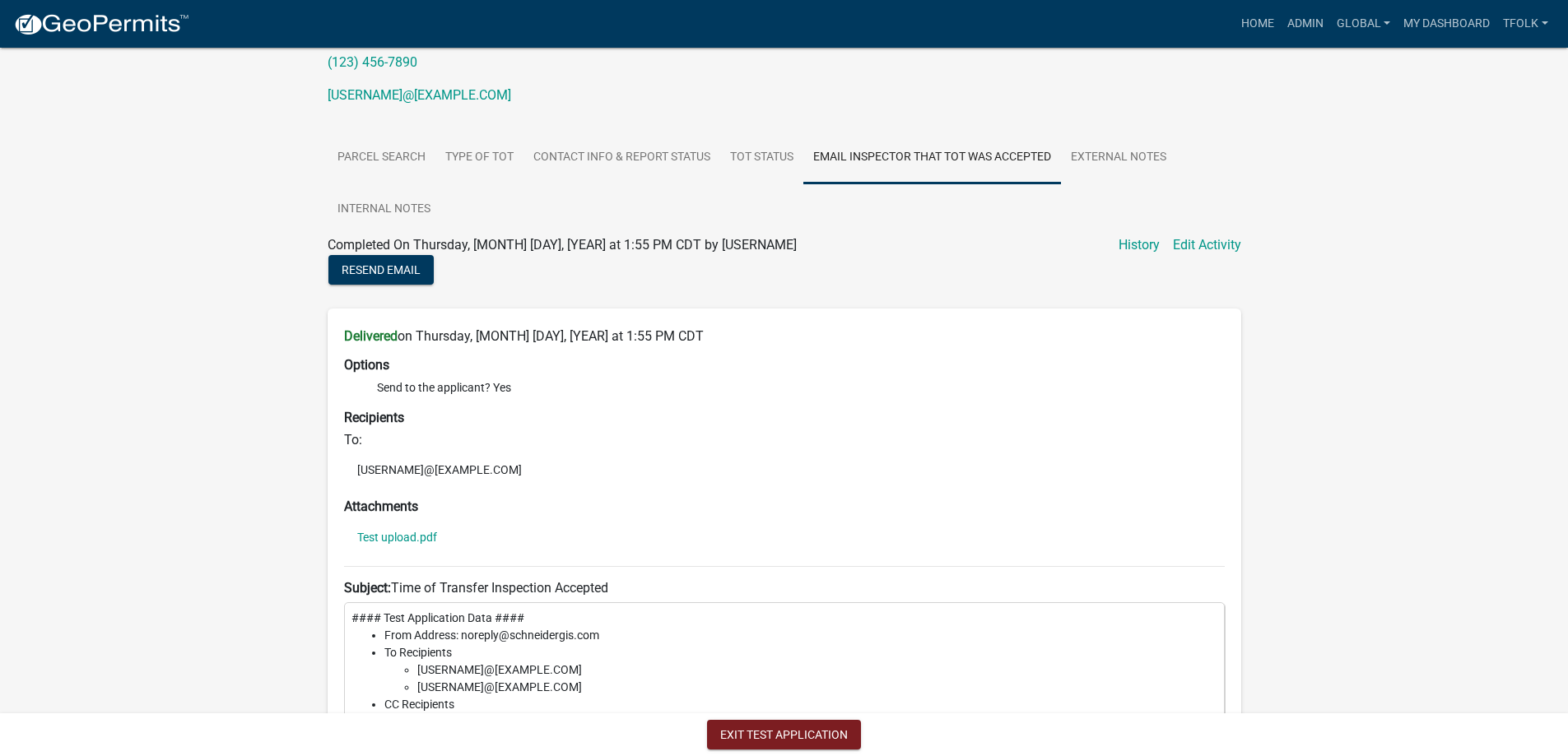 scroll, scrollTop: 212, scrollLeft: 0, axis: vertical 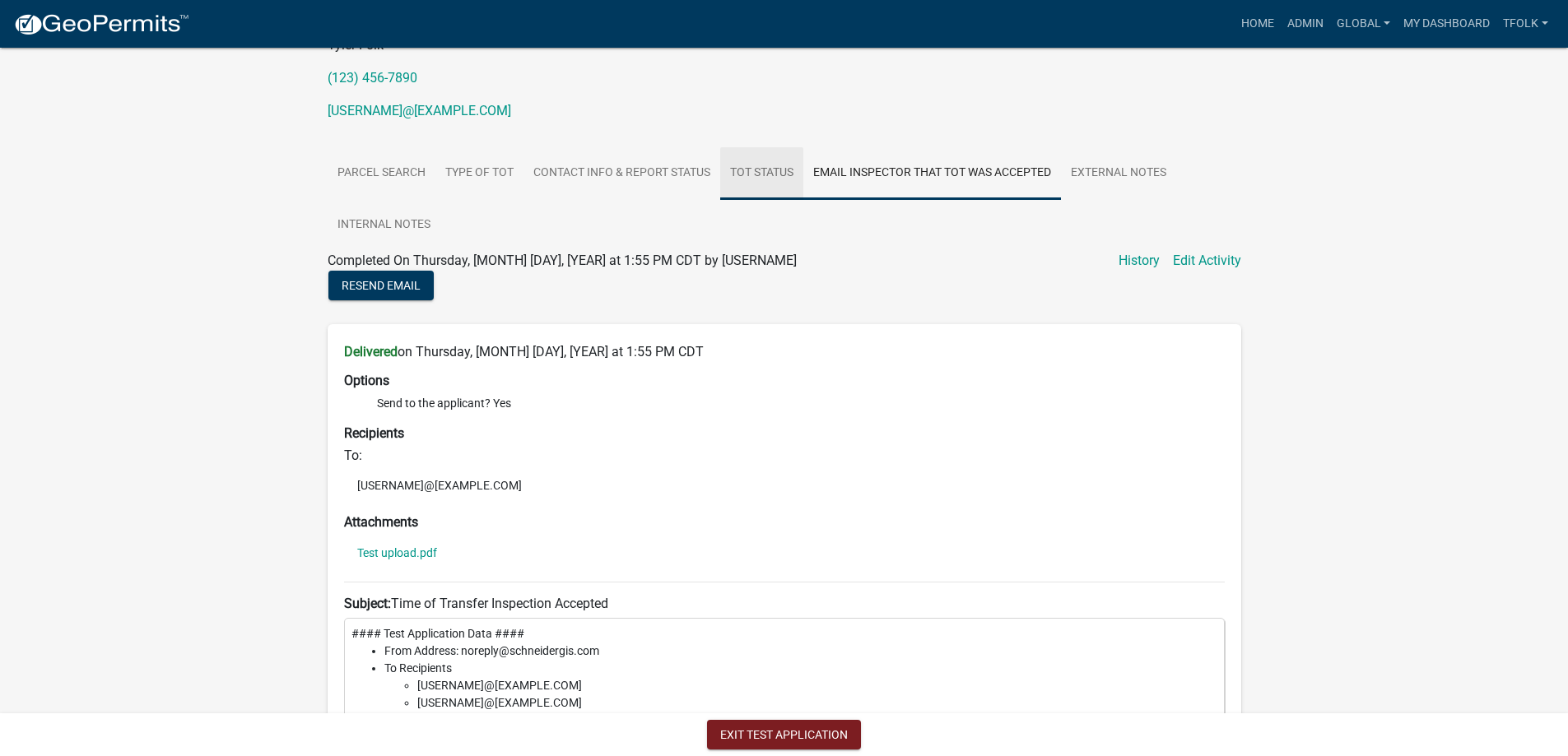 click on "TOT Status" at bounding box center (761, 174) 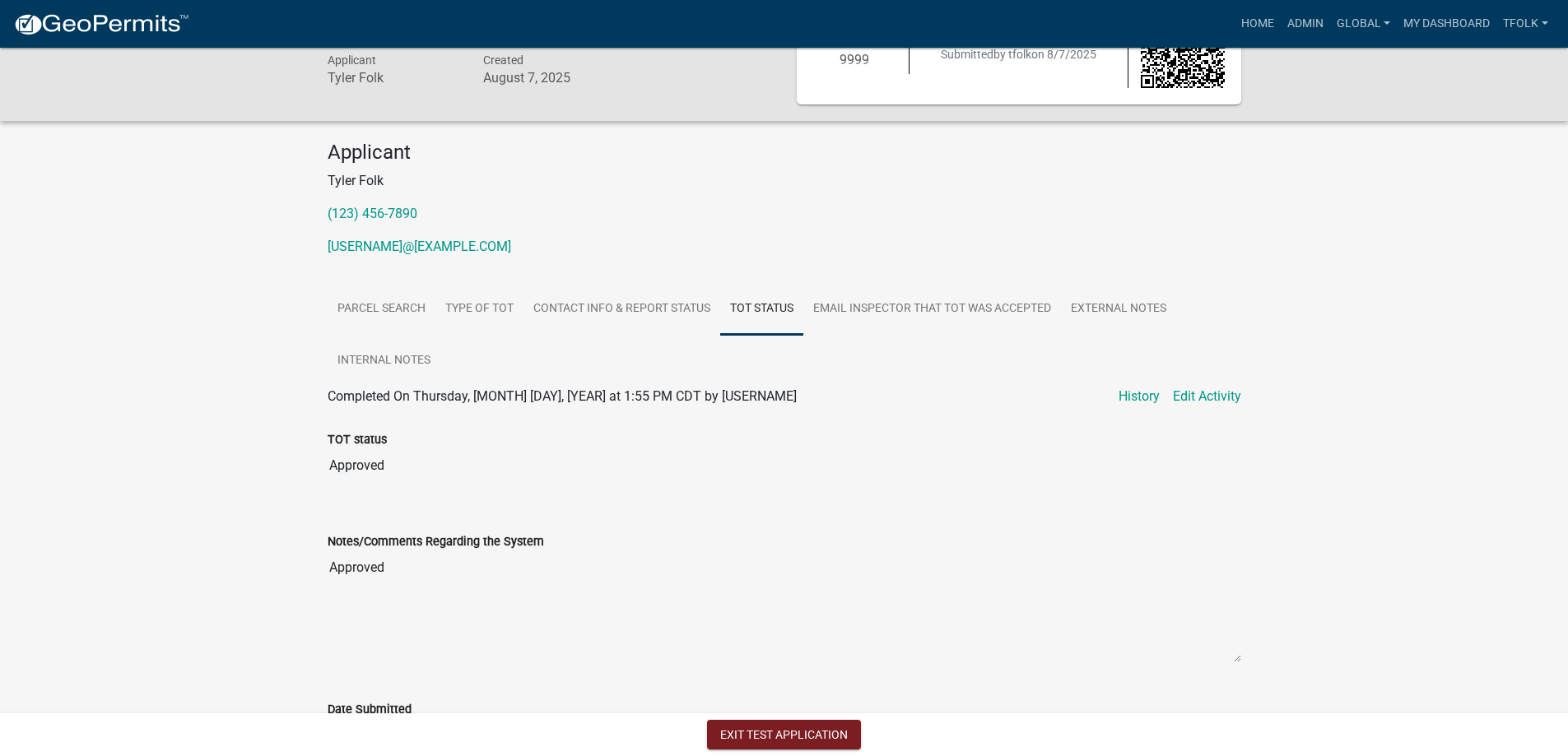 scroll, scrollTop: 0, scrollLeft: 0, axis: both 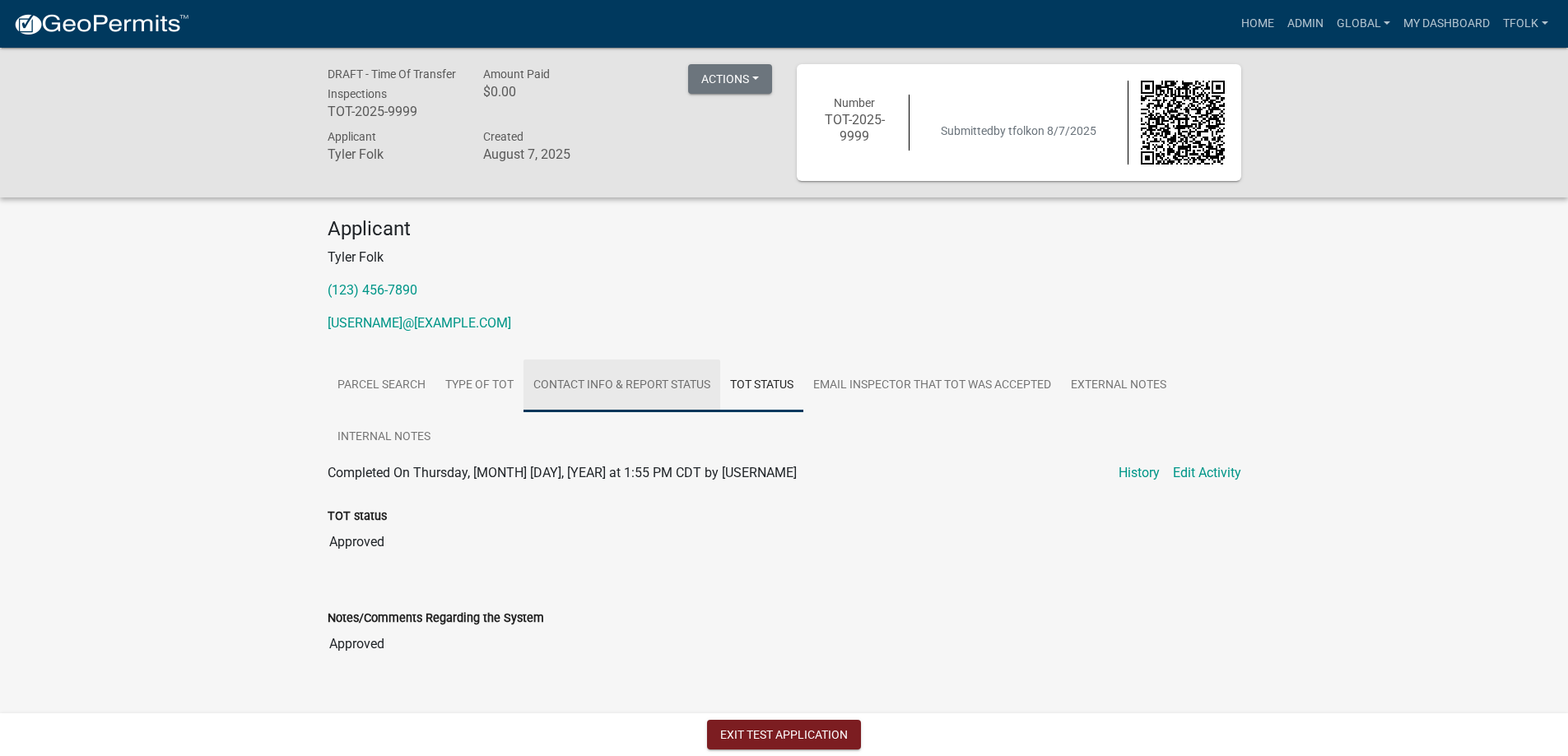 click on "Contact Info & Report Status" at bounding box center (621, 386) 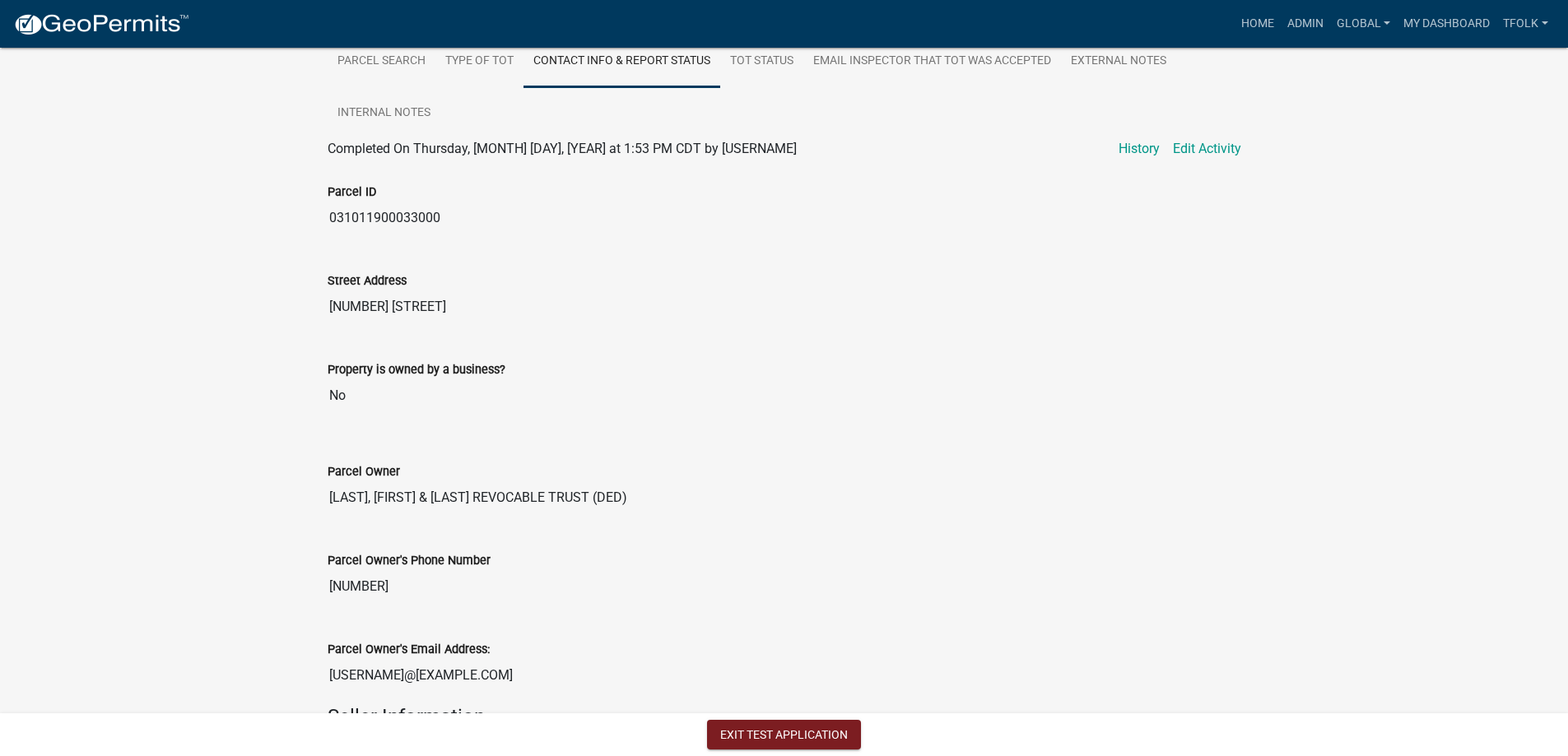 scroll, scrollTop: 0, scrollLeft: 0, axis: both 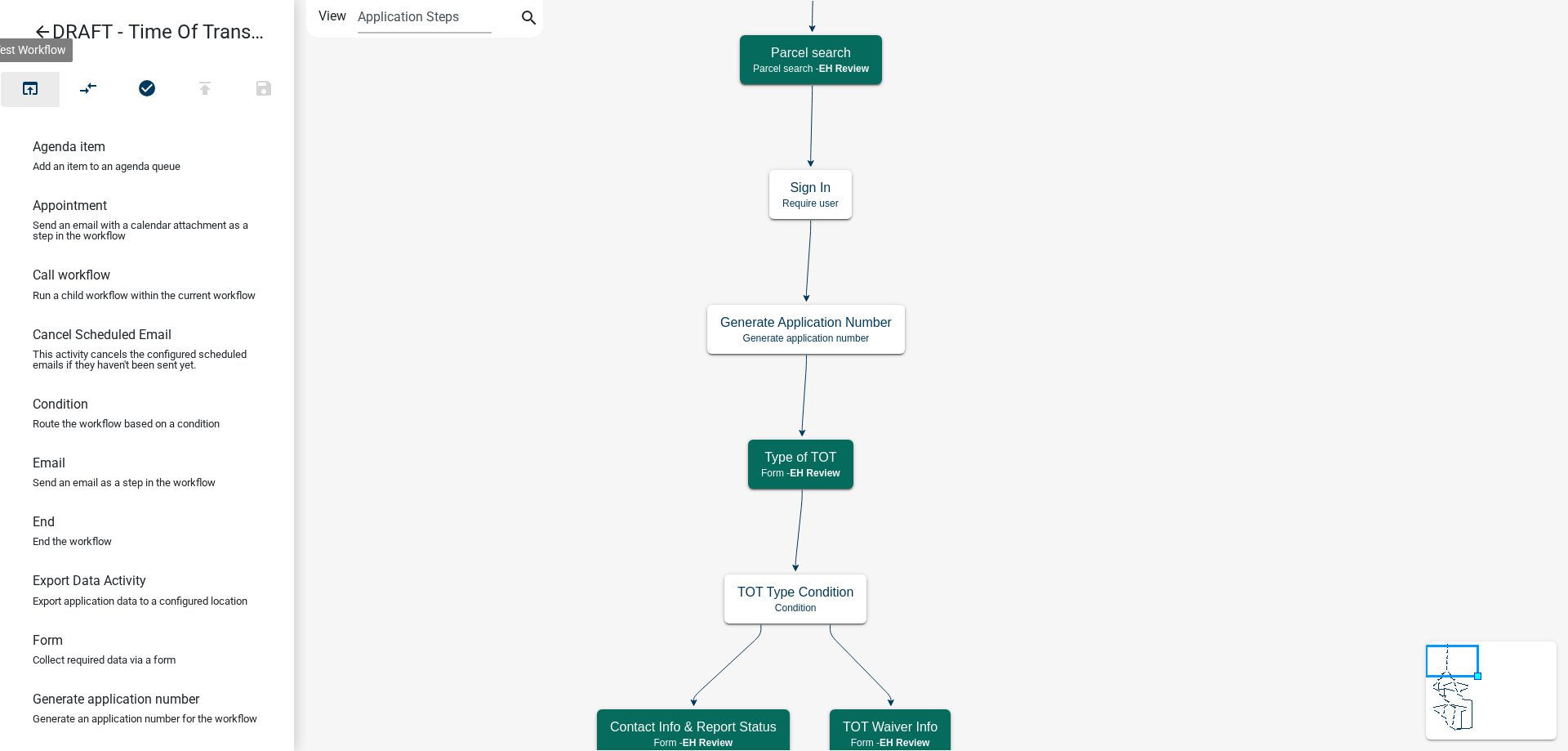 click on "open_in_browser" at bounding box center [30, 90] 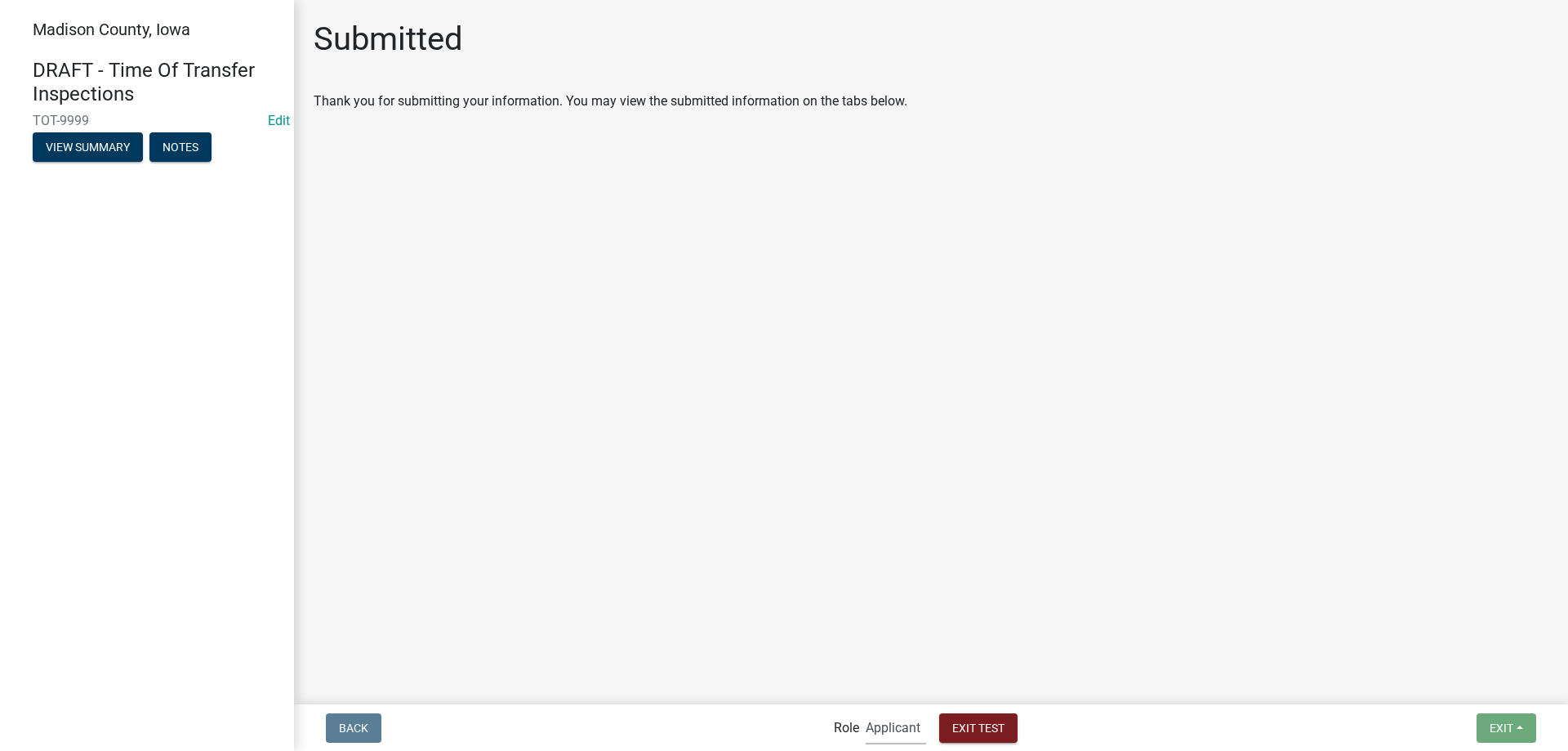 click on "Applicant   Admin   EH Review" at bounding box center (896, 727) 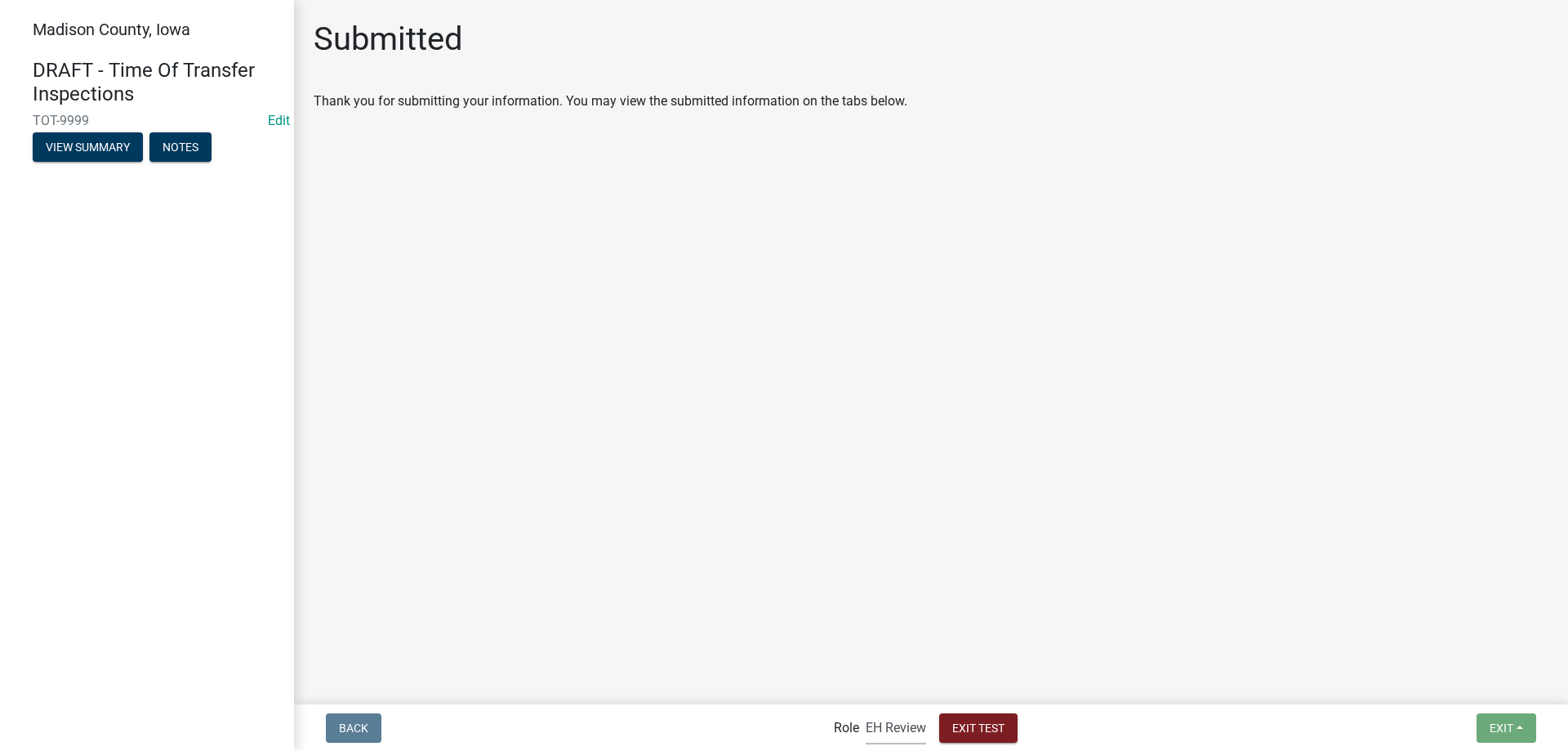 click on "Applicant   Admin   EH Review" at bounding box center (896, 727) 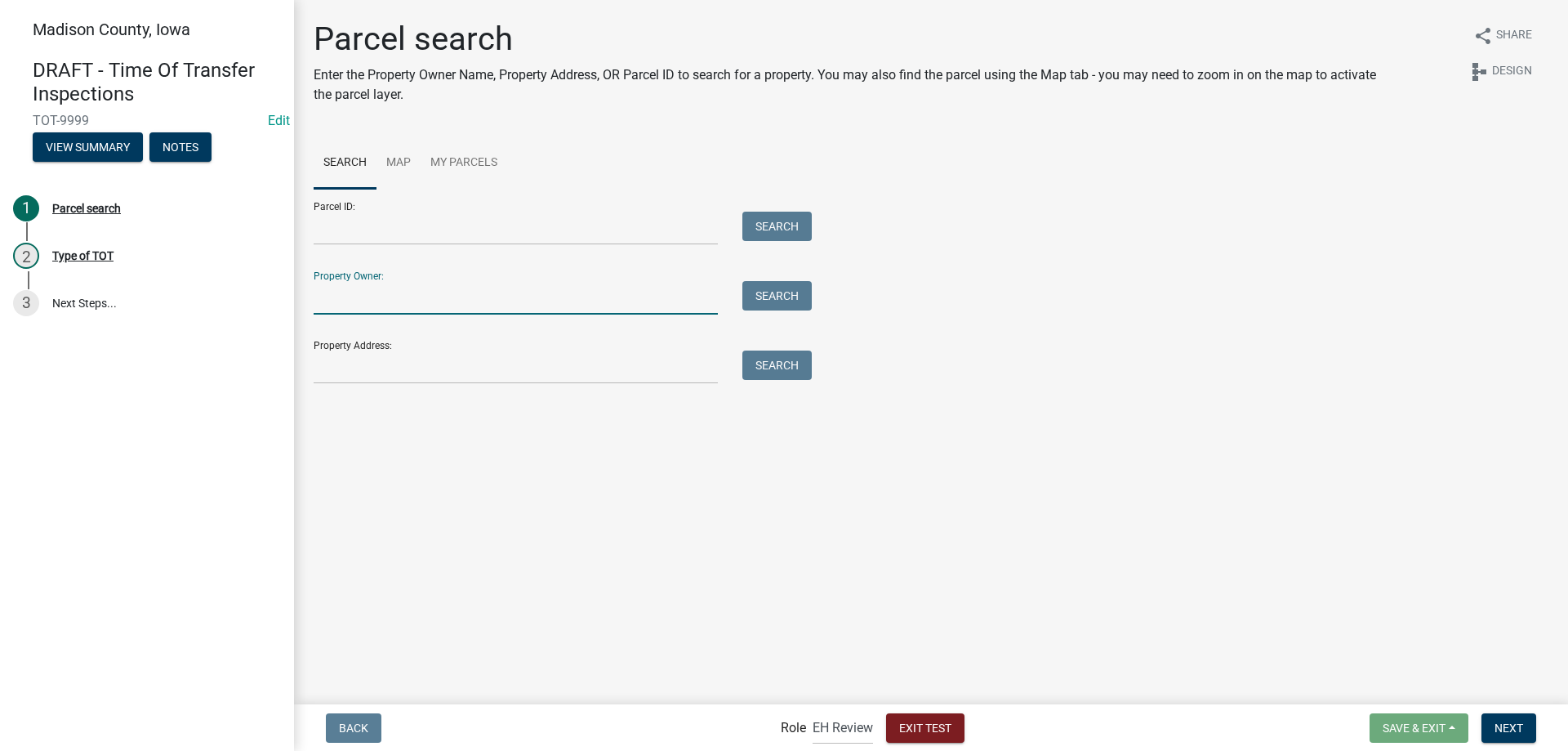 click on "Property Owner:" at bounding box center (515, 297) 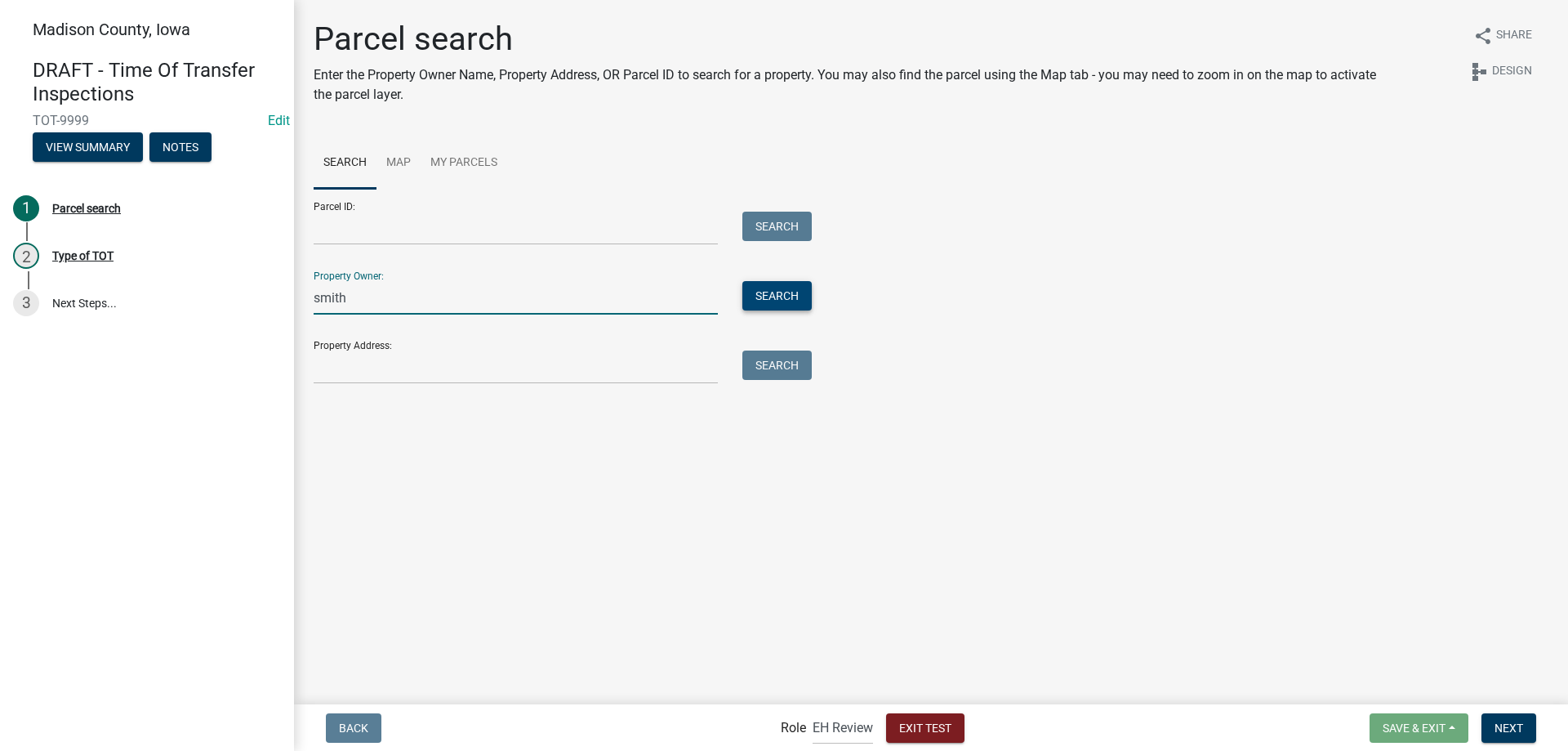 click on "Search" at bounding box center (777, 296) 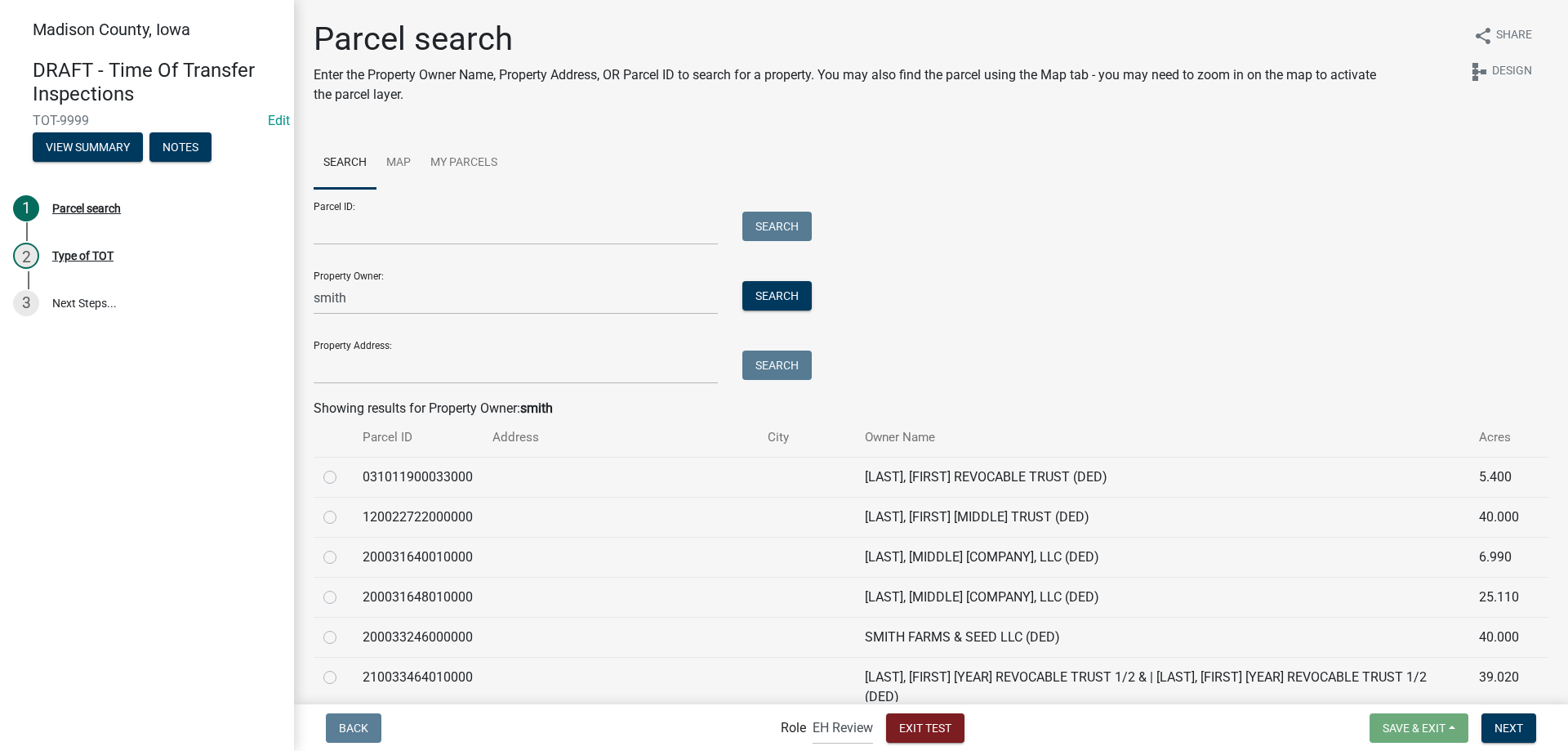 click 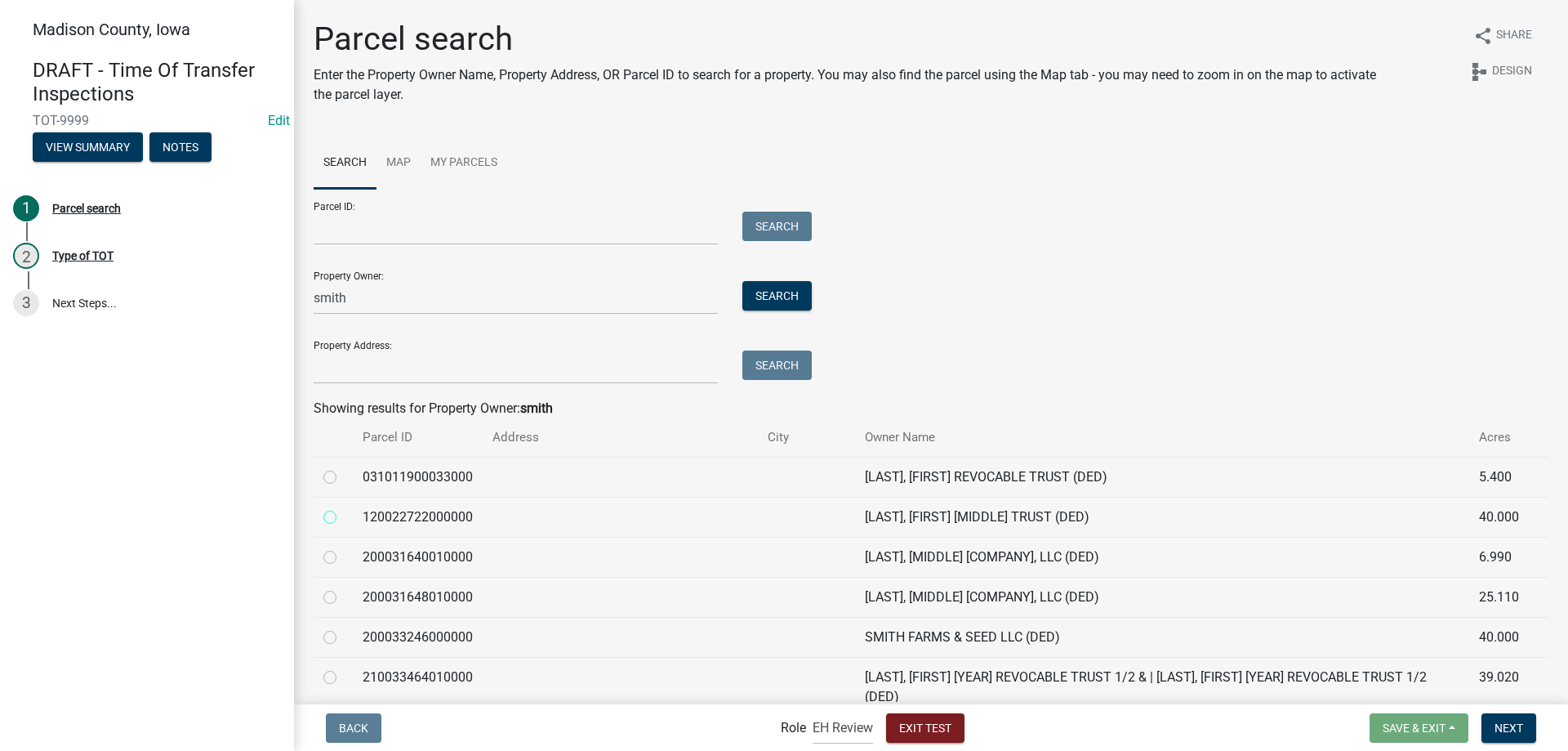 click at bounding box center (348, 512) 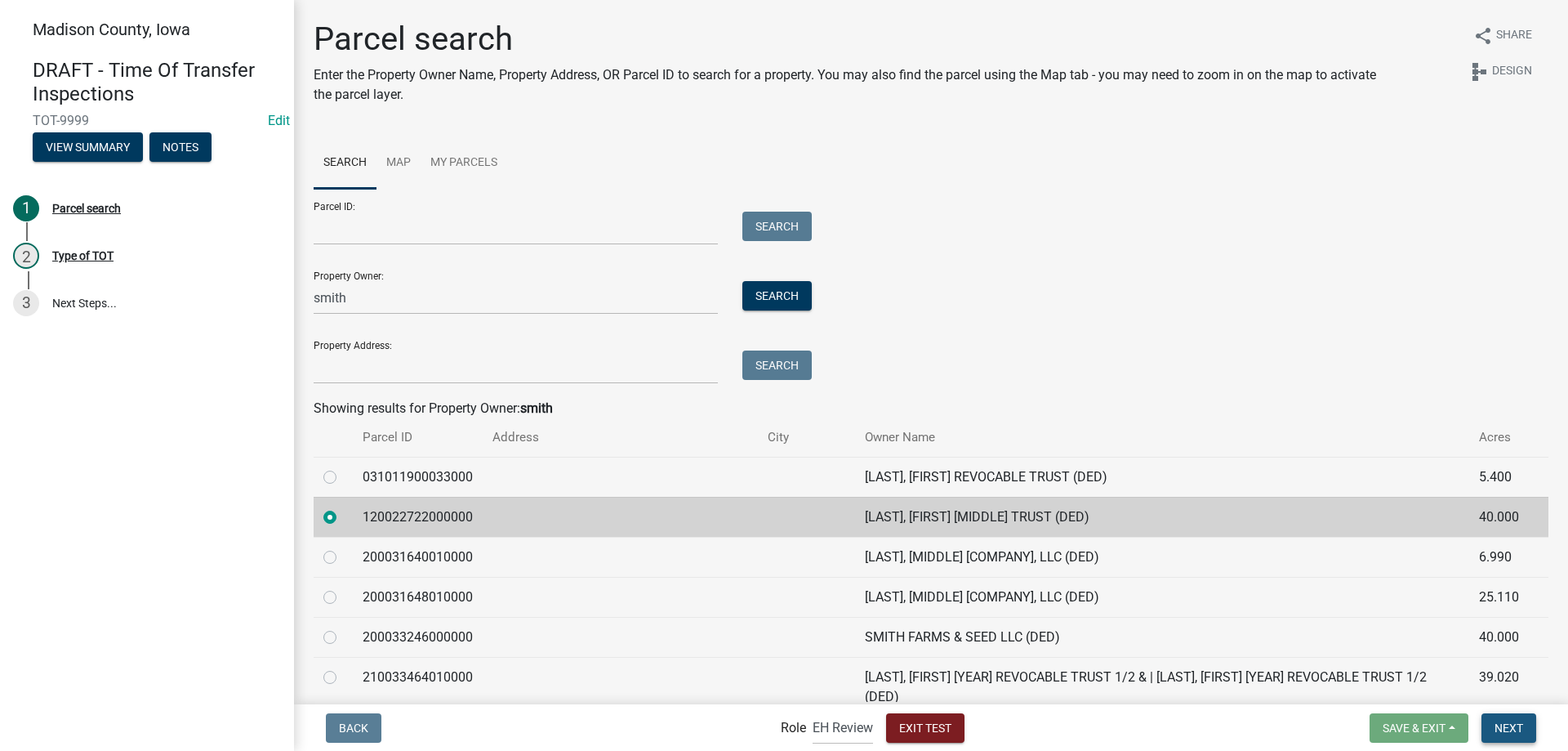 click on "Next" at bounding box center (1508, 728) 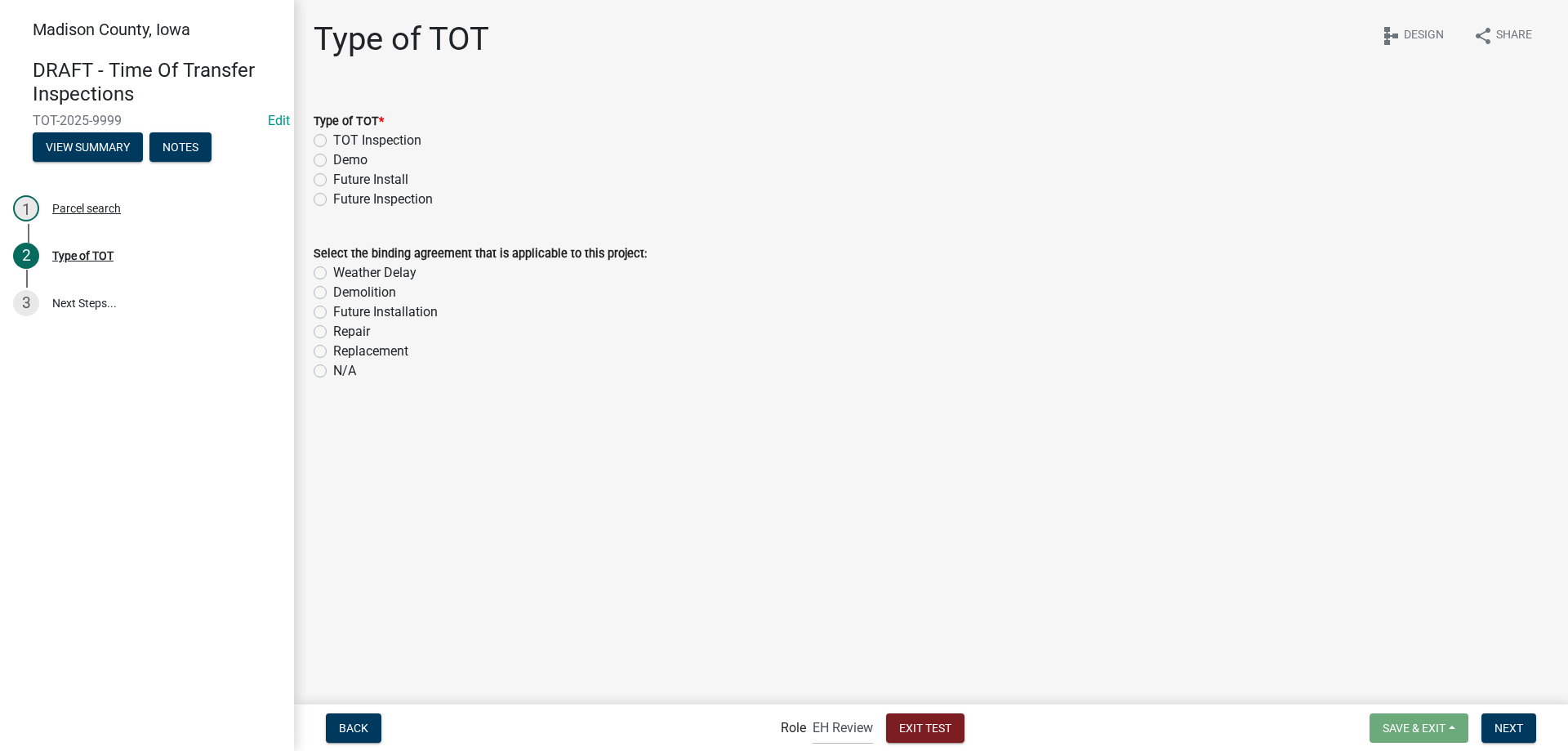 click on "Demo" 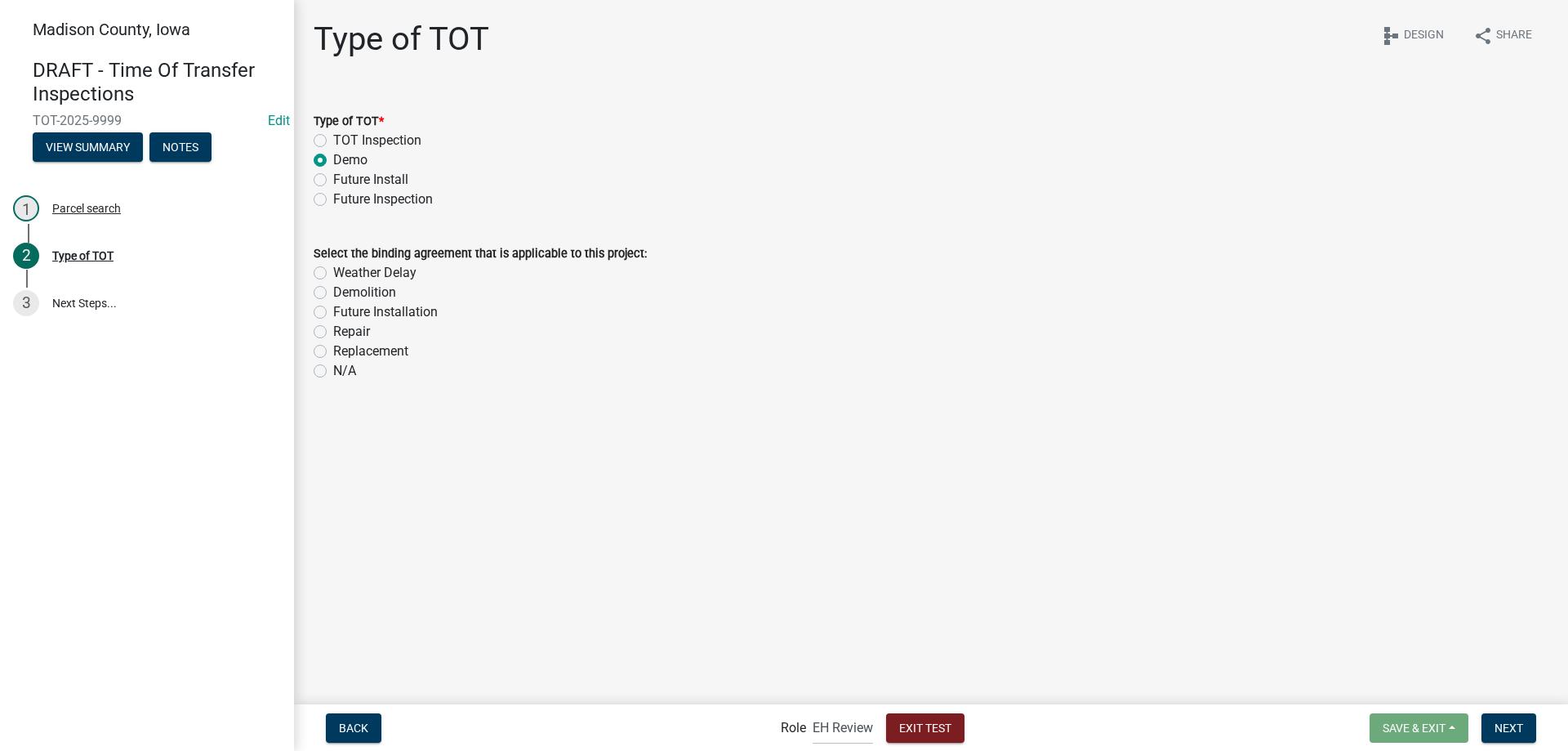 radio on "true" 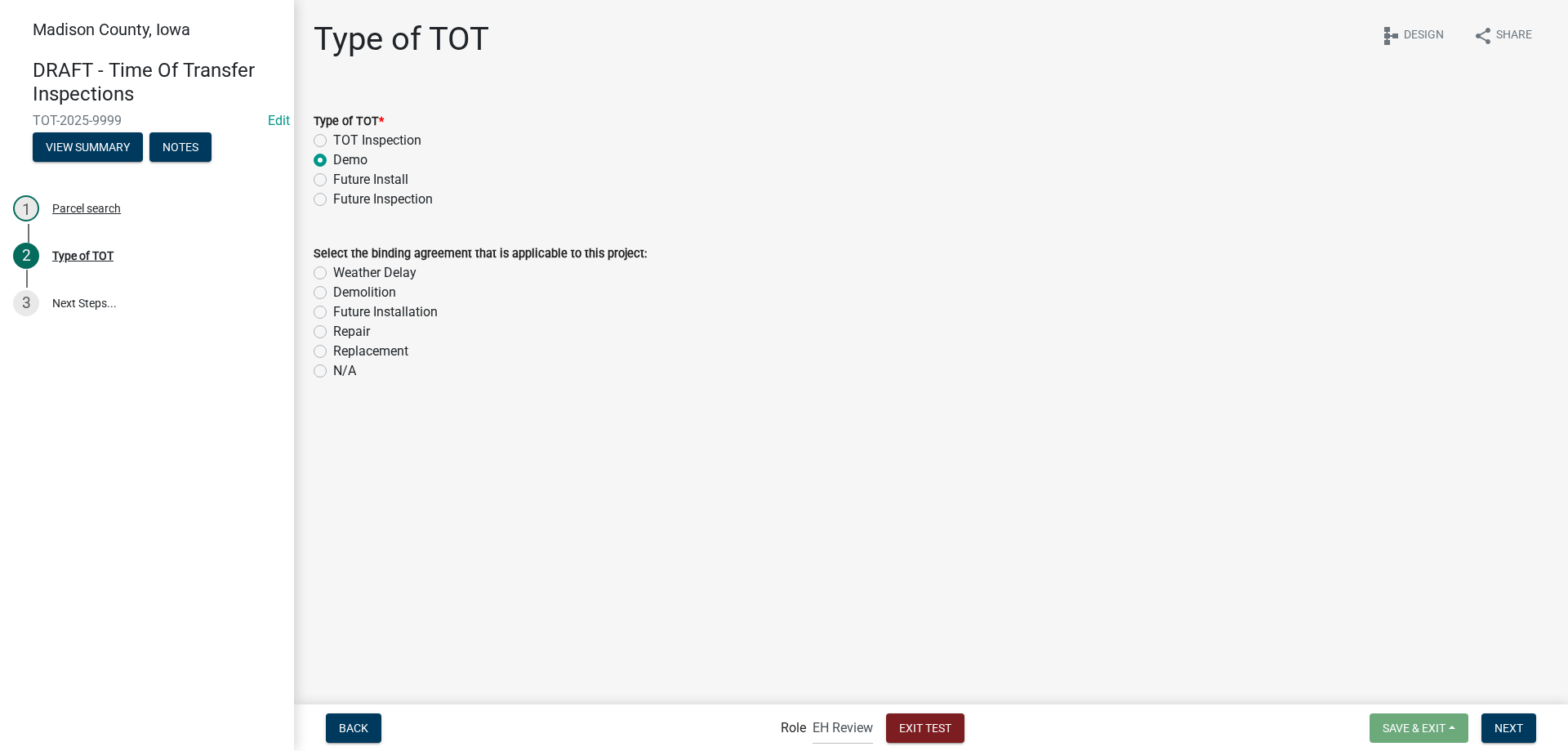 click on "Demolition" 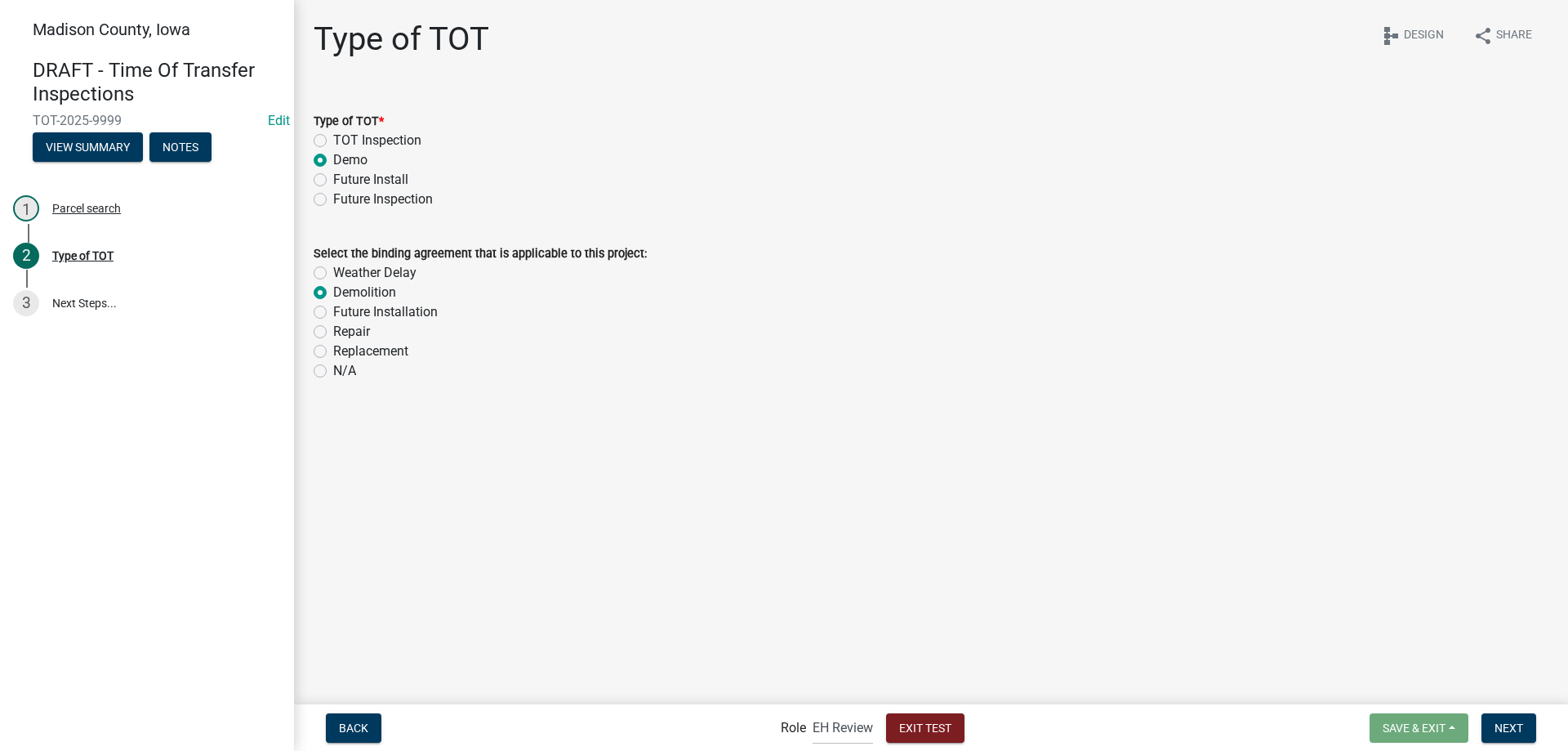 radio on "true" 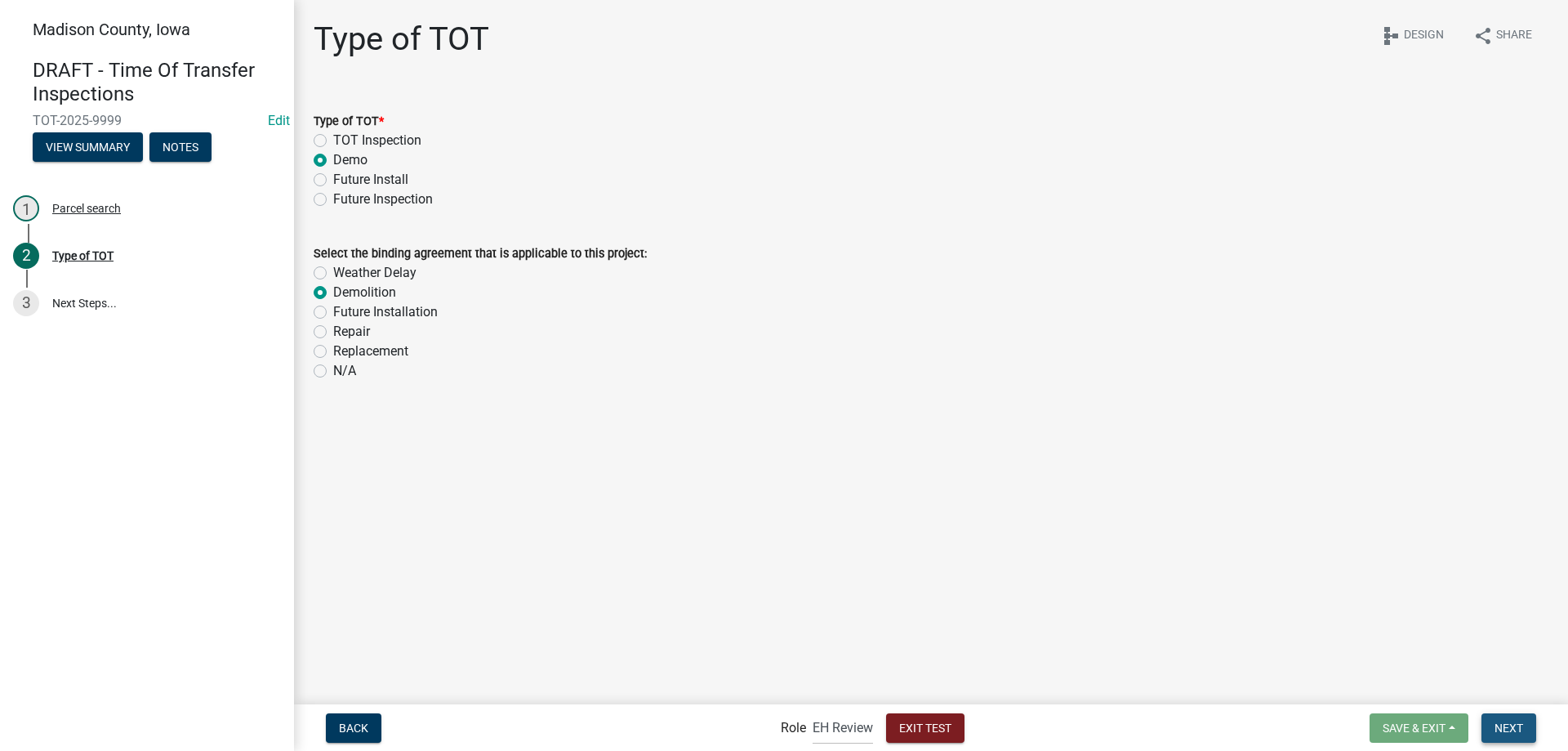 click on "Next" at bounding box center [1508, 727] 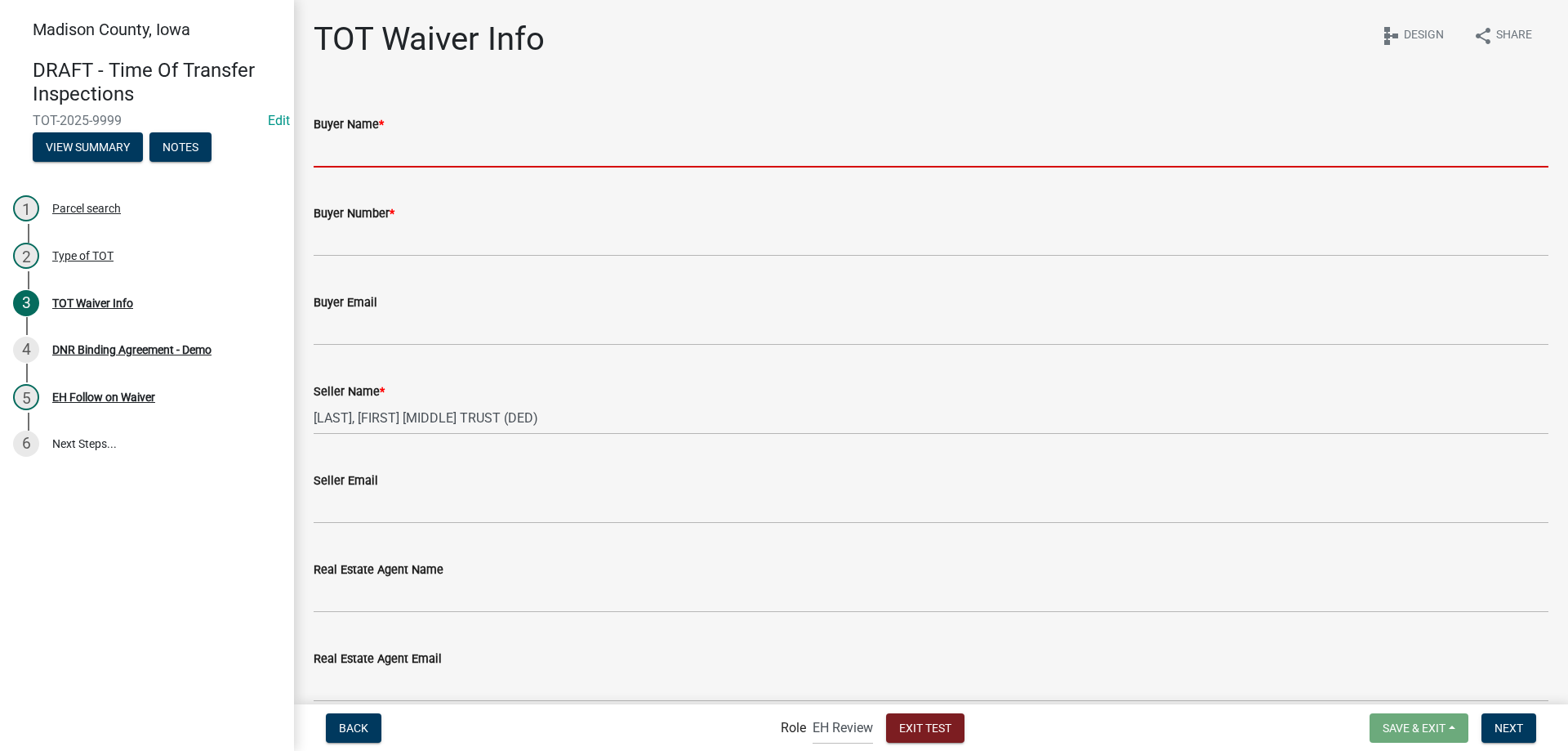 click on "Buyer Name  *" at bounding box center [931, 150] 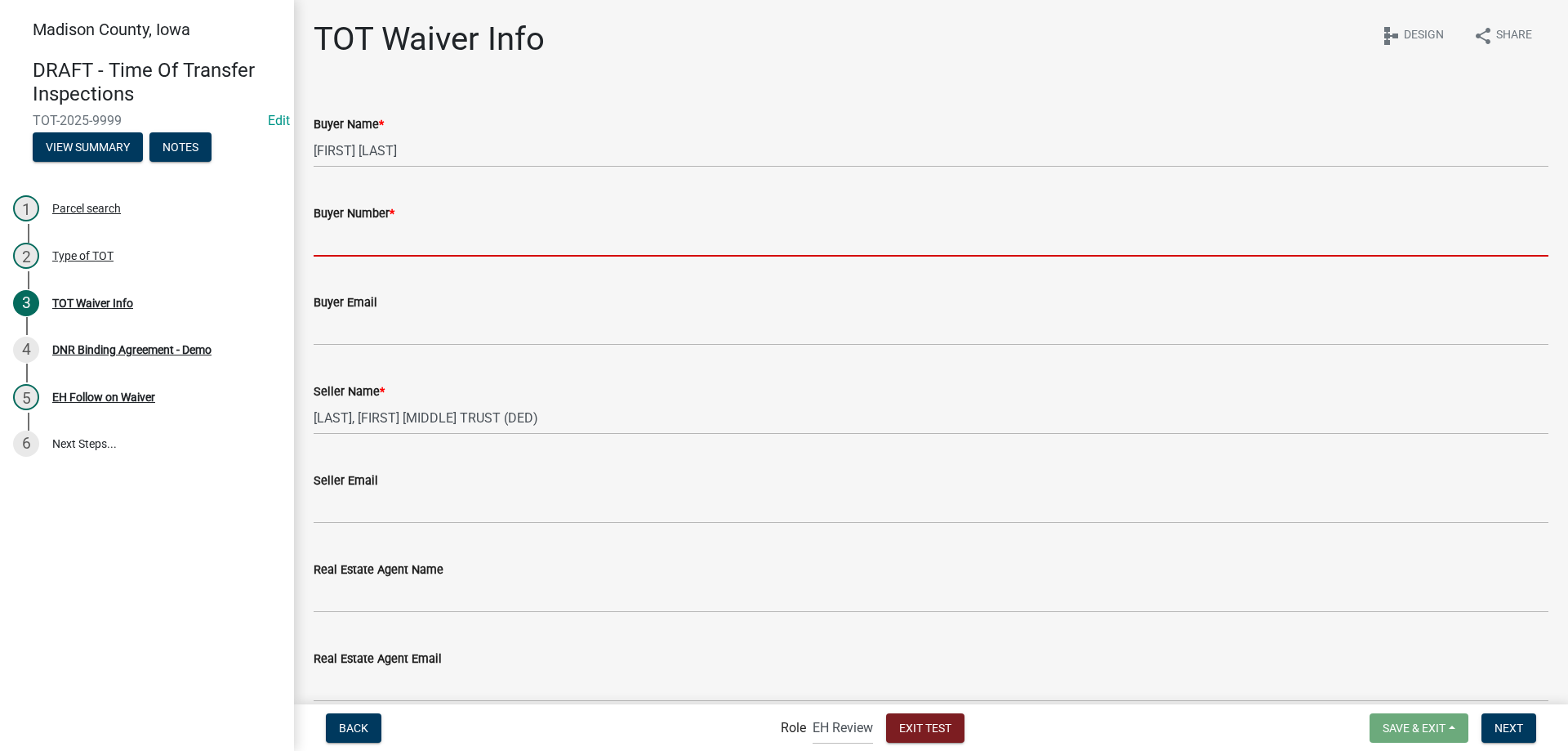 click on "Buyer Number  *" at bounding box center (931, 239) 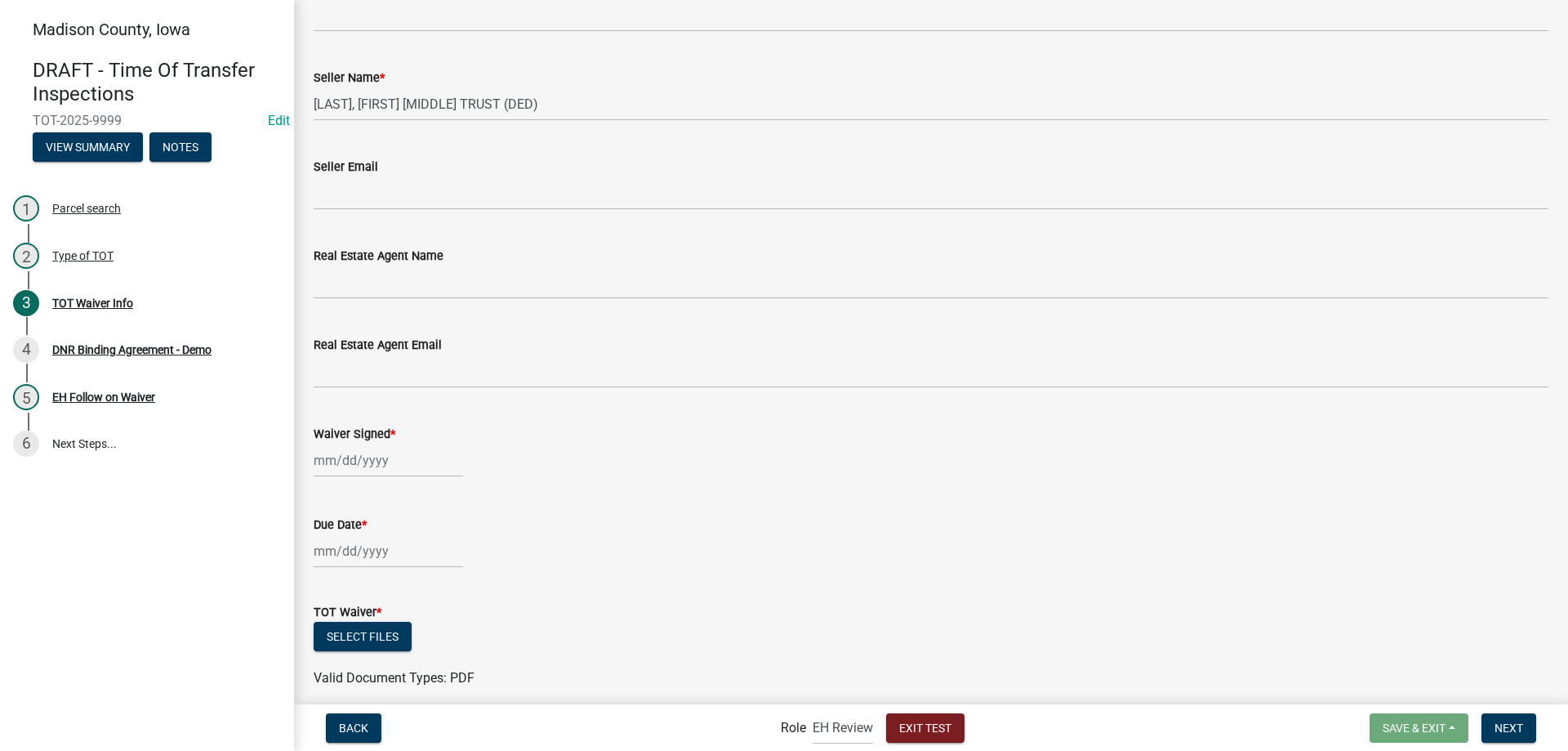 scroll, scrollTop: 327, scrollLeft: 0, axis: vertical 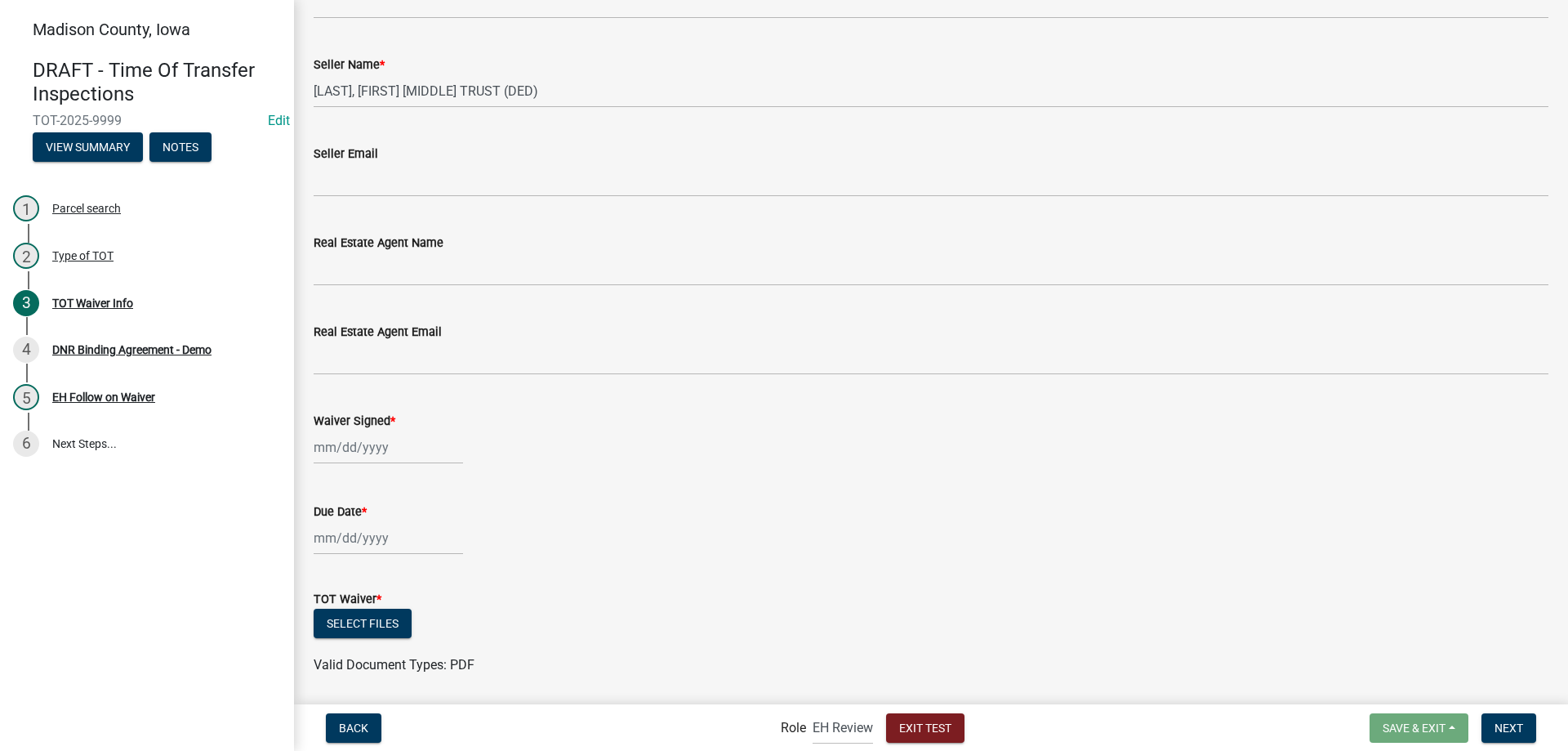 type on "[NUMBER]" 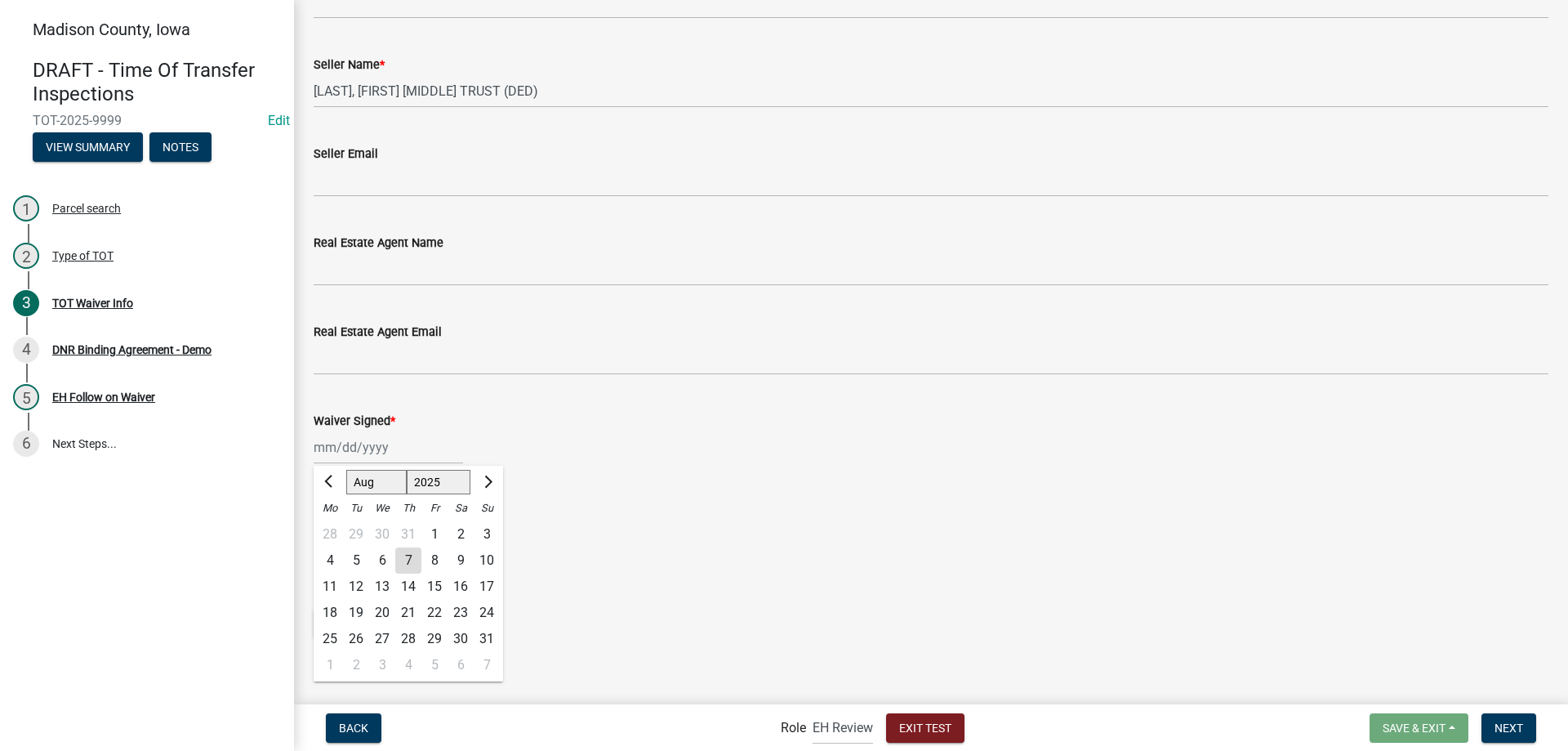 click on "Jan Feb Mar Apr May Jun Jul Aug Sep Oct Nov Dec 1525 1526 1527 1528 1529 1530 1531 1532 1533 1534 1535 1536 1537 1538 1539 1540 1541 1542 1543 1544 1545 1546 1547 1548 1549 1550 1551 1552 1553 1554 1555 1556 1557 1558 1559 1560 1561 1562 1563 1564 1565 1566 1567 1568 1569 1570 1571 1572 1573 1574 1575 1576 1577 1578 1579 1580 1581 1582 1583 1584 1585 1586 1587 1588 1589 1590 1591 1592 1593 1594 1595 1596 1597 1598 1599 1600 1601 1602 1603 1604 1605 1606 1607 1608 1609 1610 1611 1612 1613 1614 1615 1616 1617 1618 1619 1620 1621 1622 1623 1624 1625 1626 1627 1628 1629 1630 1631 1632 1633 1634 1635 1636 1637 1638 1639 1640 1641 1642 1643 1644 1645 1646 1647 1648 1649 1650 1651 1652 1653 1654 1655 1656 1657 1658 1659 1660 1661 1662 1663 1664 1665 1666 1667 1668 1669 1670 1671 1672 1673 1674 1675 1676 1677 1678 1679 1680 1681 1682 1683 1684 1685 1686 1687 1688 1689 1690 1691 1692 1693 1694 1695 1696 1697 1698 1699 1700 1701 1702 1703 1704 1705 1706 1707 1708 1709 1710 1711 1712 1713 1714 1715 1716 1717 1718 1719 1" 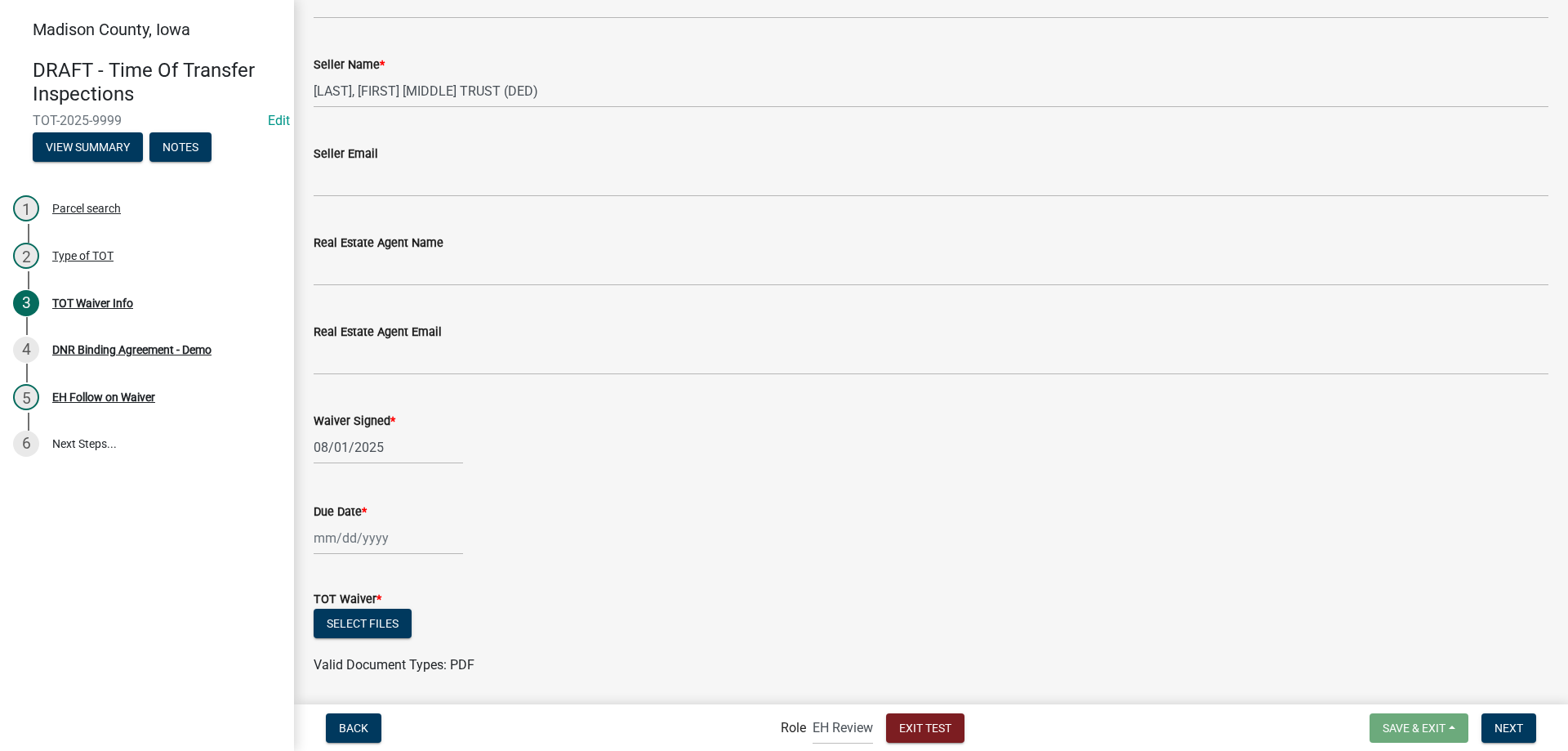 click on "Due Date  *" at bounding box center [388, 538] 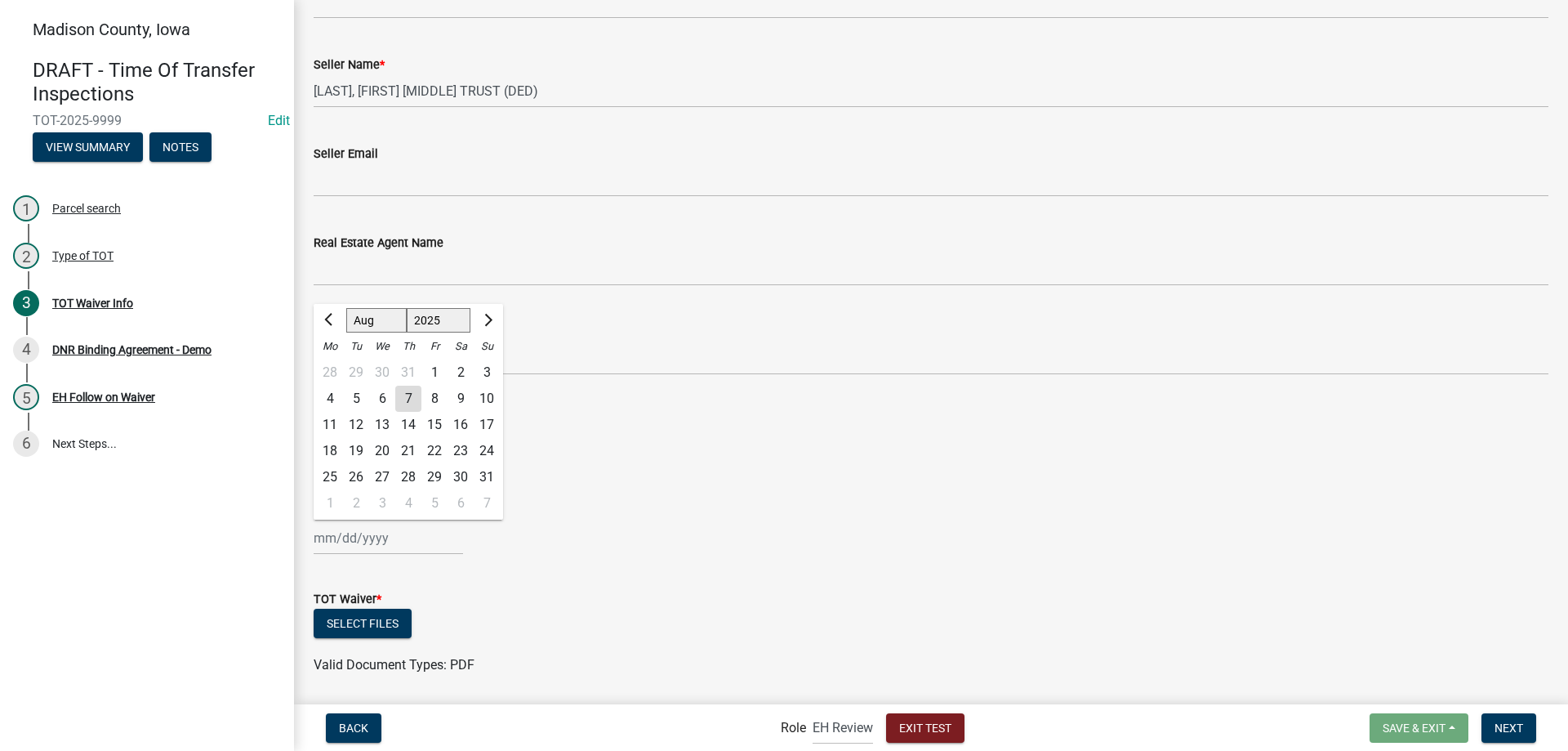 click on "16" 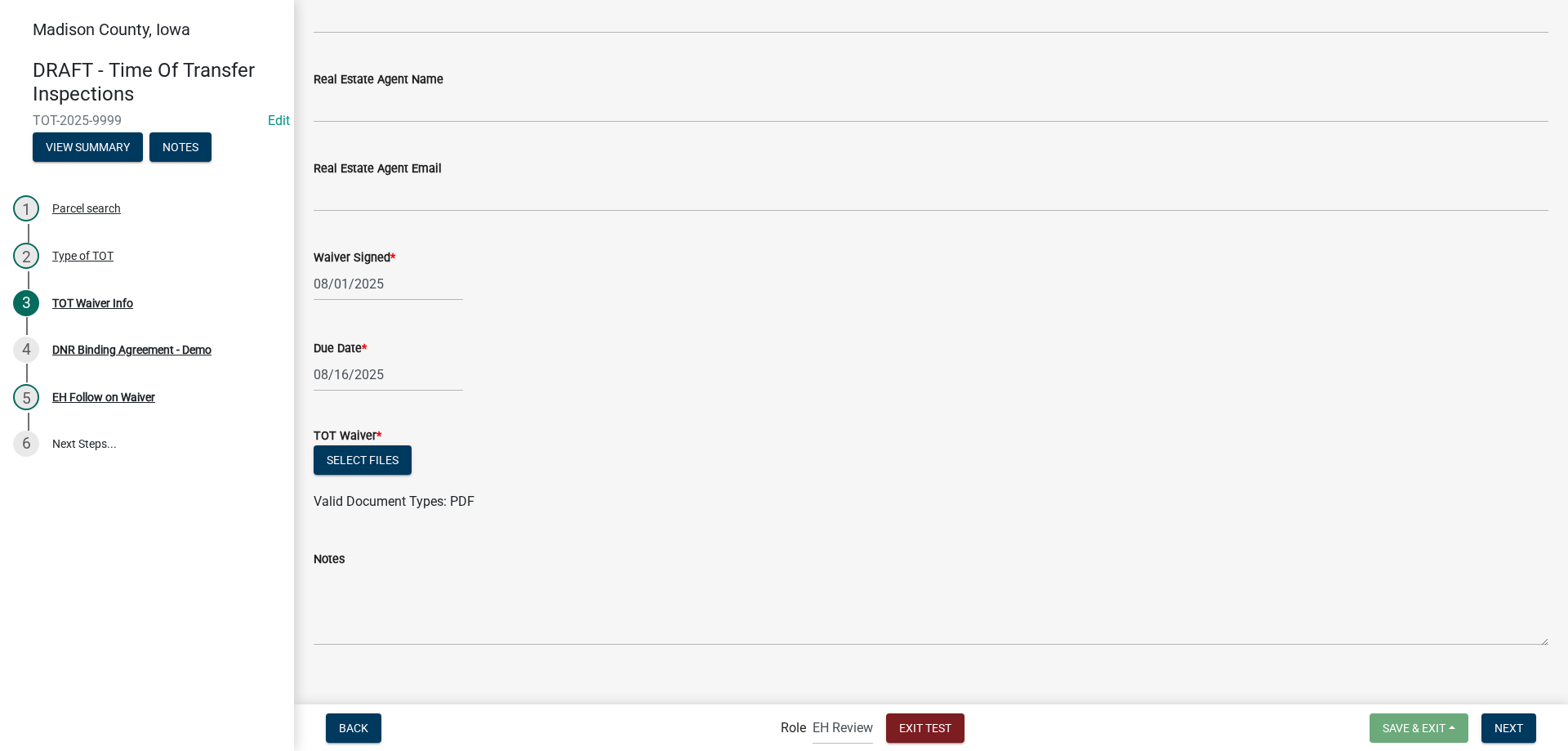 scroll, scrollTop: 511, scrollLeft: 0, axis: vertical 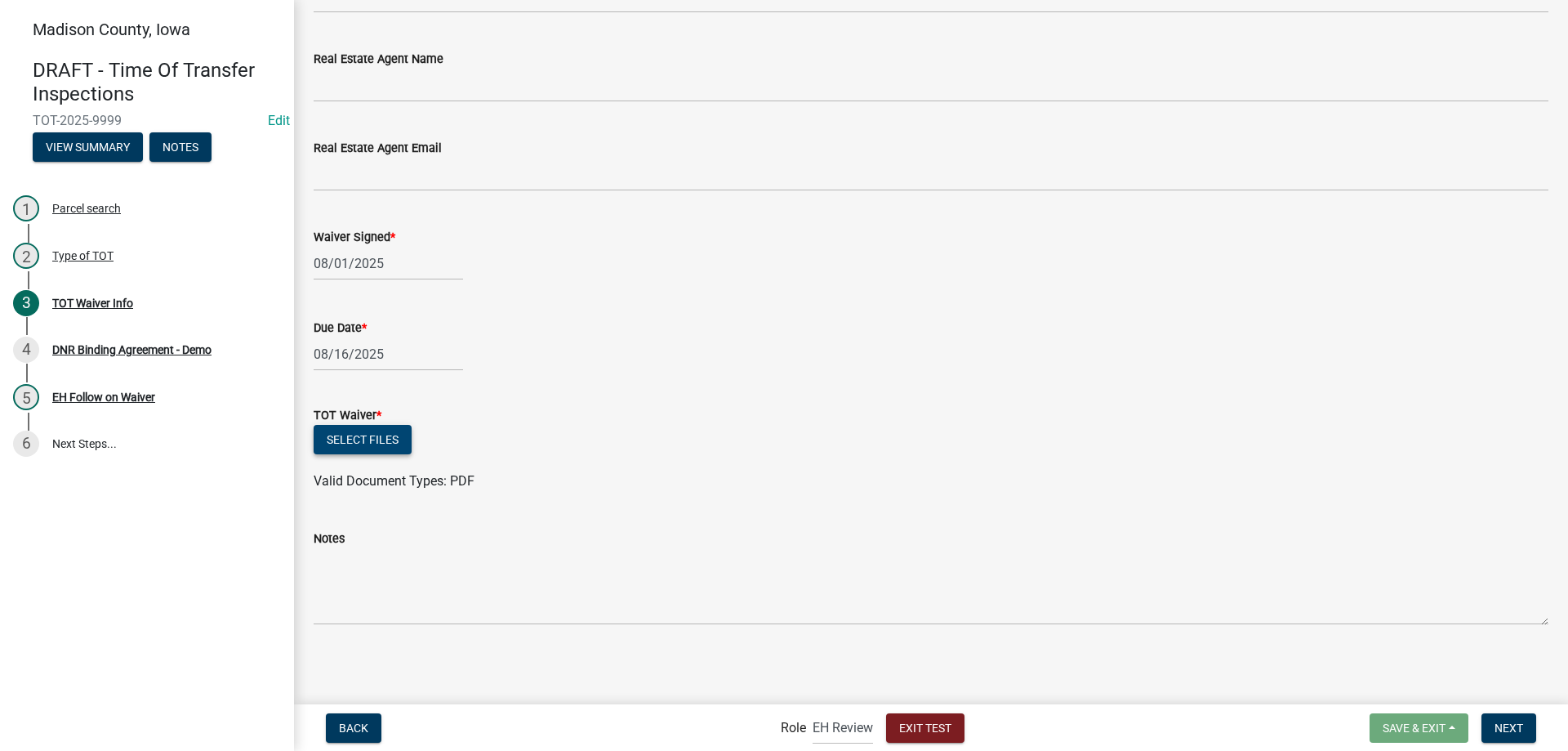 drag, startPoint x: 424, startPoint y: 456, endPoint x: 367, endPoint y: 453, distance: 57.07889 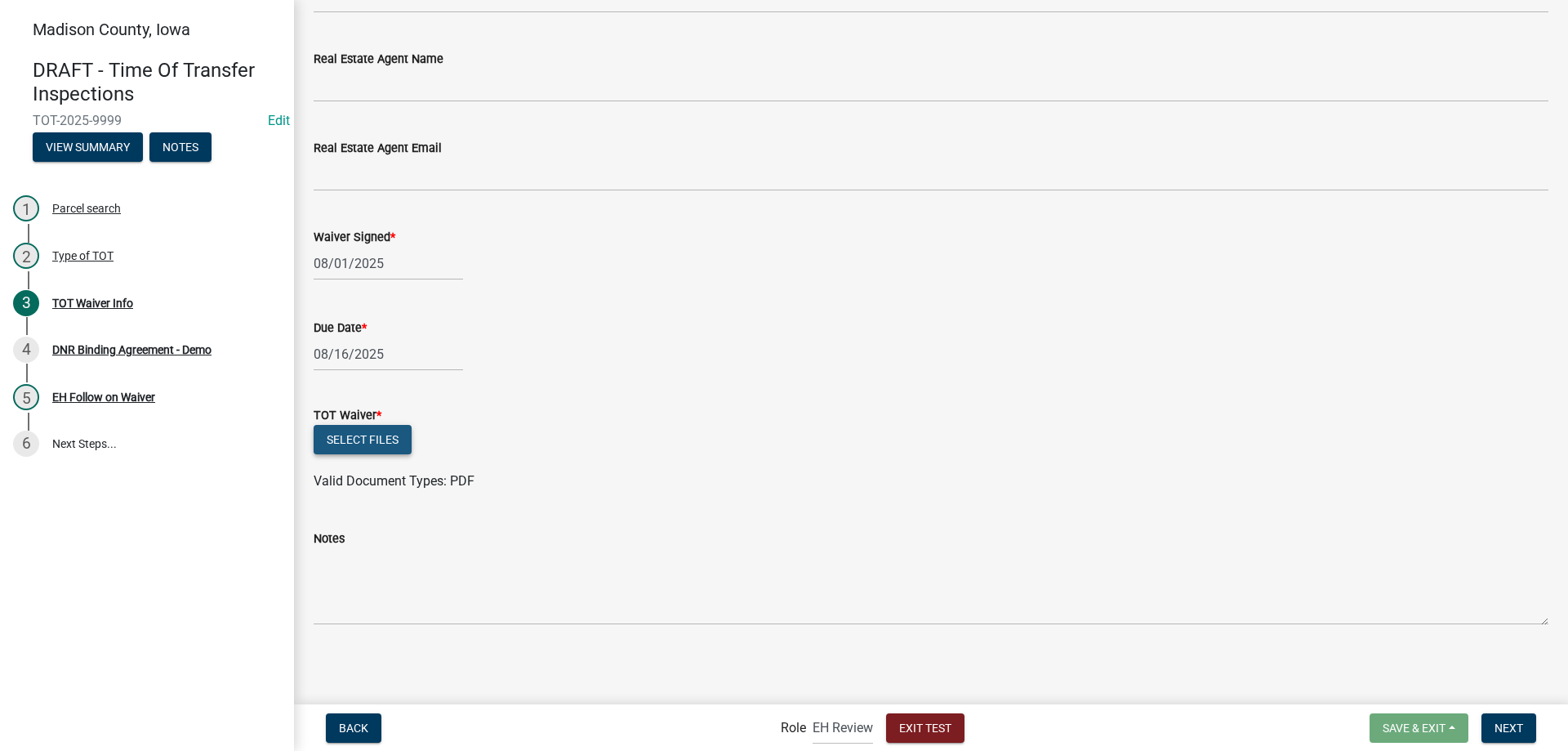 click on "Select files" 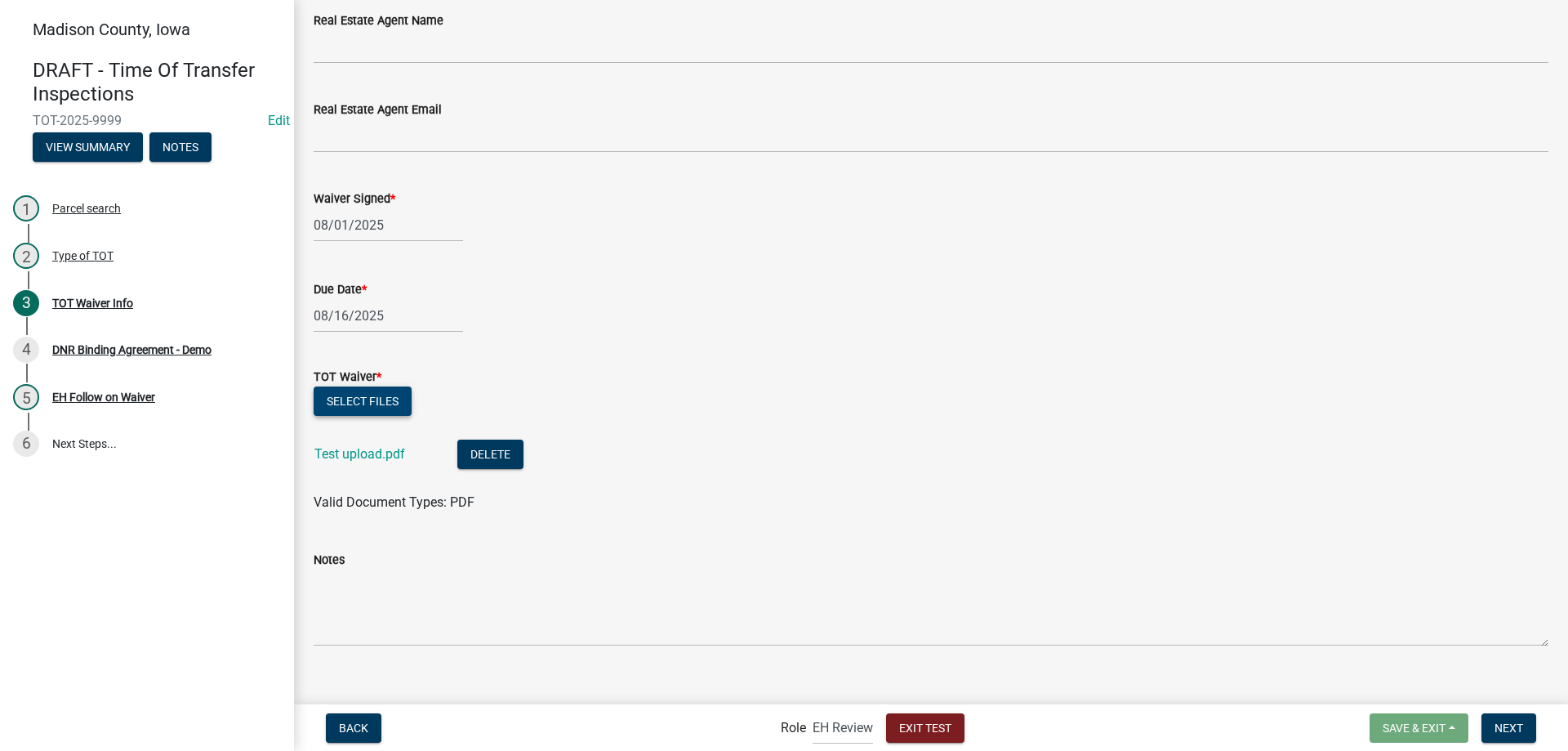 scroll, scrollTop: 570, scrollLeft: 0, axis: vertical 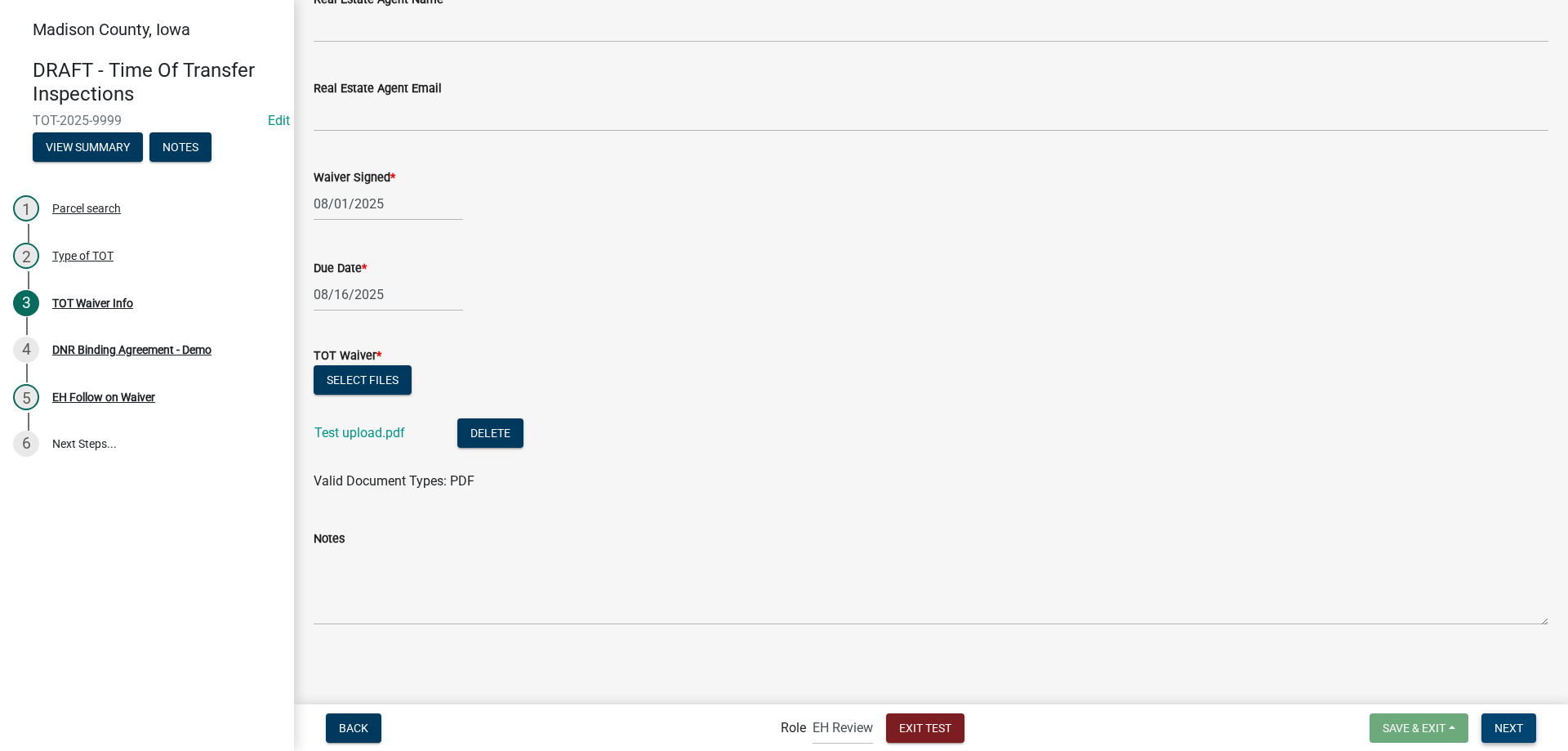 click on "Next" at bounding box center [1508, 727] 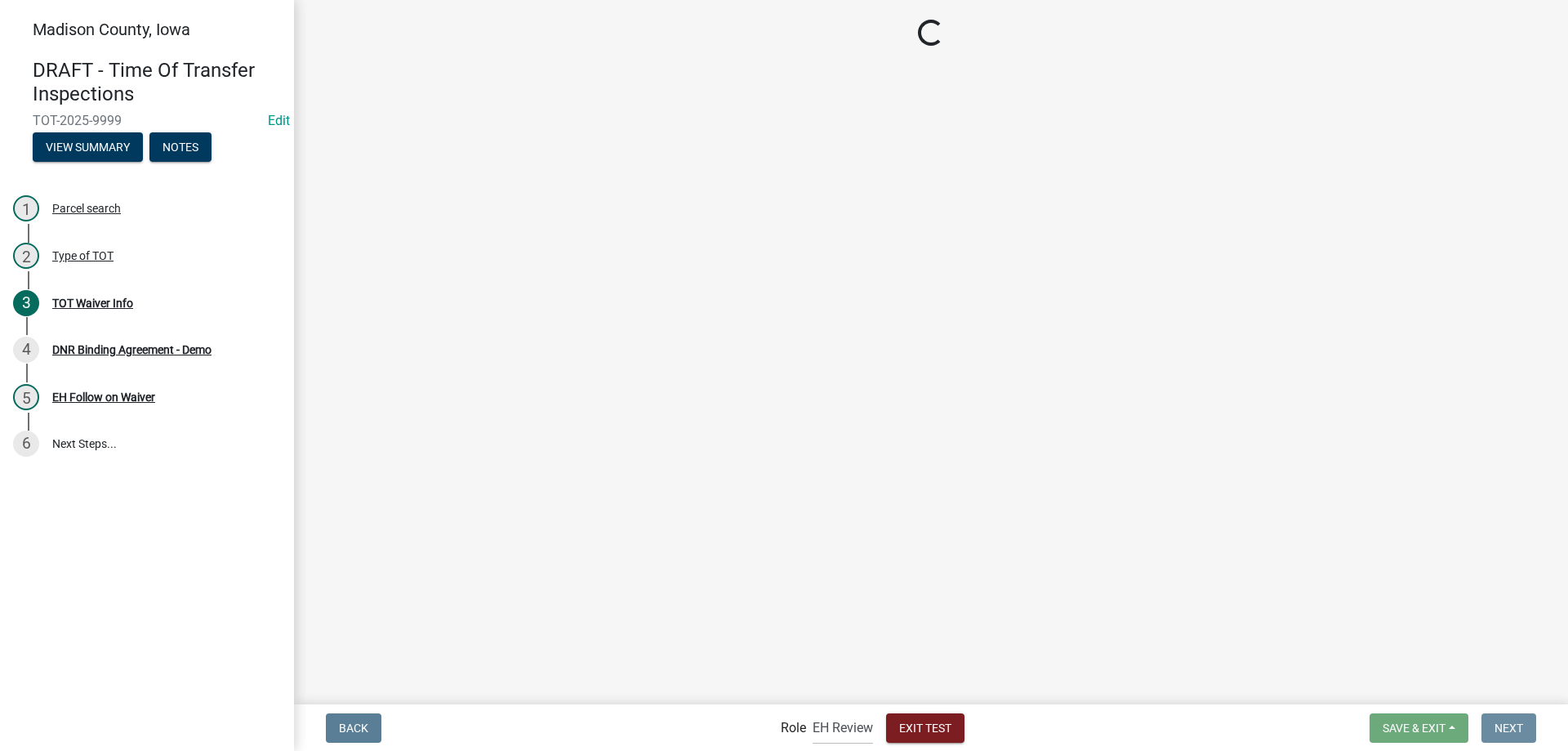 scroll, scrollTop: 0, scrollLeft: 0, axis: both 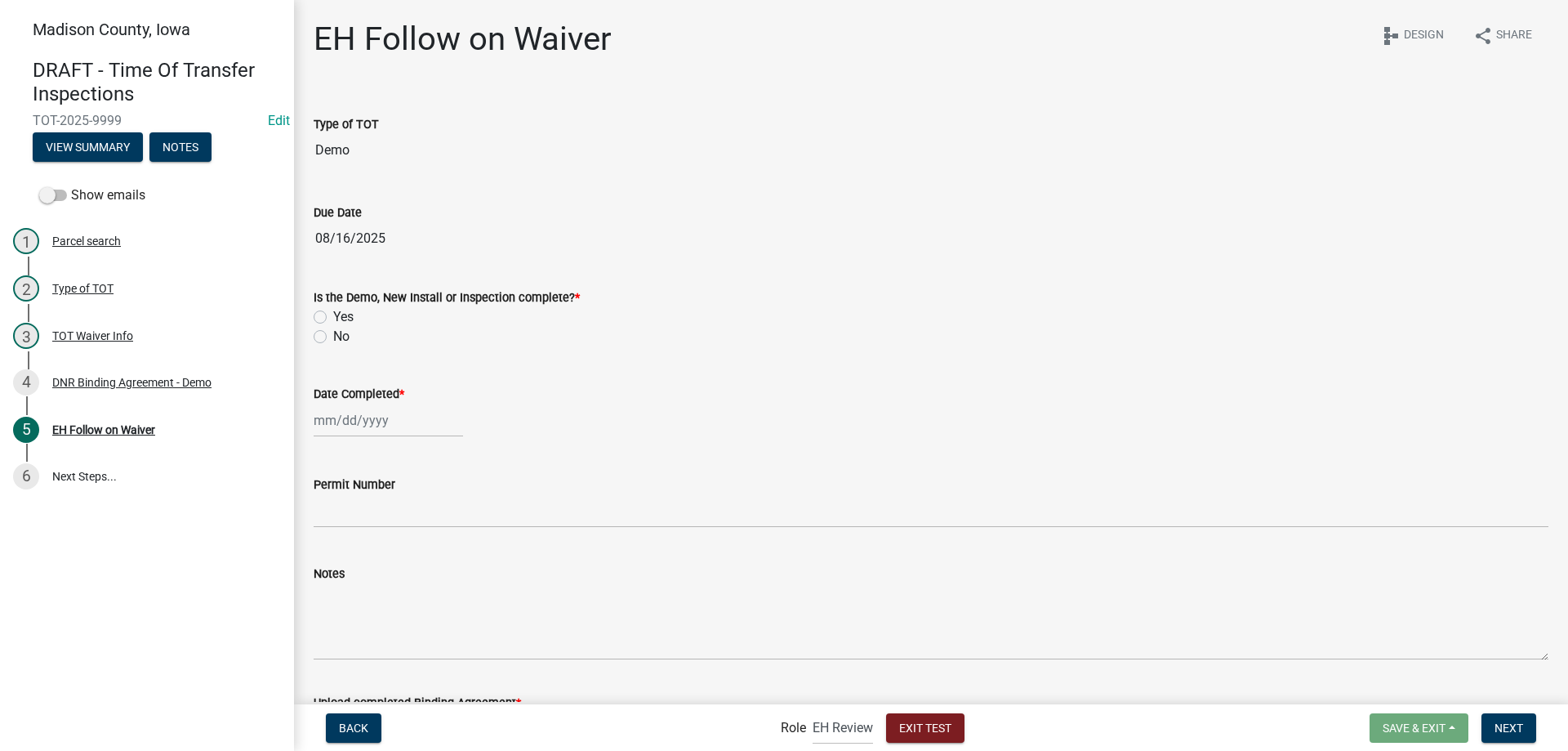 click on "4     DNR Binding Agreement - Demo" at bounding box center (140, 382) 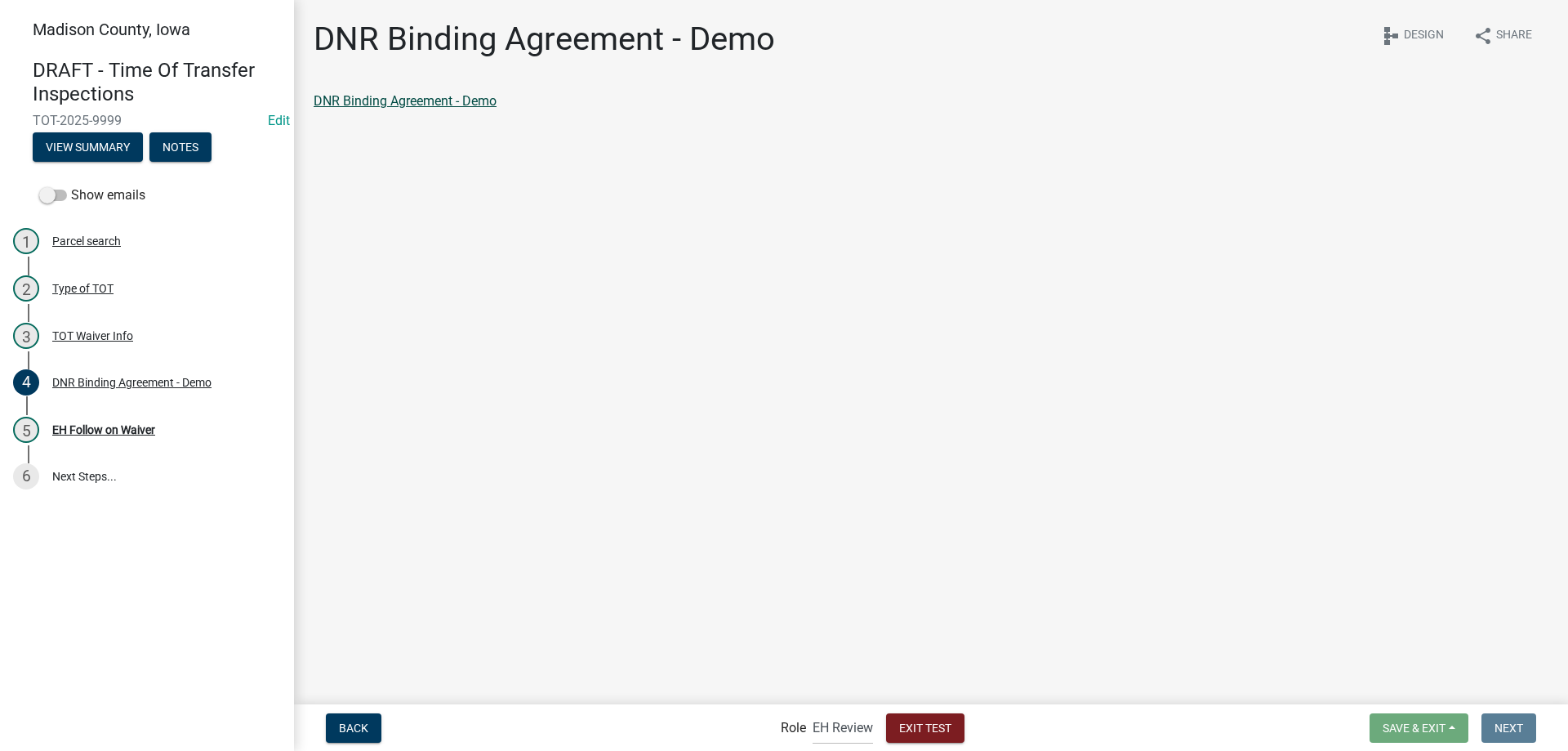click on "DNR Binding Agreement - Demo" 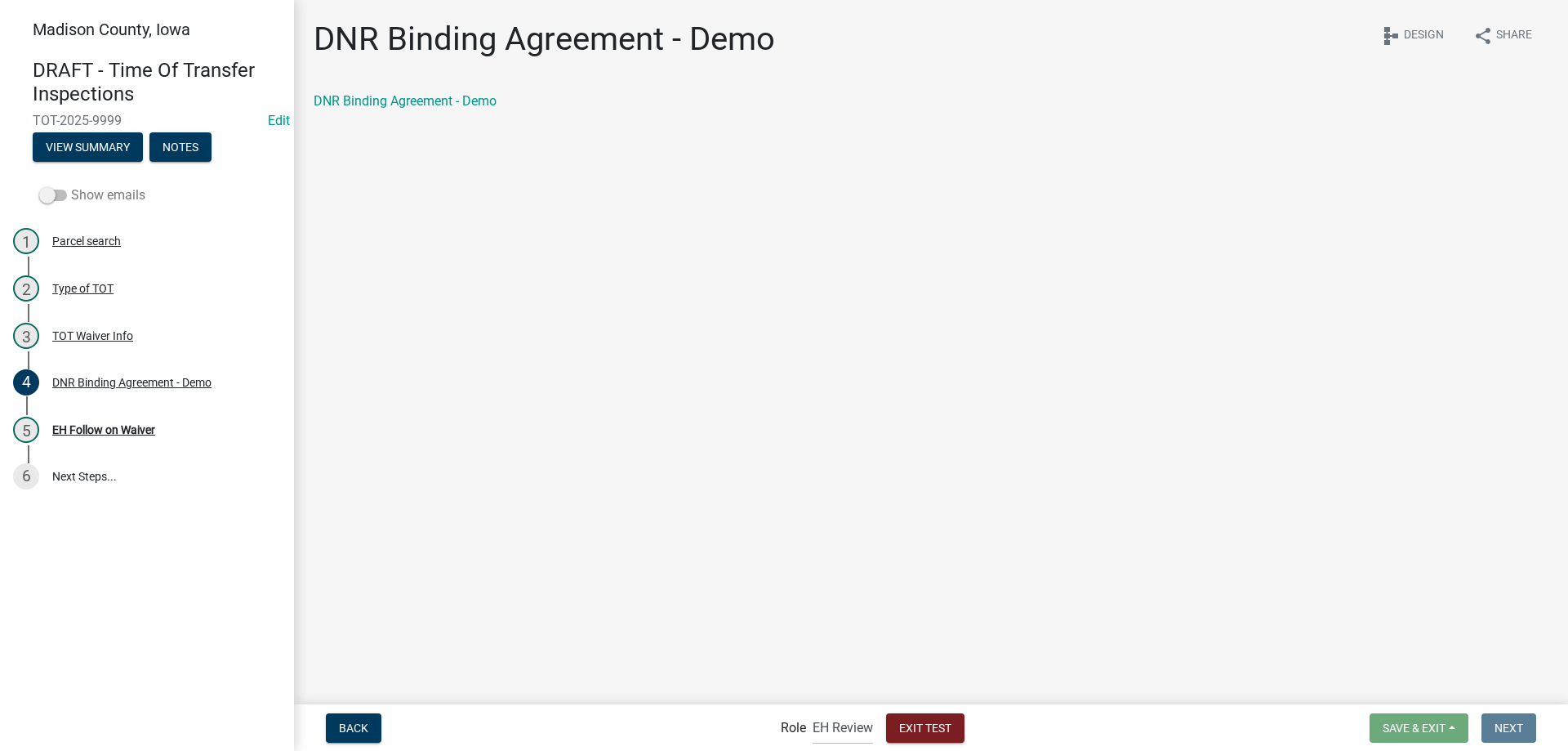 click on "Show emails" at bounding box center (92, 195) 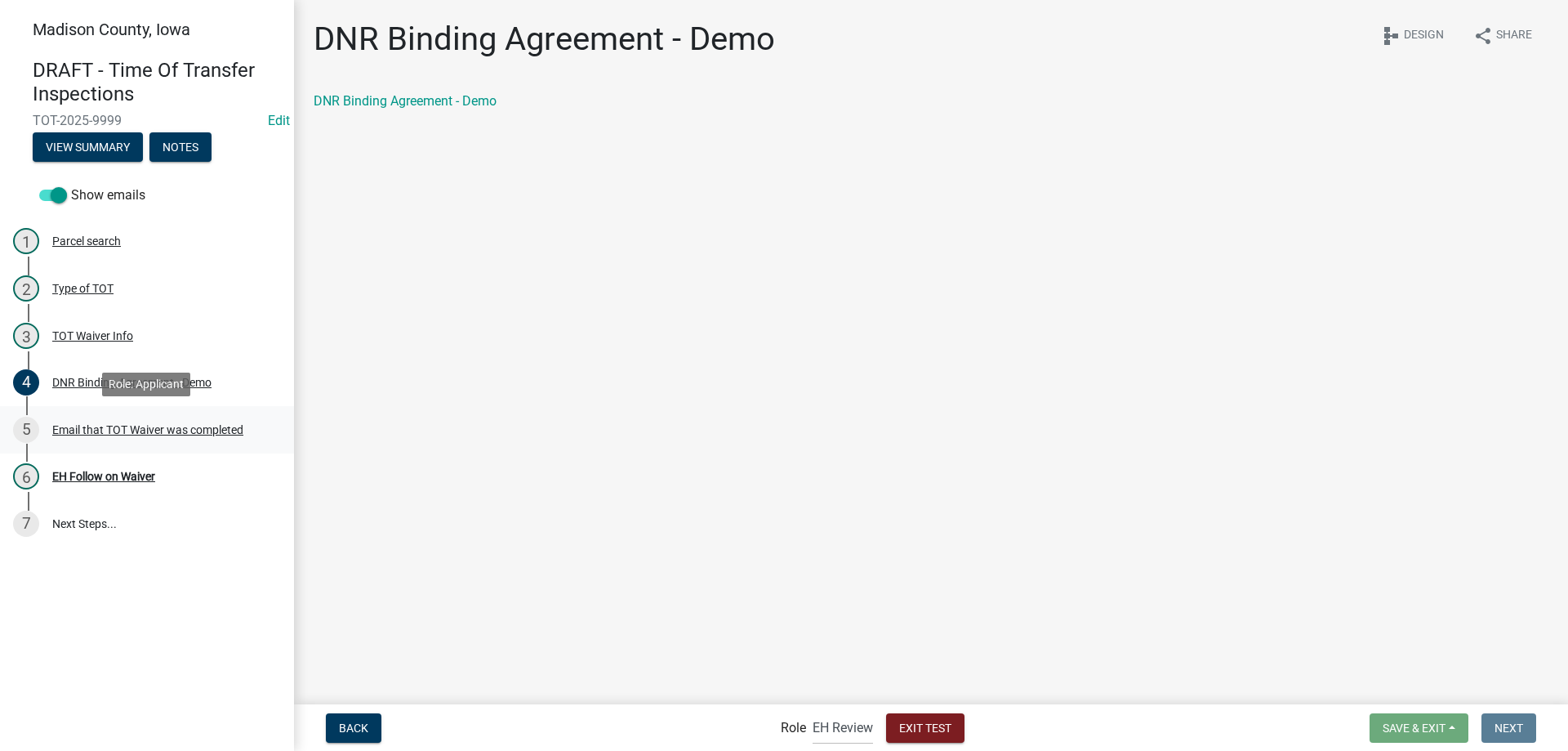click on "Email that TOT Waiver was completed" at bounding box center [148, 430] 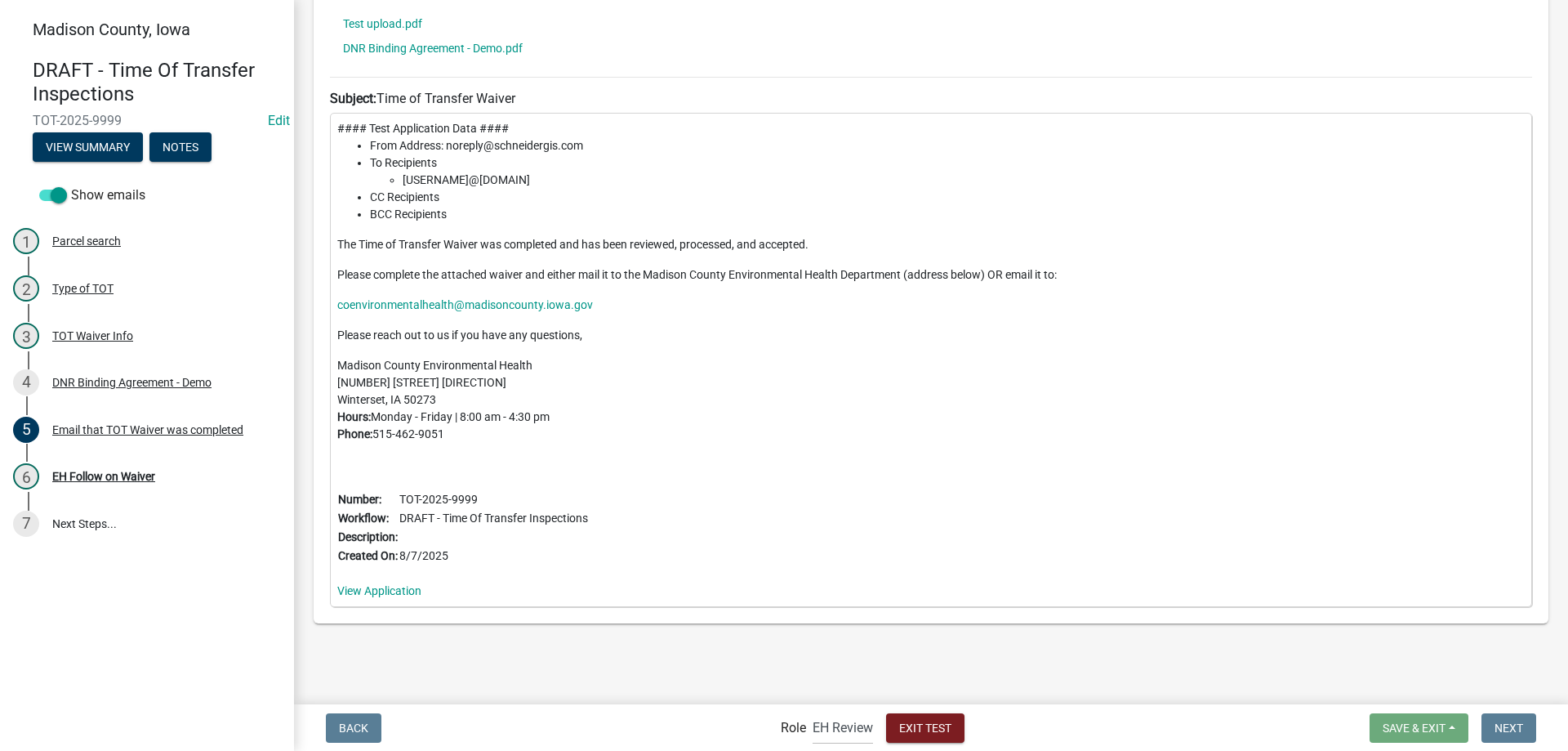 scroll, scrollTop: 353, scrollLeft: 0, axis: vertical 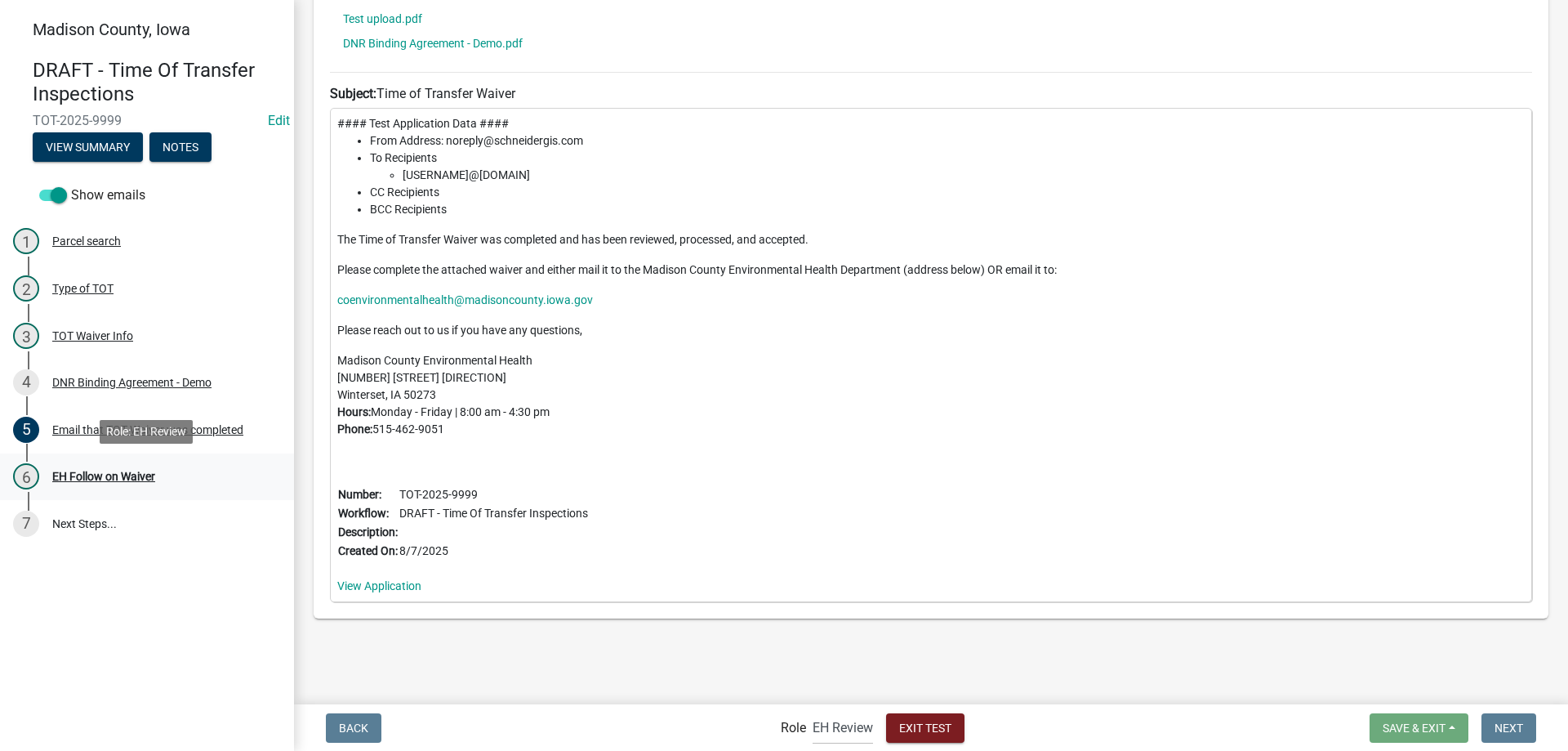 click on "EH Follow on Waiver" at bounding box center (104, 476) 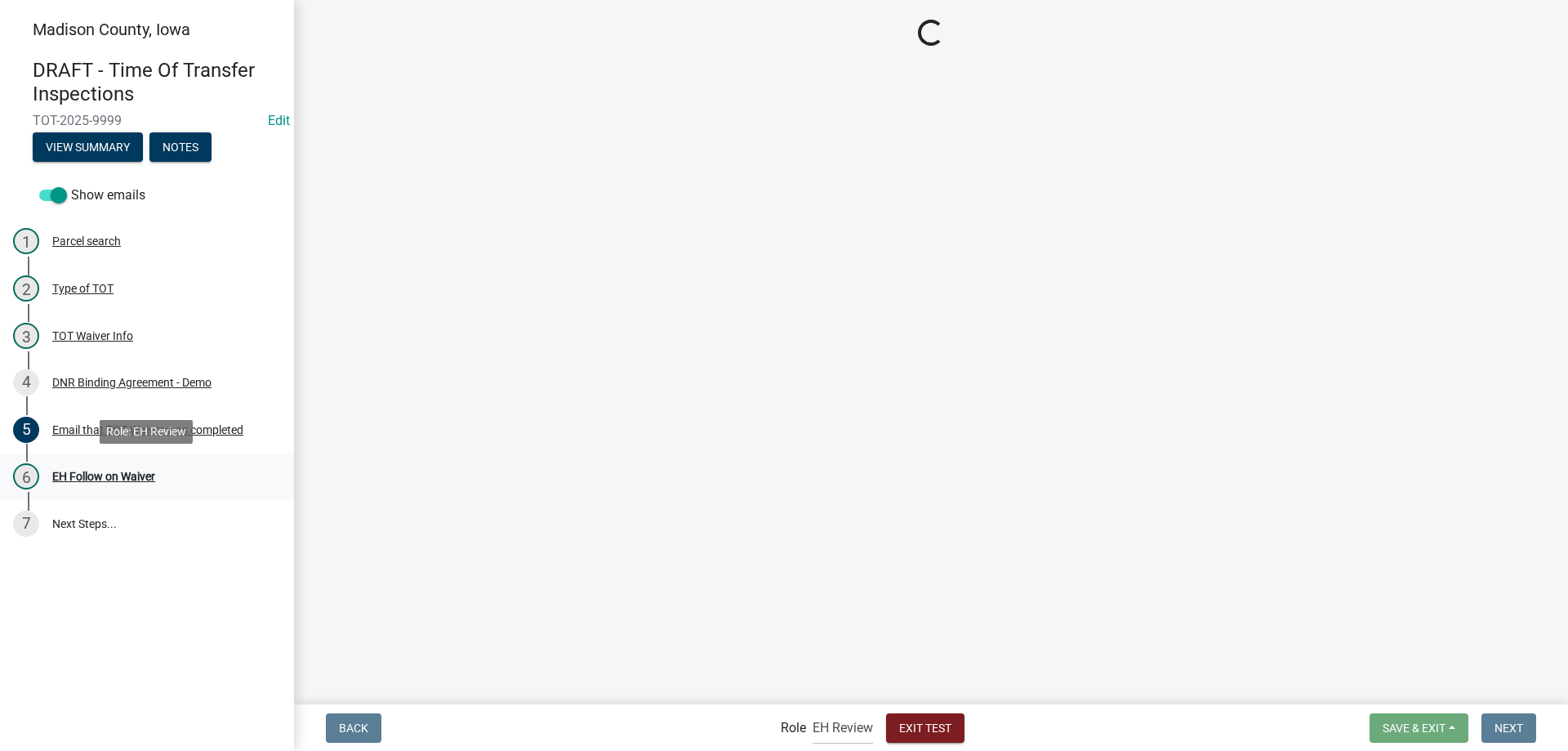 scroll, scrollTop: 0, scrollLeft: 0, axis: both 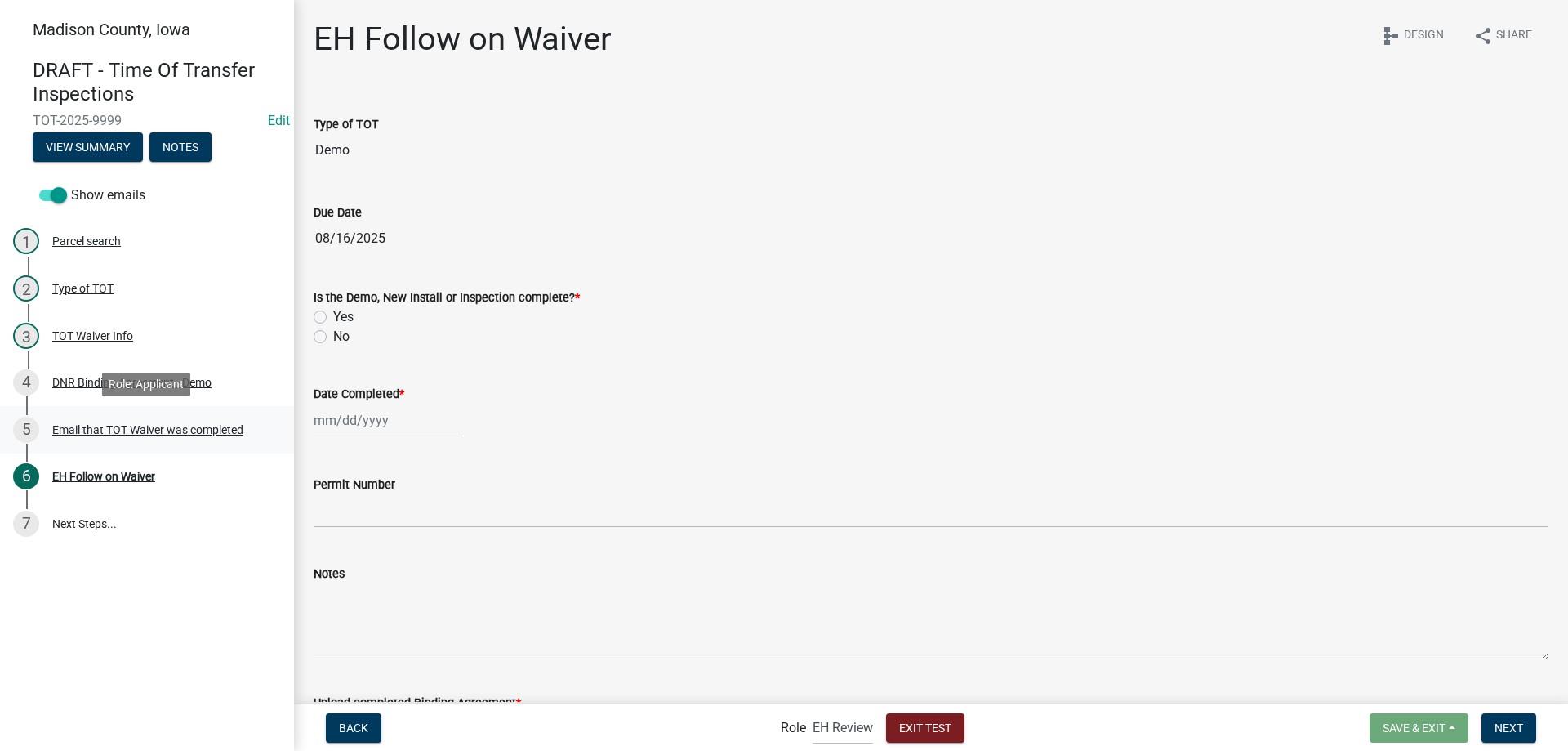 click on "Email that TOT Waiver was completed" at bounding box center [148, 430] 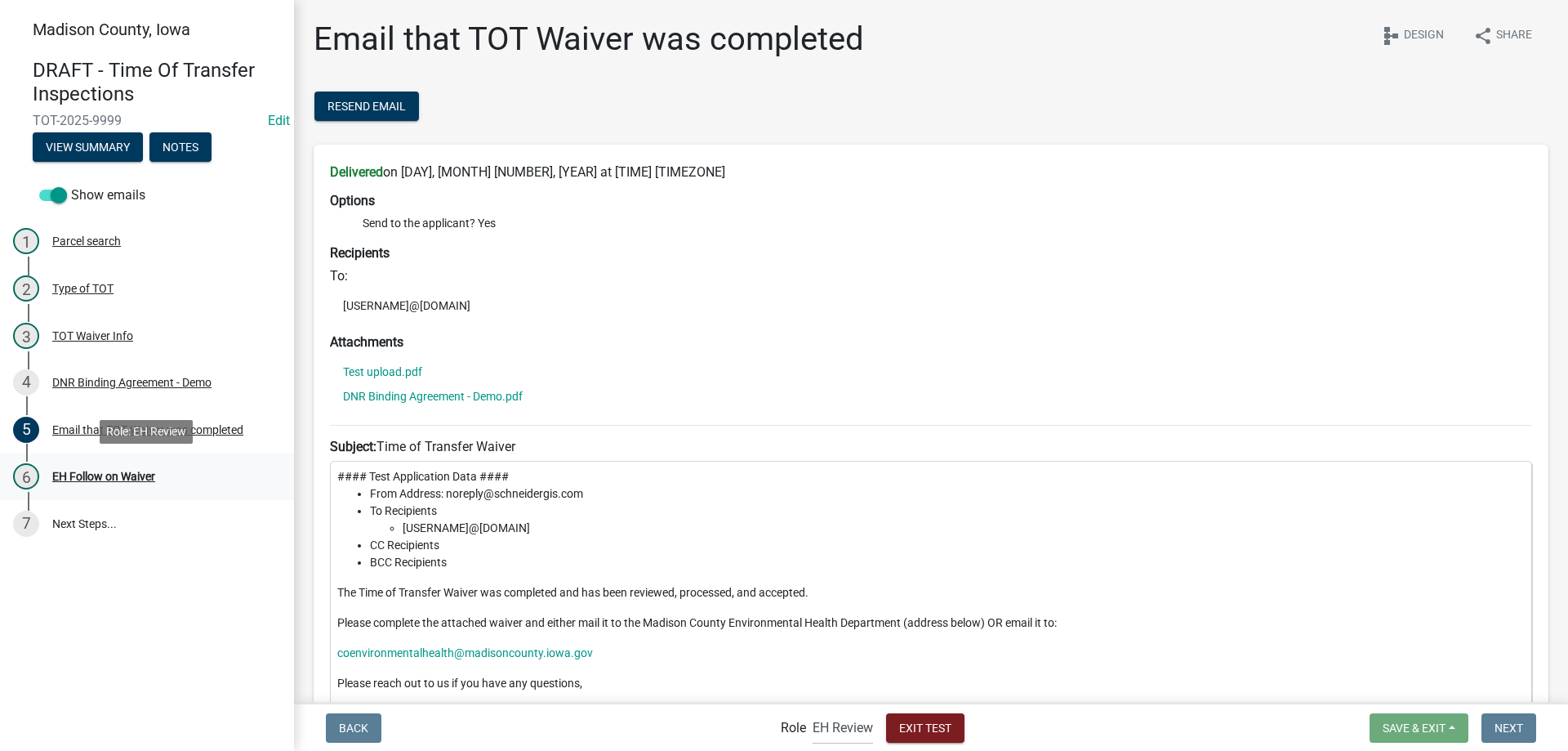 click on "EH Follow on Waiver" at bounding box center (104, 476) 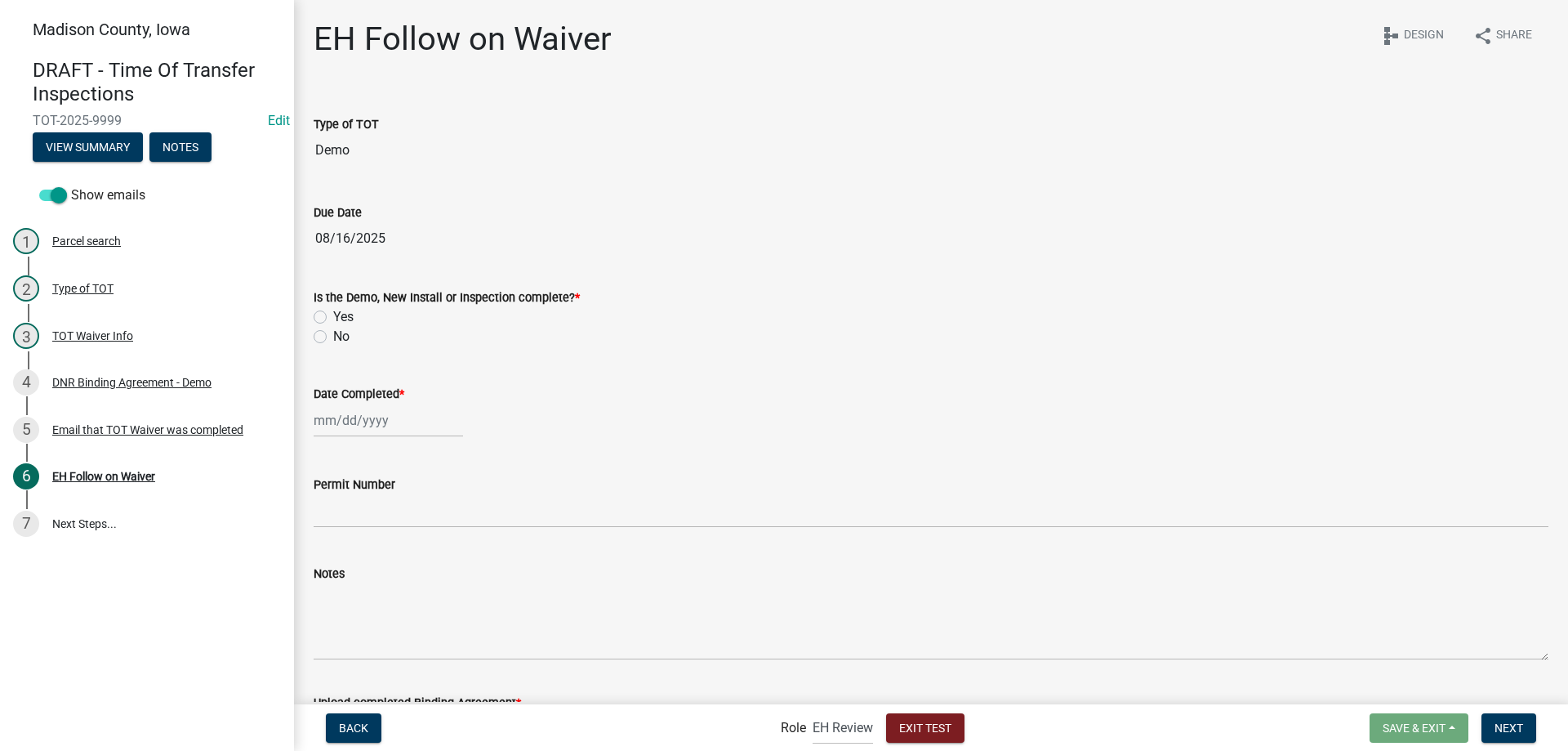 scroll, scrollTop: 82, scrollLeft: 0, axis: vertical 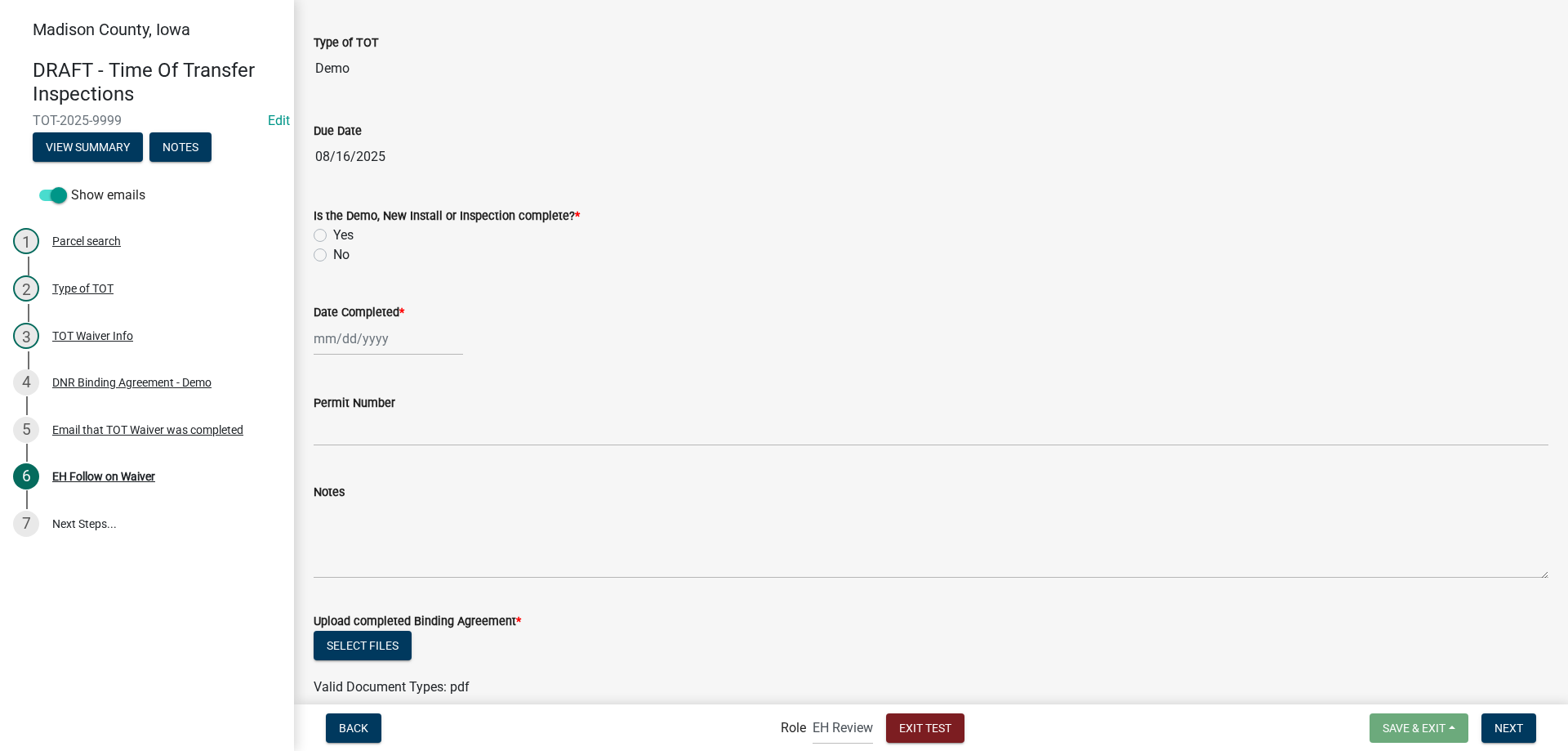 click on "Yes" 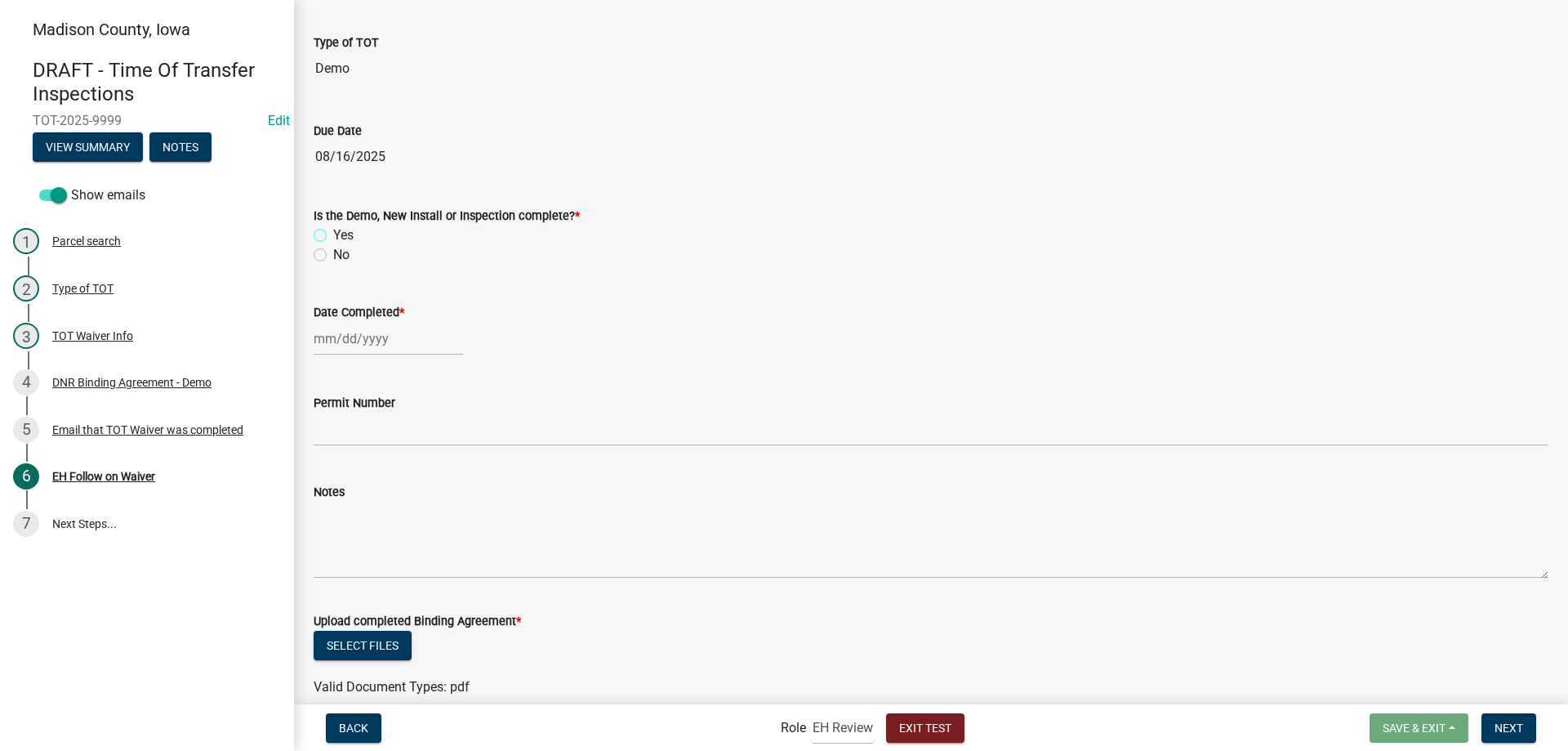 click on "Yes" at bounding box center [338, 230] 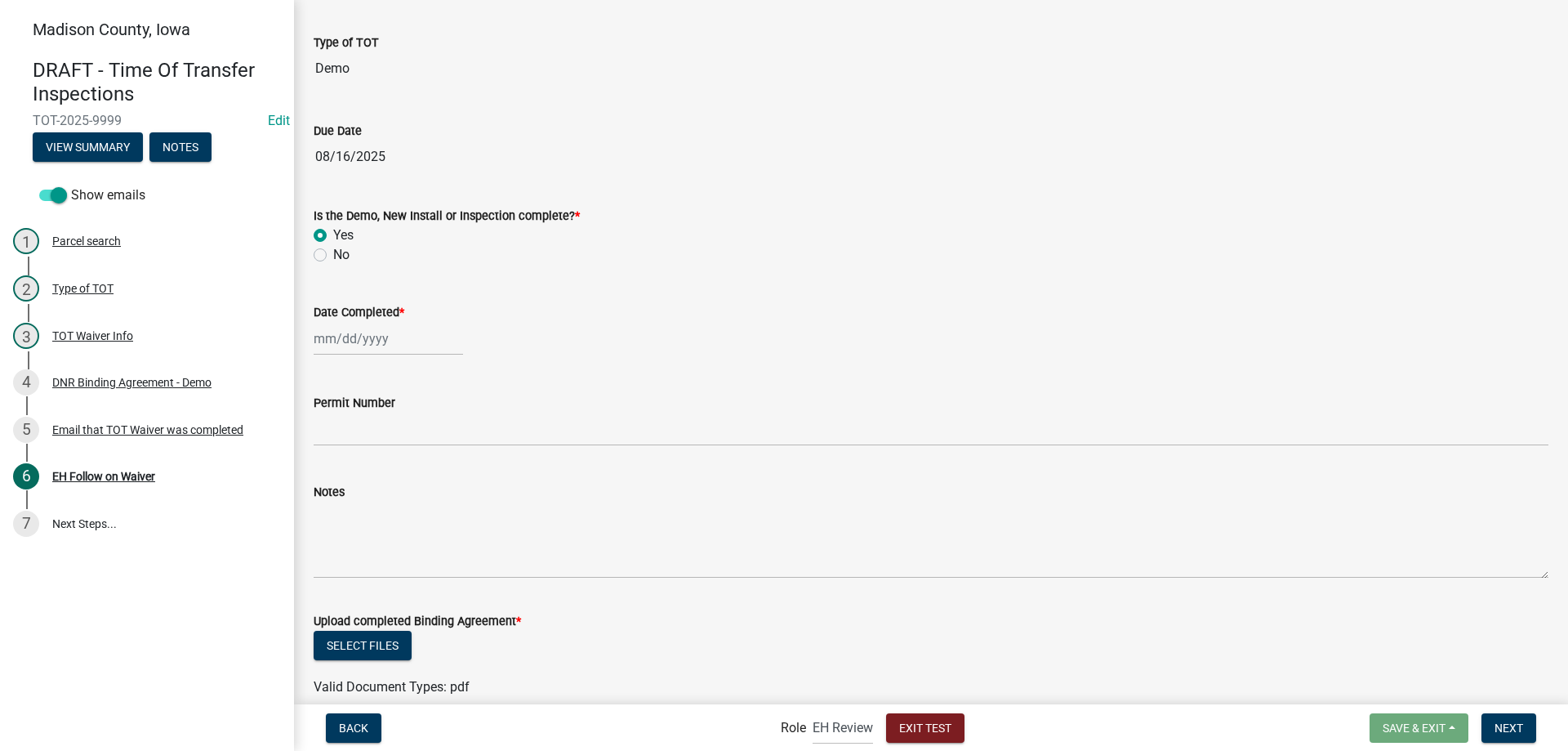 radio on "true" 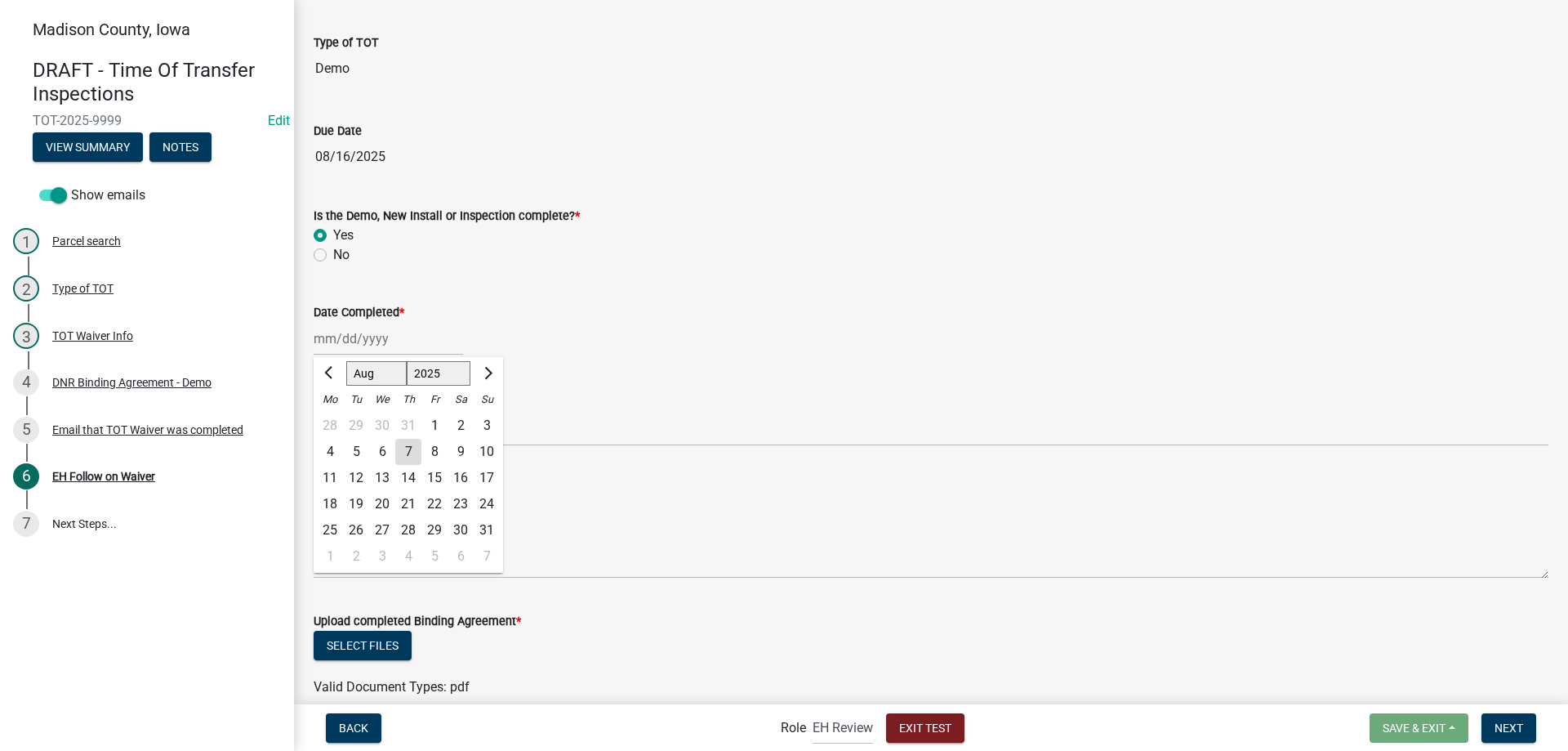 click on "12" 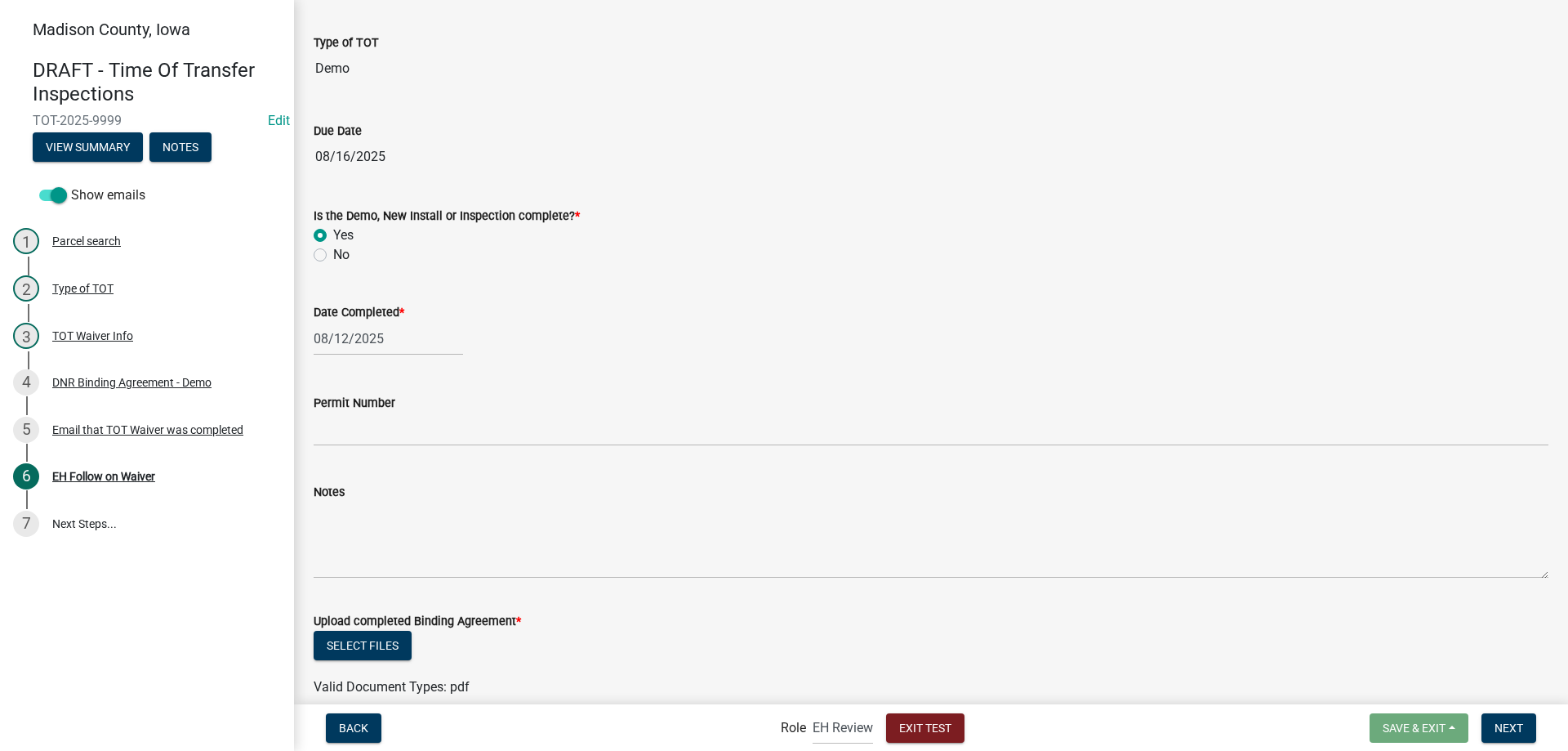 scroll, scrollTop: 155, scrollLeft: 0, axis: vertical 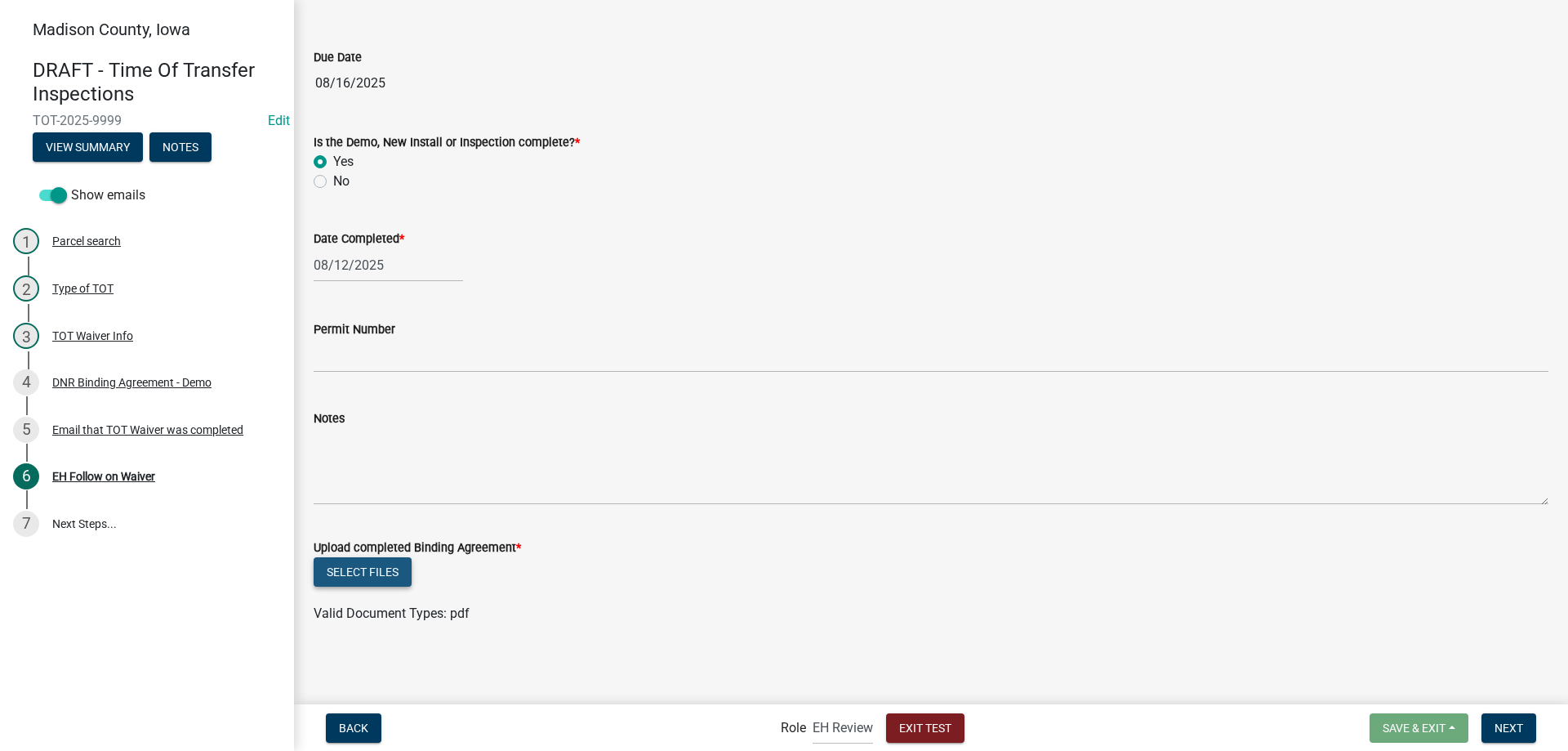 click on "Select files" 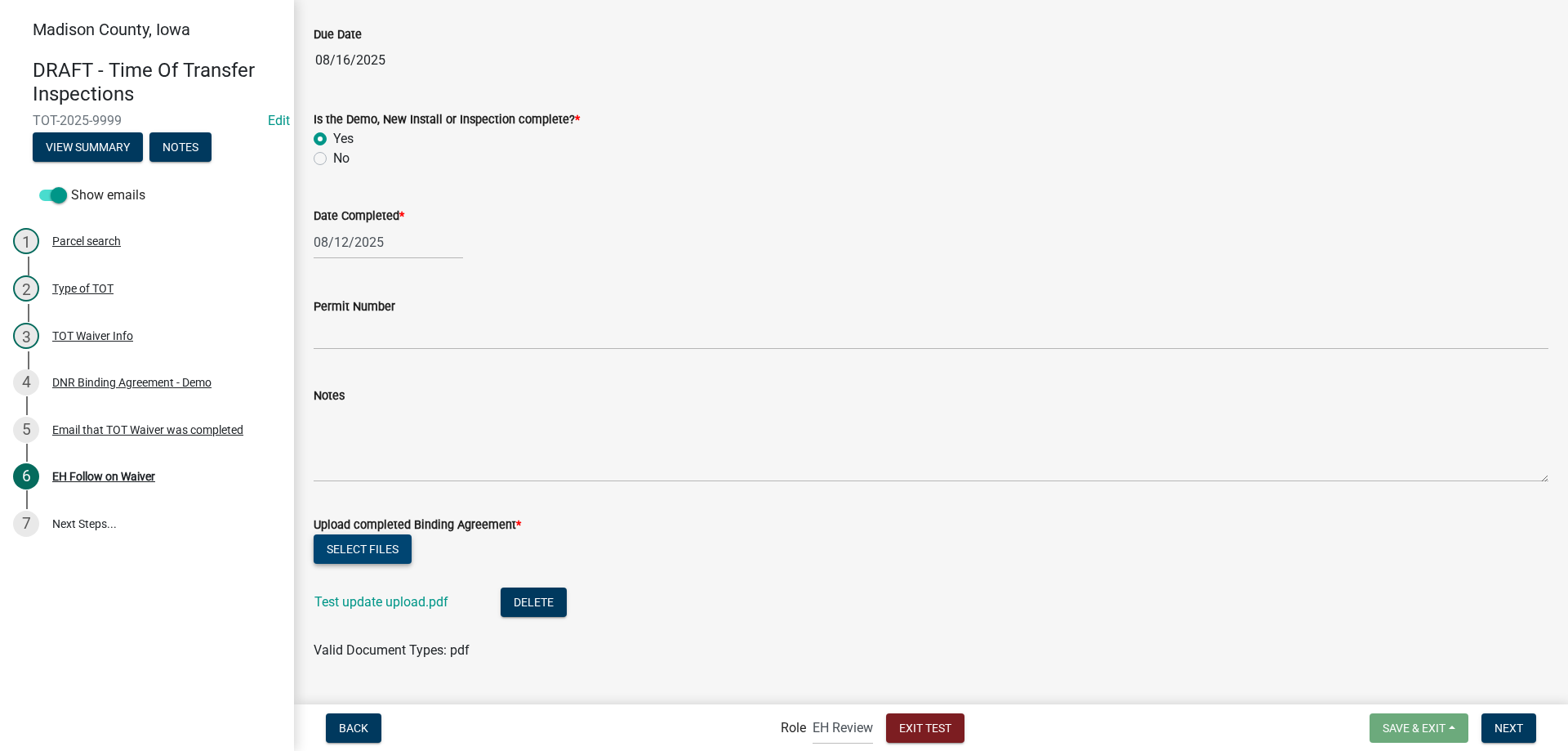 scroll, scrollTop: 215, scrollLeft: 0, axis: vertical 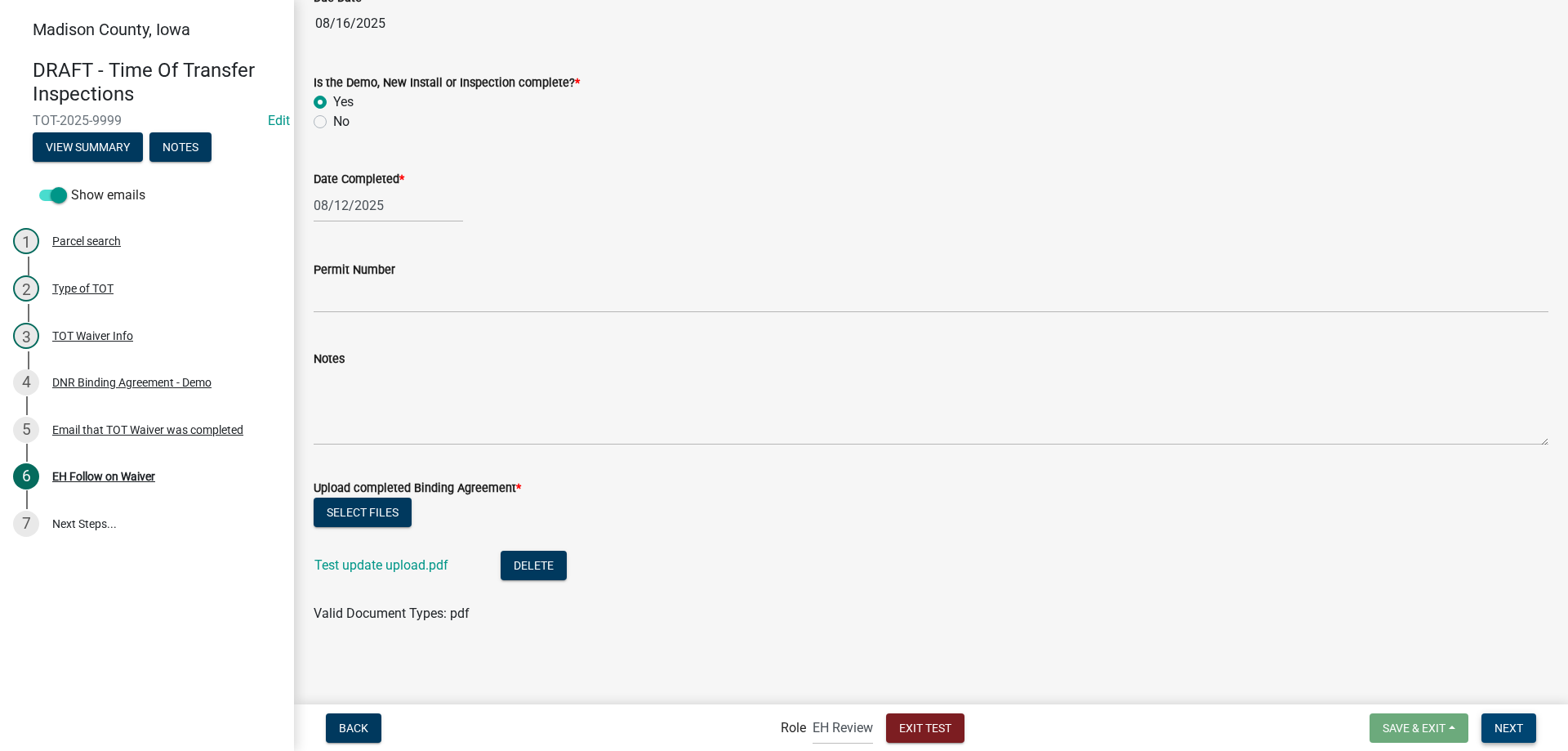 click on "Next" at bounding box center (1508, 727) 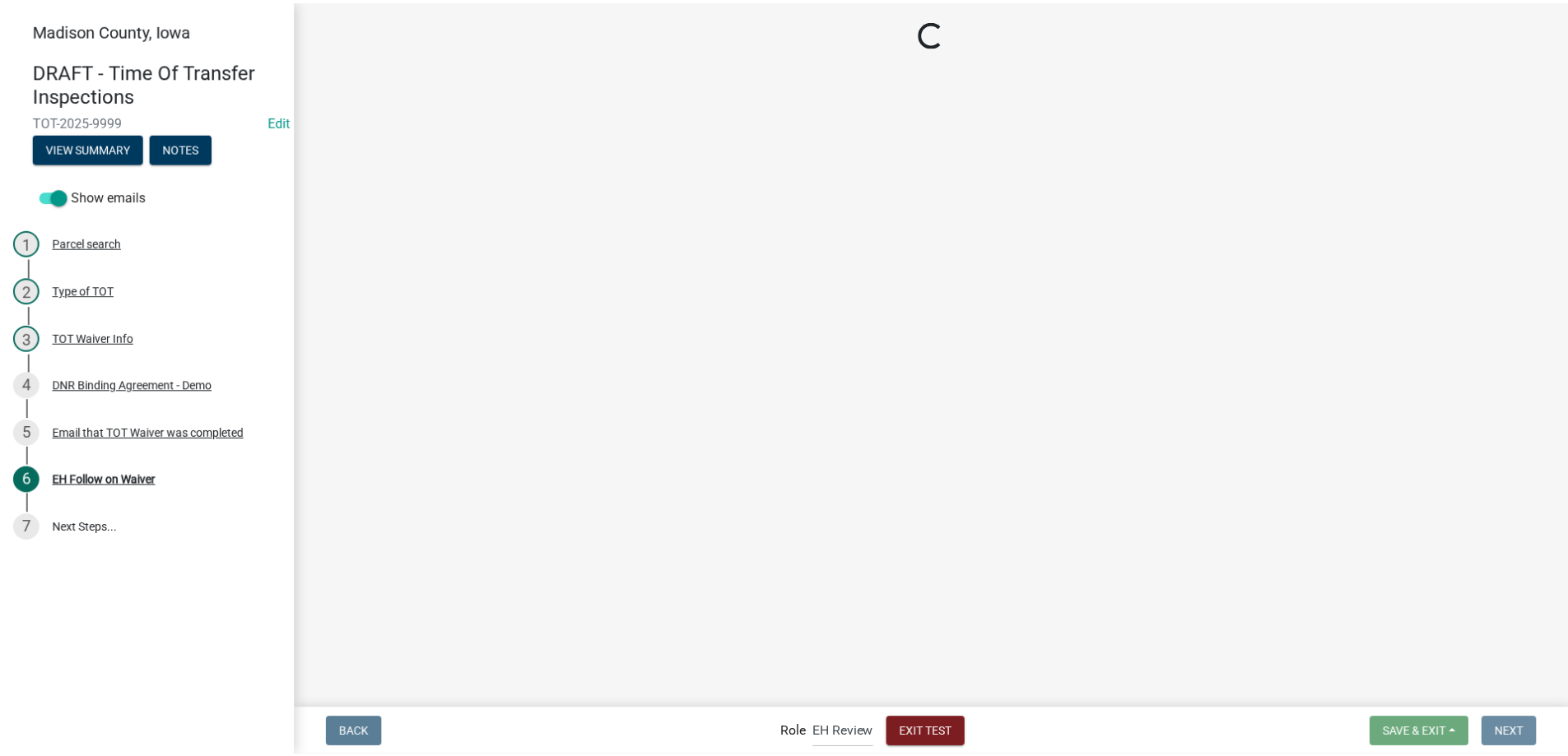 scroll, scrollTop: 0, scrollLeft: 0, axis: both 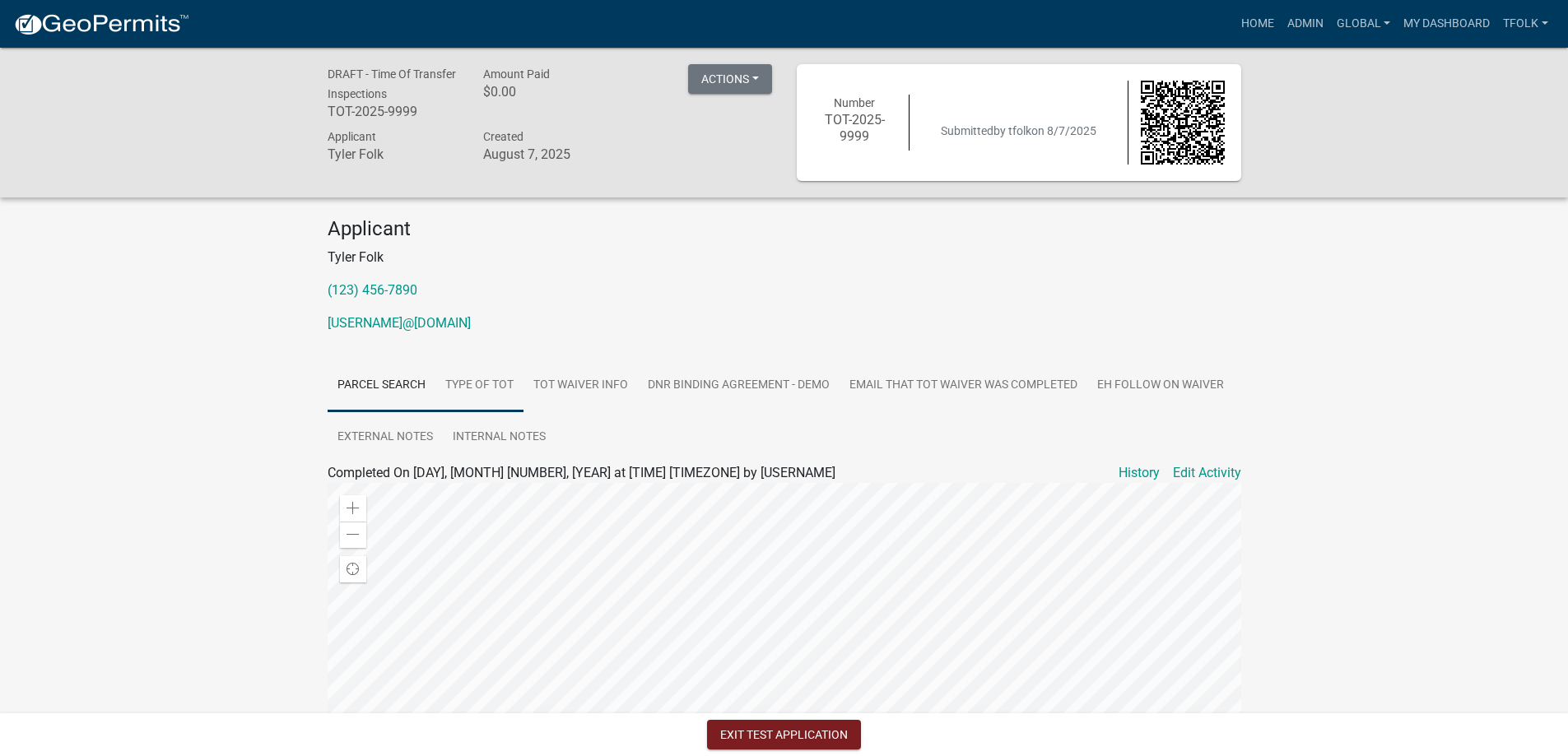 click on "Type of TOT" at bounding box center (479, 386) 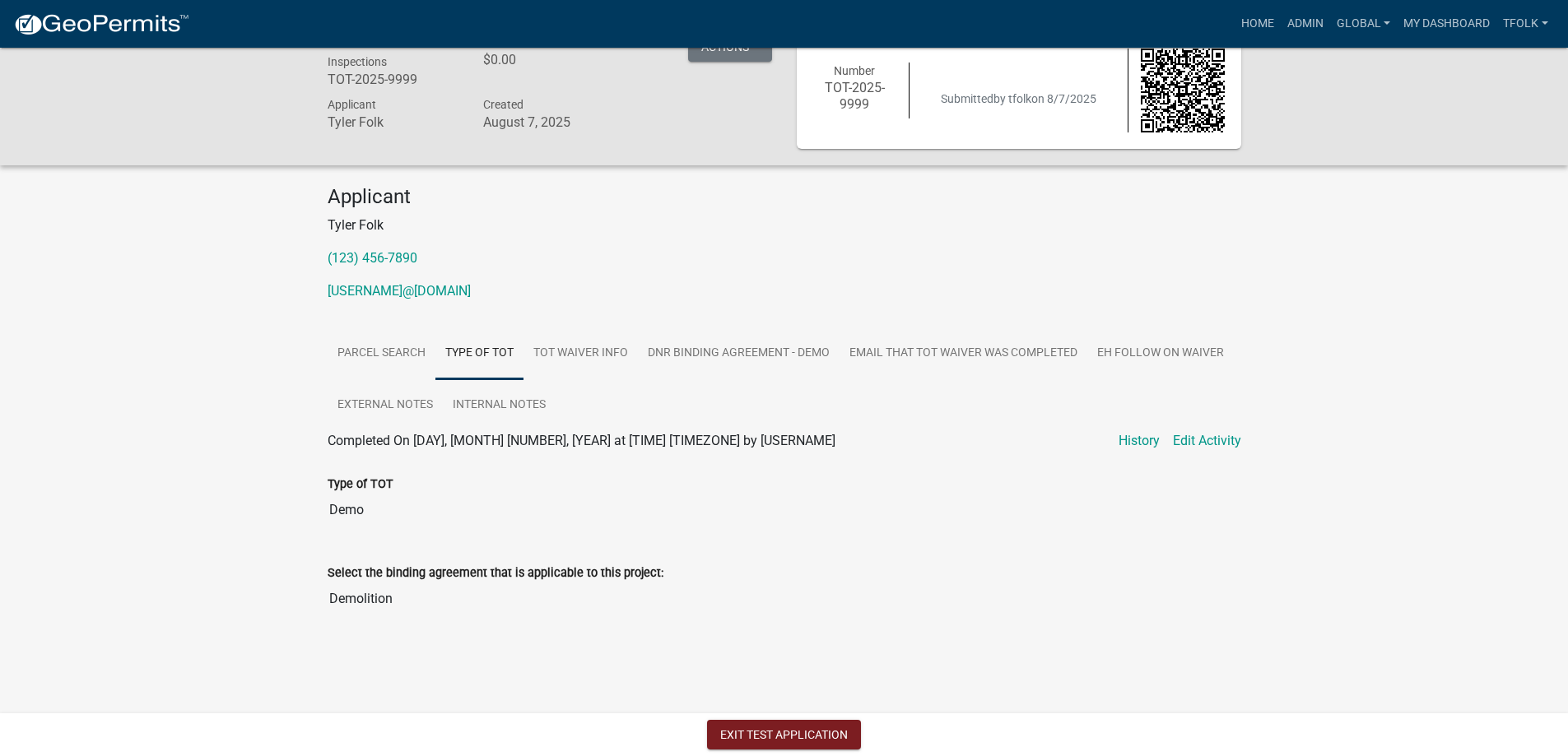 scroll, scrollTop: 48, scrollLeft: 0, axis: vertical 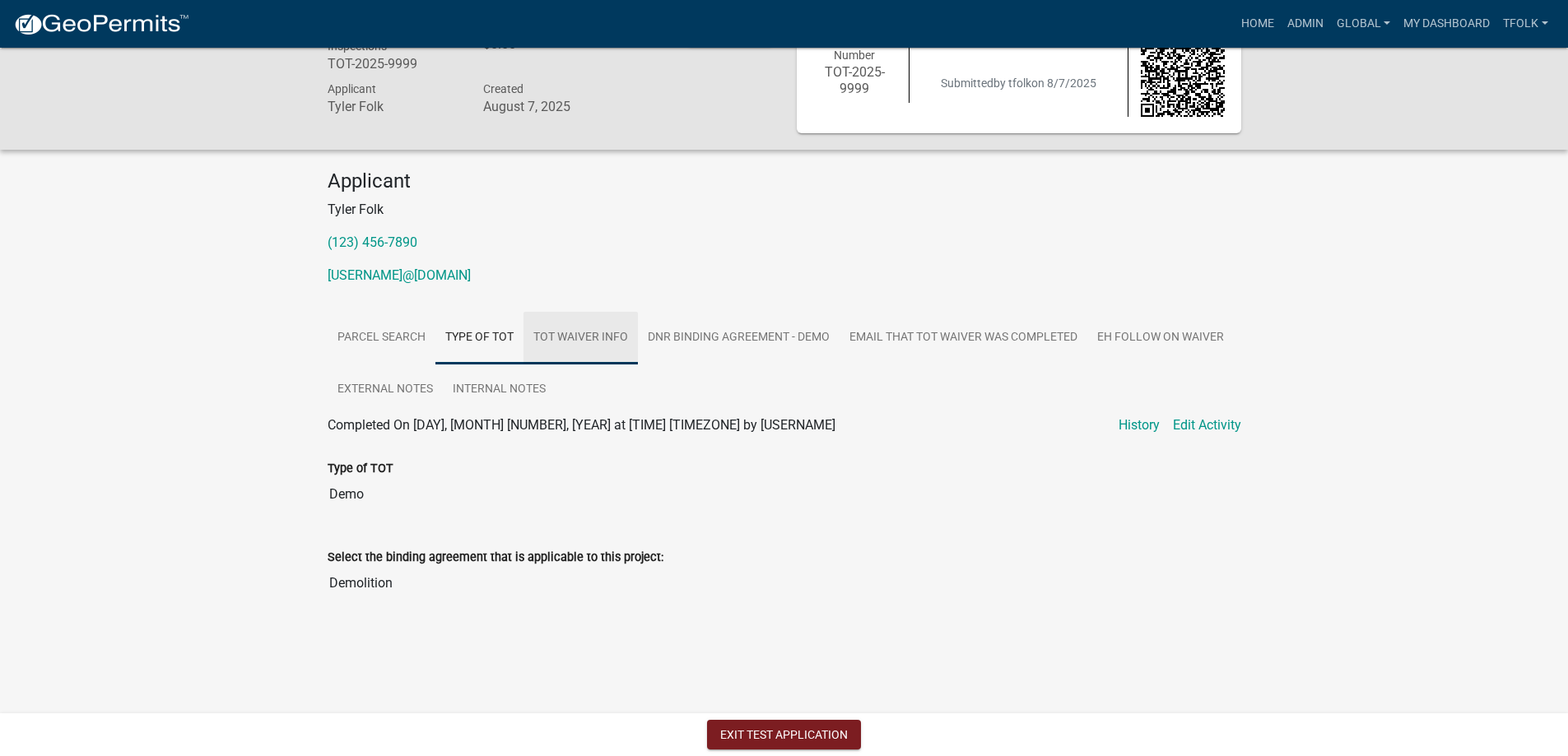 click on "TOT Waiver Info" at bounding box center (580, 338) 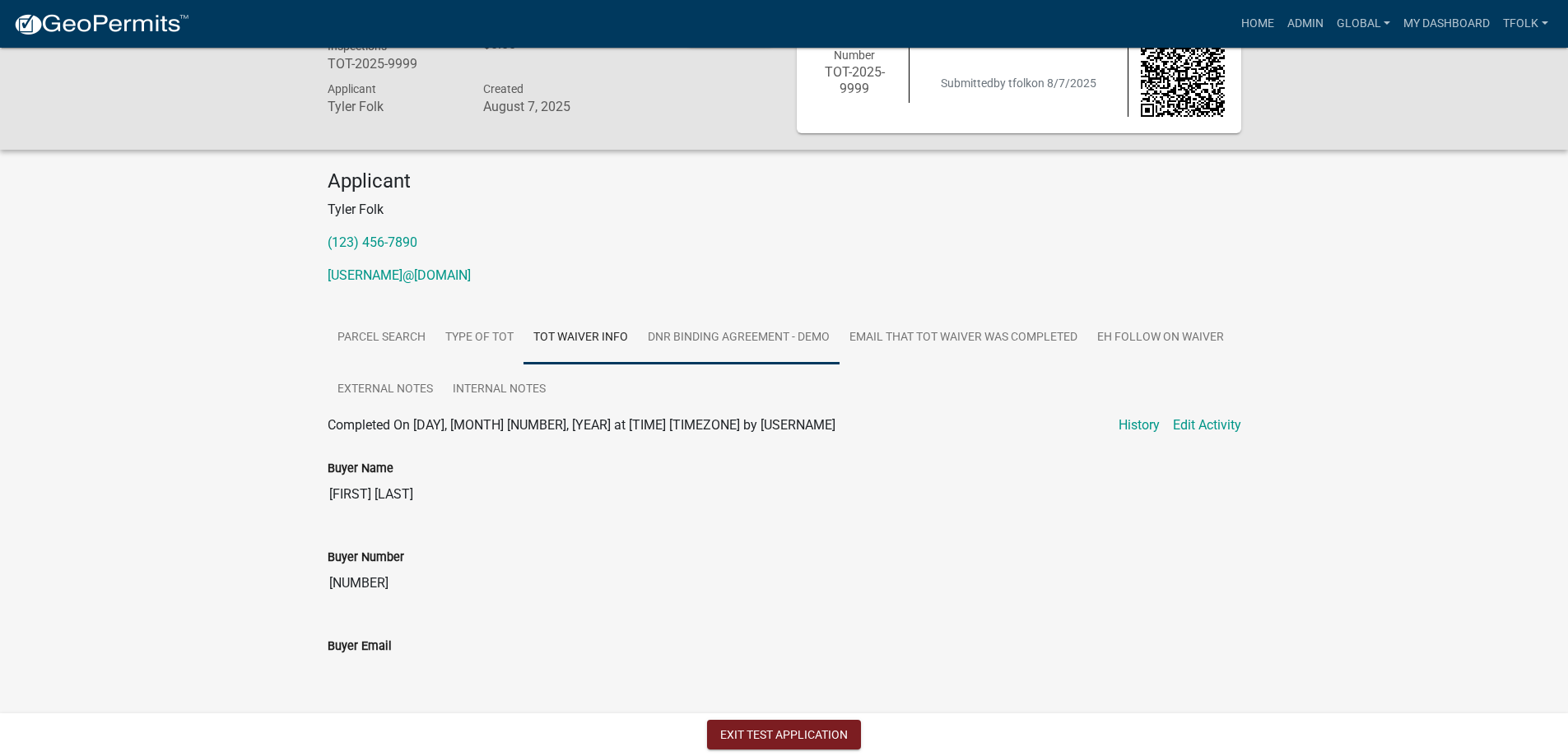 click on "DNR Binding Agreement - Demo" at bounding box center [738, 338] 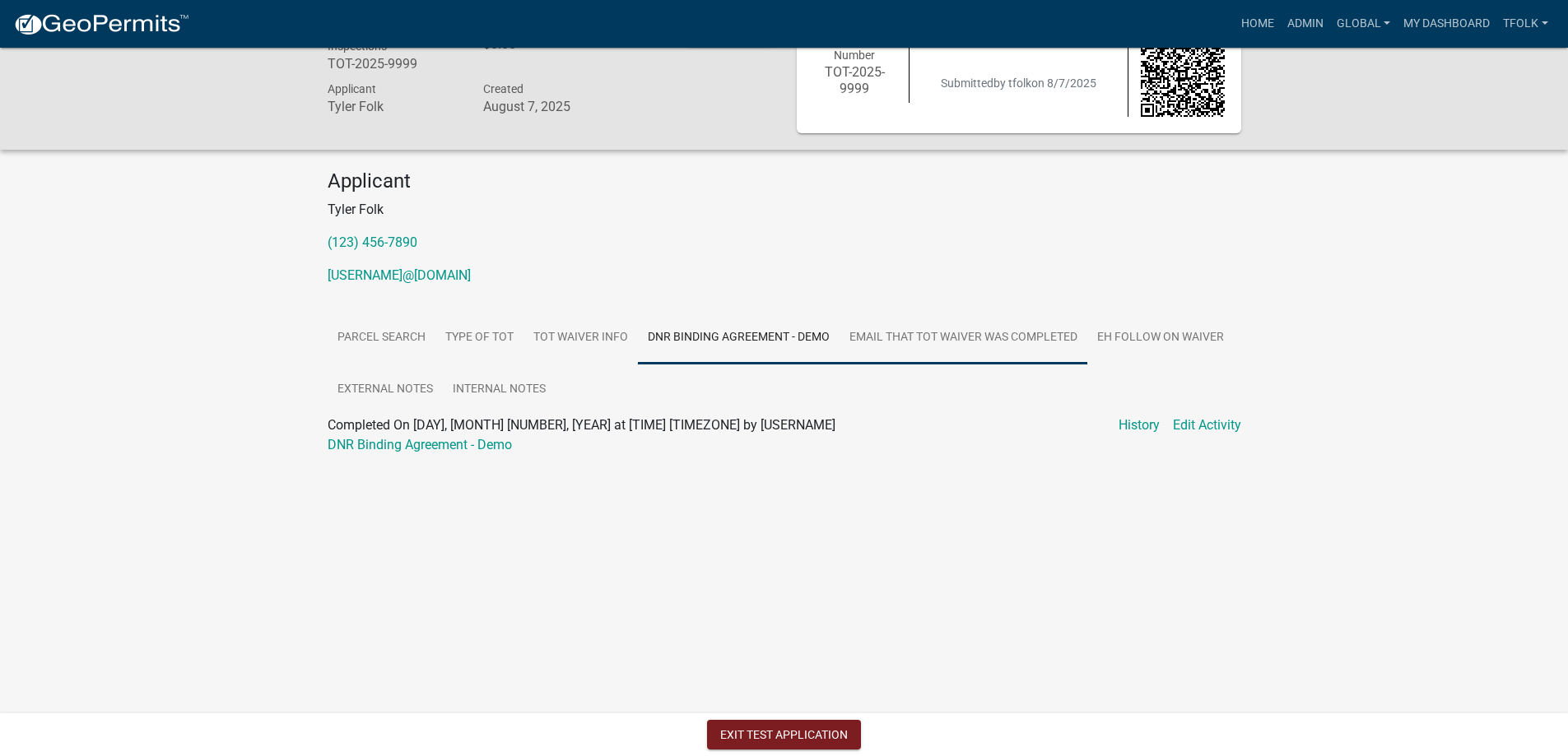 click on "Email that TOT Waiver was completed" at bounding box center [963, 338] 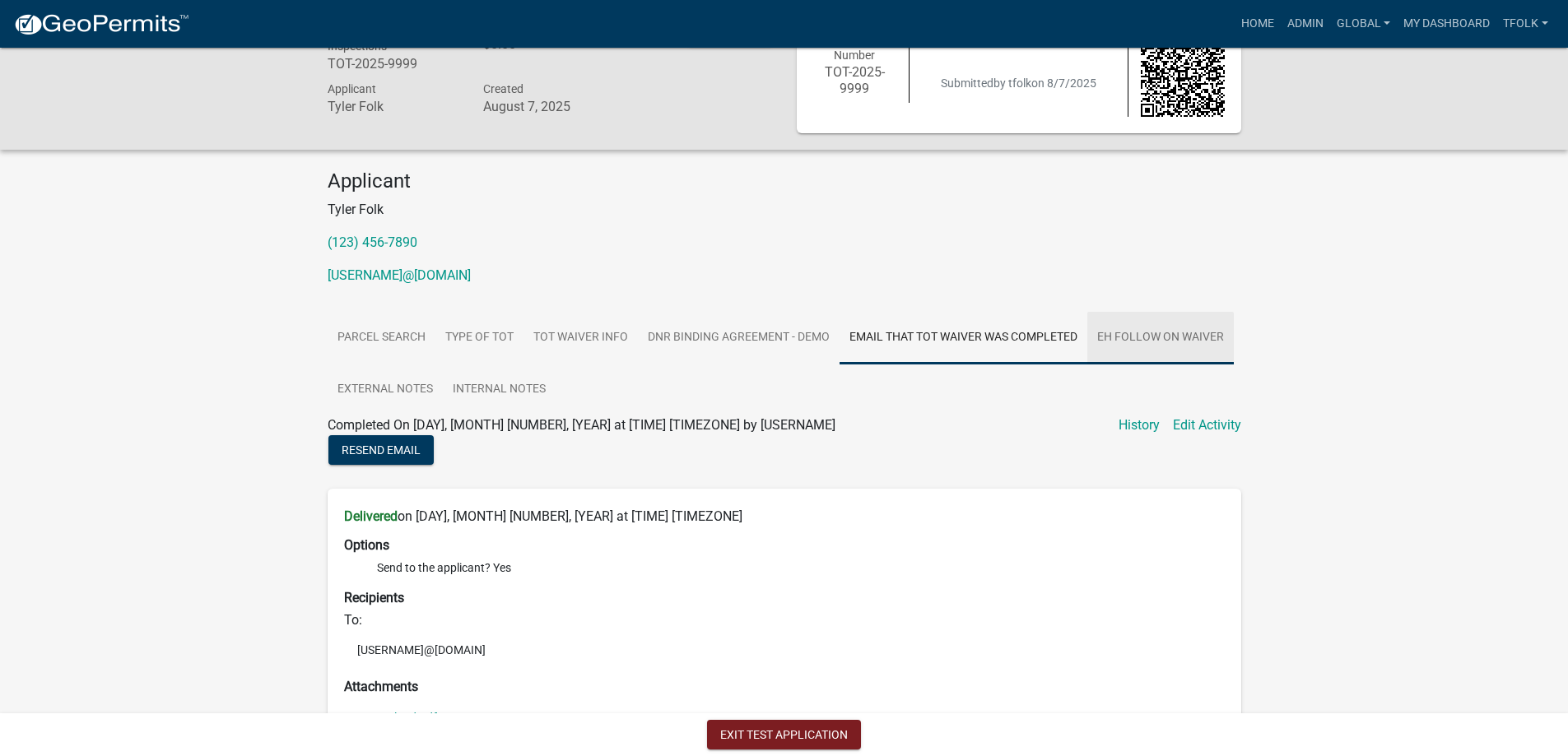 click on "EH Follow on Waiver" at bounding box center [1161, 338] 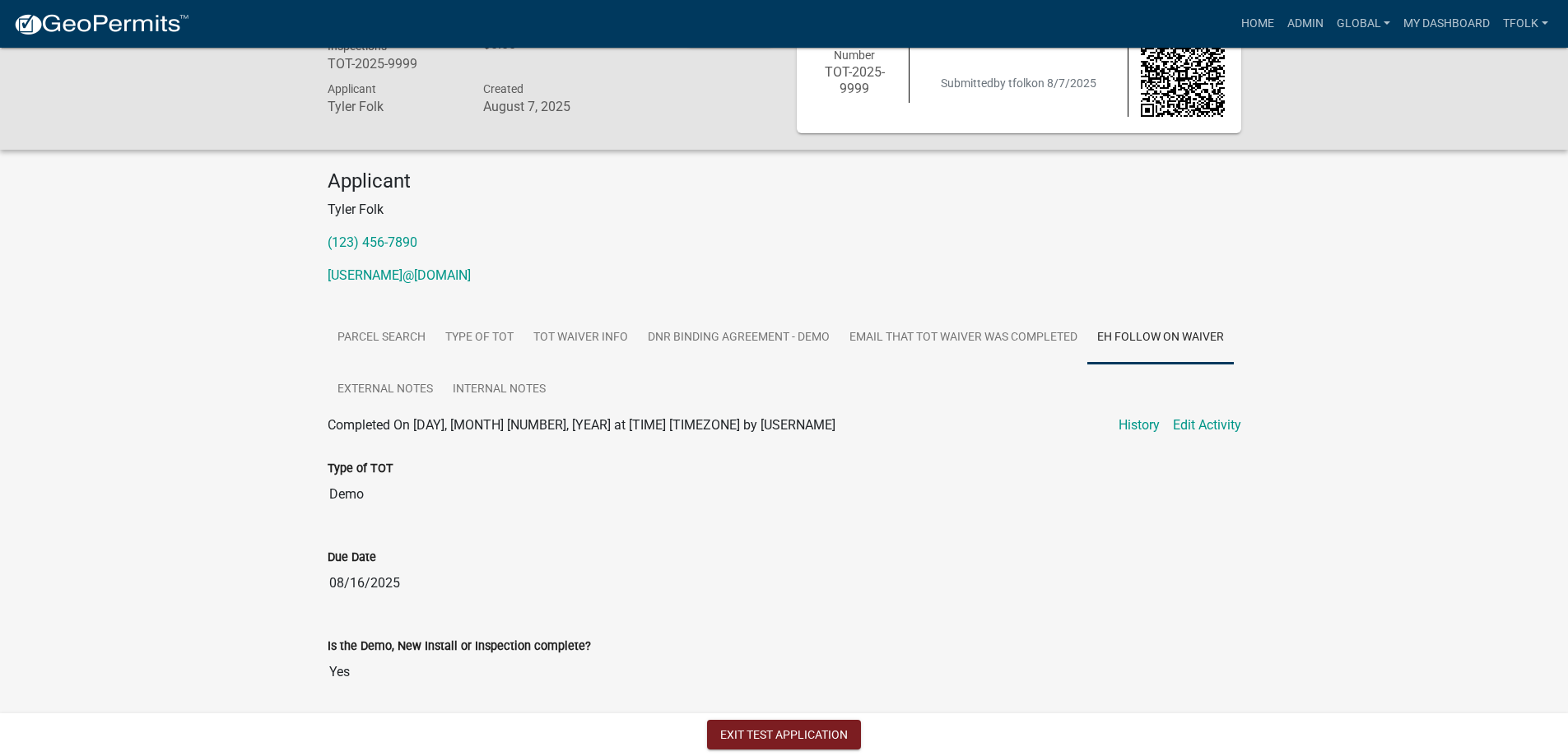 click on "Exit Test Application" 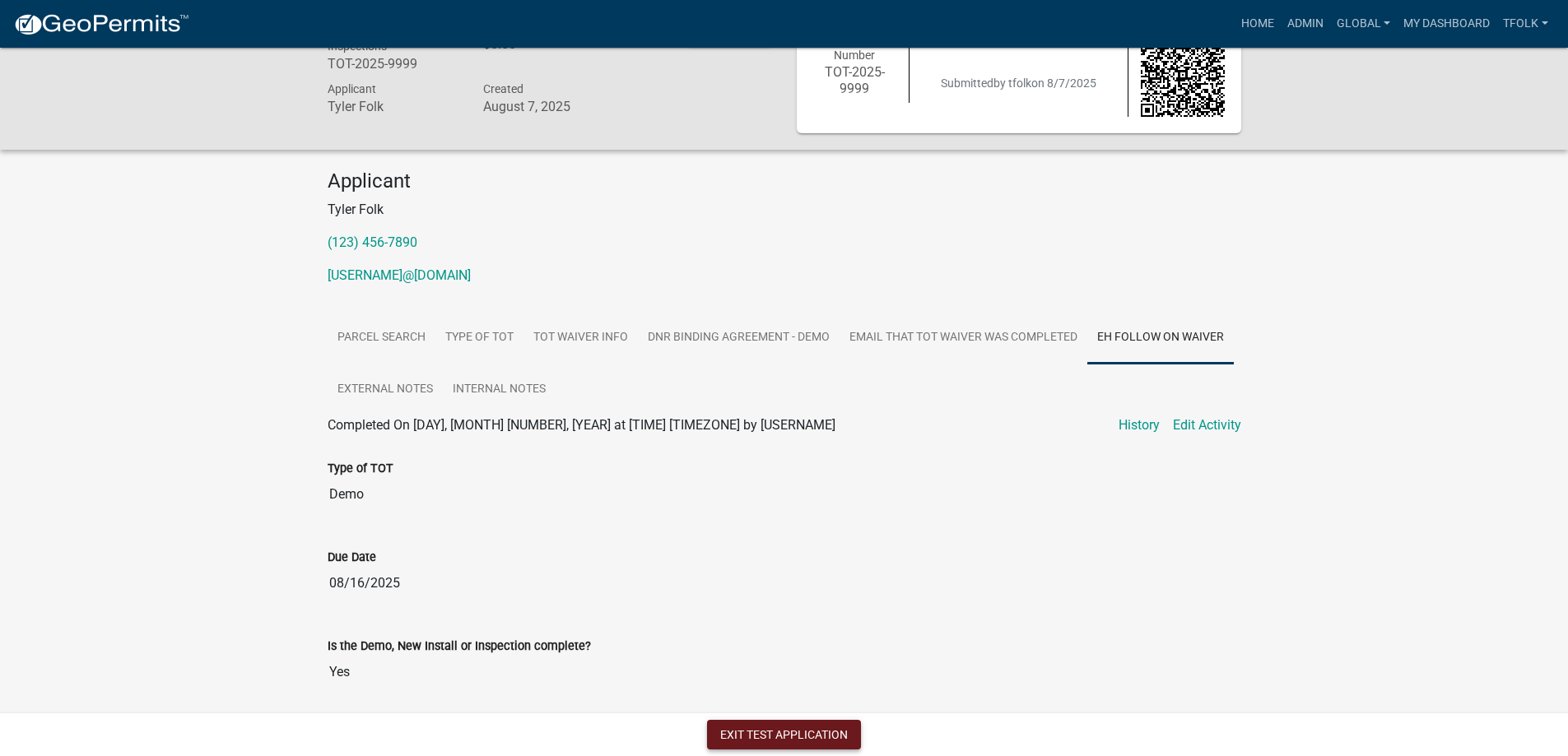 click on "Exit Test Application" 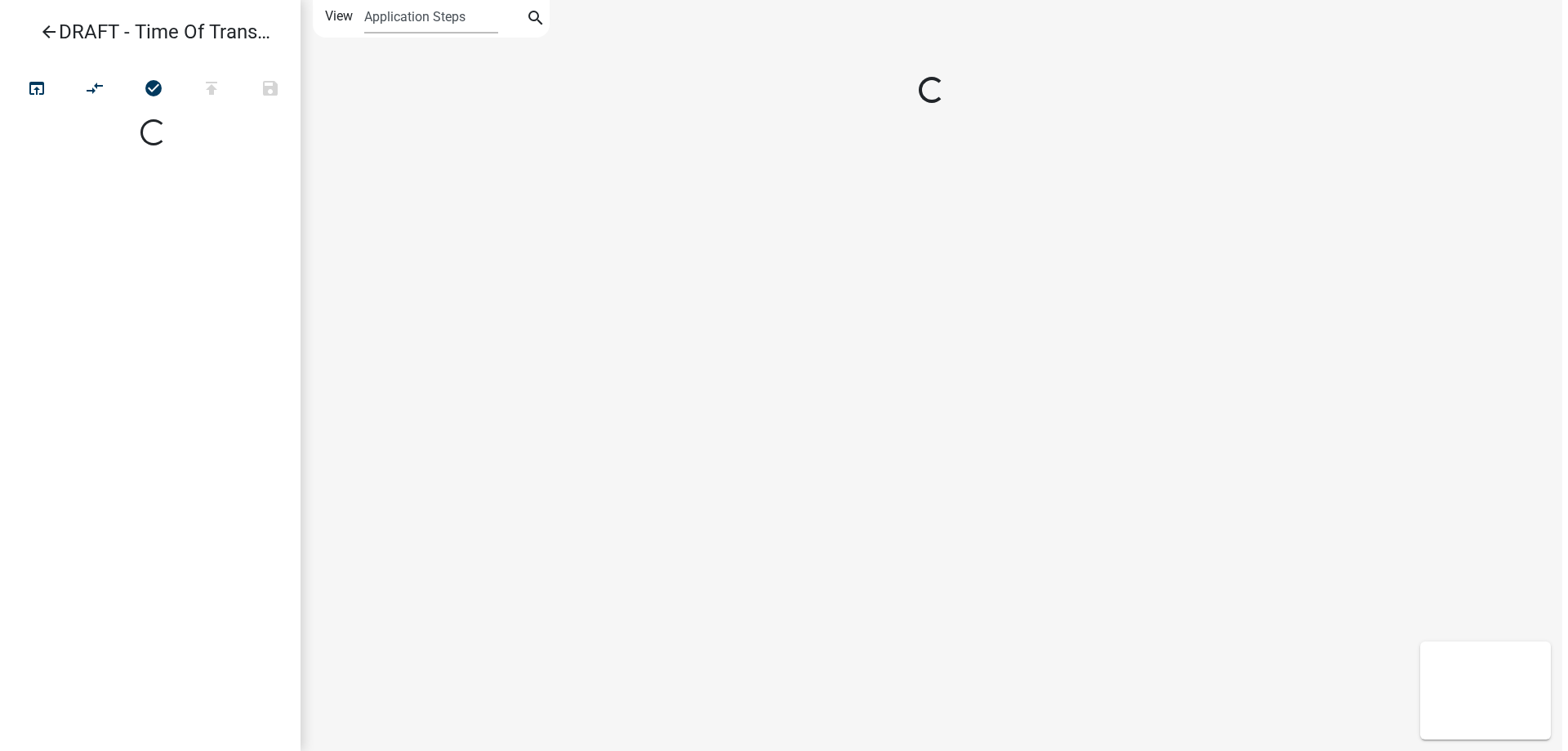 scroll, scrollTop: 0, scrollLeft: 0, axis: both 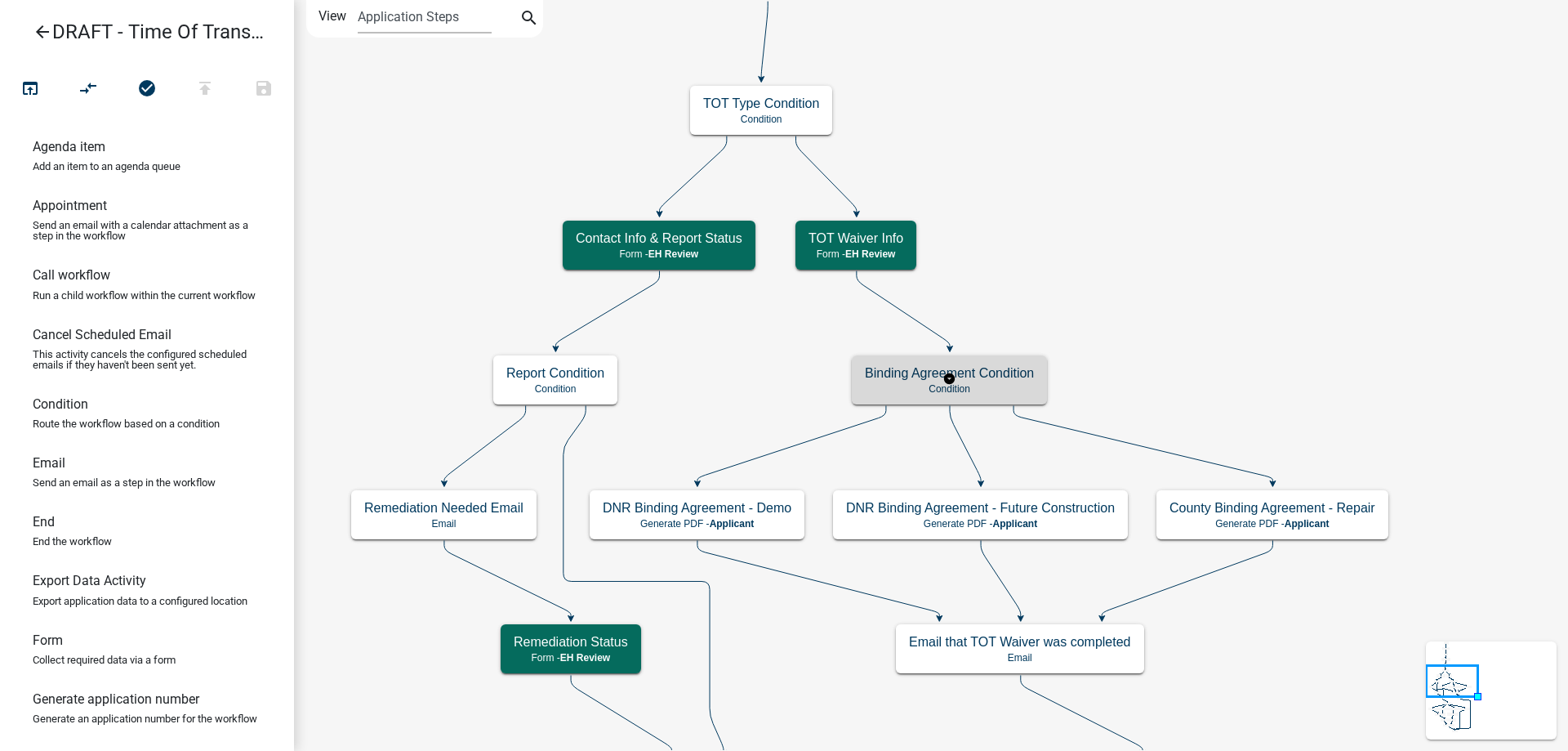 click on "Binding Agreement Condition
Condition" at bounding box center [949, 380] 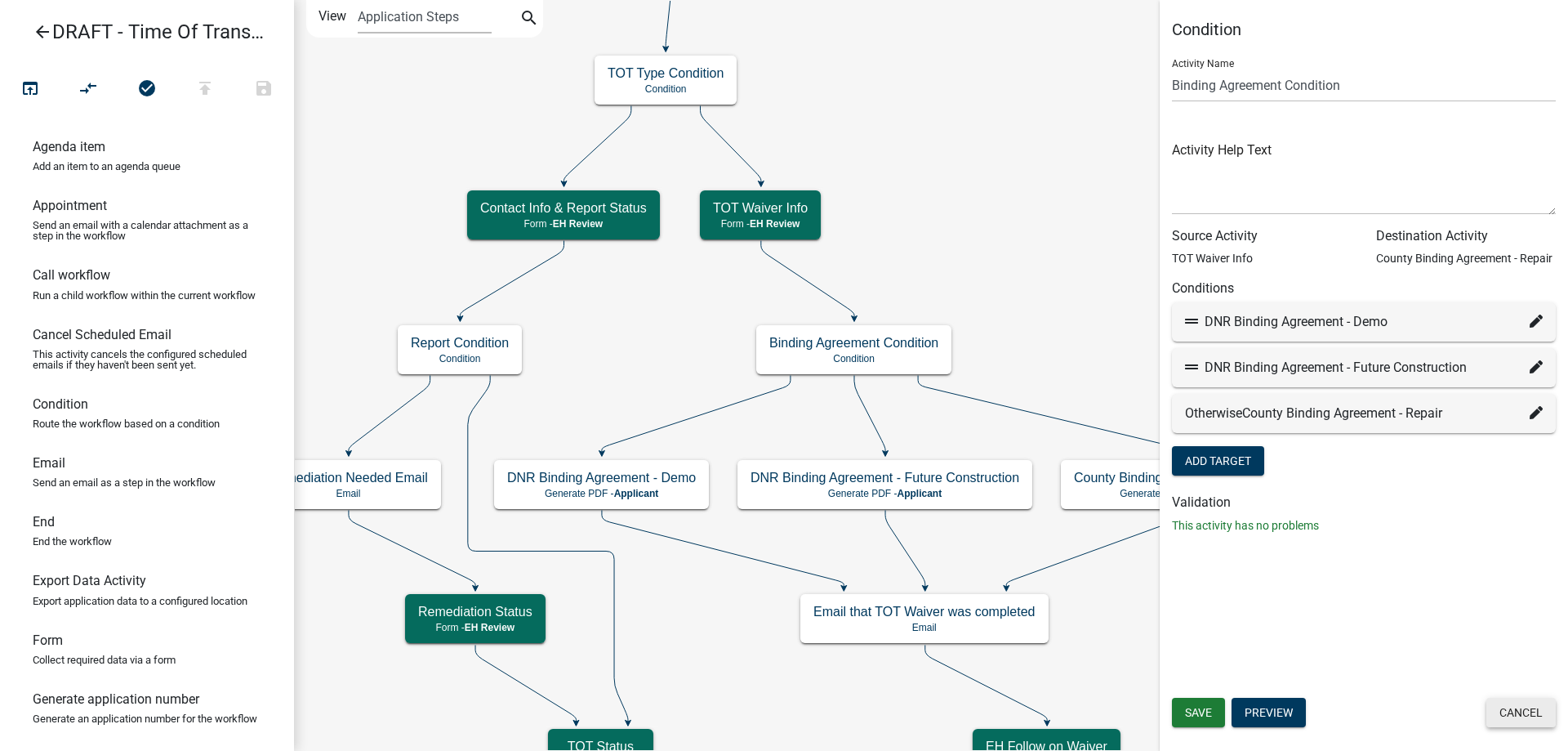 click on "Cancel" 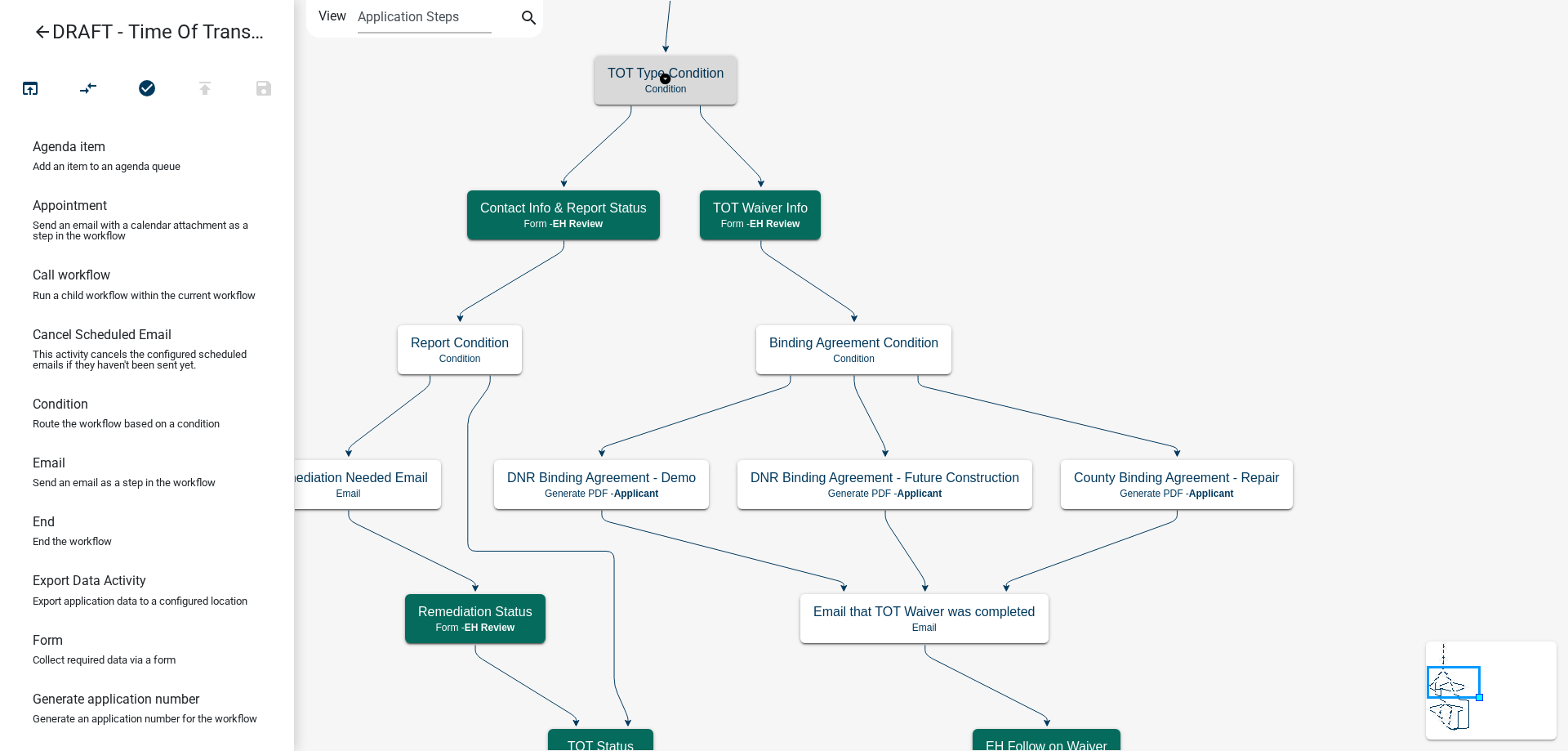 click on "TOT Type Condition" at bounding box center [666, 73] 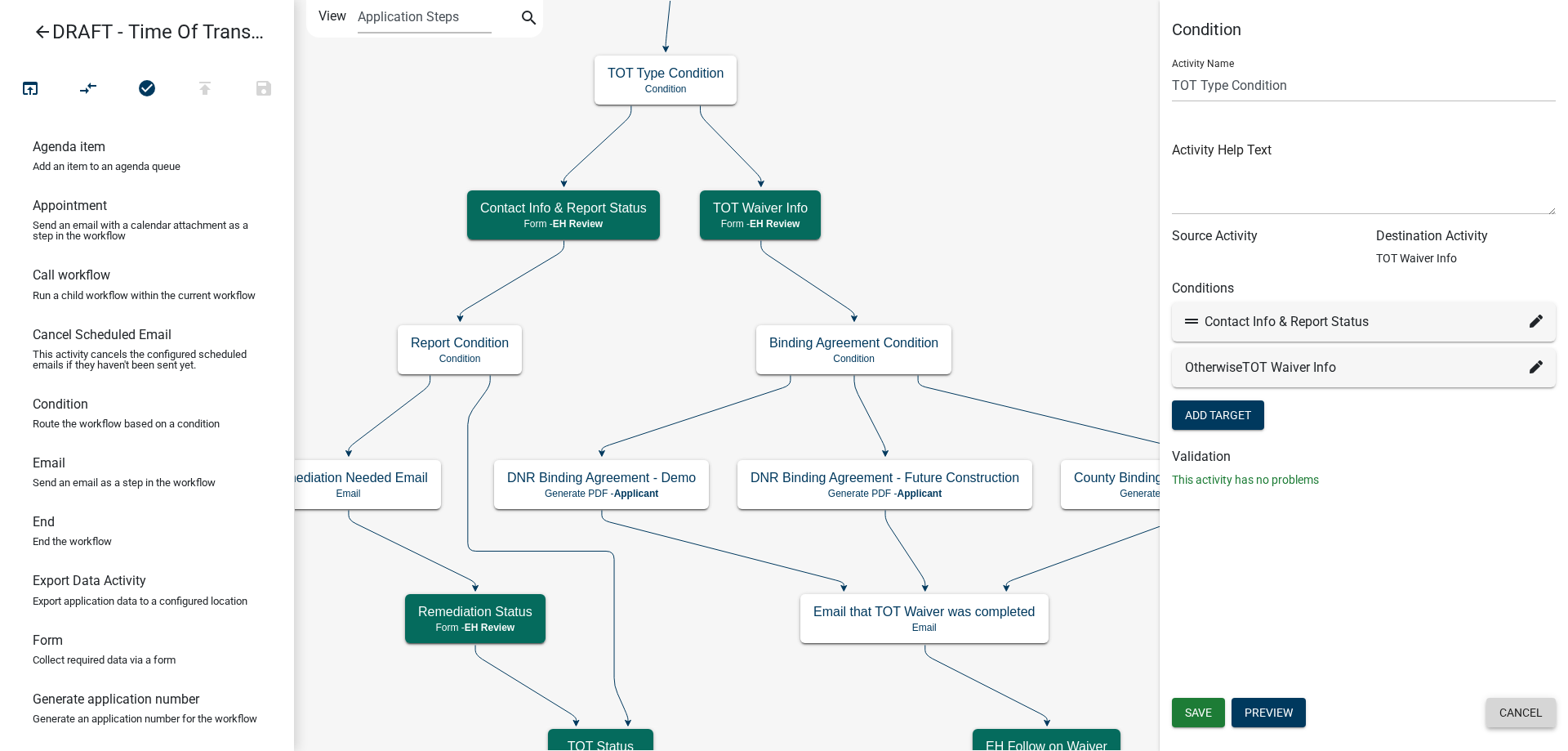click on "Cancel" 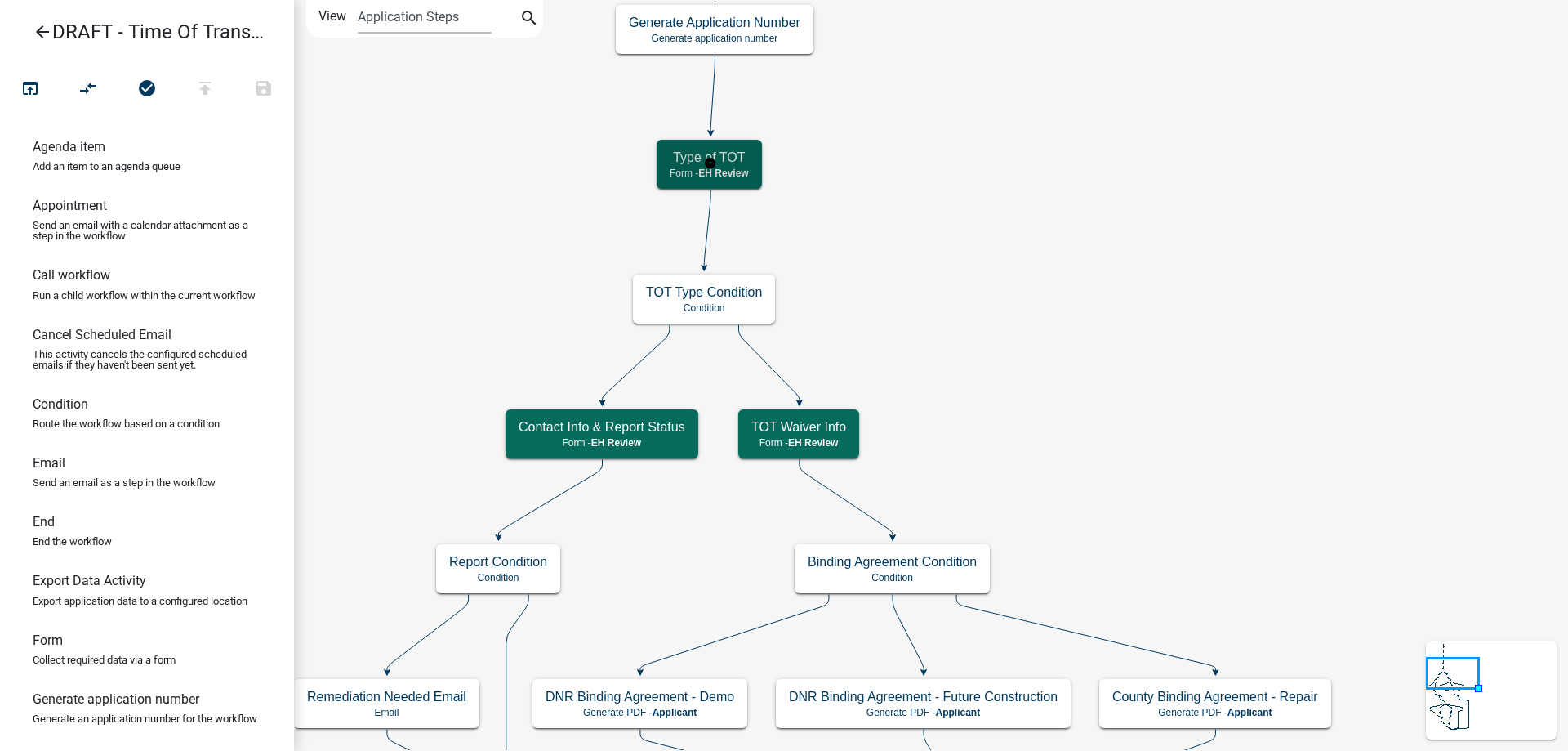 click on "Type of TOT" at bounding box center [709, 157] 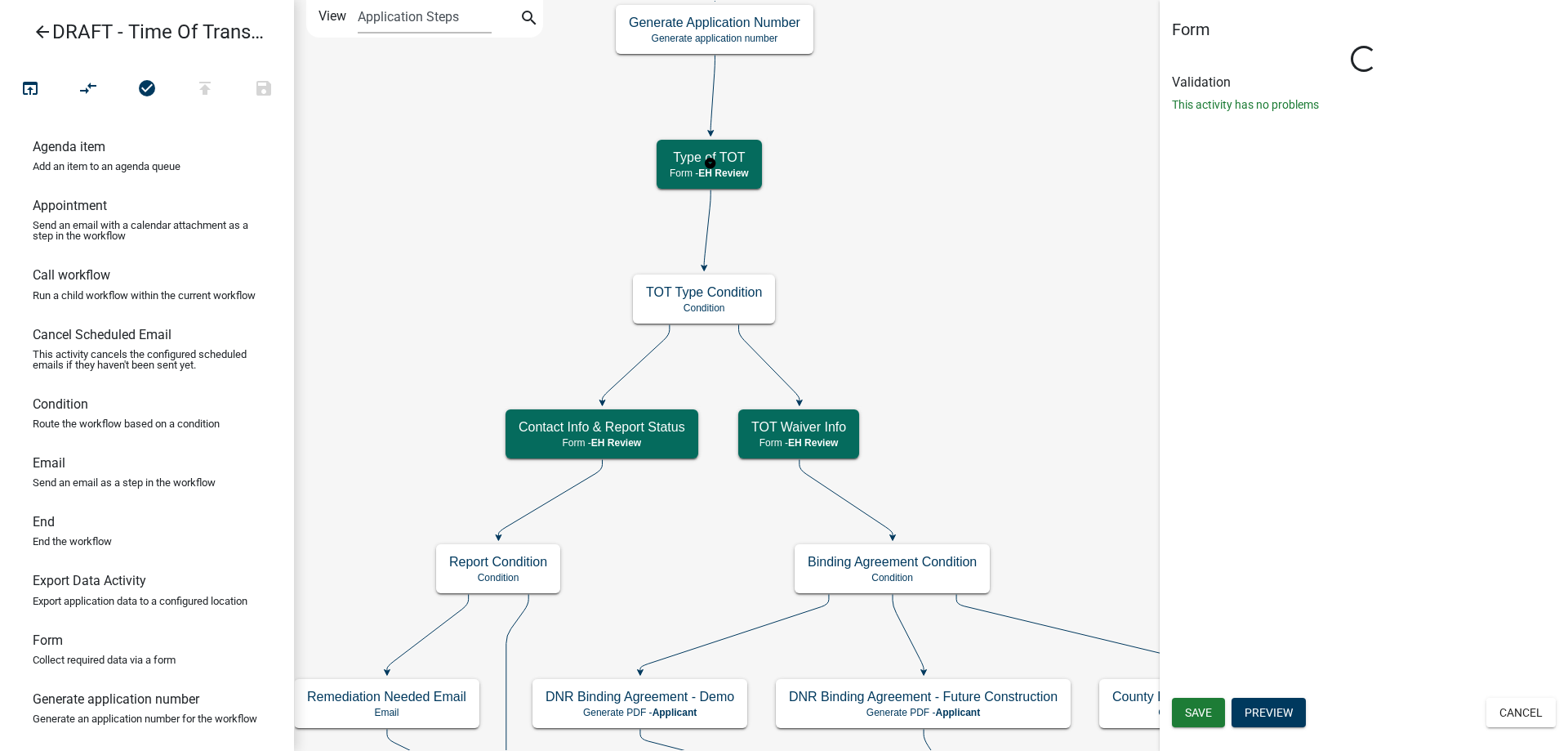 select on "1510D8EA-6147-41FC-A908-BFC271F78BCE" 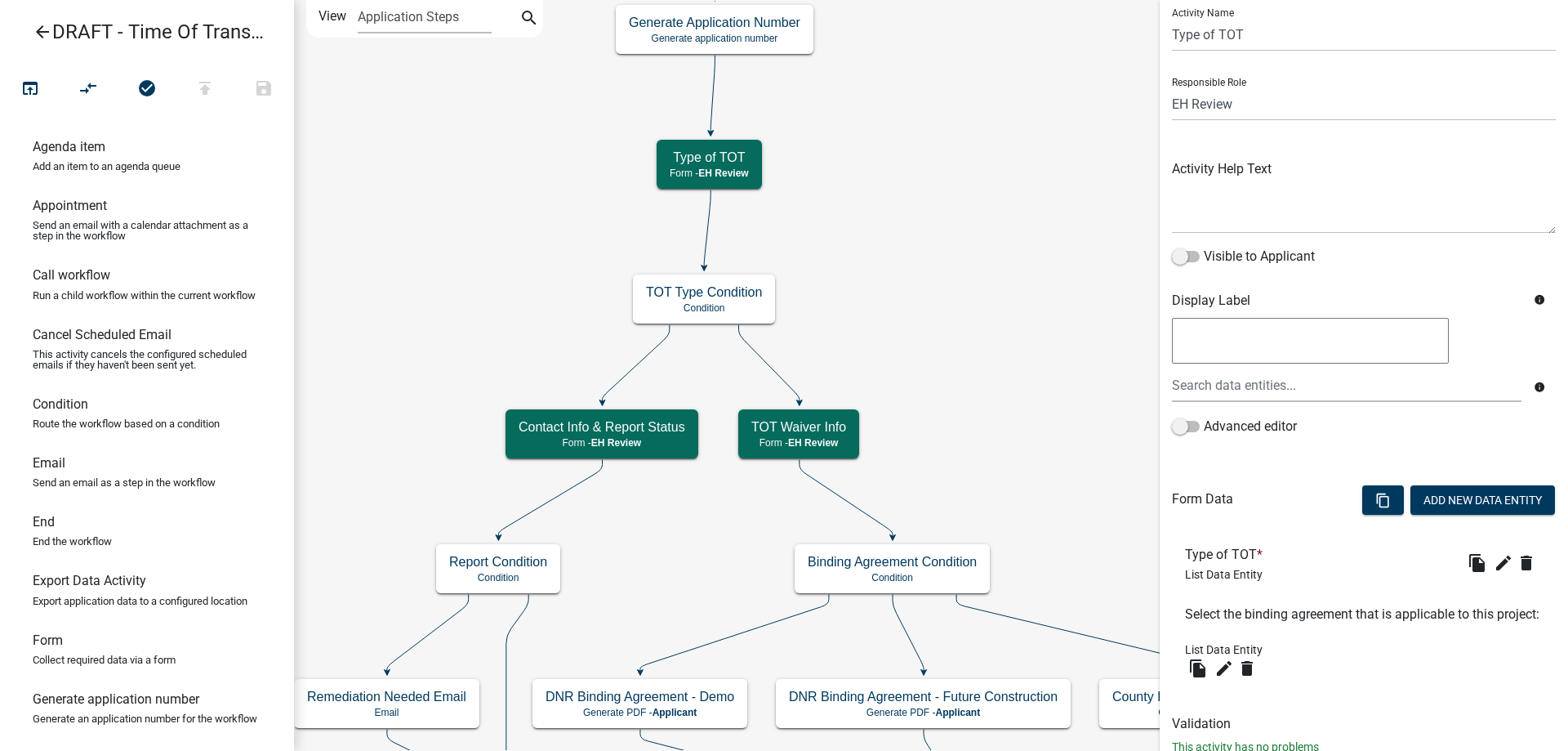 scroll, scrollTop: 102, scrollLeft: 0, axis: vertical 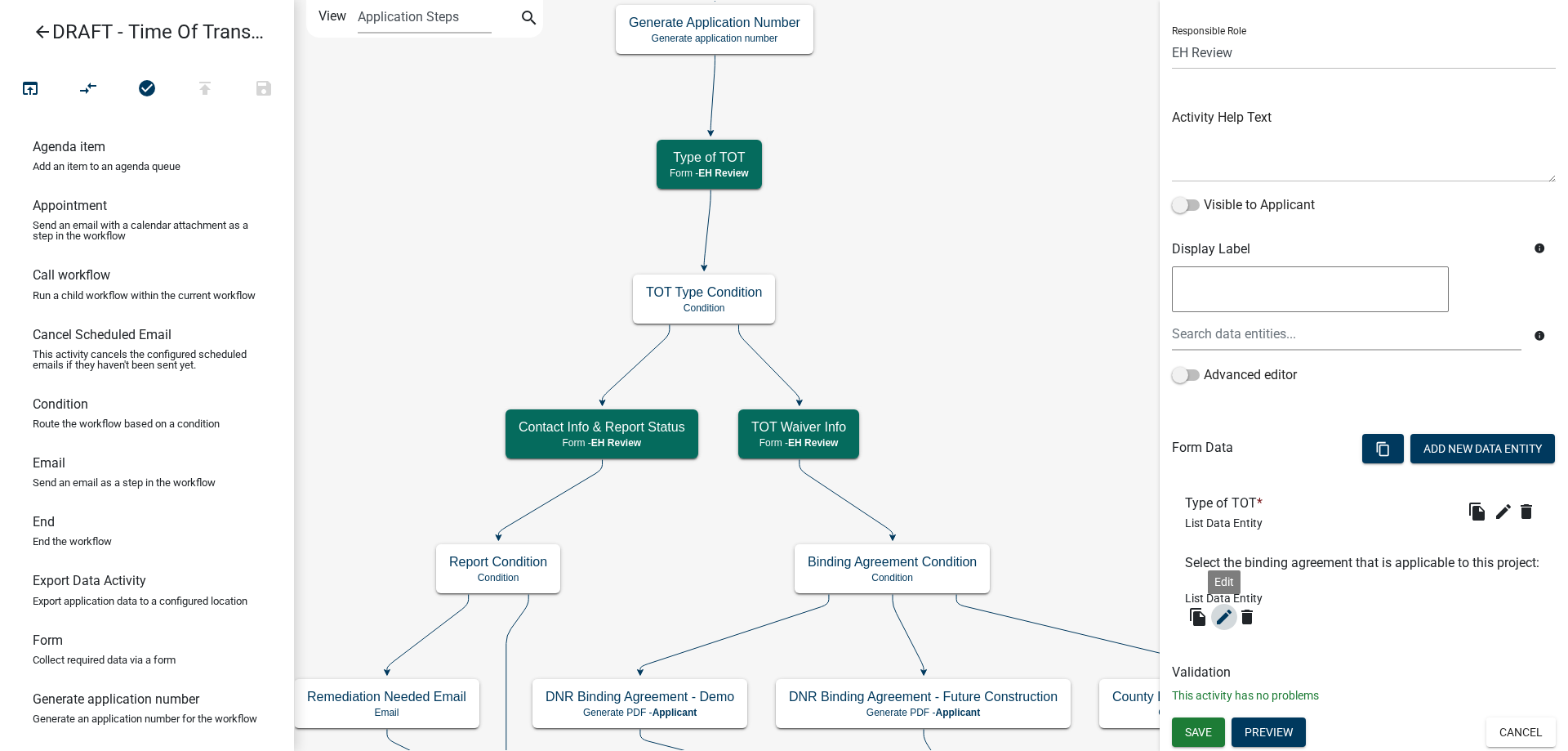 click on "edit" 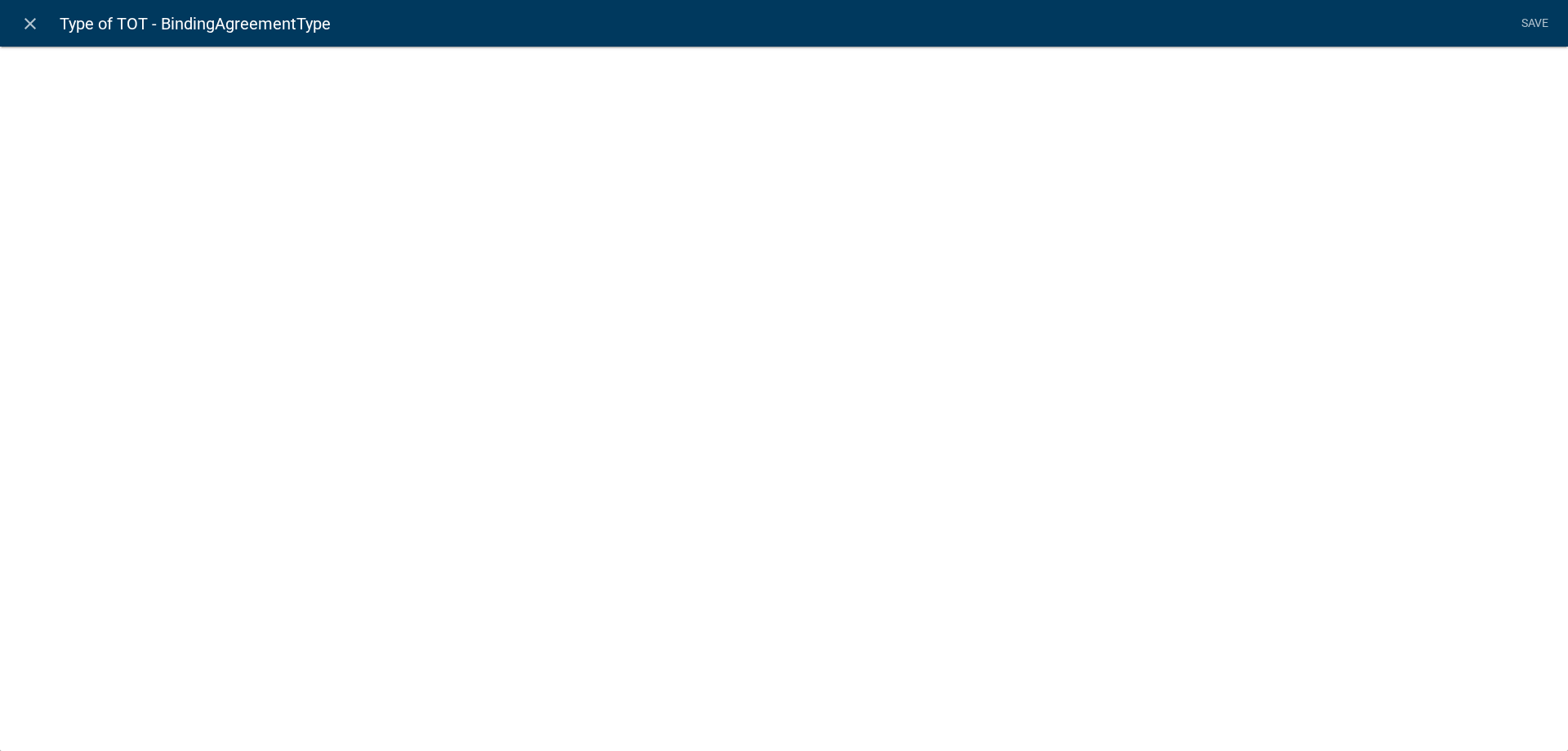 select on "list-data" 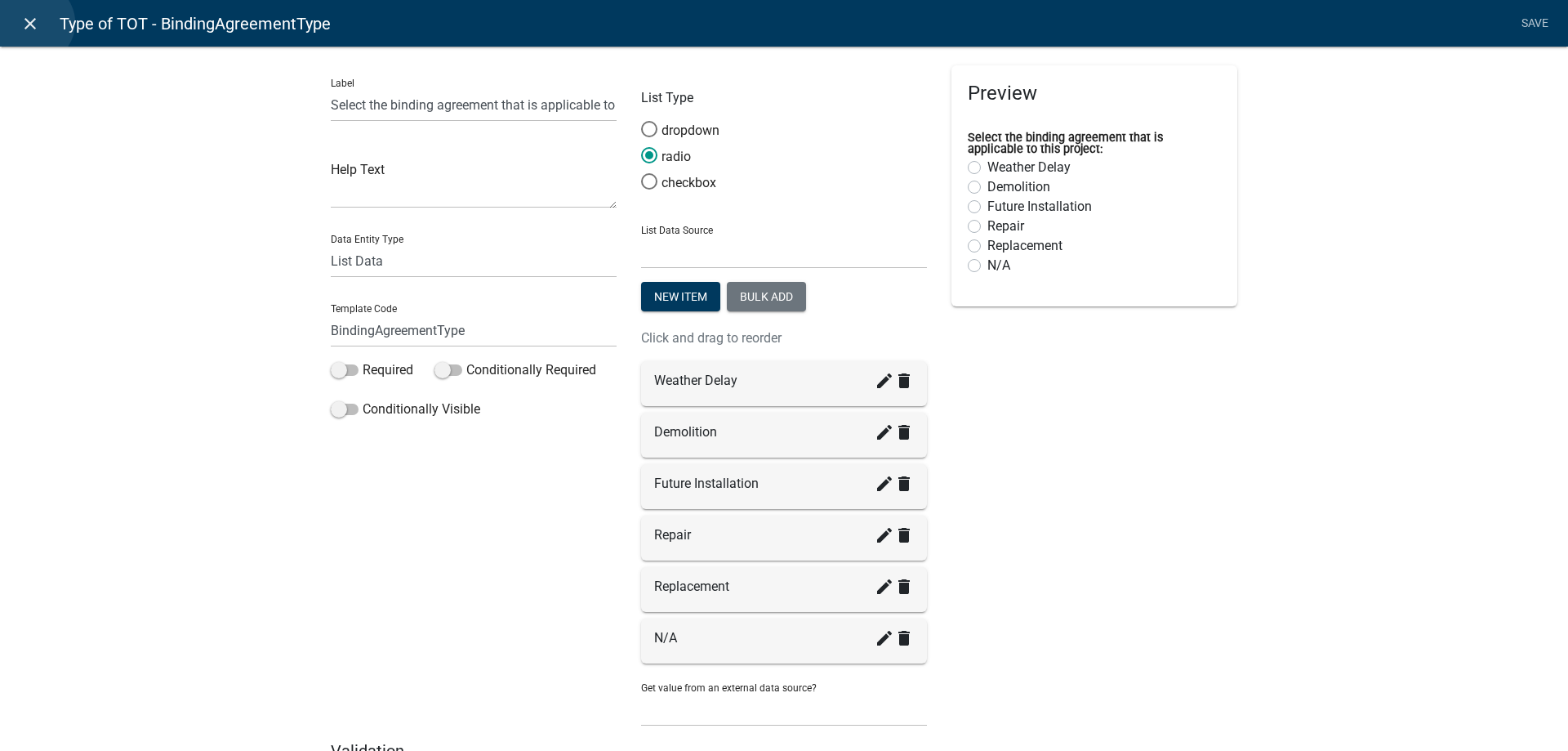 click on "close" 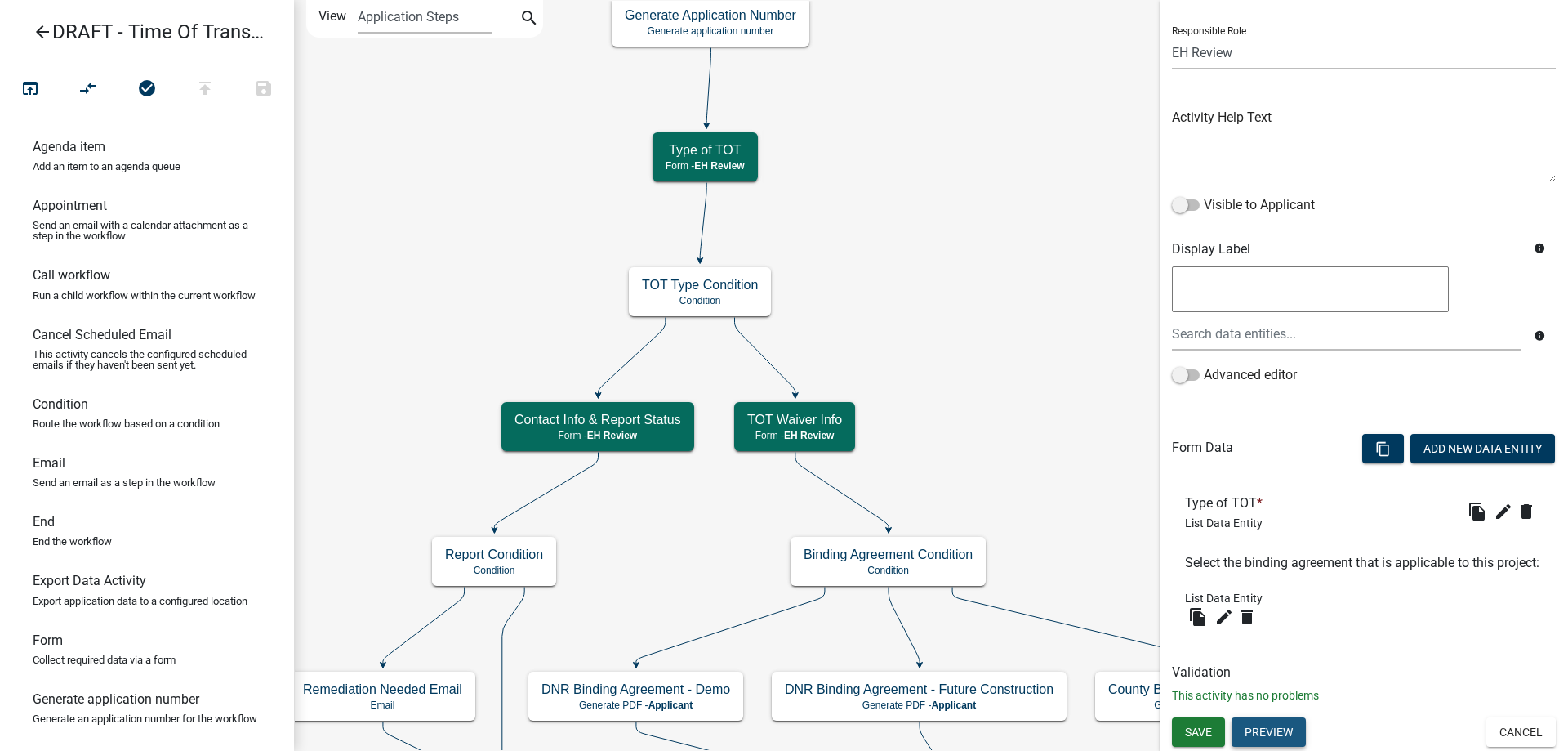click on "Preview" 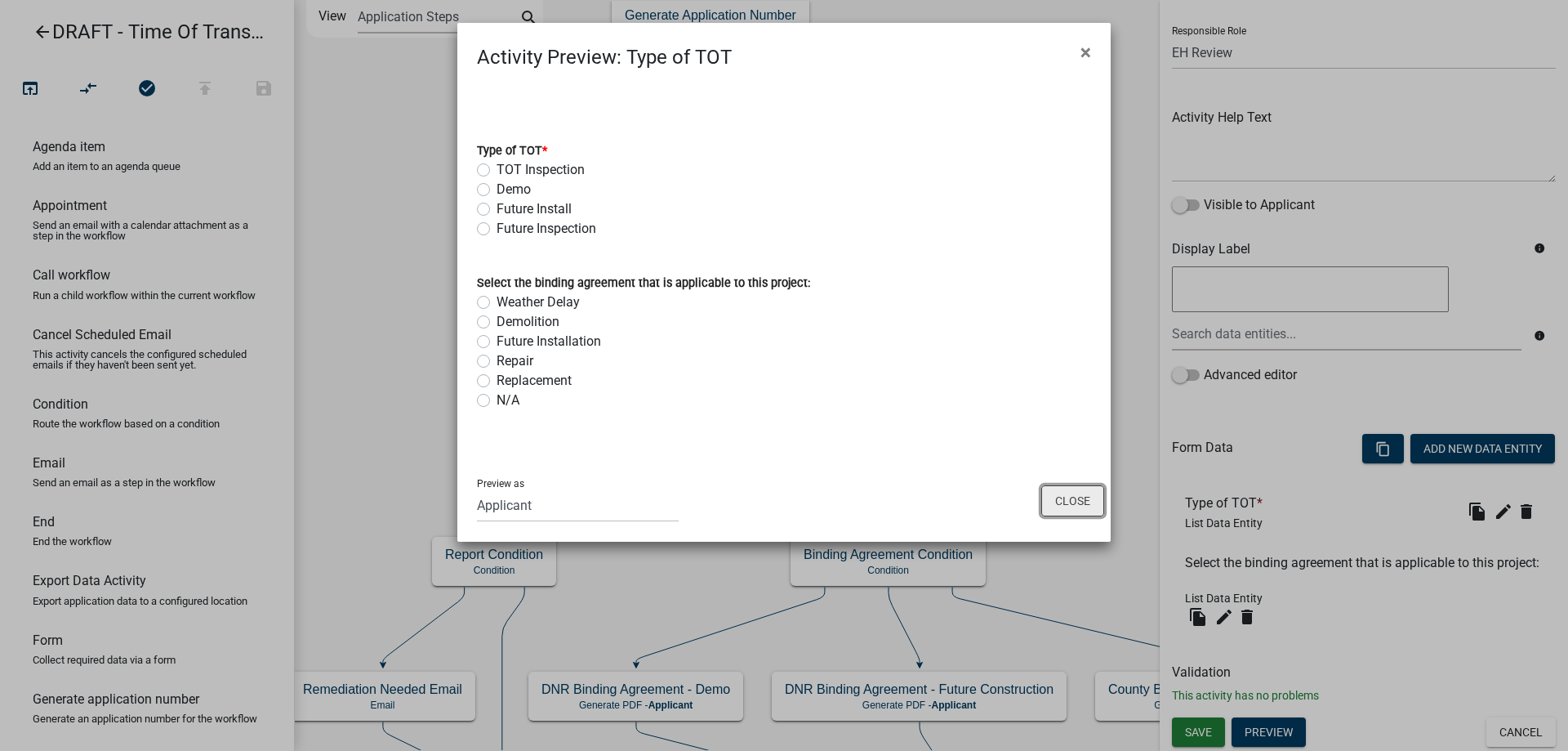 click on "Close" 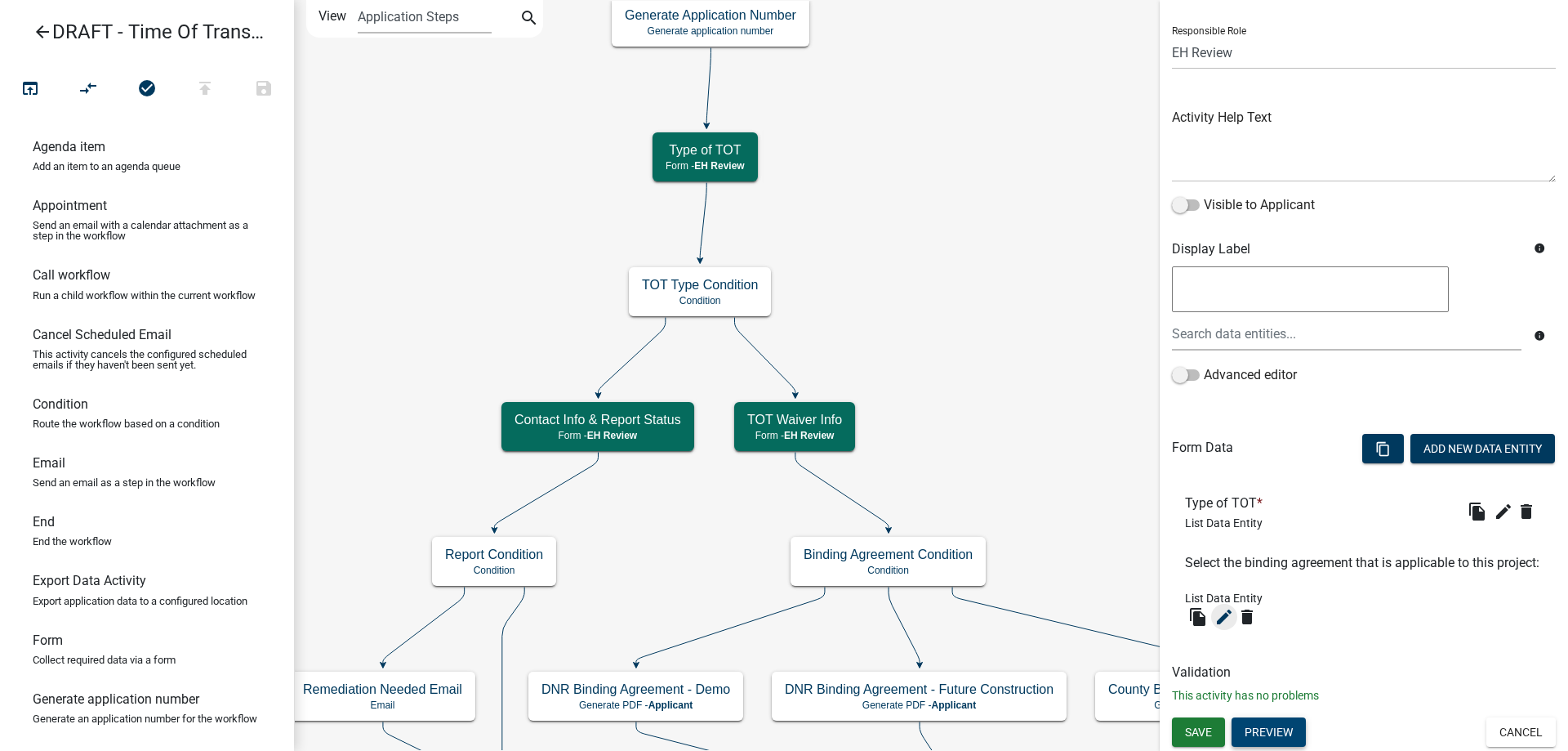 click on "edit" 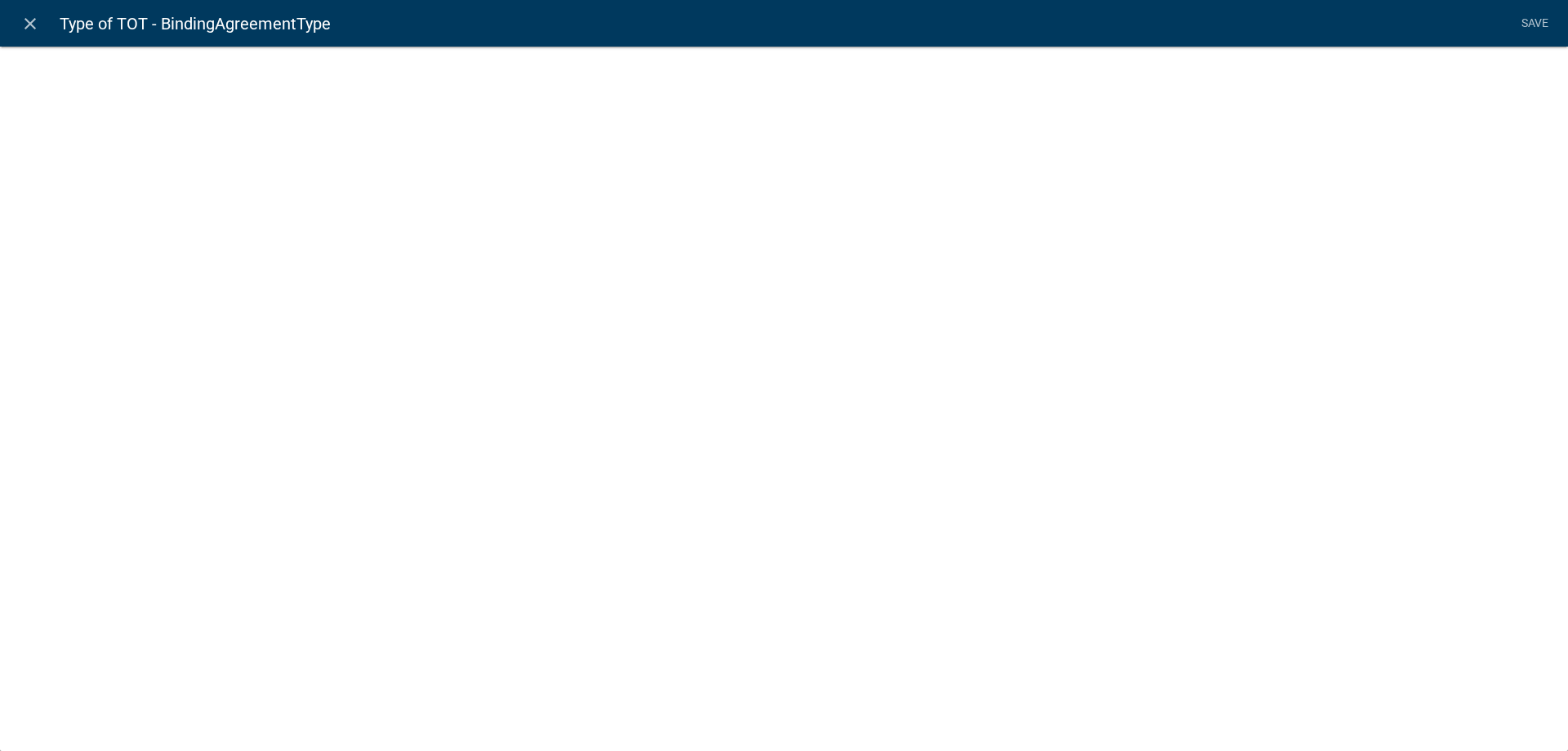 select on "list-data" 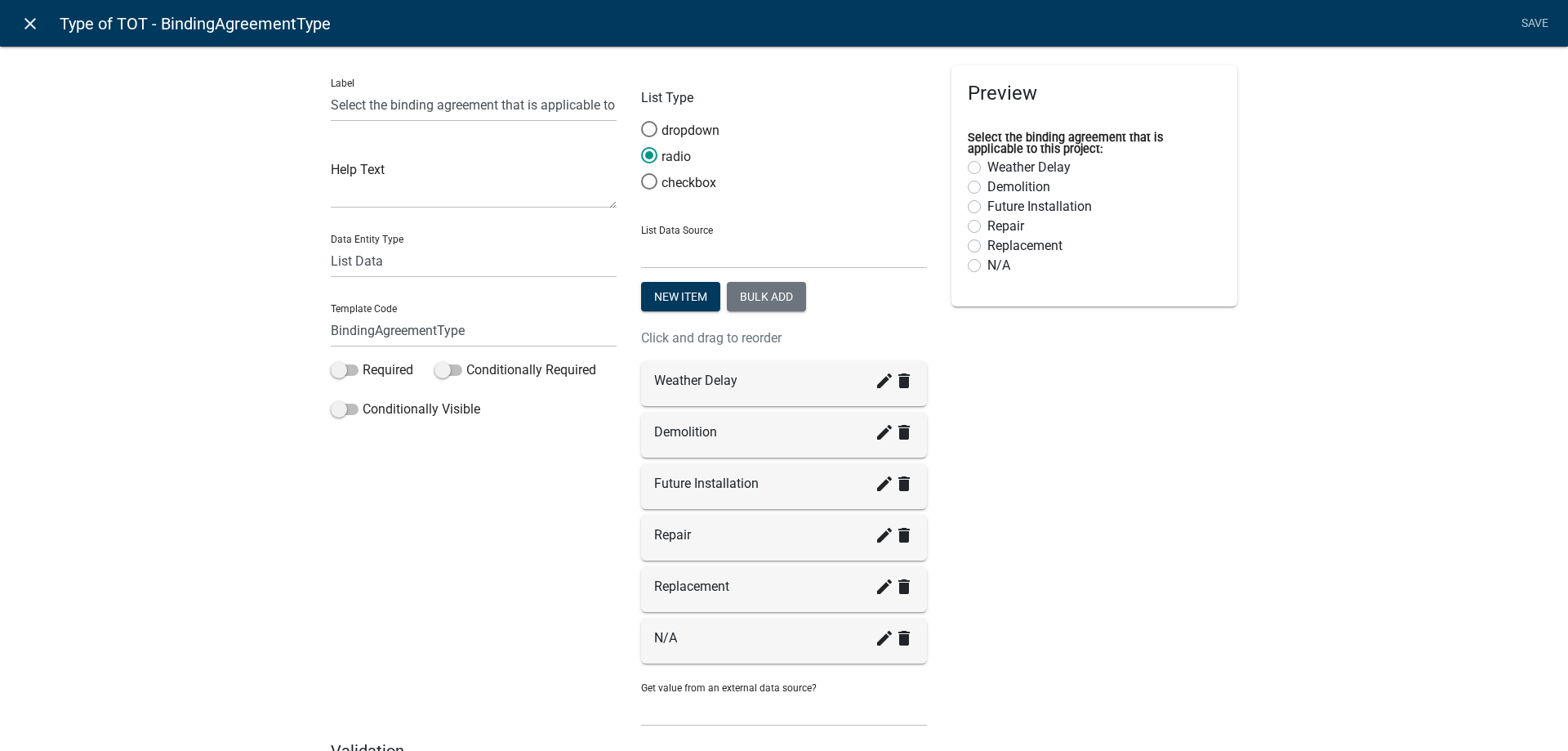 click on "close" 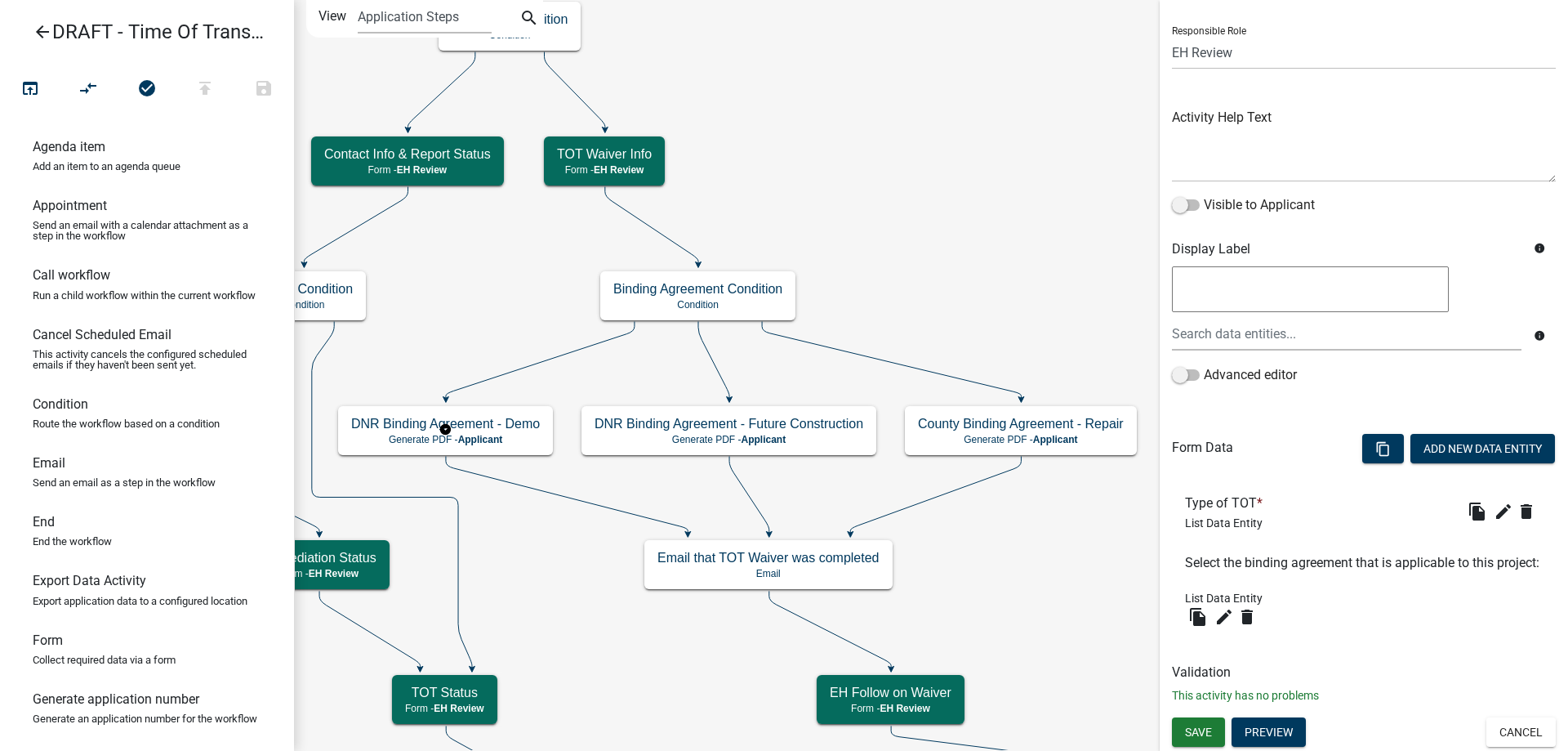 scroll, scrollTop: 0, scrollLeft: 0, axis: both 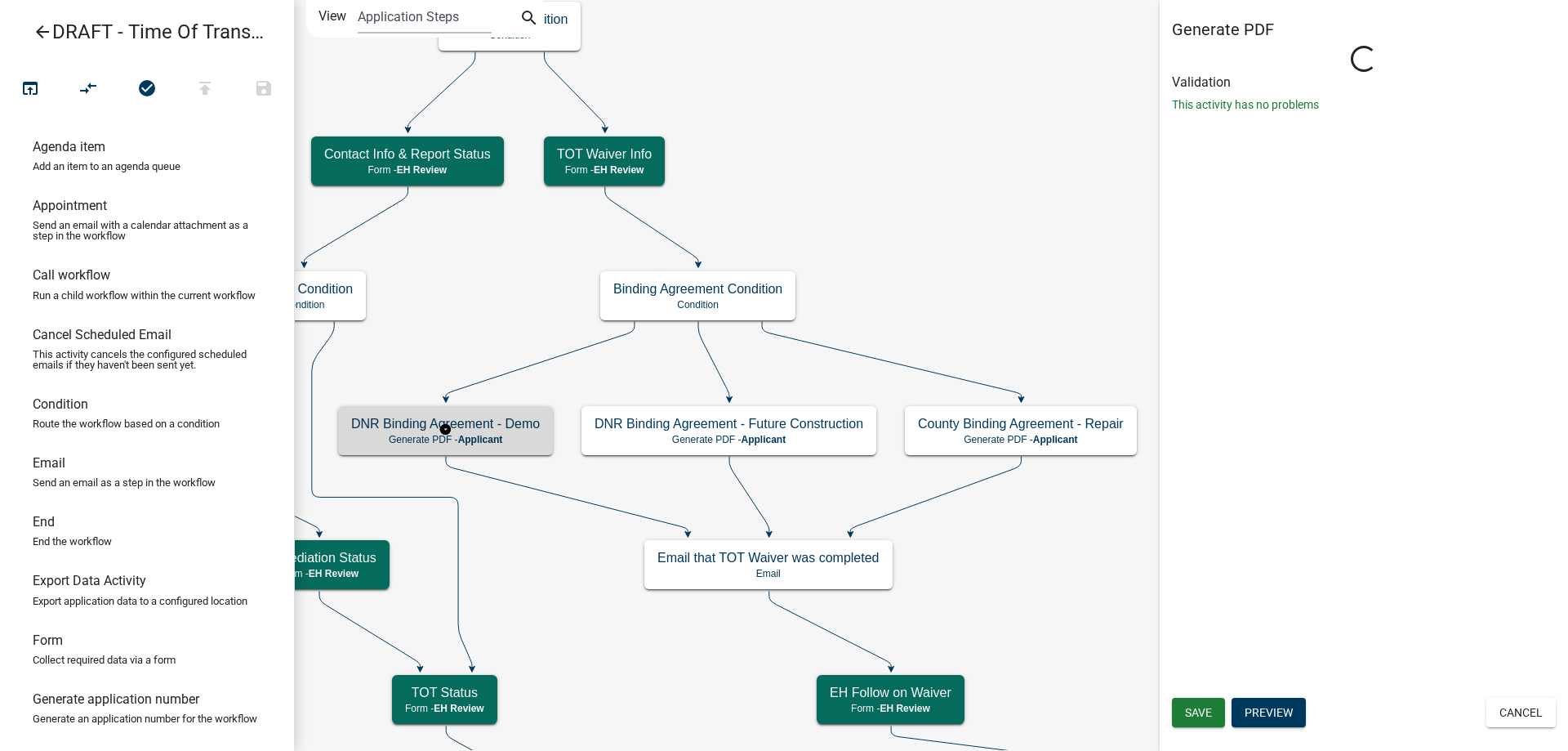 select on "1510D8EA-6147-41FC-A908-BFC271F78BCE" 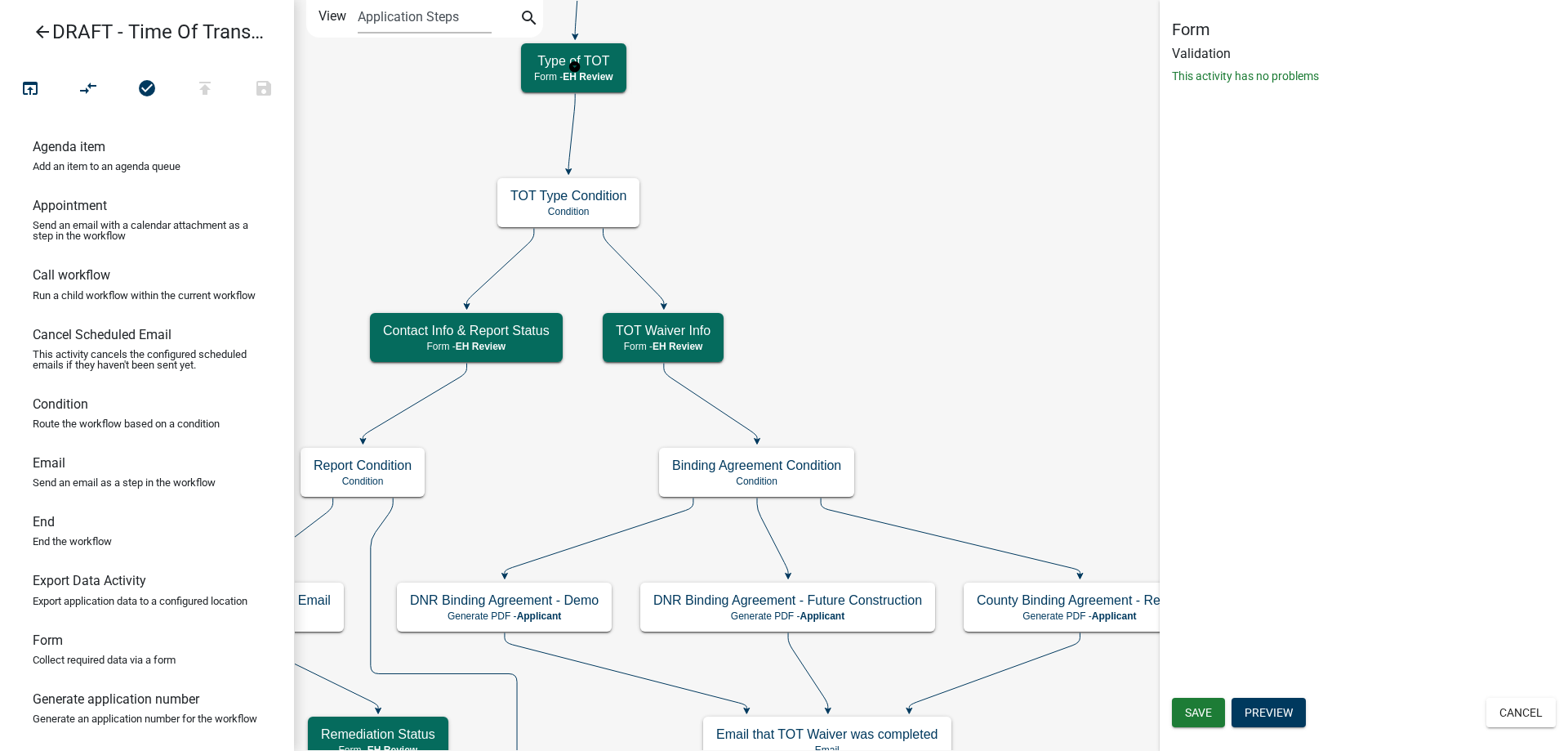 select on "1510D8EA-6147-41FC-A908-BFC271F78BCE" 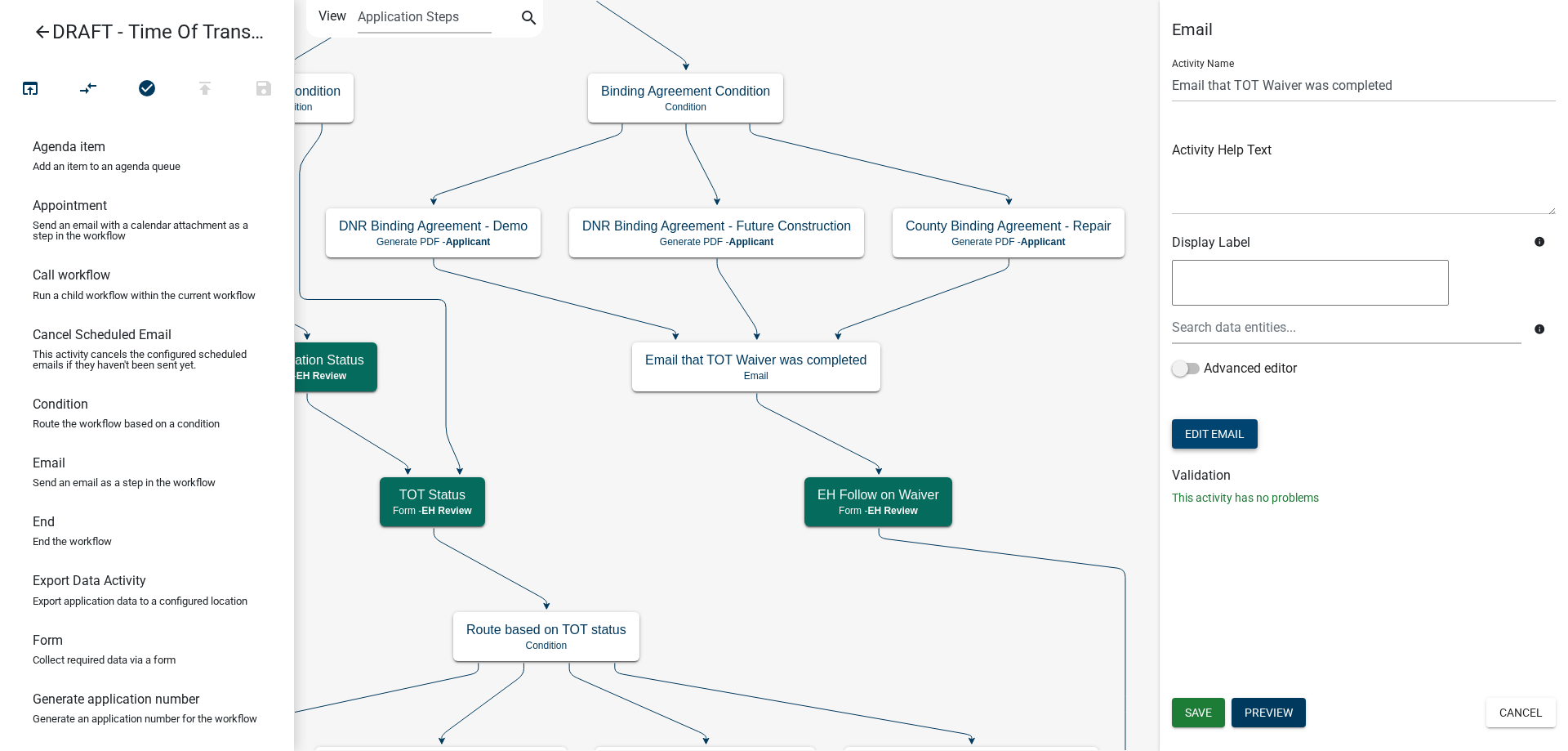 click on "Edit Email" at bounding box center [1214, 434] 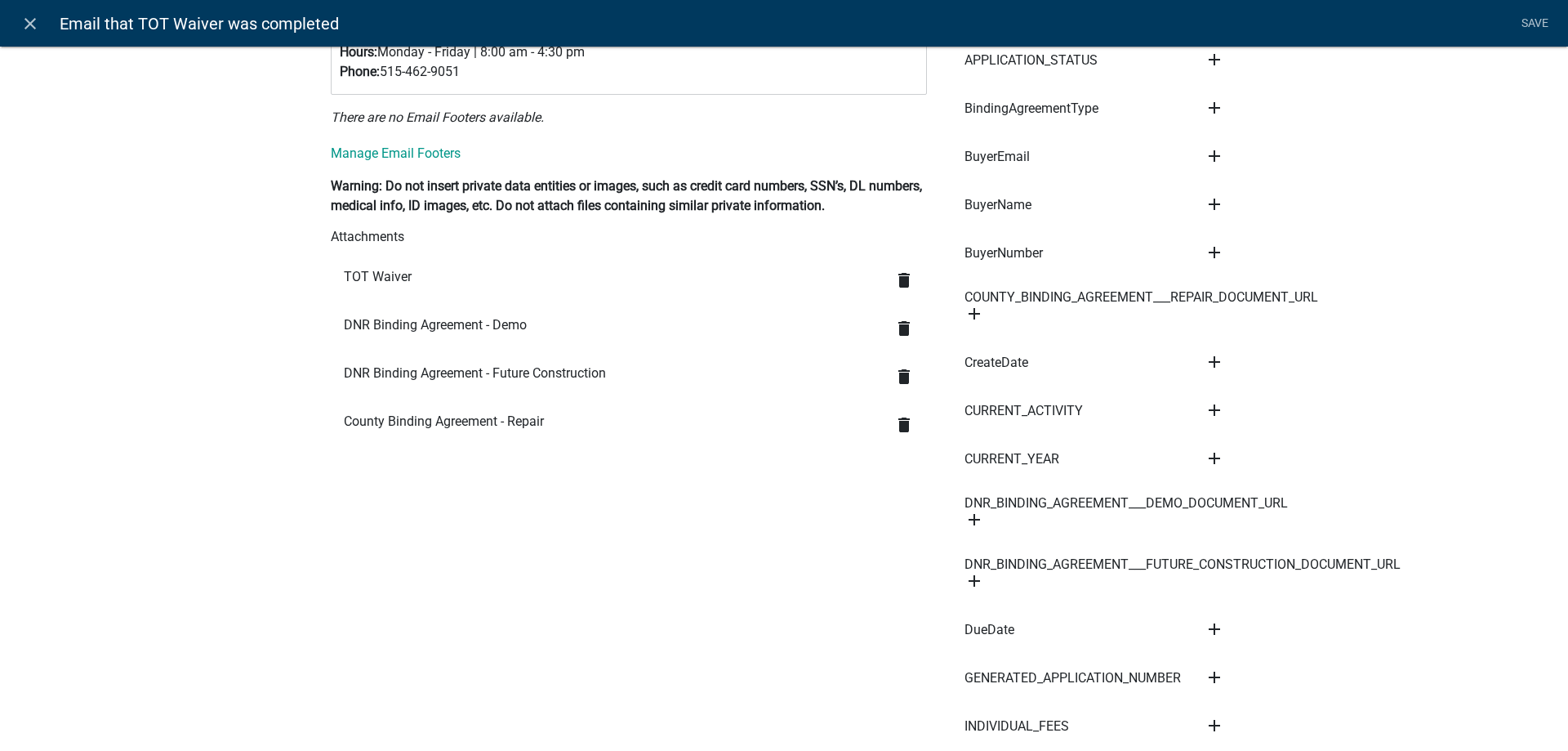 scroll, scrollTop: 735, scrollLeft: 0, axis: vertical 